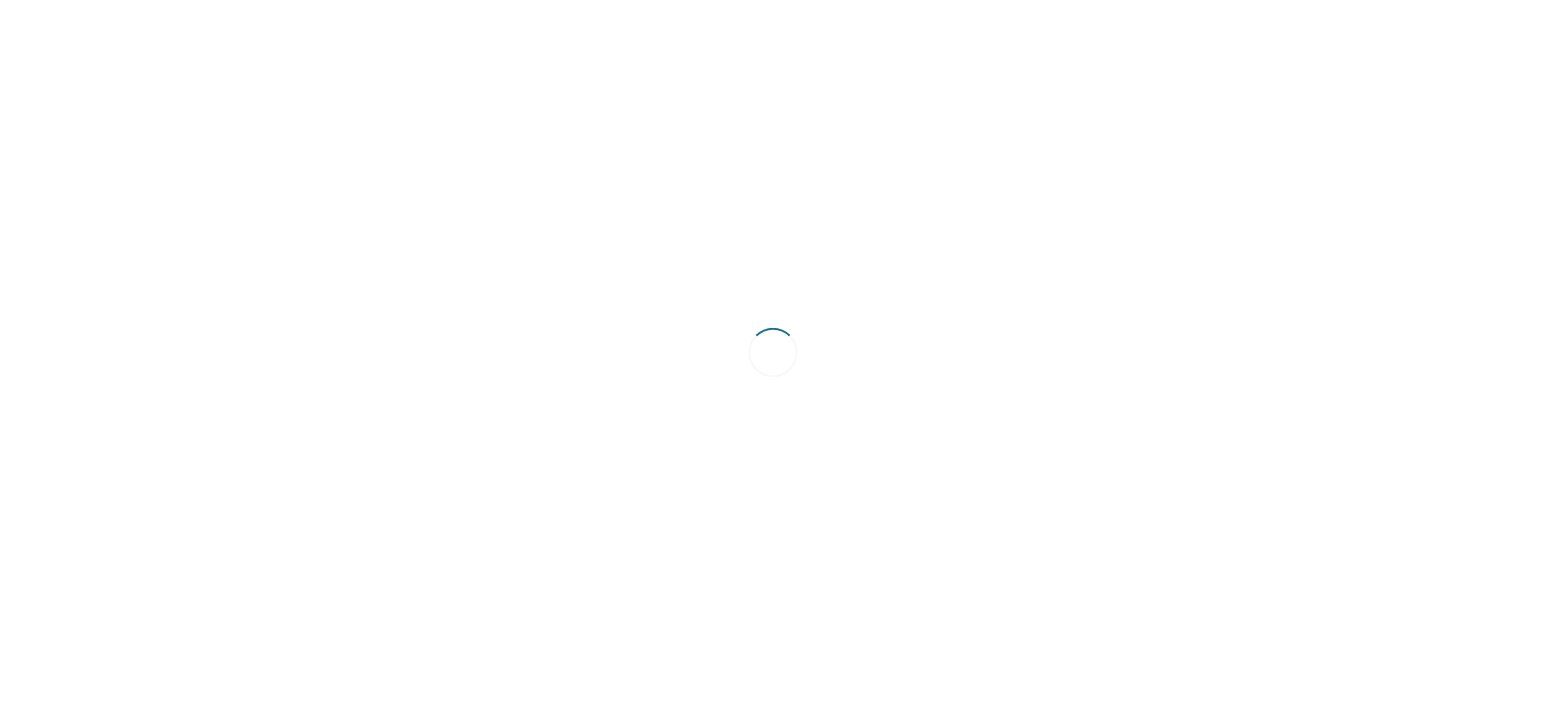 scroll, scrollTop: 0, scrollLeft: 0, axis: both 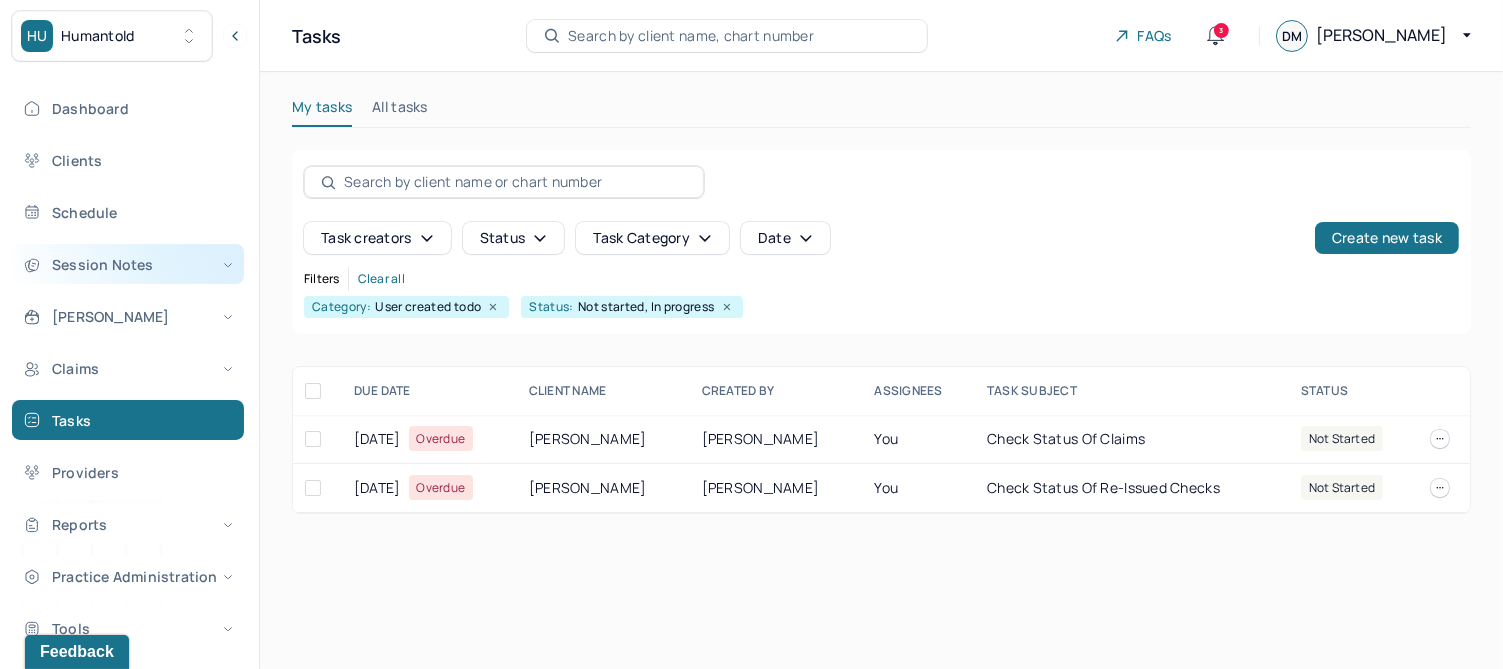 click on "Session Notes" at bounding box center (128, 264) 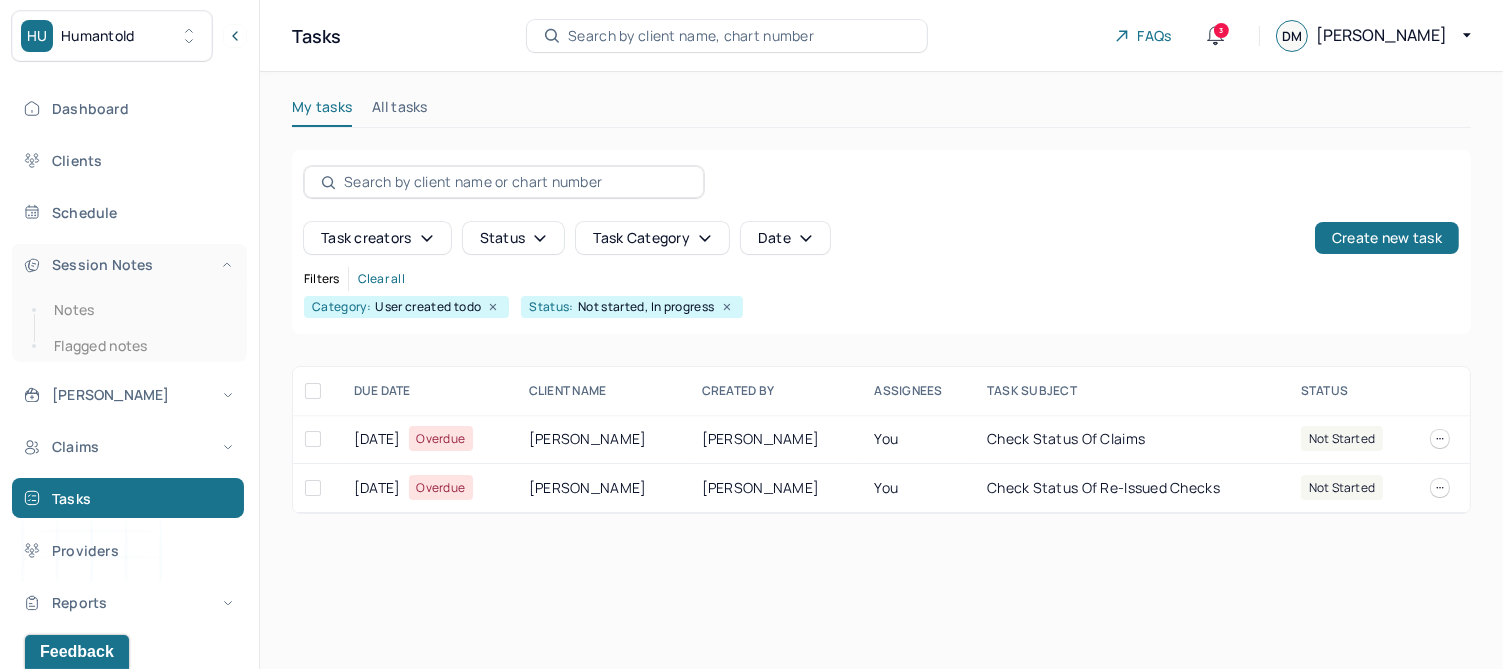click 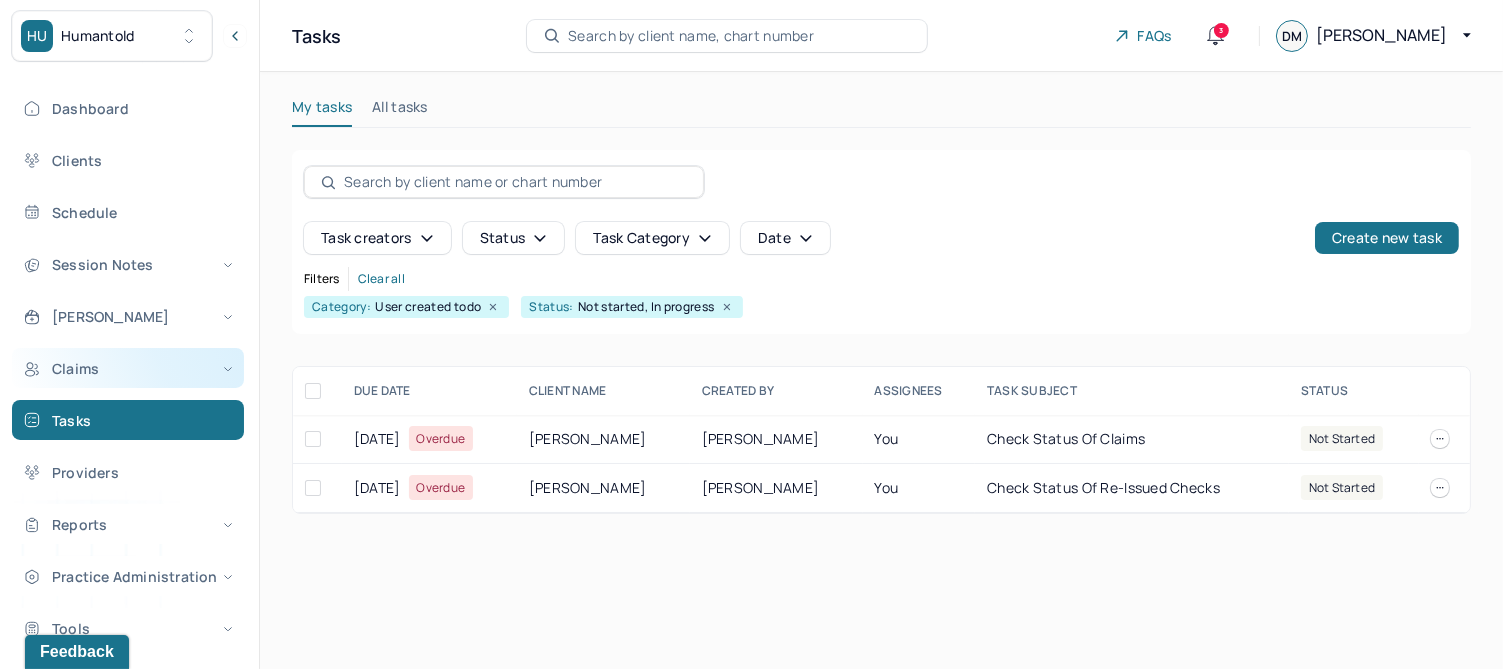 click 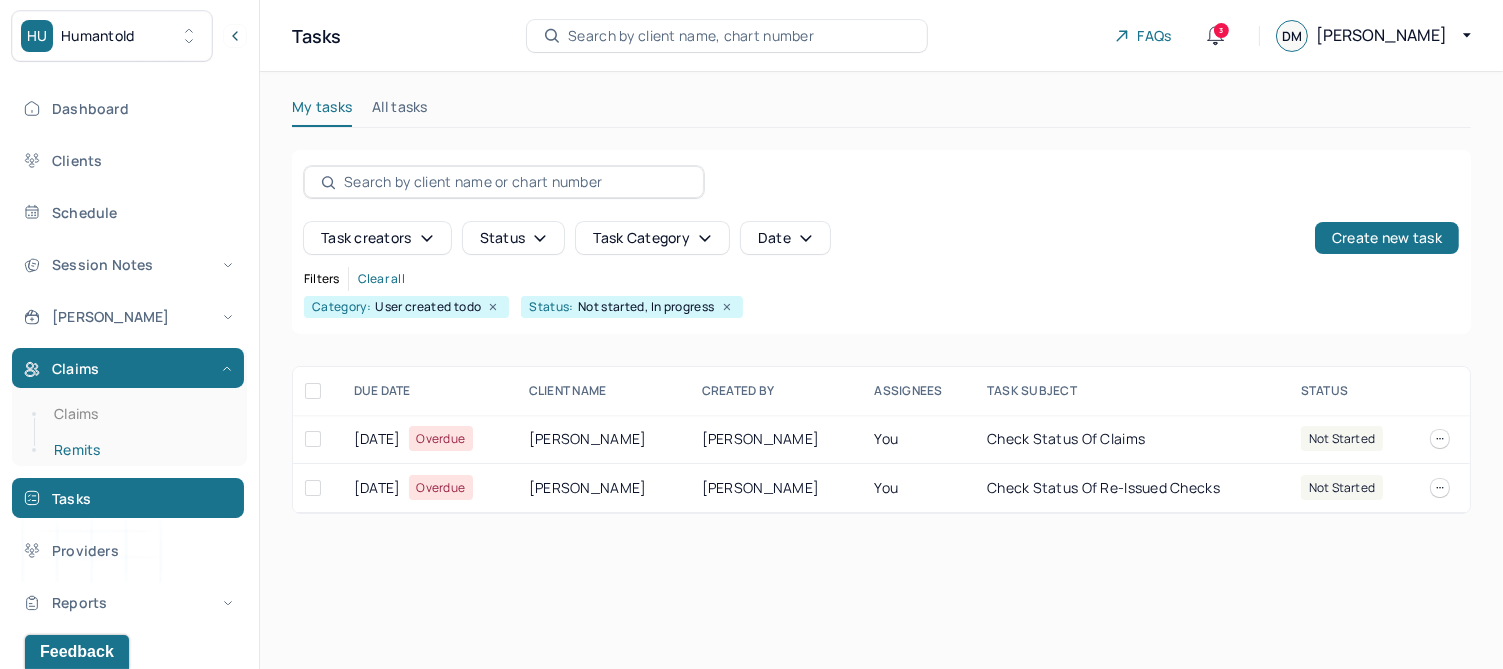 click on "Remits" at bounding box center (139, 450) 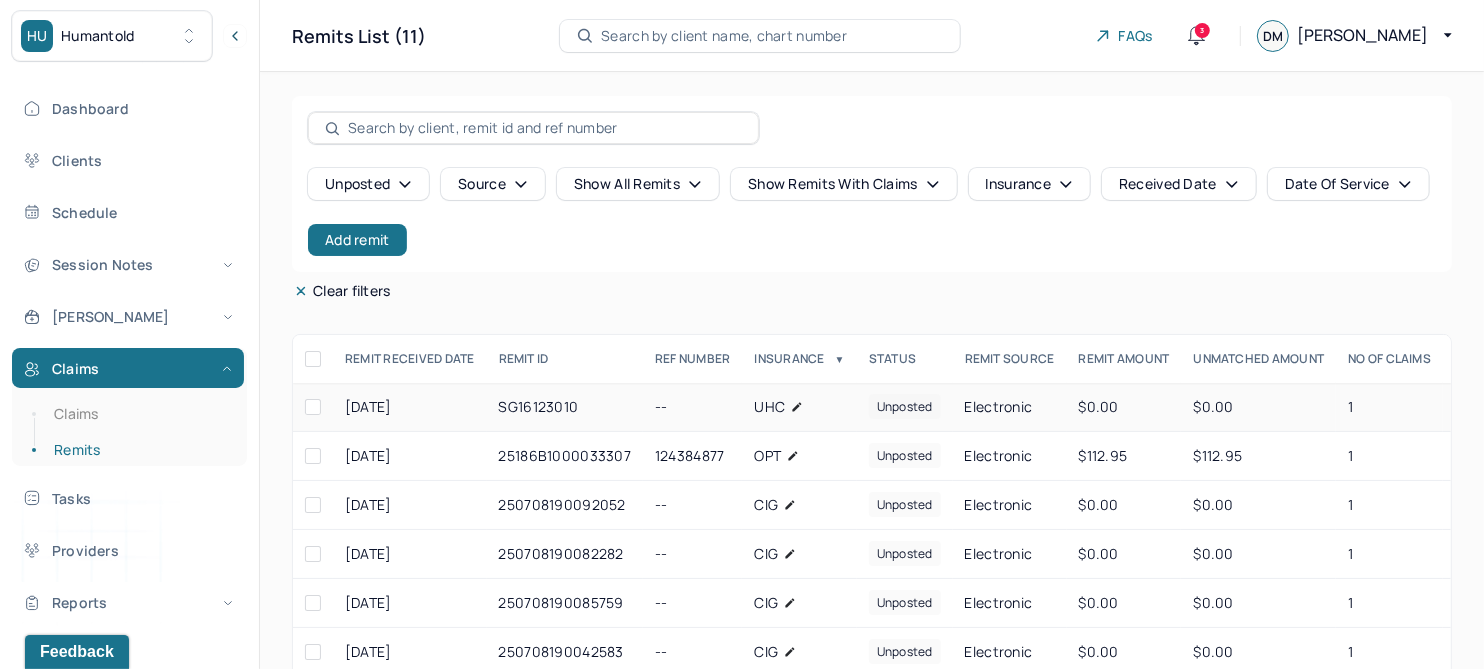 click on "SG16123010" at bounding box center [565, 407] 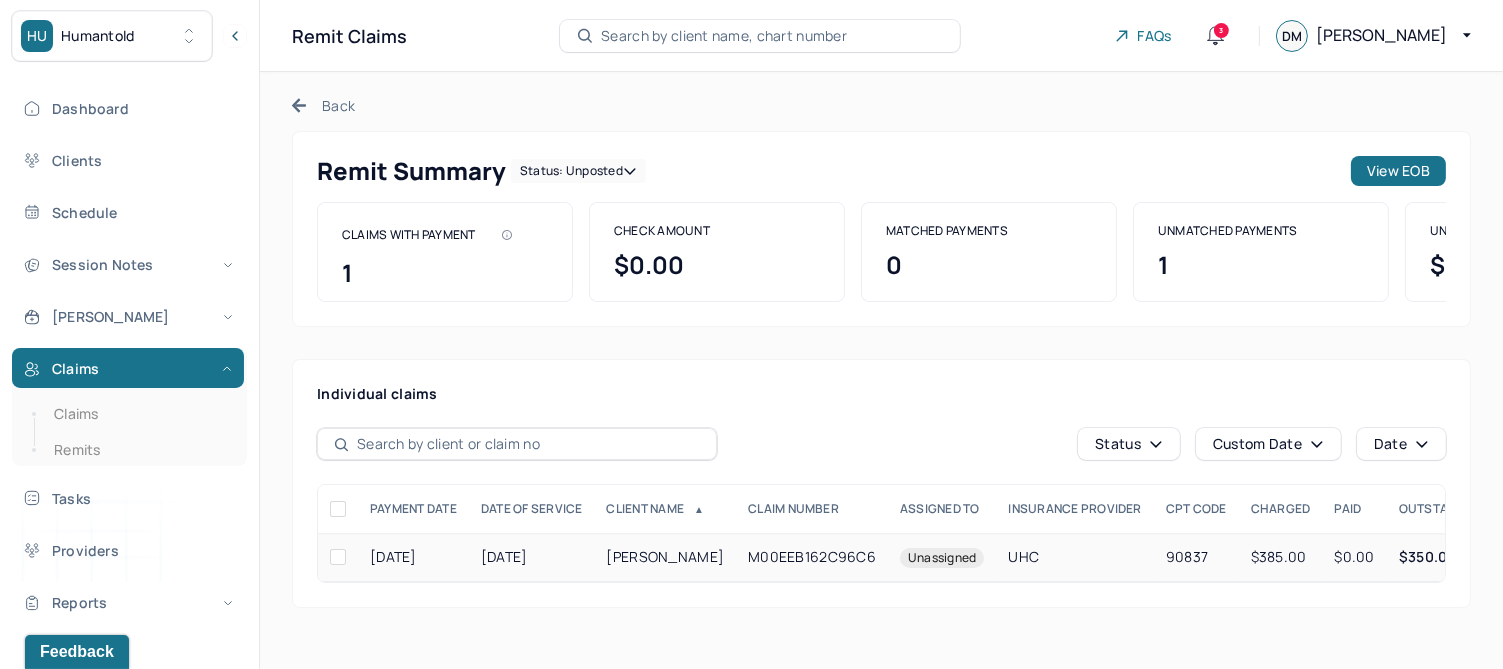 click on "M00EEB162C96C6" at bounding box center (812, 557) 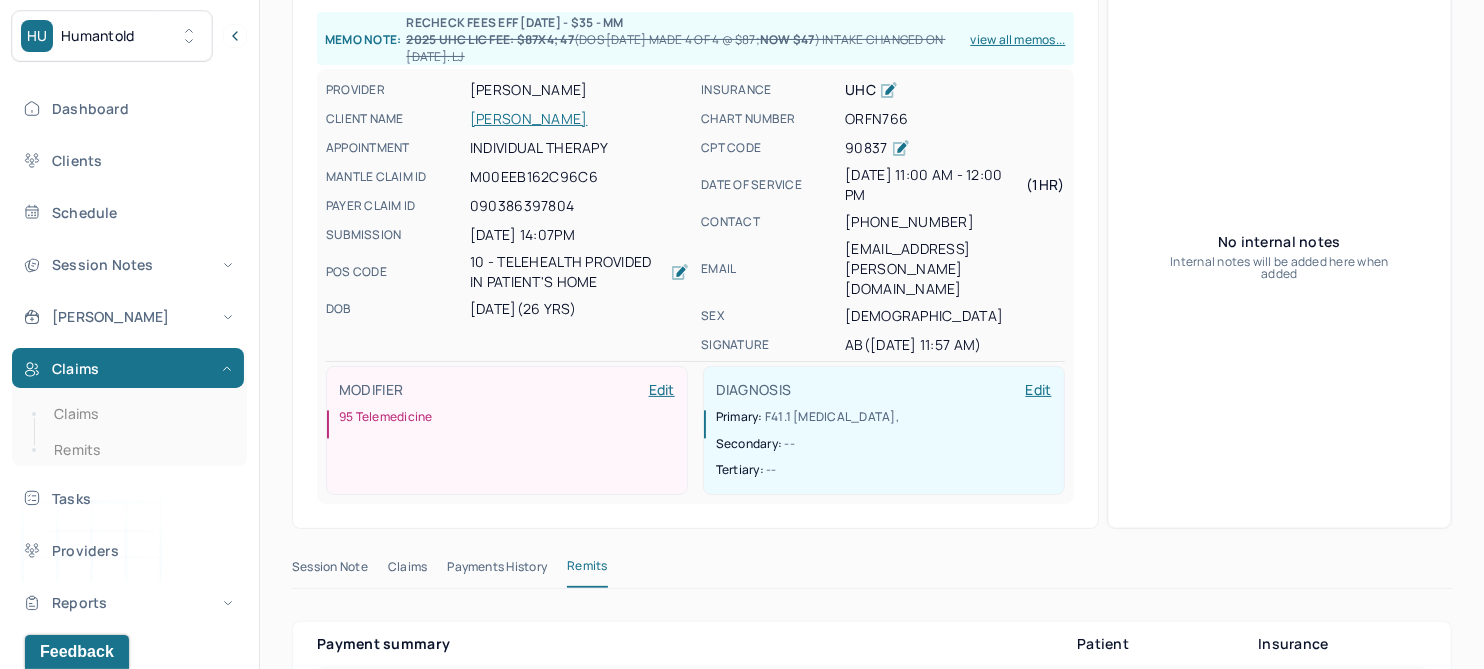 scroll, scrollTop: 250, scrollLeft: 0, axis: vertical 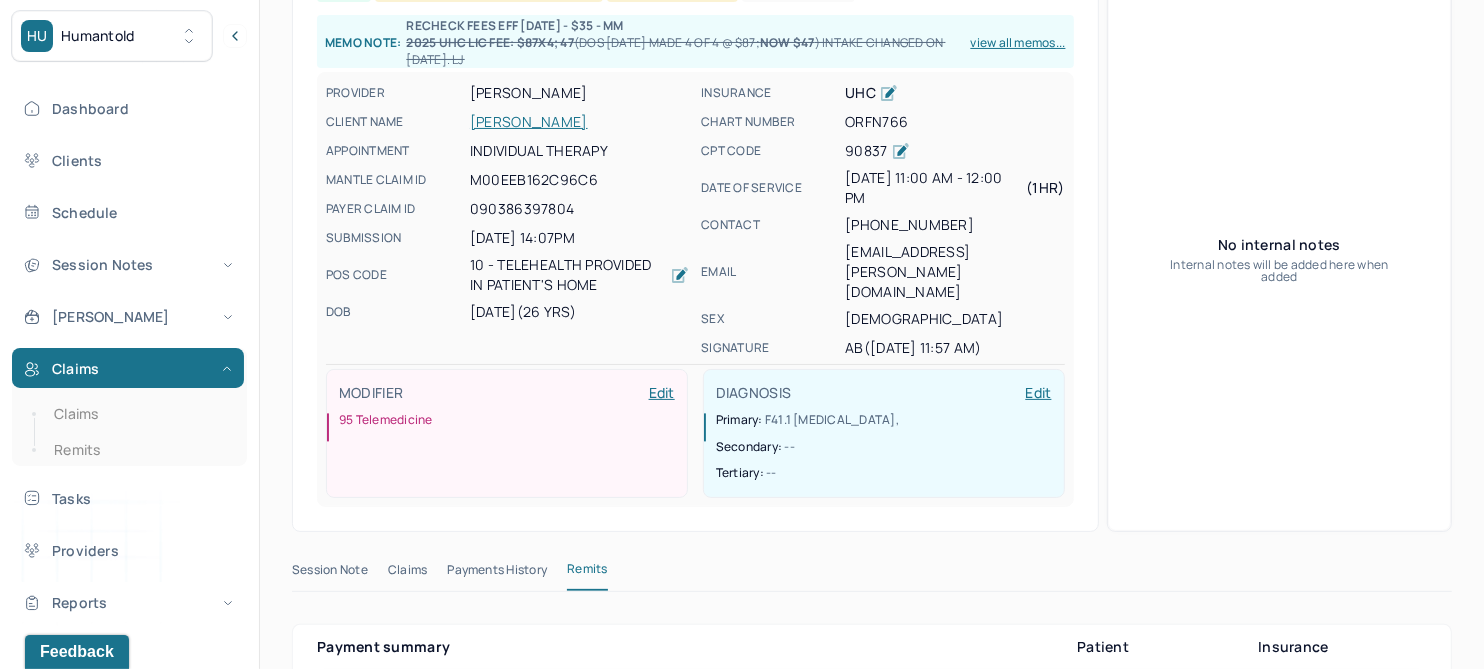 click on "[PERSON_NAME]" at bounding box center [579, 122] 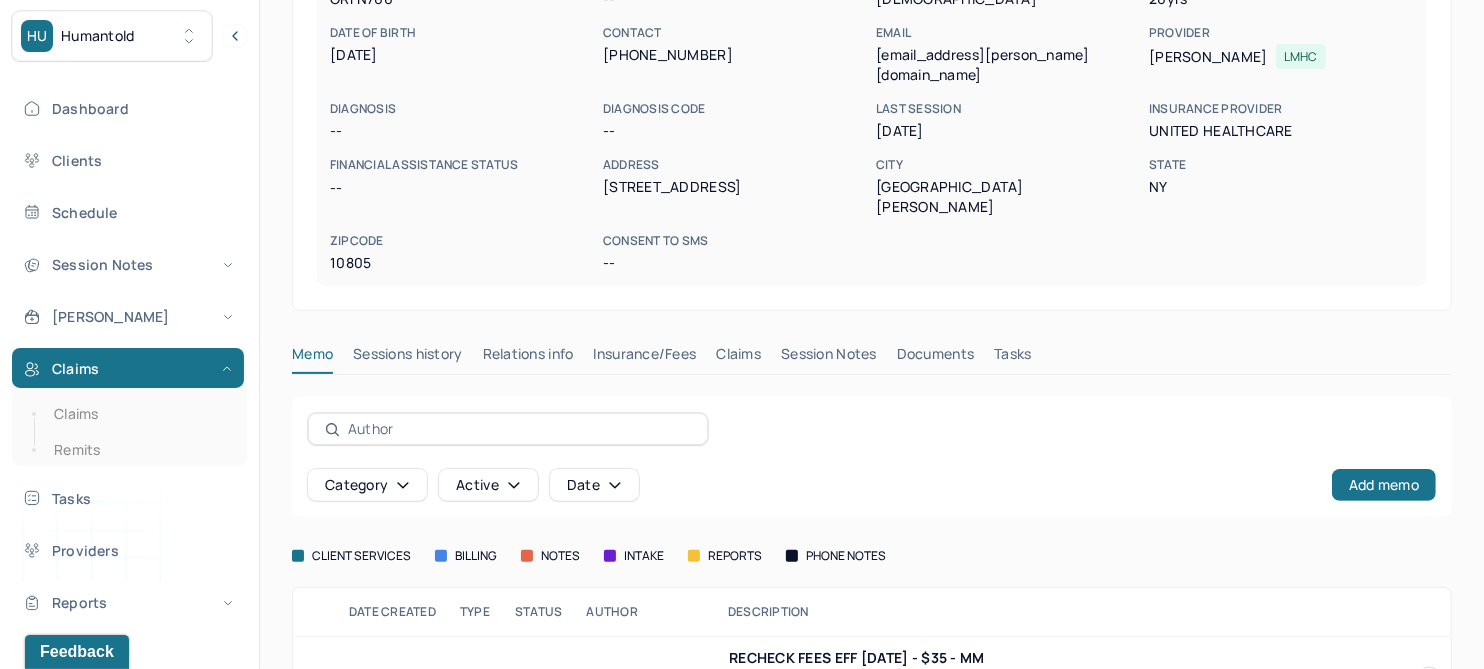 click on "Claims" at bounding box center [738, 358] 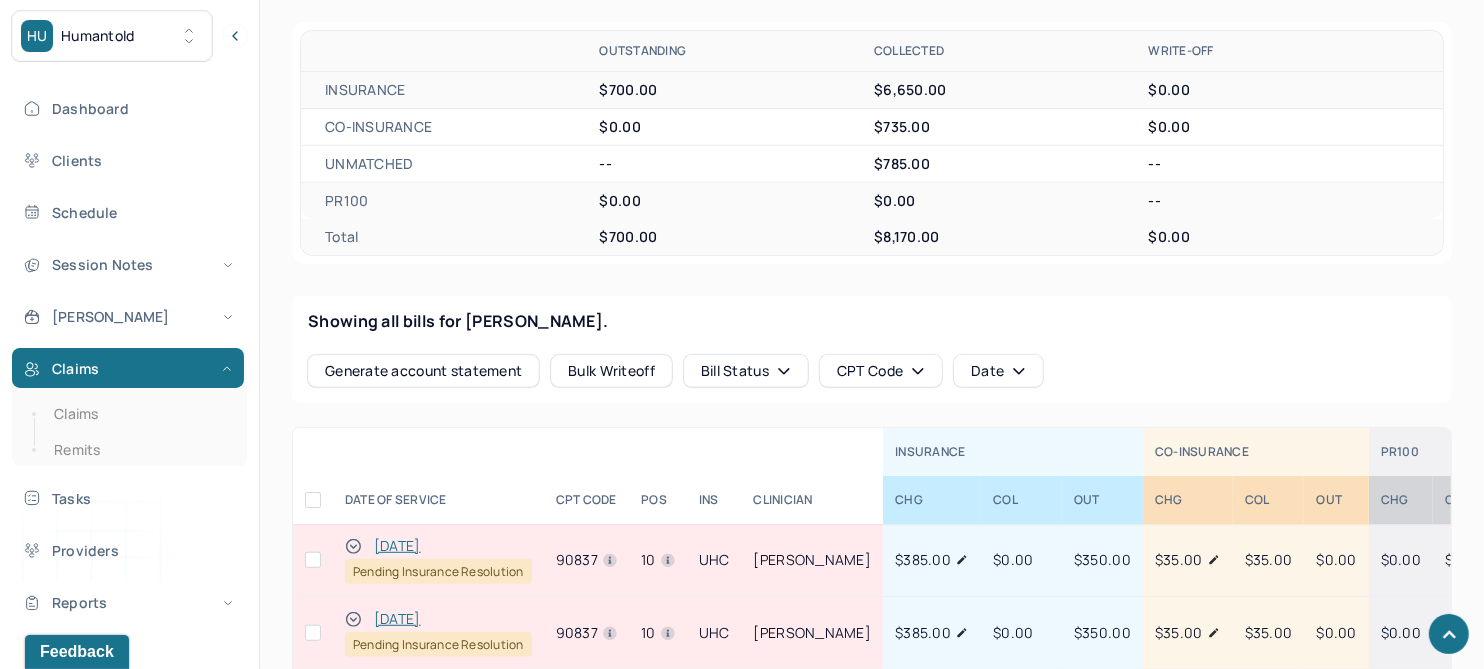 scroll, scrollTop: 666, scrollLeft: 0, axis: vertical 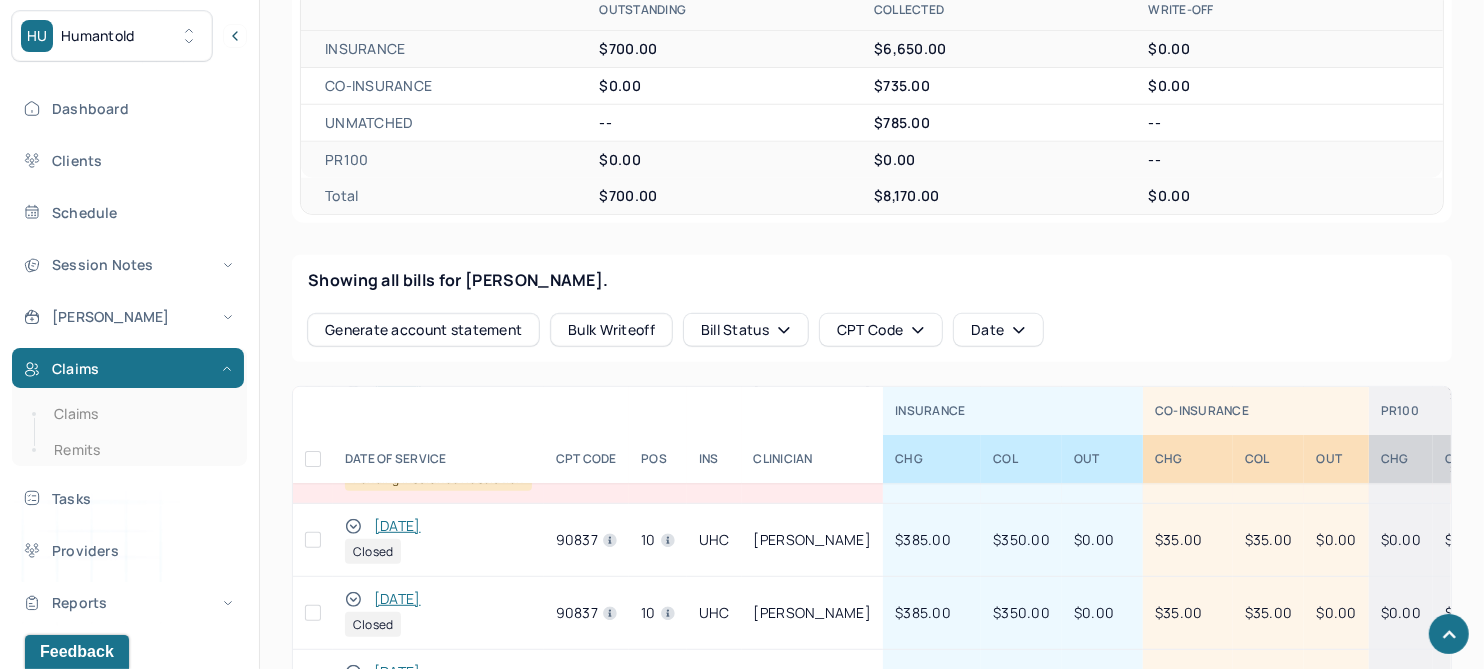 click on "06/20/2025" at bounding box center (397, 526) 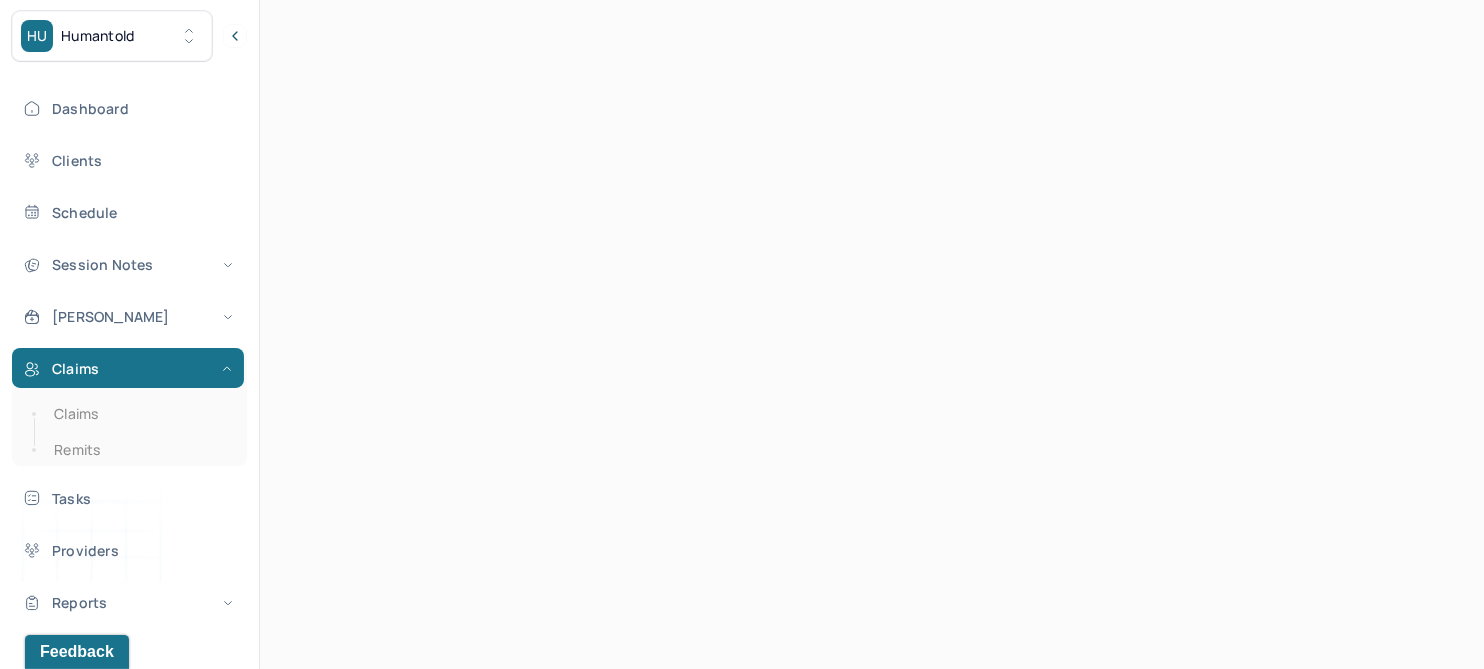 scroll, scrollTop: 666, scrollLeft: 0, axis: vertical 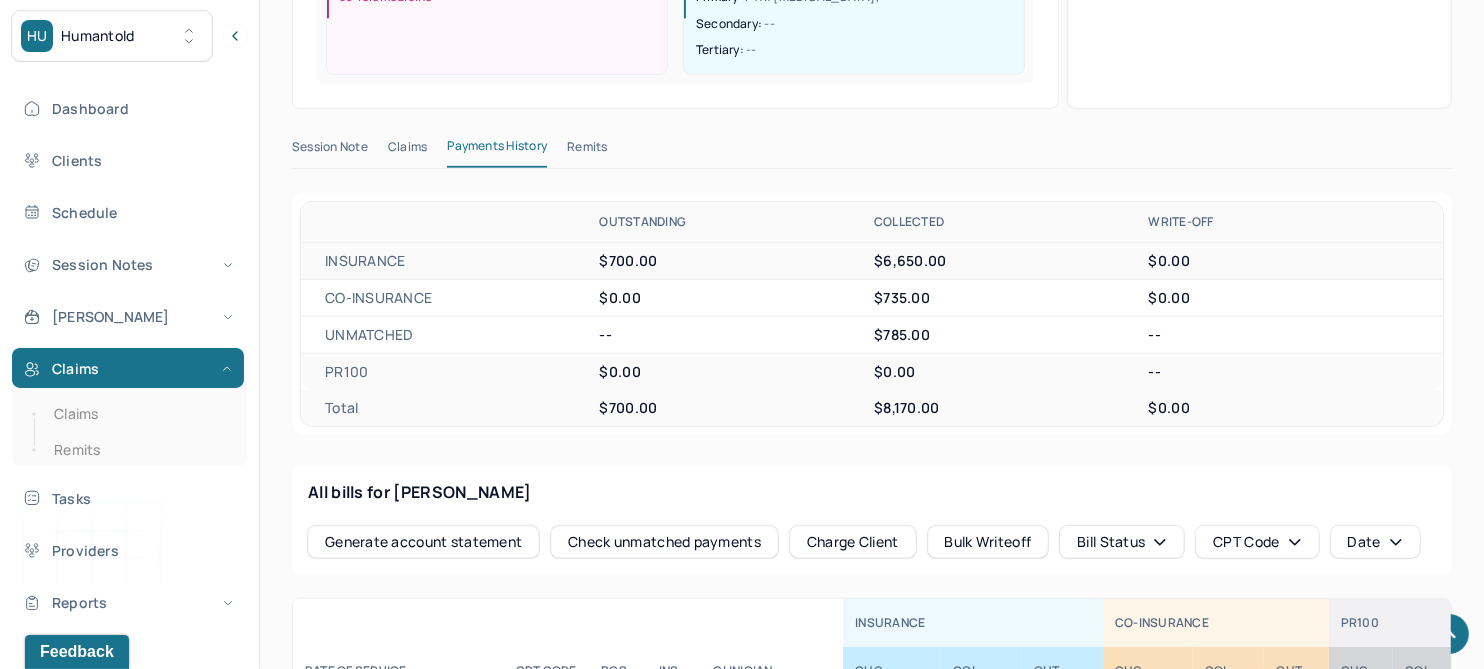 click on "Remits" at bounding box center [587, 151] 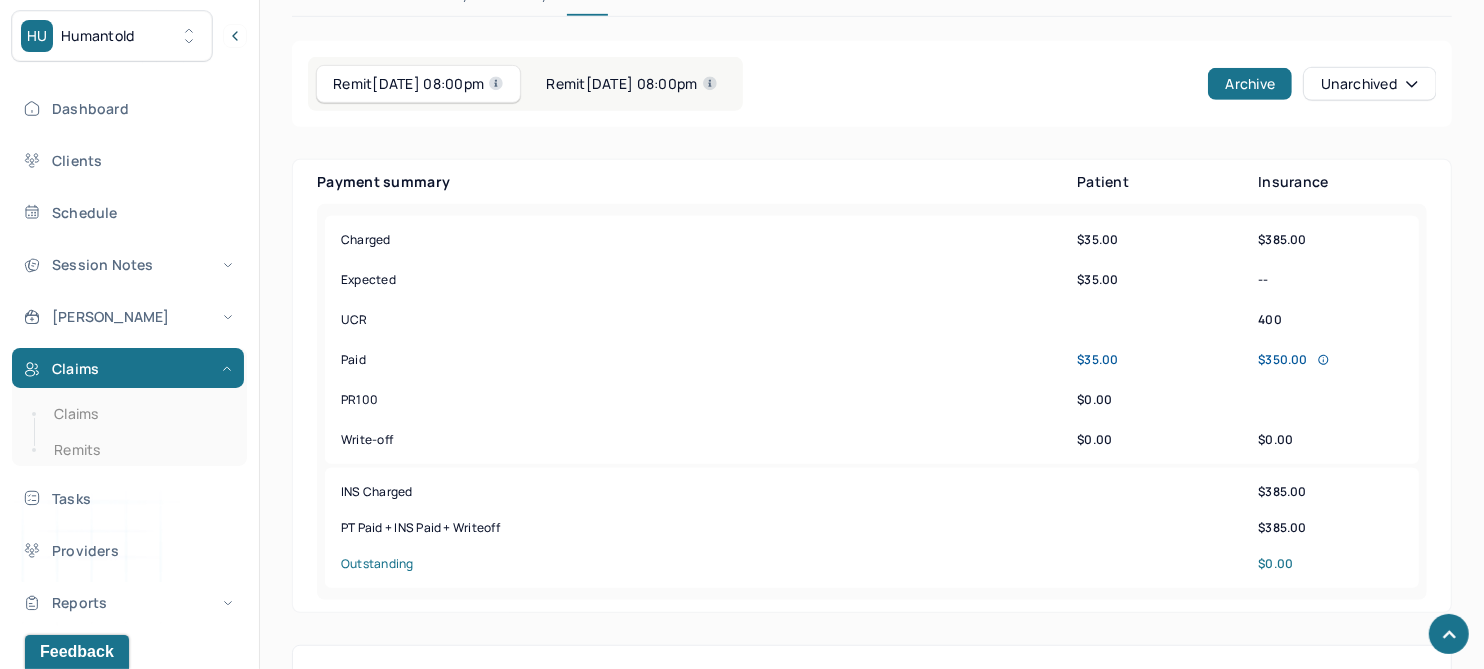 scroll, scrollTop: 667, scrollLeft: 0, axis: vertical 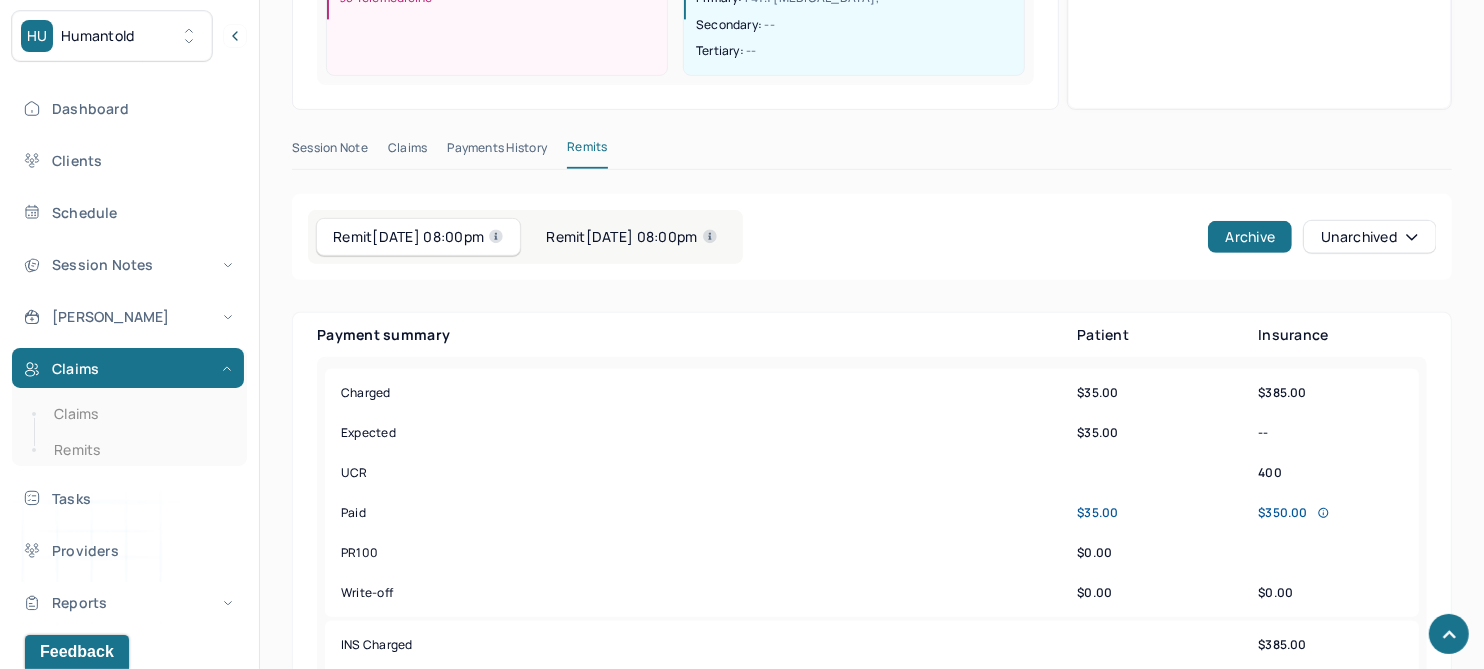 click on "Remit 06/23/2025 08:00pm" at bounding box center [631, 237] 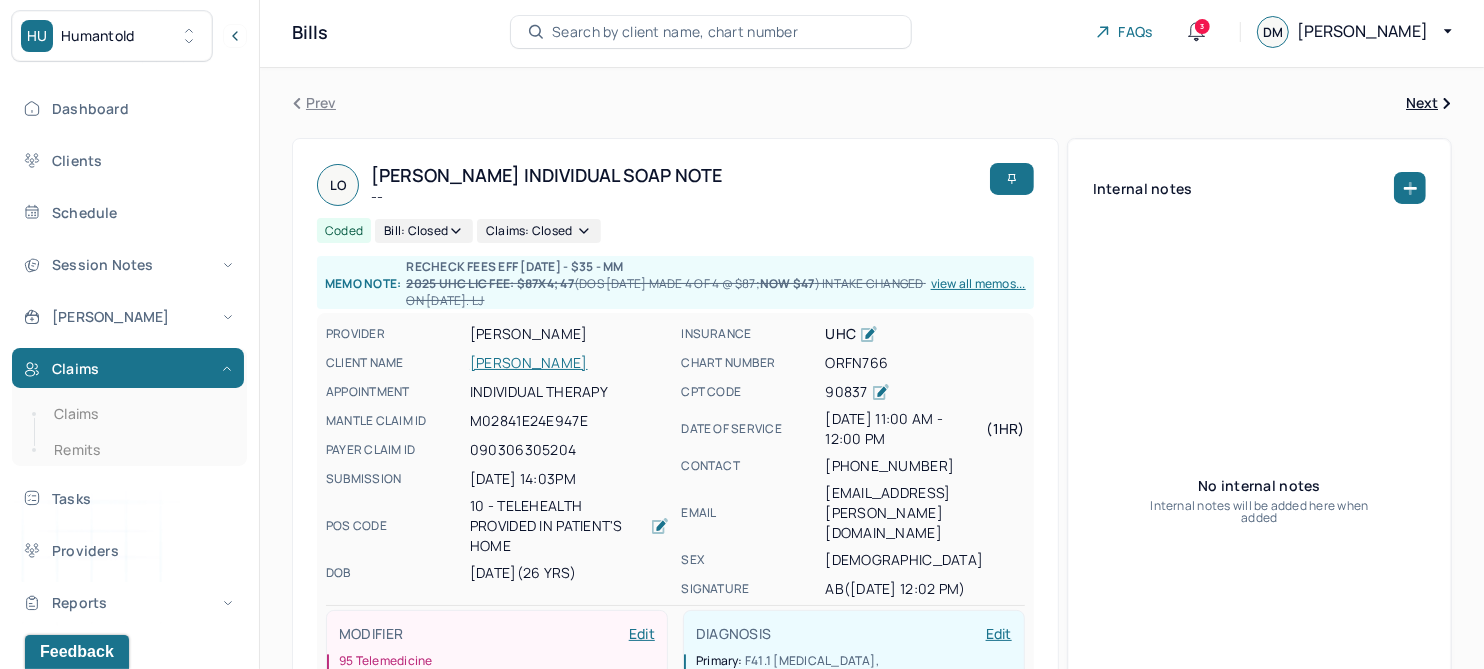 scroll, scrollTop: 0, scrollLeft: 0, axis: both 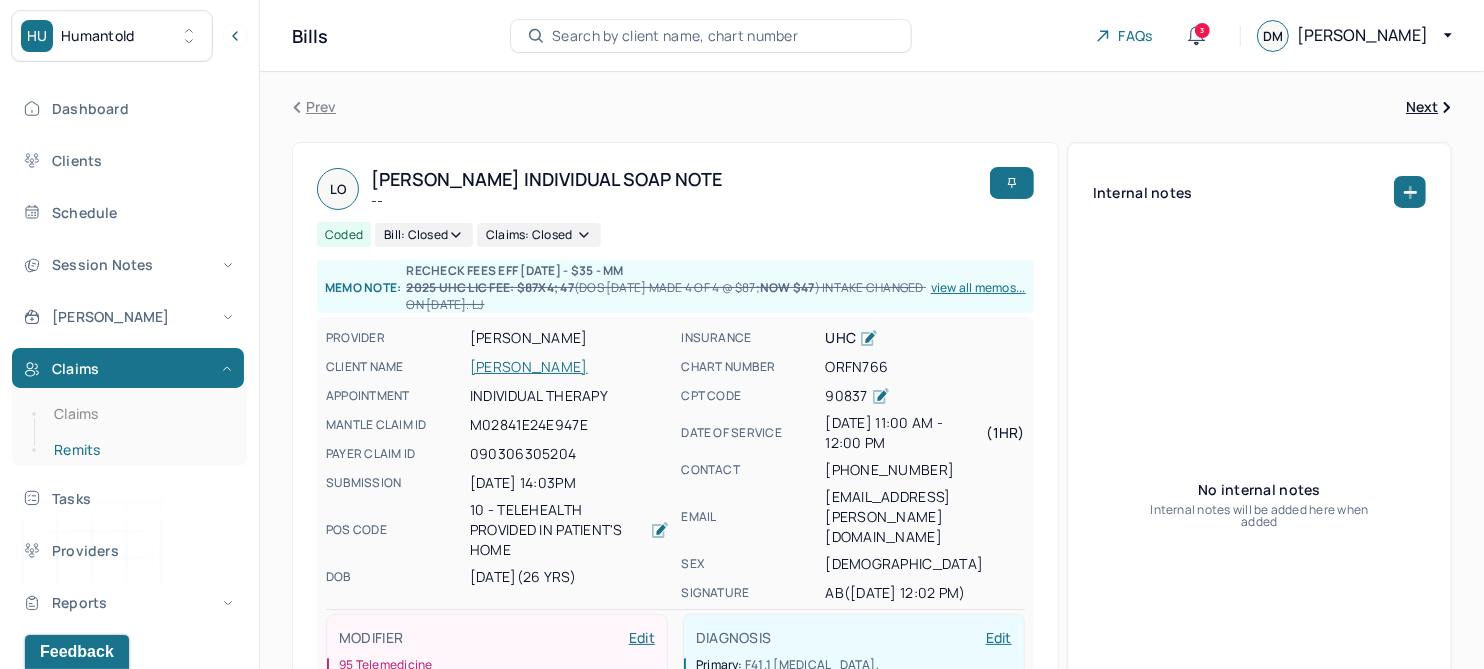 click on "Remits" at bounding box center [139, 450] 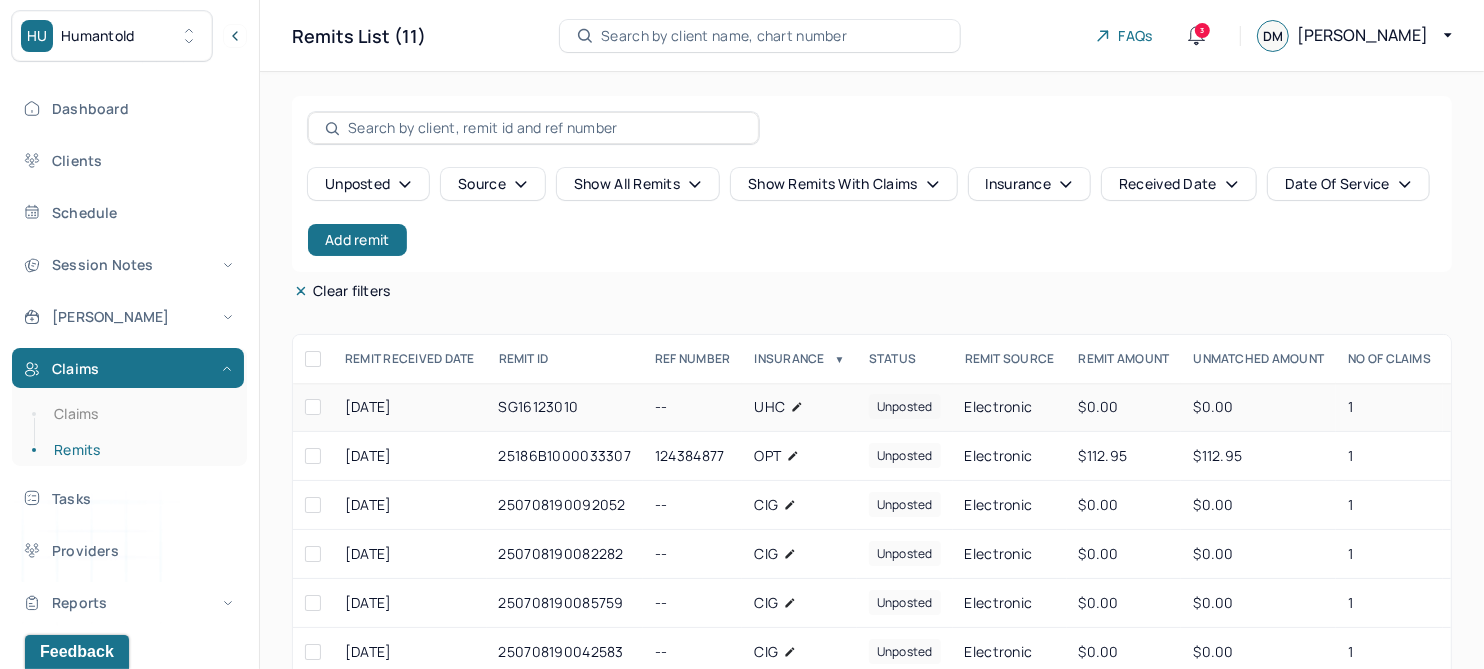 click on "SG16123010" at bounding box center (565, 407) 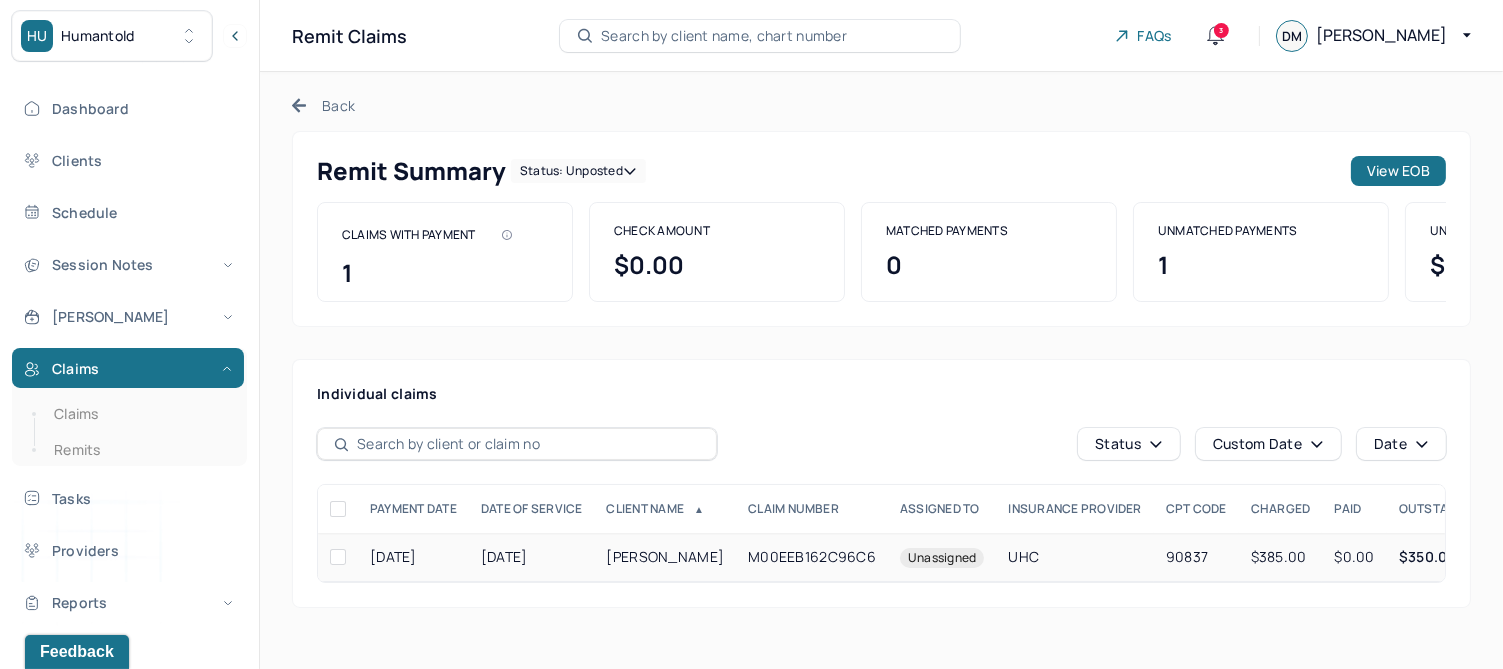 click on "[PERSON_NAME]" at bounding box center (666, 557) 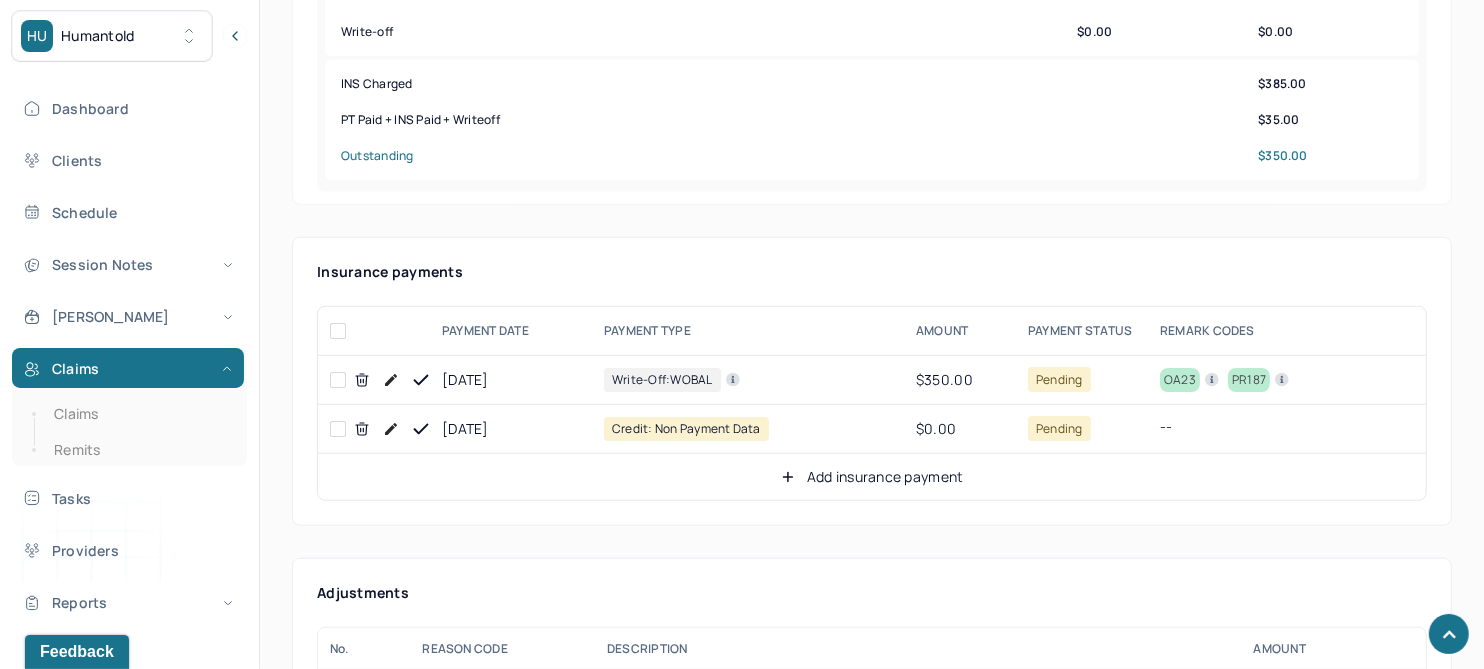 scroll, scrollTop: 1125, scrollLeft: 0, axis: vertical 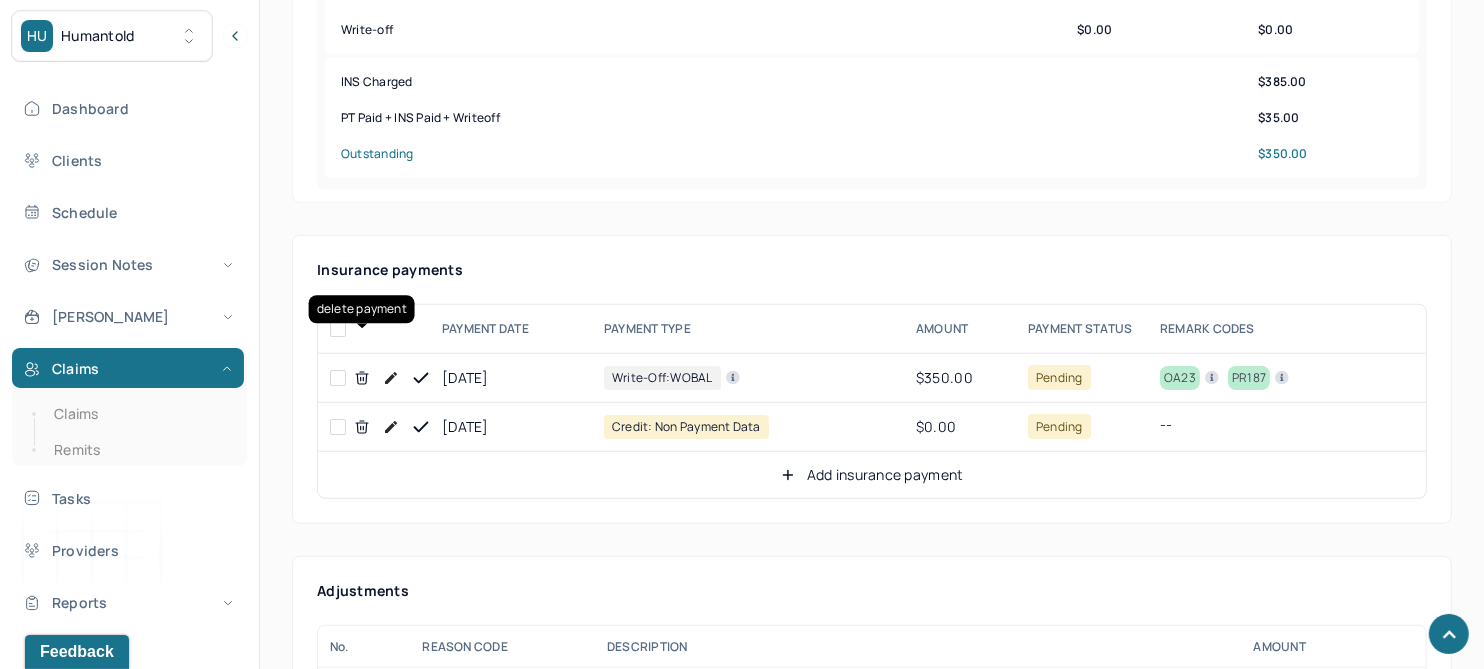 click 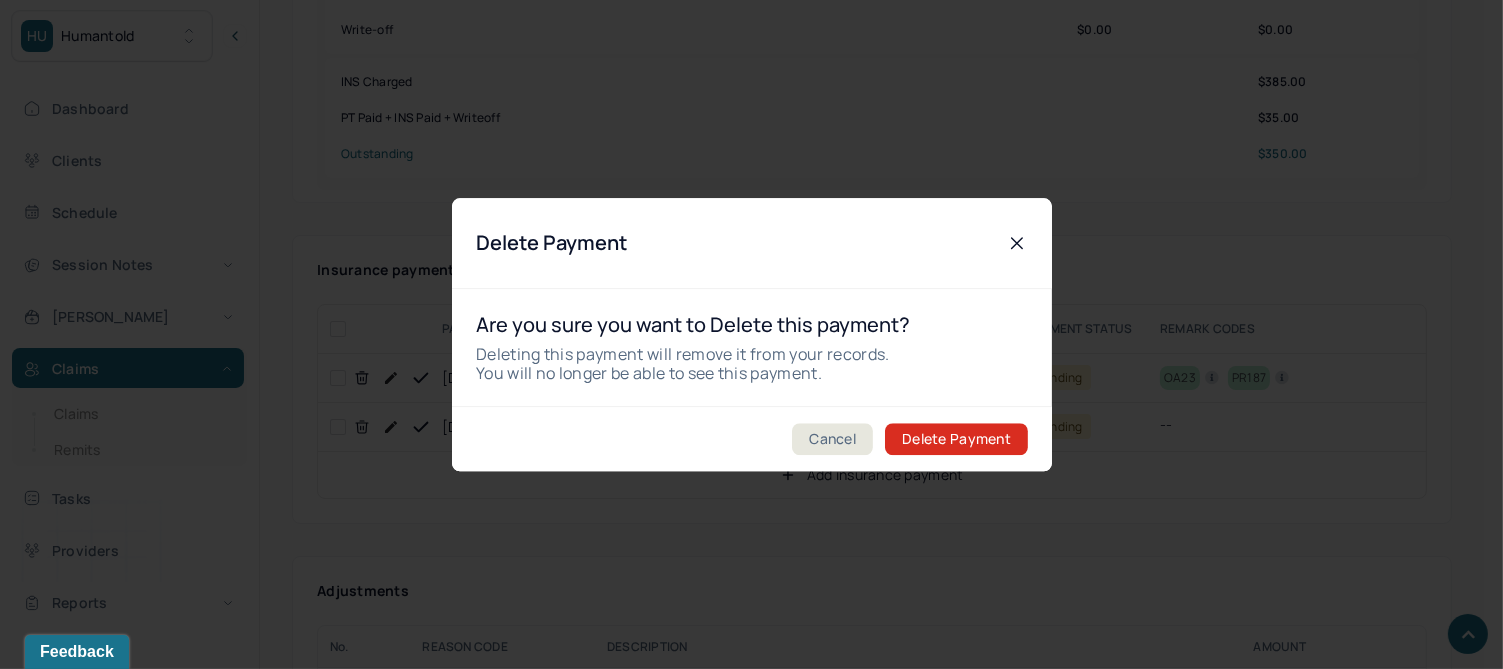 click on "Delete Payment" at bounding box center [956, 439] 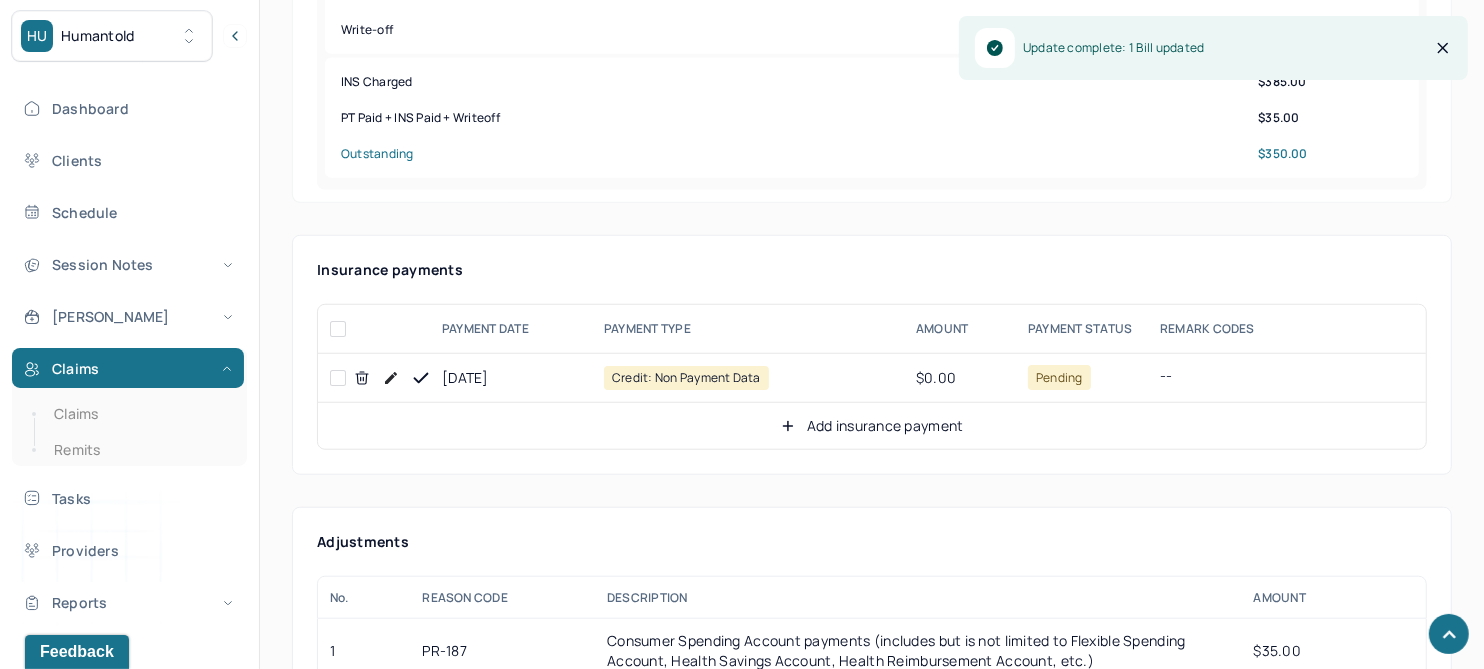 click 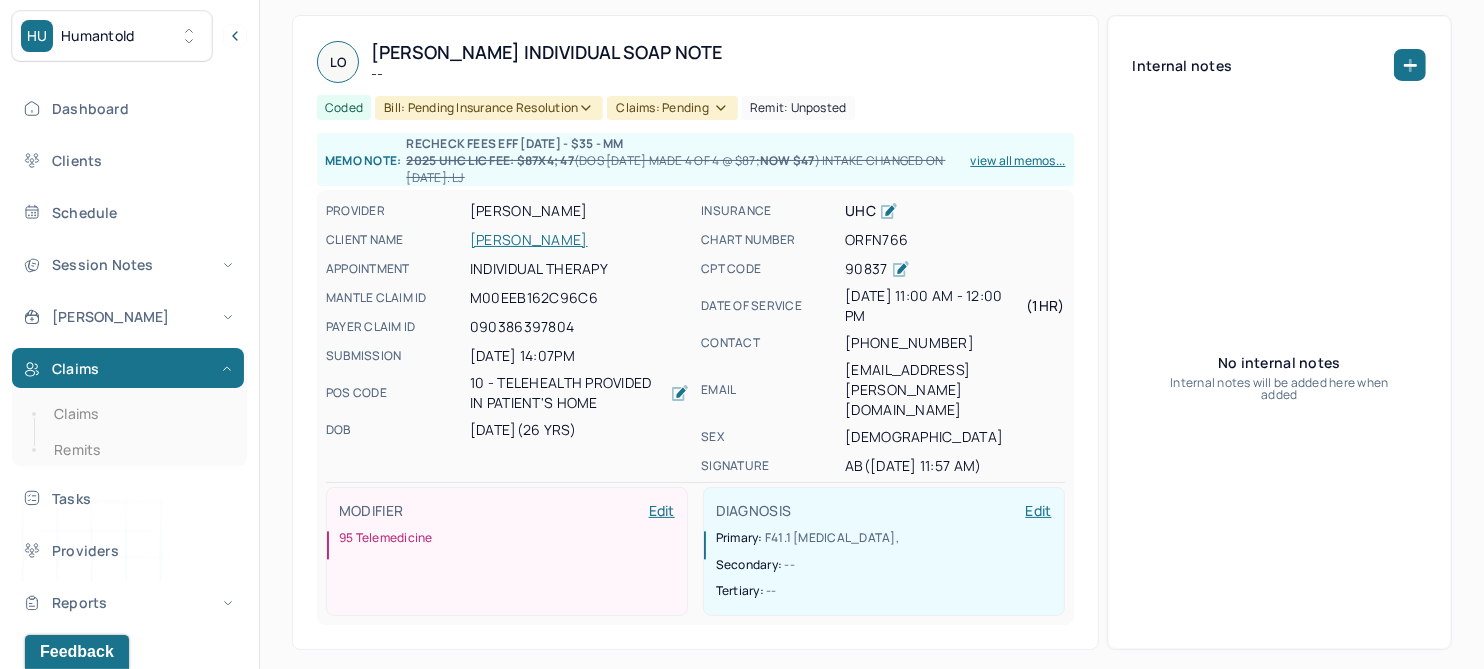 scroll, scrollTop: 0, scrollLeft: 0, axis: both 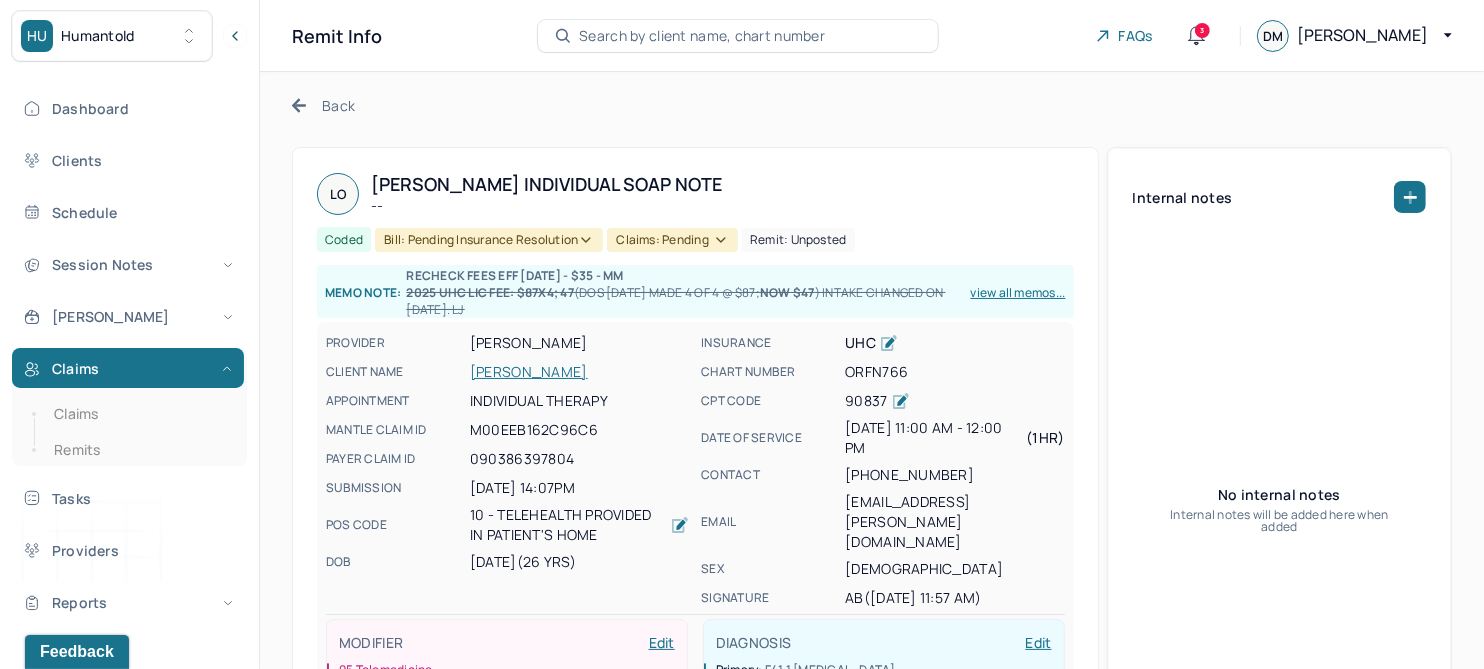 click on "Back" at bounding box center (323, 105) 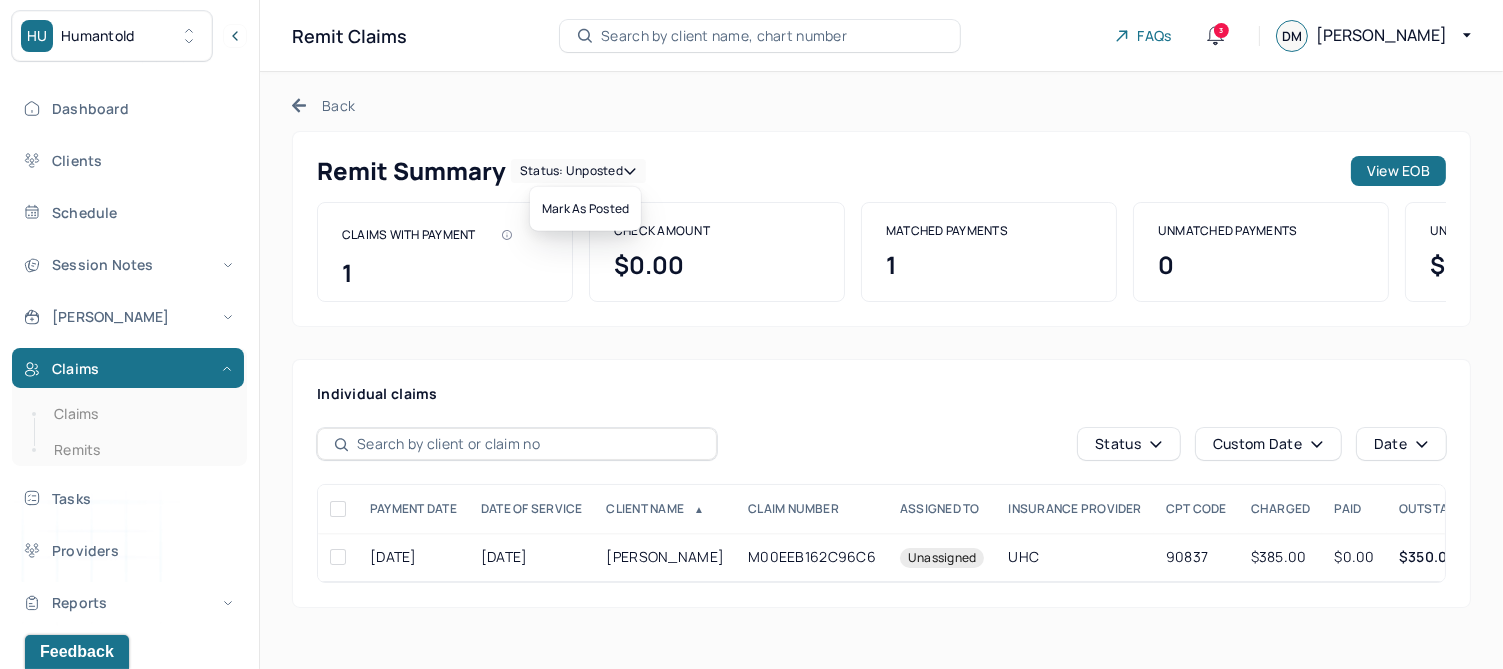 click on "Status: unposted" at bounding box center (578, 171) 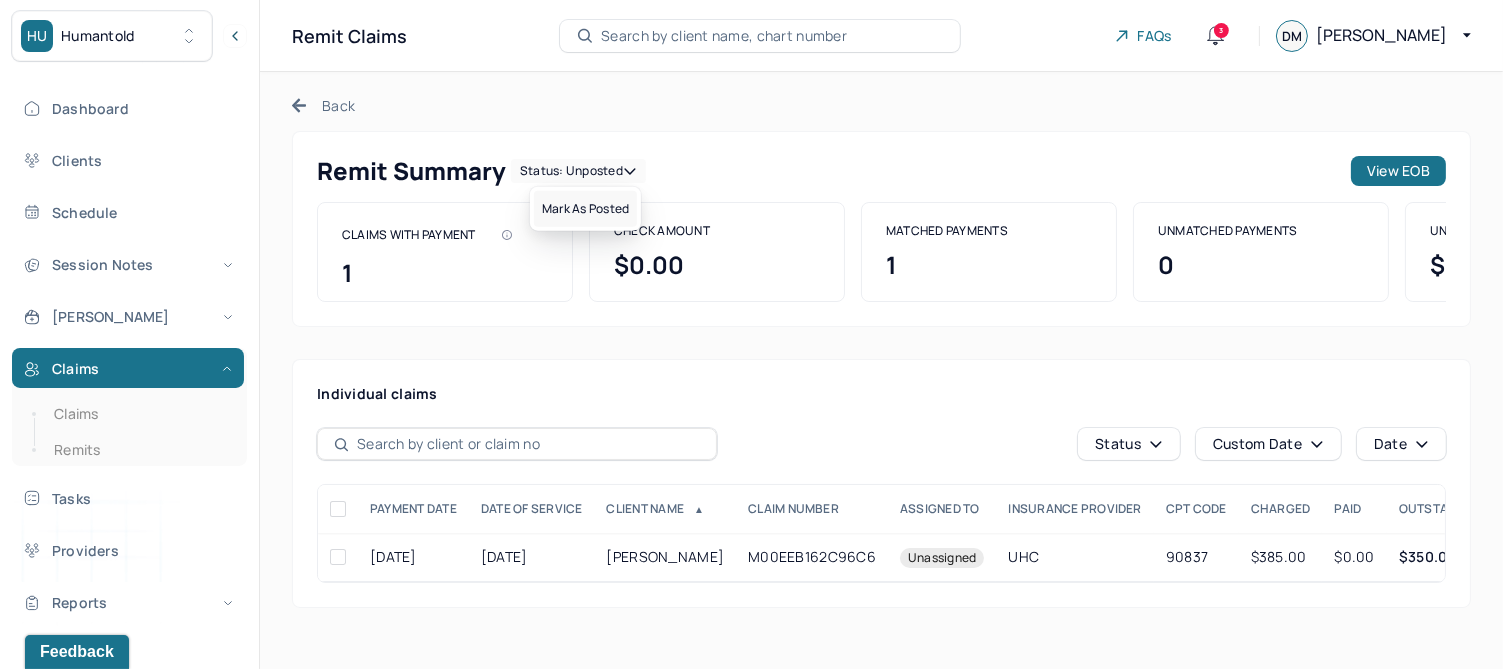 click on "Mark as Posted" at bounding box center (585, 209) 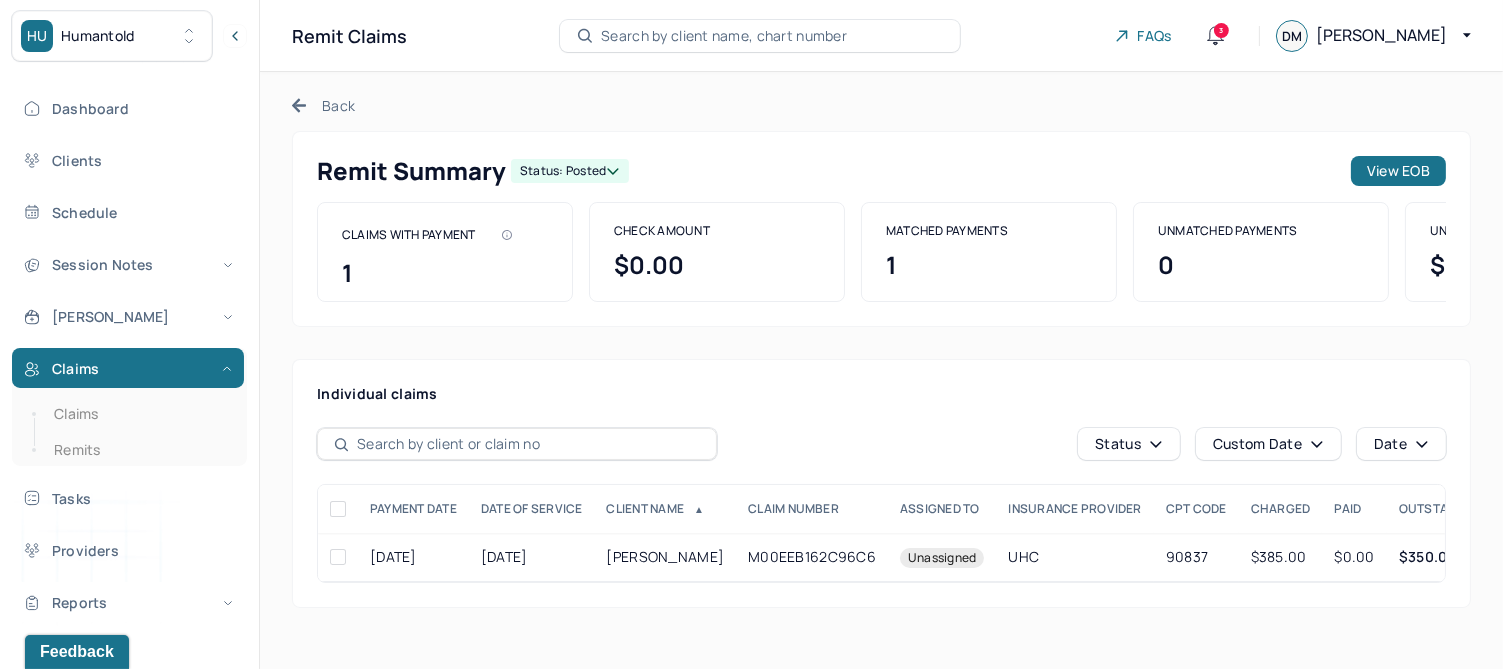 click 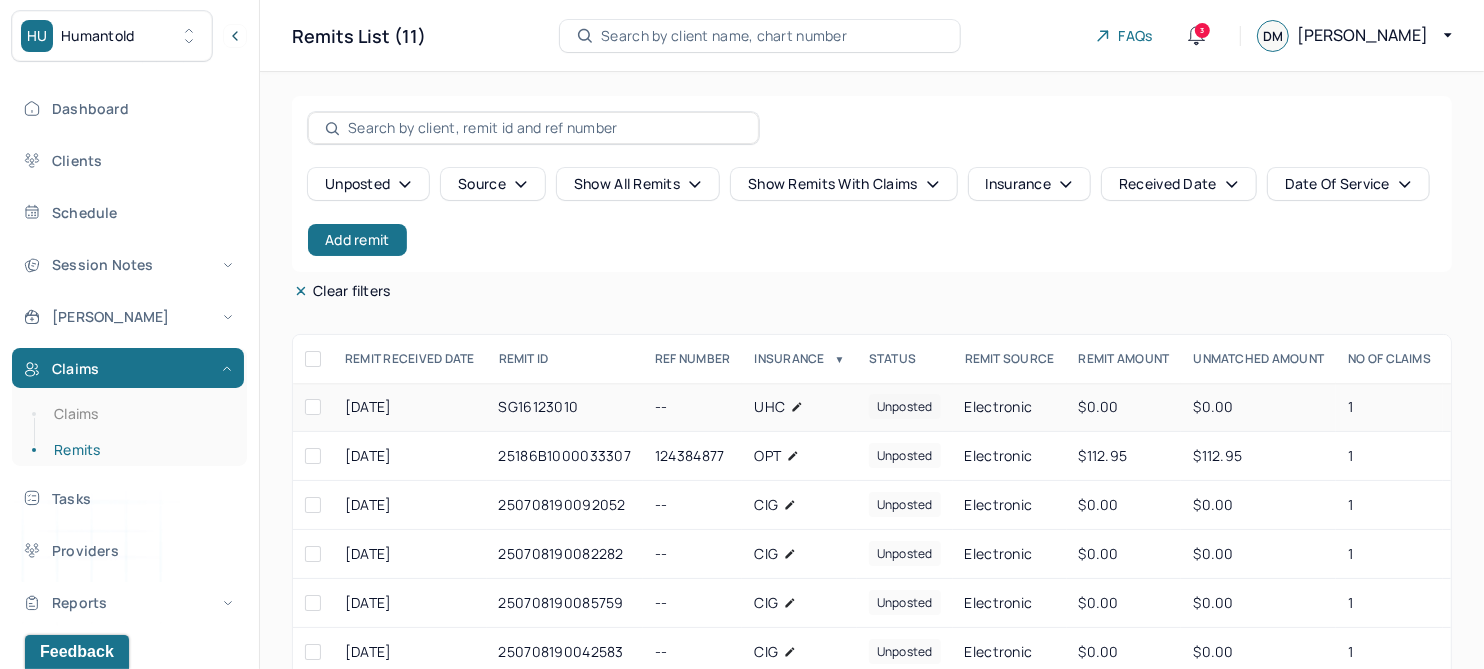click on "SG16123010" at bounding box center [565, 407] 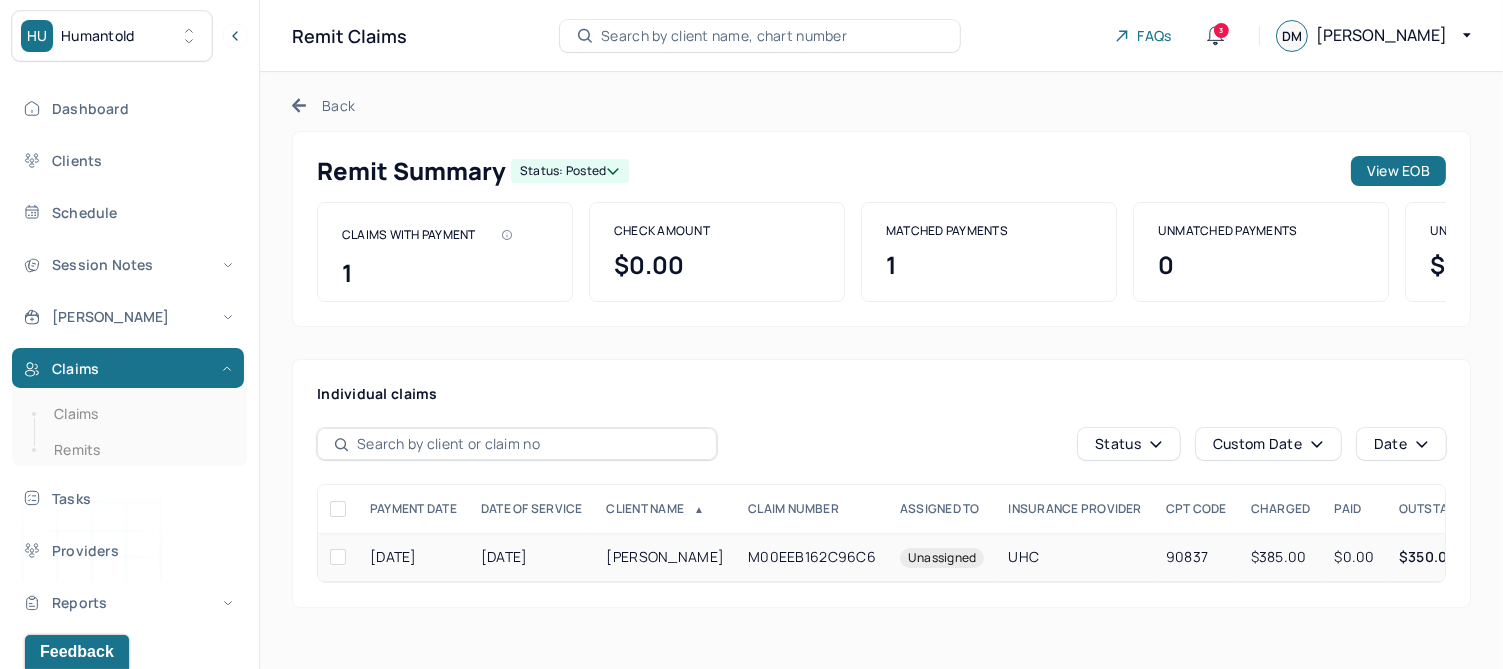click on "[PERSON_NAME]" at bounding box center (666, 557) 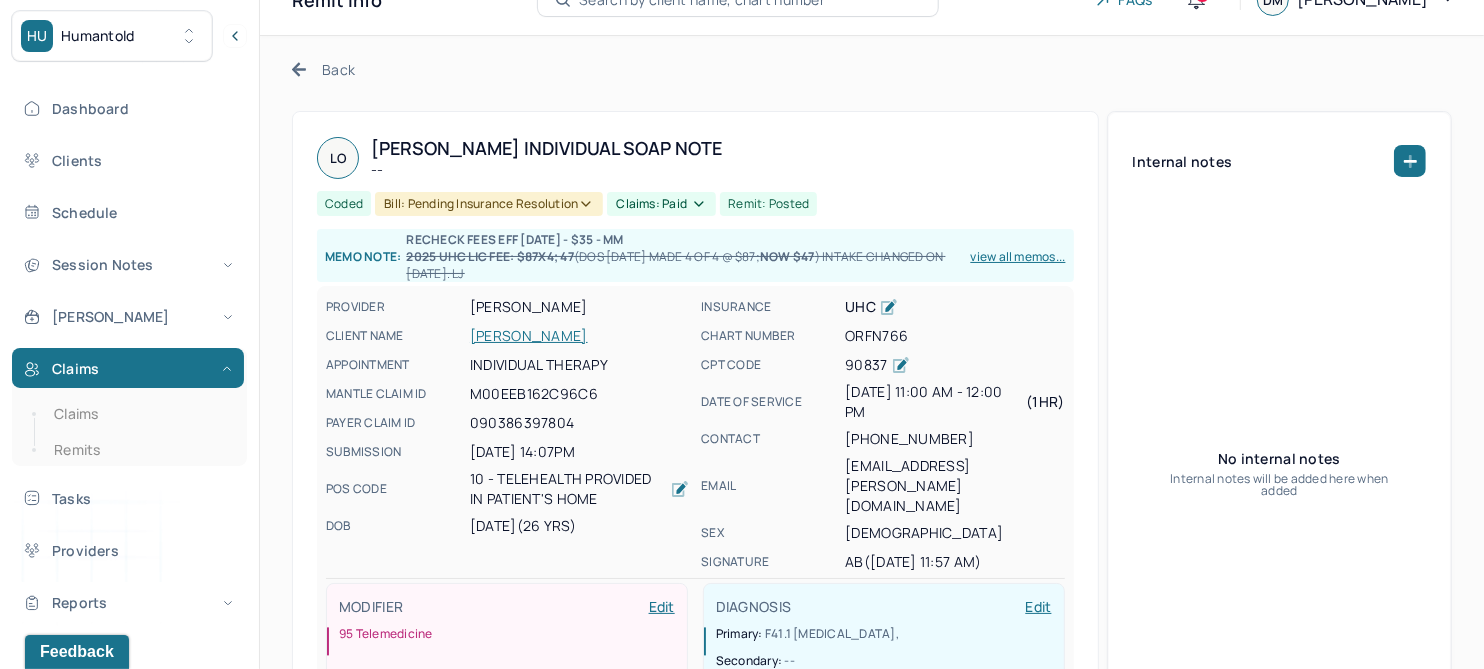 scroll, scrollTop: 0, scrollLeft: 0, axis: both 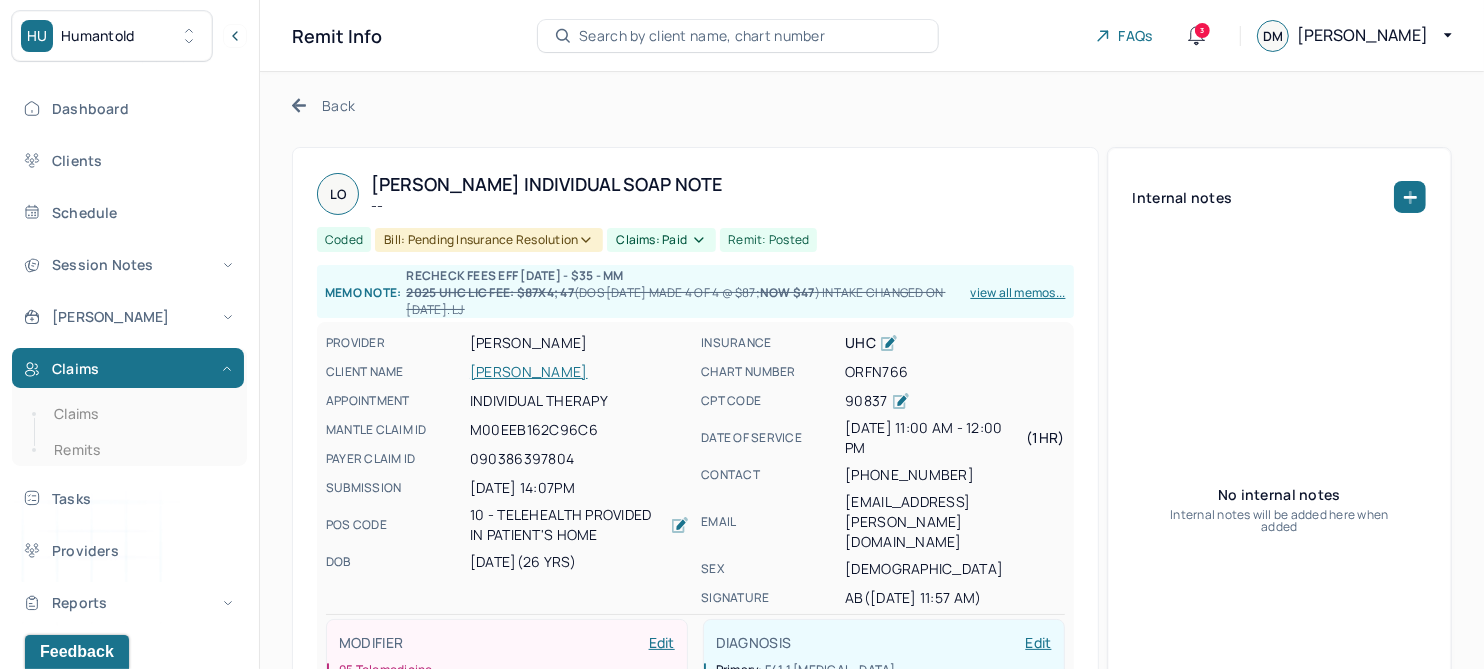 click on "Back" at bounding box center (323, 105) 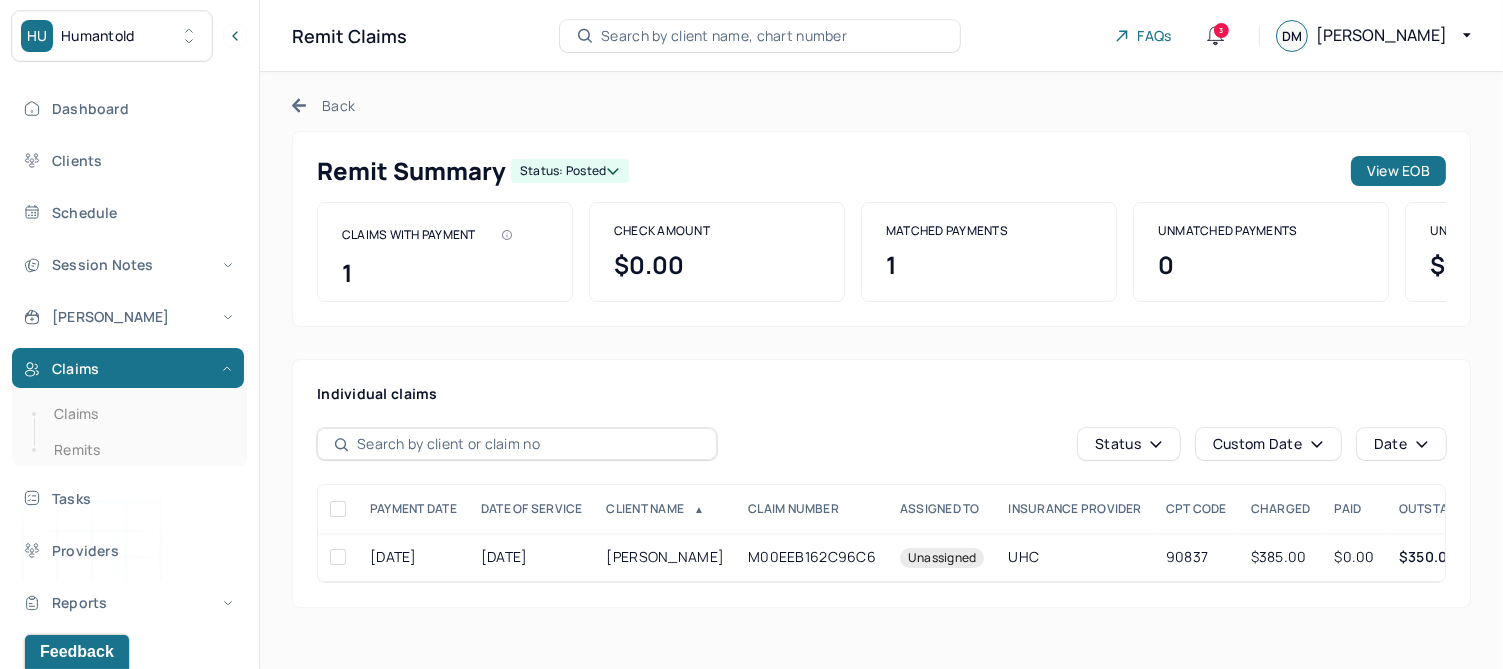 click on "Back" at bounding box center [323, 105] 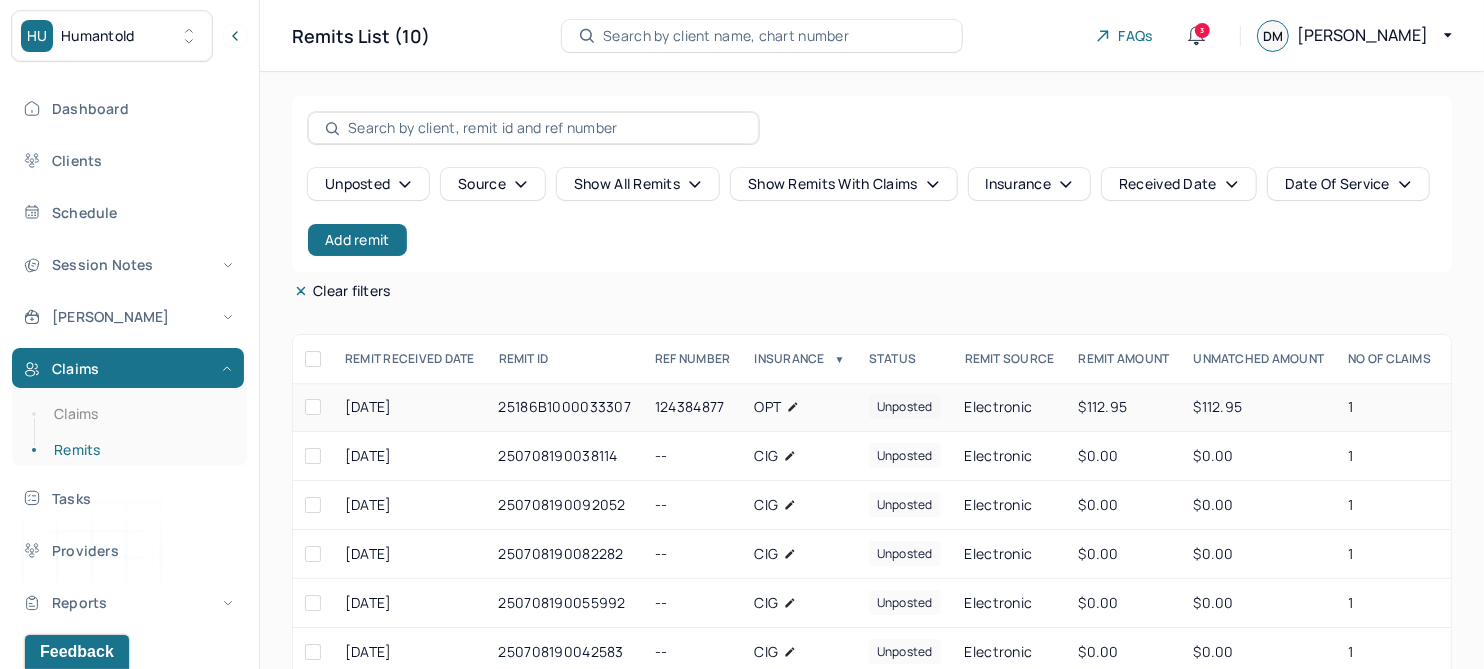 click on "25186B1000033307" at bounding box center [565, 407] 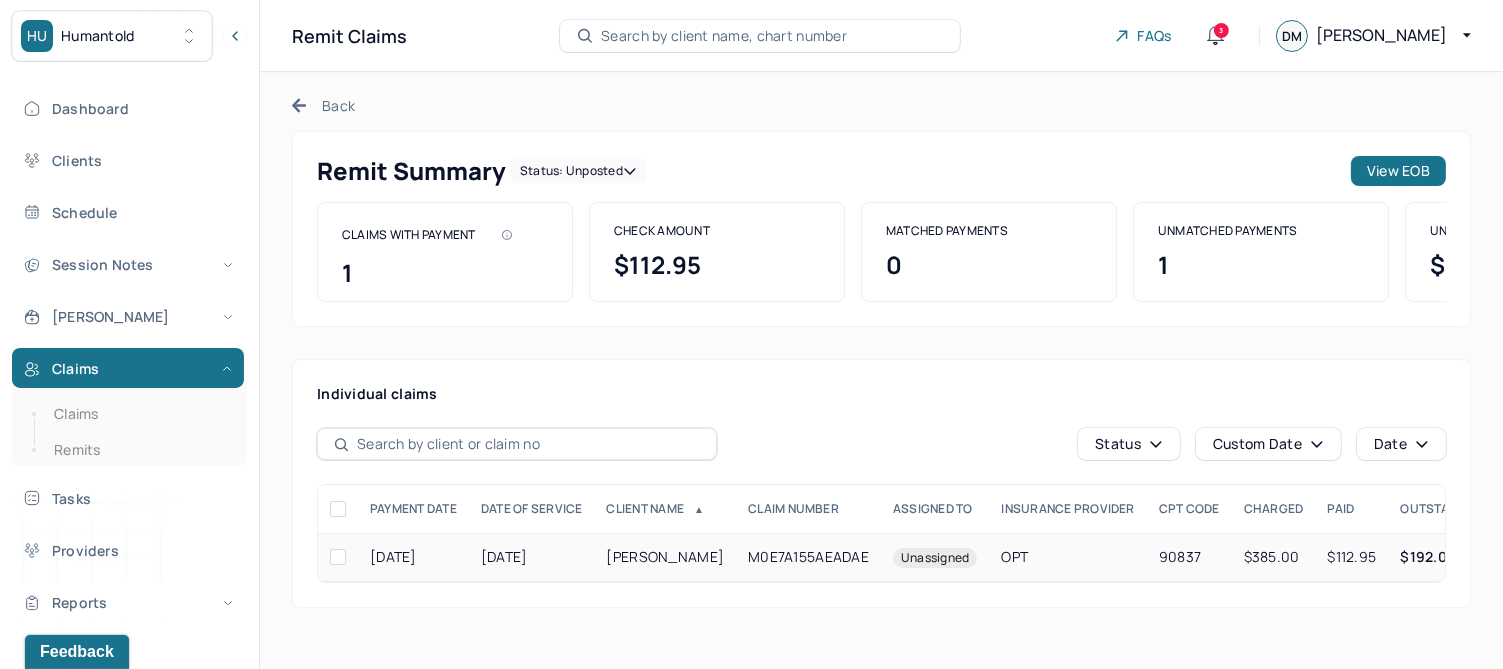click on "M0E7A155AEADAE" at bounding box center [808, 557] 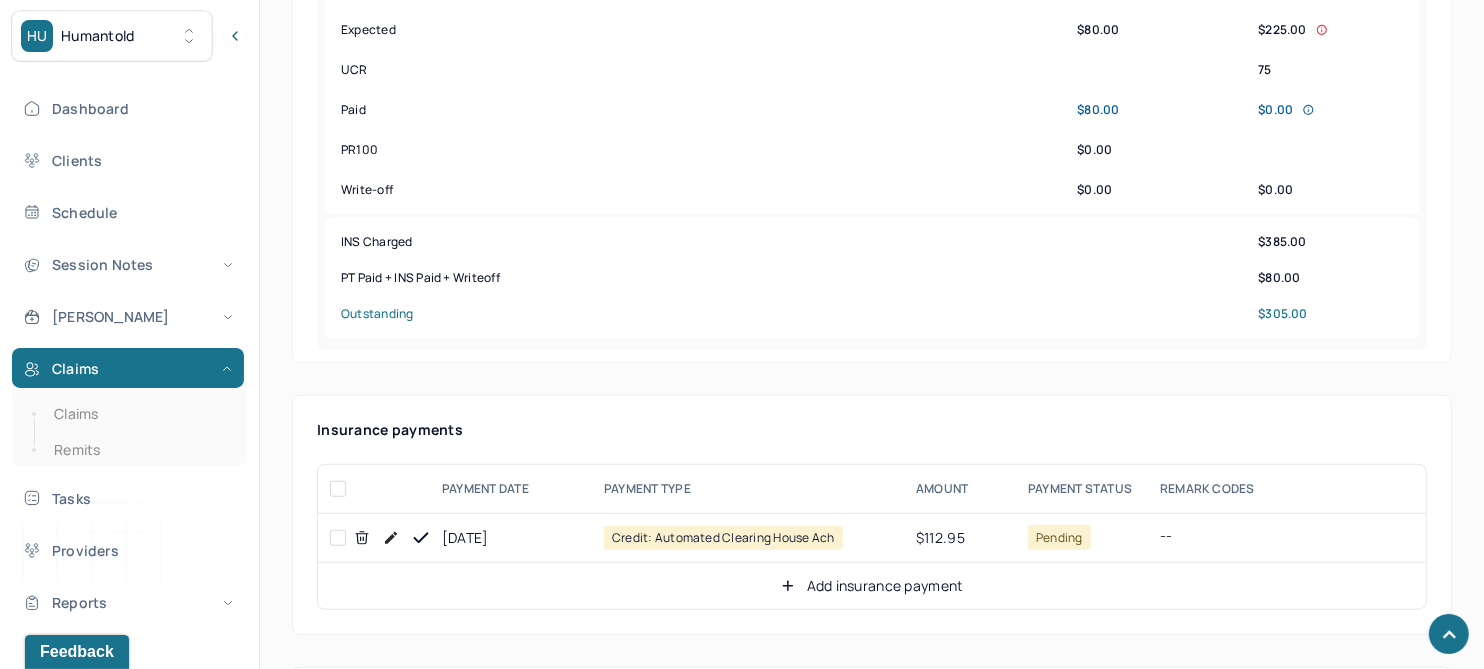 scroll, scrollTop: 874, scrollLeft: 0, axis: vertical 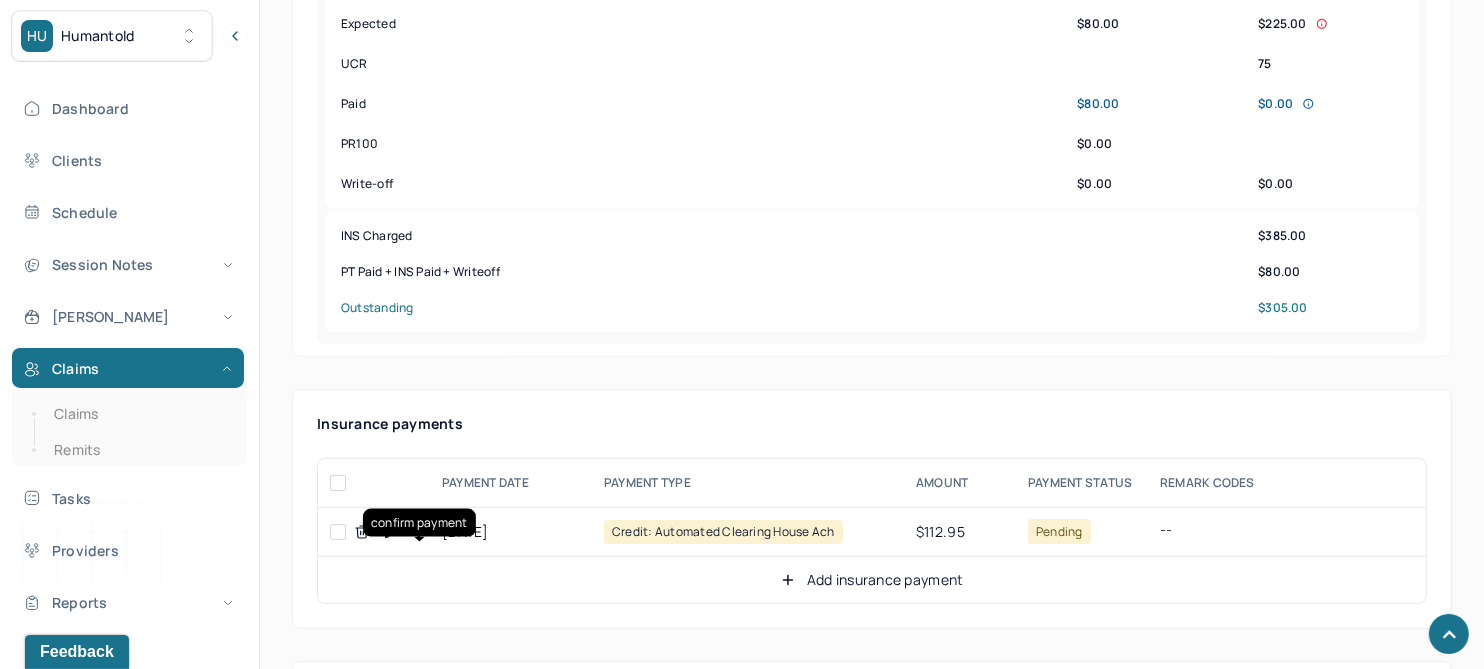 click 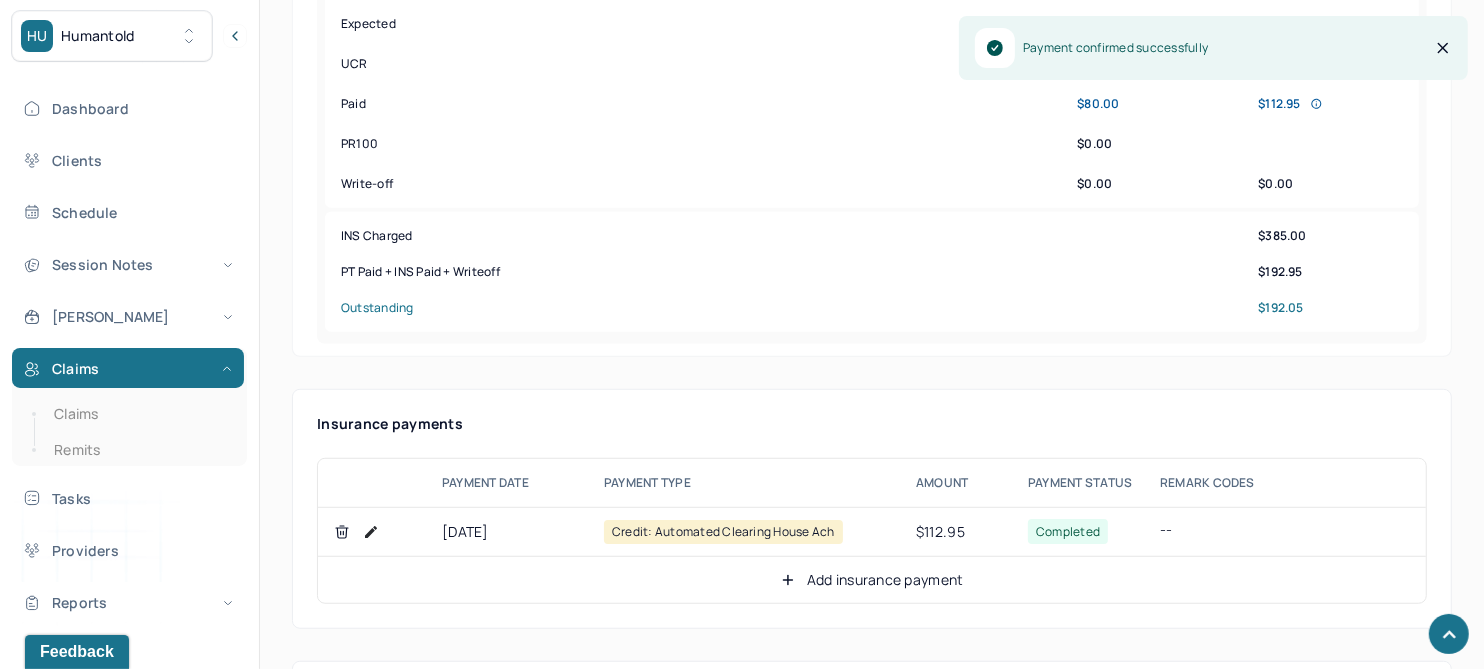 click on "Add insurance payment" at bounding box center [872, 580] 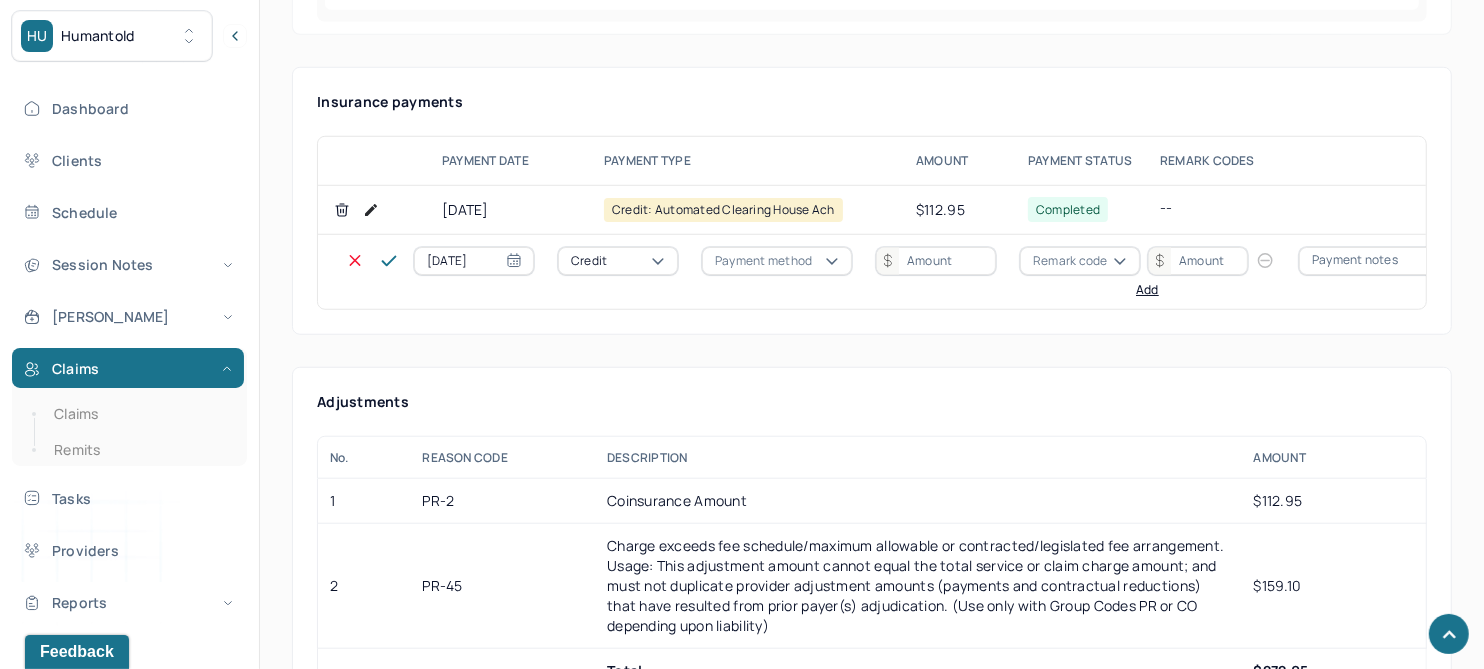 scroll, scrollTop: 1250, scrollLeft: 0, axis: vertical 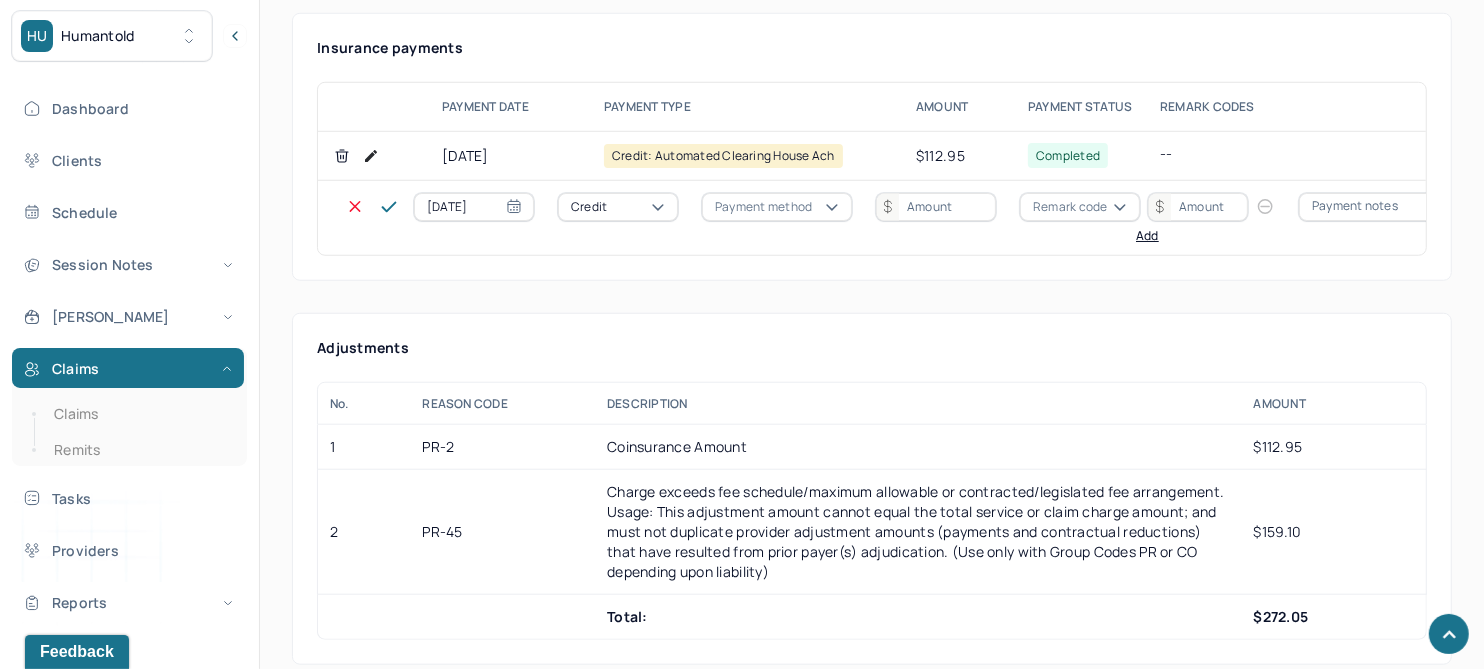 click 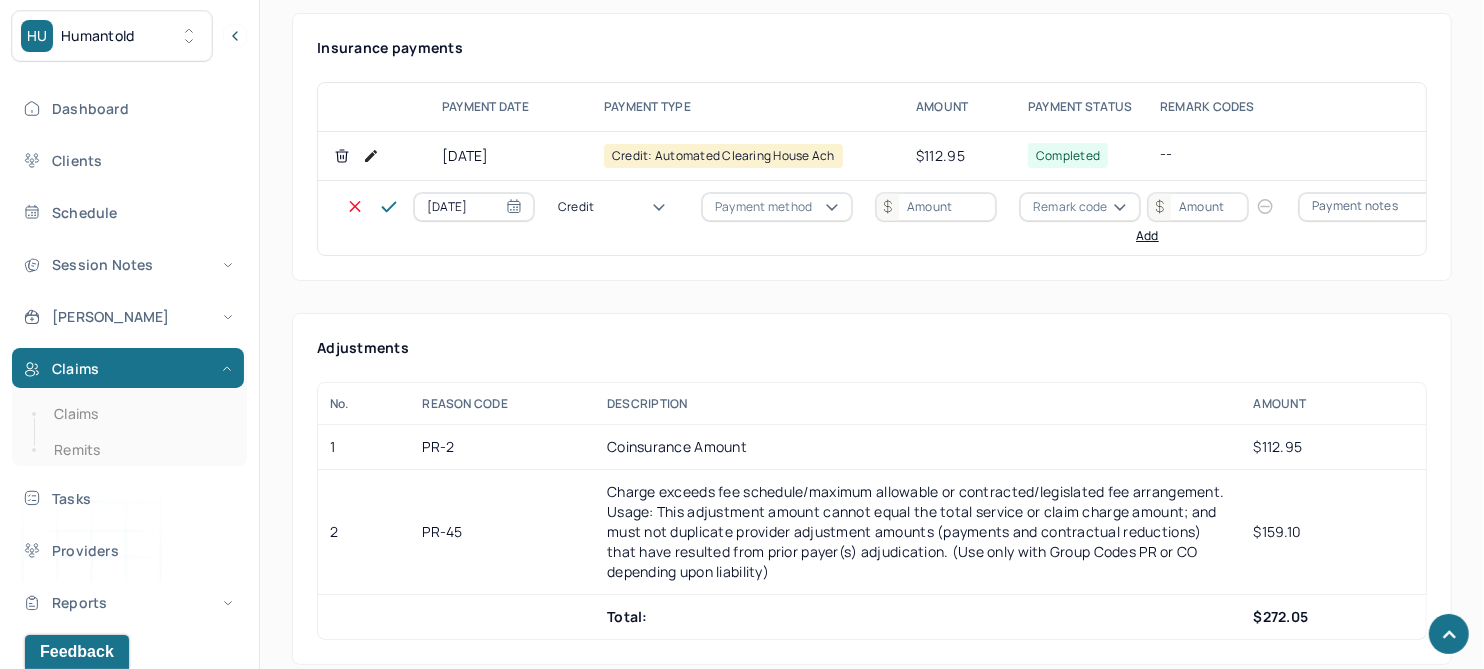 click on "Write off" at bounding box center [60, 2813] 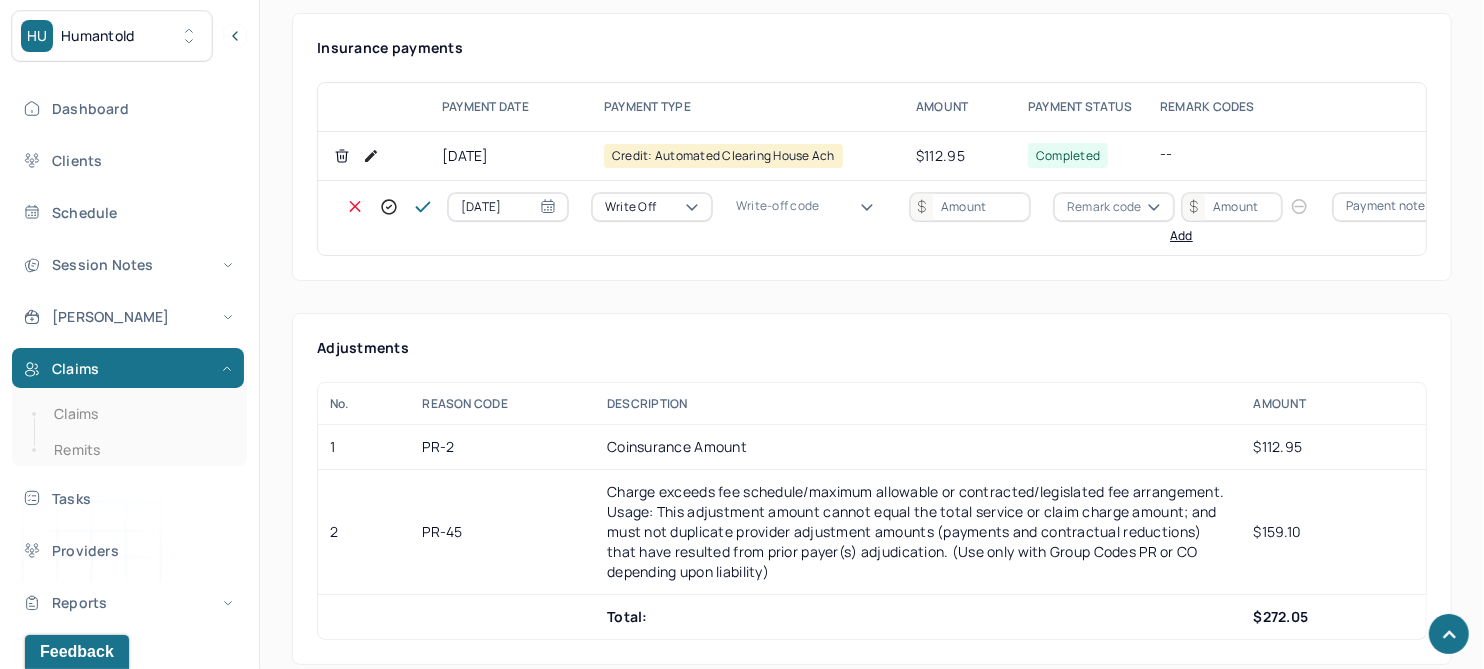 click on "Write-off code" at bounding box center (777, 206) 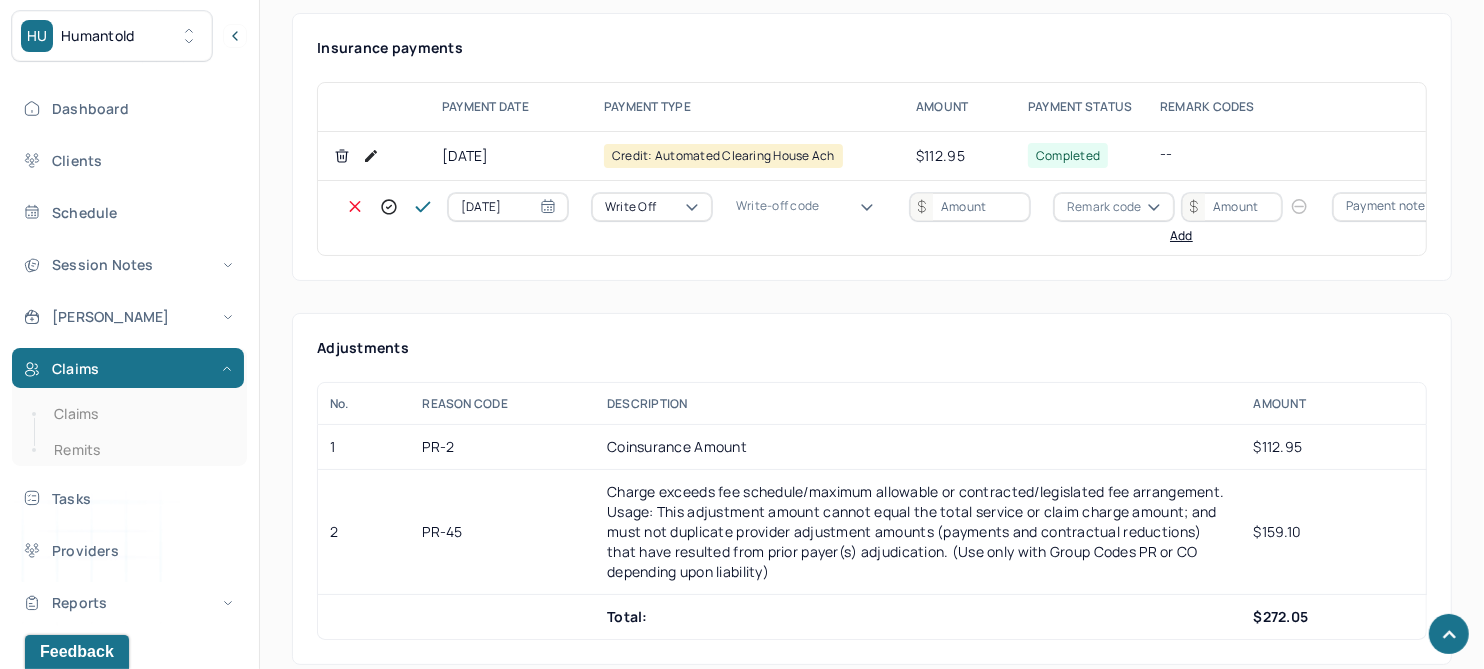 drag, startPoint x: 794, startPoint y: 373, endPoint x: 876, endPoint y: 301, distance: 109.12378 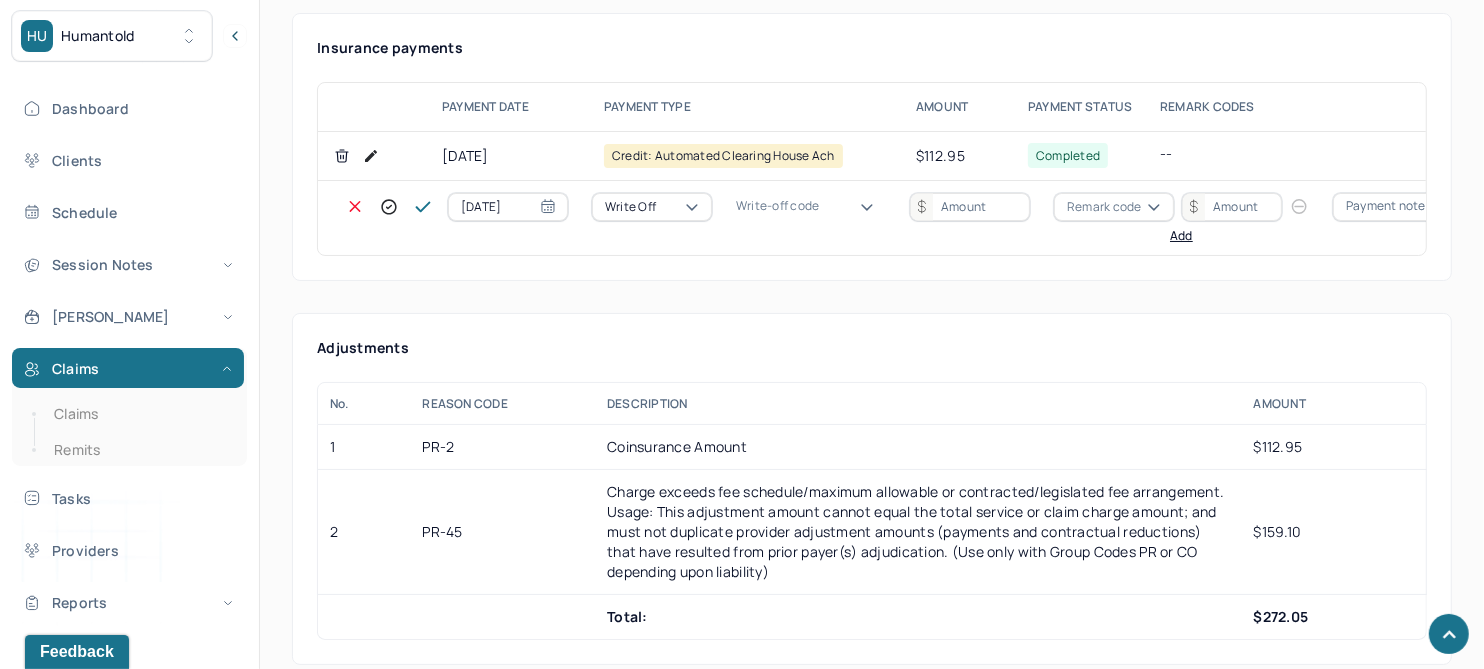 click on "WOBAL: WRITE OFF - BALANCE (INSADJ)" at bounding box center (100, 2833) 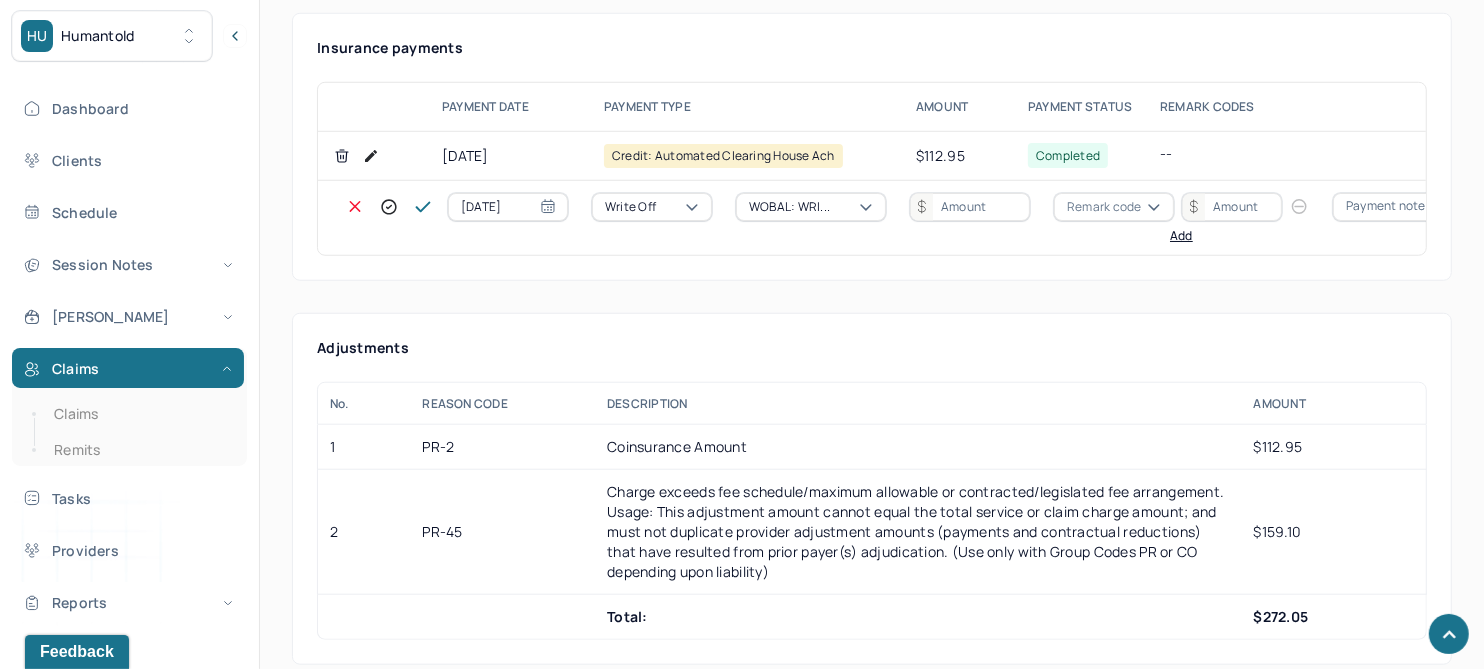 click at bounding box center [970, 207] 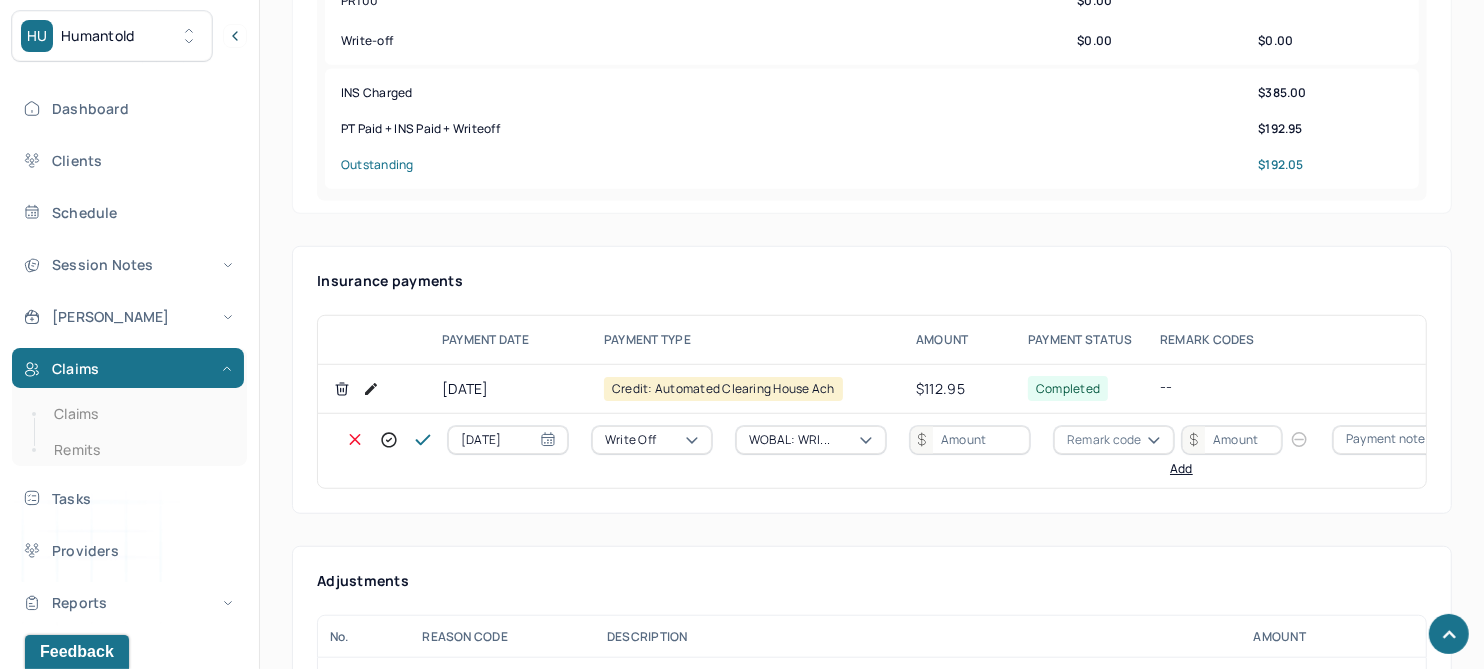 scroll, scrollTop: 1000, scrollLeft: 0, axis: vertical 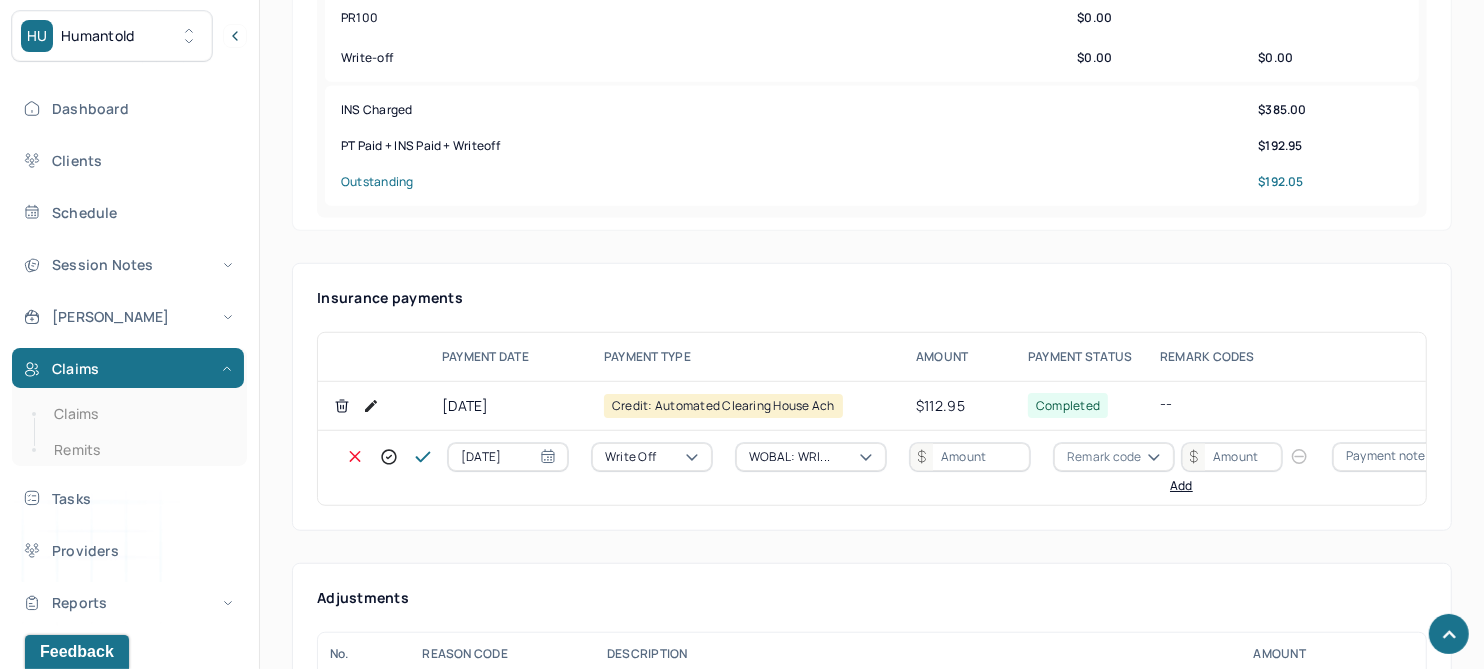click at bounding box center [970, 457] 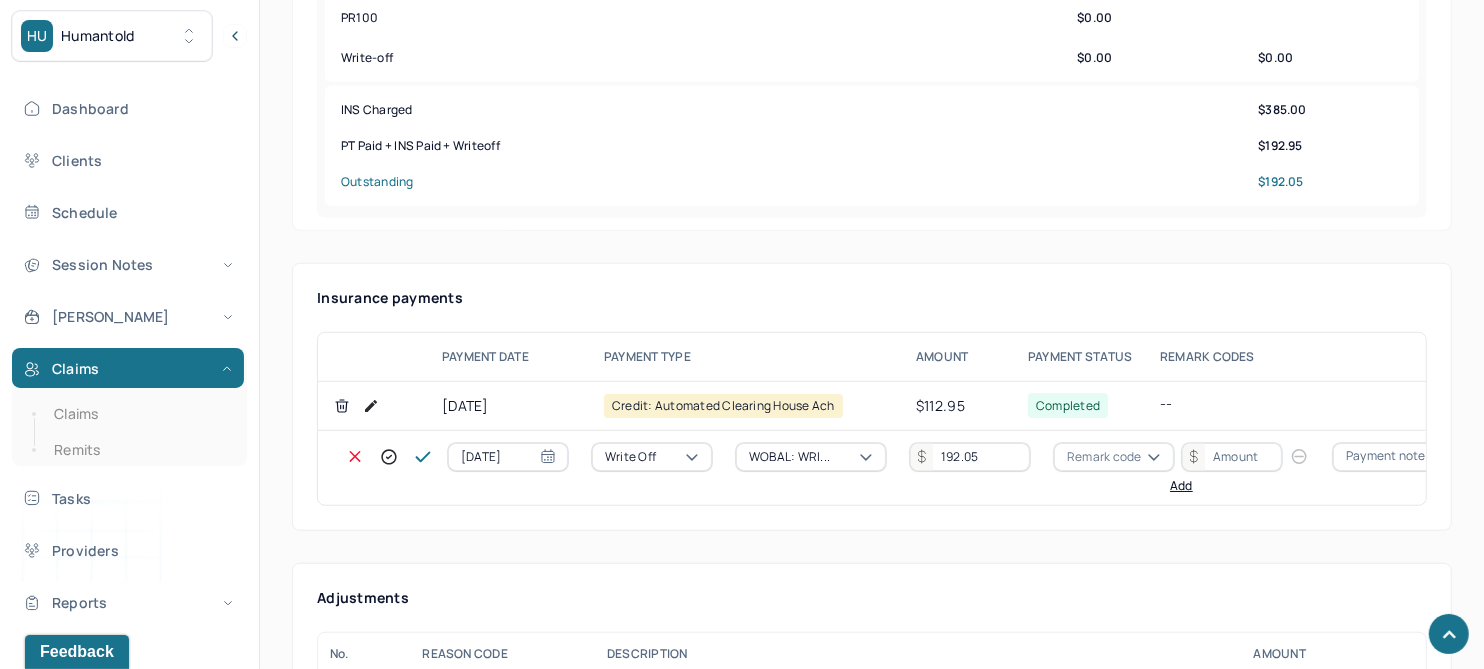 type on "192.05" 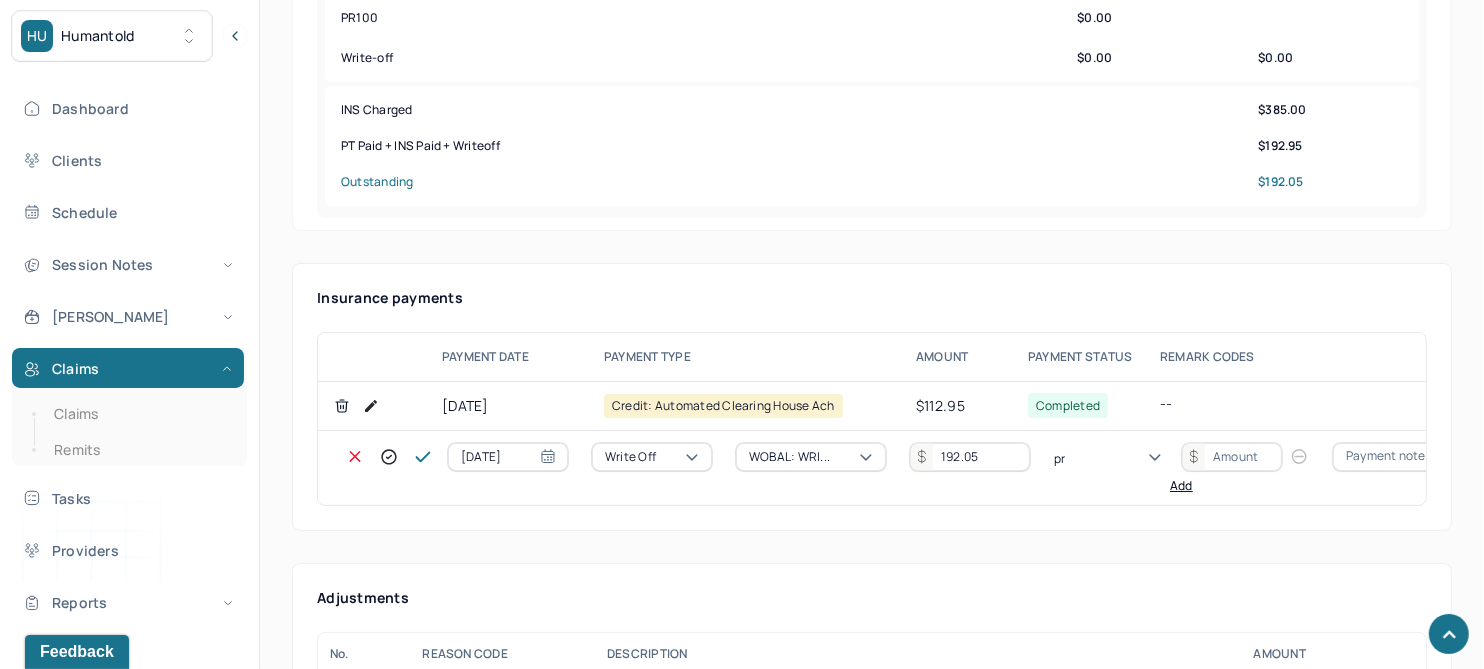 type on "pr2" 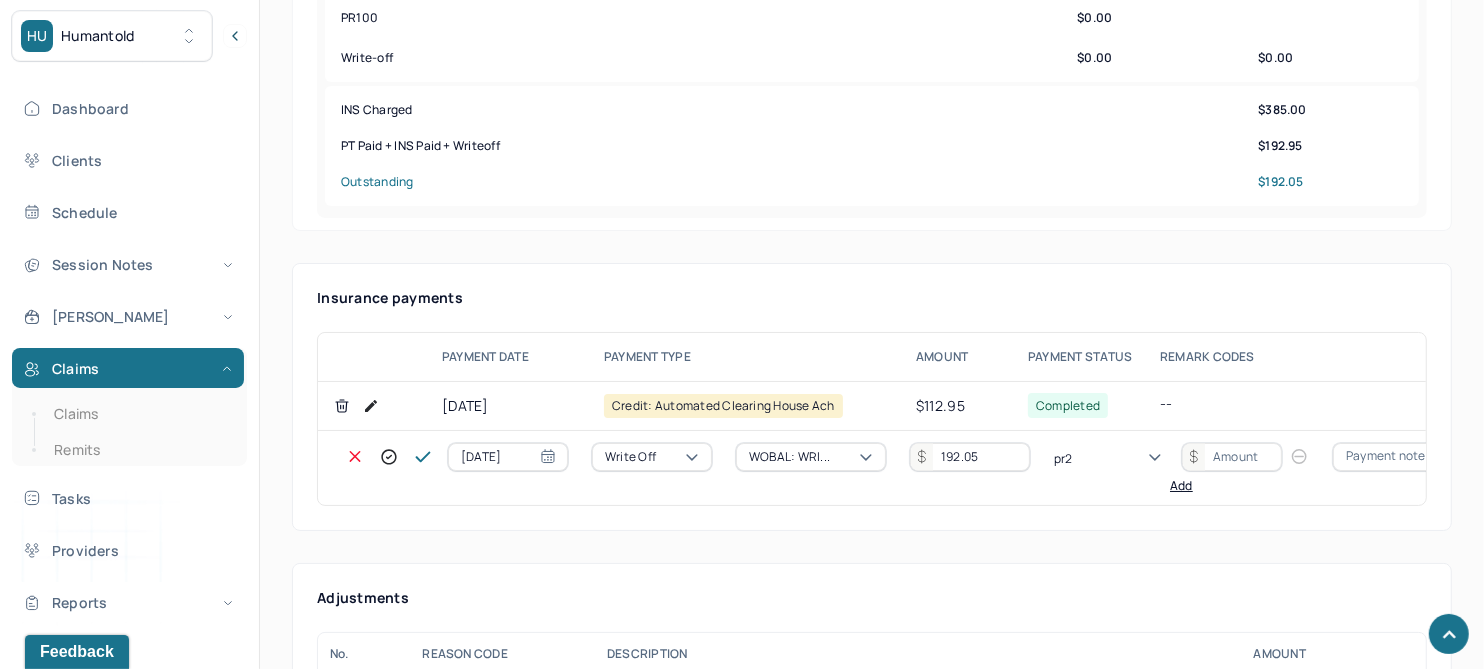 type 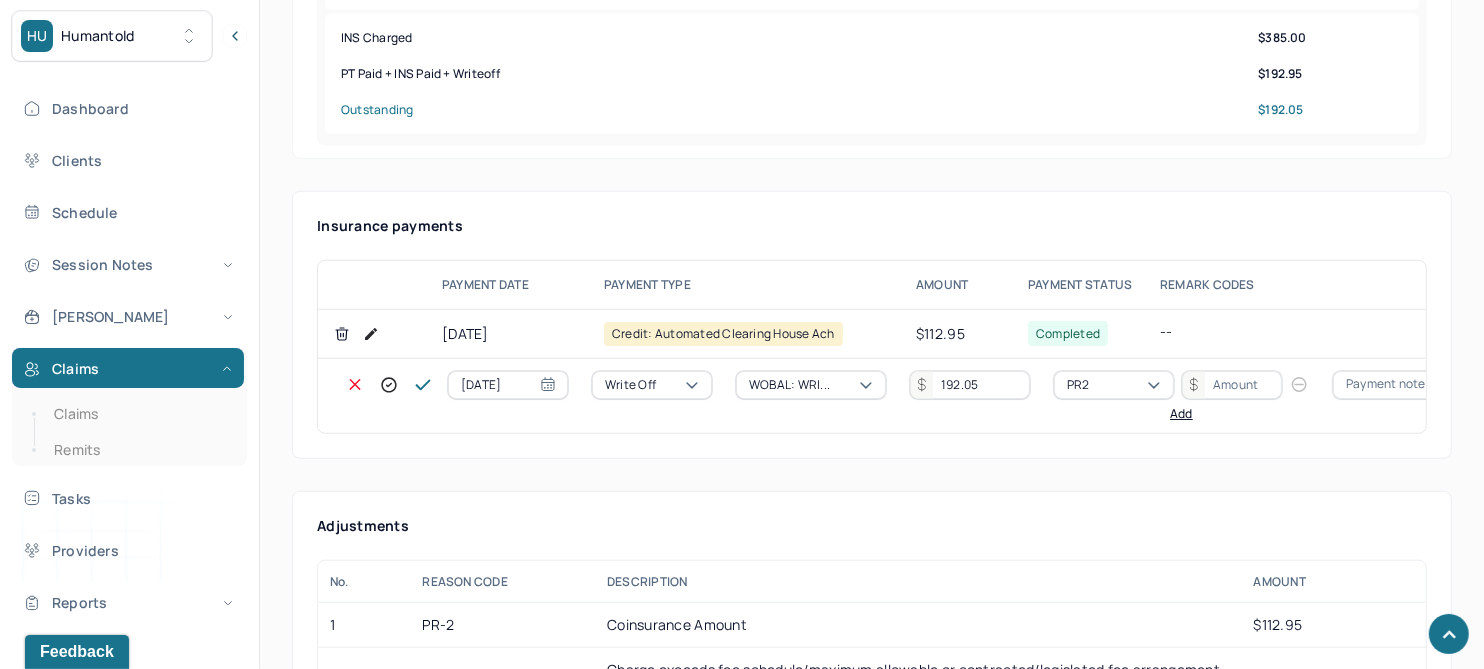scroll, scrollTop: 1125, scrollLeft: 0, axis: vertical 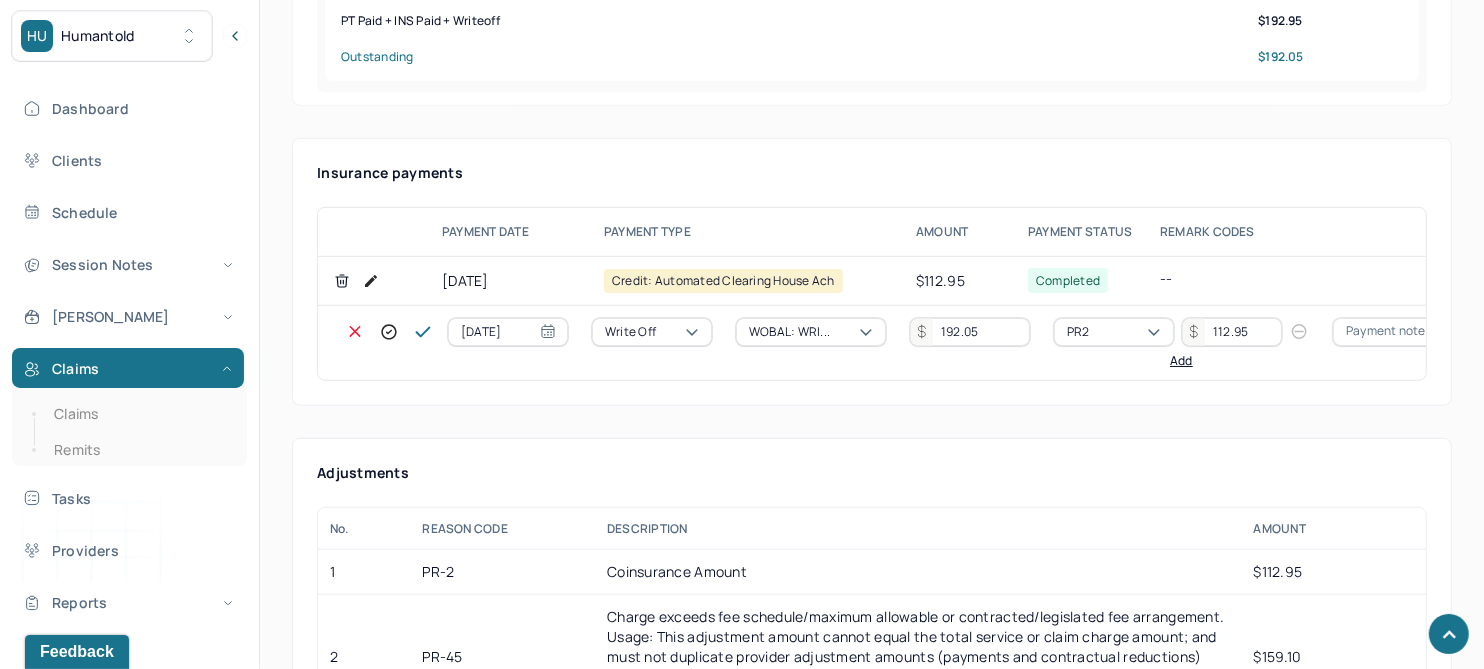 type on "112.95" 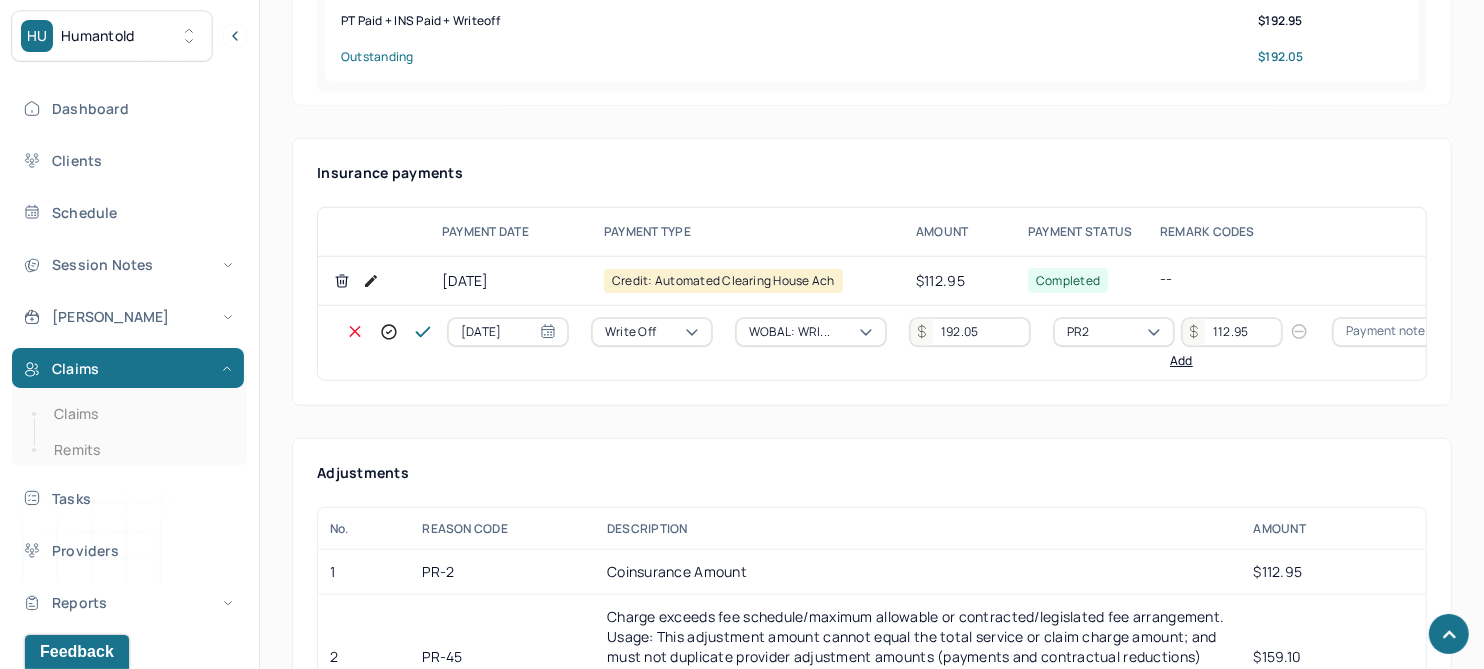 click on "Add" at bounding box center (1181, 361) 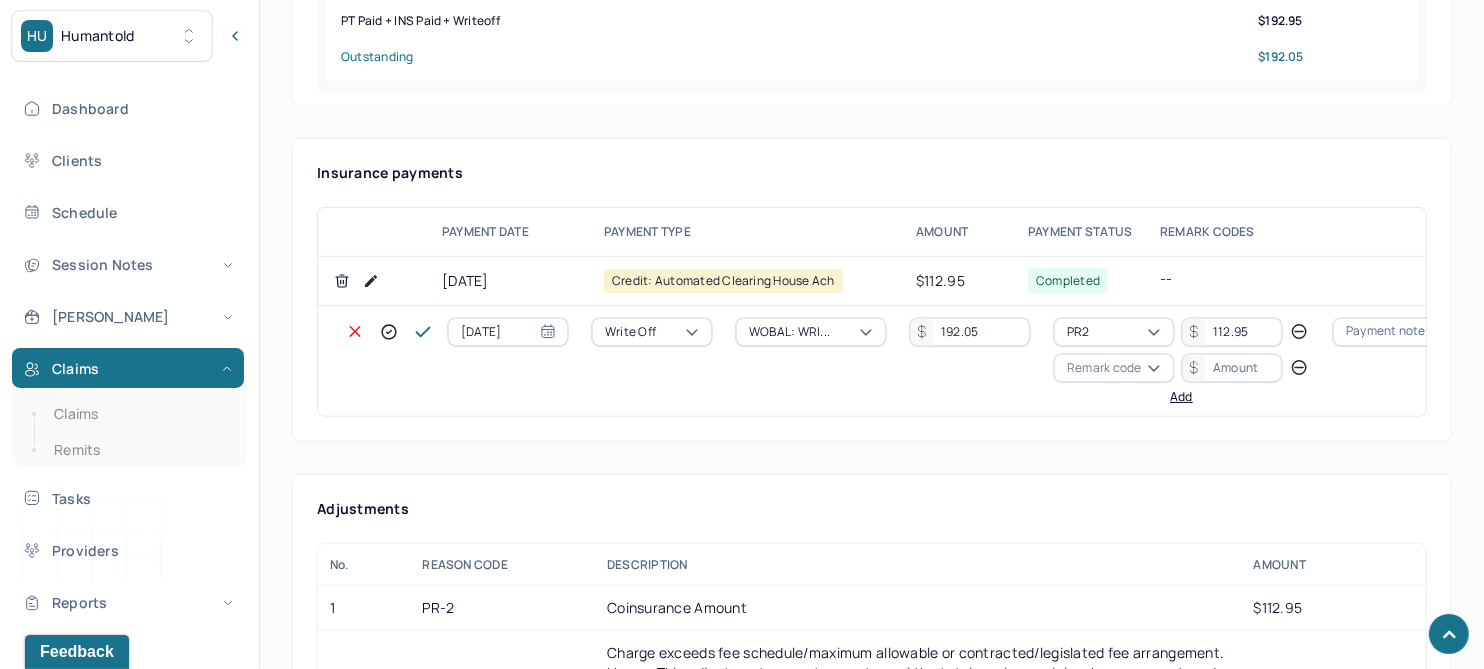 type 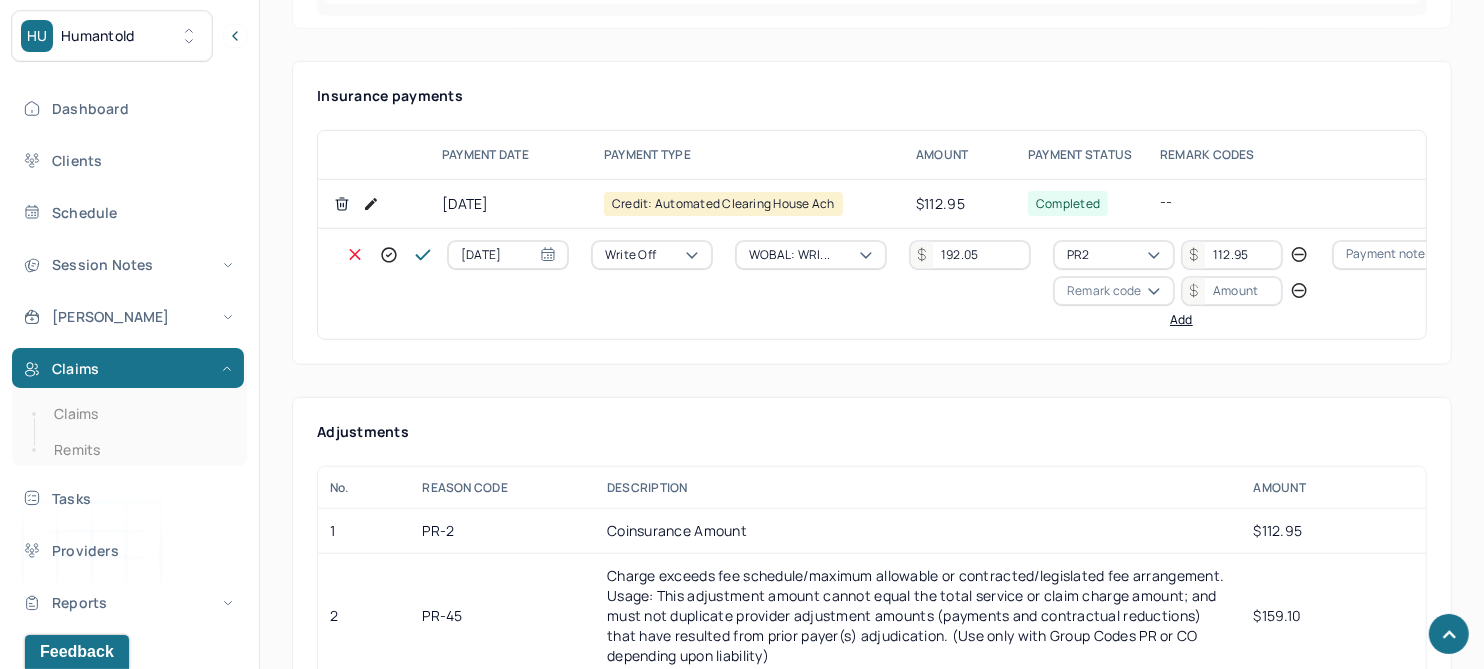 scroll, scrollTop: 1250, scrollLeft: 0, axis: vertical 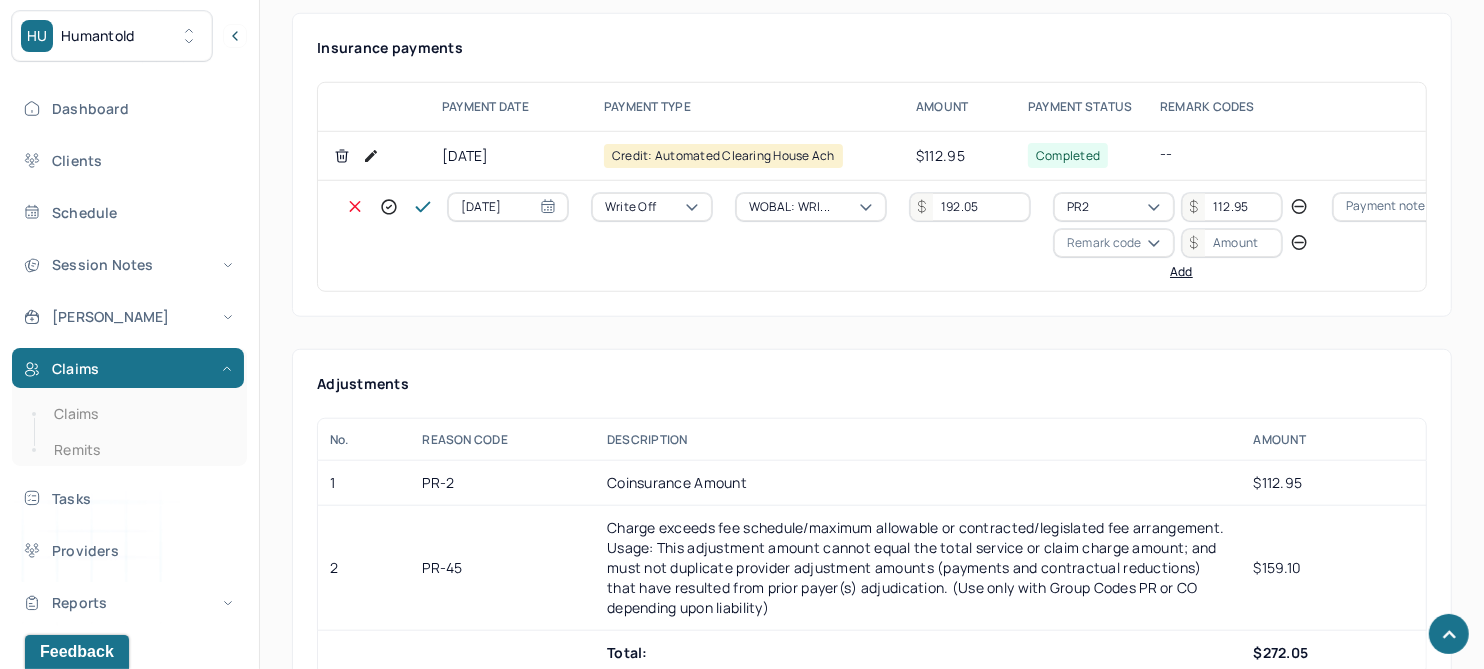 click on "Remark code" at bounding box center [1104, 243] 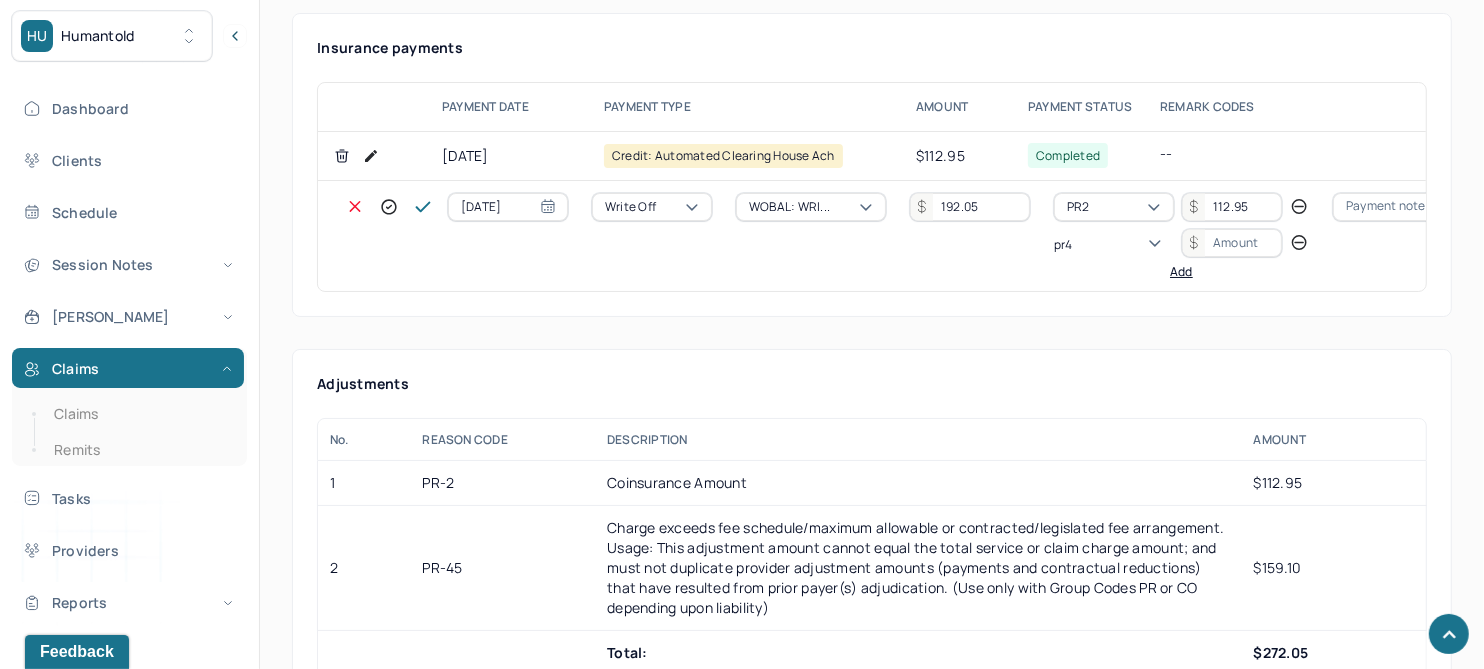 scroll, scrollTop: 0, scrollLeft: 0, axis: both 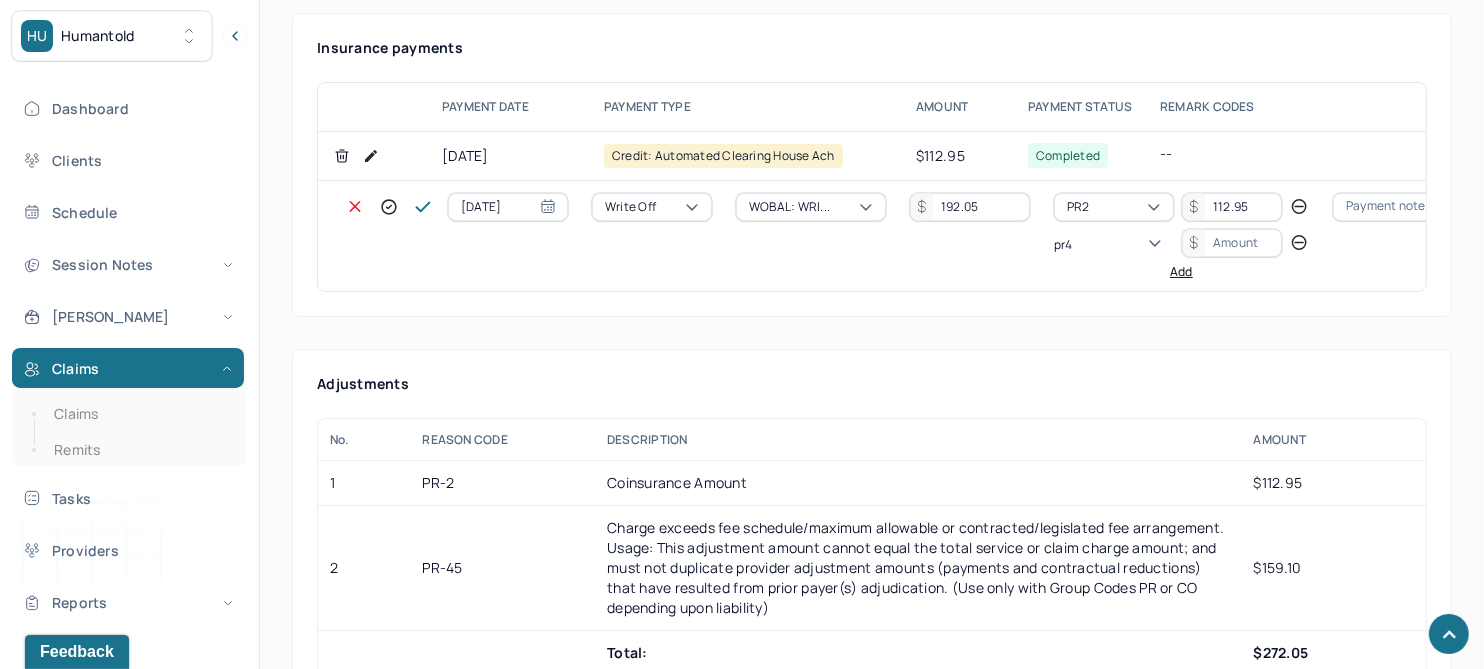 type on "pr45" 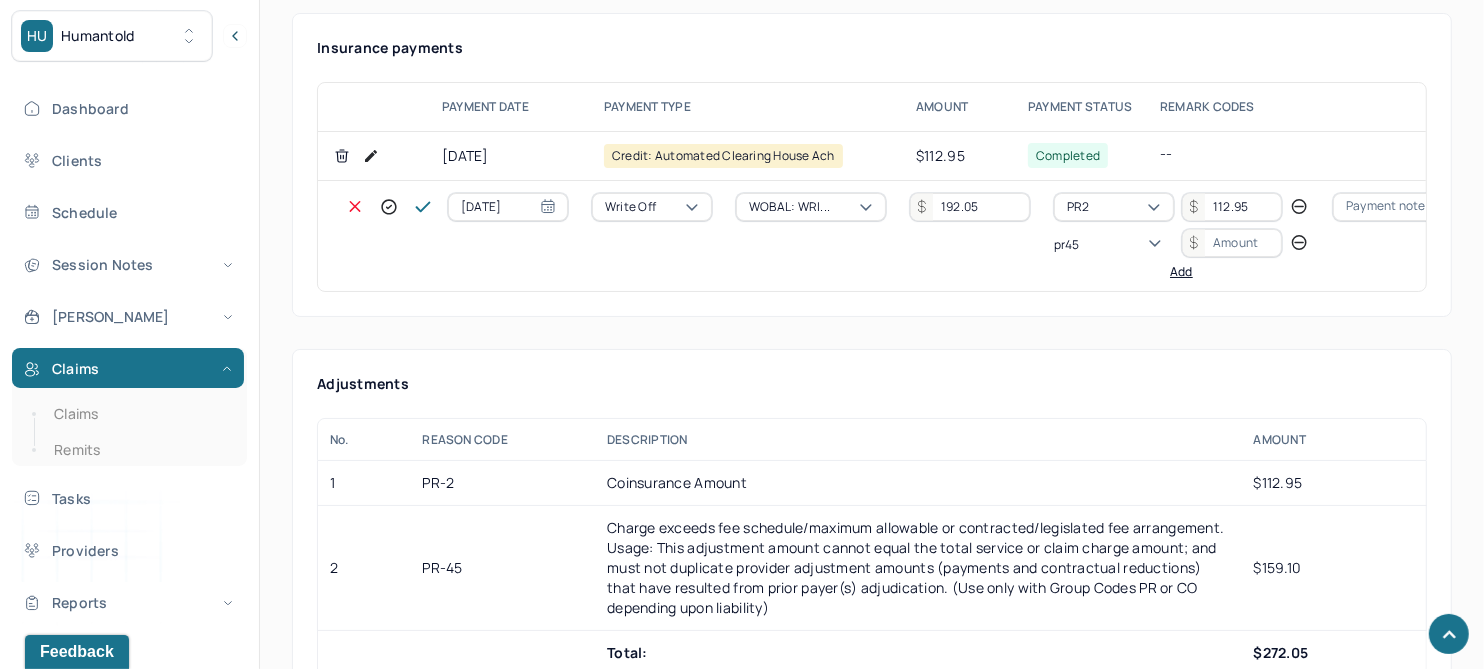 type 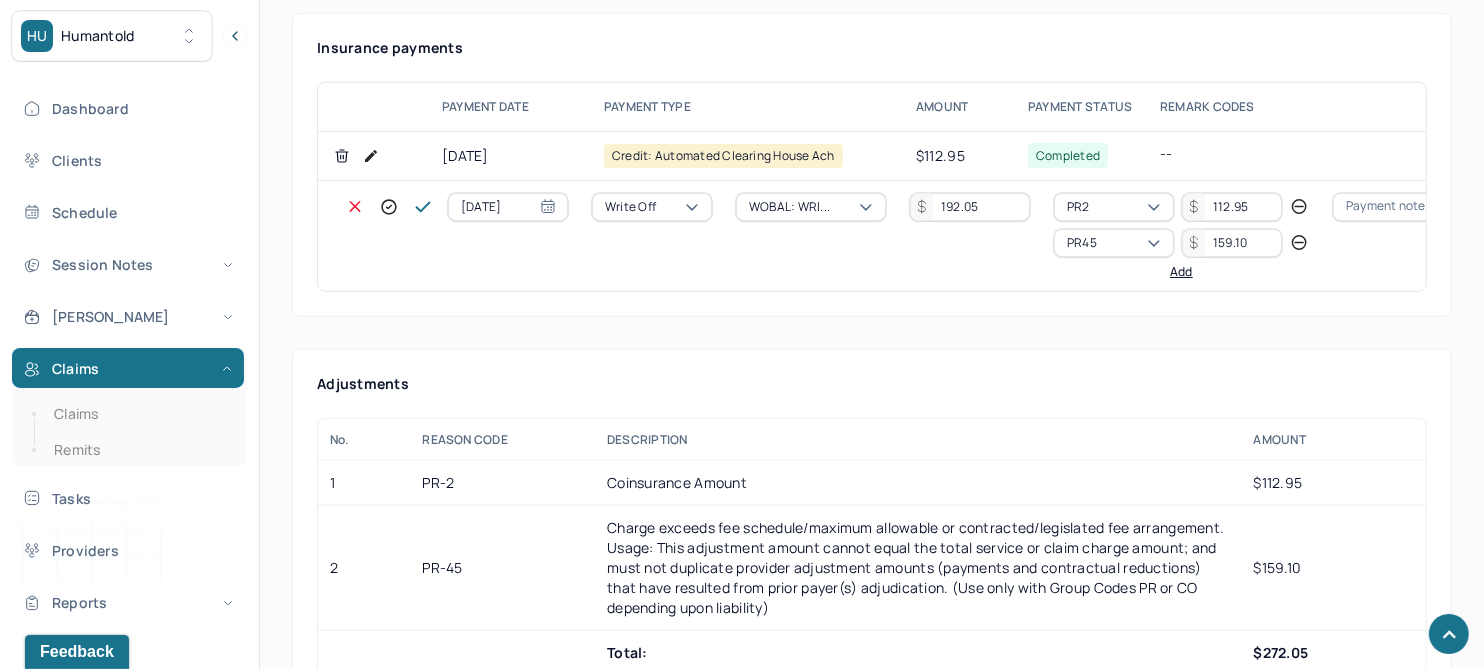 type on "159.10" 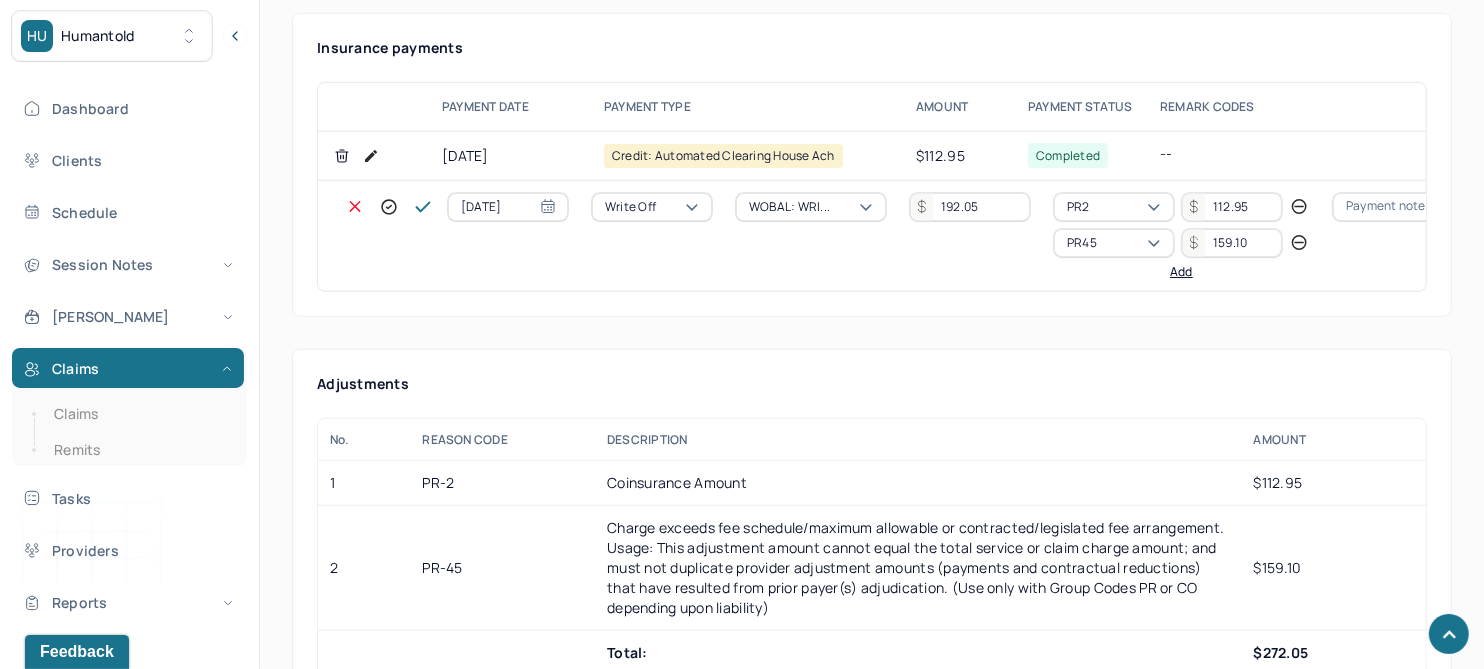 type 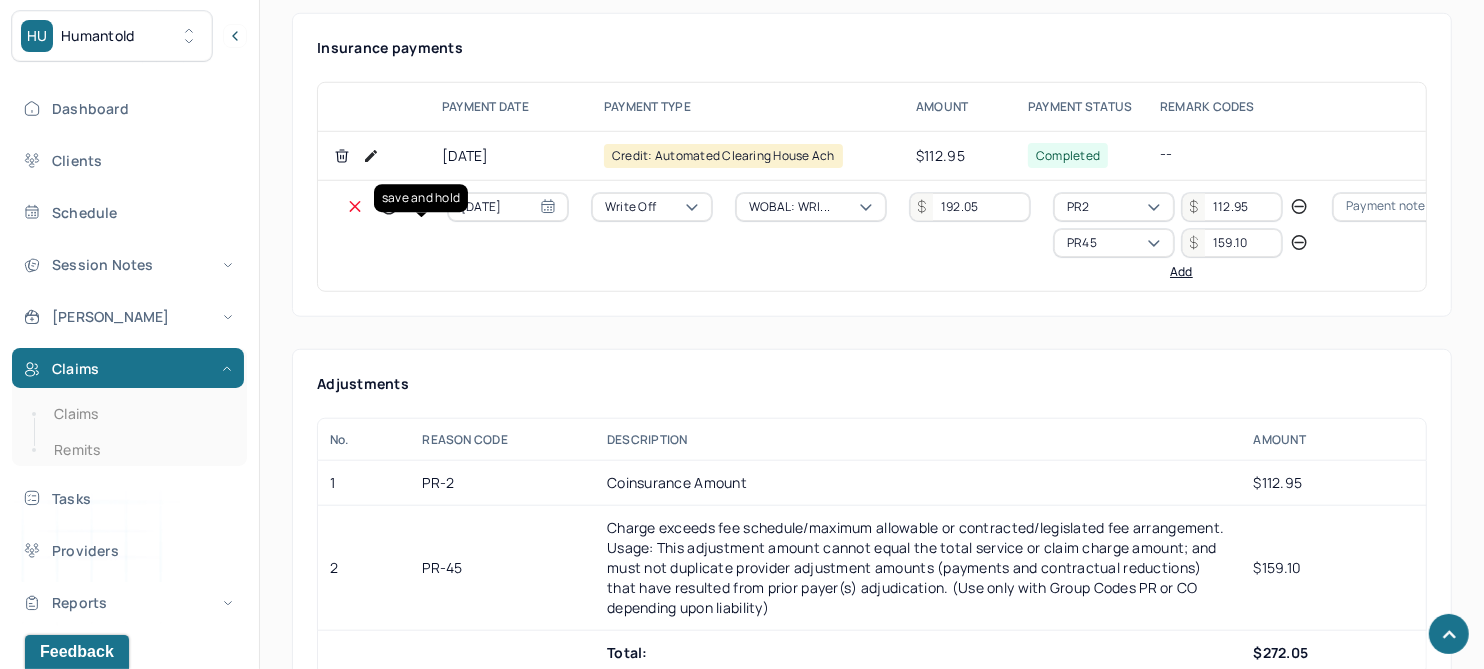 click 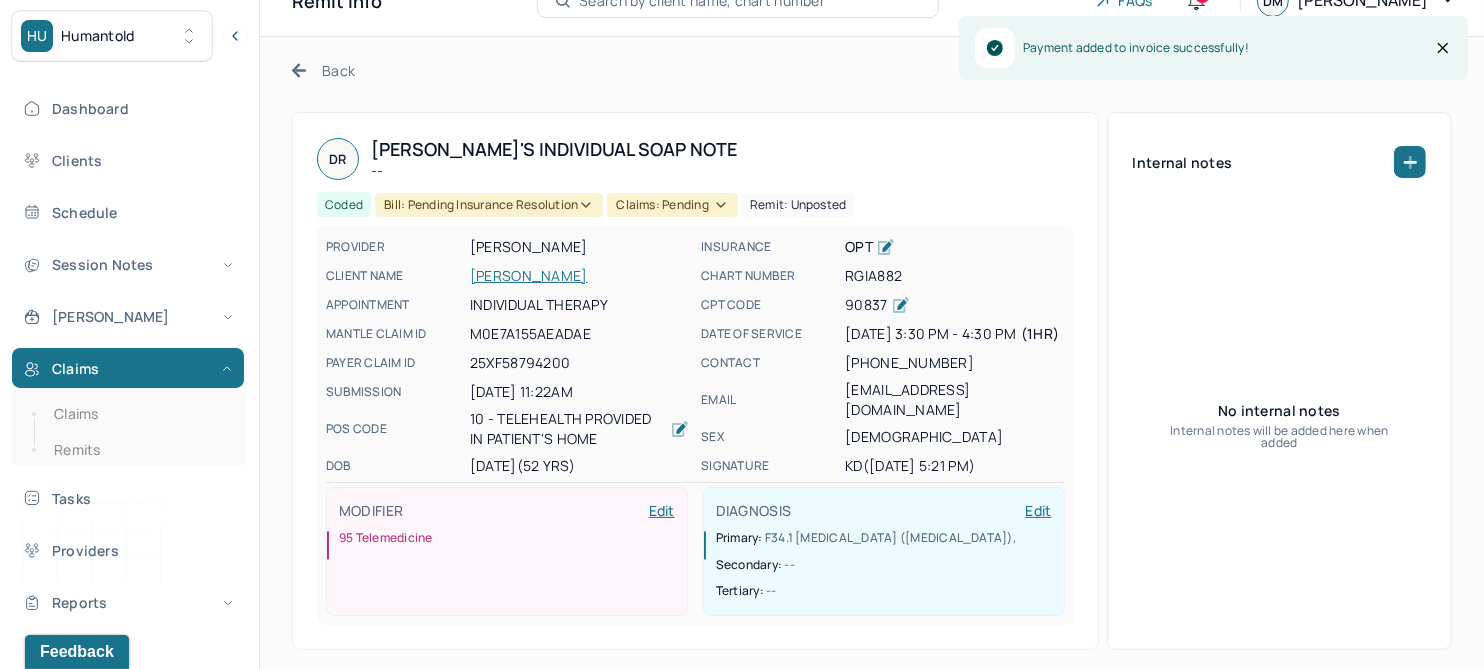 scroll, scrollTop: 0, scrollLeft: 0, axis: both 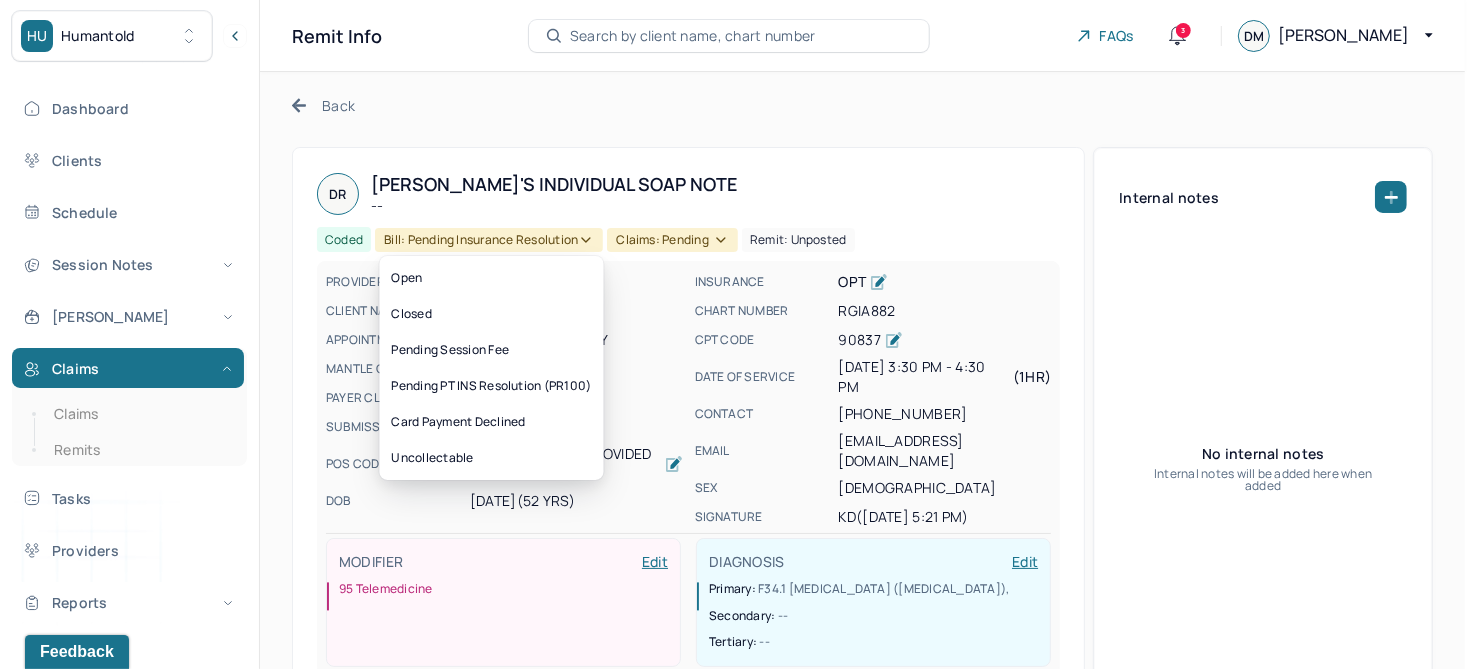 click on "Bill: Pending Insurance Resolution" at bounding box center [489, 240] 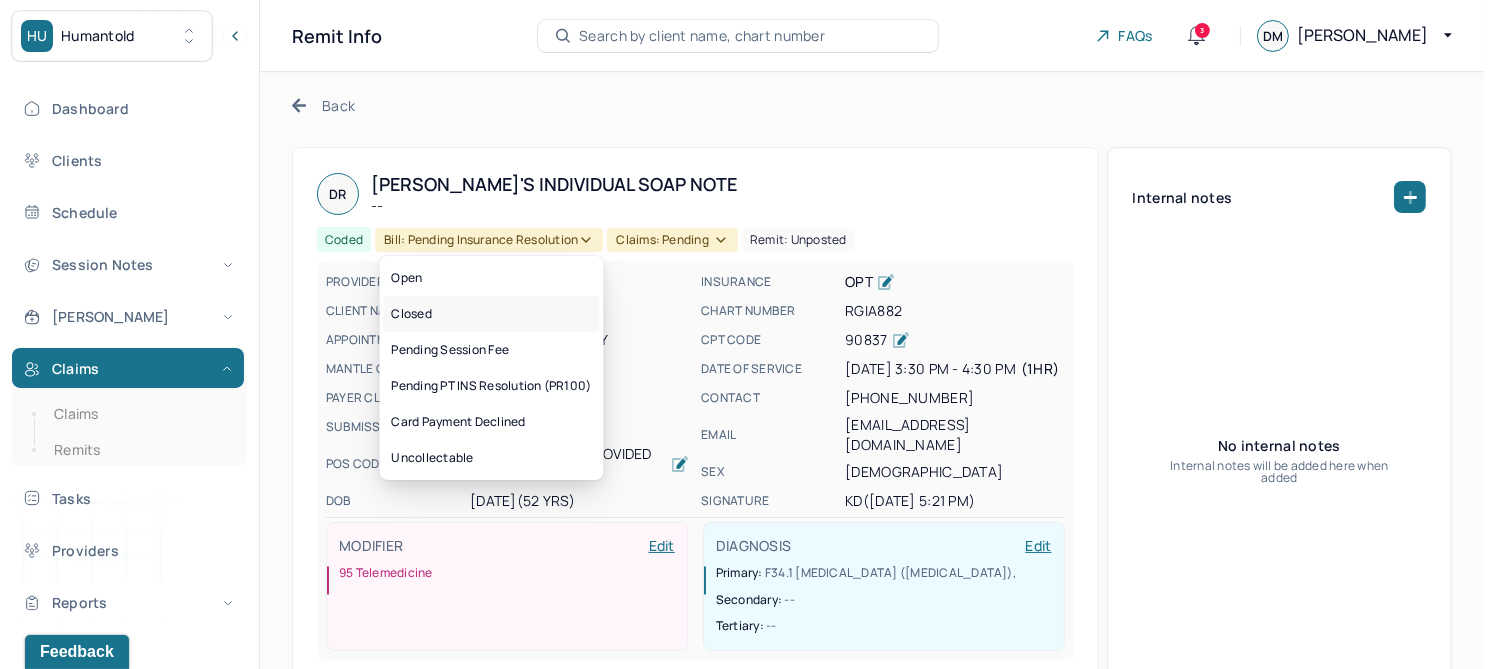 click on "Closed" at bounding box center (492, 314) 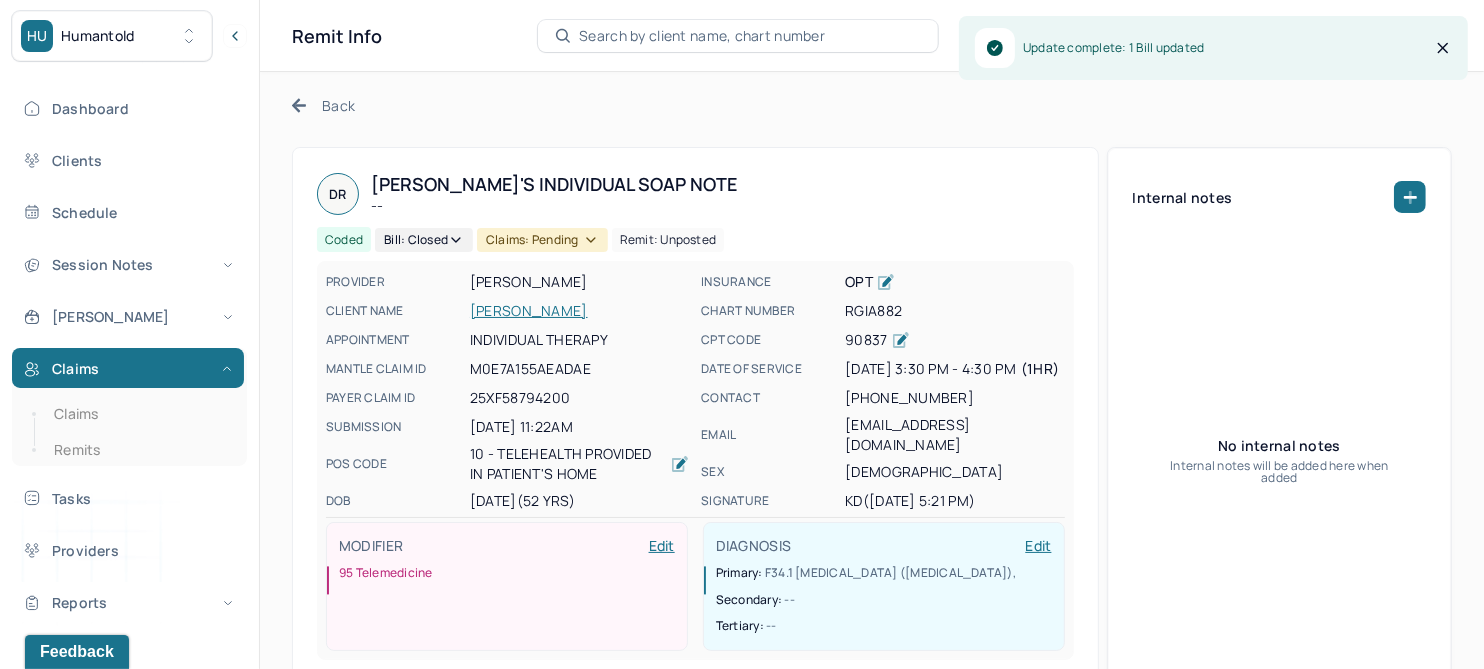 click on "Claims: pending" at bounding box center [542, 240] 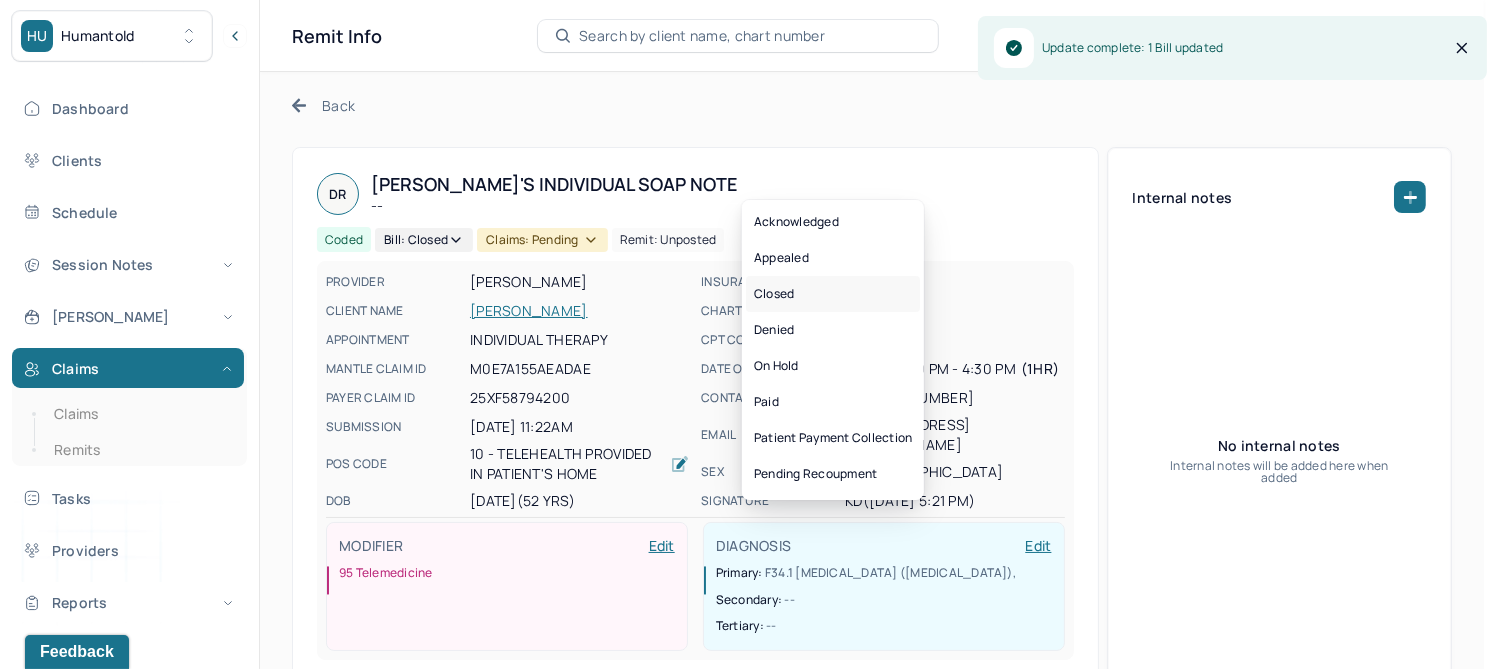 click on "Closed" at bounding box center (833, 294) 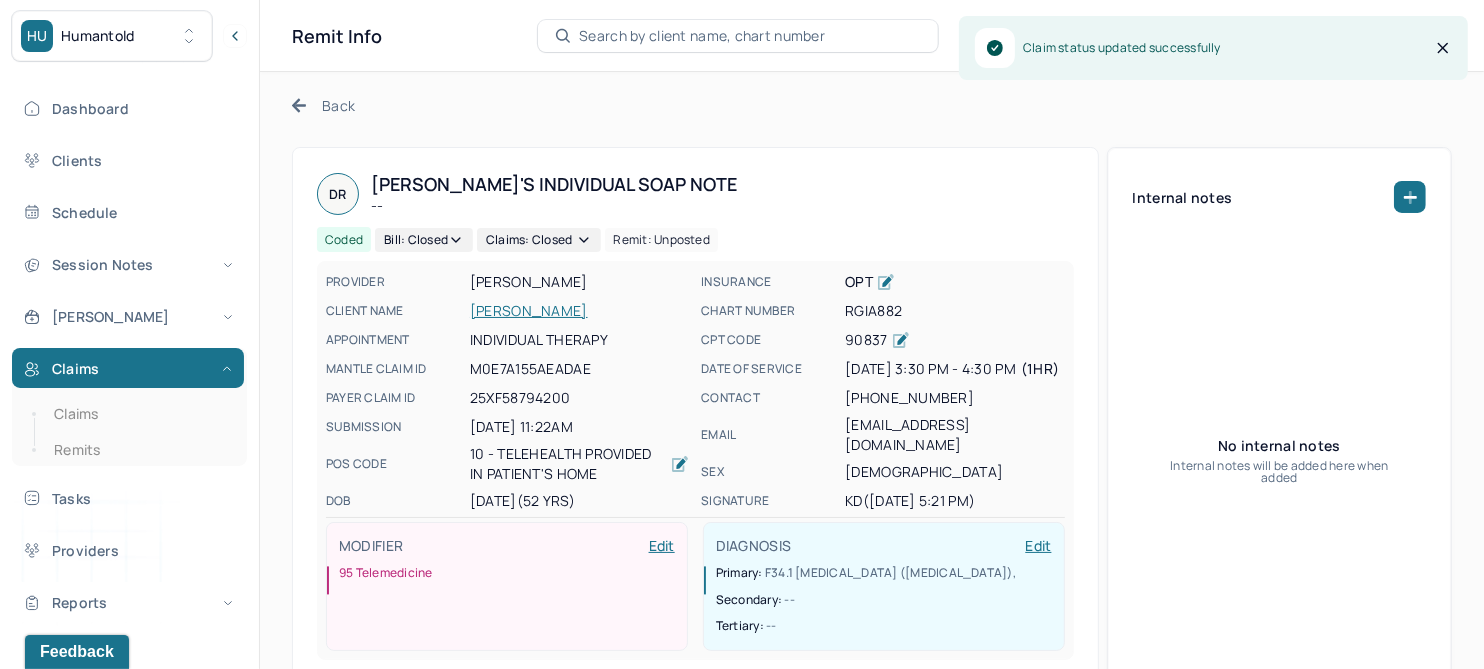 click on "Back" at bounding box center (323, 105) 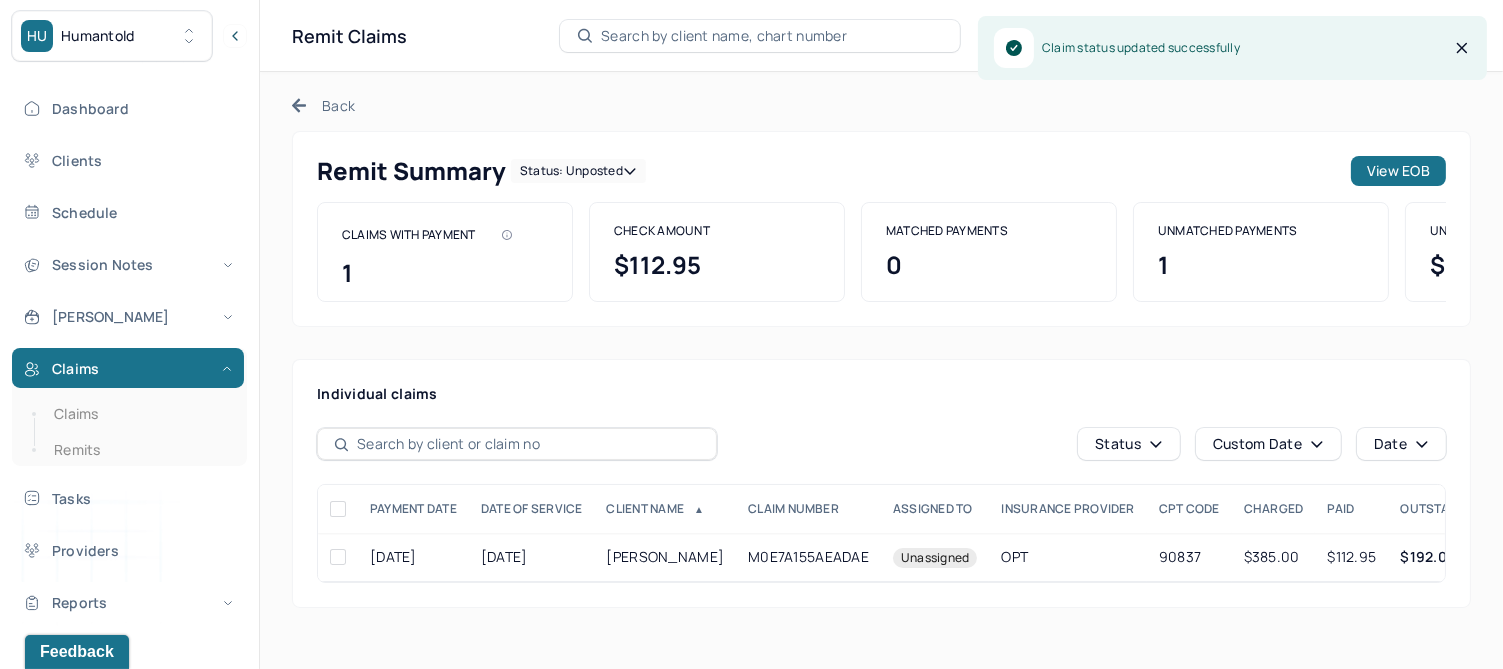 click 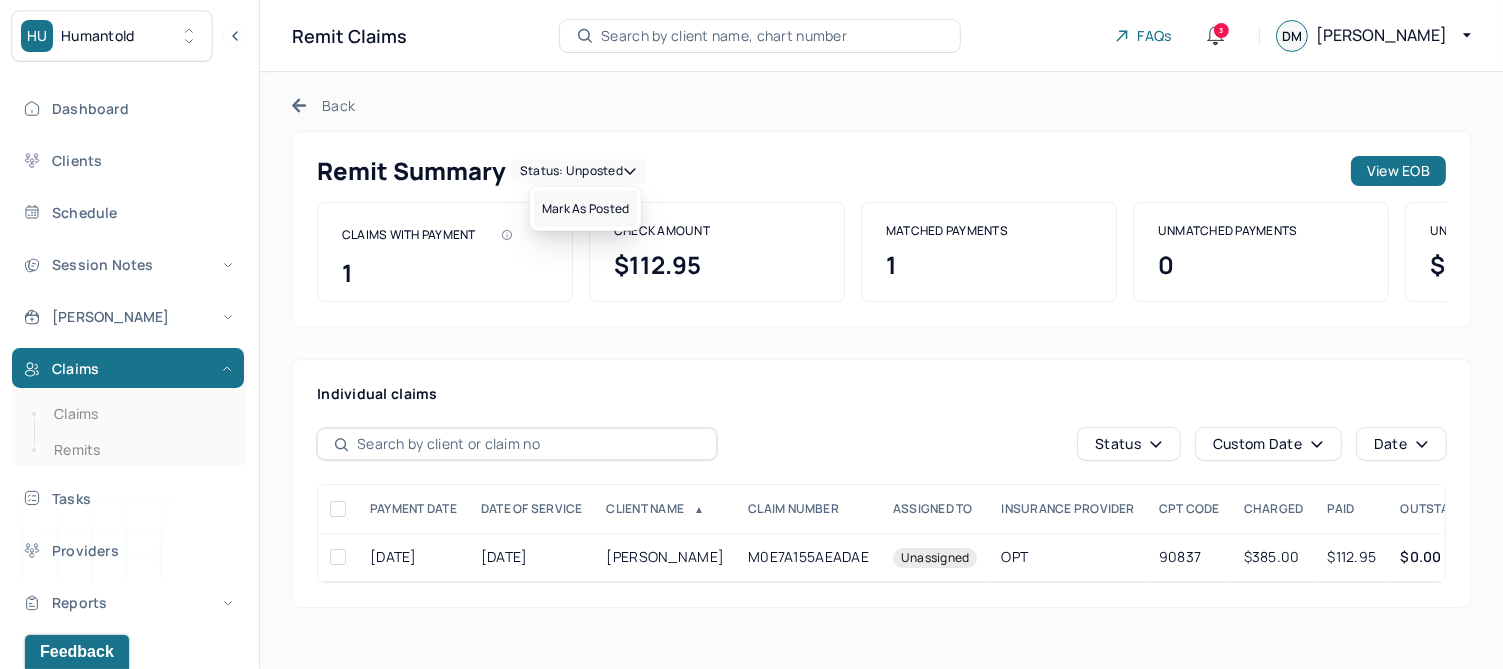 click on "Mark as Posted" at bounding box center (585, 209) 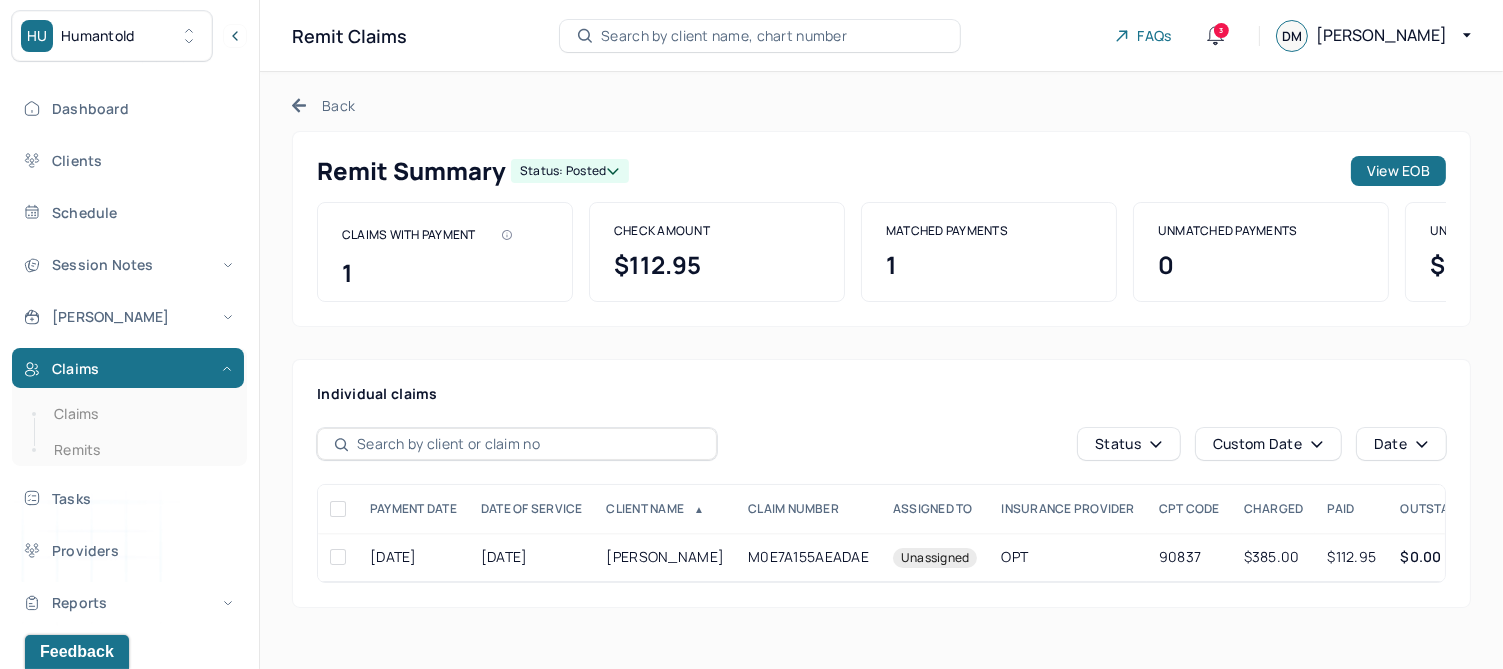 click 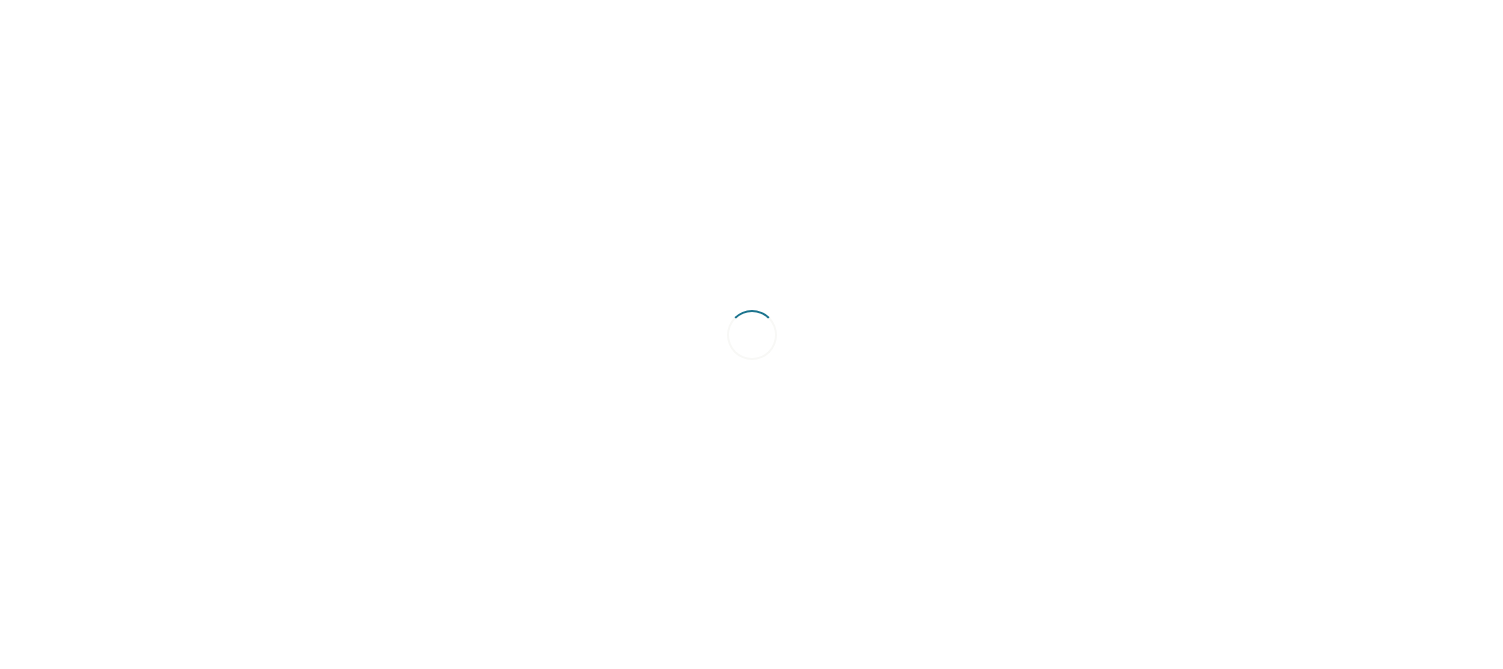 scroll, scrollTop: 0, scrollLeft: 0, axis: both 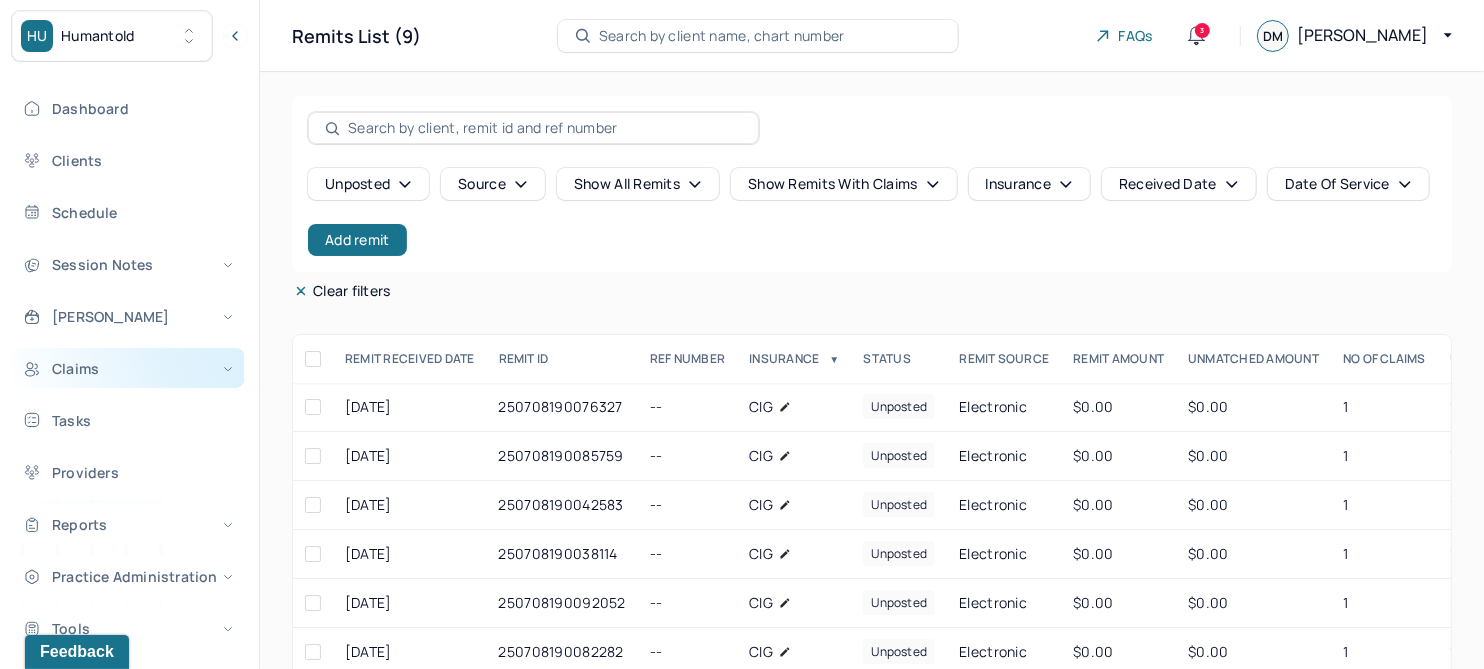 click on "Claims" at bounding box center (128, 368) 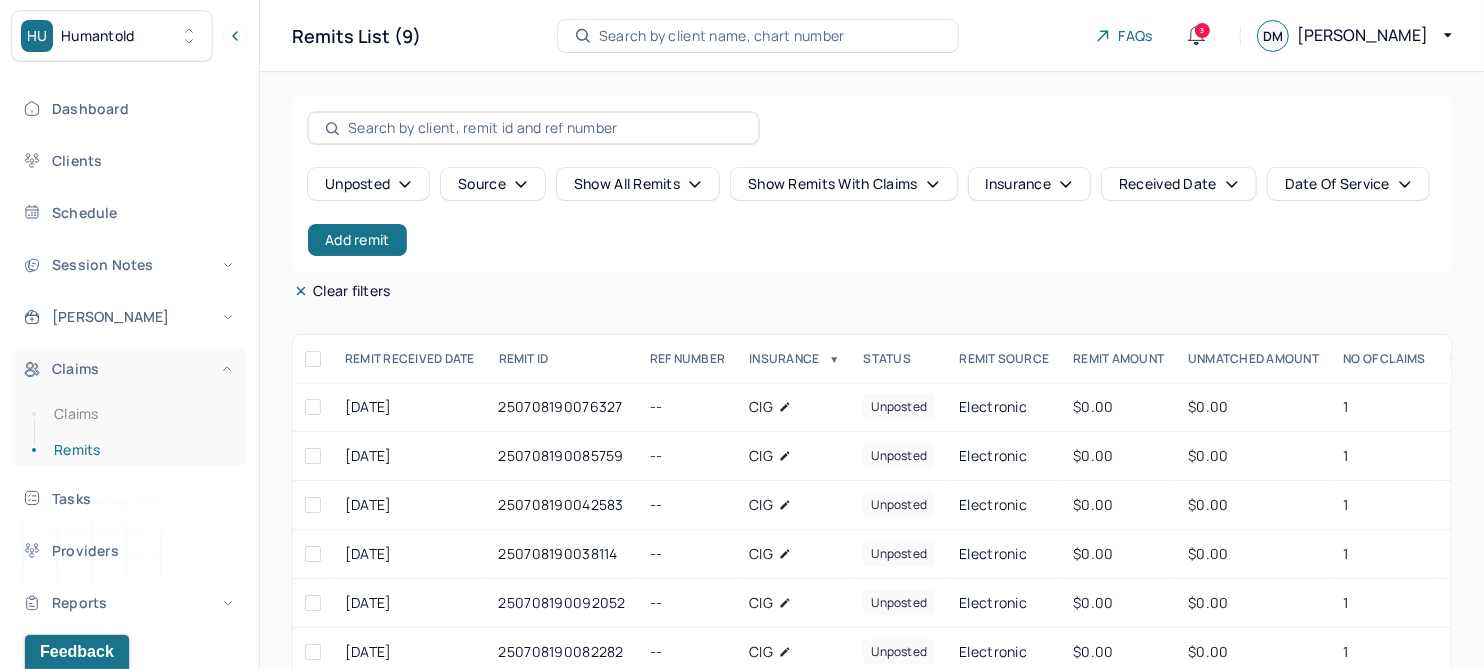 click on "Claims" at bounding box center [128, 368] 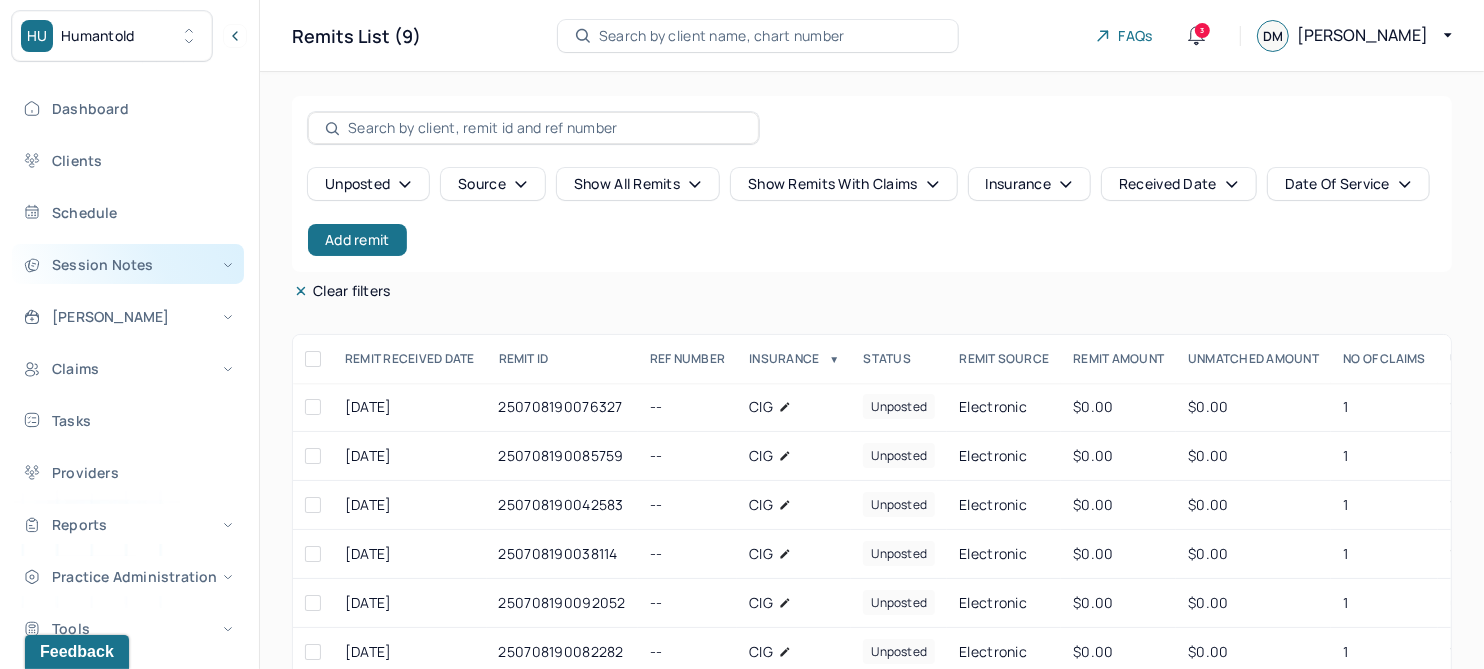click on "Session Notes" at bounding box center [128, 264] 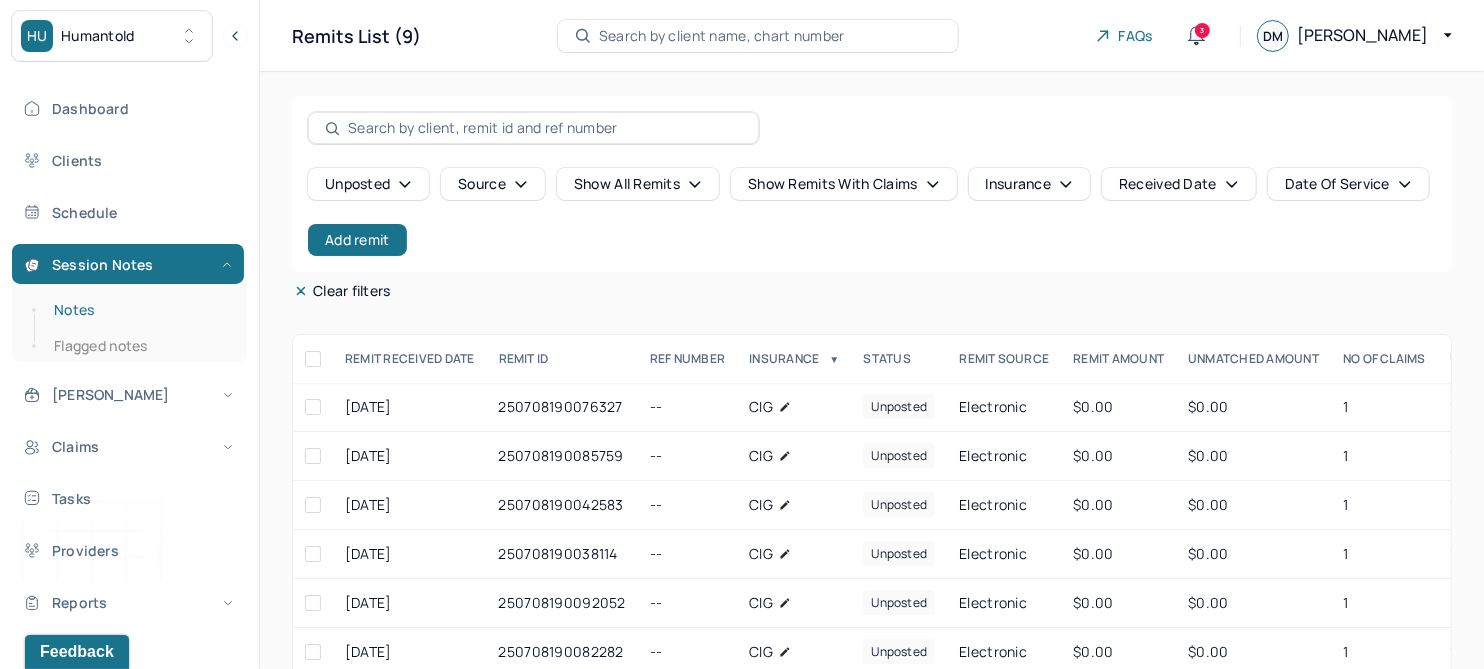 click on "Notes" at bounding box center (139, 310) 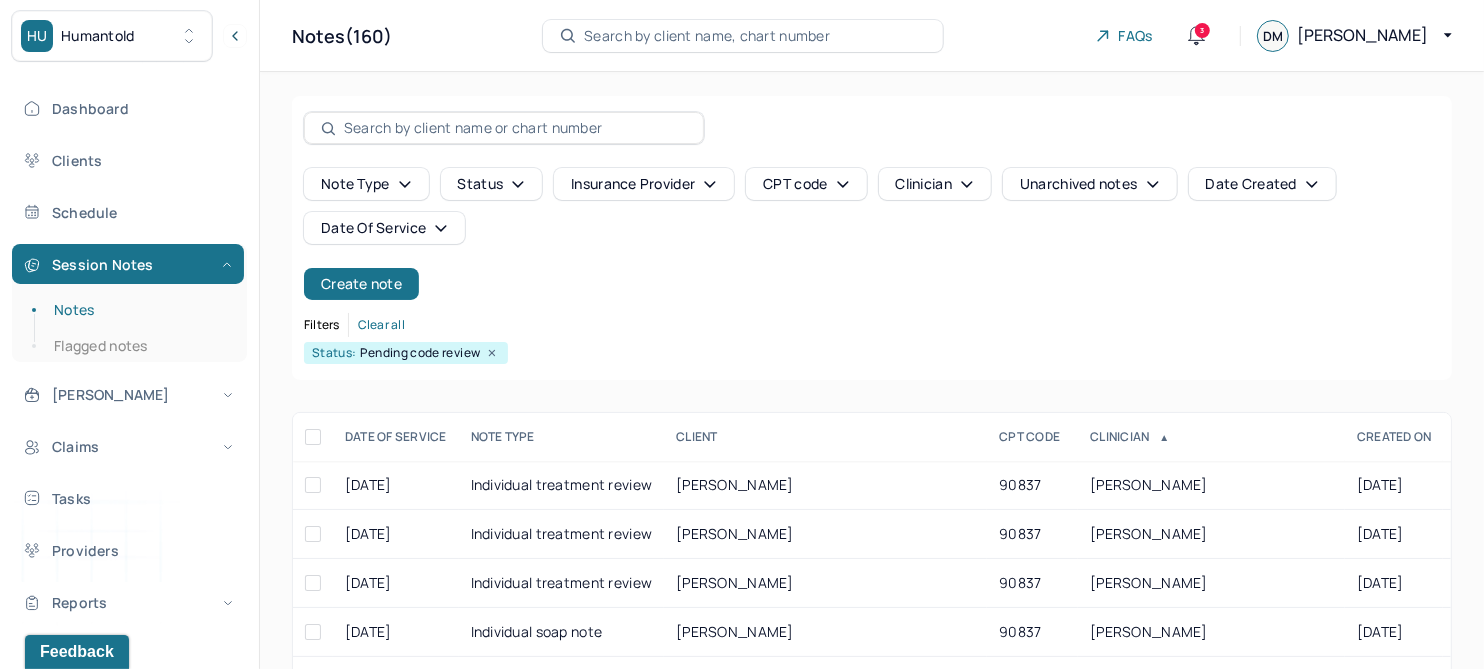 click 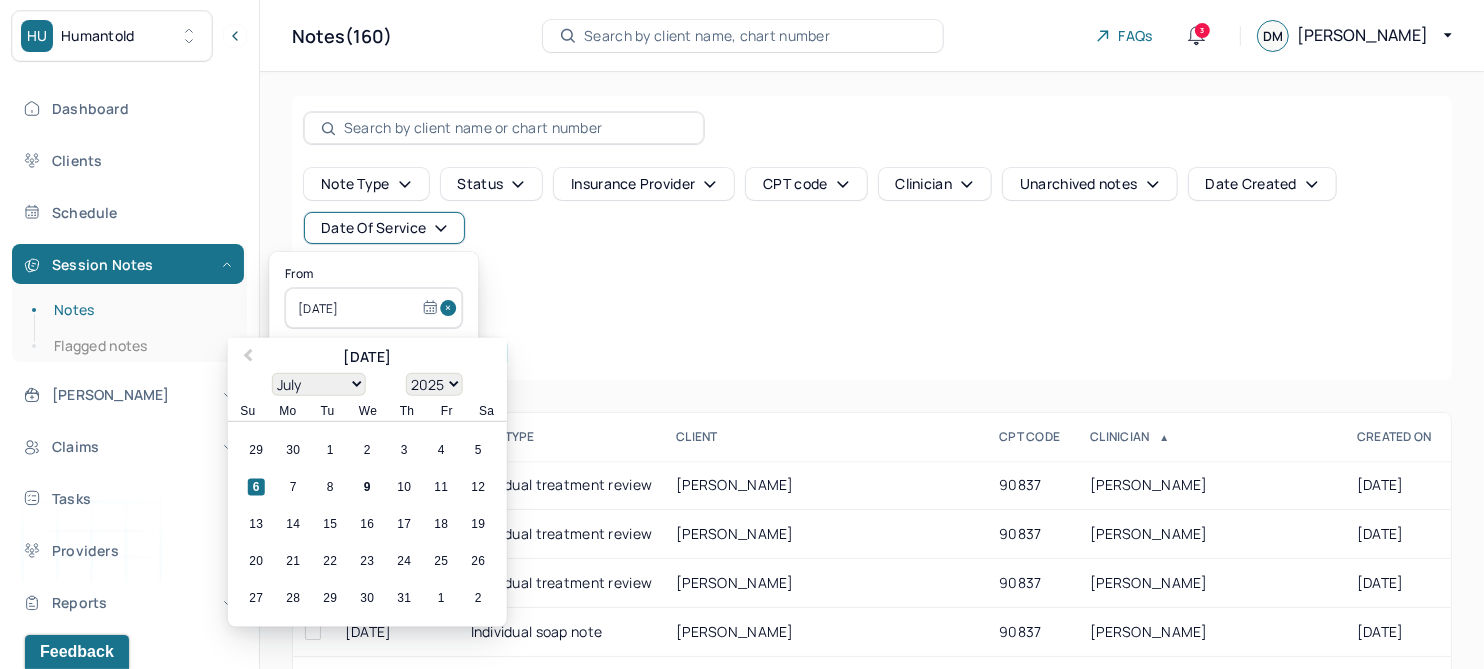 click at bounding box center (451, 308) 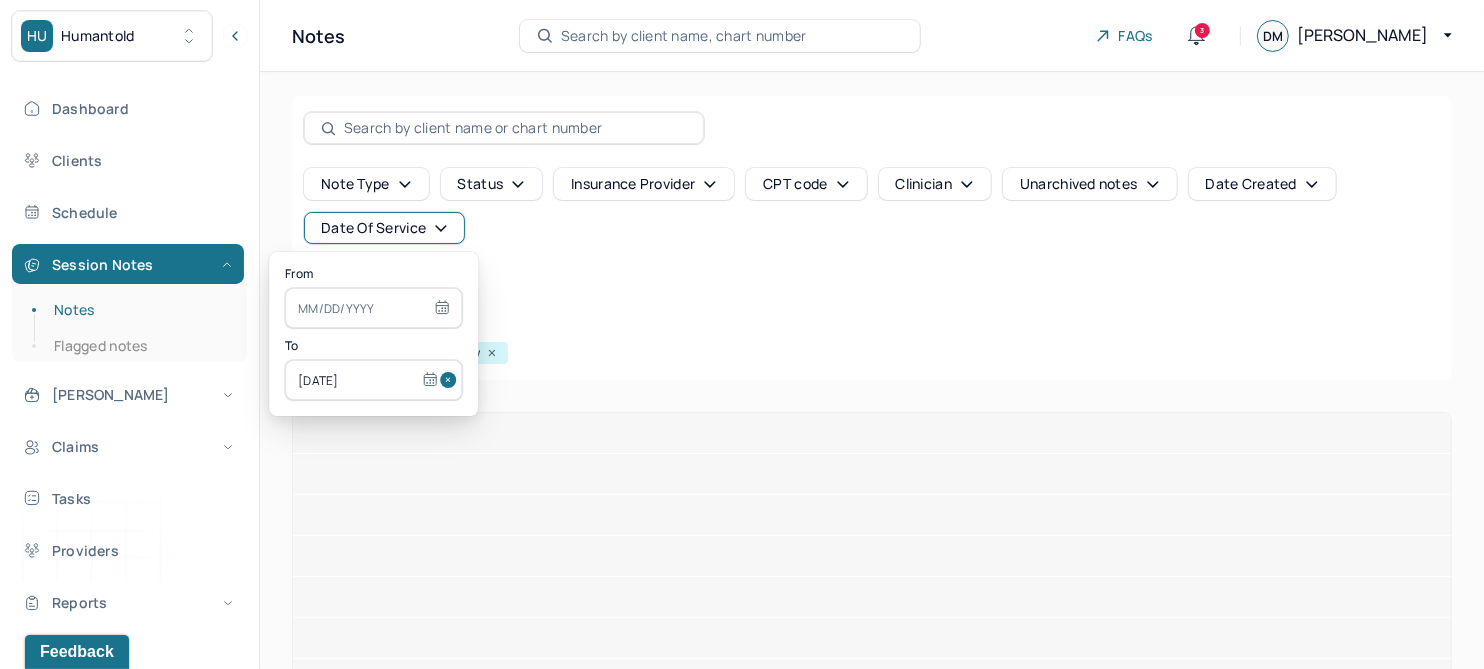 click at bounding box center [451, 380] 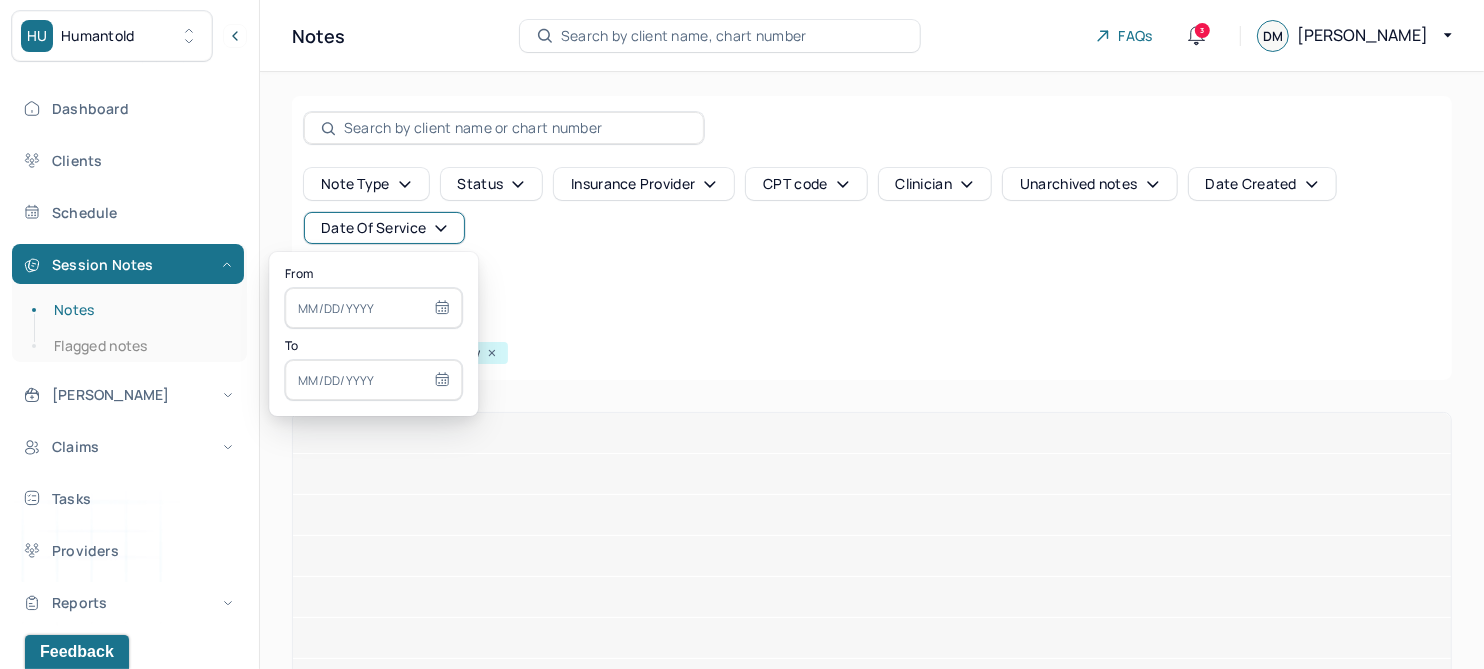 type 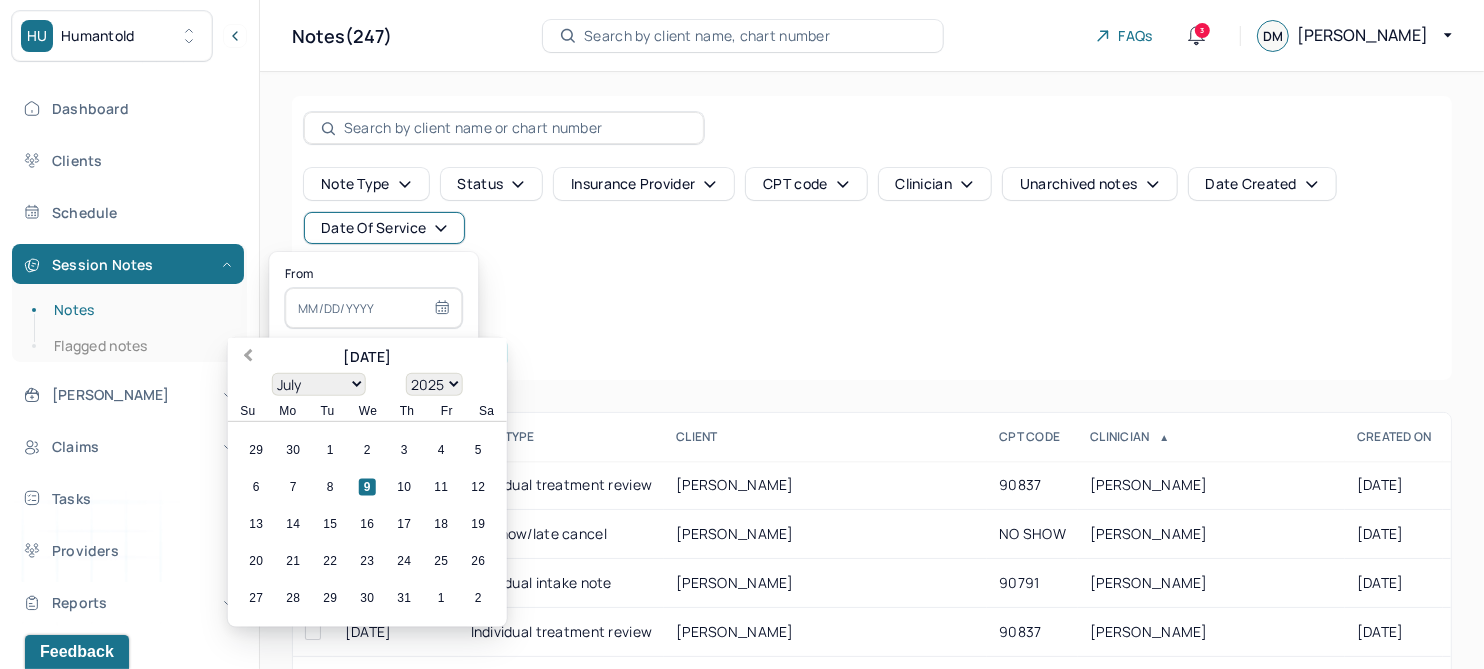 click on "Previous Month" at bounding box center (248, 357) 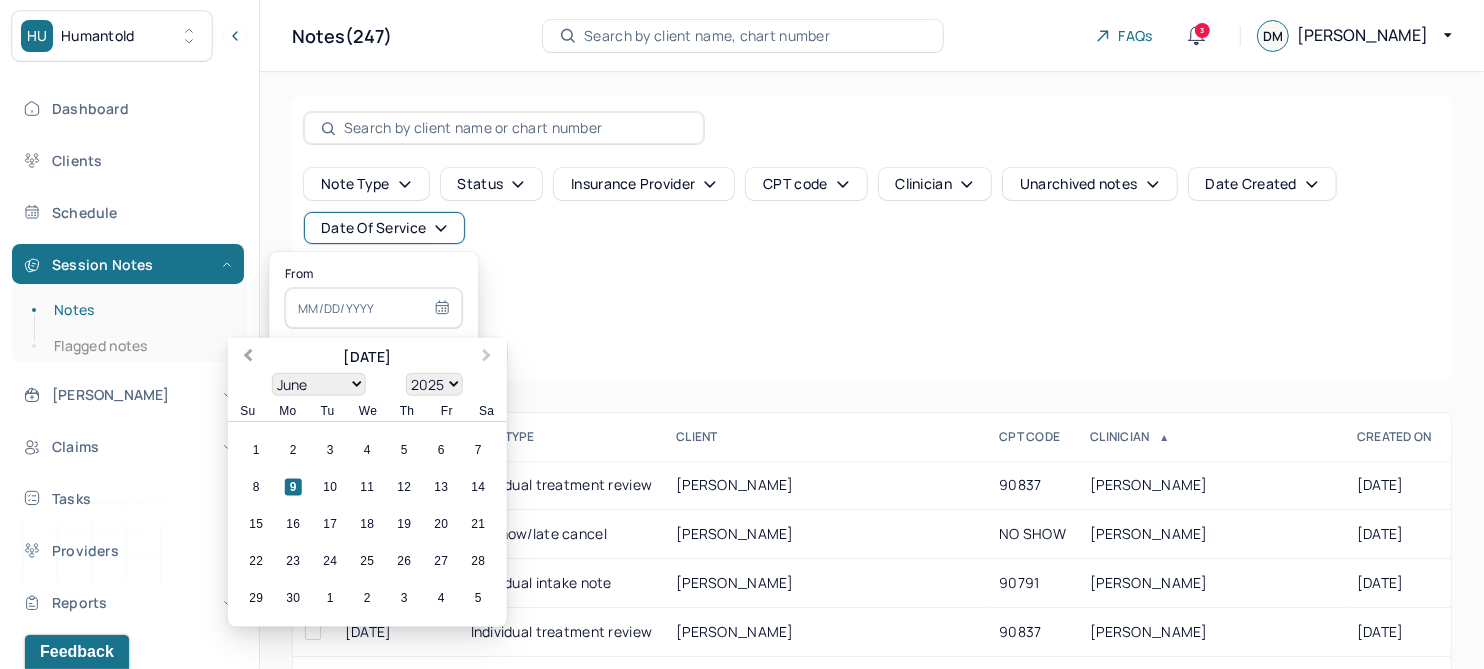 click on "Previous Month" at bounding box center (248, 357) 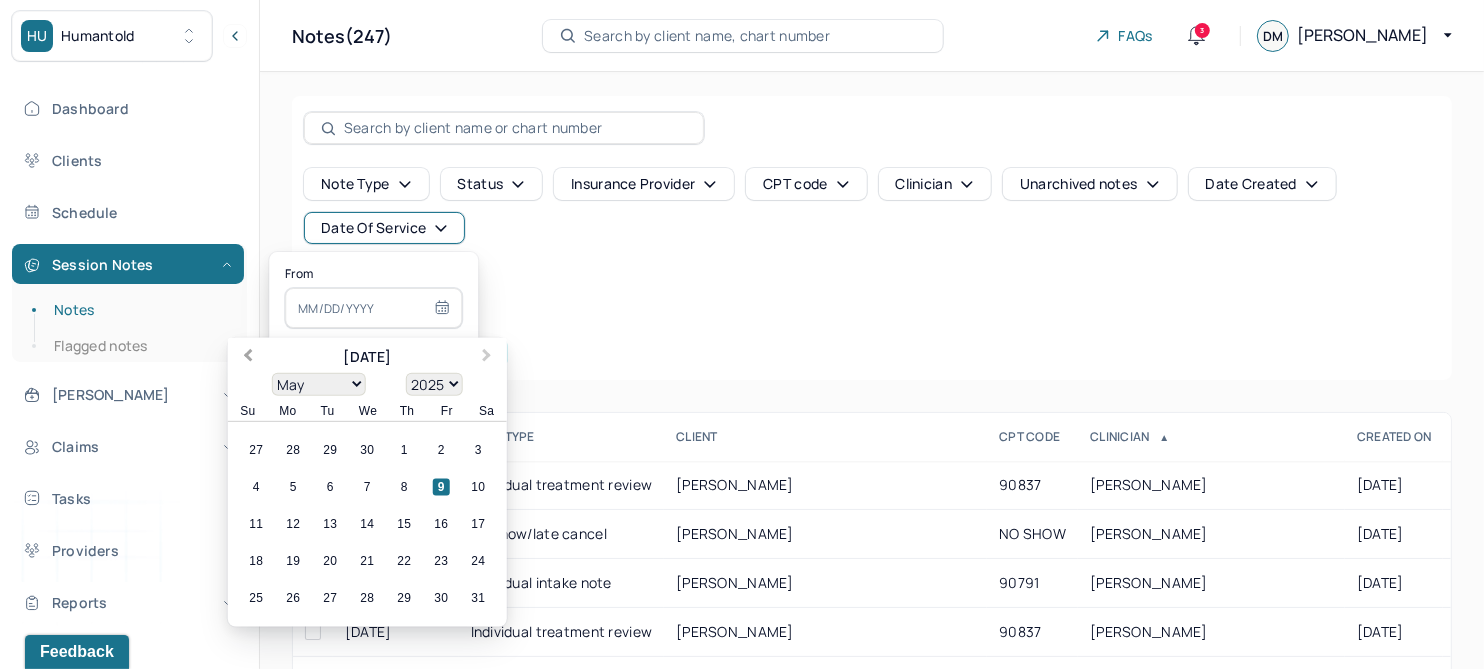 click on "Previous Month" at bounding box center (248, 357) 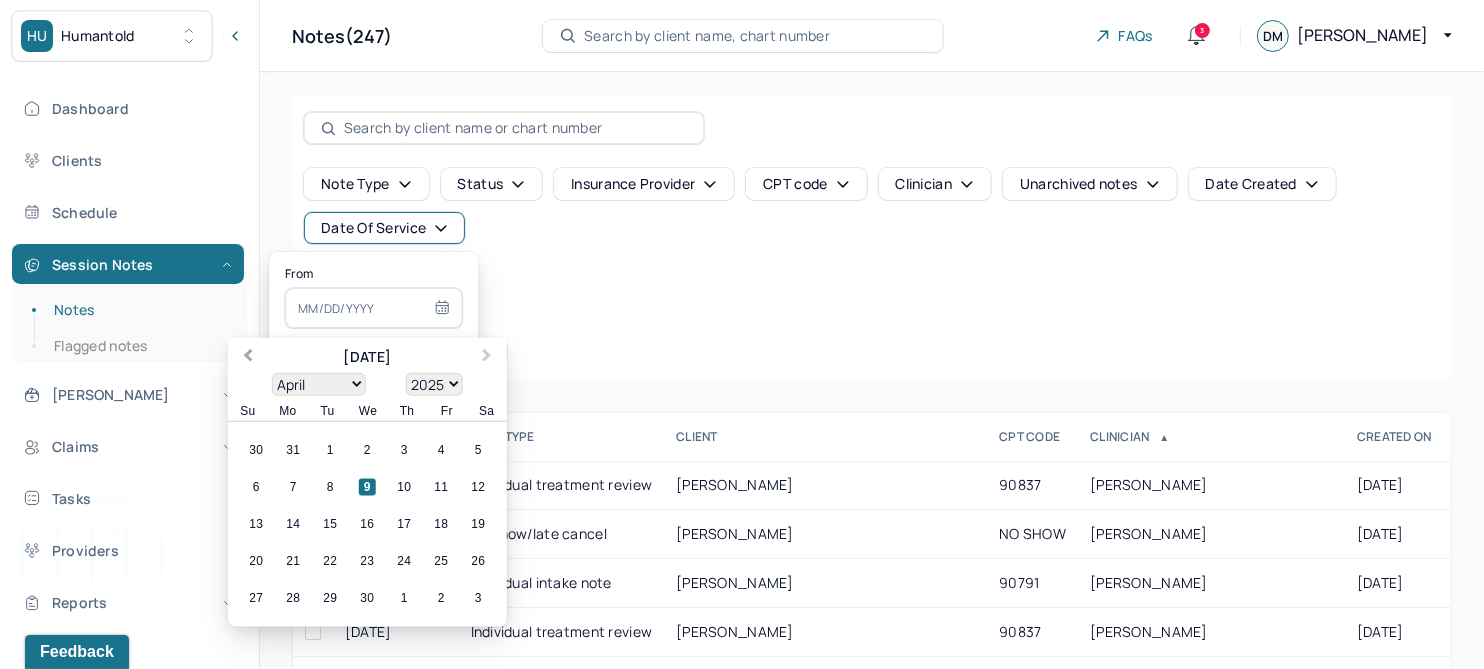 click on "Previous Month" at bounding box center [248, 357] 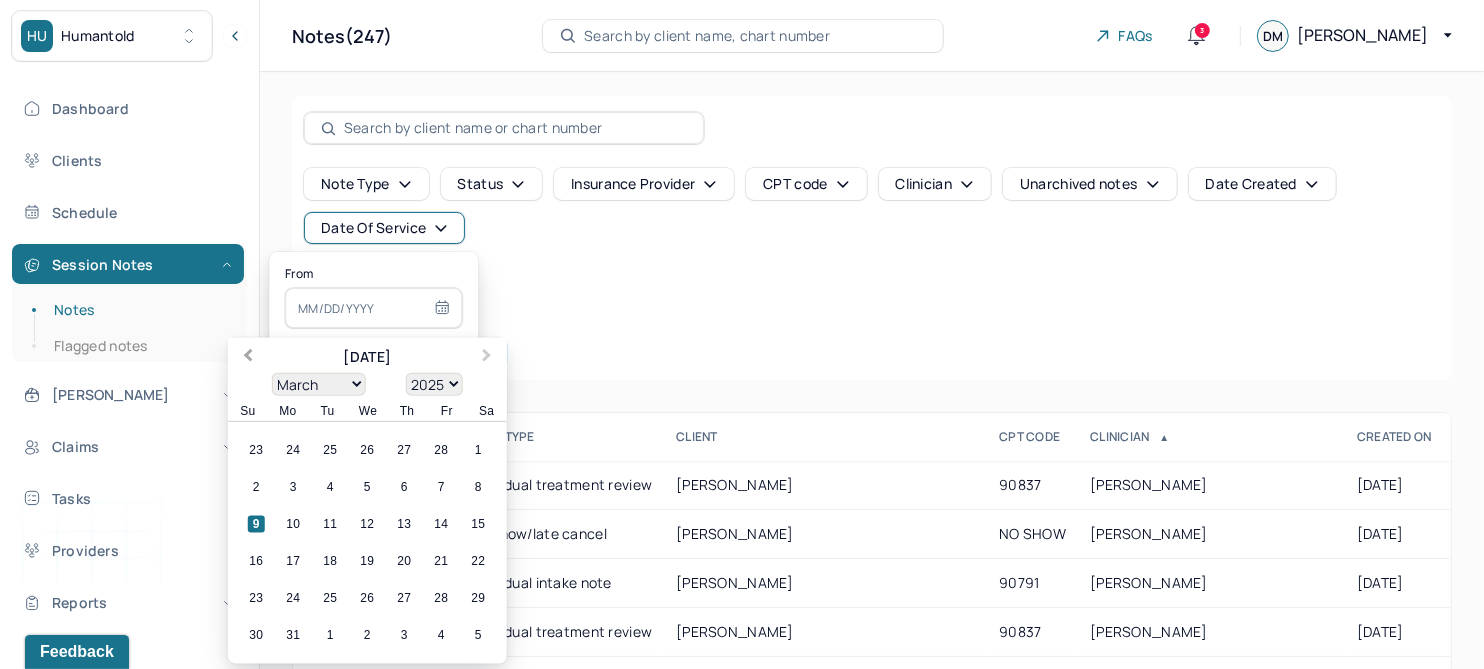 click on "Previous Month" at bounding box center [248, 357] 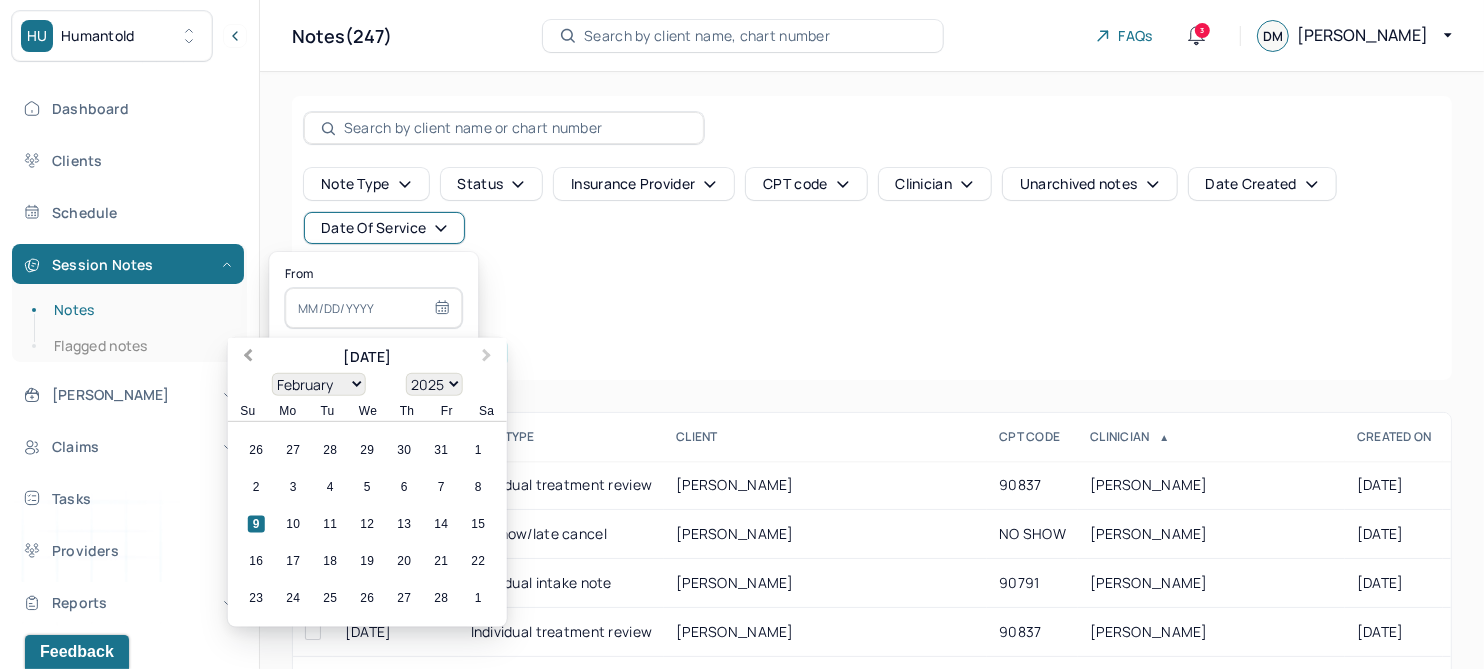 click on "Previous Month" at bounding box center [248, 357] 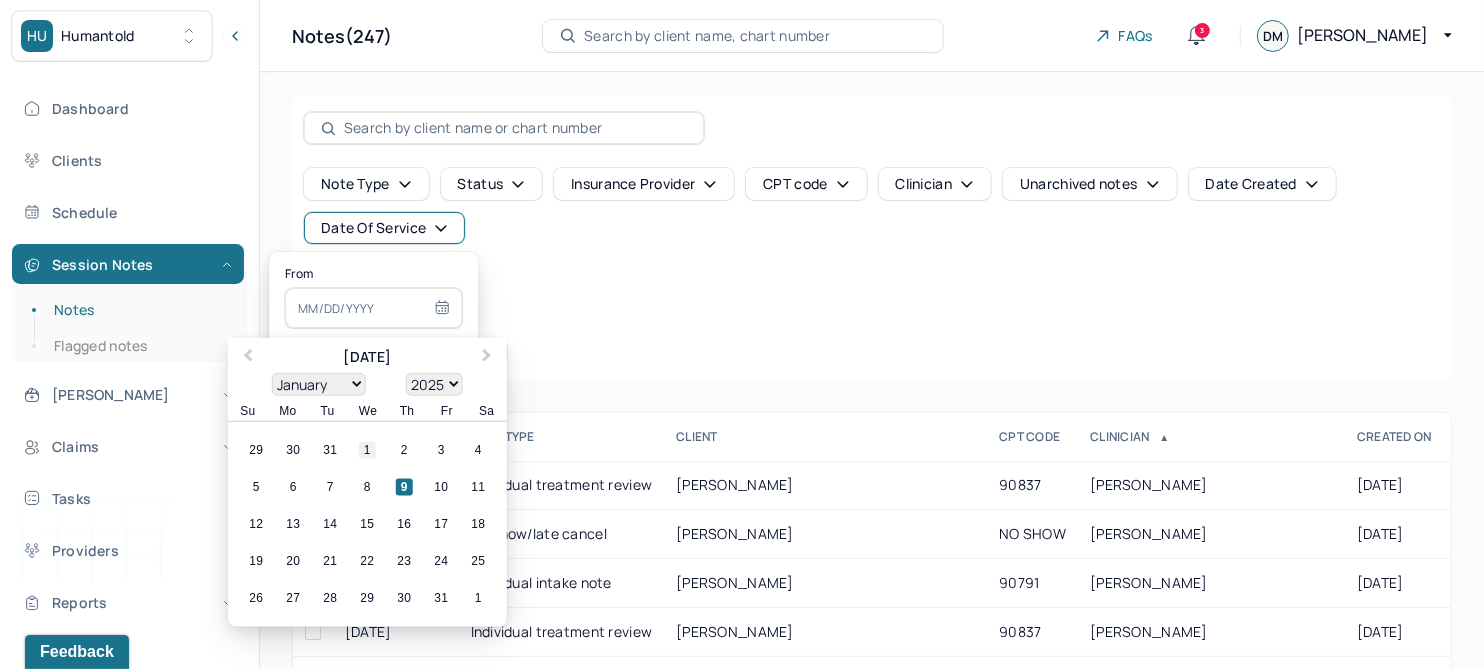 click on "1" at bounding box center (367, 450) 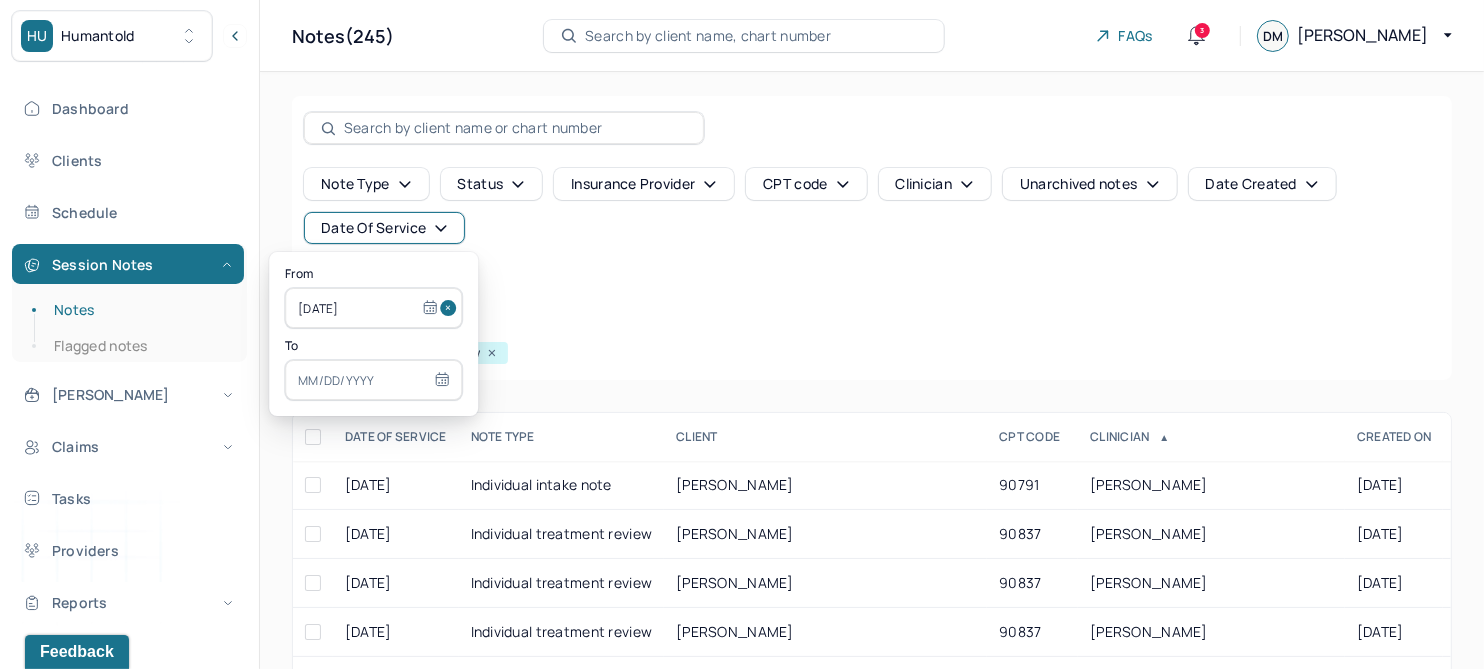 click at bounding box center [373, 380] 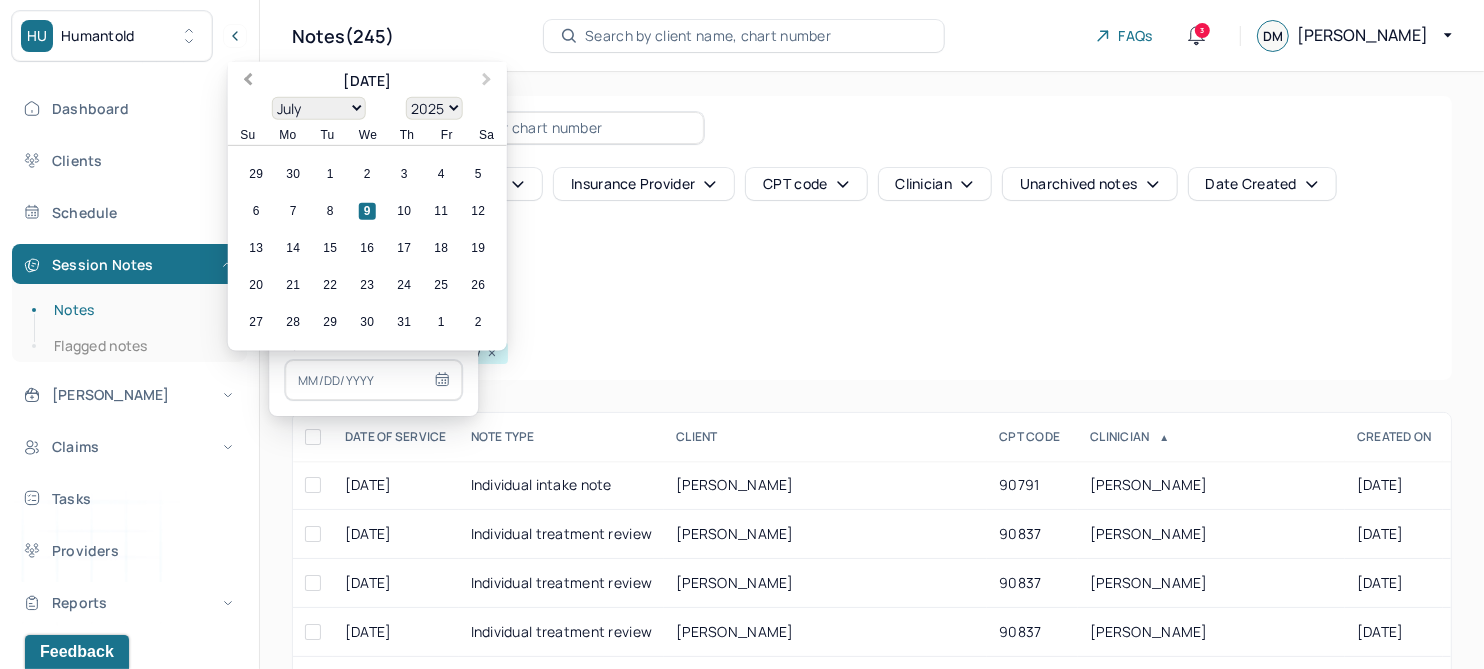 click on "Previous Month" at bounding box center [248, 81] 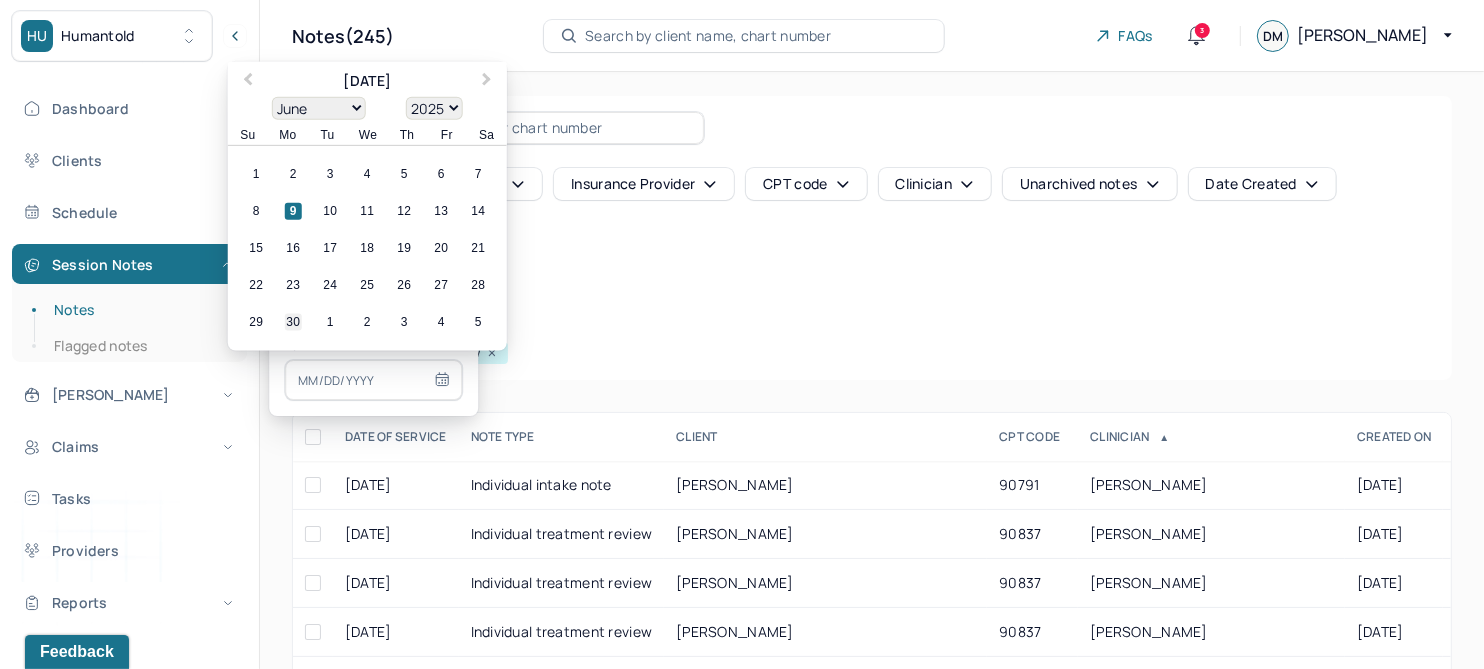click on "30" at bounding box center (293, 322) 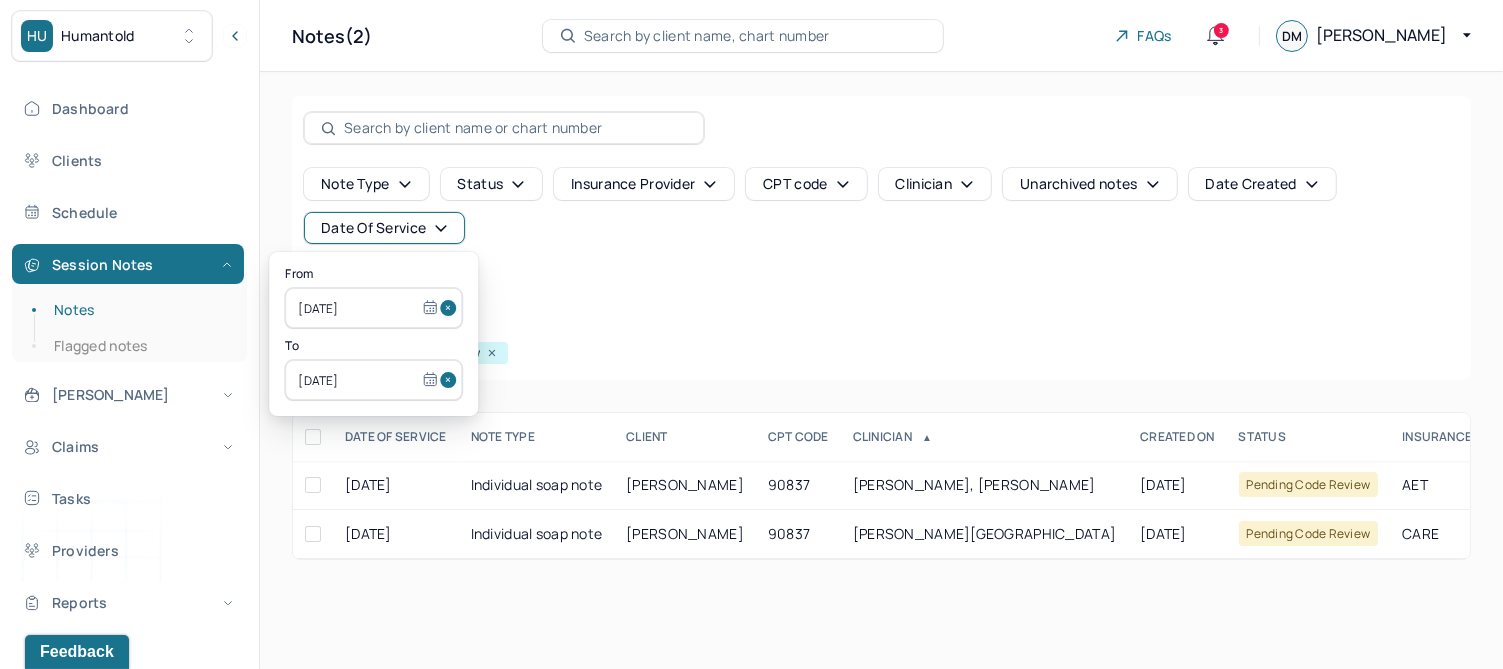 click on "Note type     Status     Insurance provider     CPT code     Clinician     Unarchived notes     Date Created     Date Of Service     Create note" at bounding box center [881, 234] 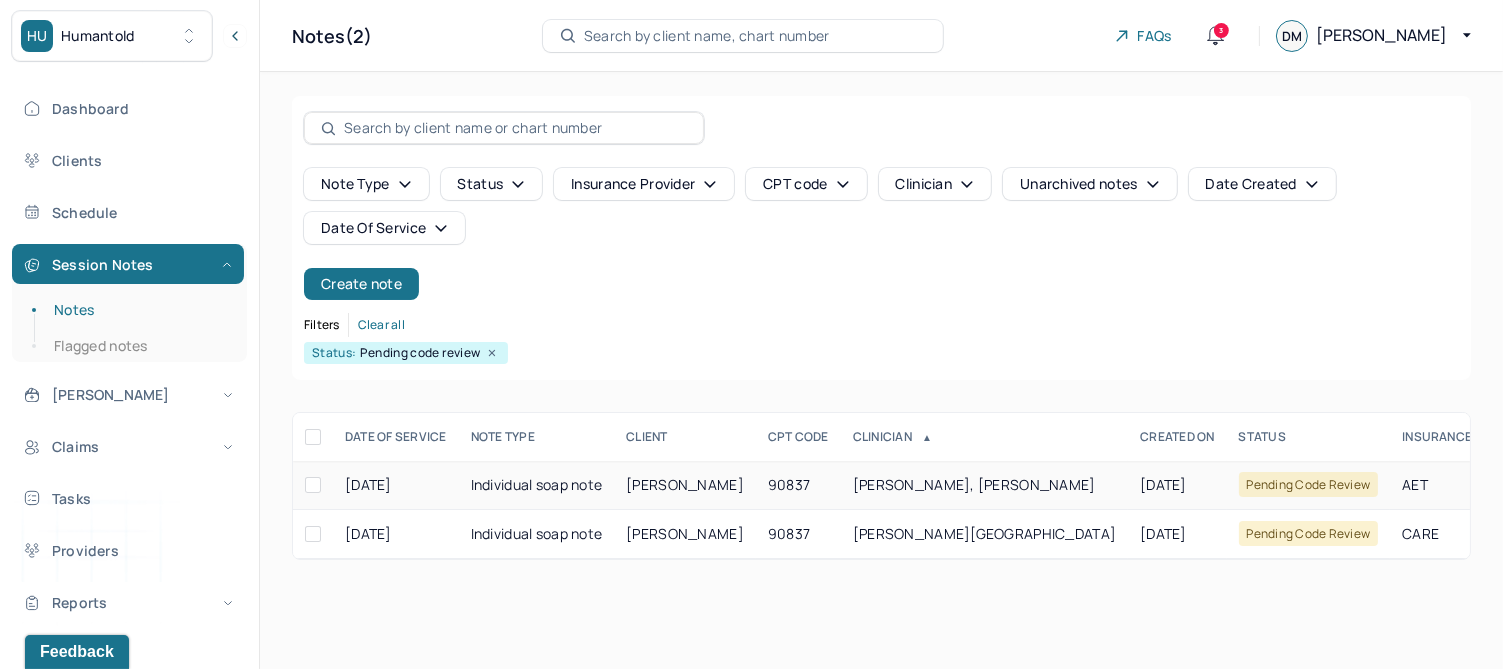 click on "[PERSON_NAME]" at bounding box center (685, 484) 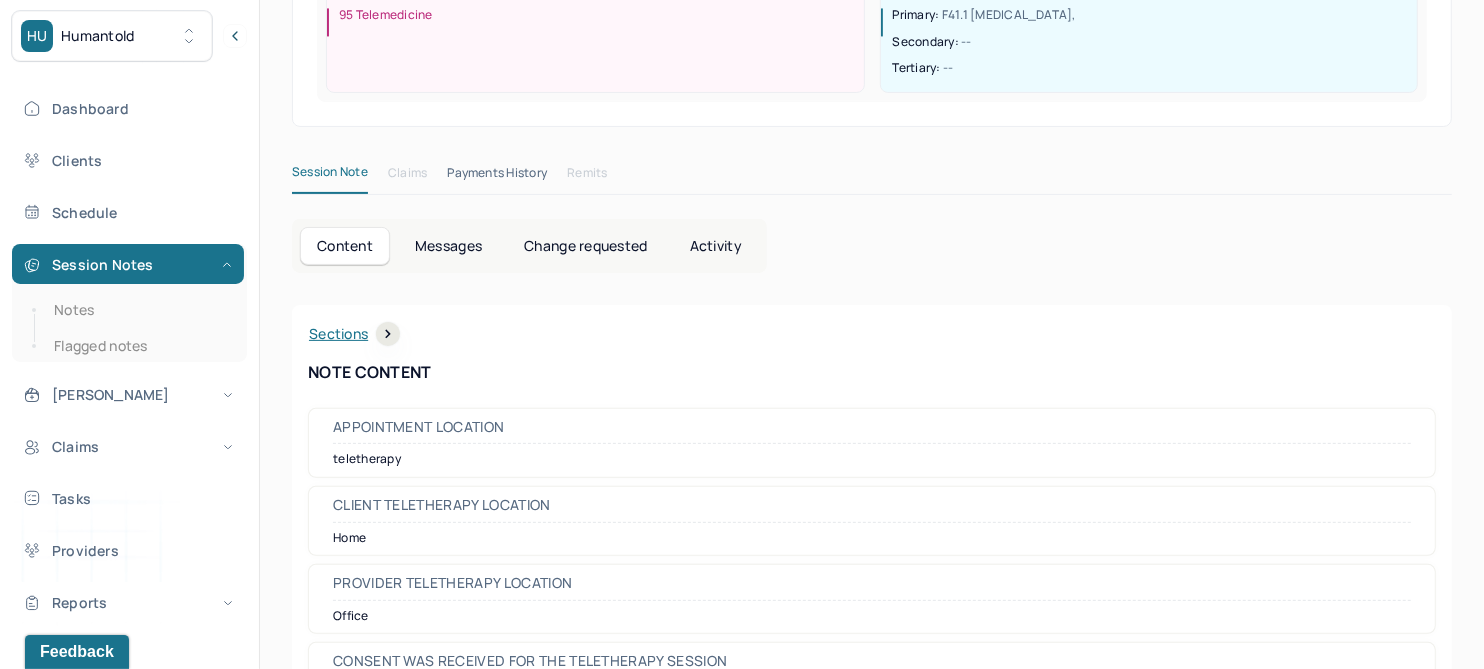 scroll, scrollTop: 0, scrollLeft: 0, axis: both 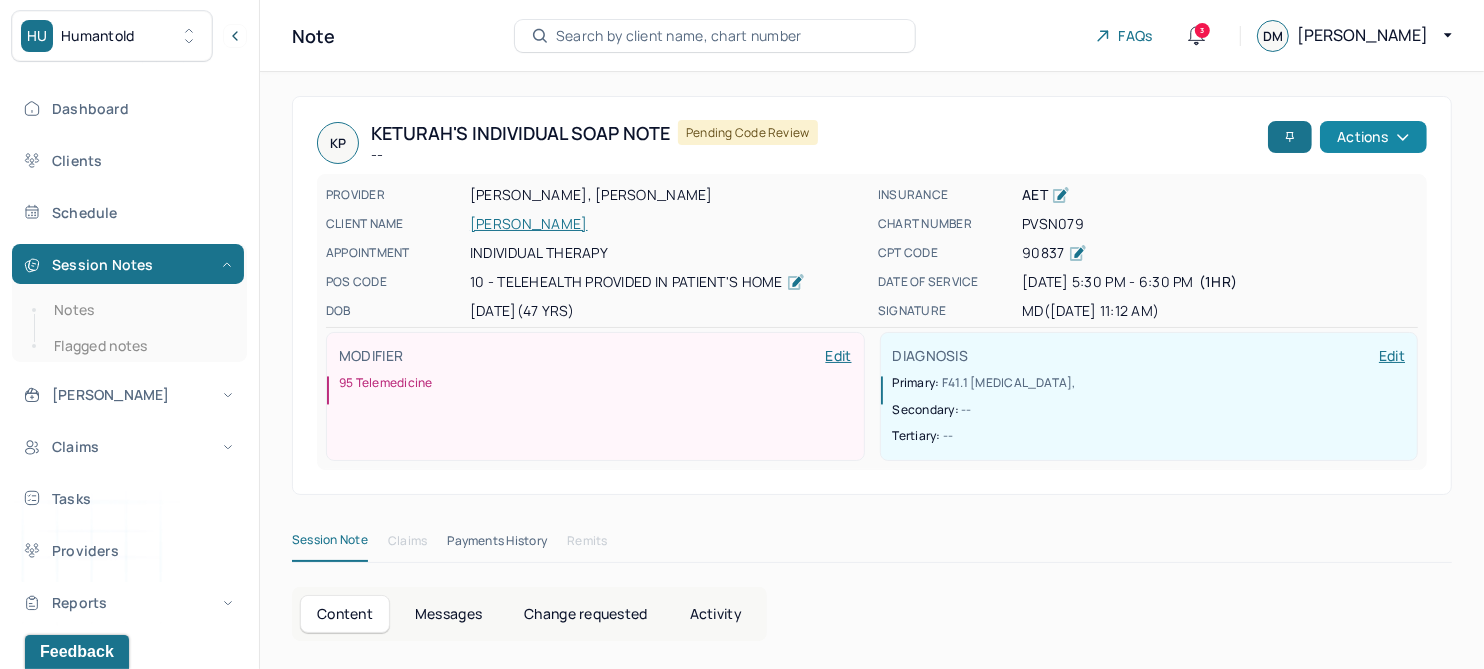click on "Actions" at bounding box center [1373, 137] 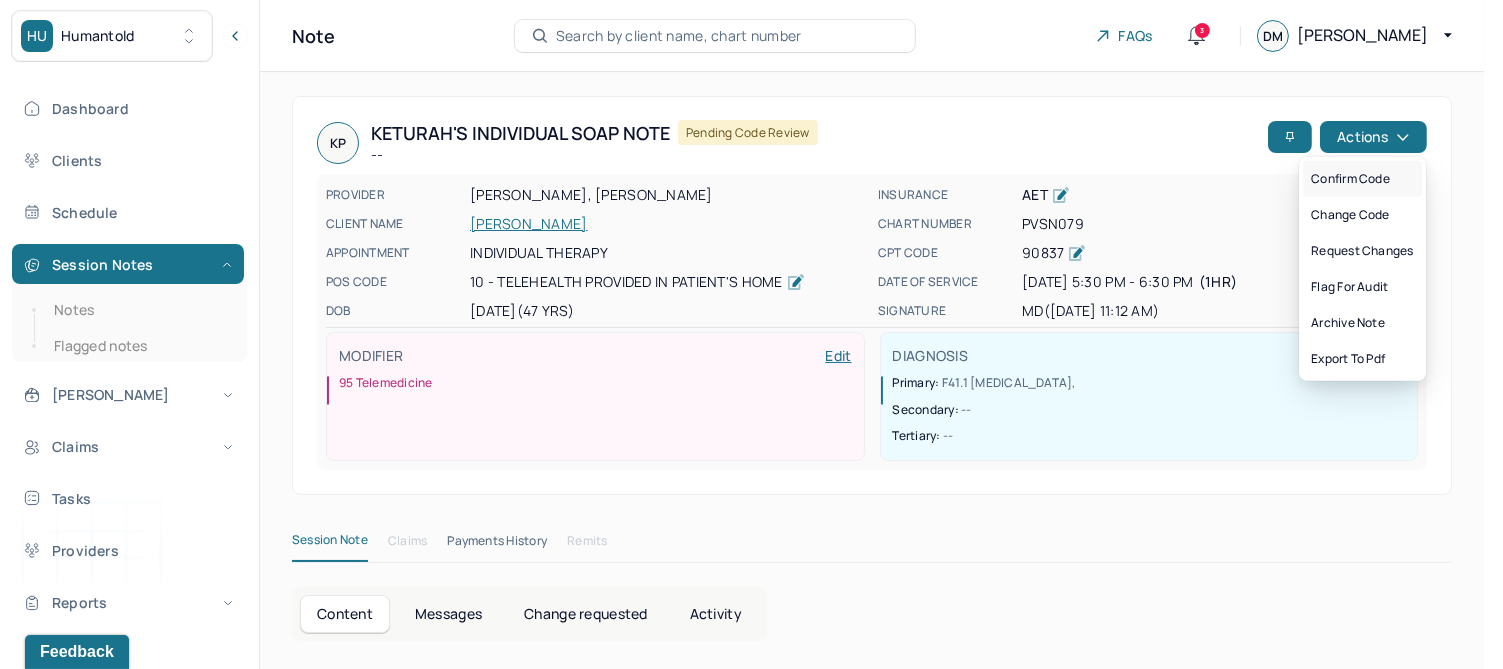click on "Confirm code" at bounding box center [1362, 179] 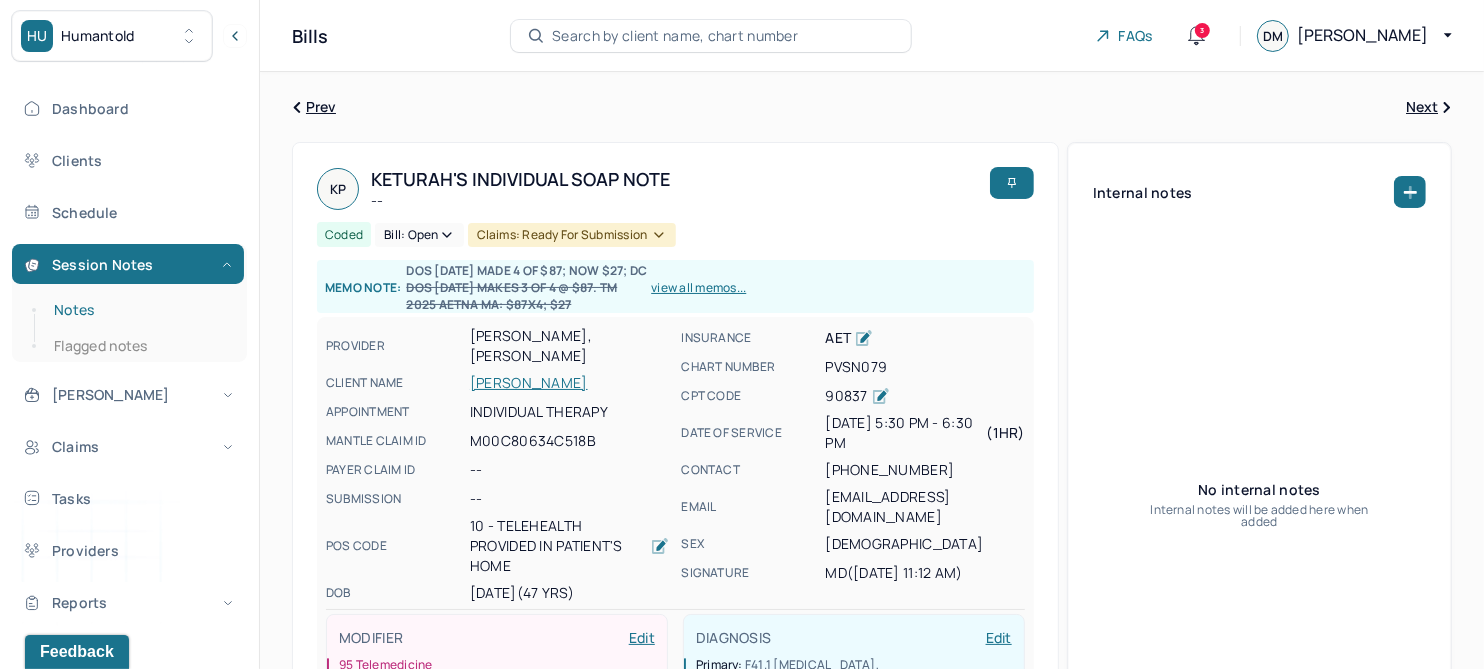 click on "Notes" at bounding box center [139, 310] 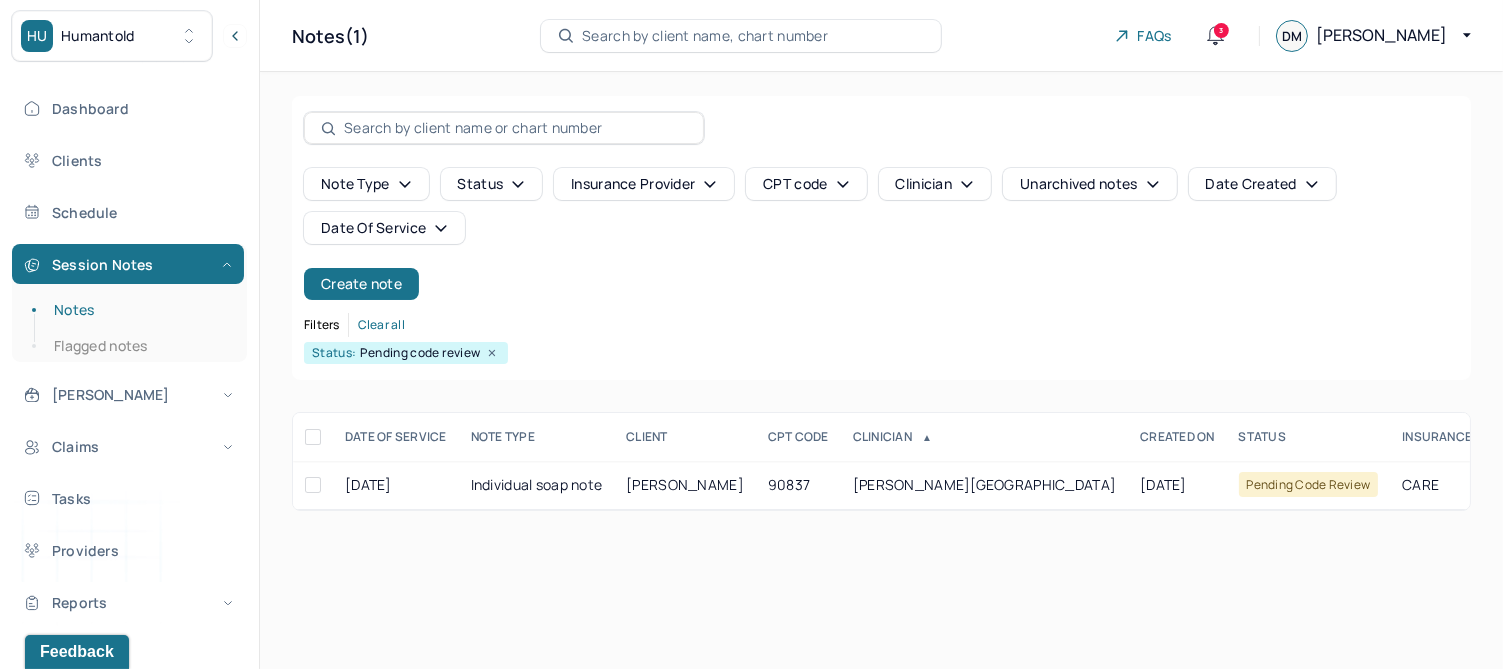 click 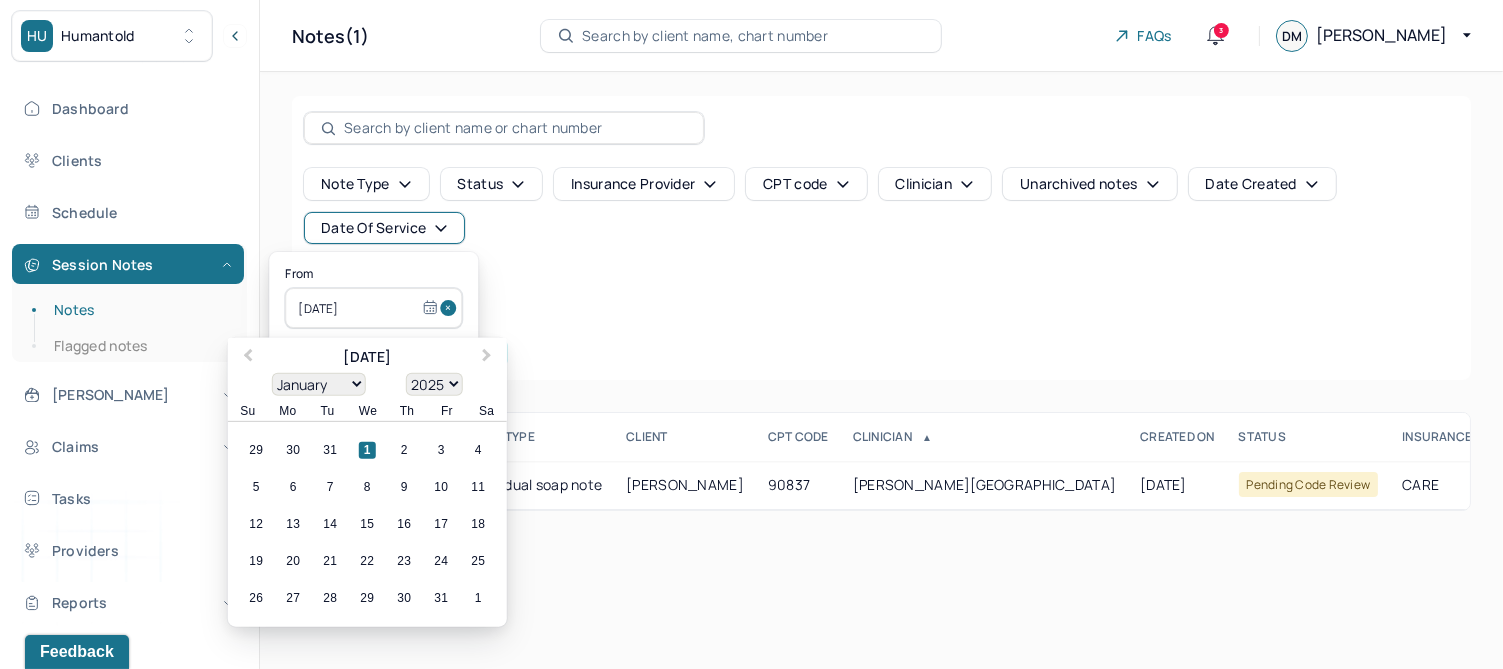 click at bounding box center [451, 308] 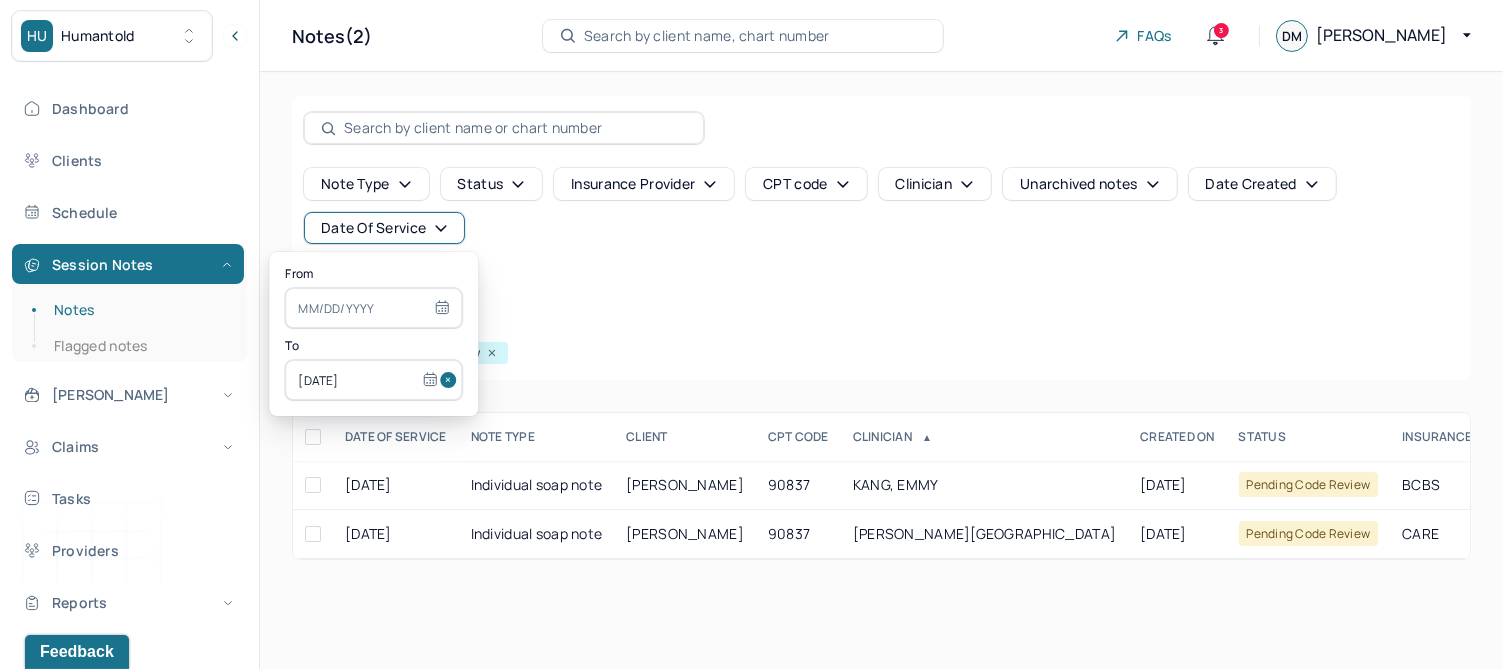 click at bounding box center (451, 380) 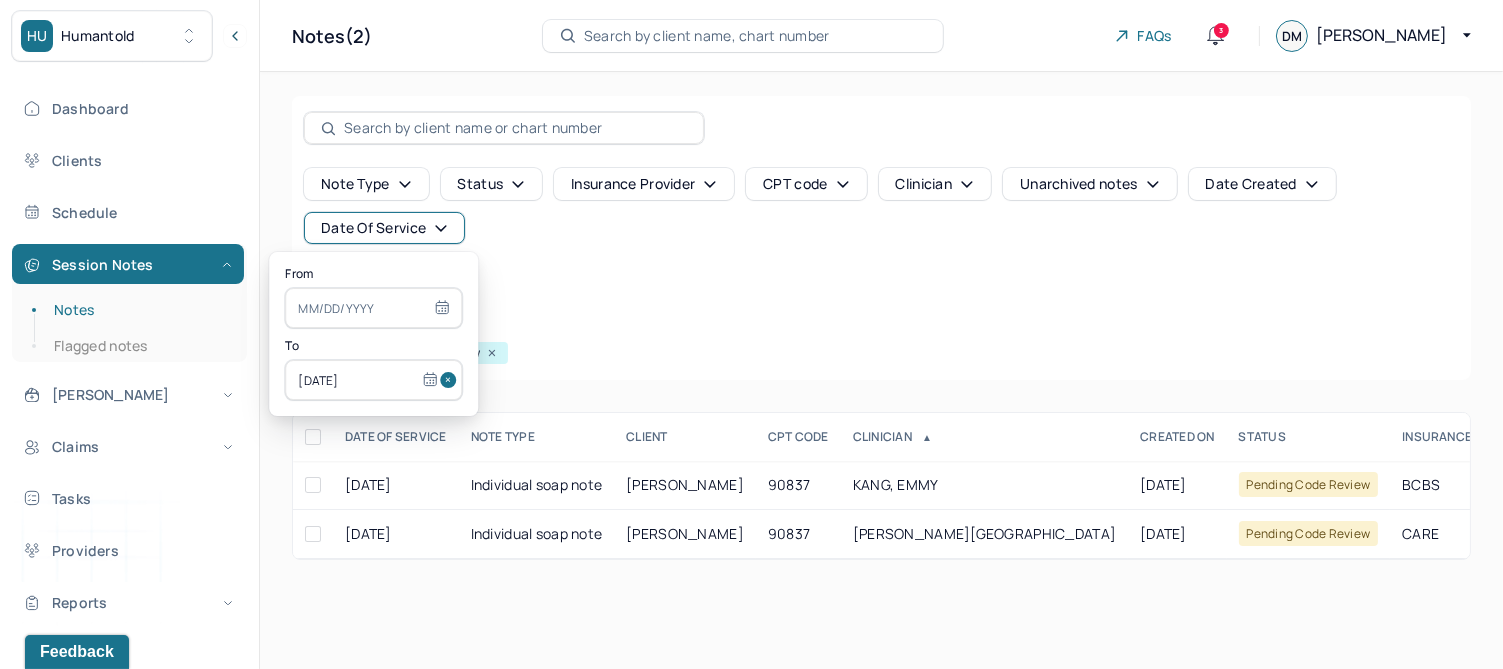 type 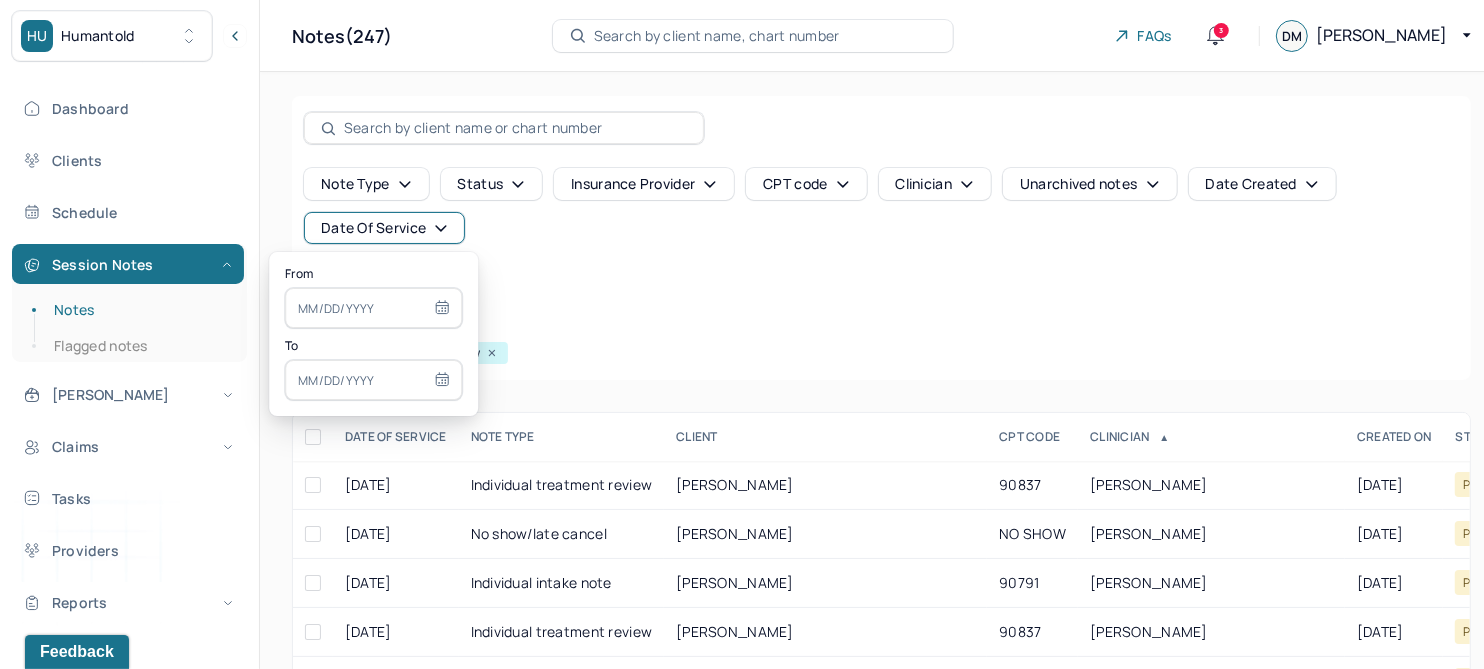 click at bounding box center (373, 308) 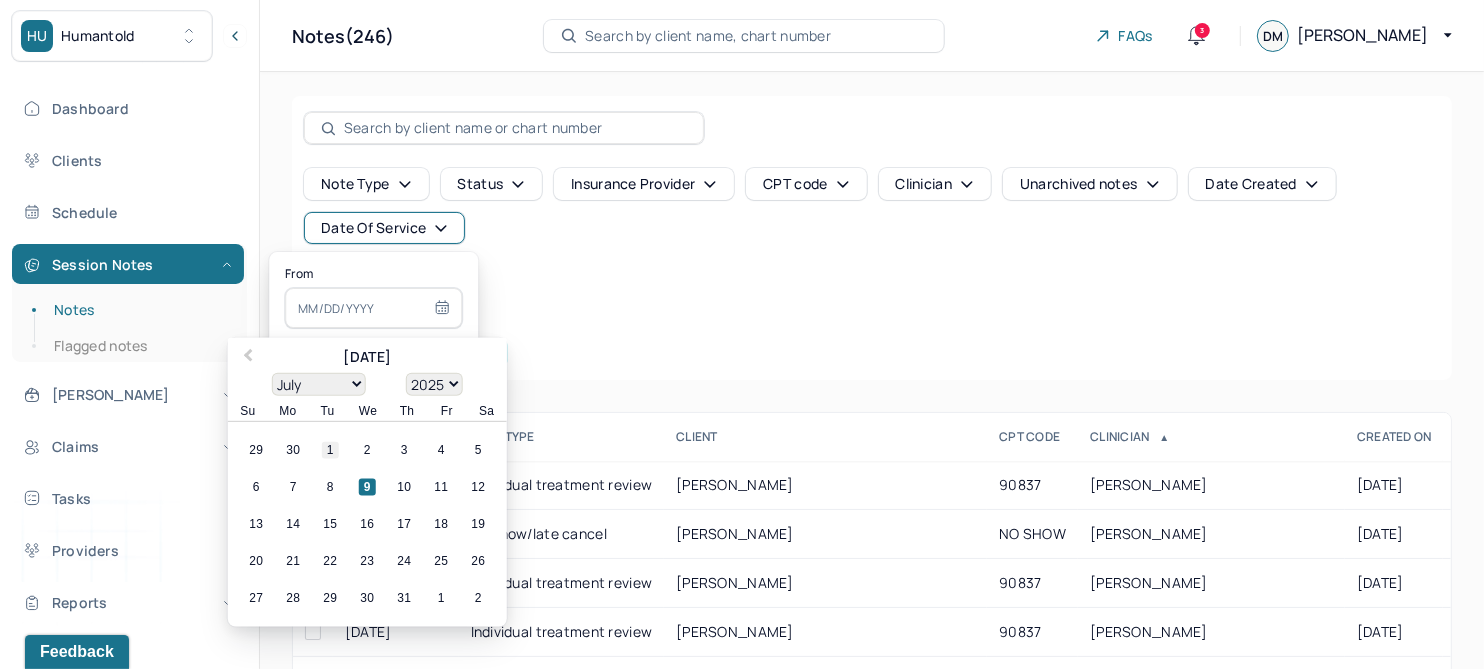 click on "1" at bounding box center (330, 450) 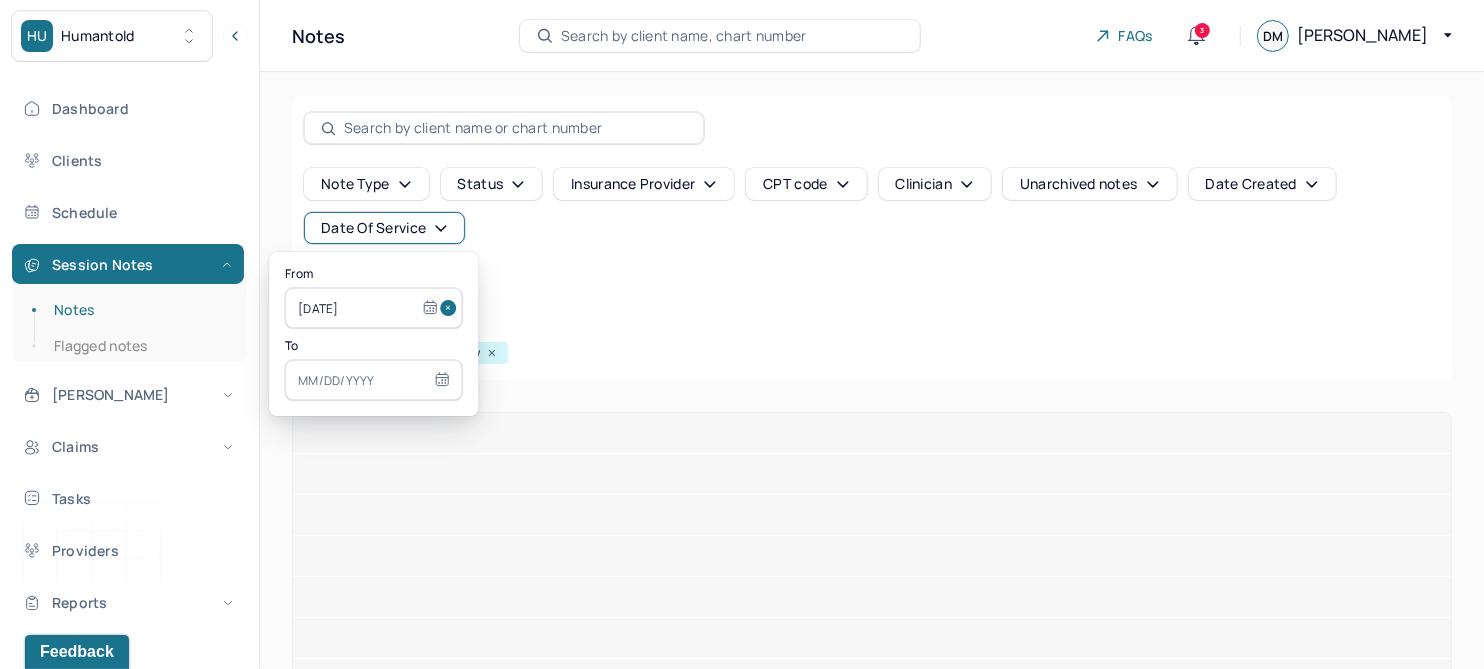 select on "6" 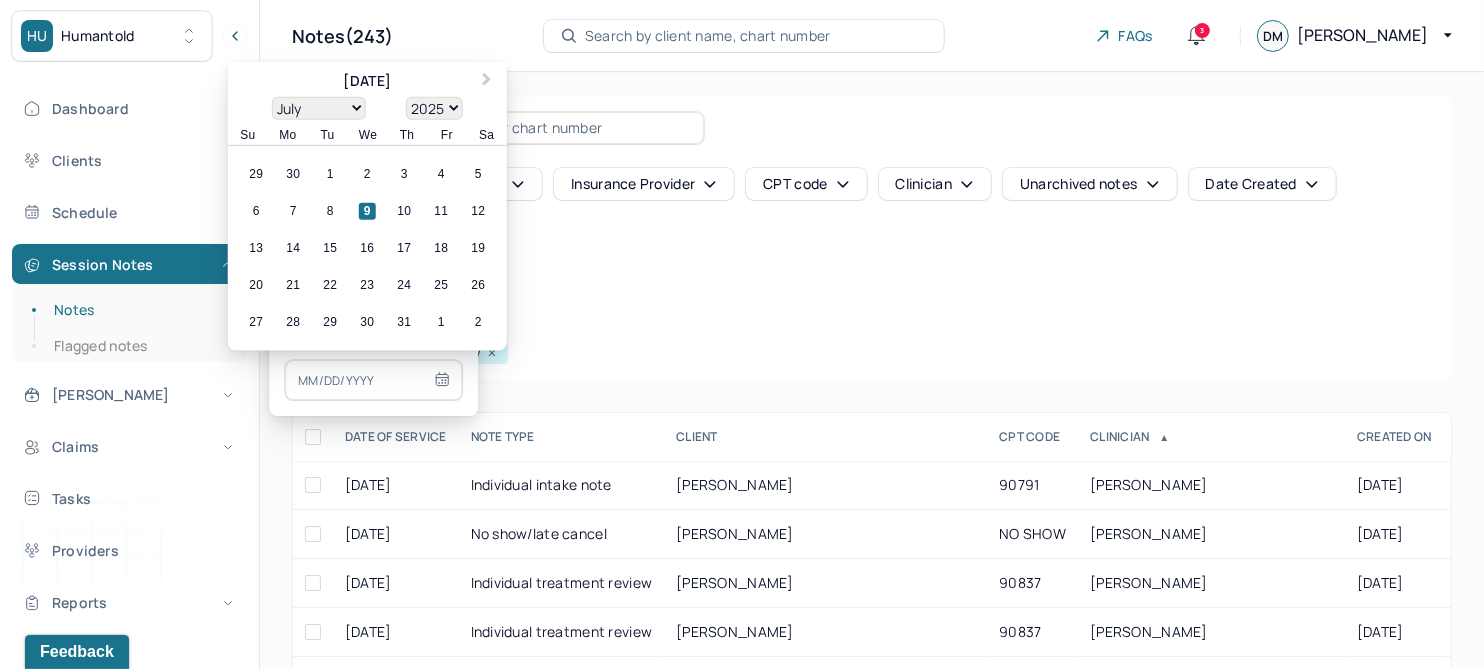 click at bounding box center [373, 380] 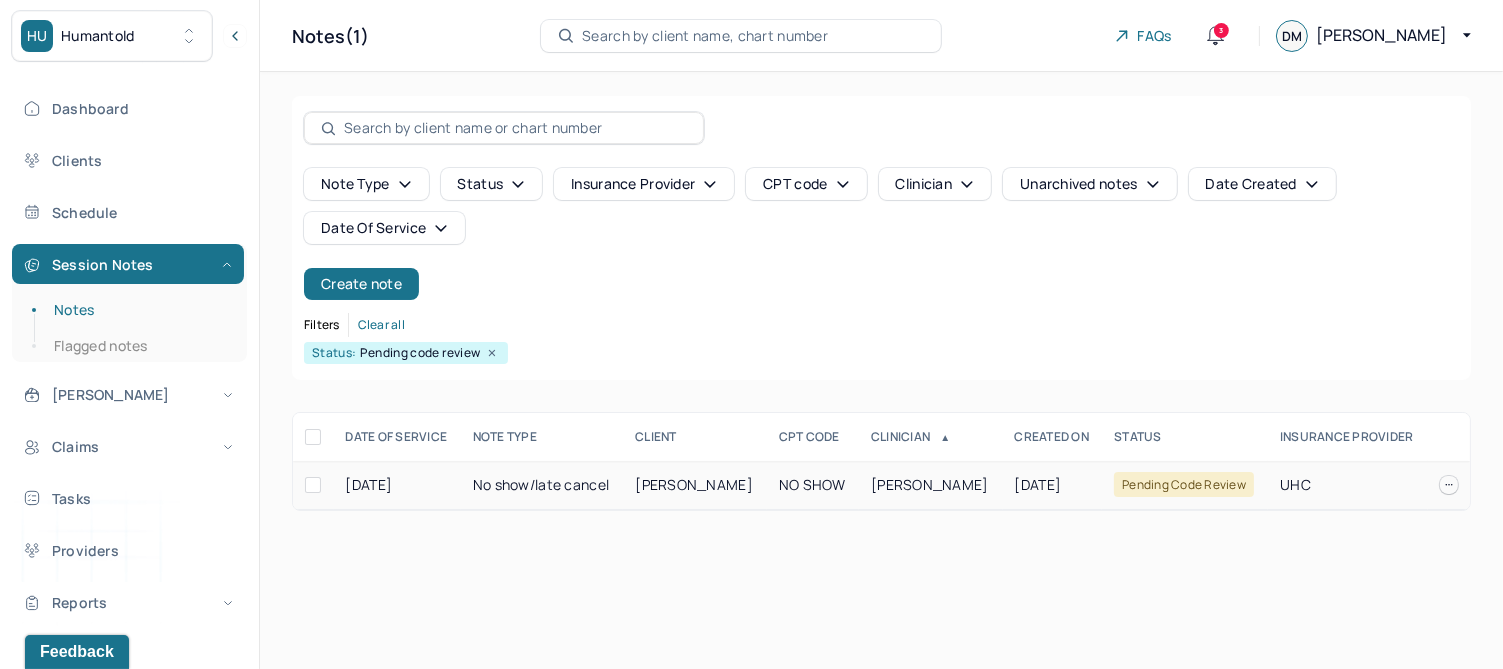 click on "NO SHOW" at bounding box center (813, 485) 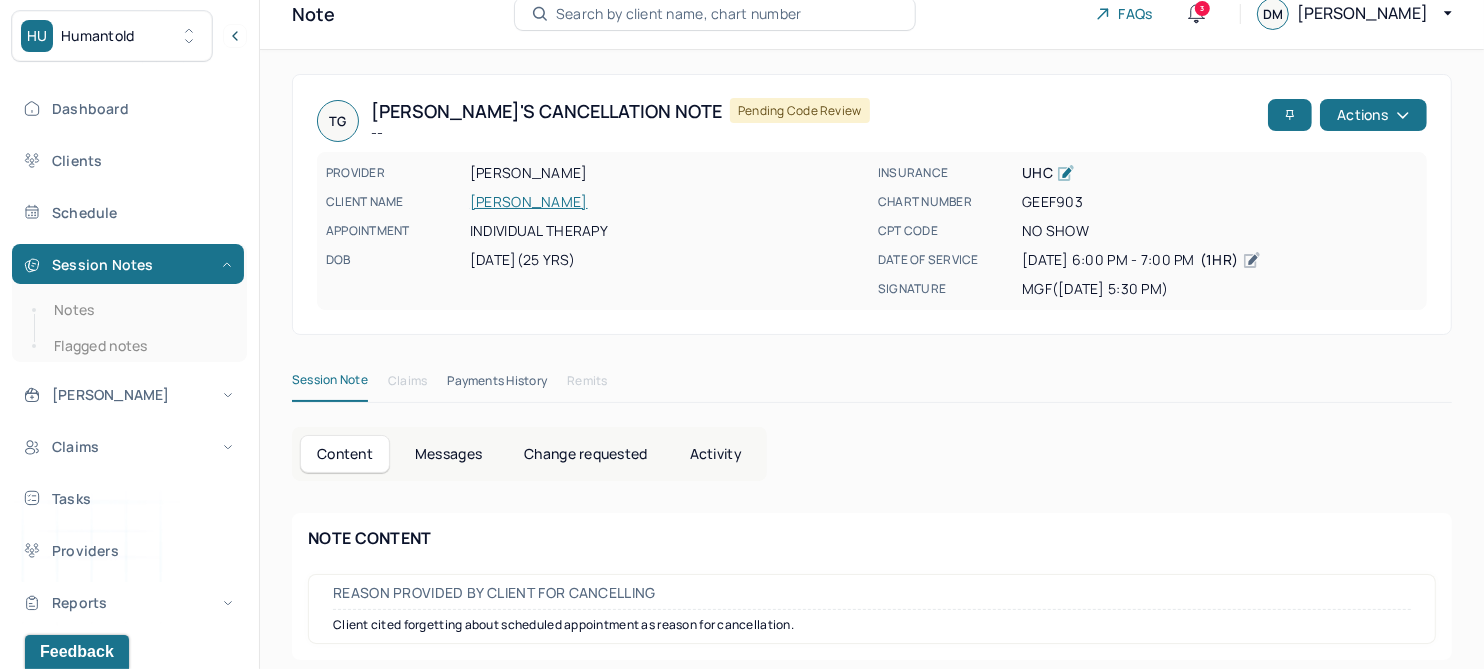 scroll, scrollTop: 33, scrollLeft: 0, axis: vertical 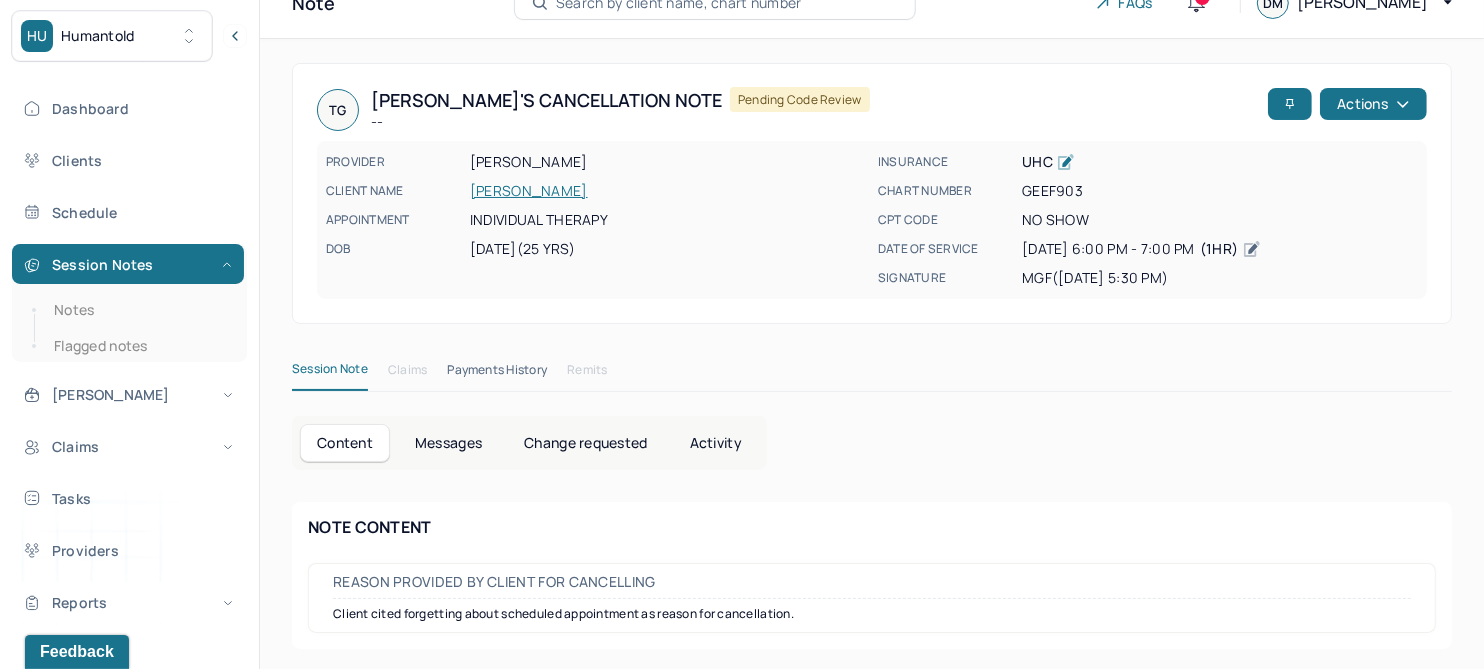 click on "Change requested" at bounding box center [585, 443] 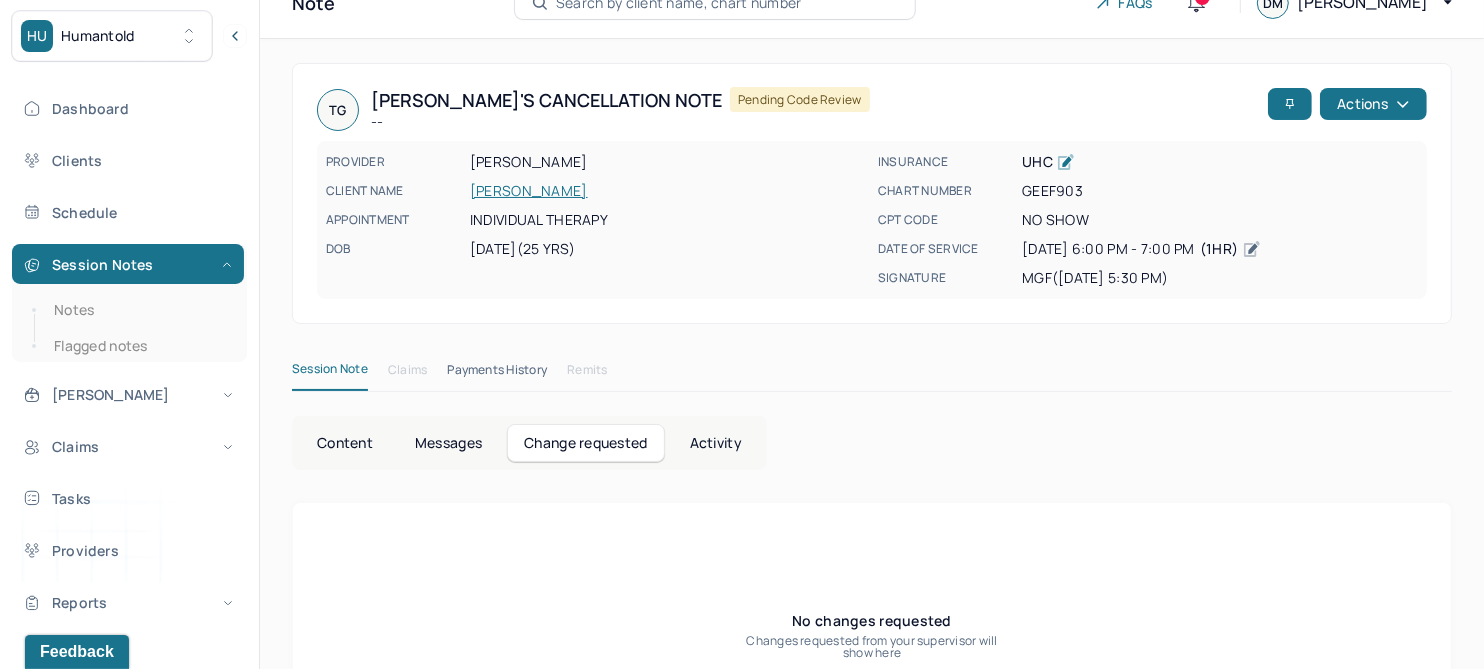 click on "GUARDIA, TOMÁS" at bounding box center (668, 191) 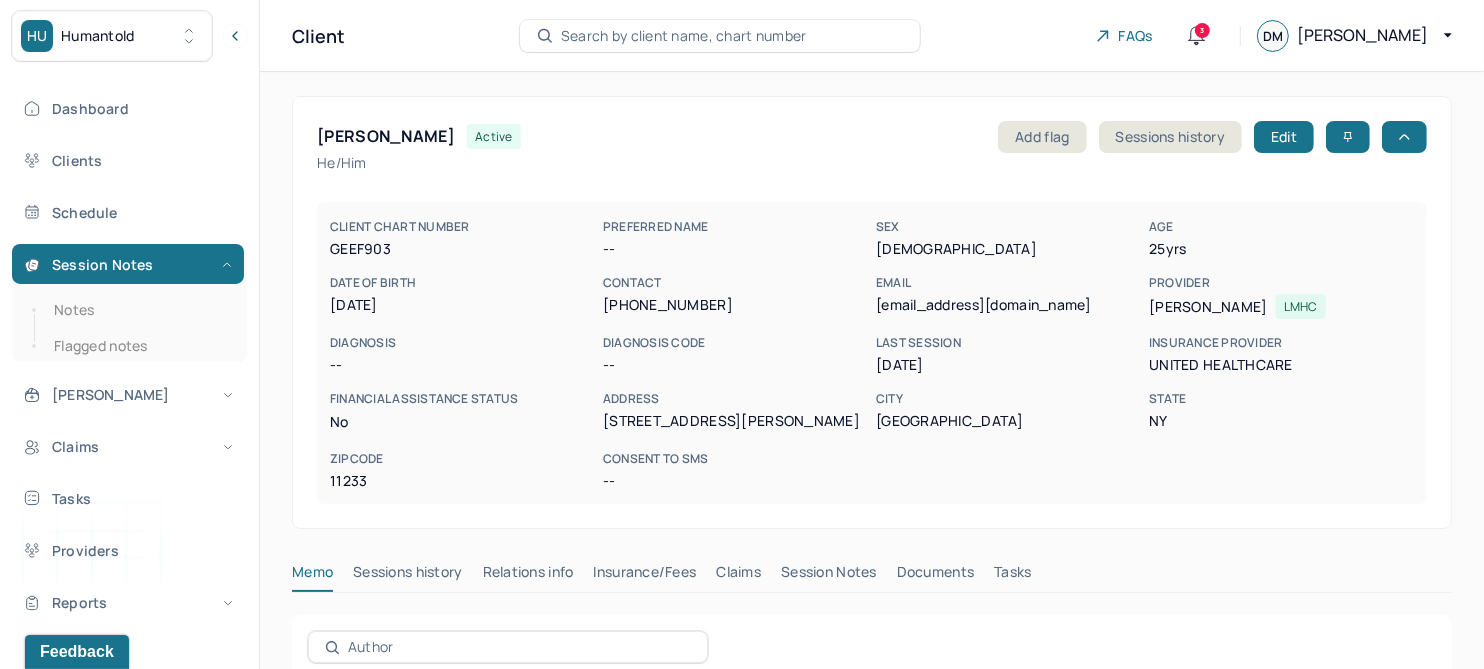 click on "Session Notes" at bounding box center [829, 576] 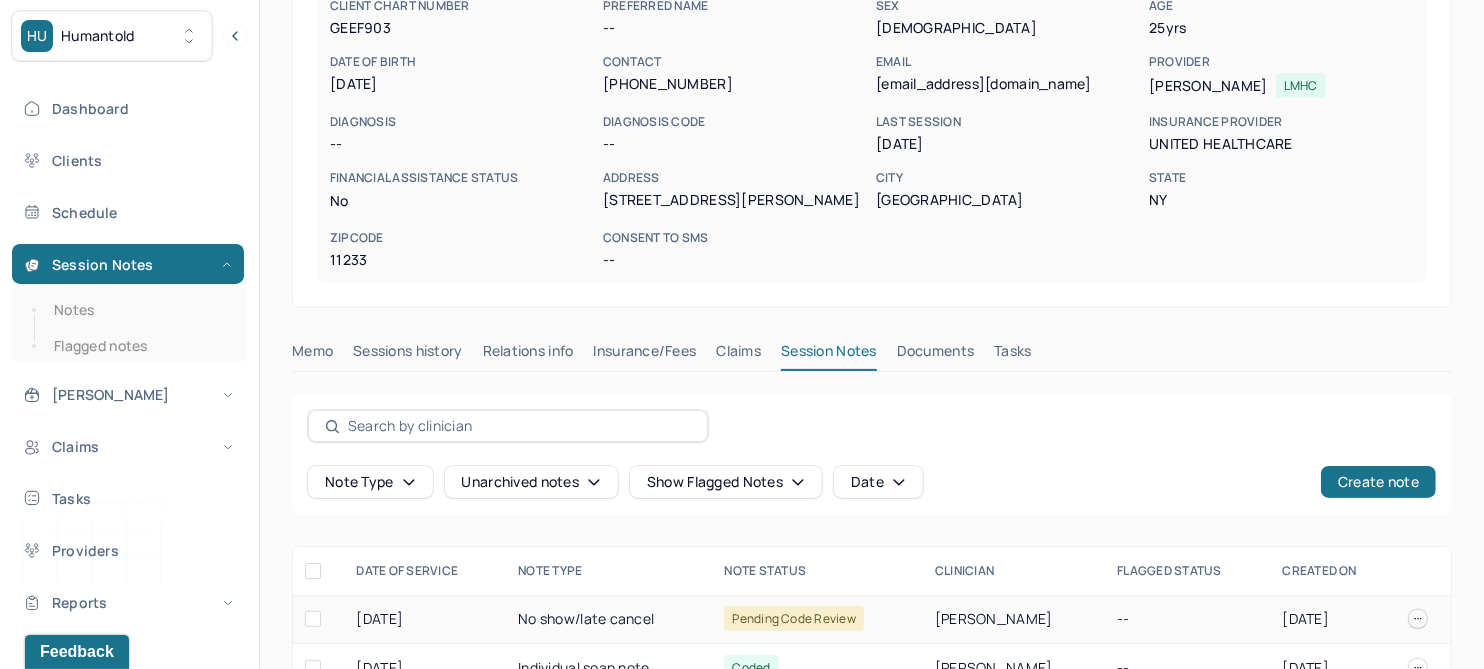 scroll, scrollTop: 374, scrollLeft: 0, axis: vertical 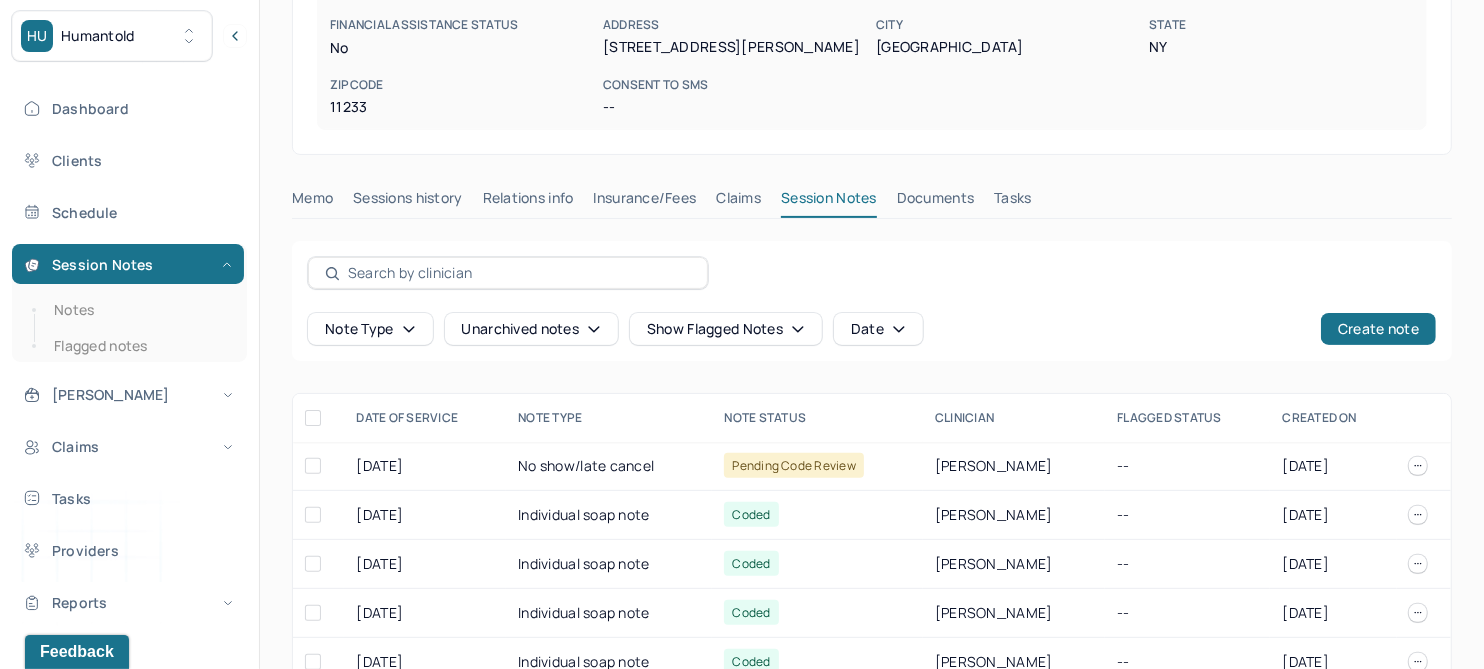 click 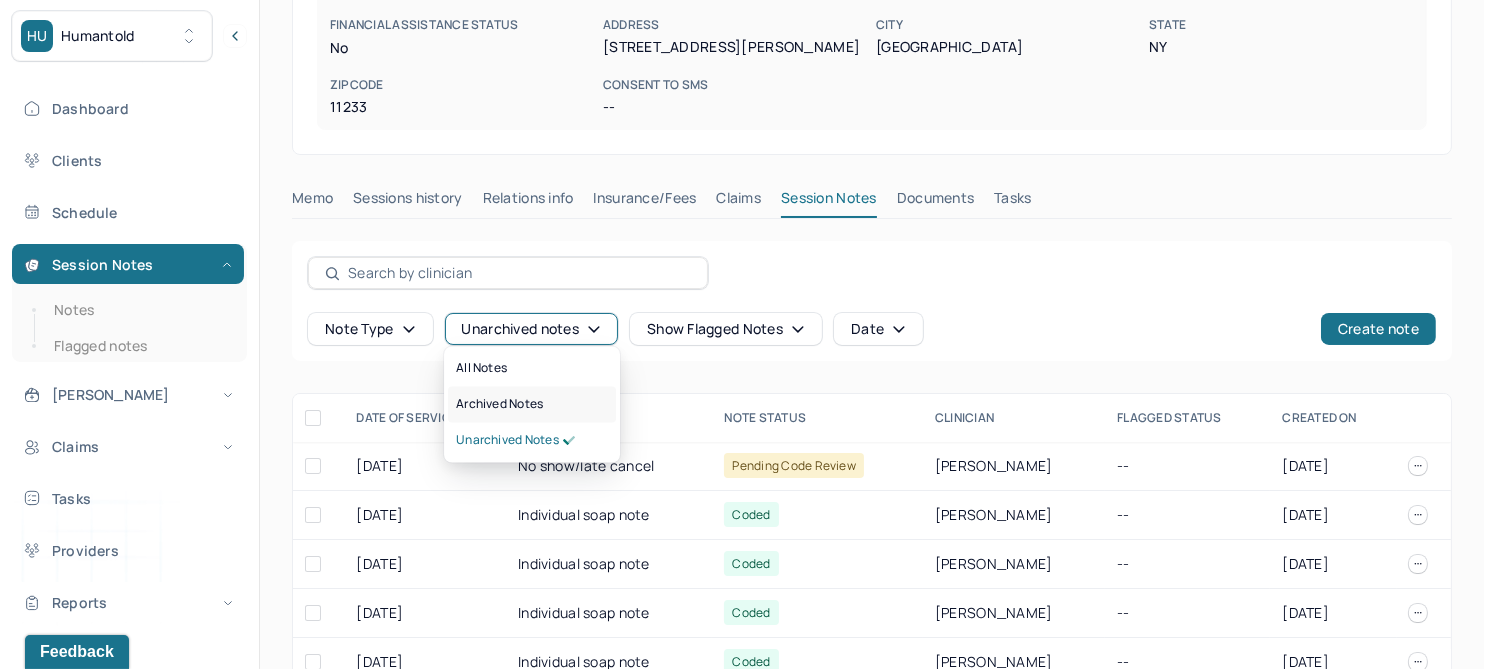 click on "Archived notes" at bounding box center (499, 405) 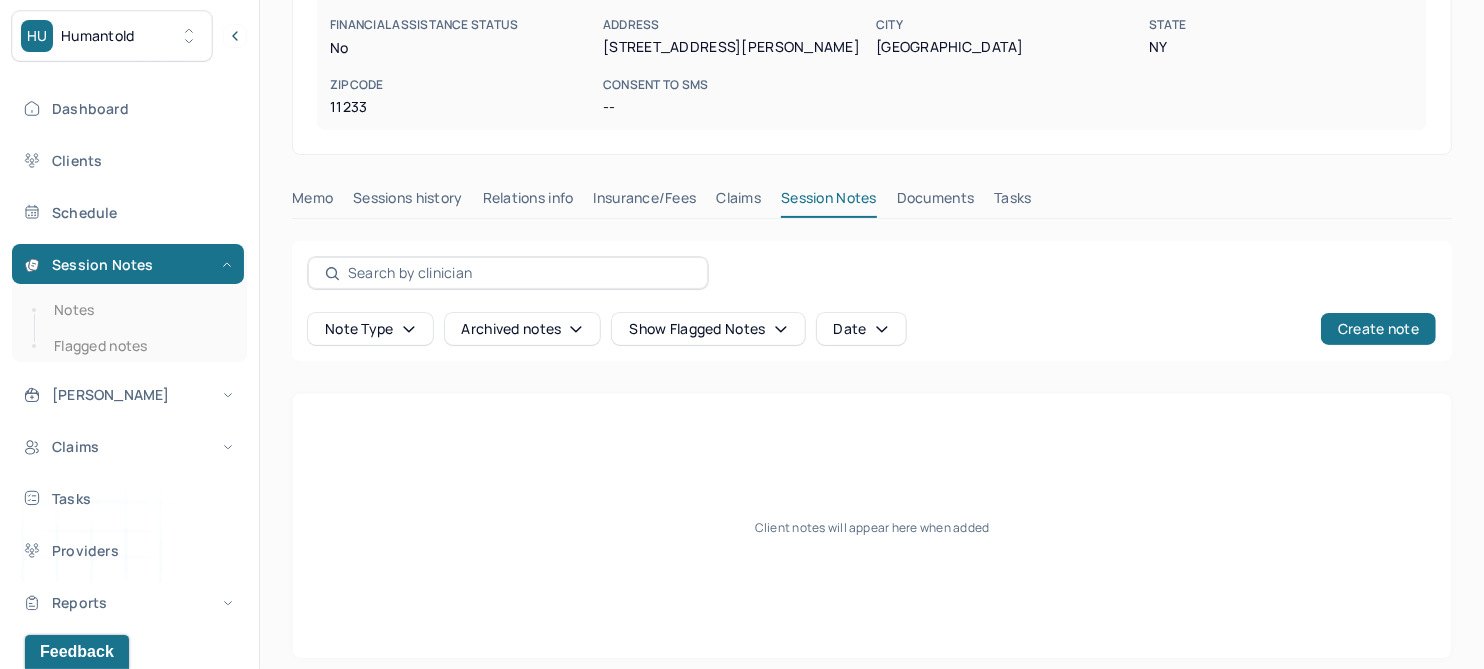click on "Claims" at bounding box center (738, 202) 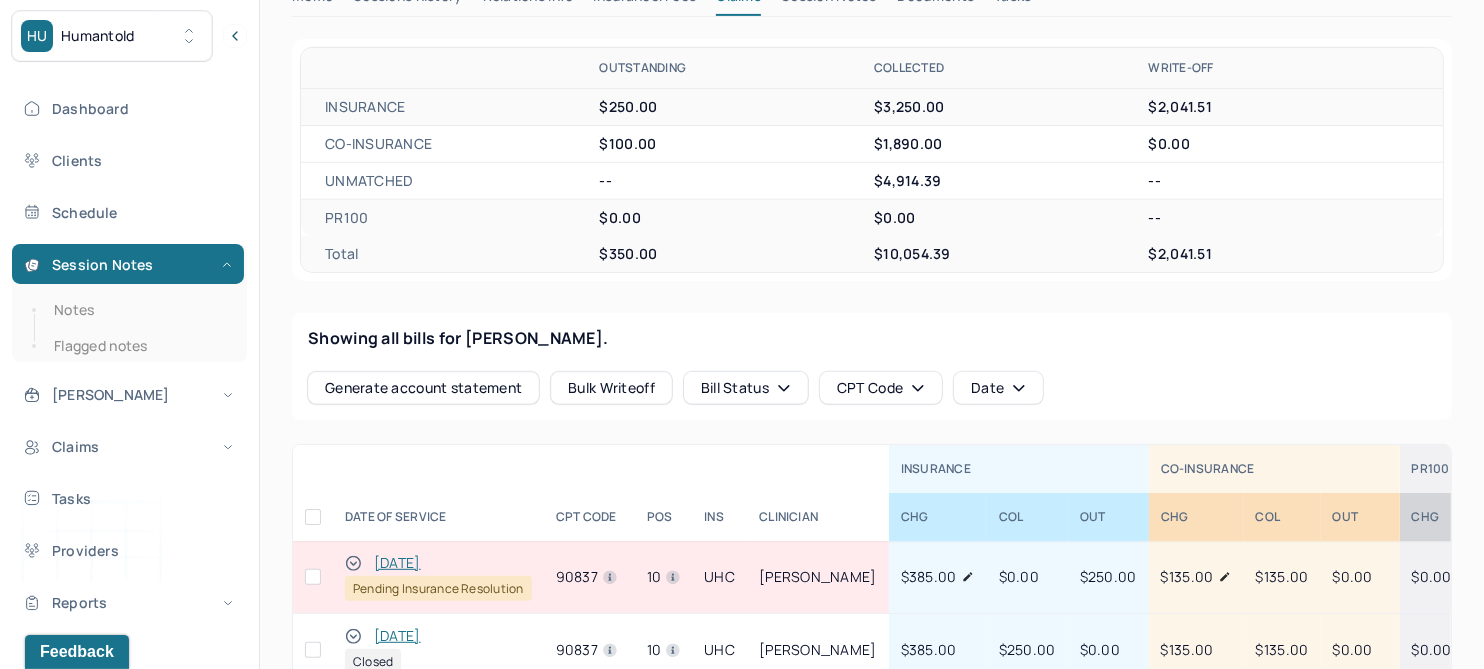 scroll, scrollTop: 625, scrollLeft: 0, axis: vertical 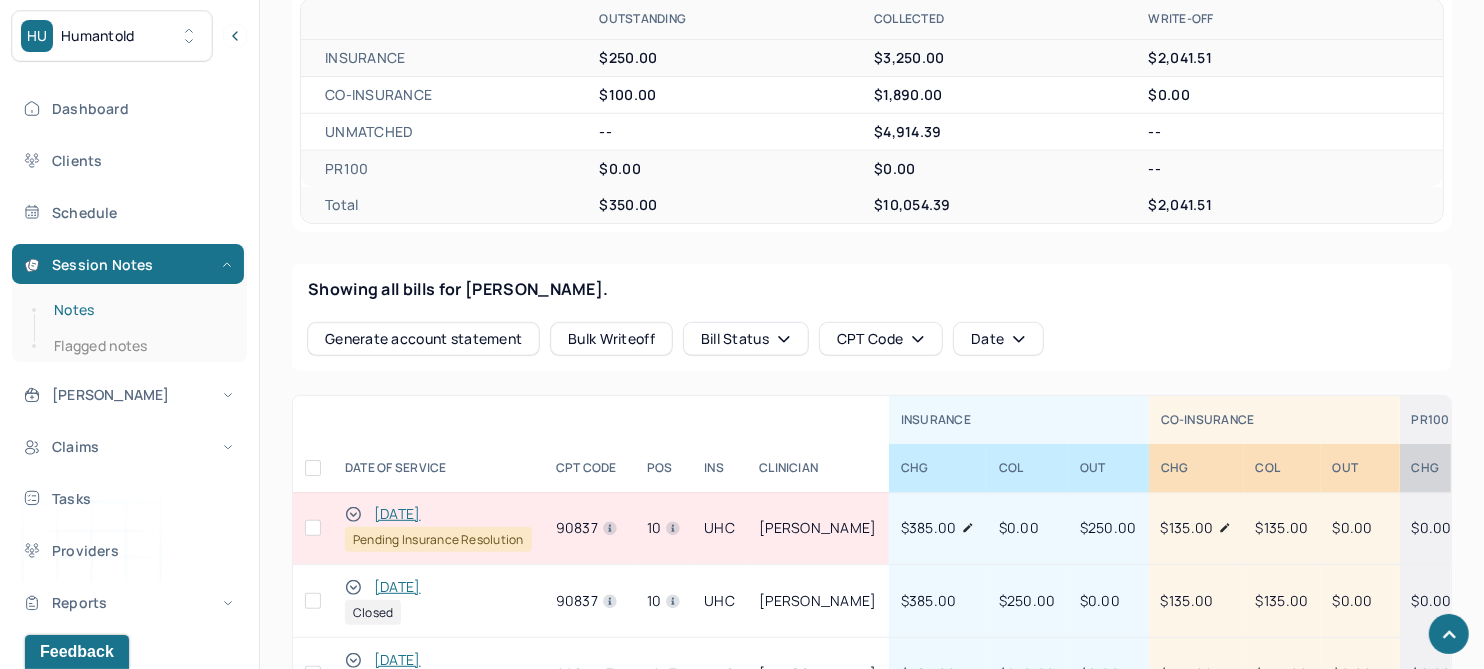 click on "Notes" at bounding box center [139, 310] 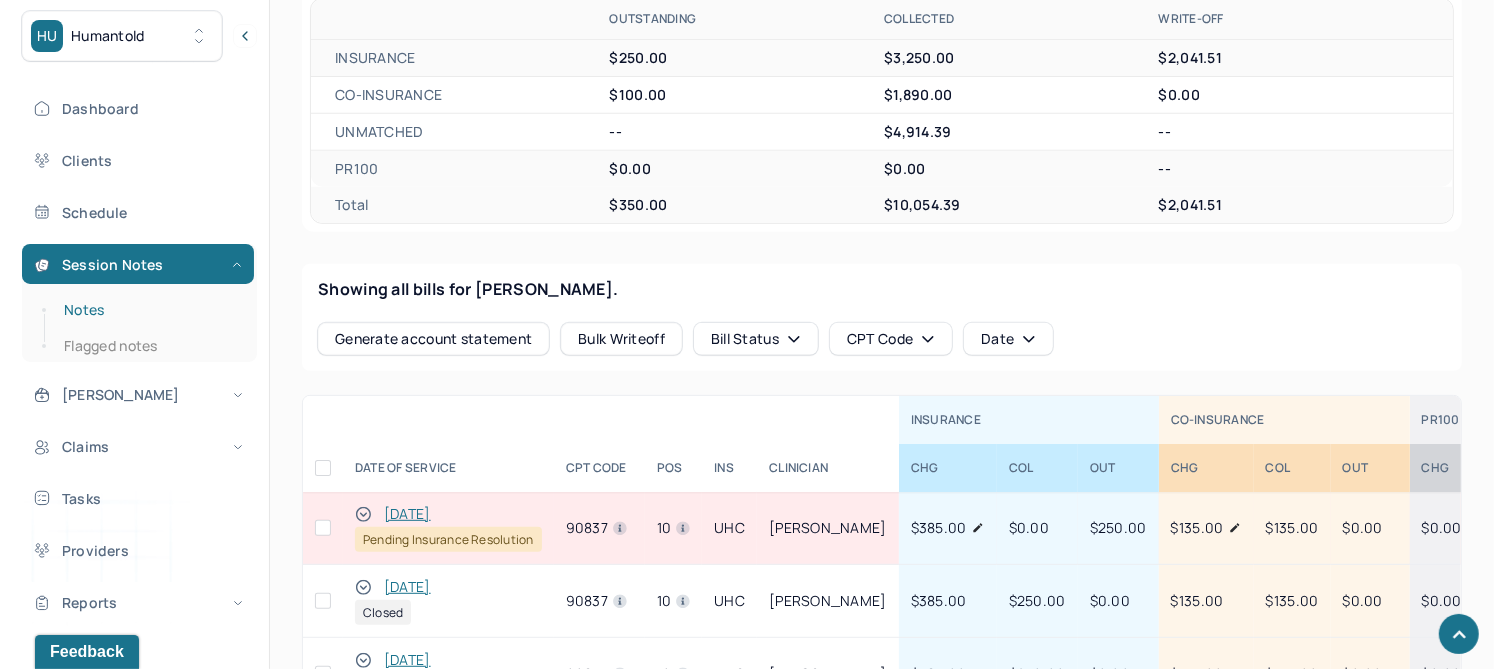 scroll, scrollTop: 0, scrollLeft: 0, axis: both 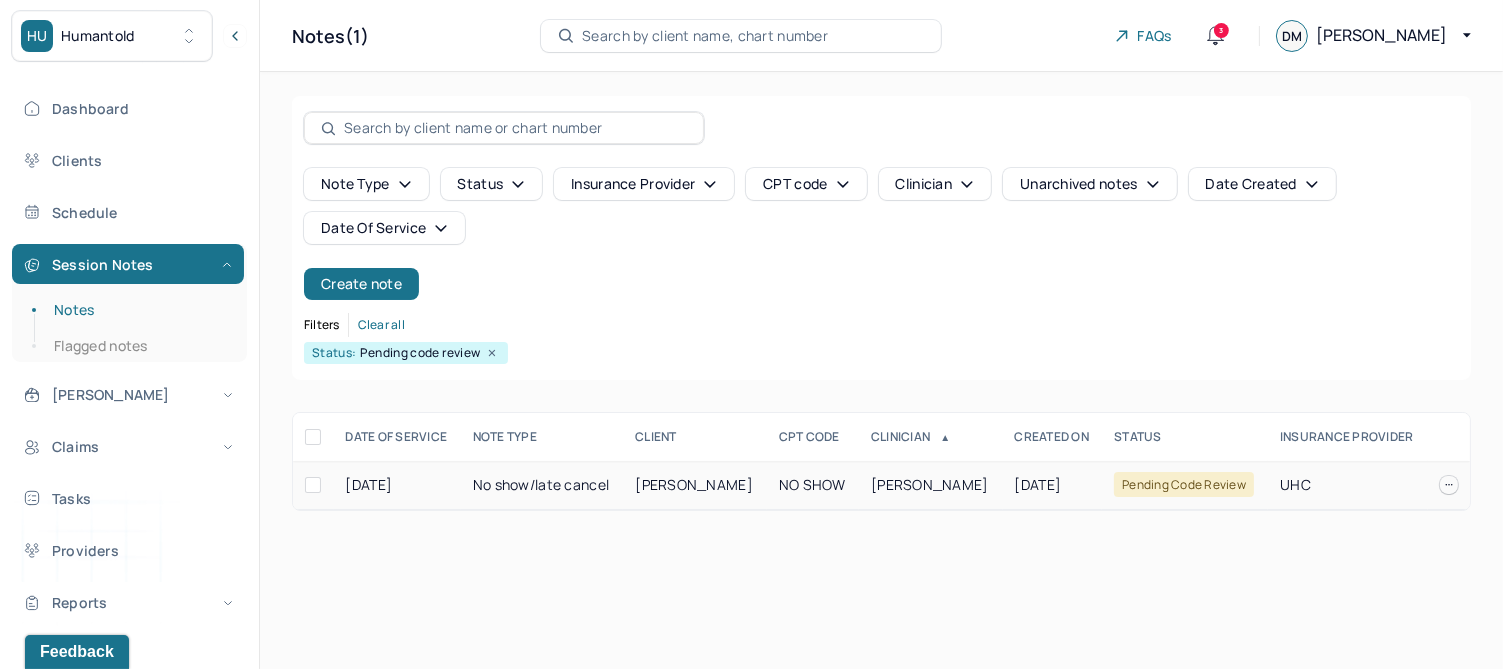 click on "No show/late cancel" at bounding box center [542, 485] 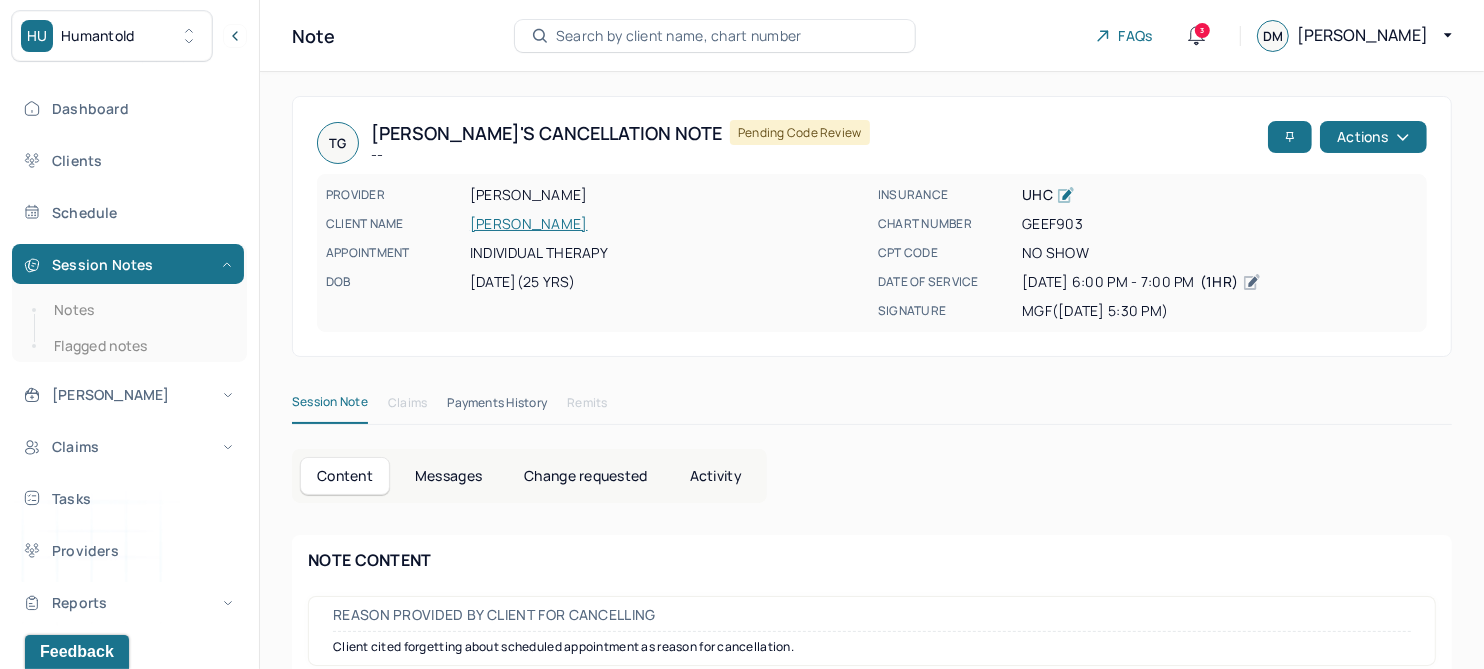 click on "GEEF903" at bounding box center (1220, 224) 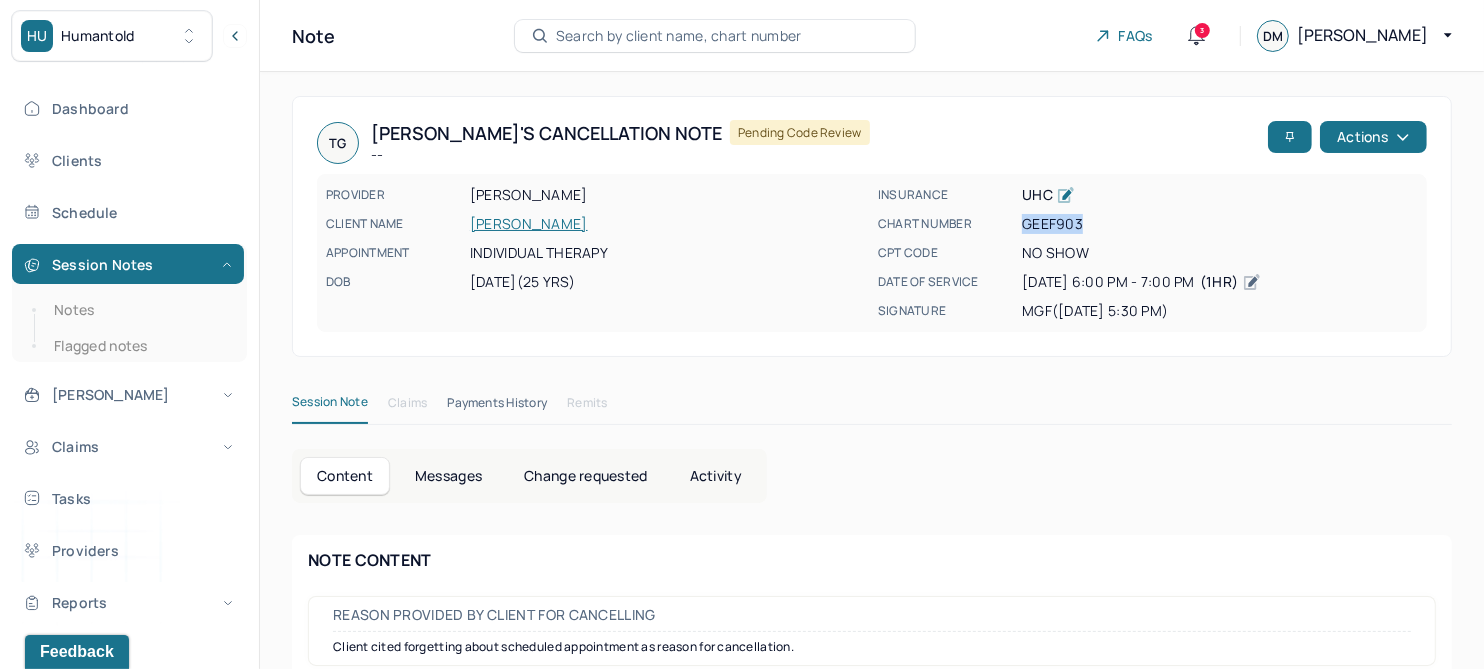 click on "GEEF903" at bounding box center [1220, 224] 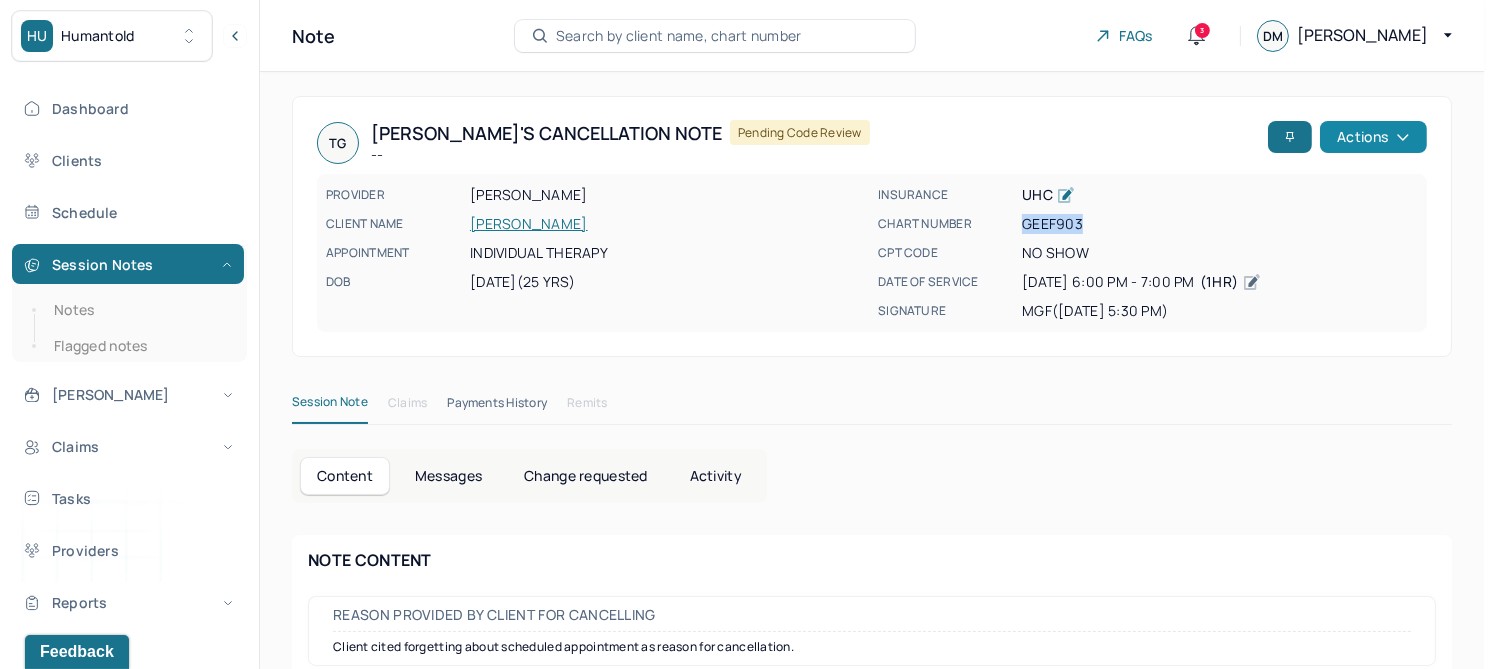 click on "Actions" at bounding box center (1373, 137) 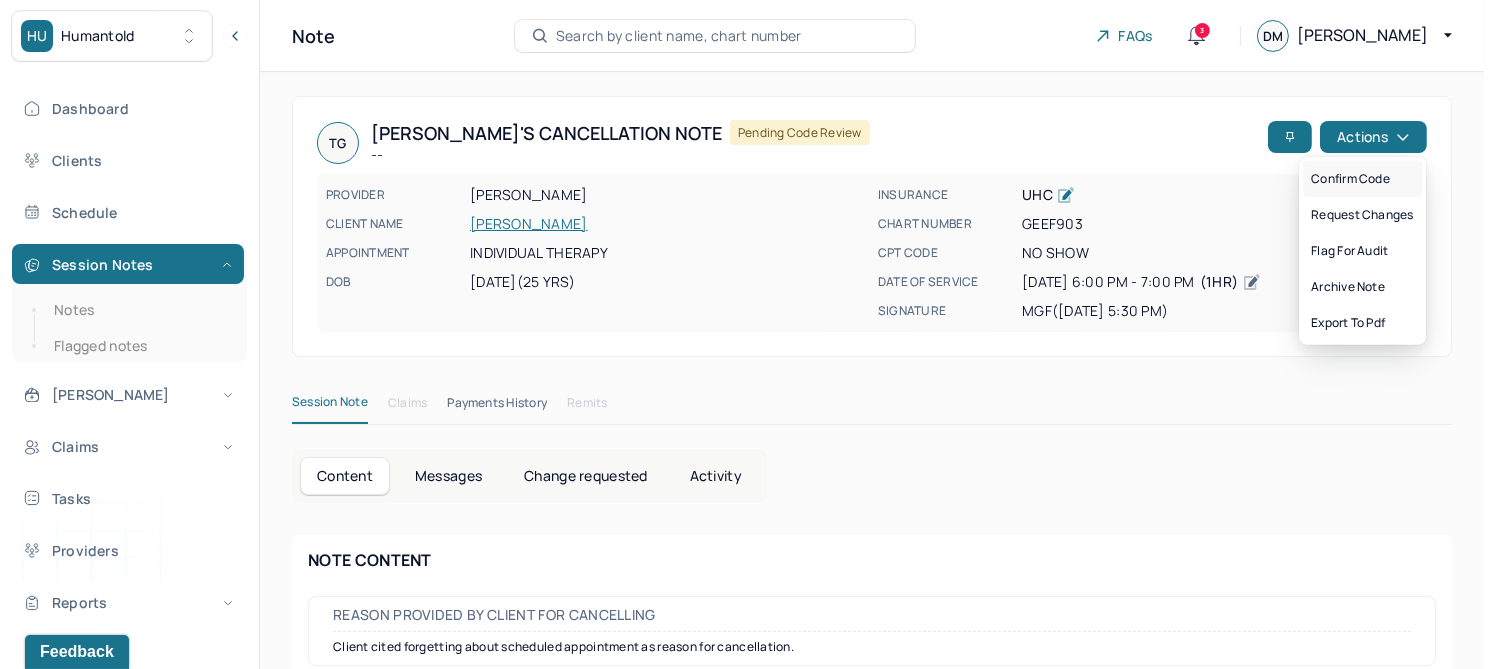 click on "Confirm code" at bounding box center [1362, 179] 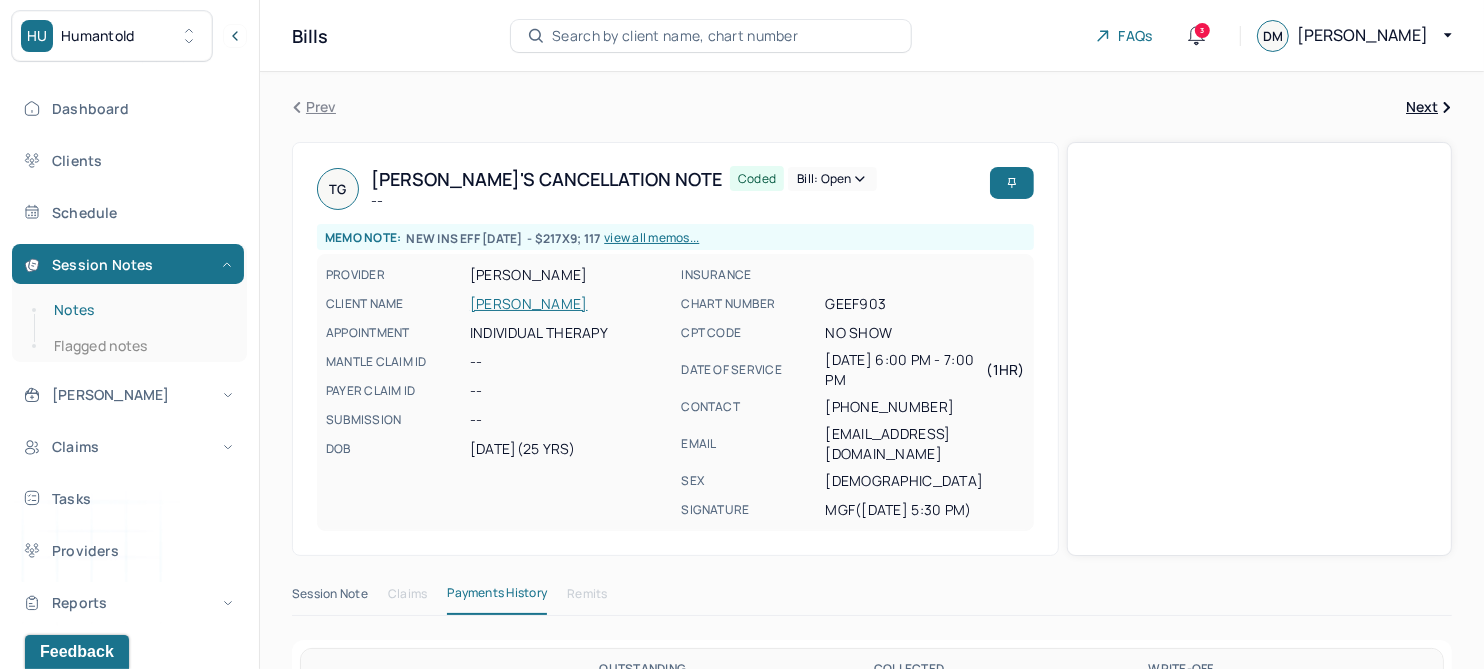 click on "Notes" at bounding box center [139, 310] 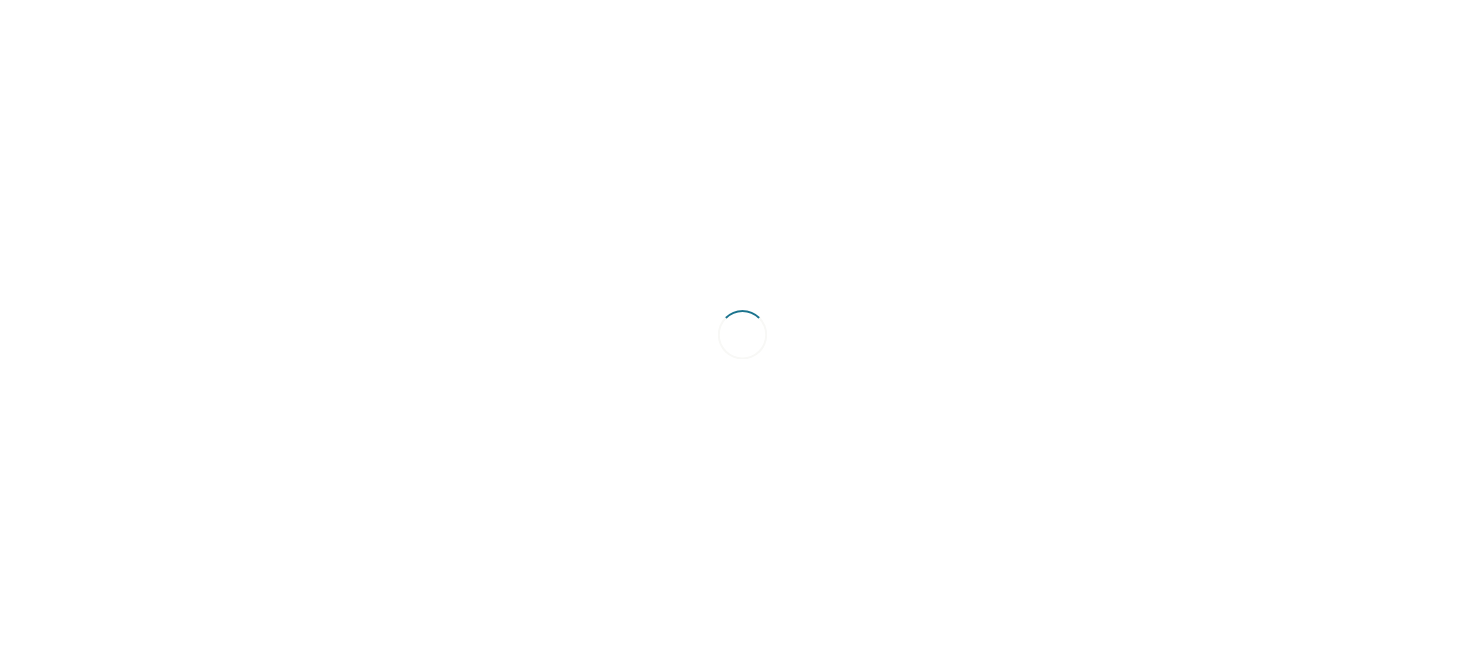 scroll, scrollTop: 0, scrollLeft: 0, axis: both 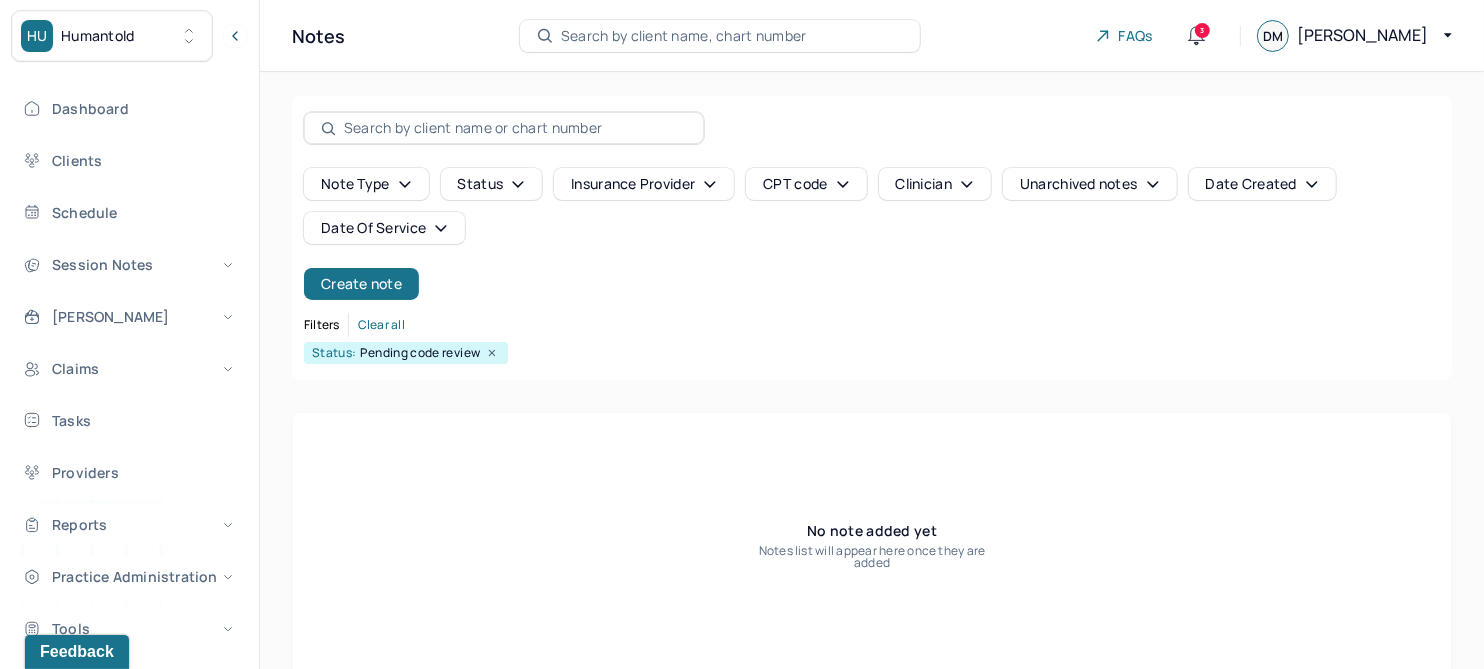 click on "Date Of Service" at bounding box center [384, 228] 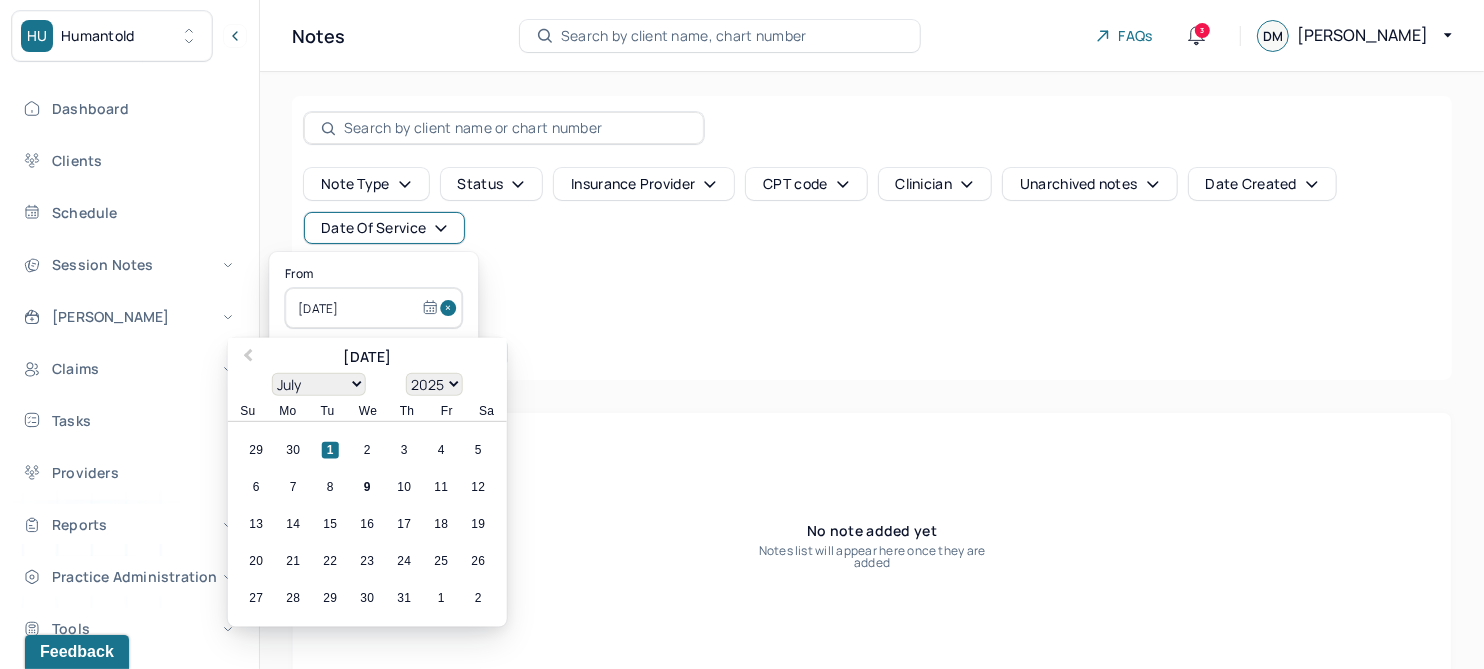 click at bounding box center (451, 308) 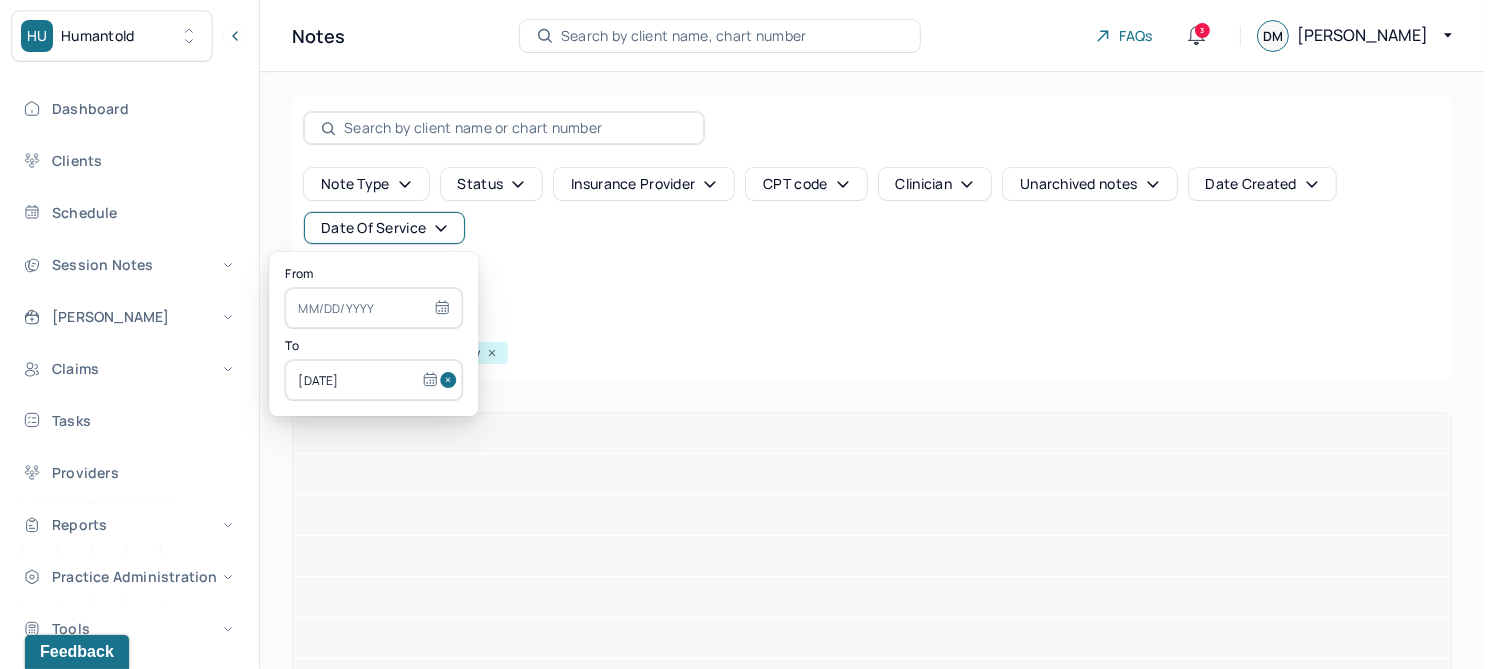 click at bounding box center (451, 380) 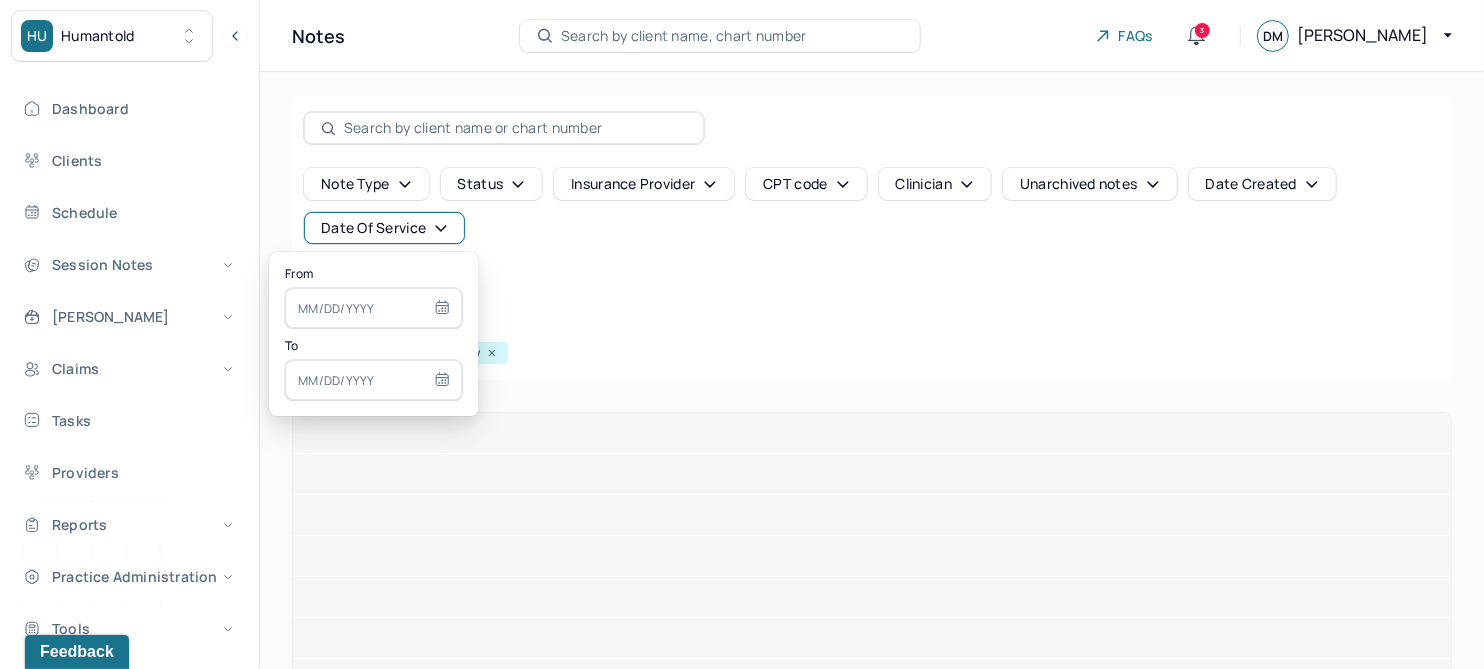 click at bounding box center (373, 308) 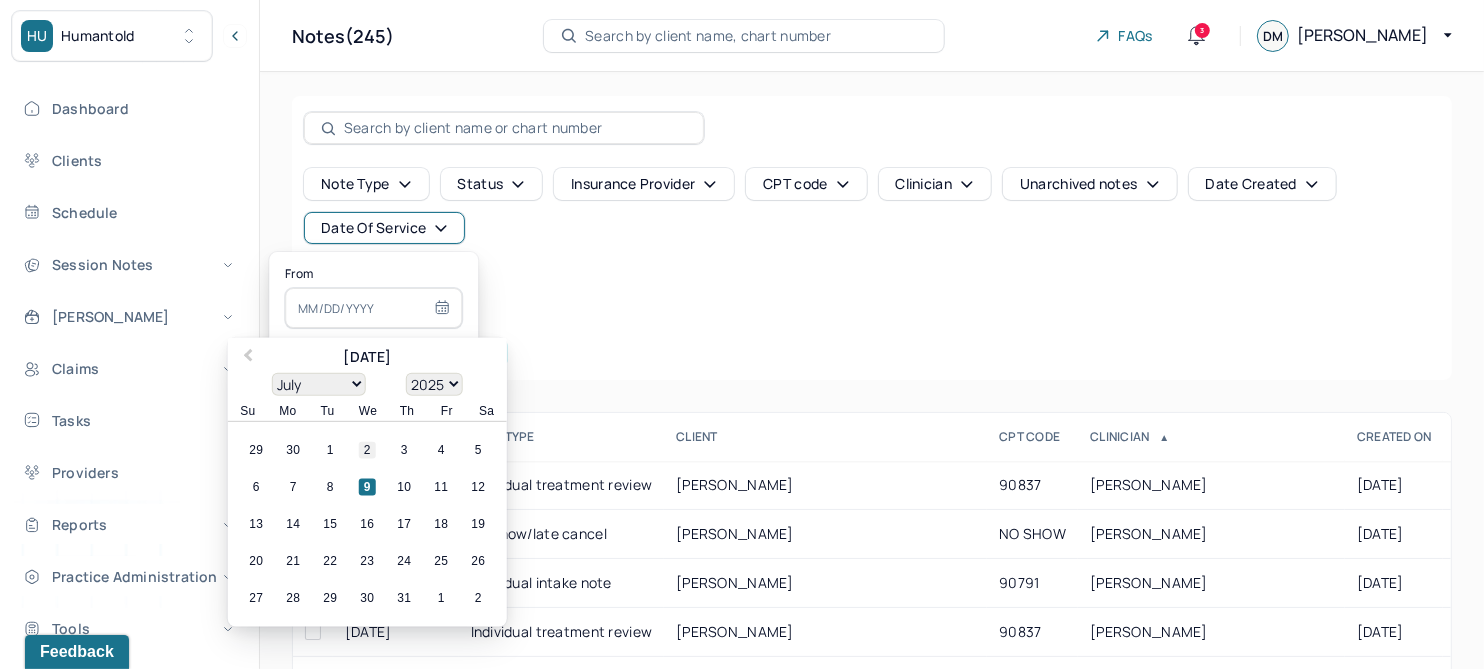 click on "2" at bounding box center (367, 450) 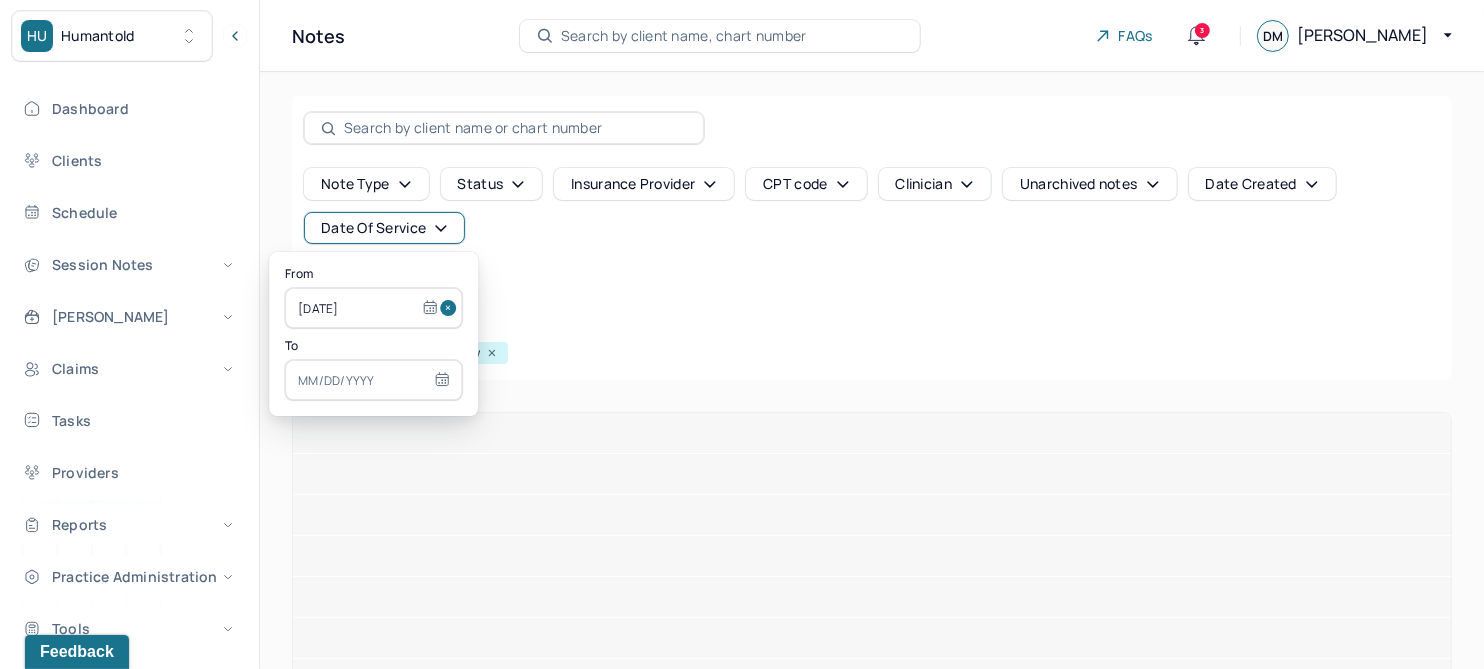 click at bounding box center (373, 380) 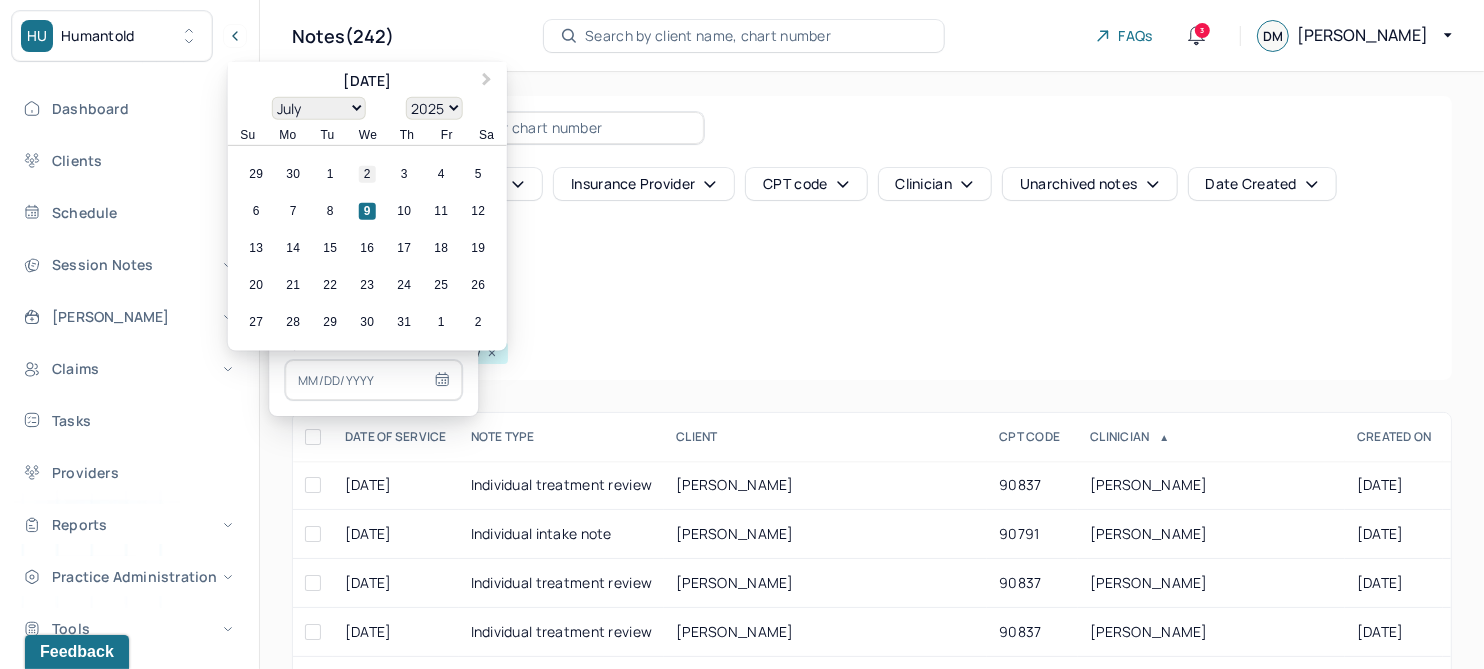 click on "2" at bounding box center (367, 174) 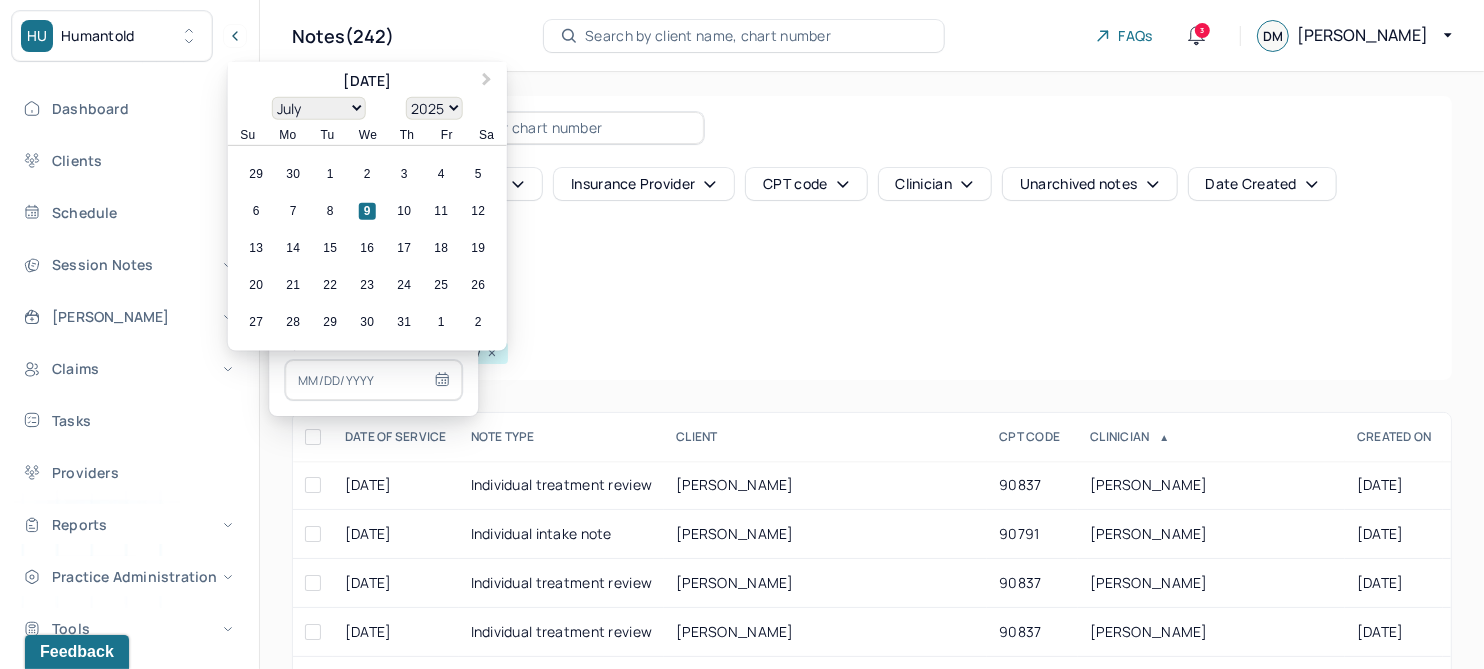 type on "07/02/2025" 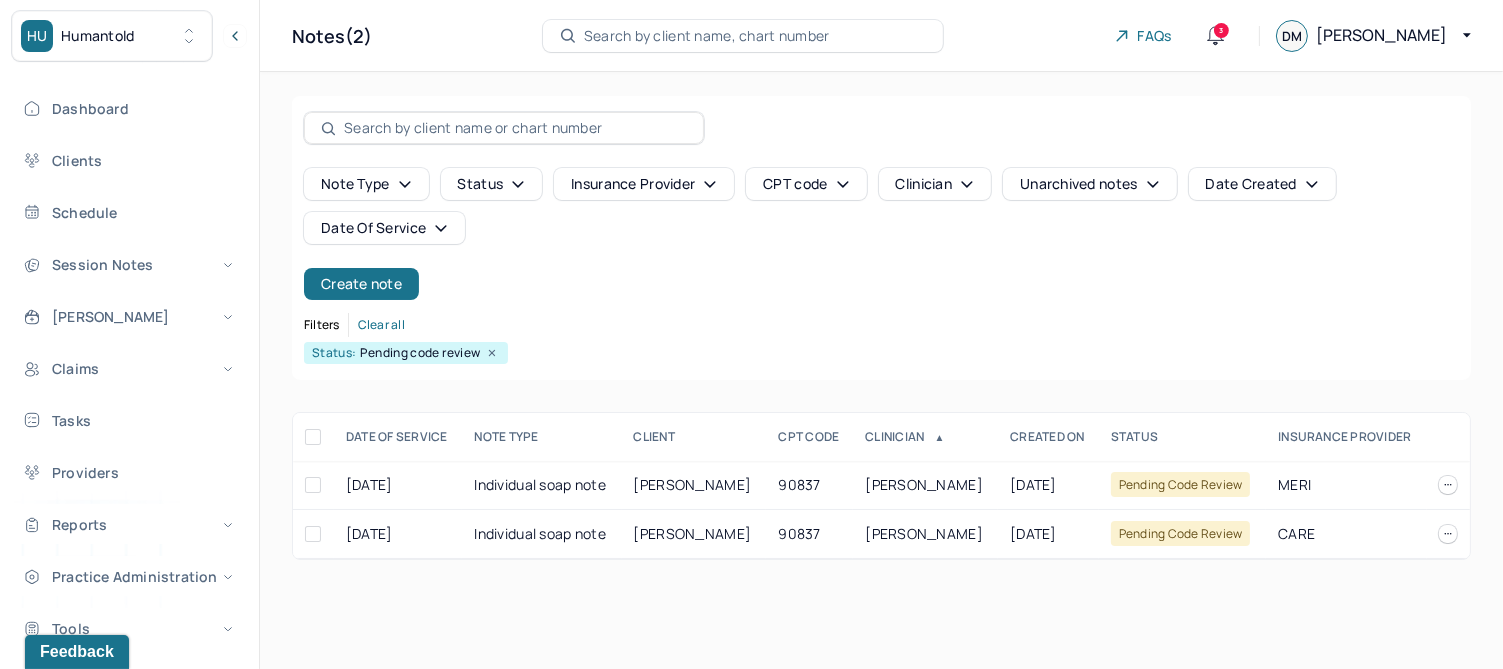 click on "Note type     Status     Insurance provider     CPT code     Clinician     Unarchived notes     Date Created     Date Of Service" at bounding box center [881, 206] 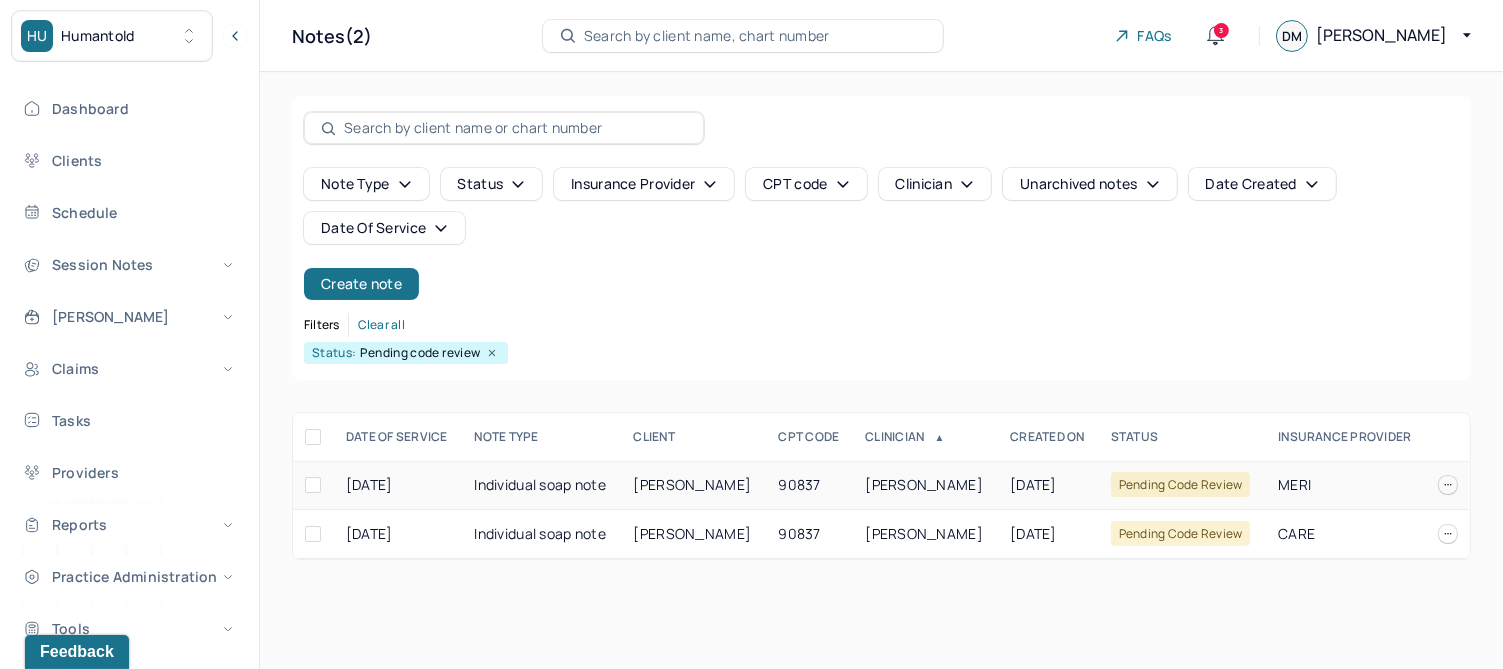 click on "HOFFMANN, MAUDE" at bounding box center (693, 484) 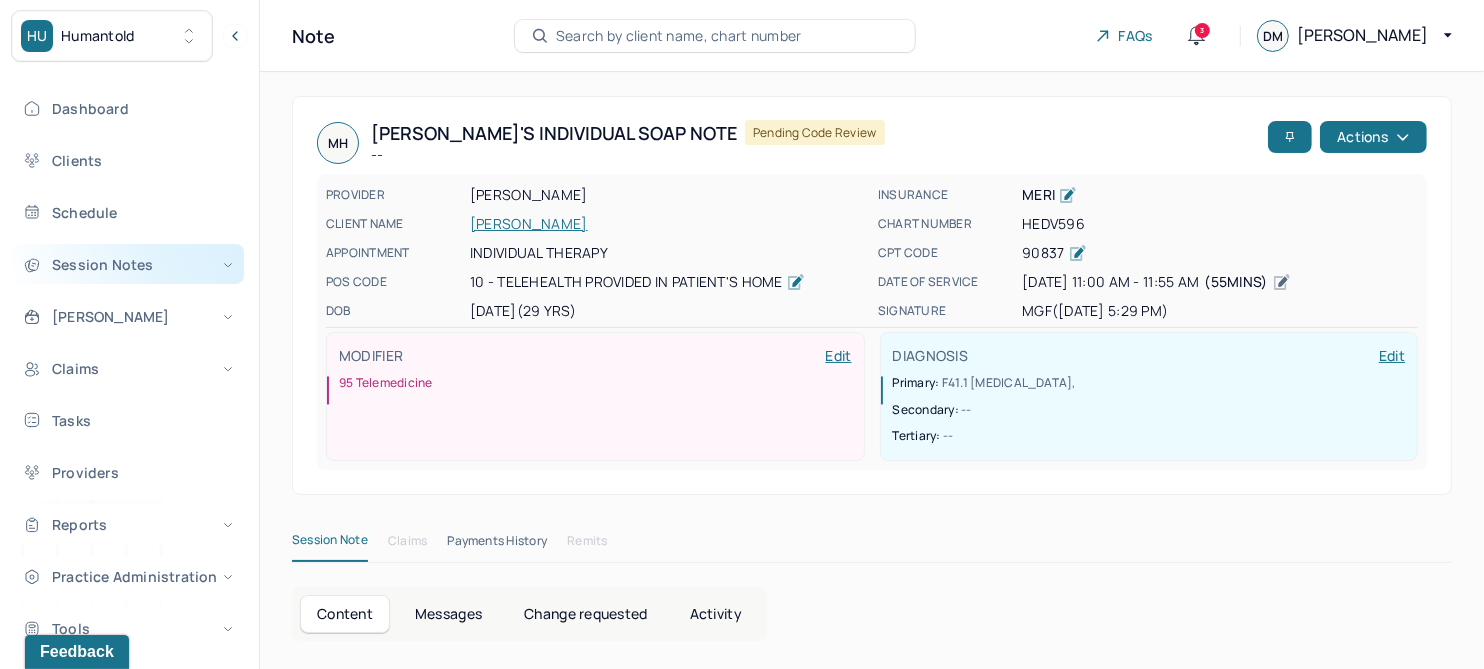 click on "Session Notes" at bounding box center [128, 264] 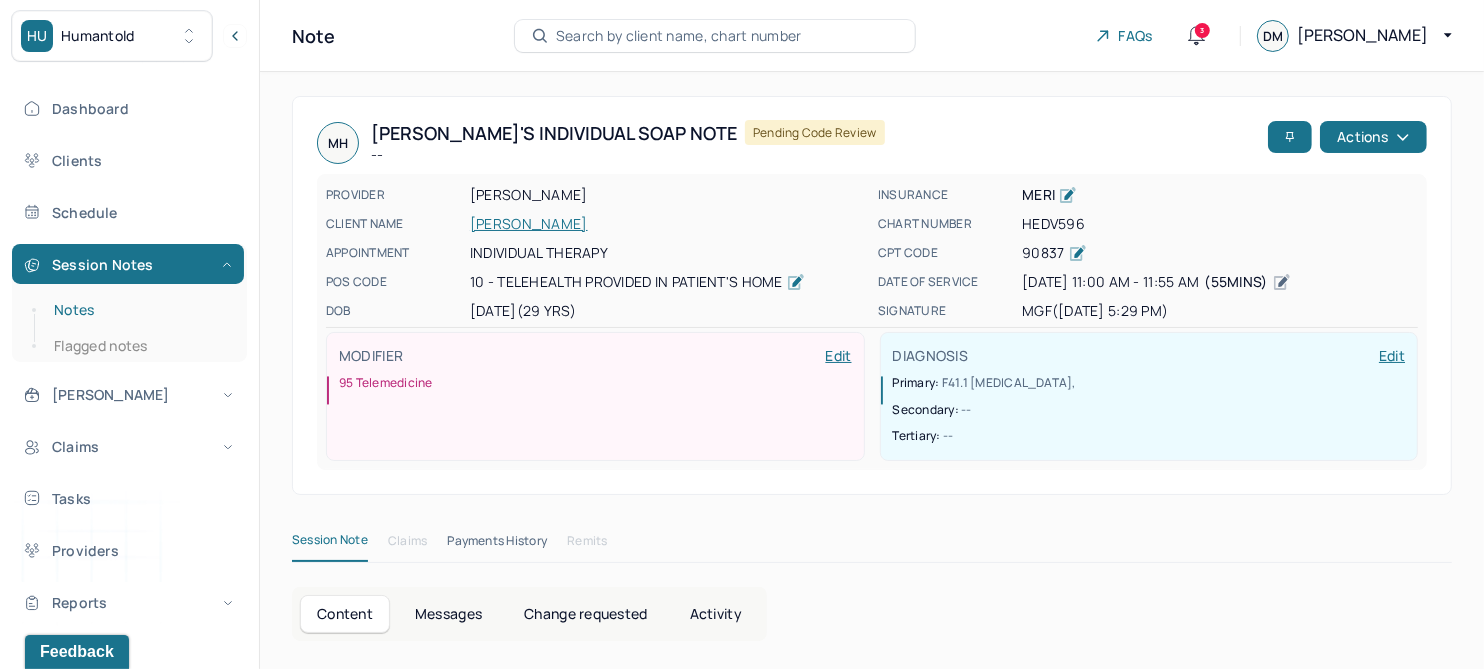 click on "Notes" at bounding box center [139, 310] 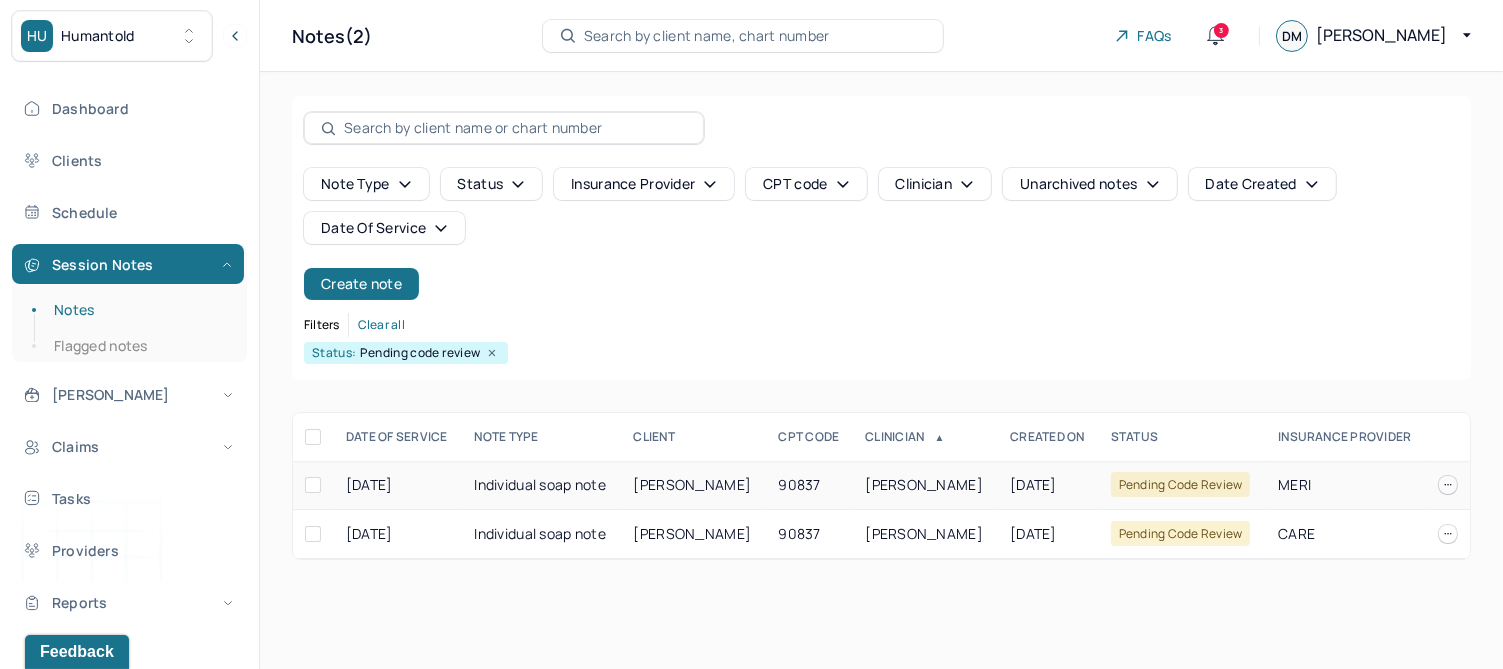 click on "HOFFMANN, MAUDE" at bounding box center (693, 484) 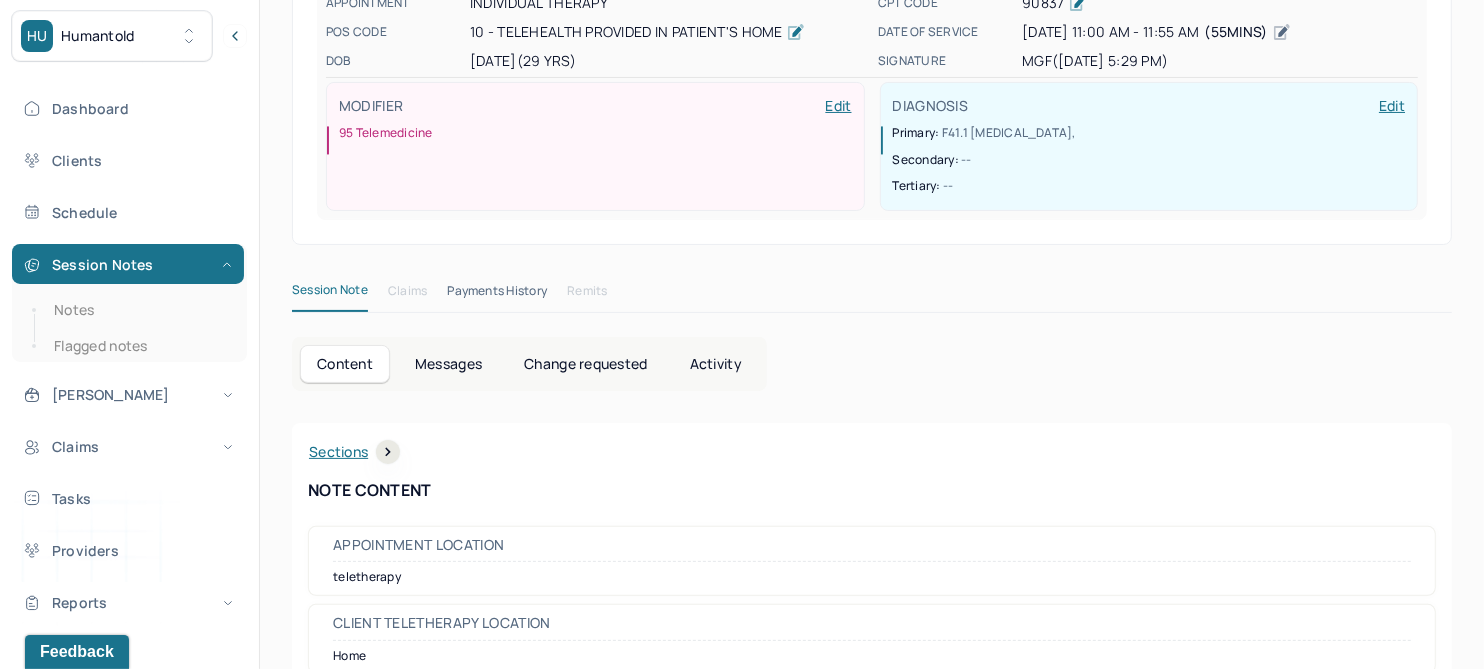 click on "Change requested" at bounding box center (585, 364) 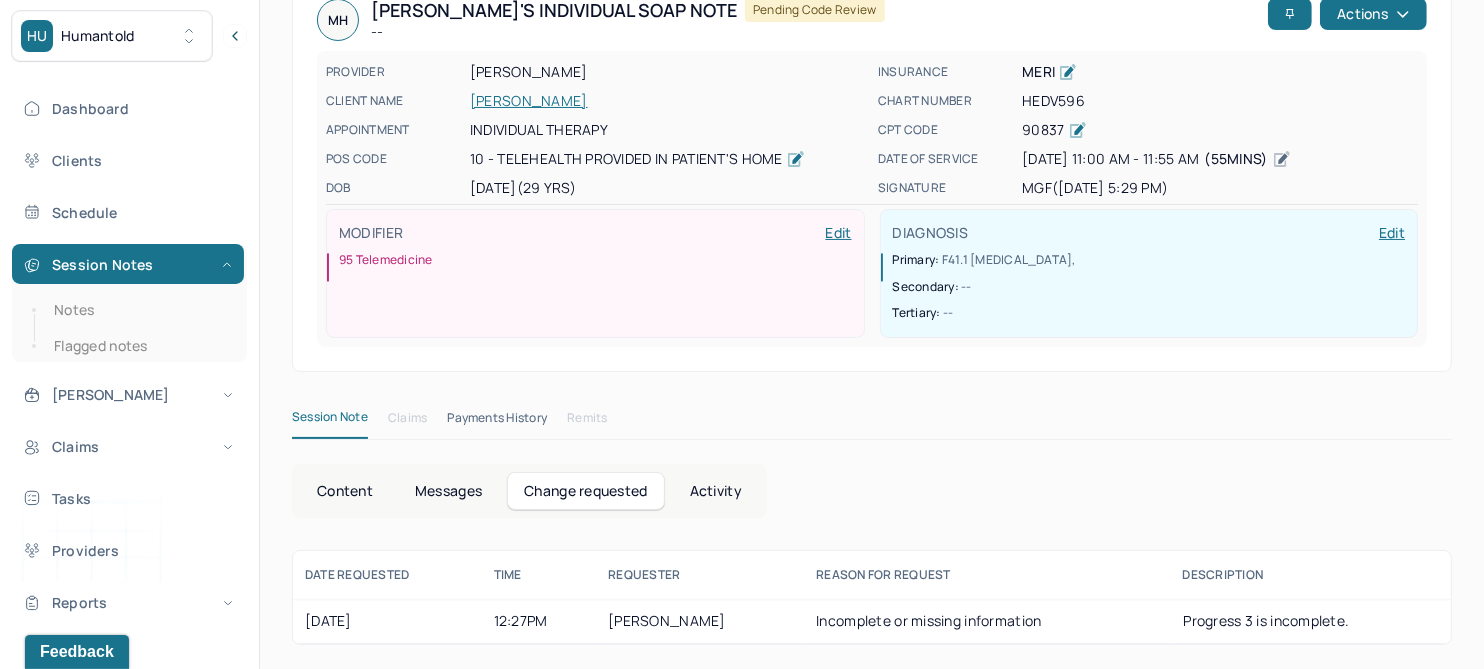 scroll, scrollTop: 118, scrollLeft: 0, axis: vertical 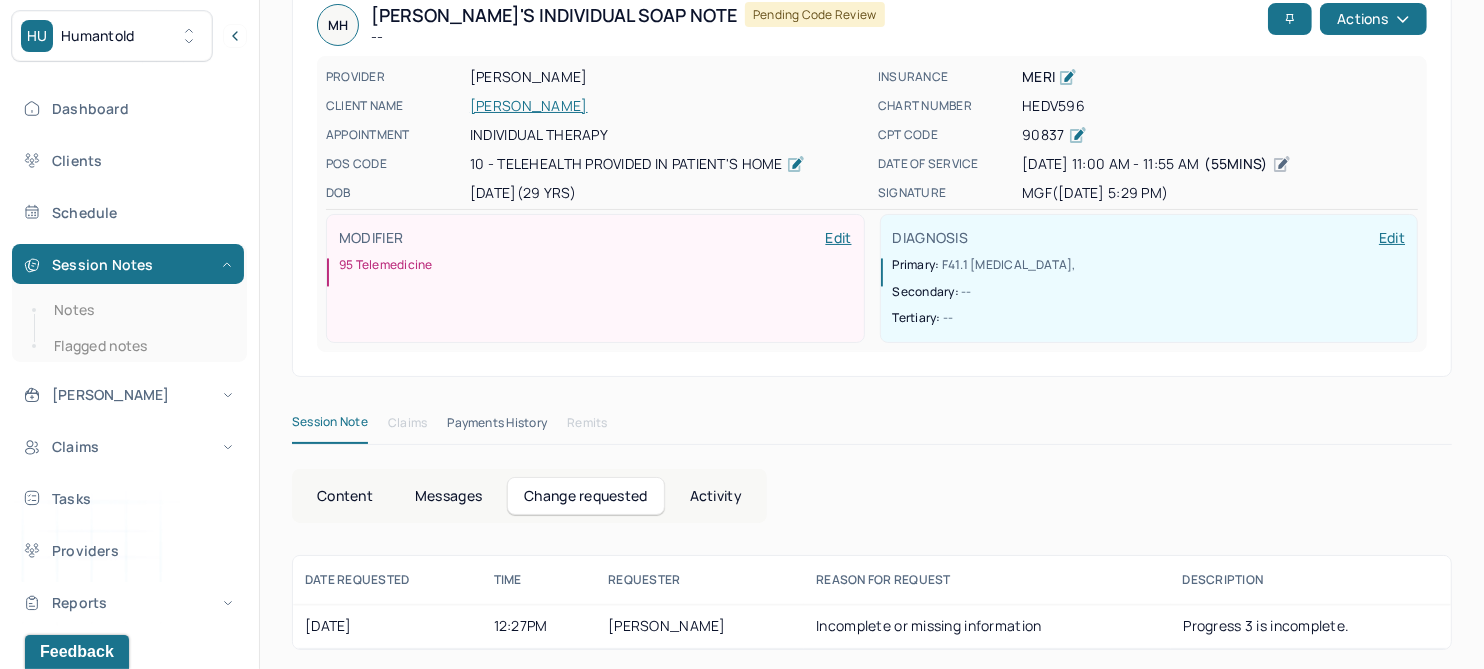 click on "Content" at bounding box center [345, 496] 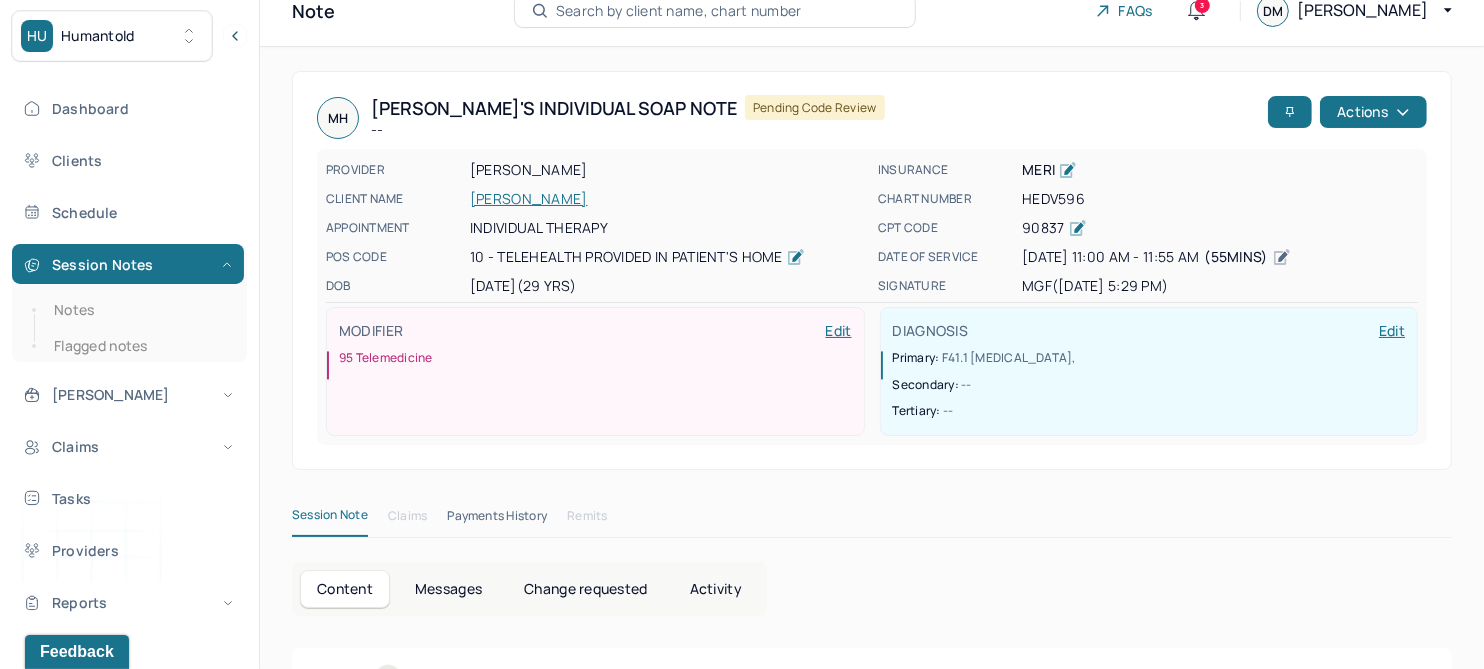 scroll, scrollTop: 0, scrollLeft: 0, axis: both 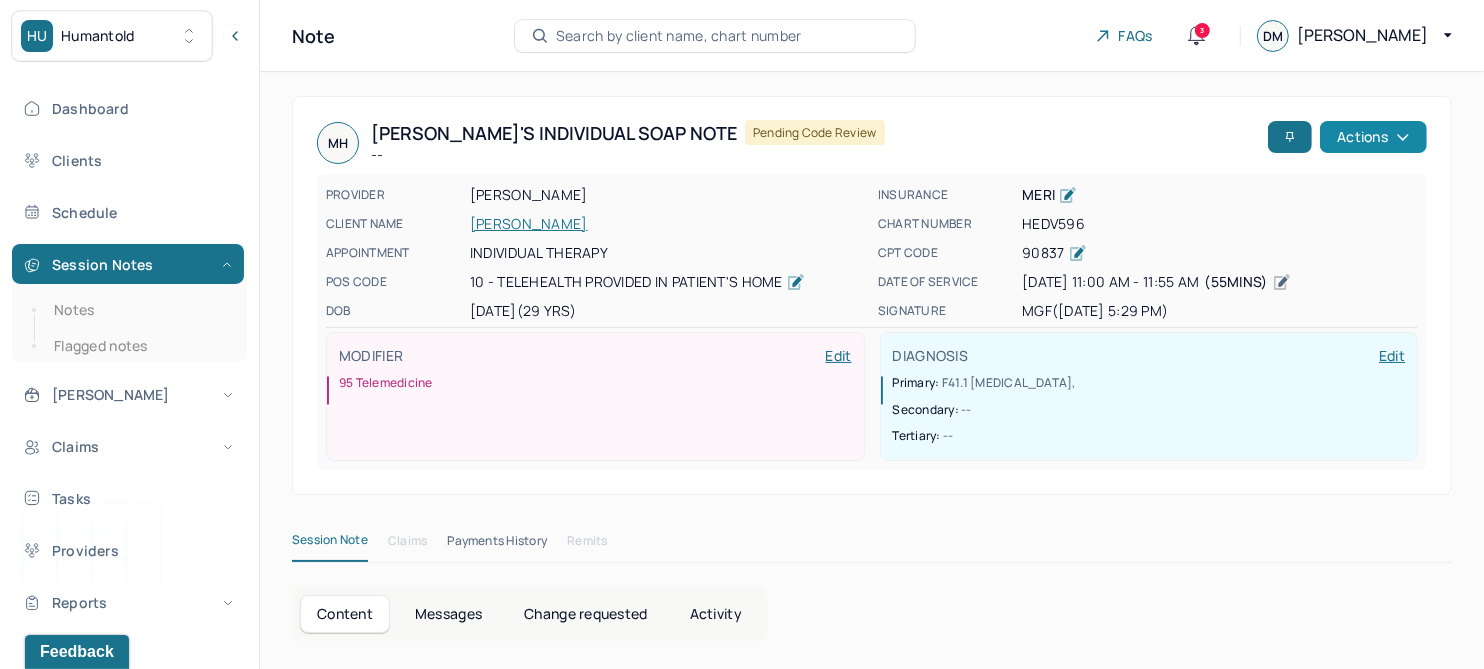 click 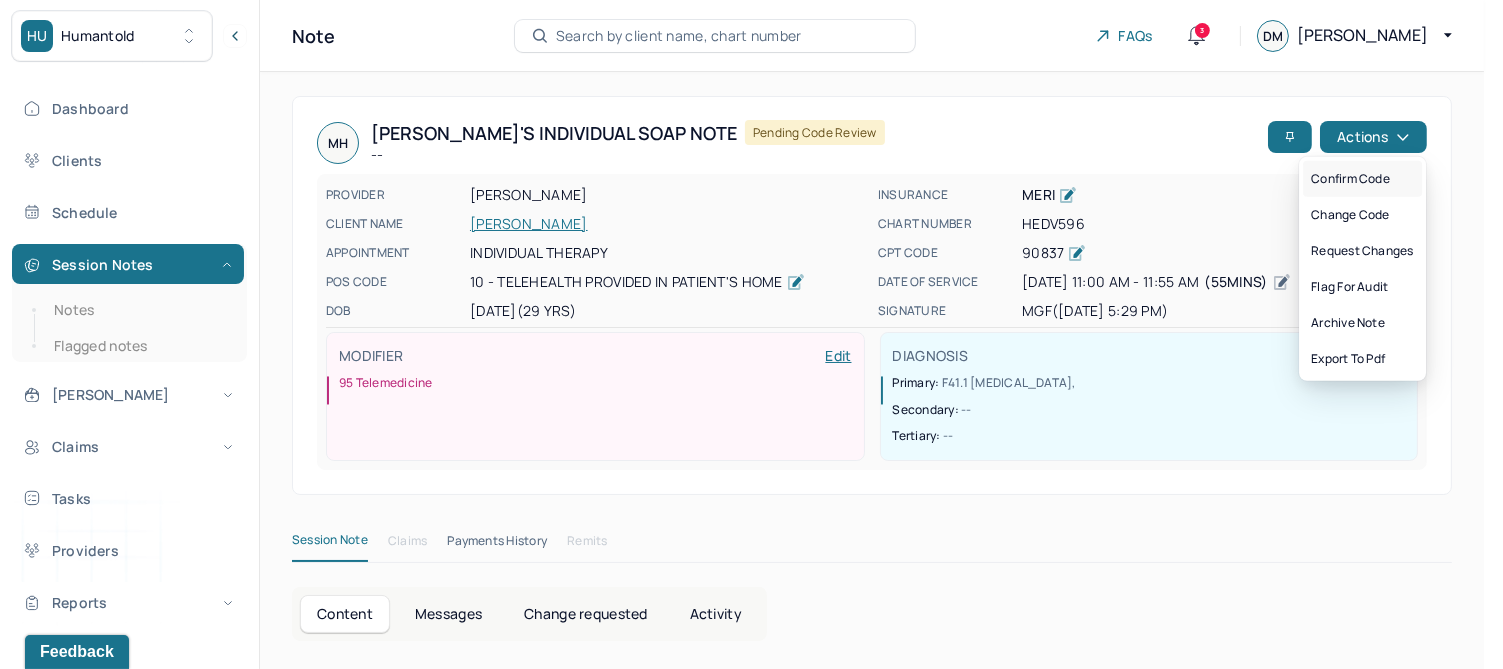click on "Confirm code" at bounding box center (1362, 179) 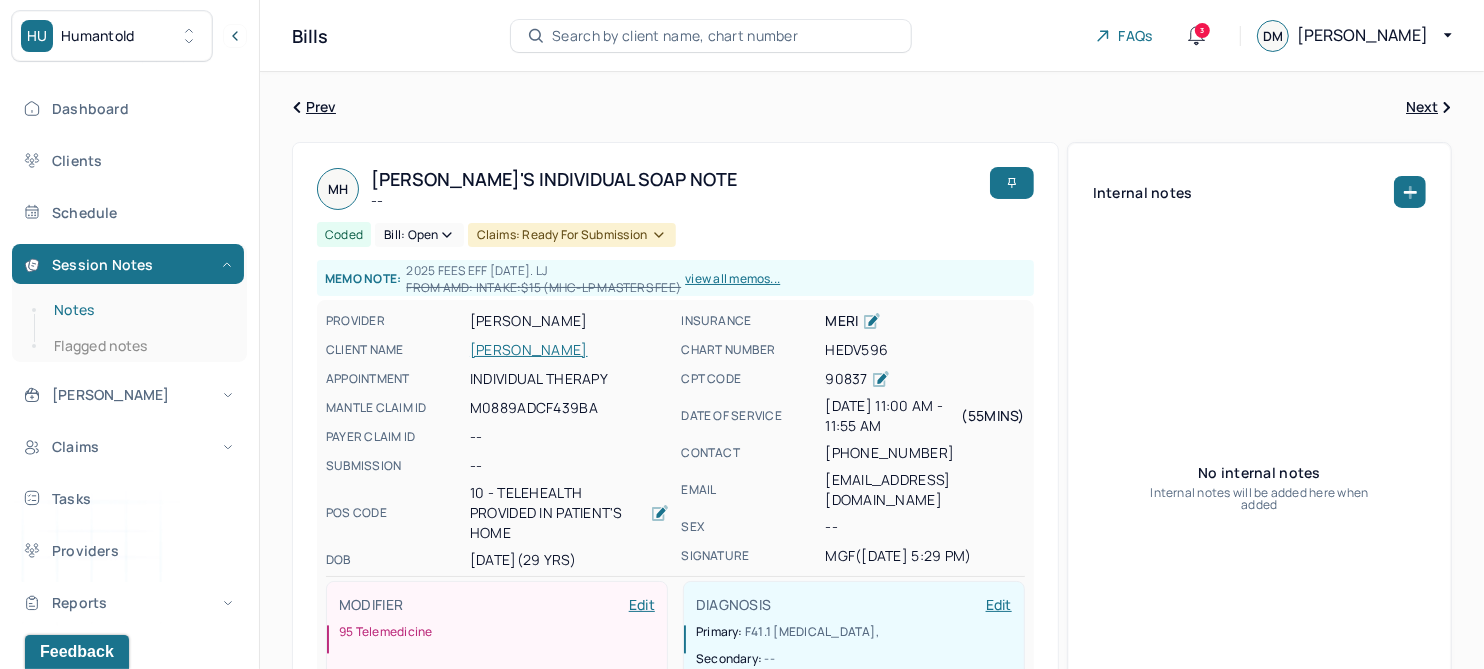 click on "Notes" at bounding box center (139, 310) 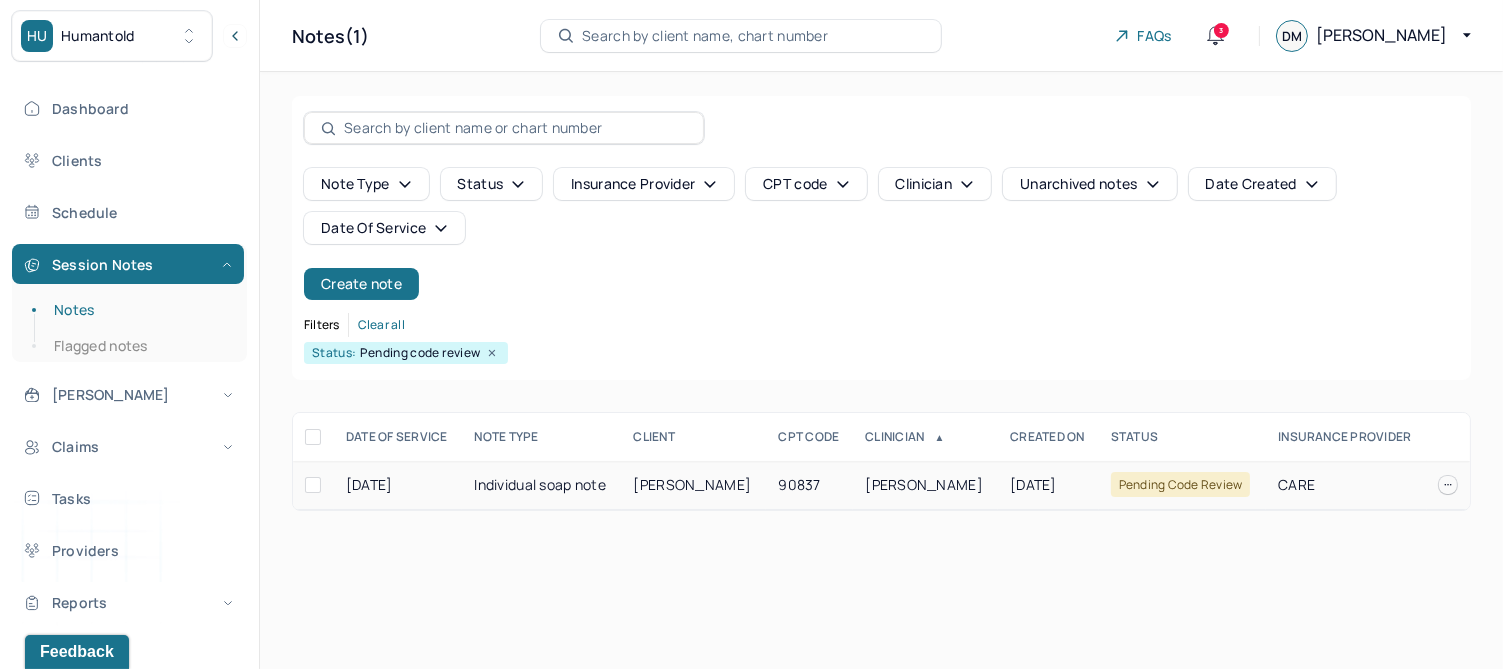 click on "BROWN, SHELDON" at bounding box center [693, 484] 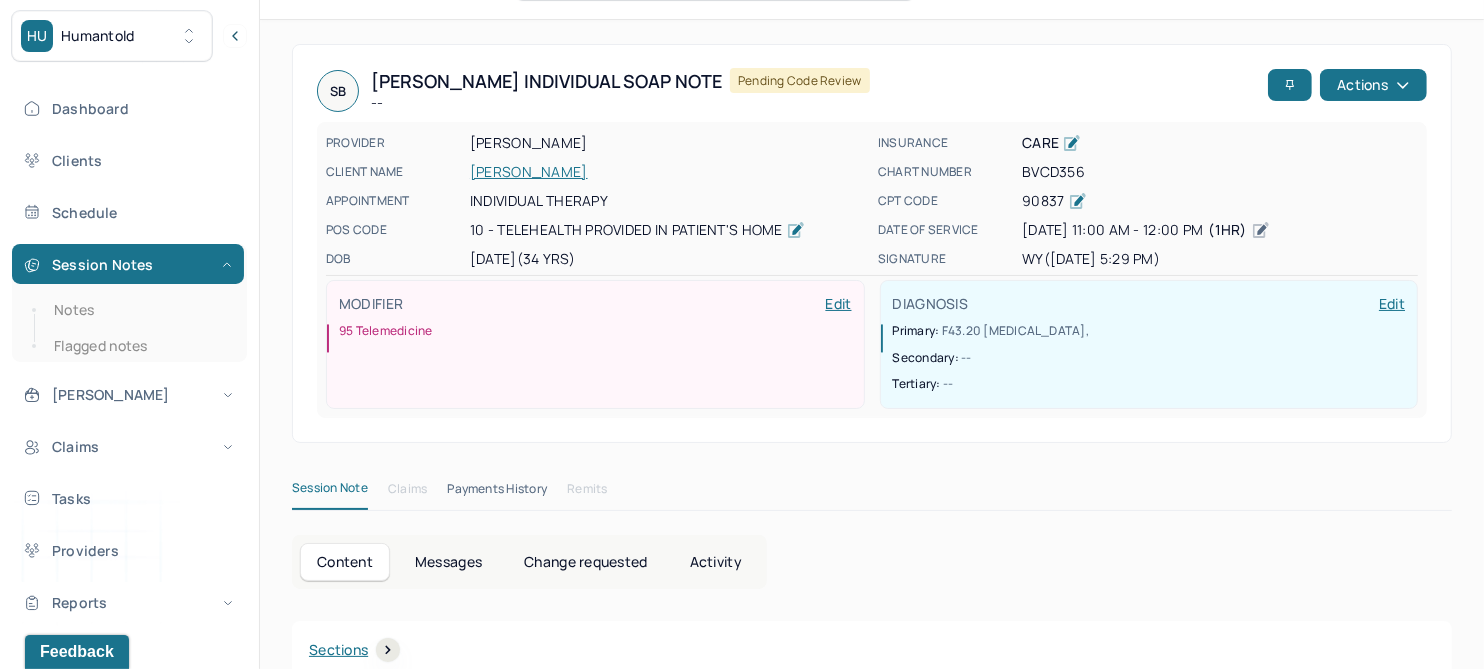 scroll, scrollTop: 0, scrollLeft: 0, axis: both 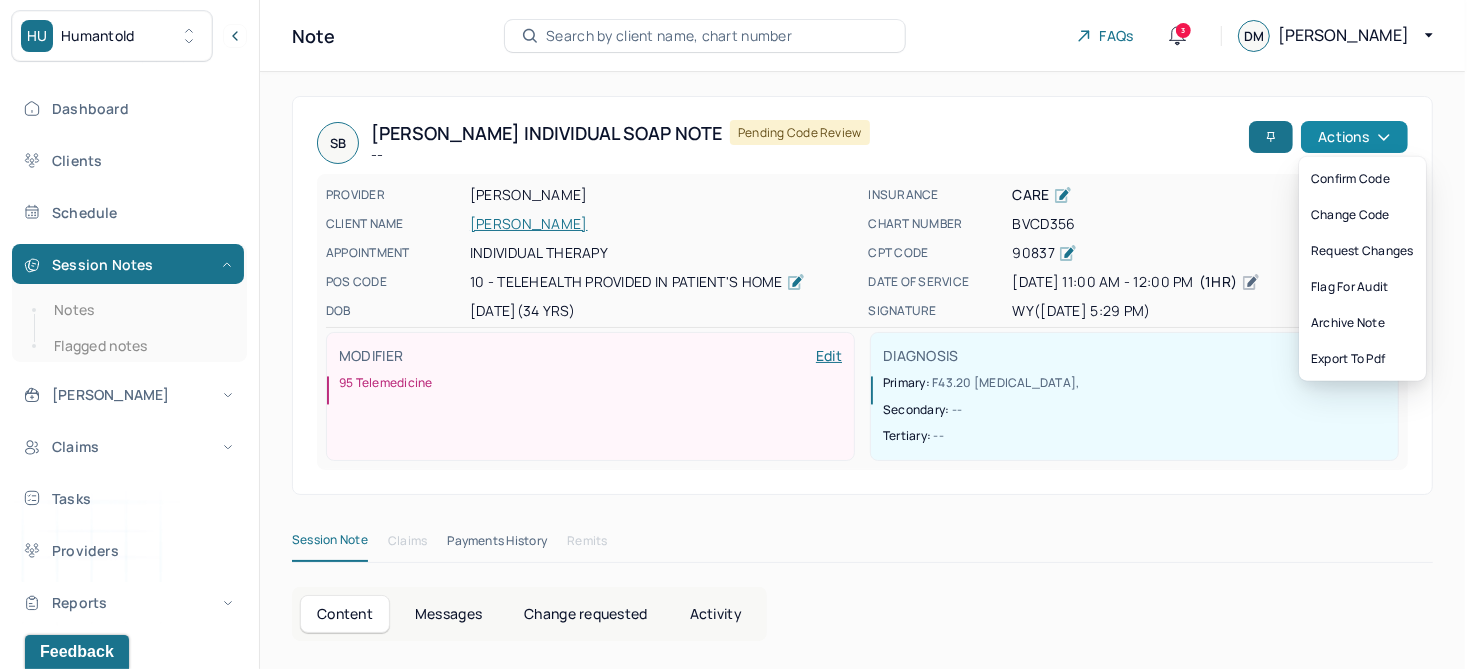 click on "Actions" at bounding box center (1354, 137) 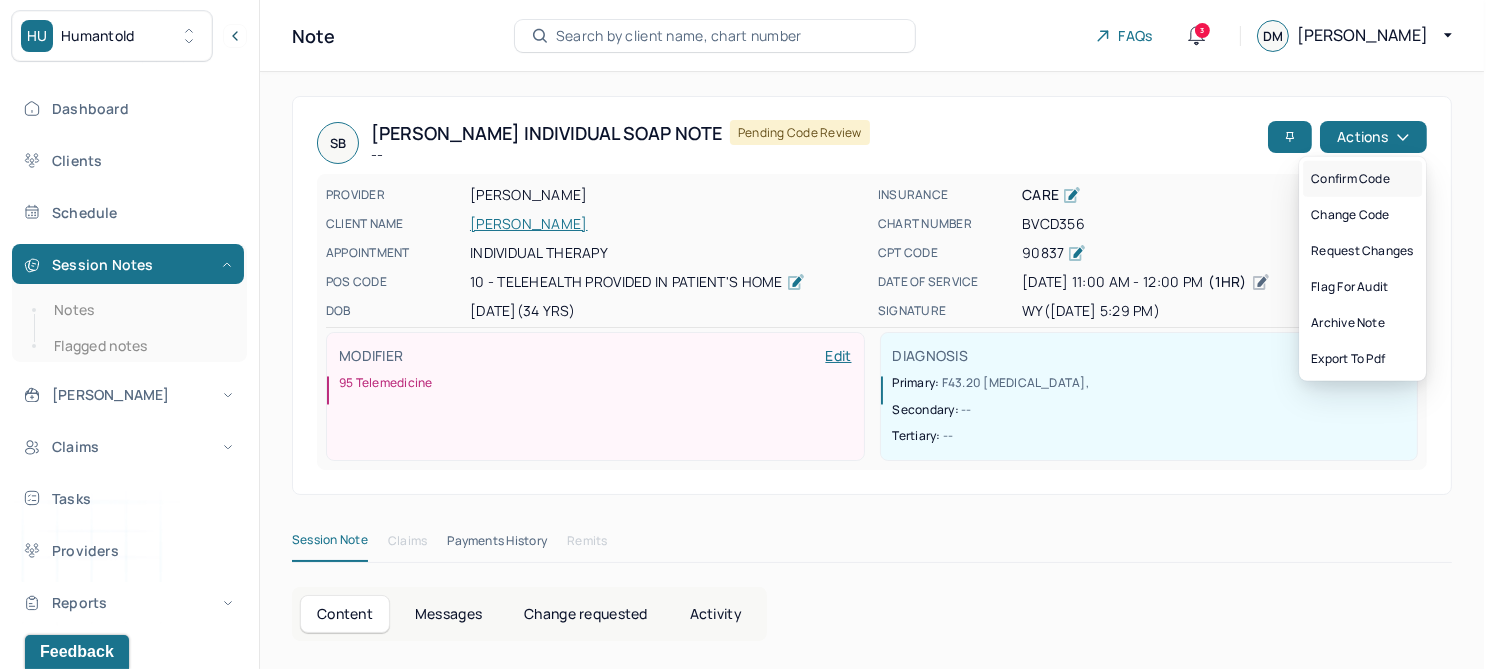 click on "Confirm code" at bounding box center [1362, 179] 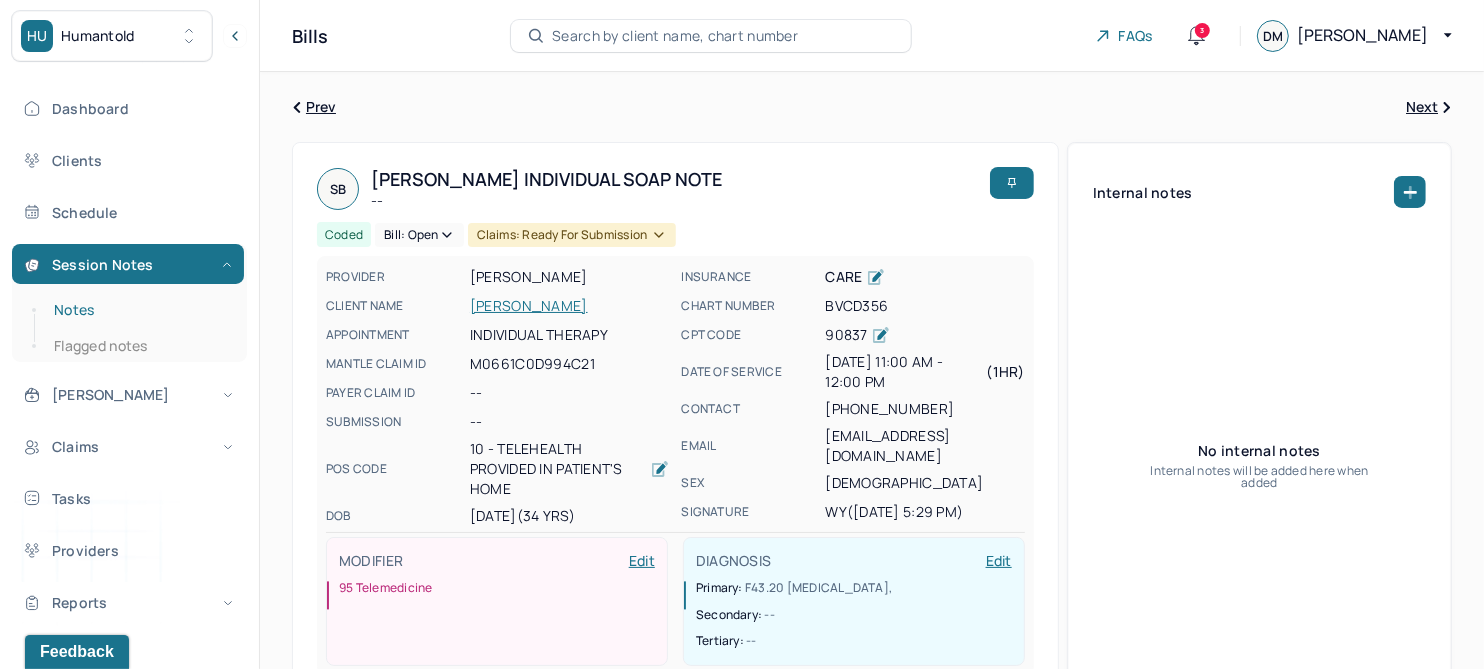 click on "Notes" at bounding box center [139, 310] 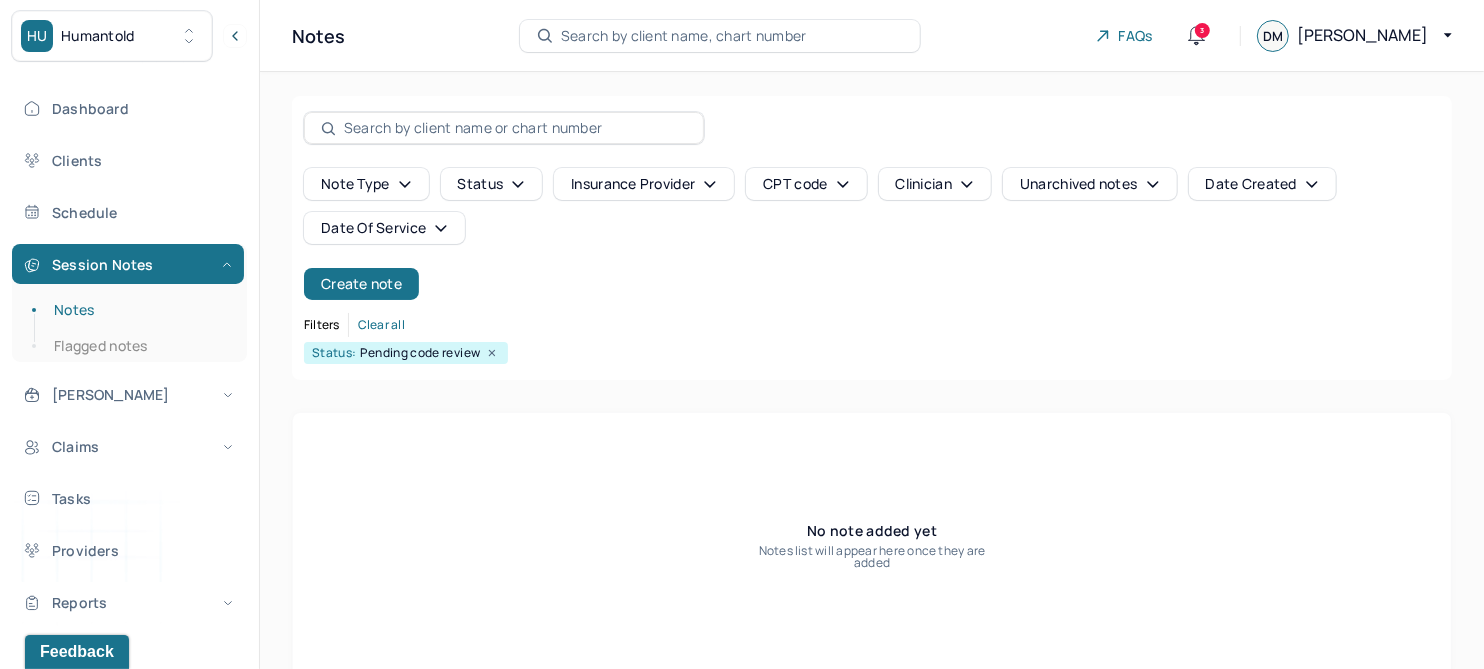 click 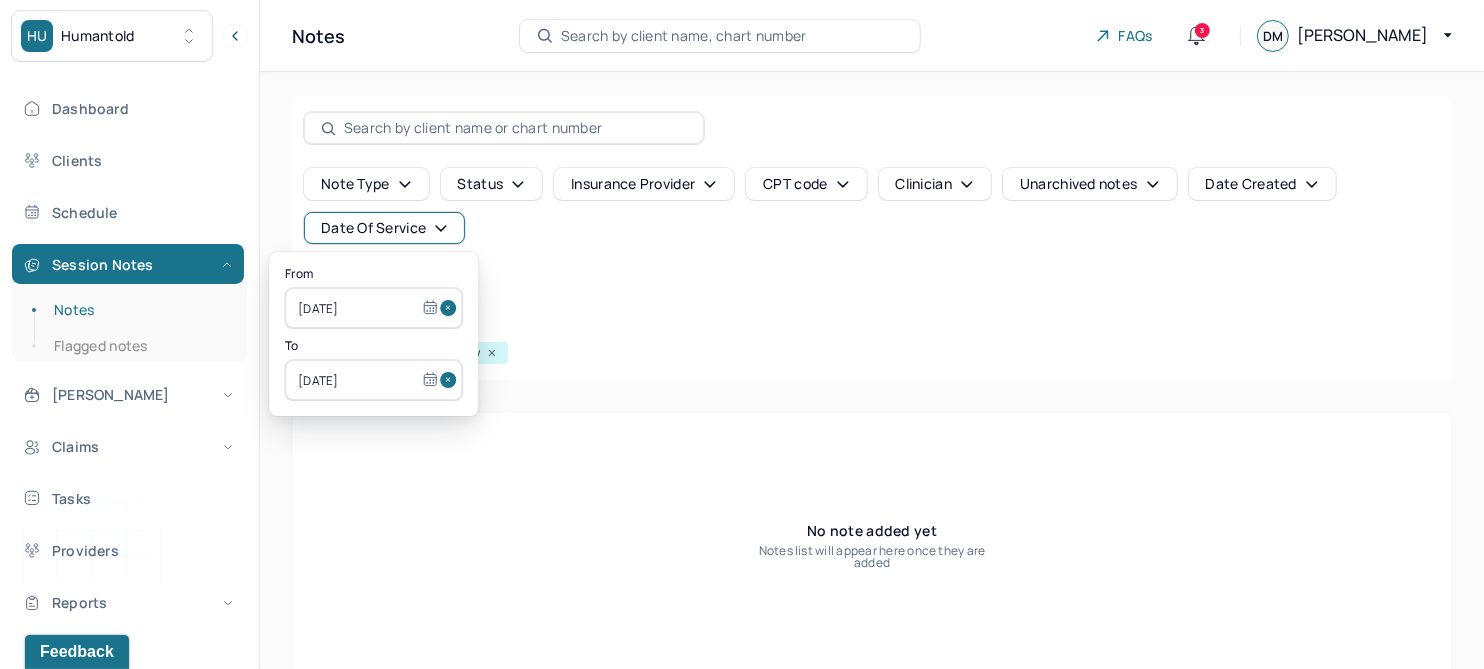 click at bounding box center (451, 308) 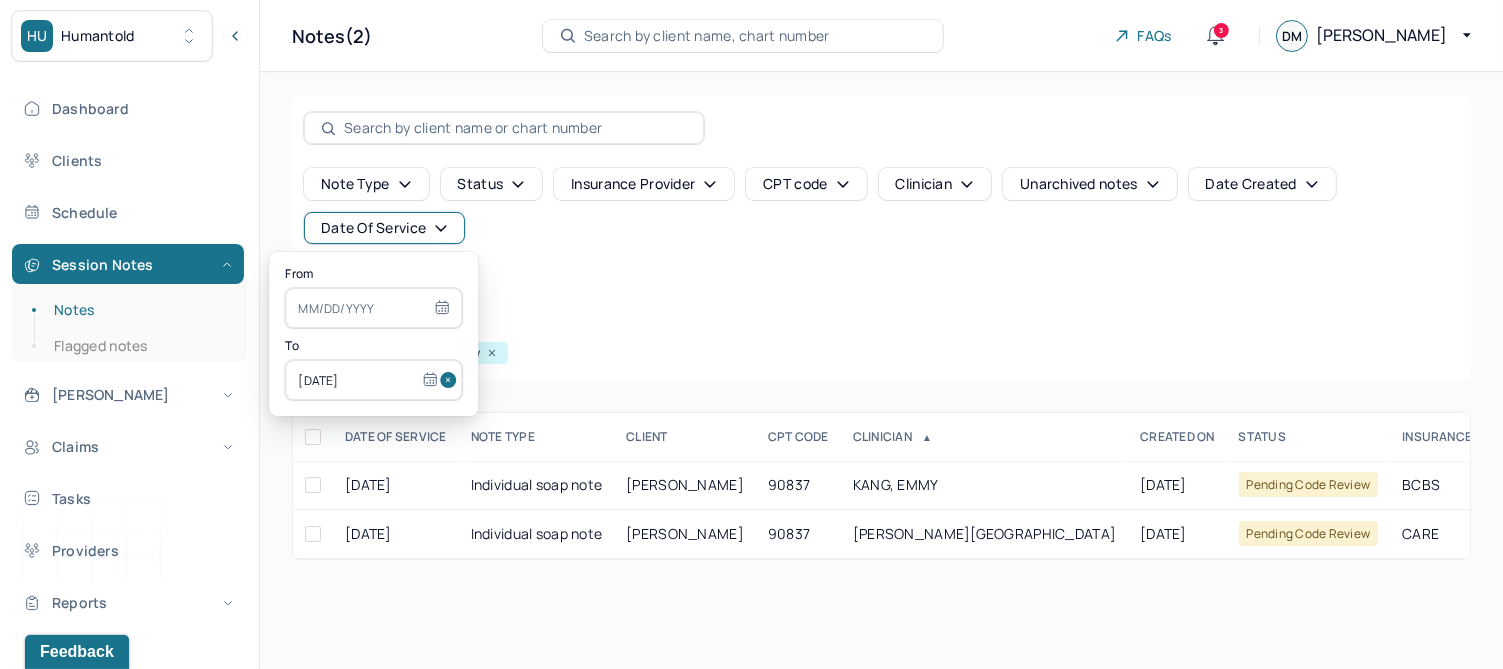 click at bounding box center (451, 380) 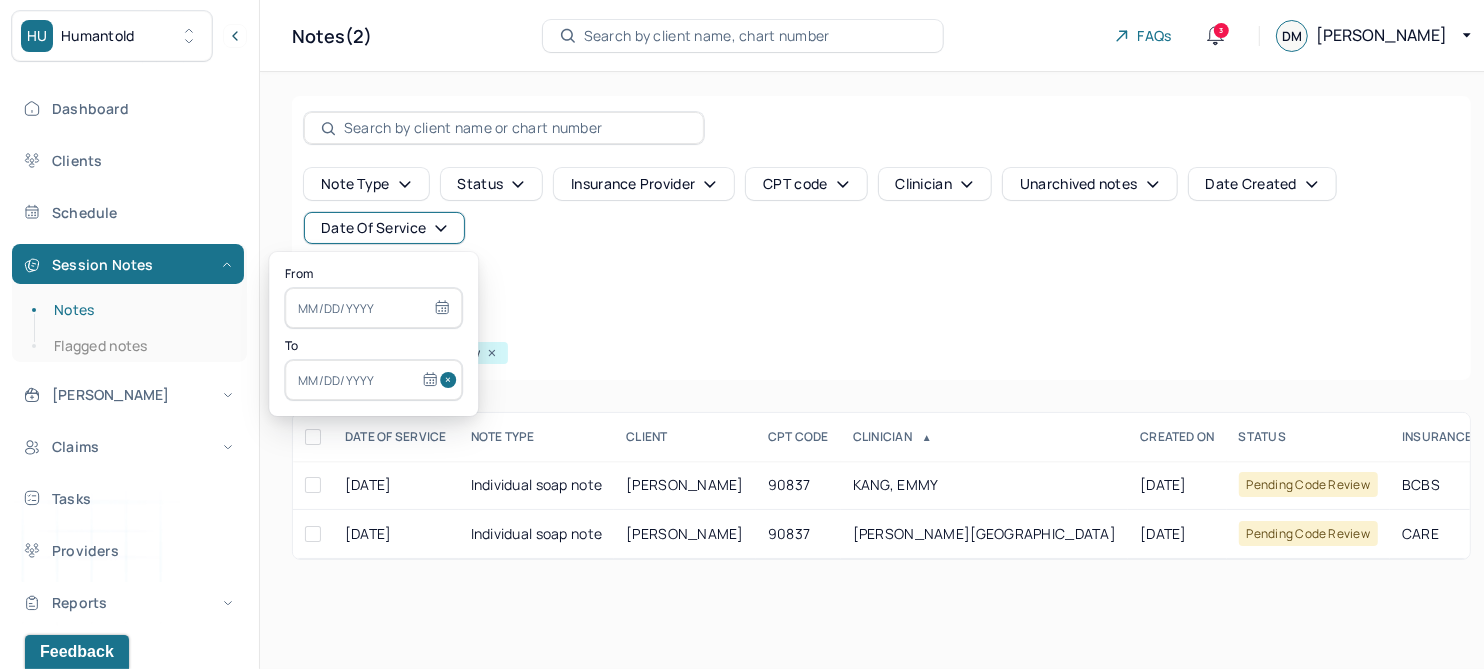 select on "6" 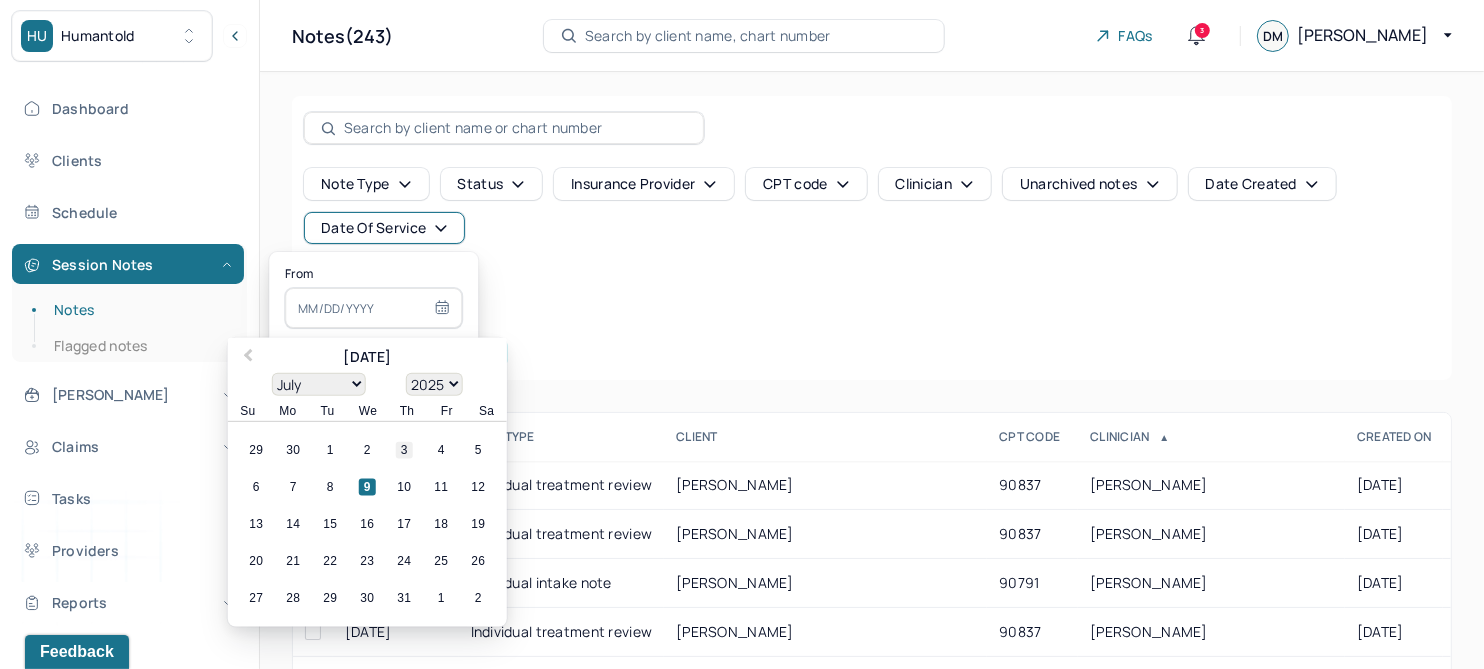 click on "3" at bounding box center (404, 450) 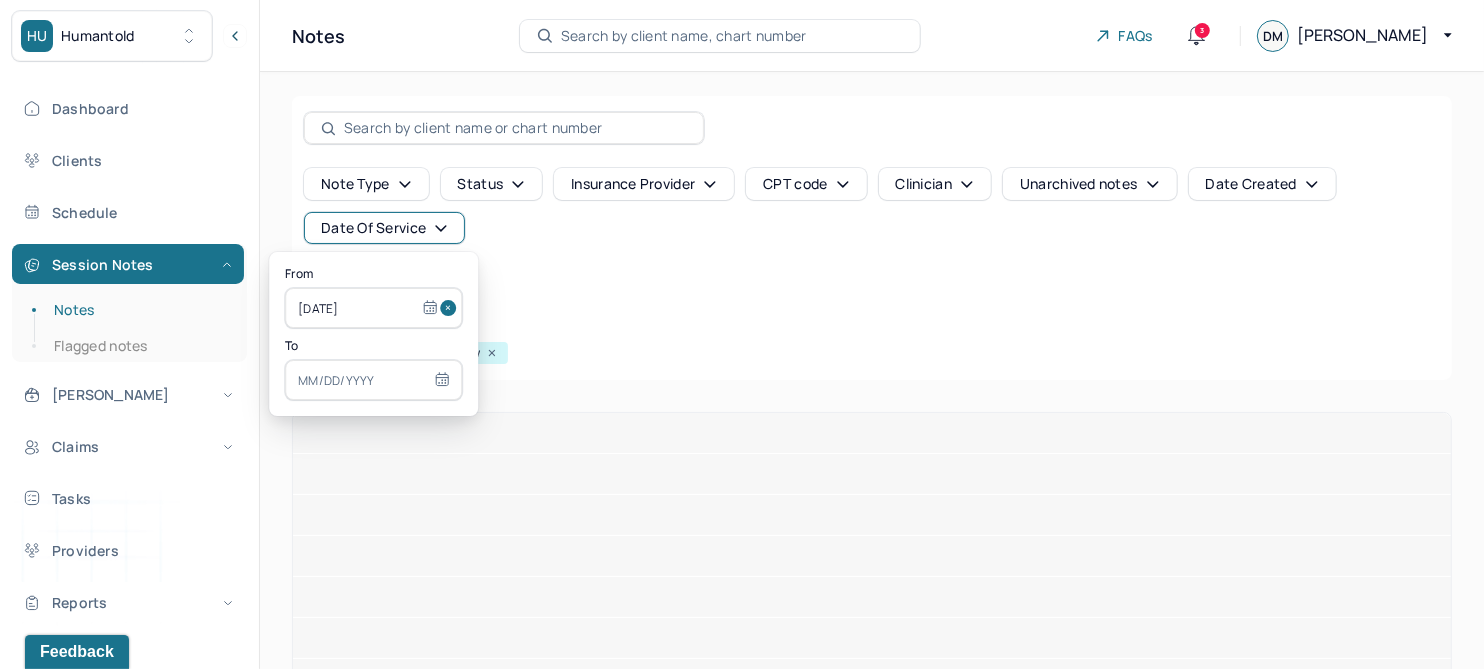click at bounding box center [373, 380] 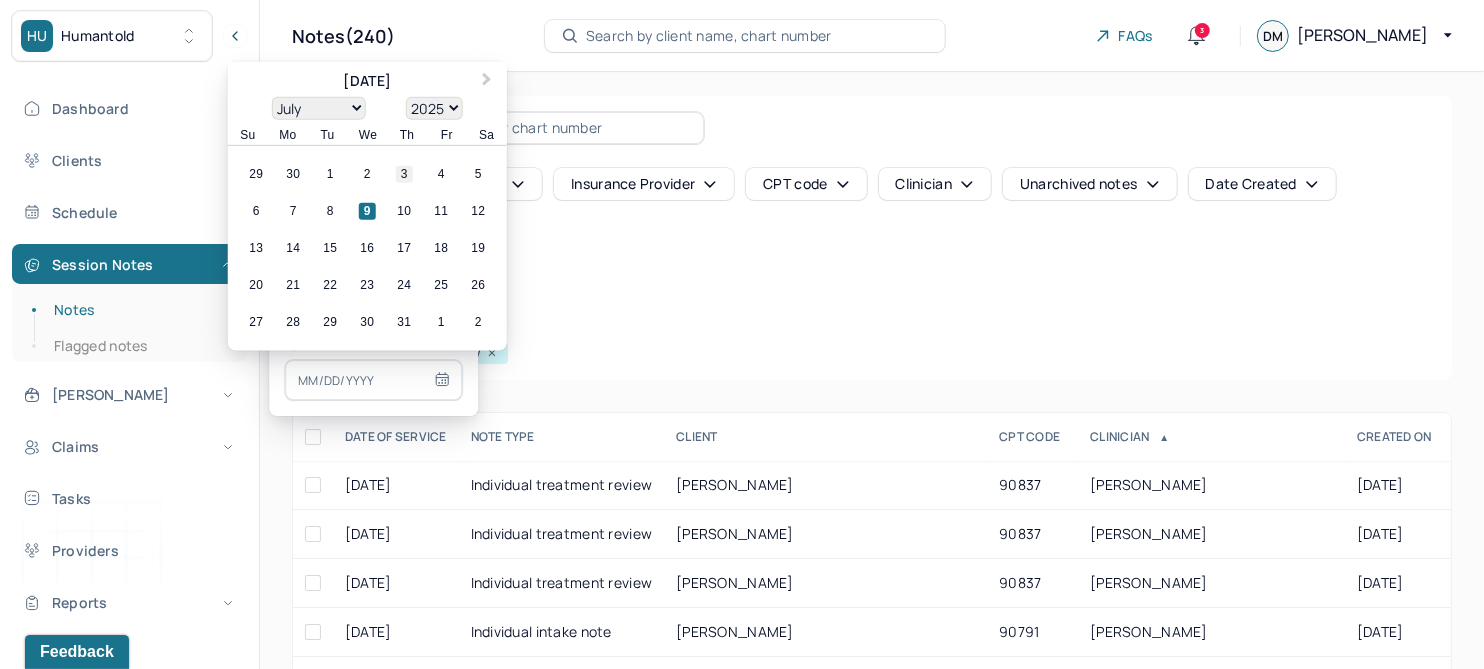 click on "3" at bounding box center [404, 174] 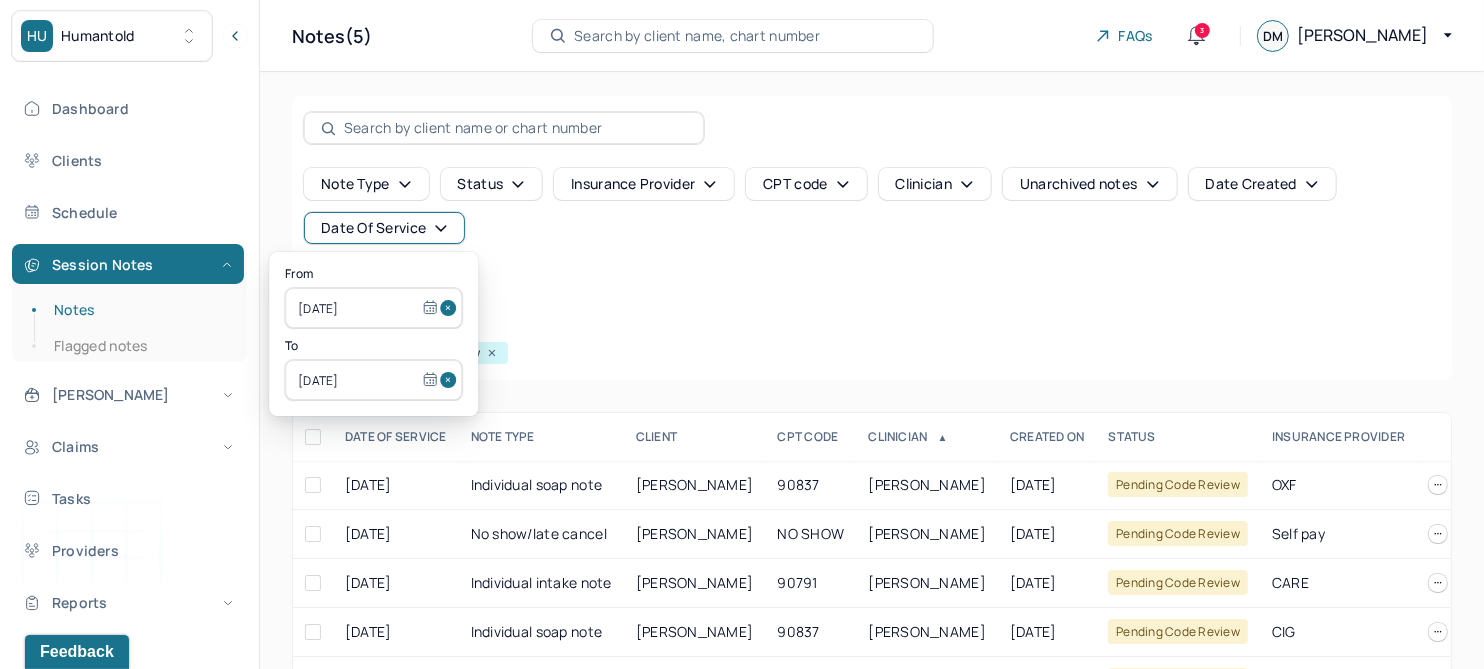 click on "Note type     Status     Insurance provider     CPT code     Clinician     Unarchived notes     Date Created     Date Of Service     Create note" at bounding box center (872, 234) 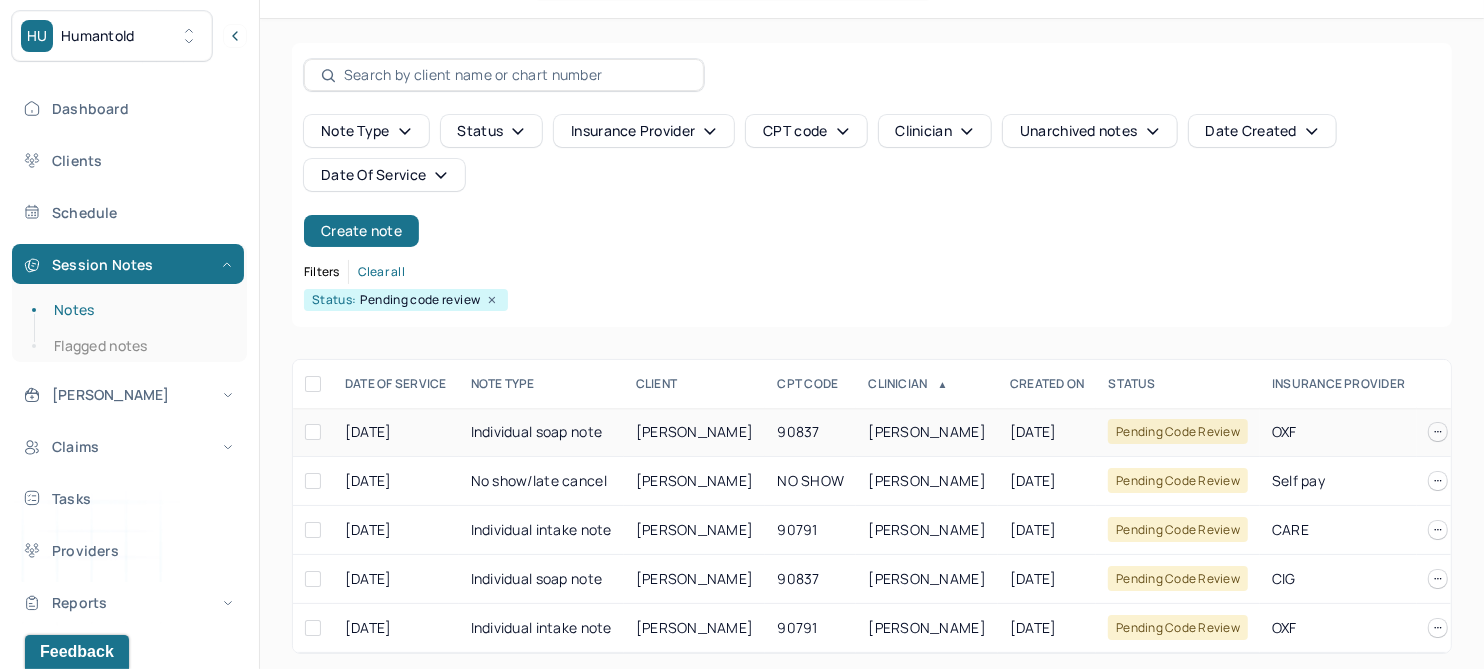scroll, scrollTop: 78, scrollLeft: 0, axis: vertical 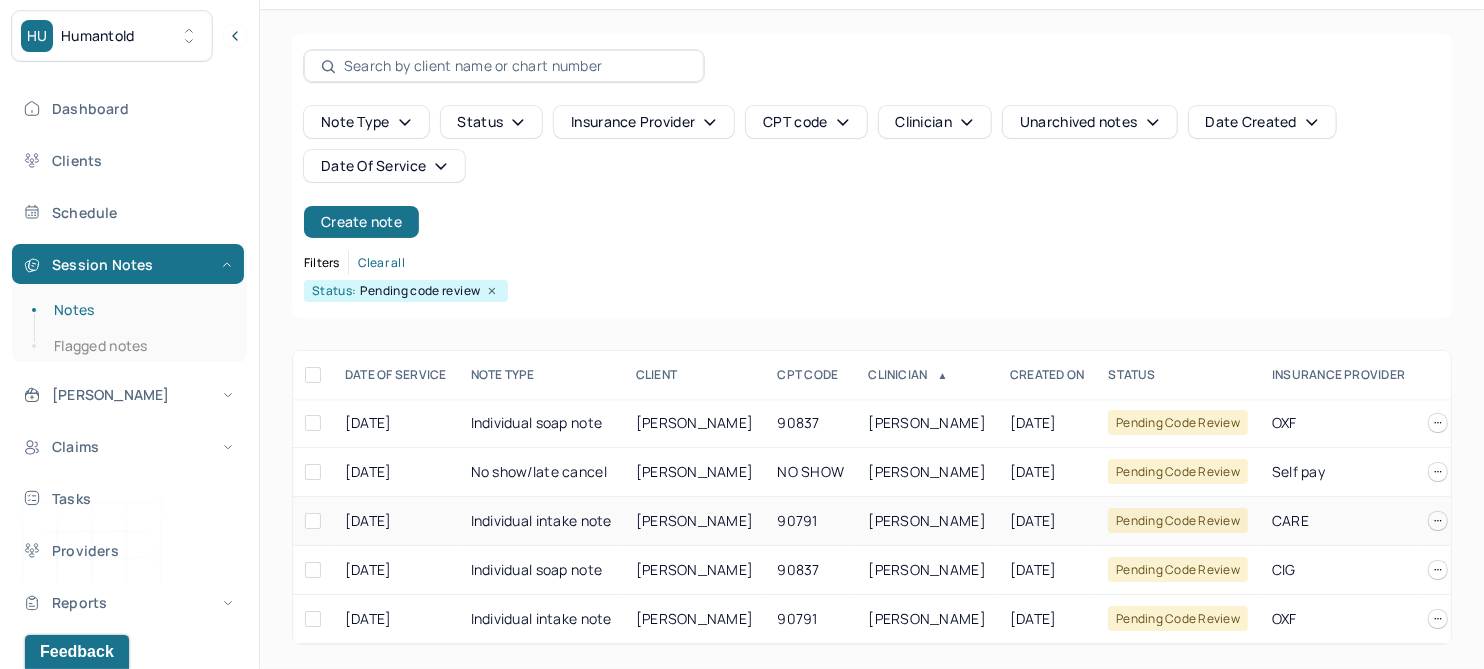 click on "MAGEE, KEVIN" at bounding box center [695, 520] 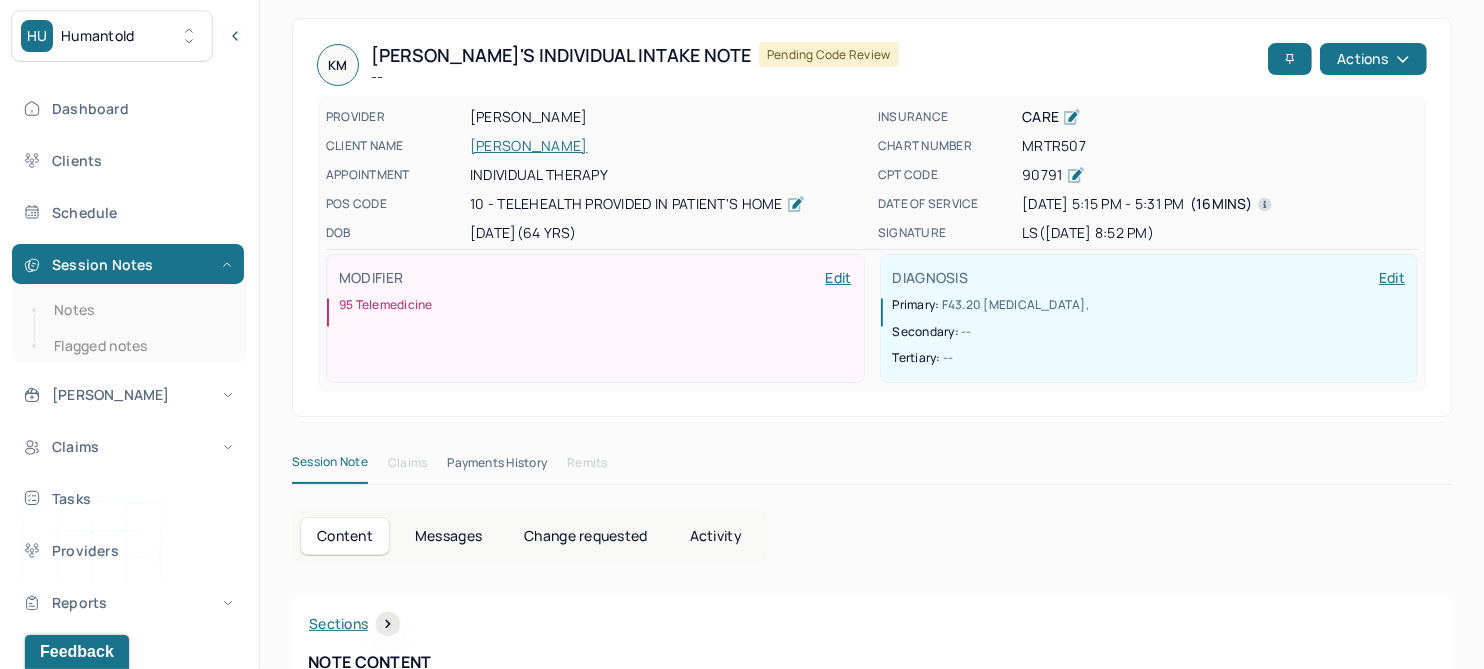click on "Change requested" at bounding box center (585, 536) 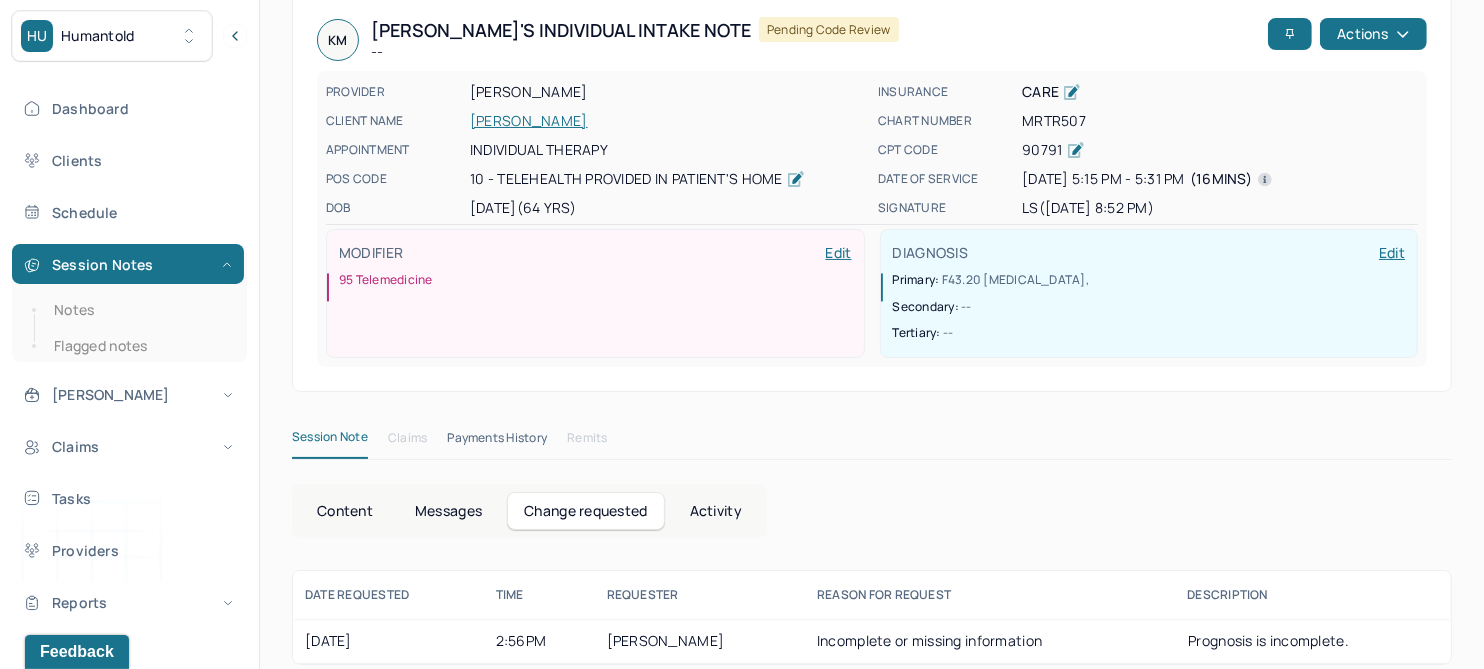 scroll, scrollTop: 118, scrollLeft: 0, axis: vertical 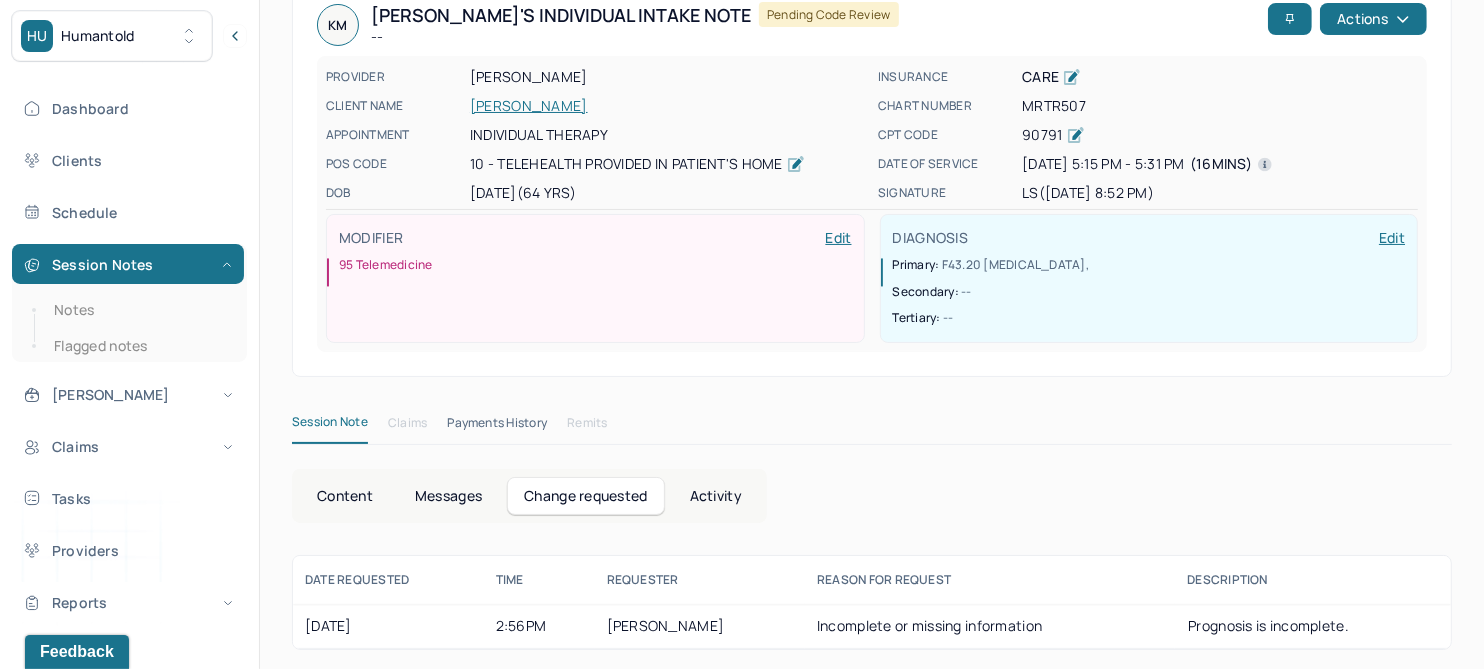 click on "Content" at bounding box center (345, 496) 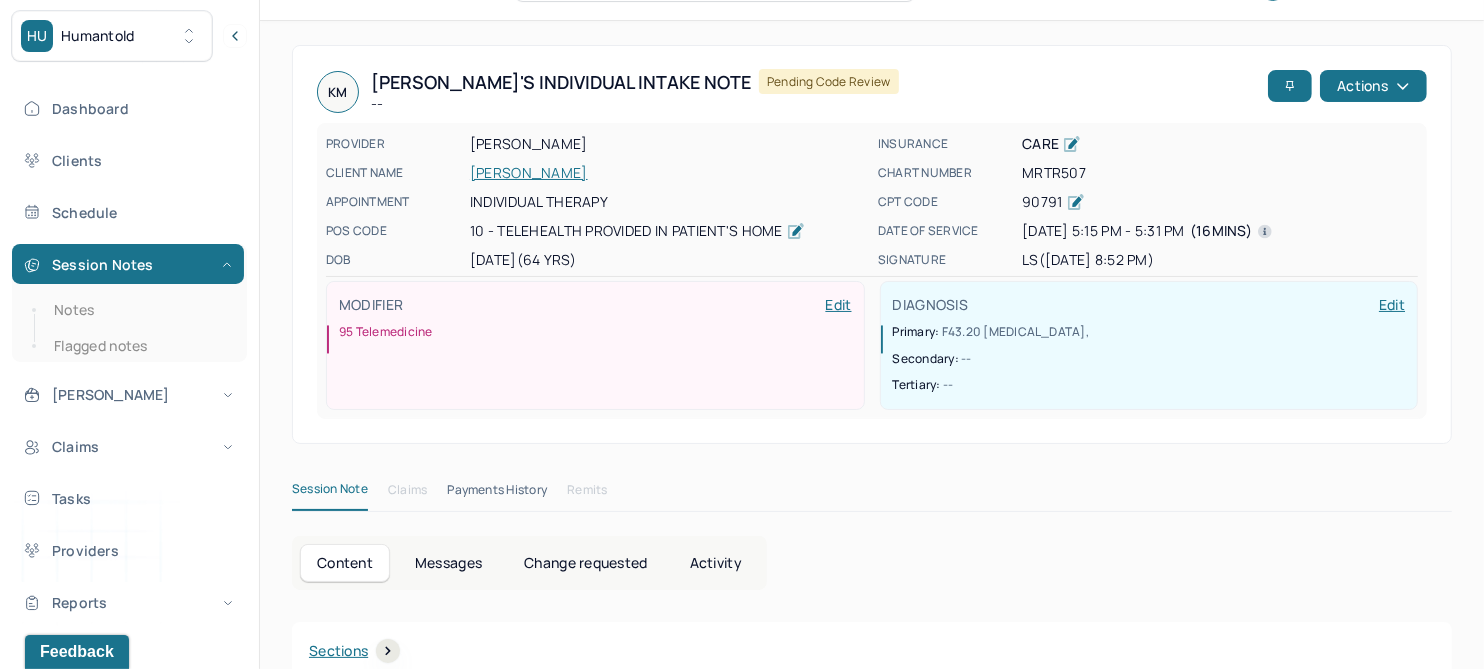 scroll, scrollTop: 0, scrollLeft: 0, axis: both 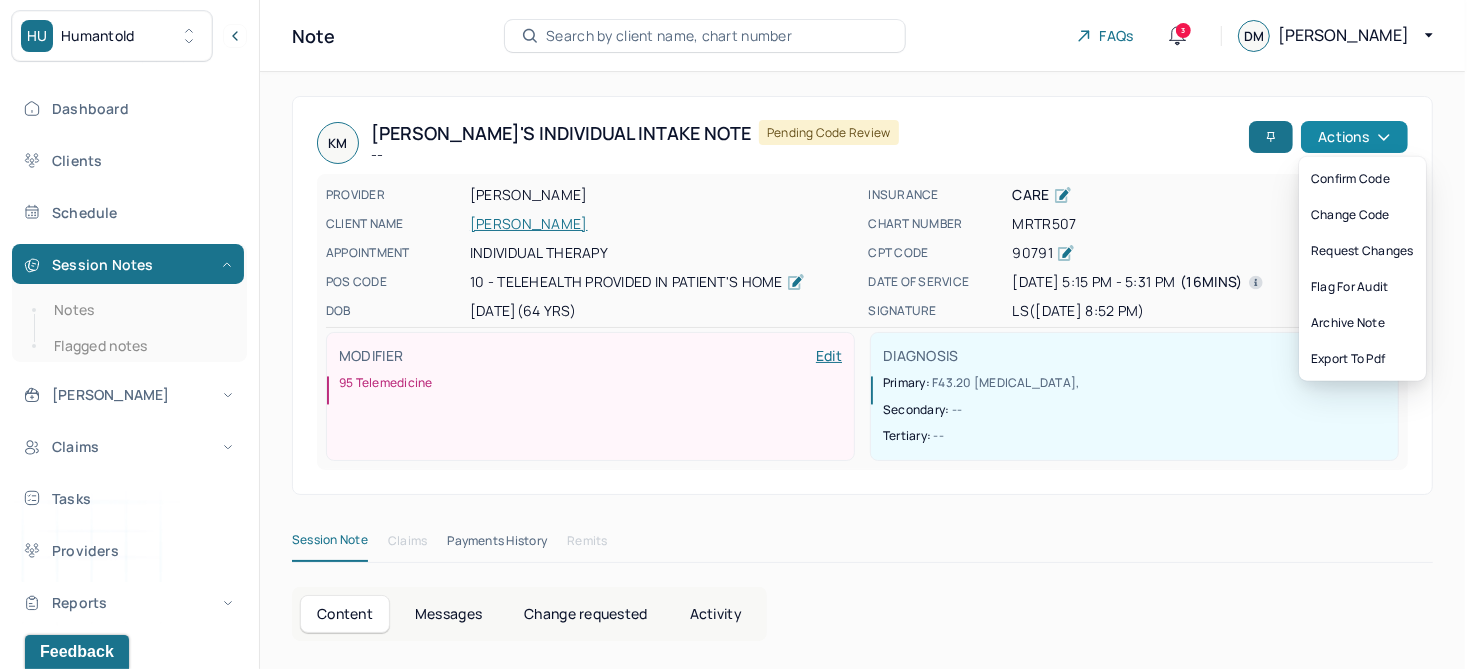 click on "Actions" at bounding box center (1354, 137) 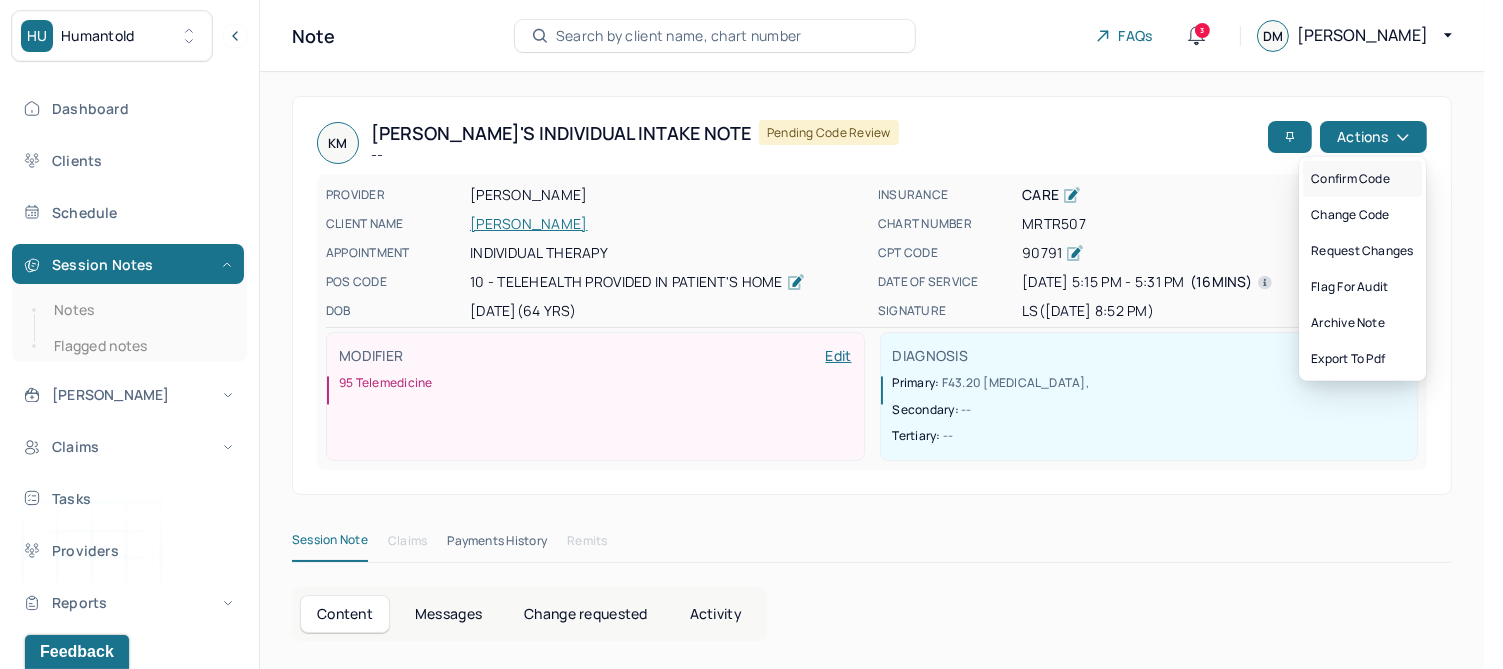 click on "Confirm code" at bounding box center (1362, 179) 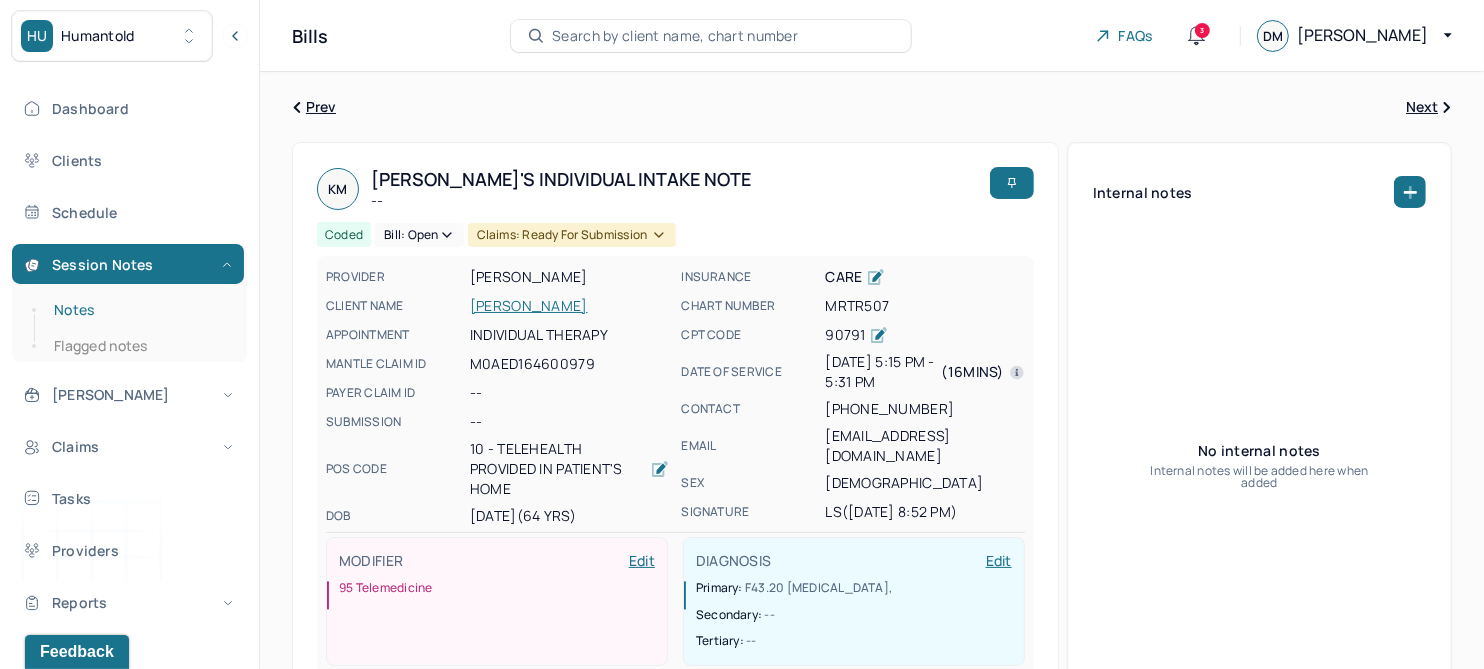 click on "Notes" at bounding box center (139, 310) 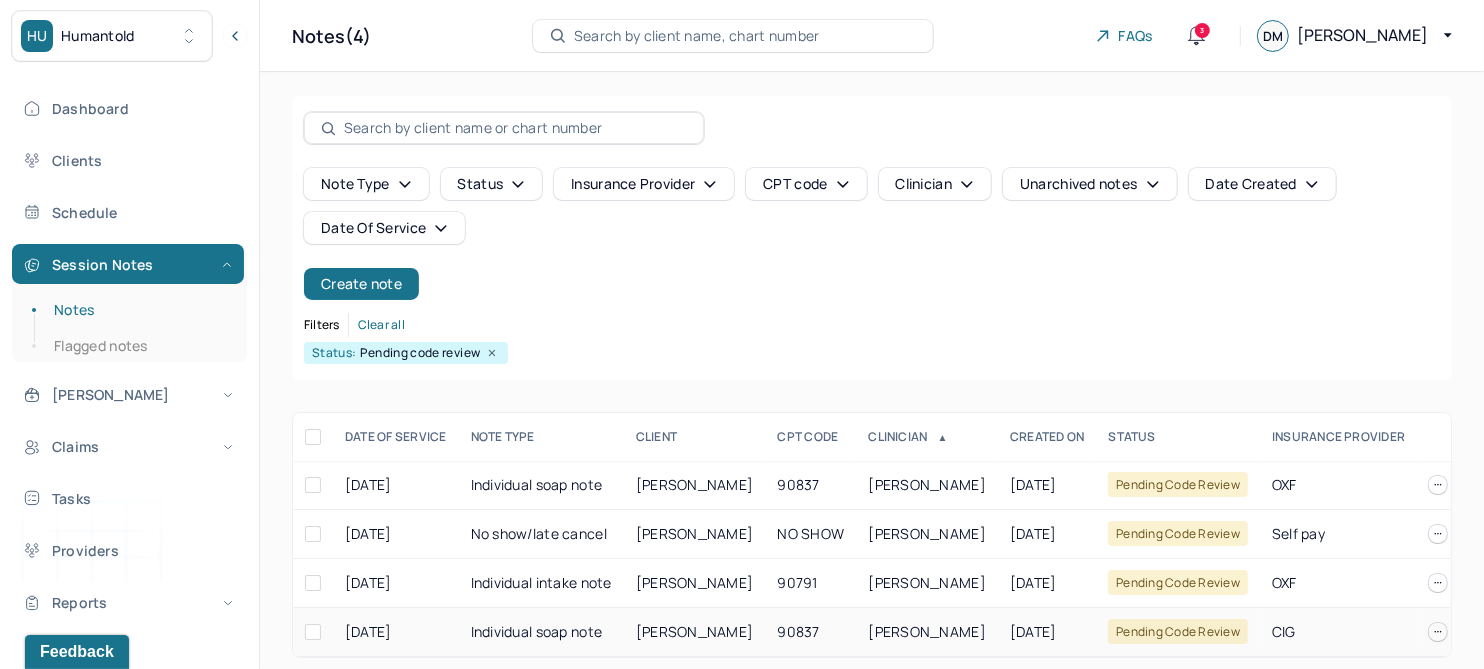 click on "PALTAN KOPPELMAN, MICHELLE" at bounding box center [695, 631] 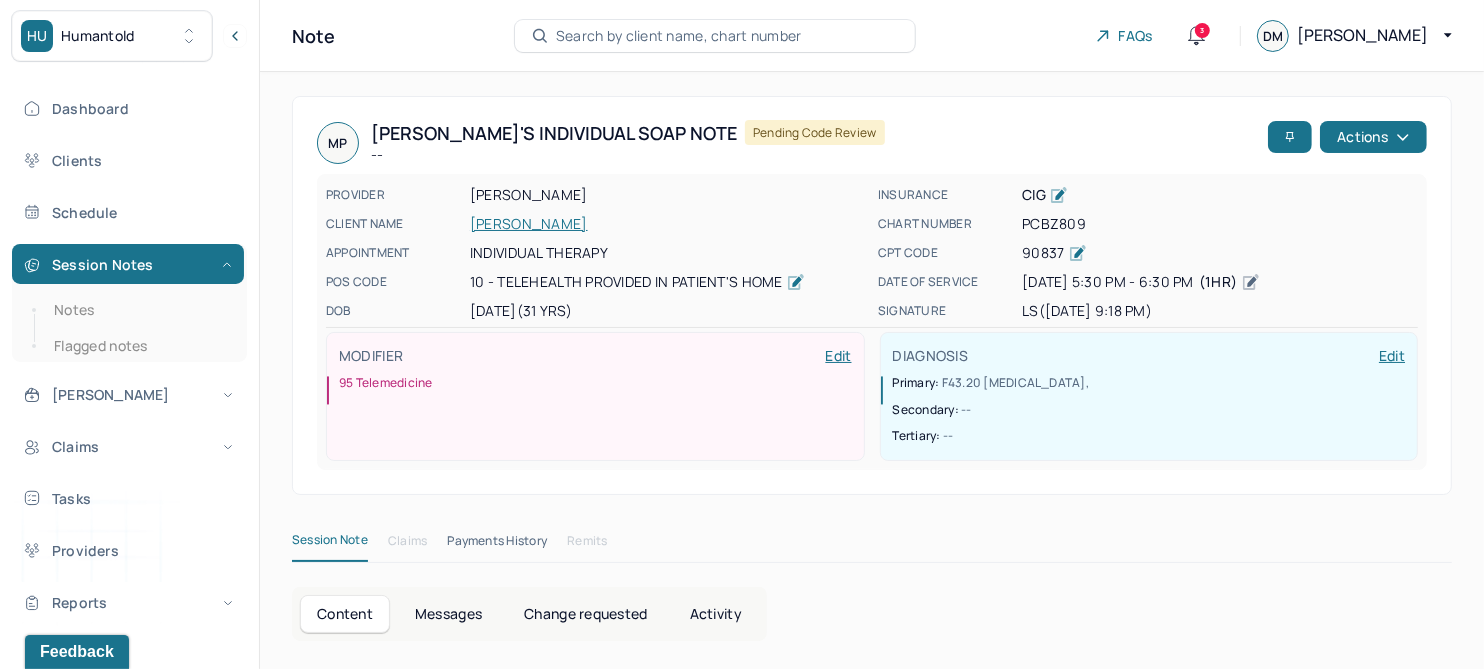 click on "Change requested" at bounding box center [585, 614] 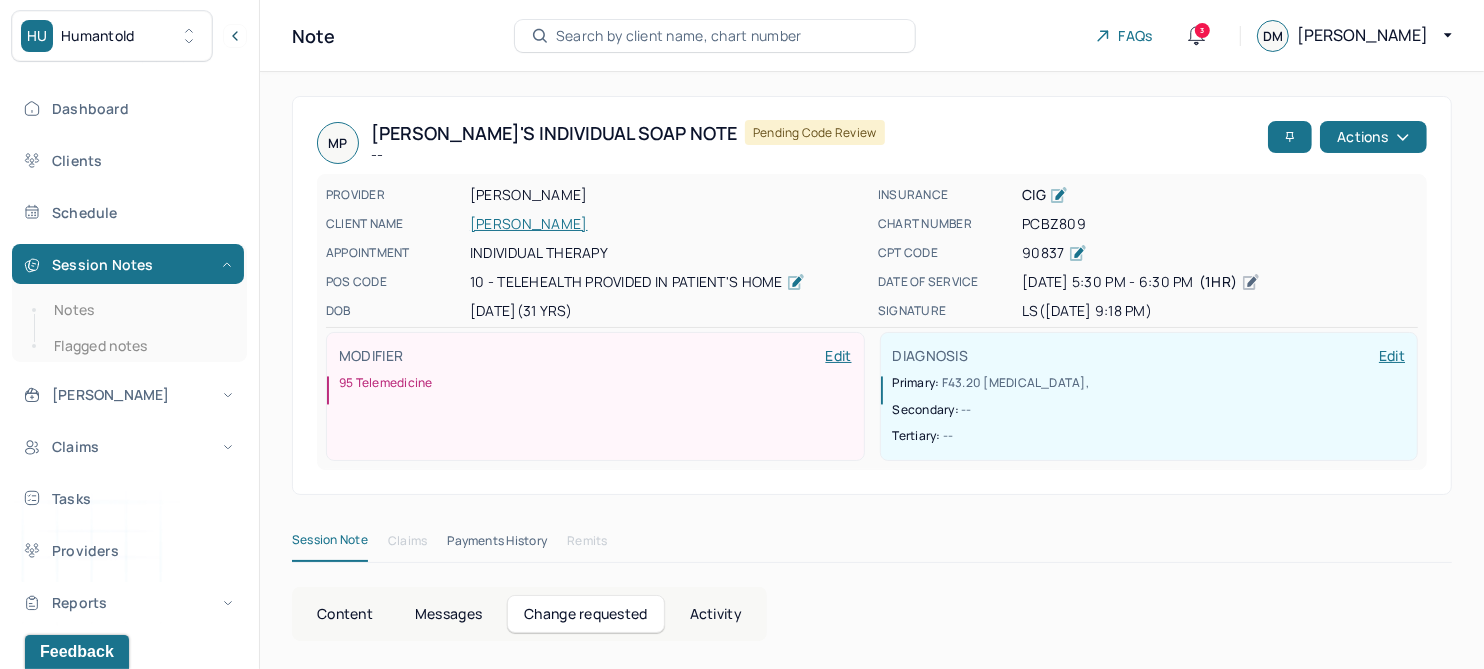 scroll, scrollTop: 118, scrollLeft: 0, axis: vertical 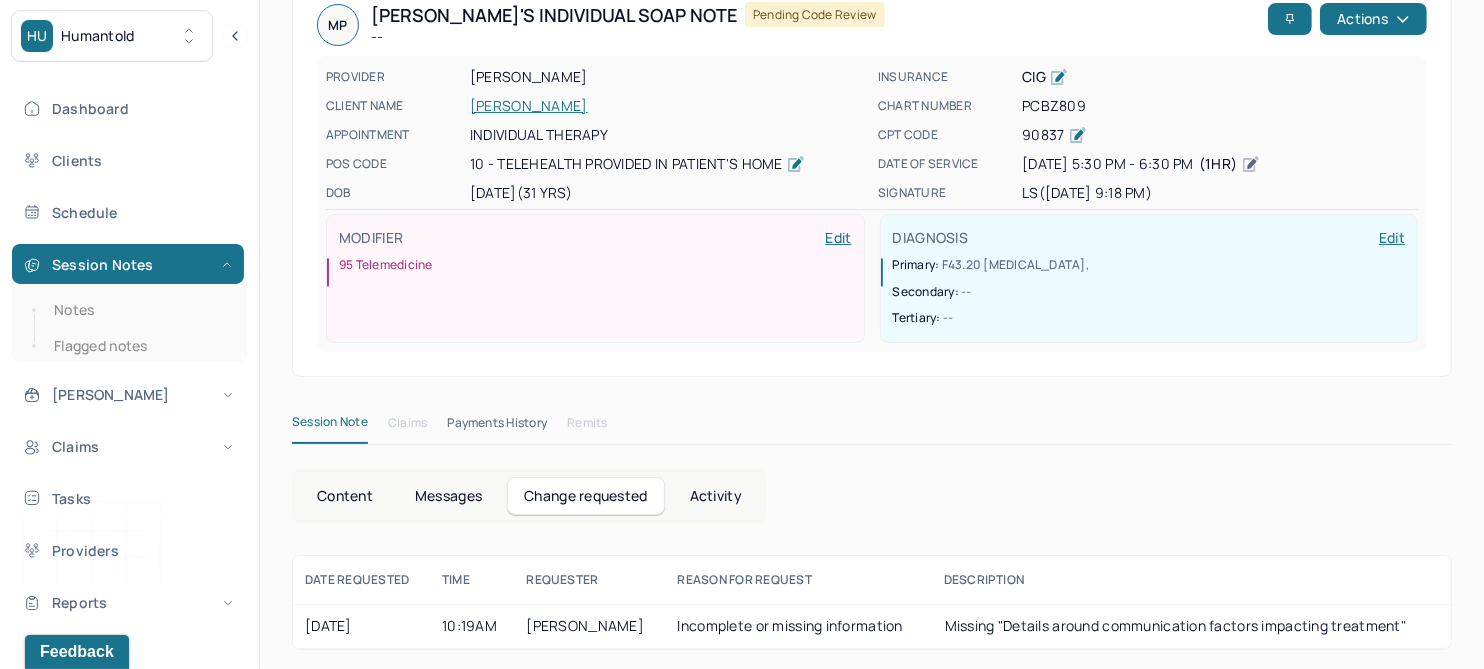 click on "Content" at bounding box center (345, 496) 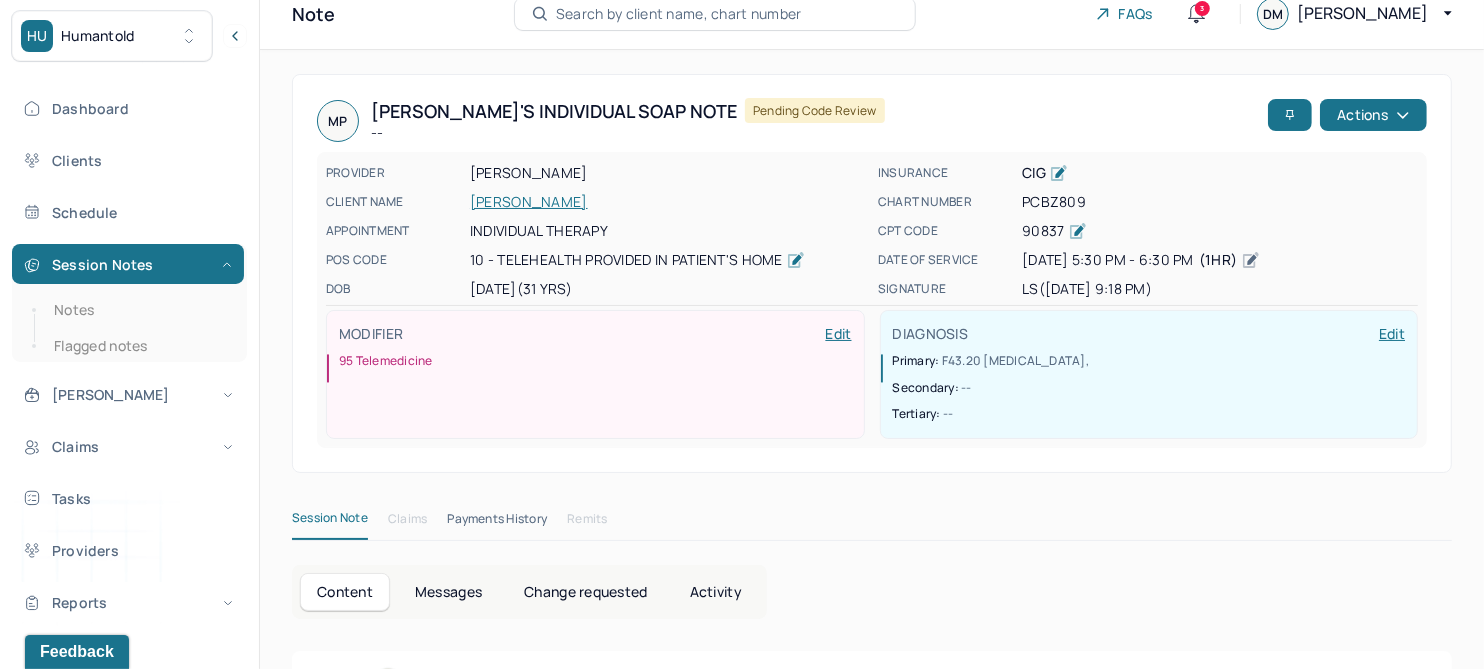 scroll, scrollTop: 0, scrollLeft: 0, axis: both 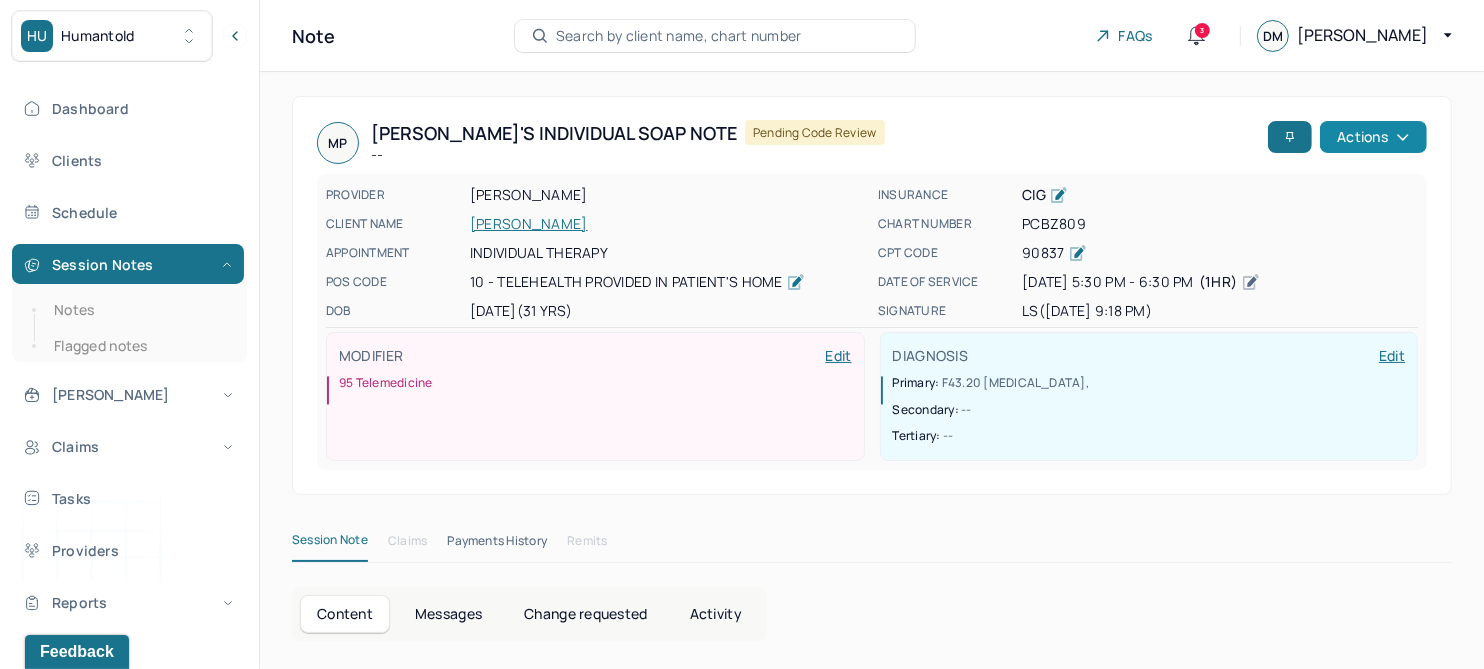 click on "Actions" at bounding box center (1373, 137) 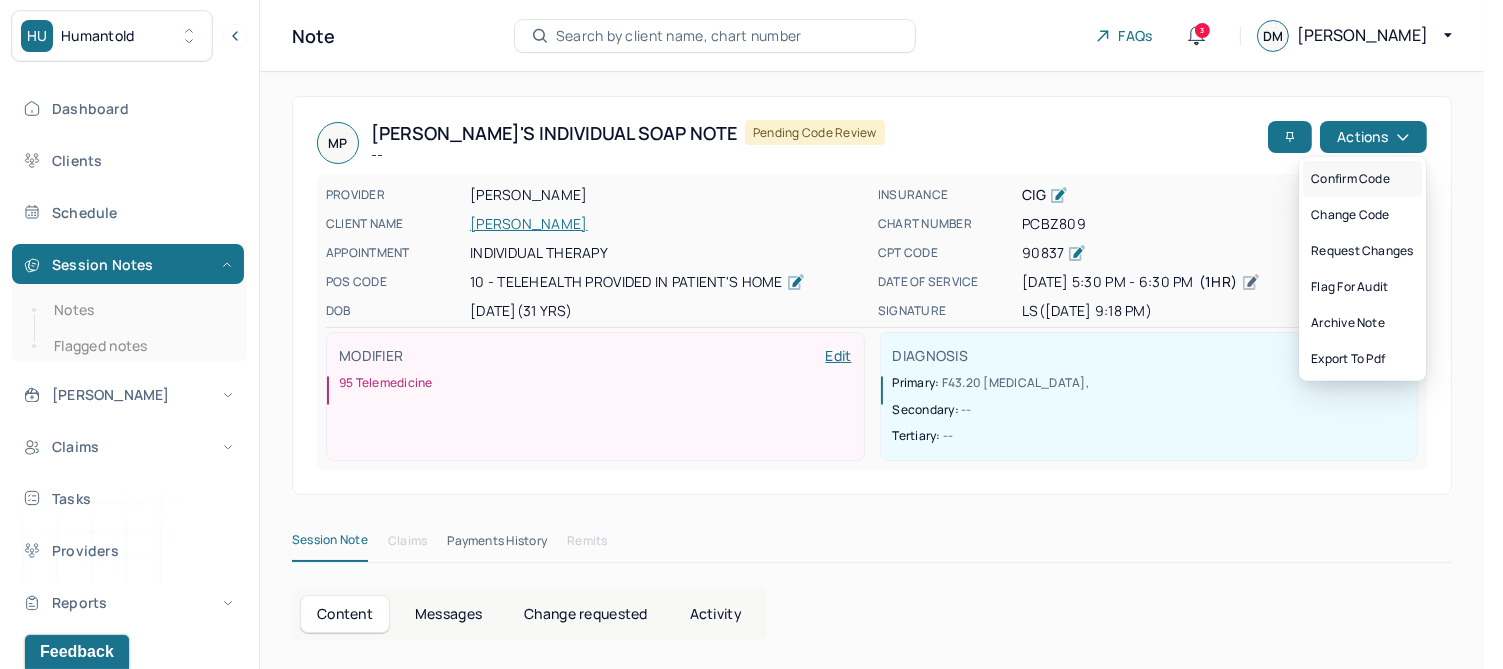 click on "Confirm code" at bounding box center [1362, 179] 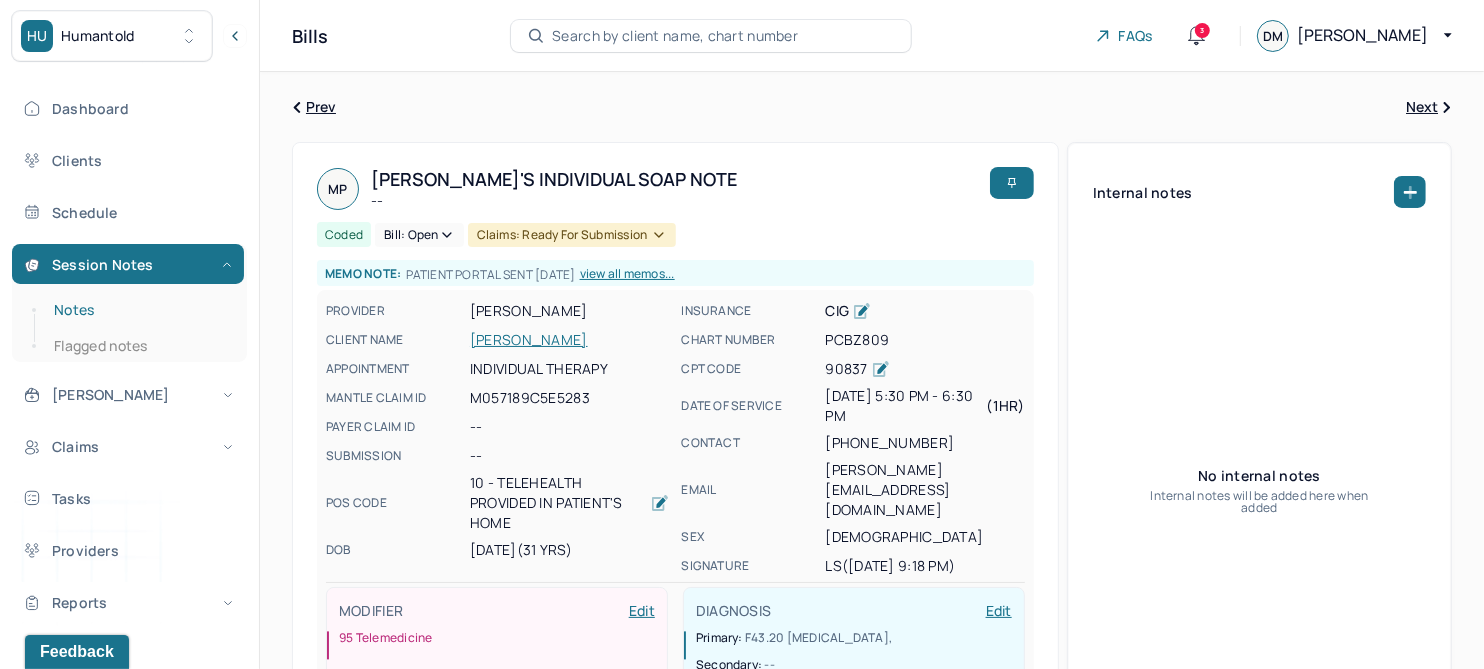 click on "Notes" at bounding box center (139, 310) 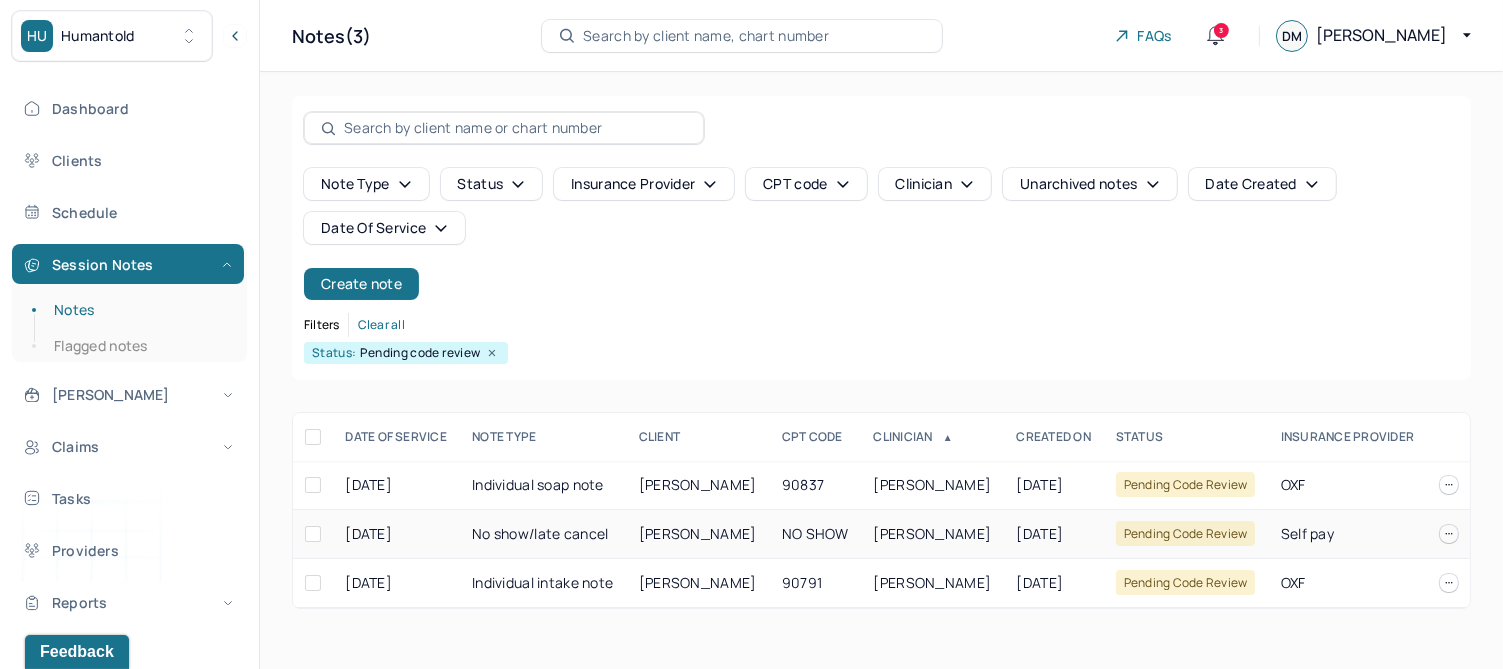 click on "SLOAN, SOLEDAD" at bounding box center [698, 533] 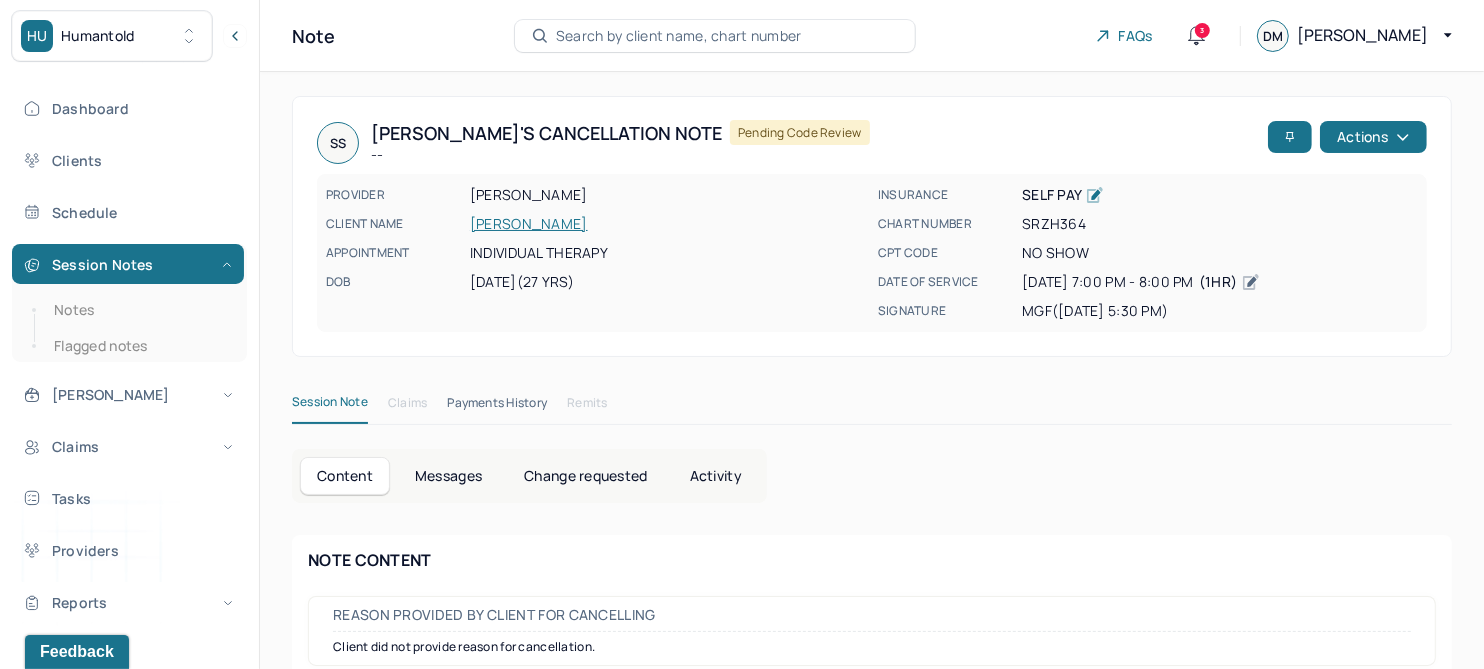 click on "Change requested" at bounding box center (585, 476) 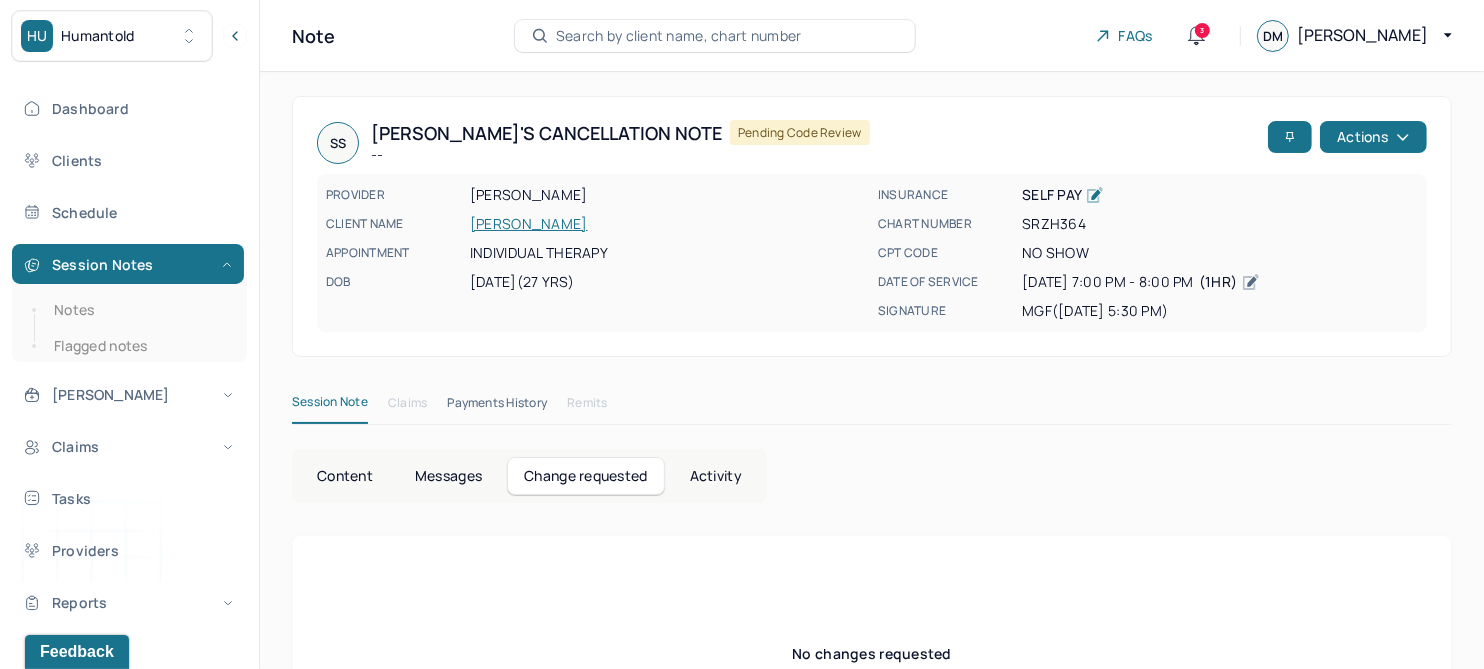 click on "SLOAN, SOLEDAD" at bounding box center (668, 224) 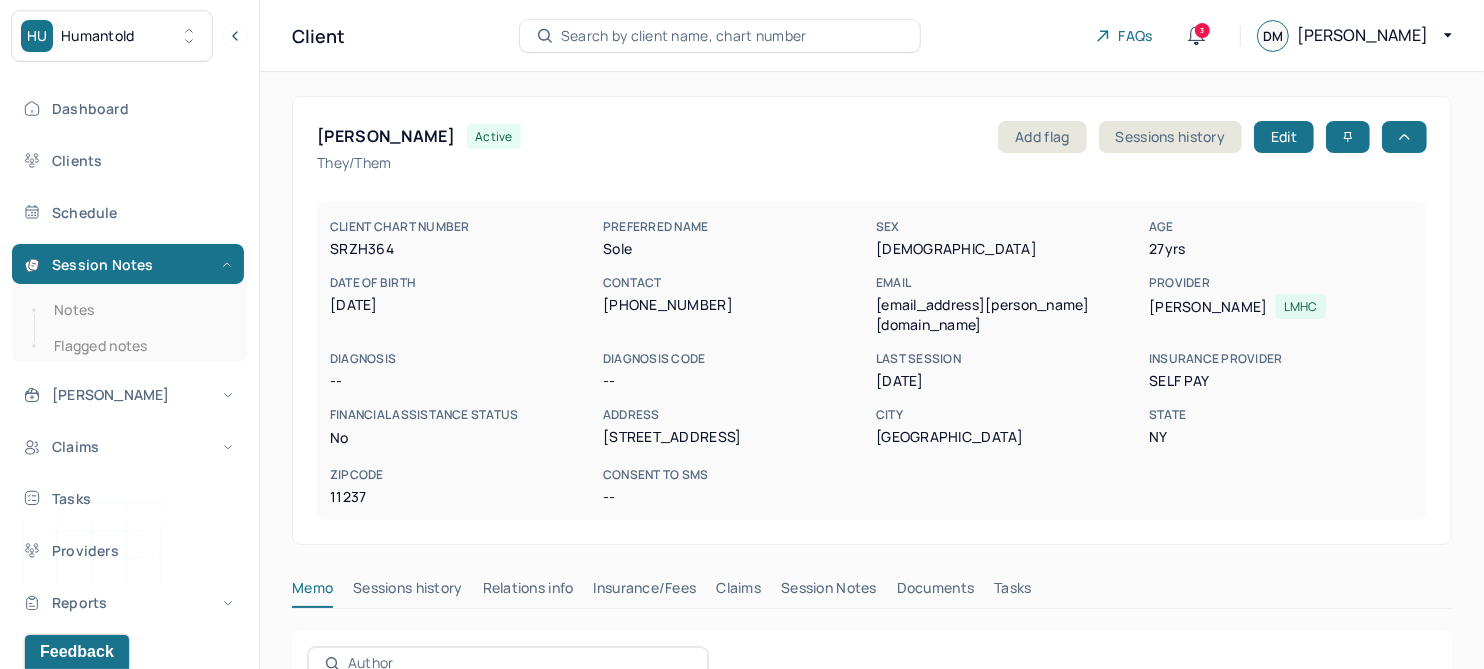 click on "Session Notes" at bounding box center [829, 592] 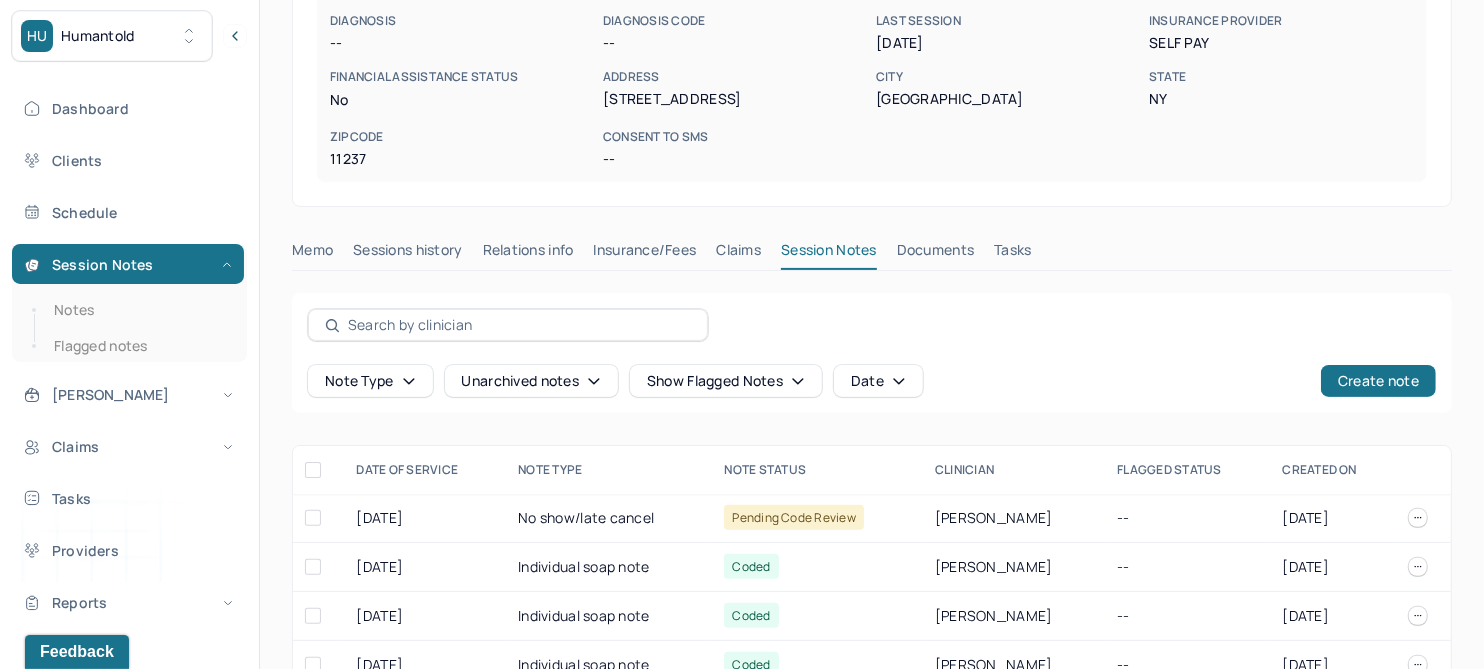 scroll, scrollTop: 374, scrollLeft: 0, axis: vertical 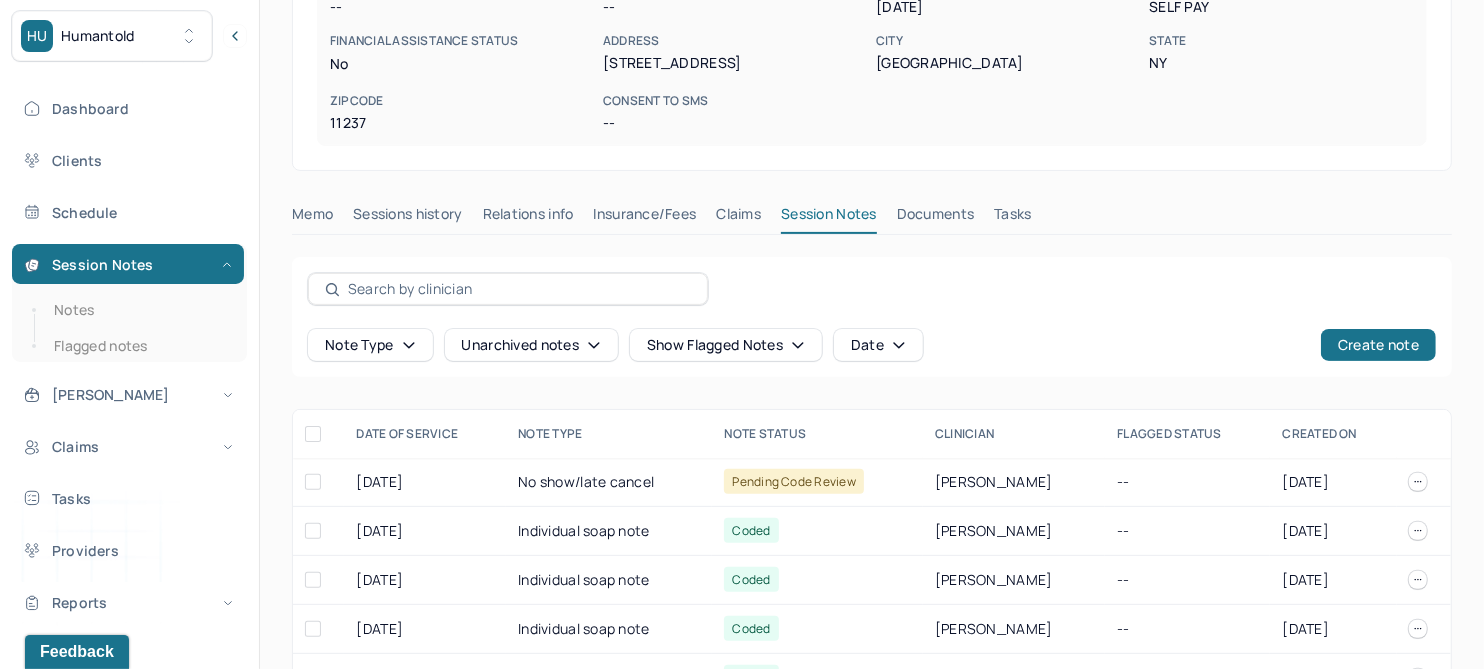 click 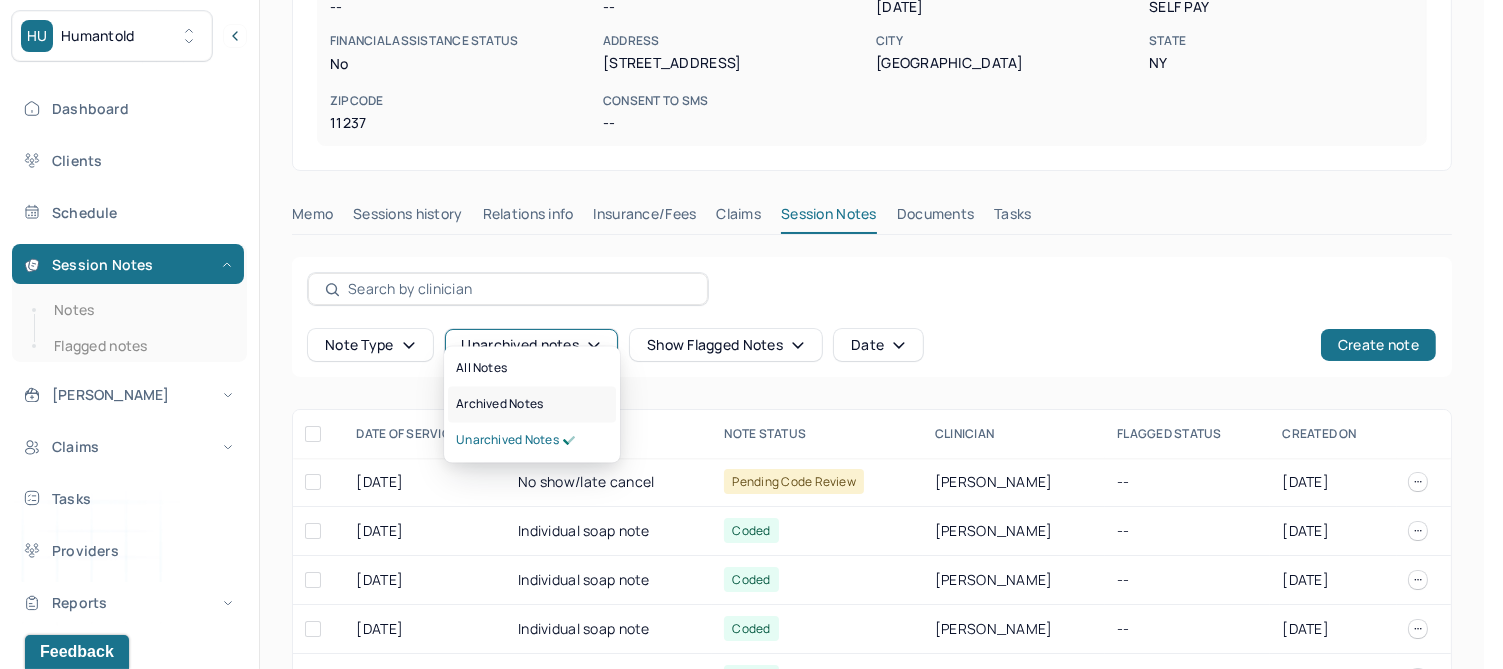 click on "Archived notes" at bounding box center [499, 405] 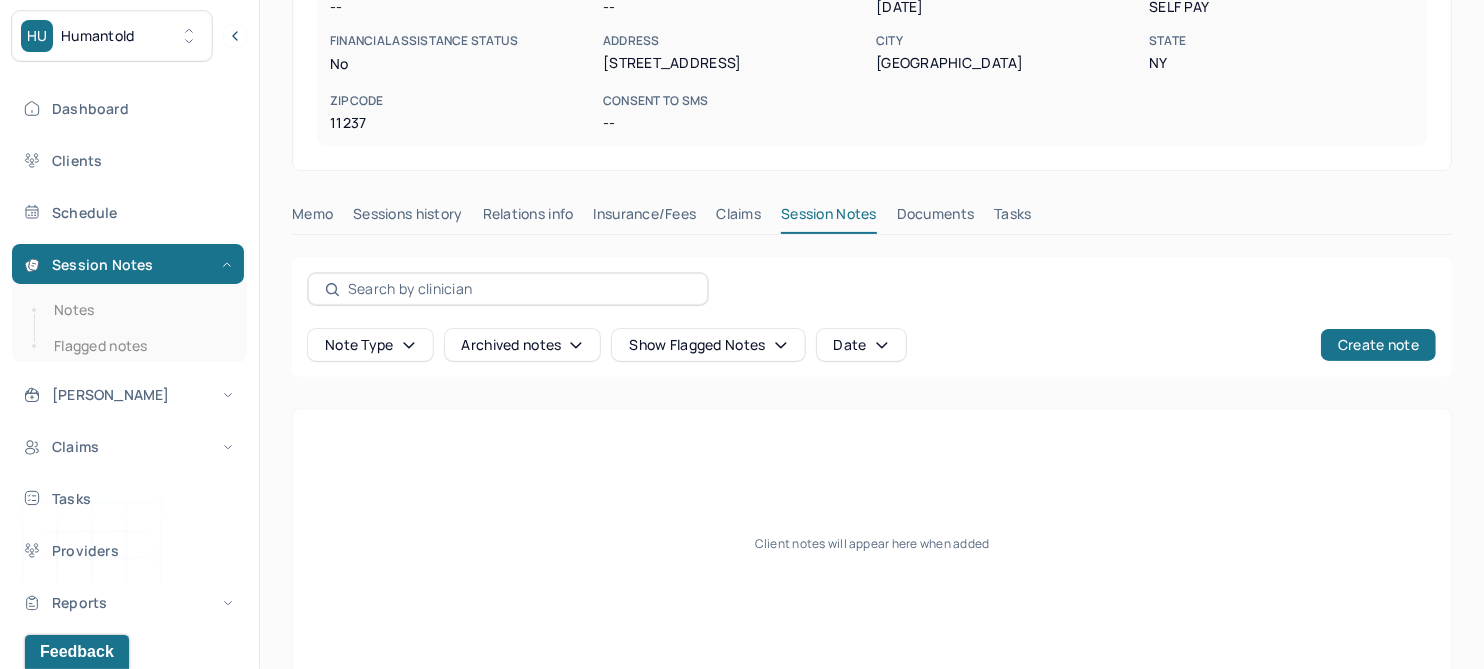 click on "Claims" at bounding box center [738, 218] 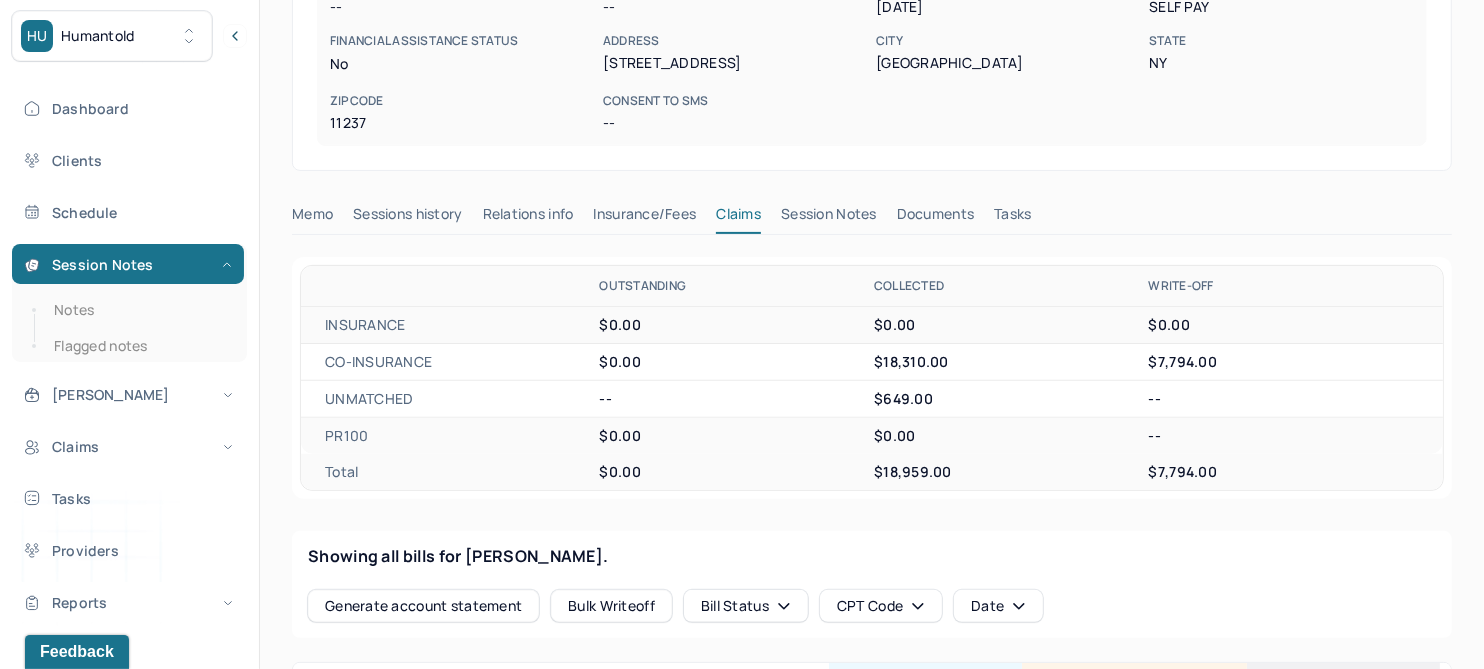 scroll, scrollTop: 500, scrollLeft: 0, axis: vertical 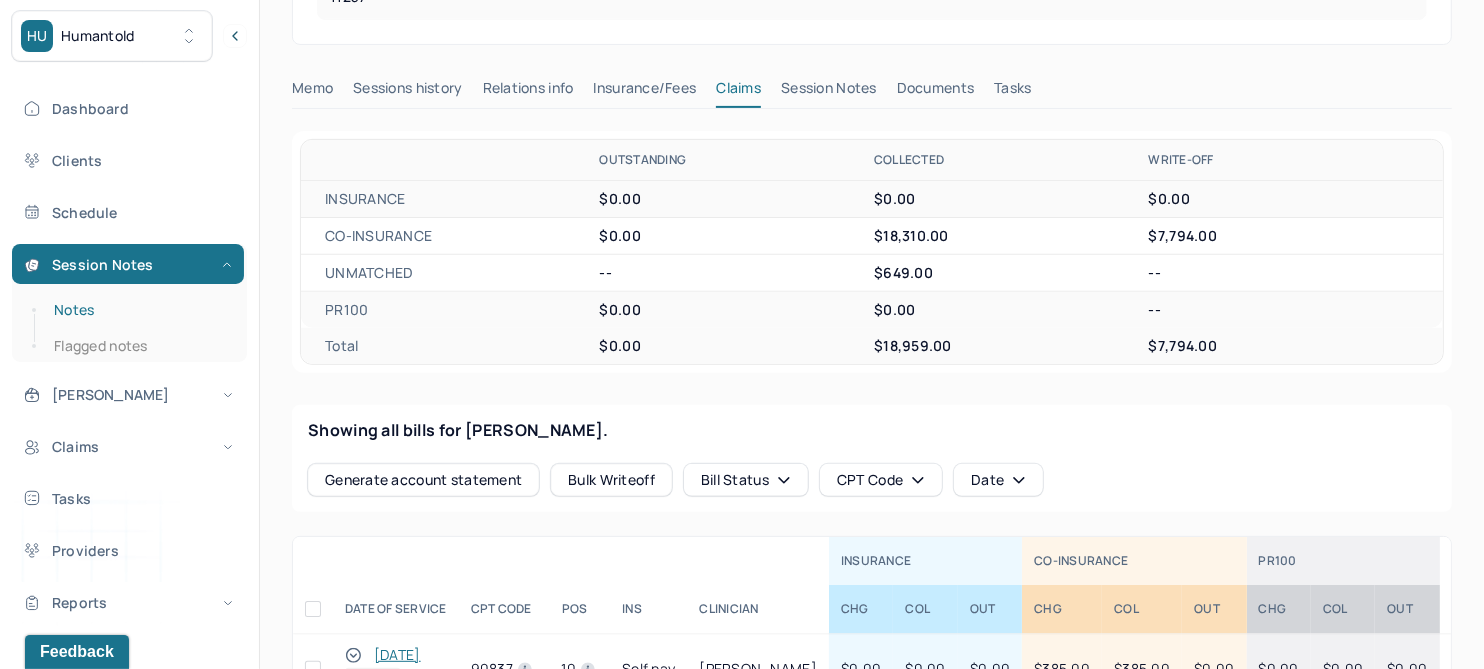 click on "Notes" at bounding box center (139, 310) 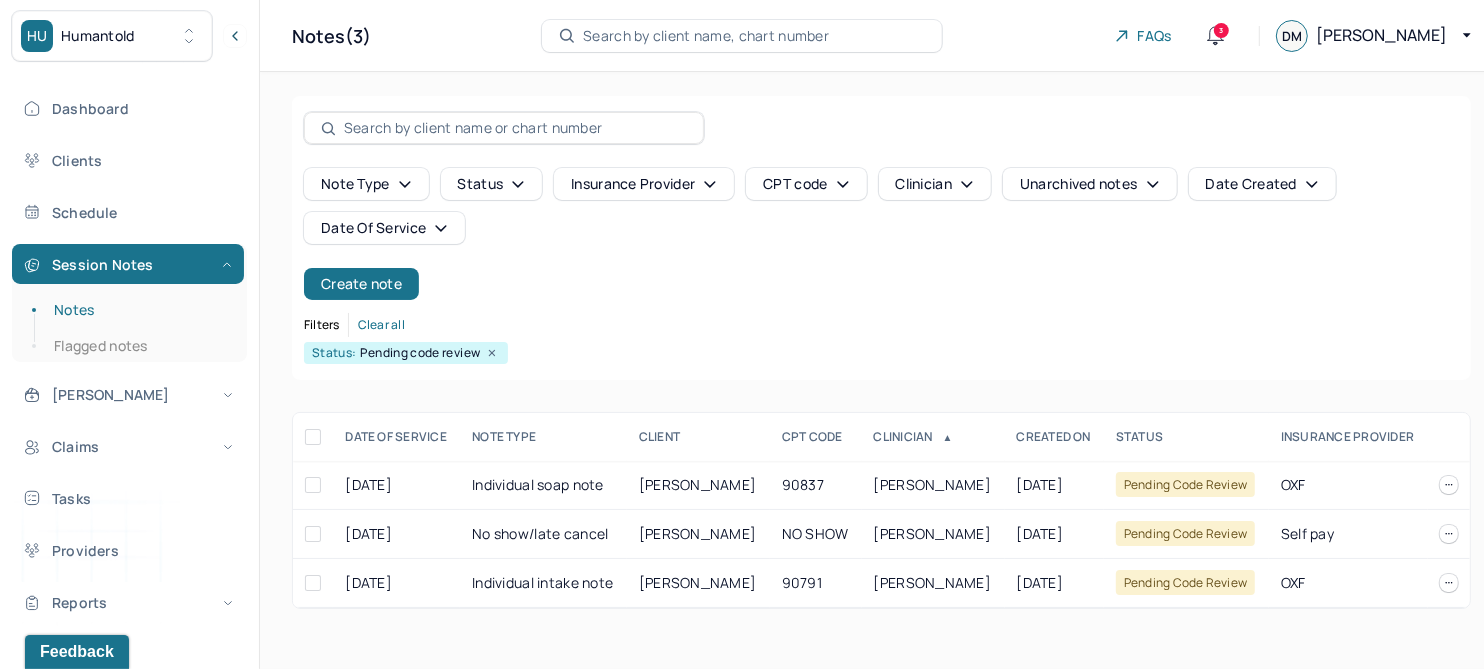 scroll, scrollTop: 0, scrollLeft: 0, axis: both 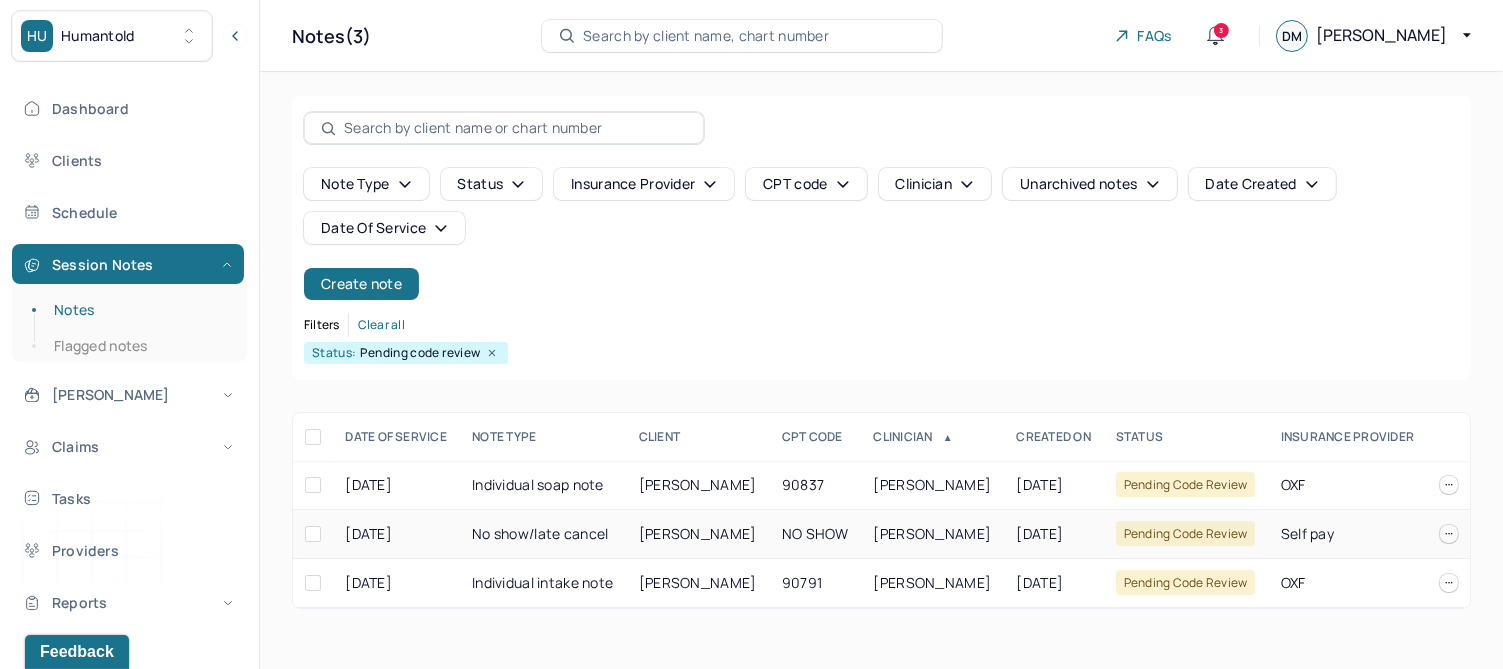 click on "SLOAN, SOLEDAD" at bounding box center (698, 533) 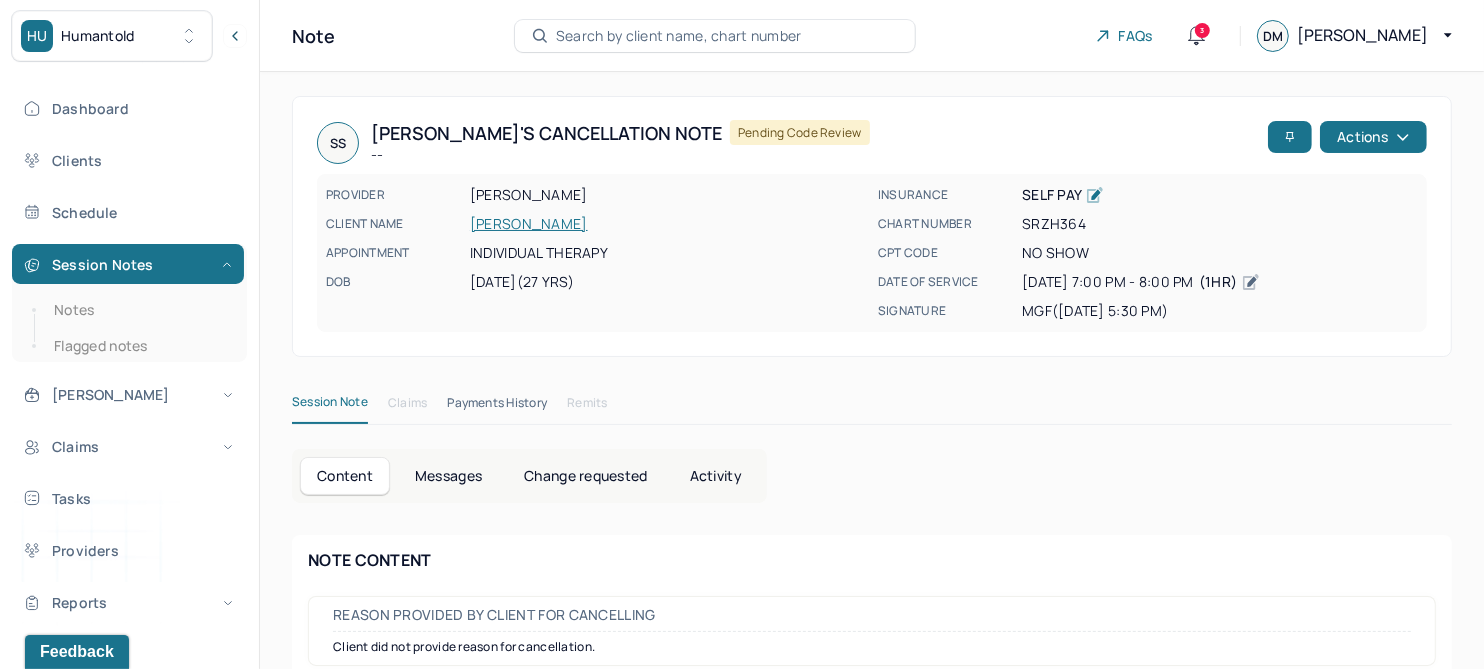 click on "SRZH364" at bounding box center (1220, 224) 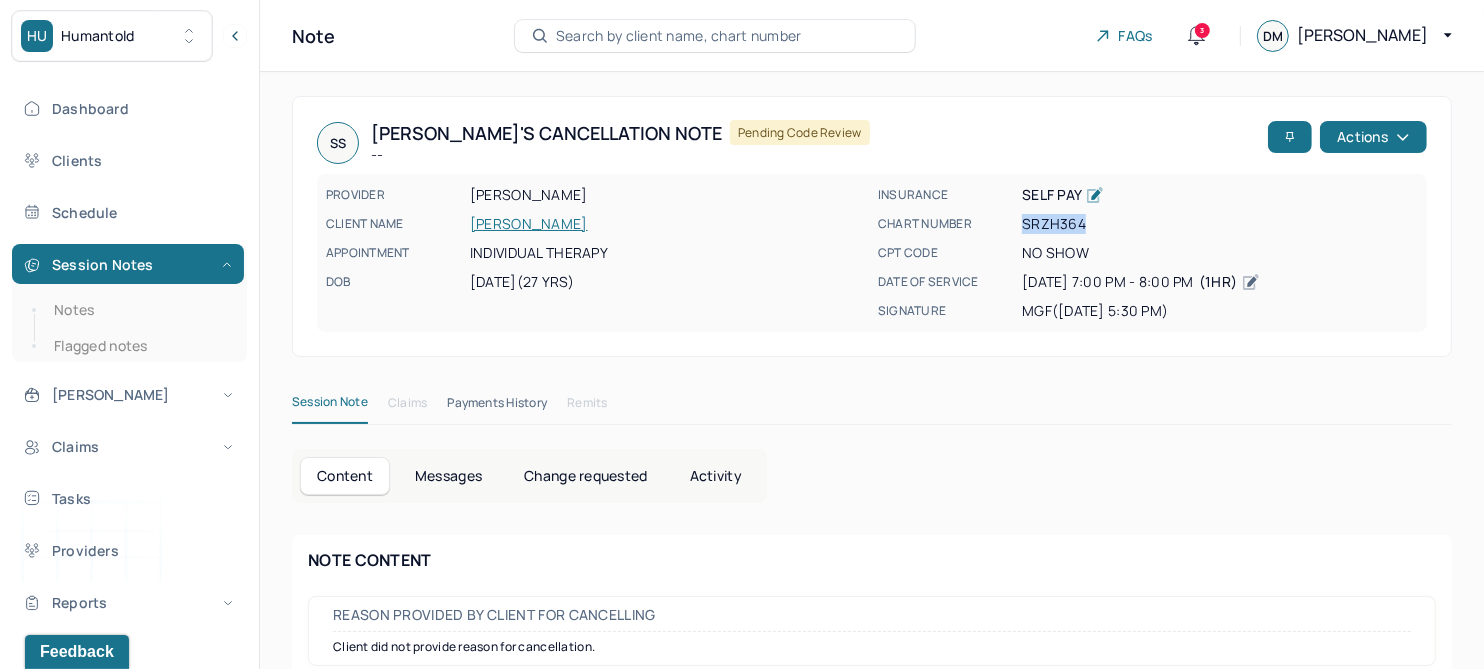 click on "SRZH364" at bounding box center [1220, 224] 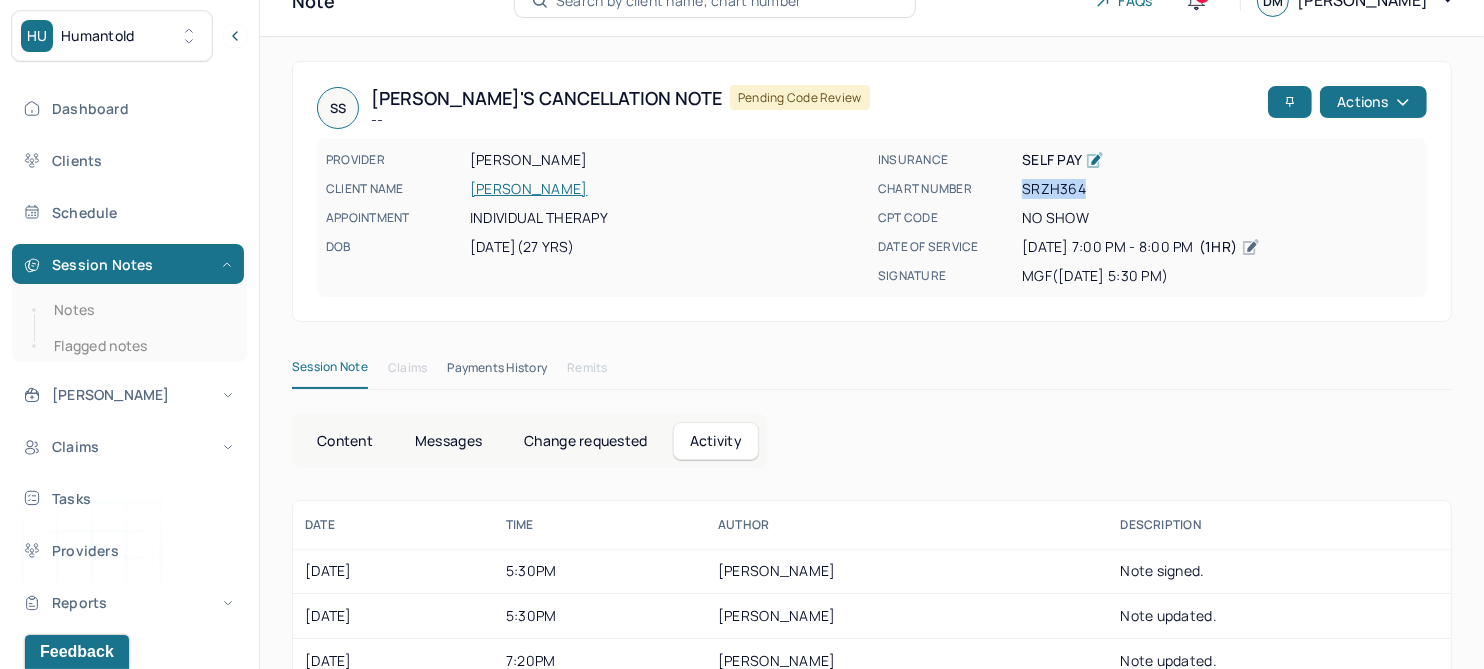 scroll, scrollTop: 0, scrollLeft: 0, axis: both 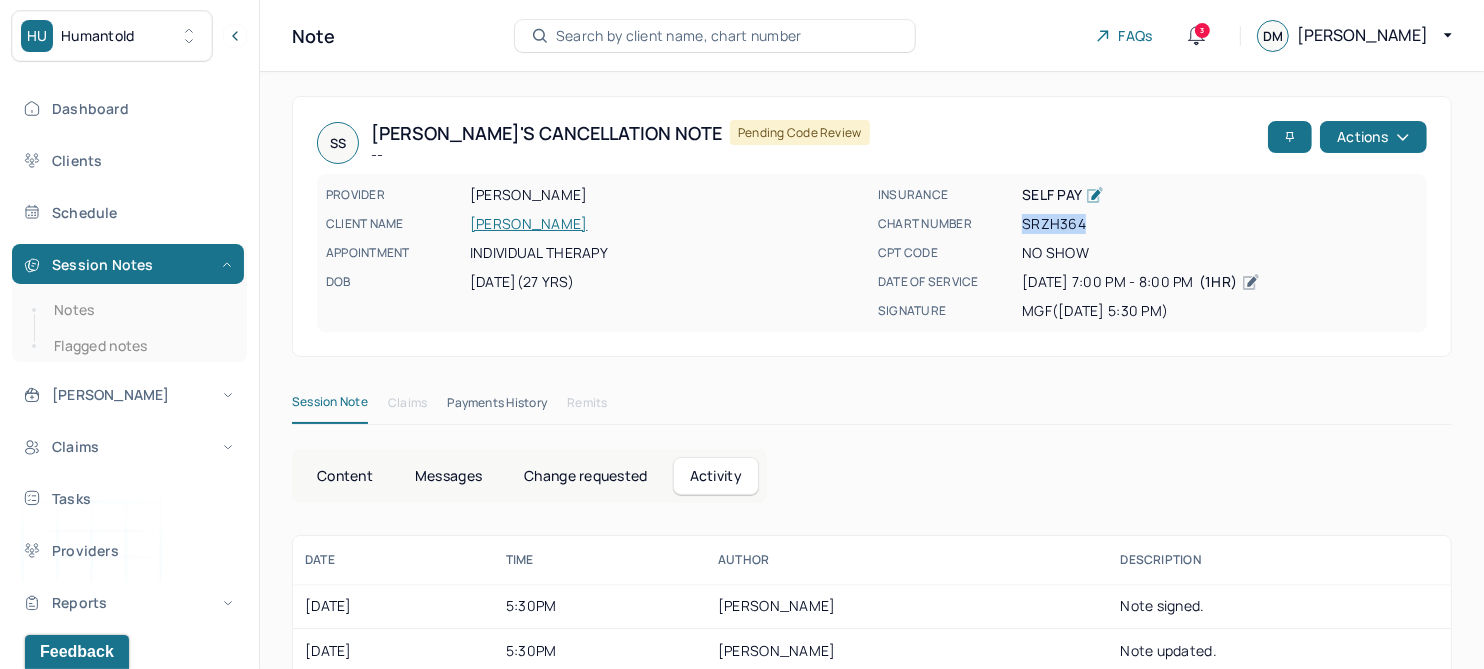 click on "Content" at bounding box center [345, 476] 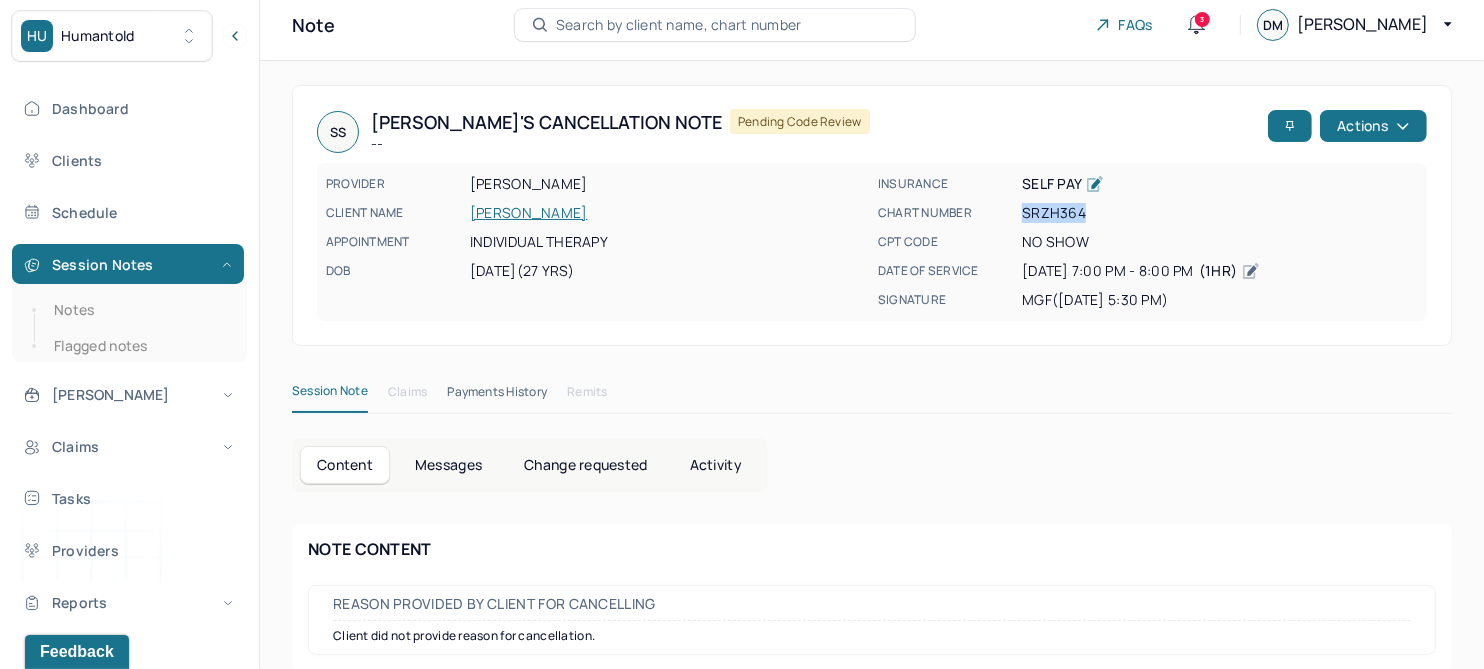 scroll, scrollTop: 0, scrollLeft: 0, axis: both 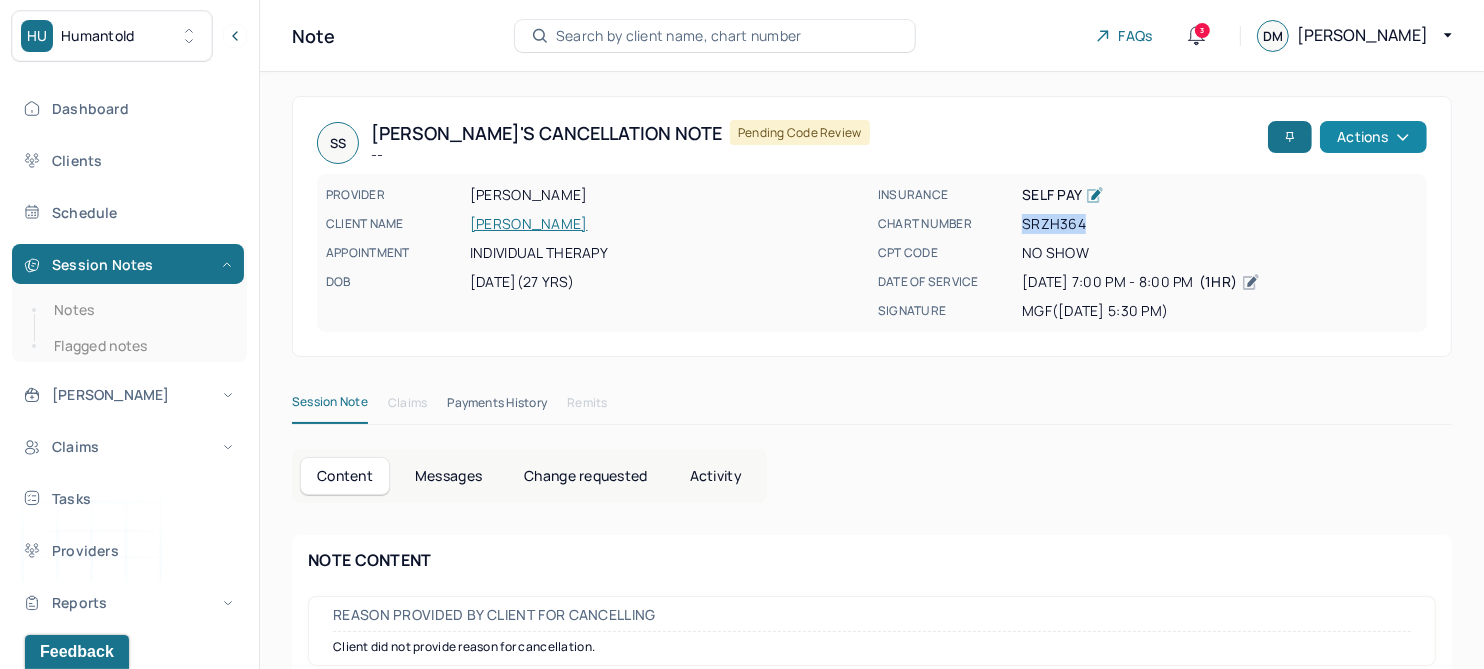 click 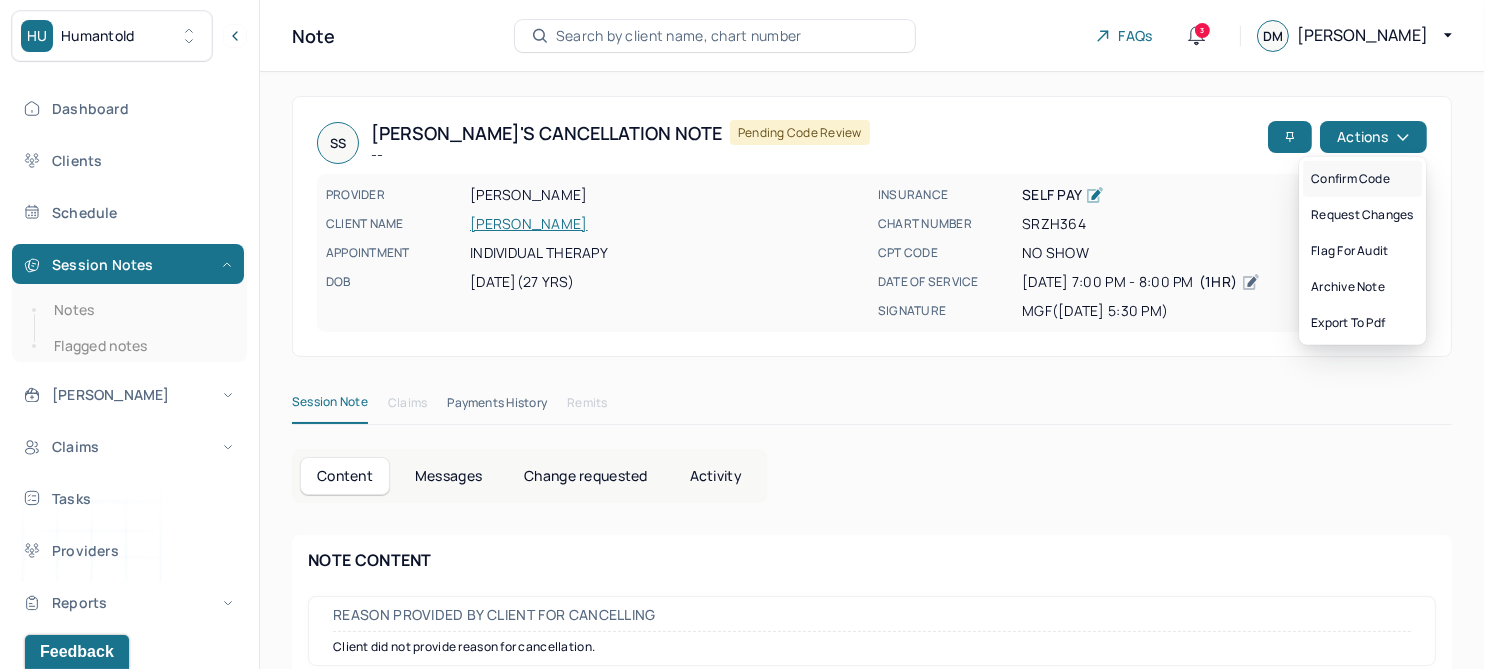 click on "Confirm code" at bounding box center [1362, 179] 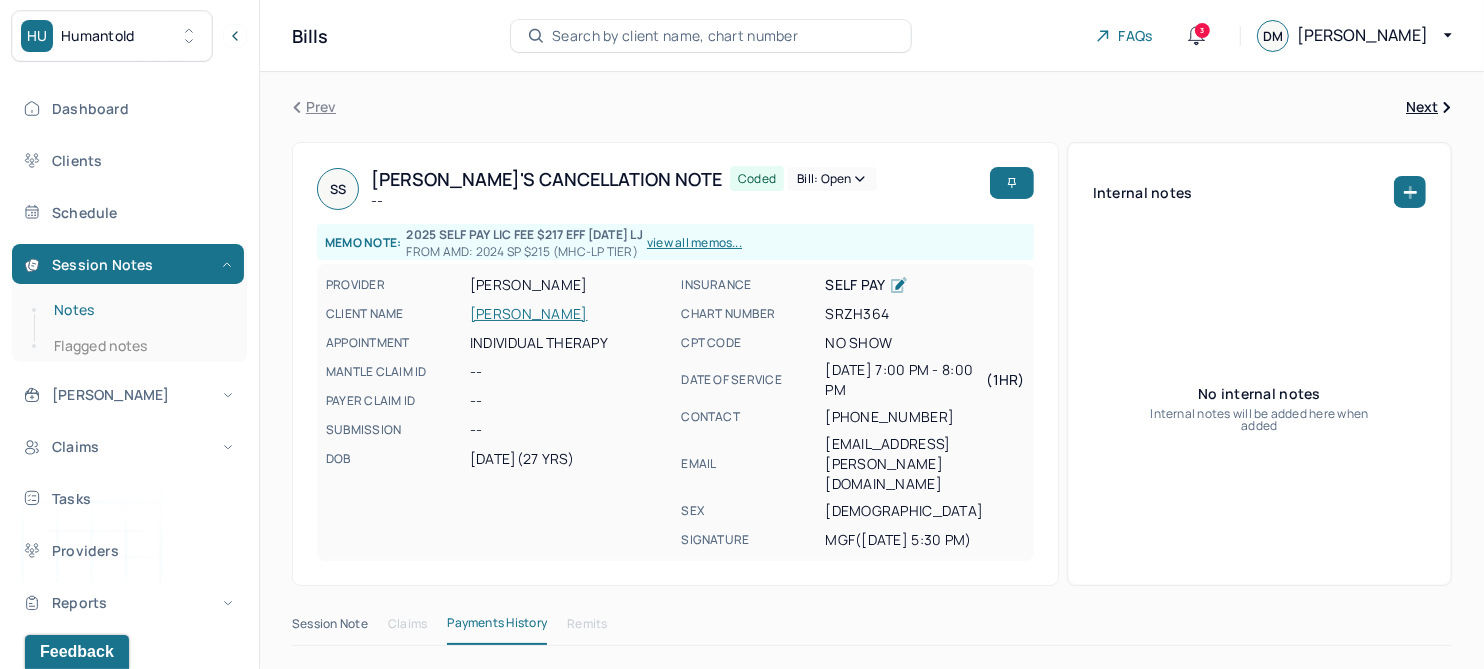 click on "Notes" at bounding box center [139, 310] 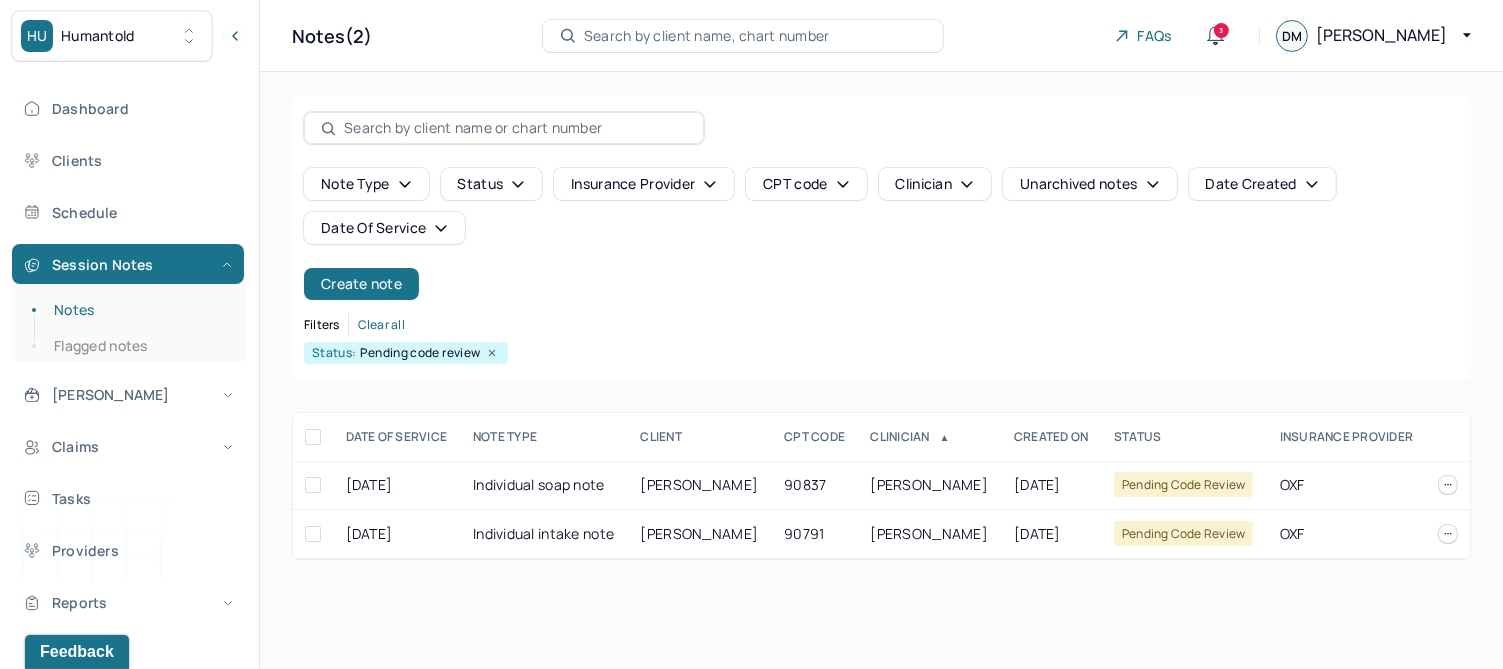 click 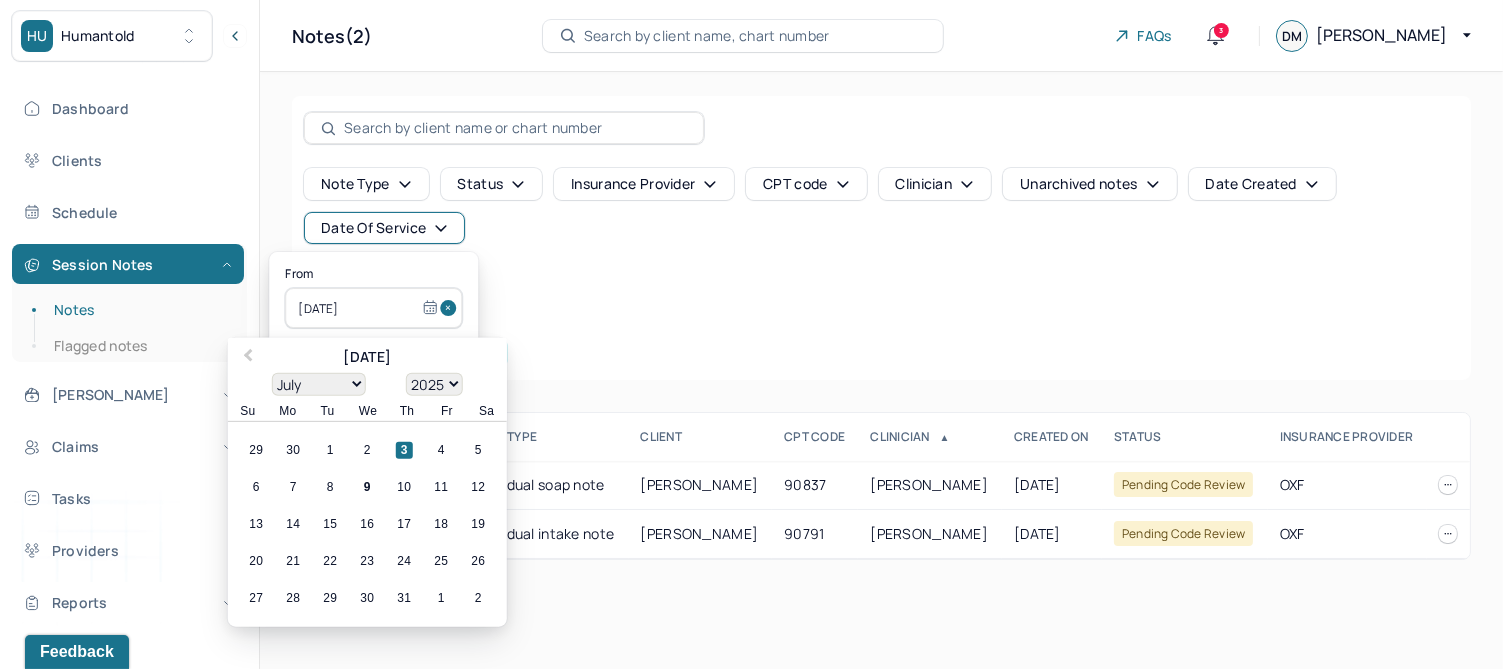 click at bounding box center [451, 308] 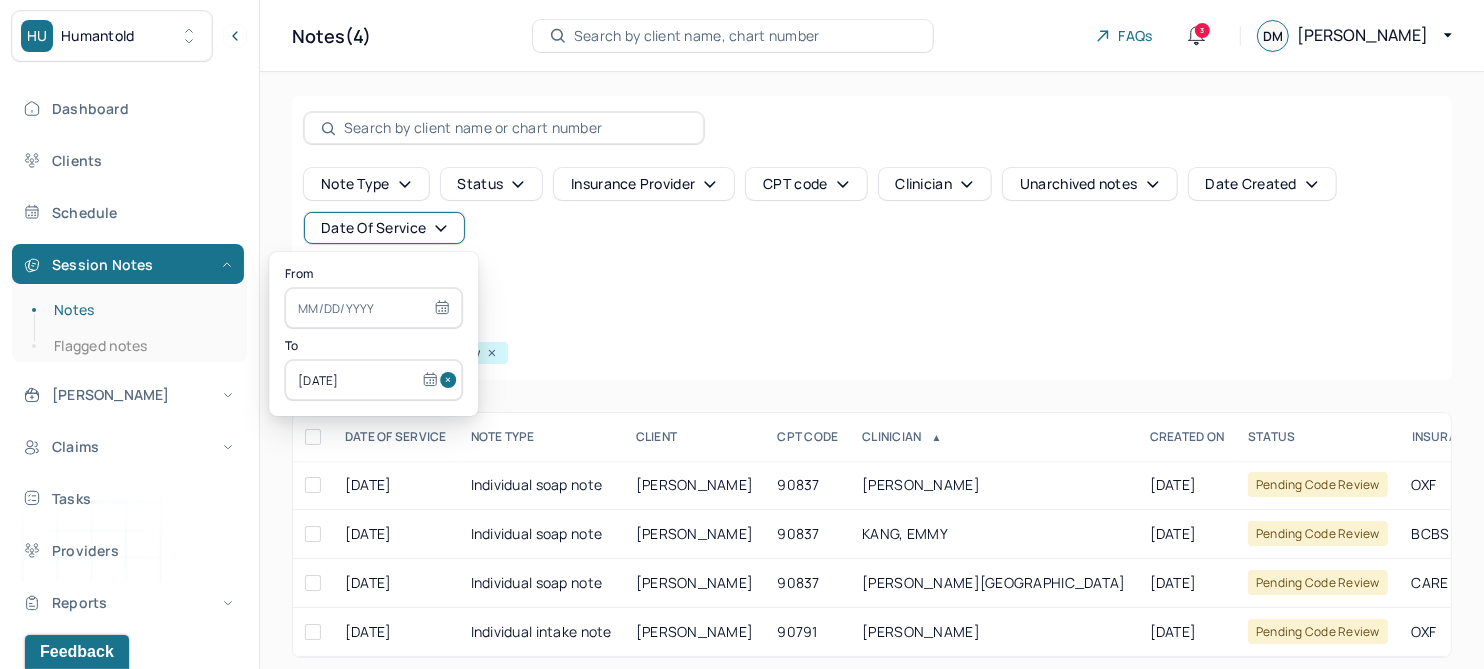 click at bounding box center (451, 380) 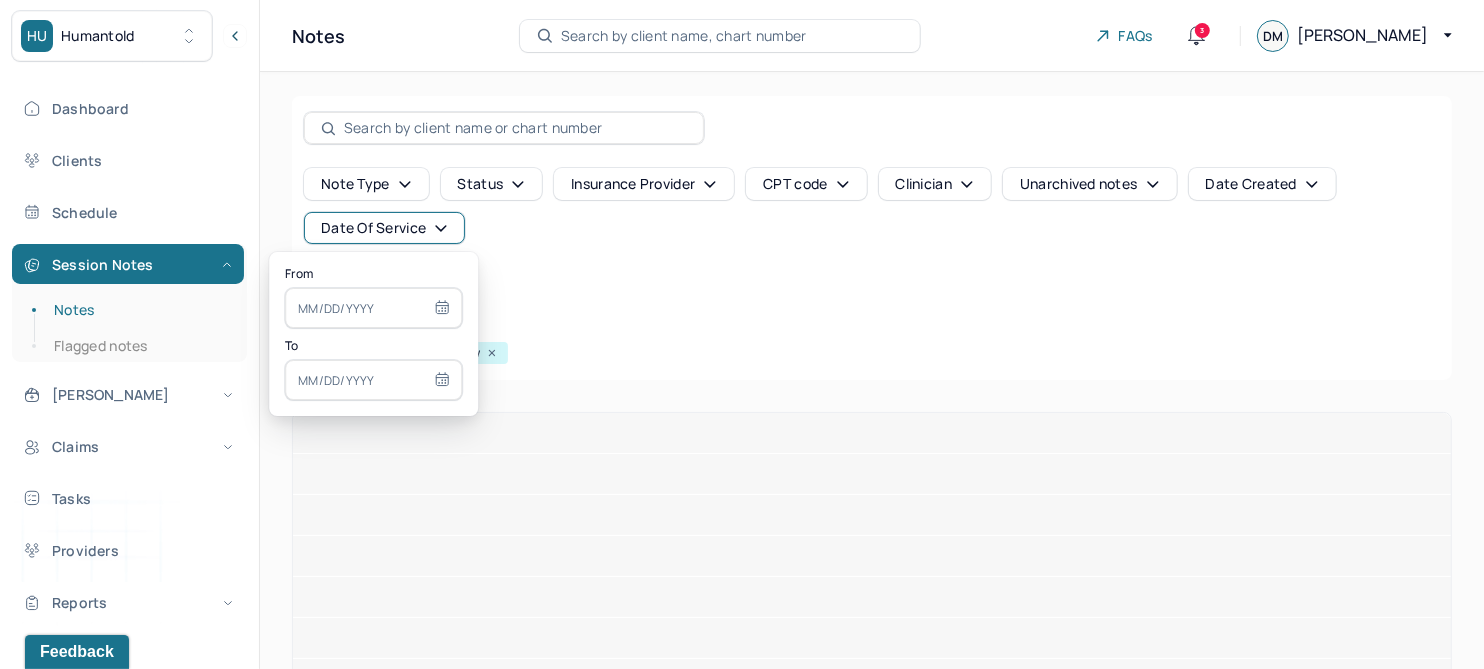 click at bounding box center [373, 308] 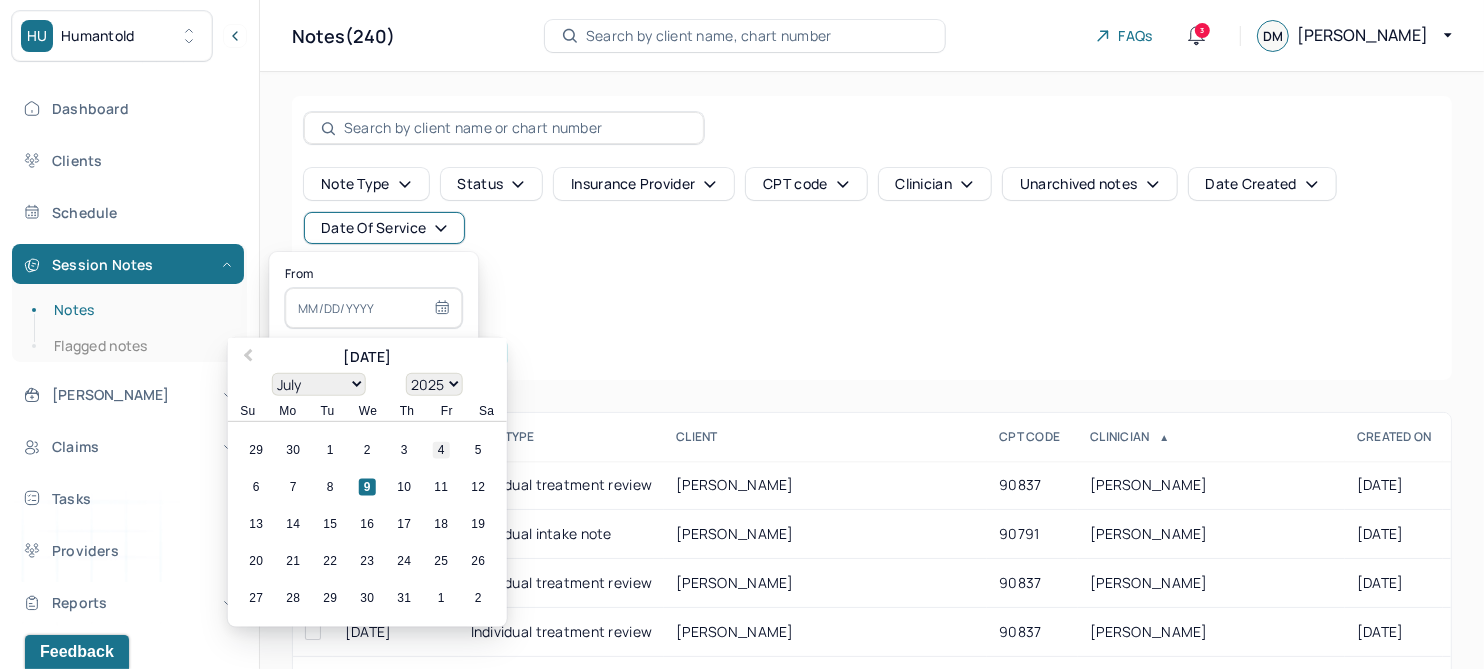click on "4" at bounding box center (441, 450) 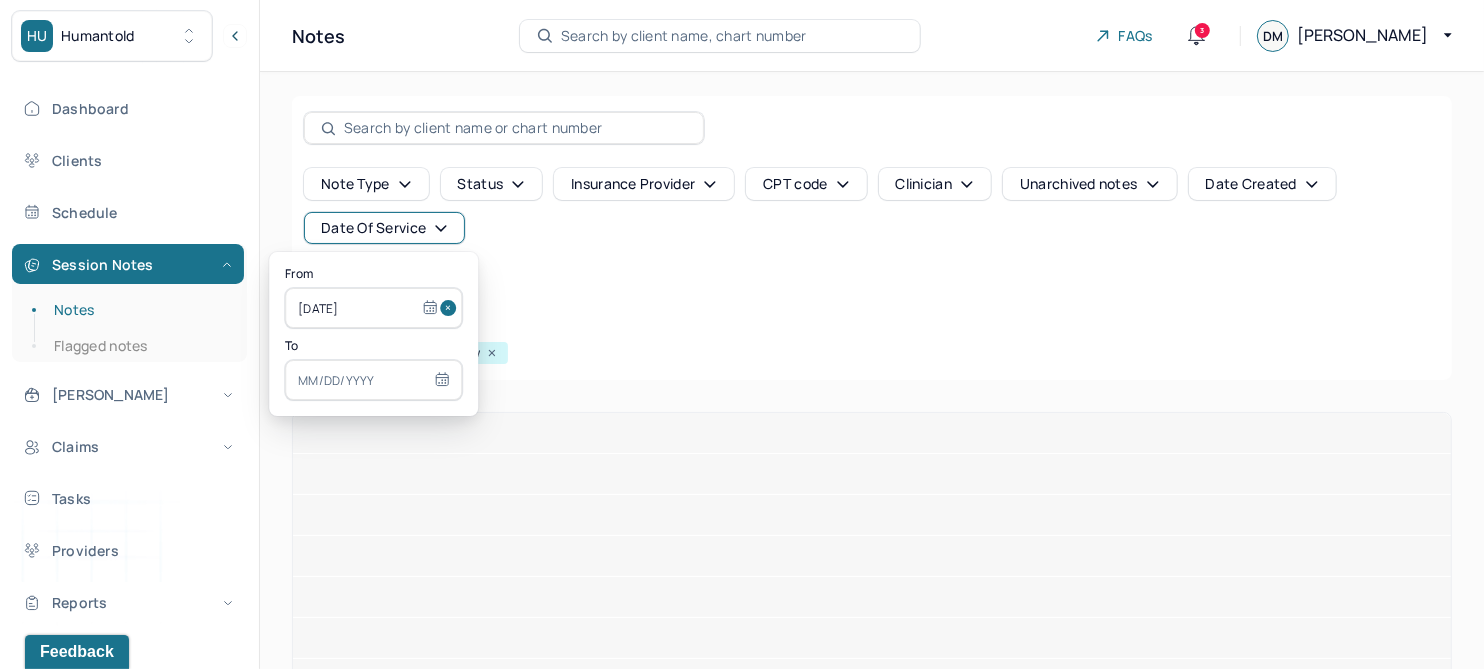 click at bounding box center [373, 380] 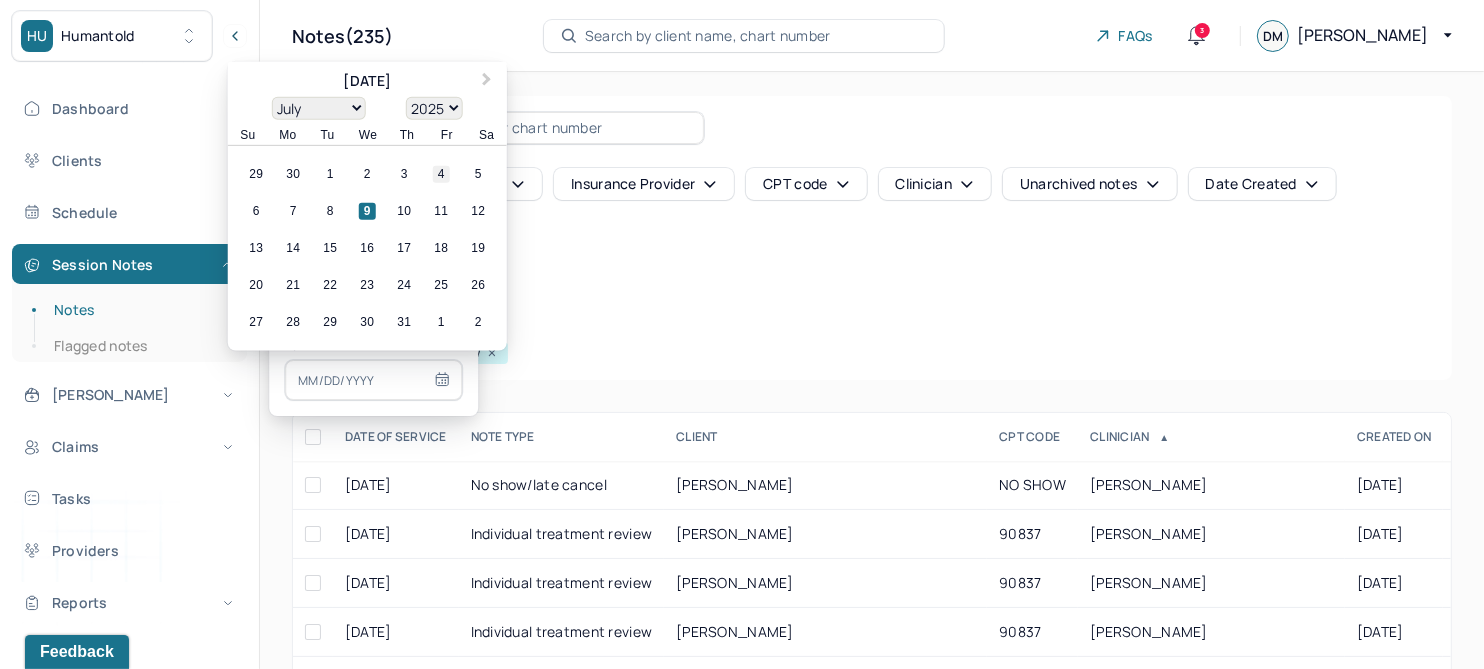click on "4" at bounding box center (441, 174) 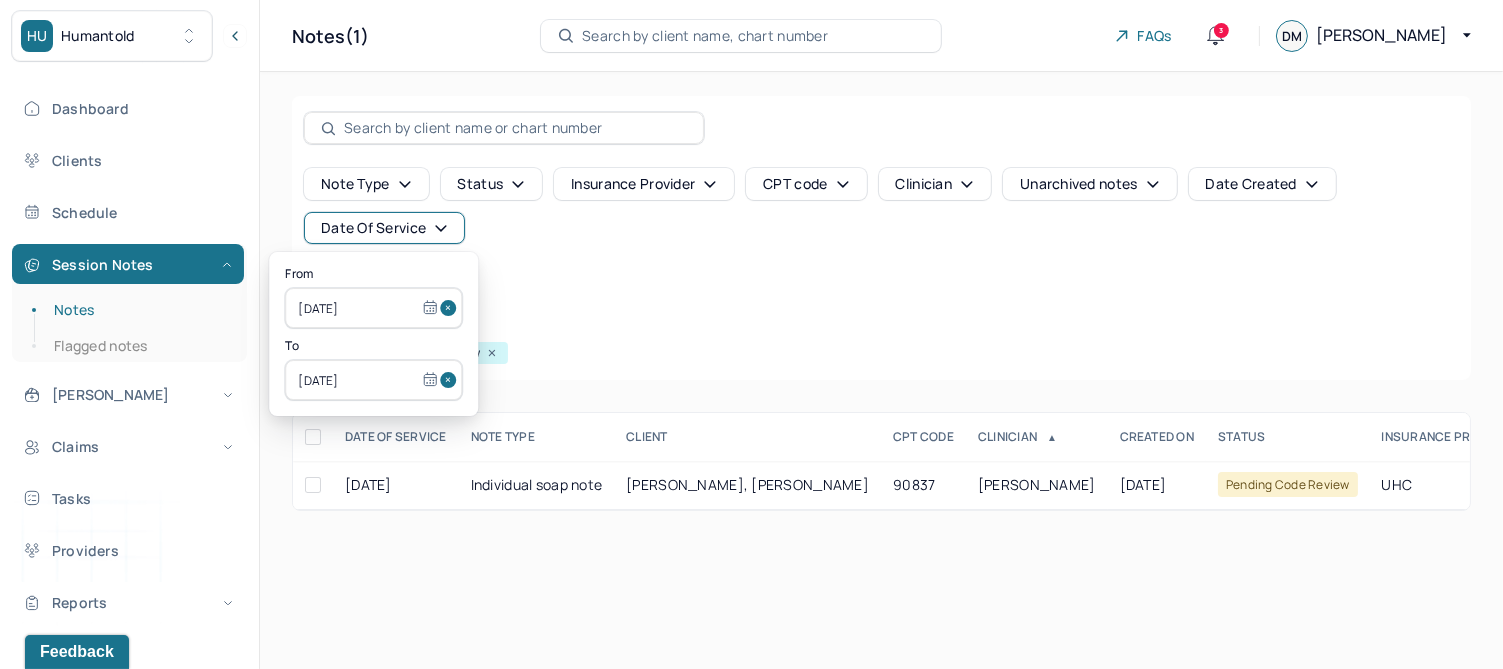 click on "Note type     Status     Insurance provider     CPT code     Clinician     Unarchived notes     Date Created     Date Of Service     Create note" at bounding box center (881, 234) 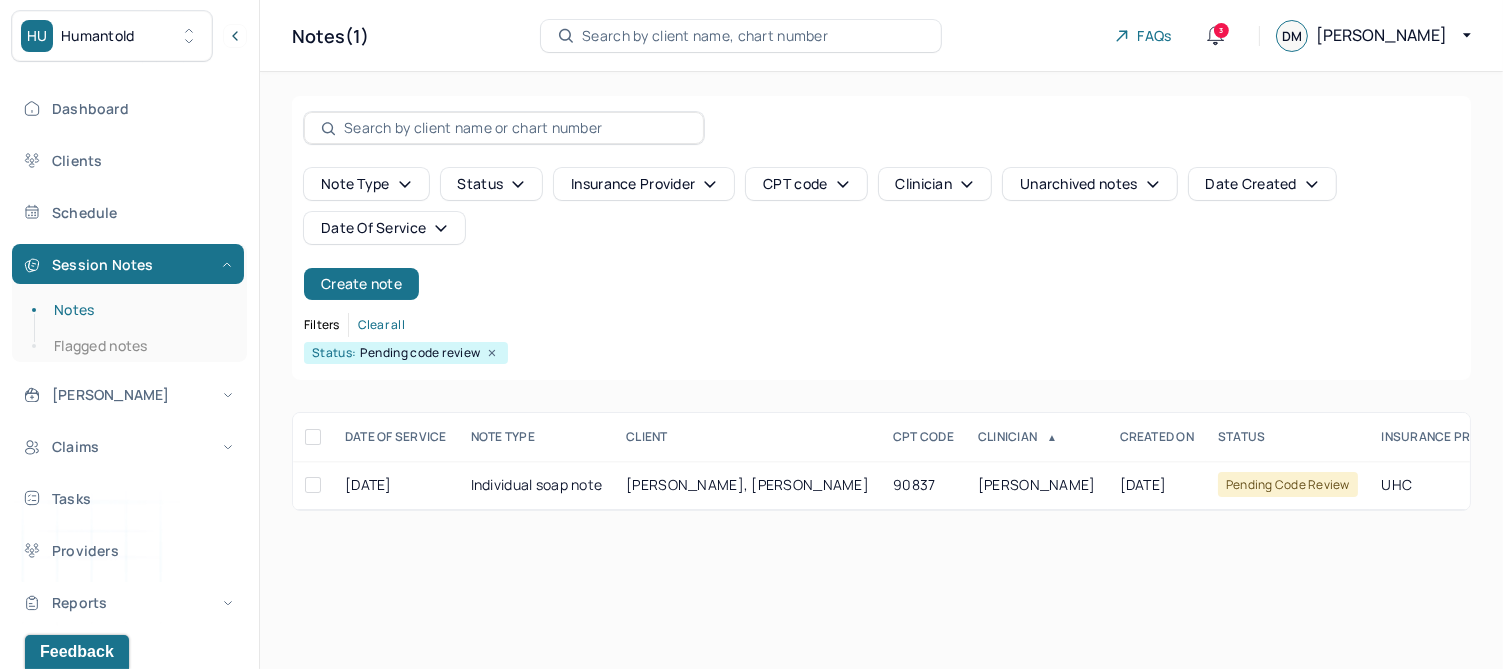 click 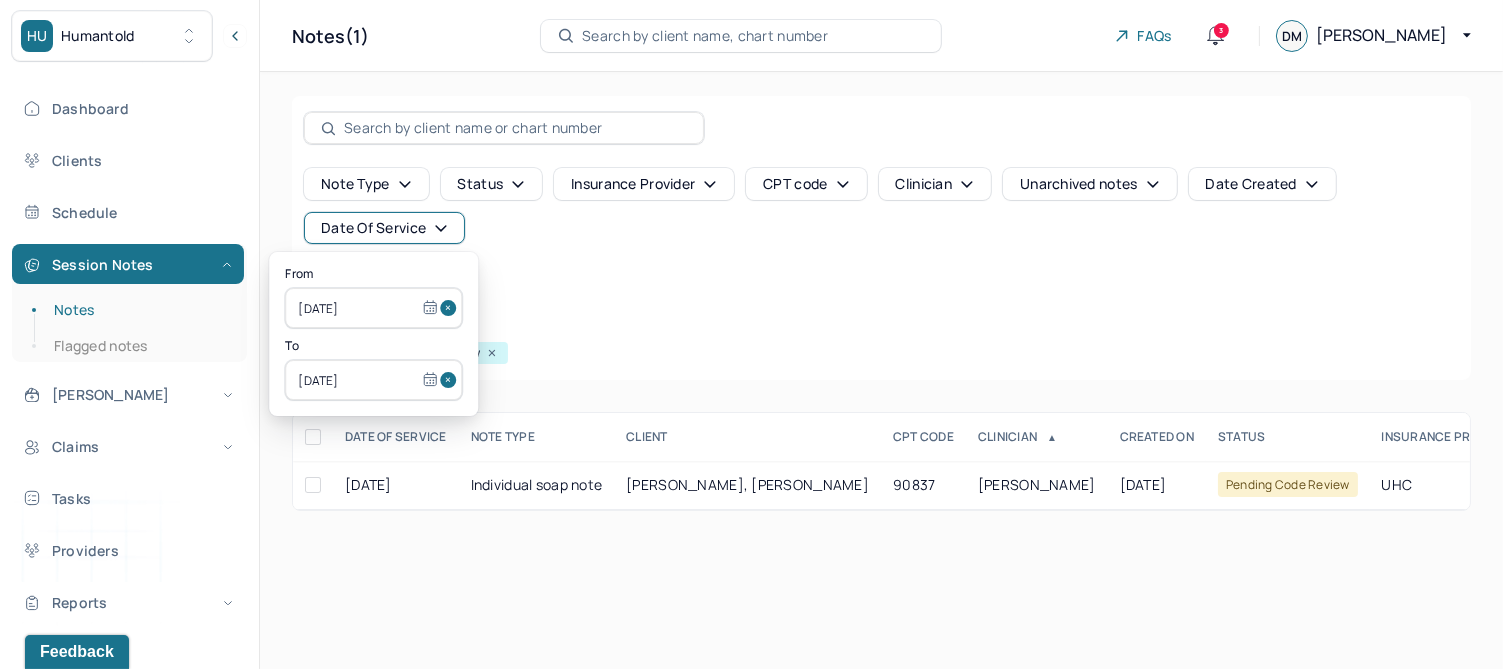 click at bounding box center [451, 308] 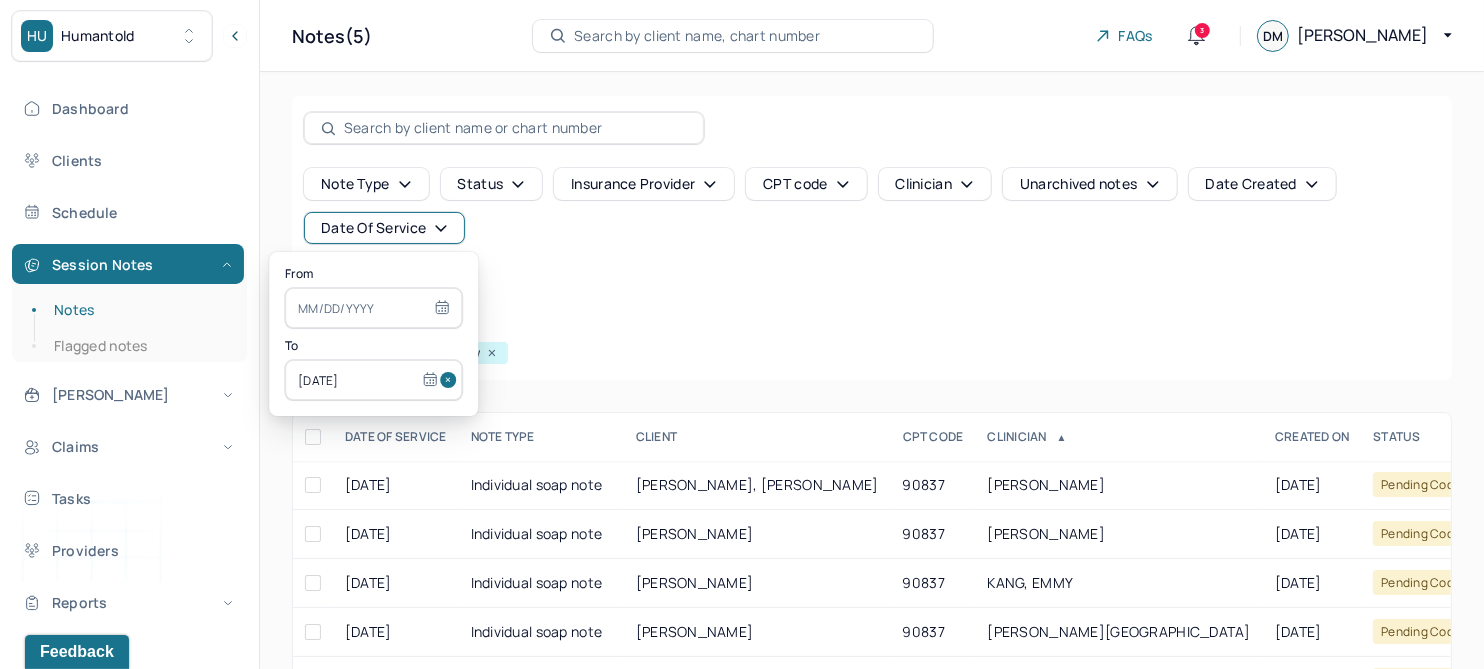 drag, startPoint x: 435, startPoint y: 377, endPoint x: 332, endPoint y: 310, distance: 122.87392 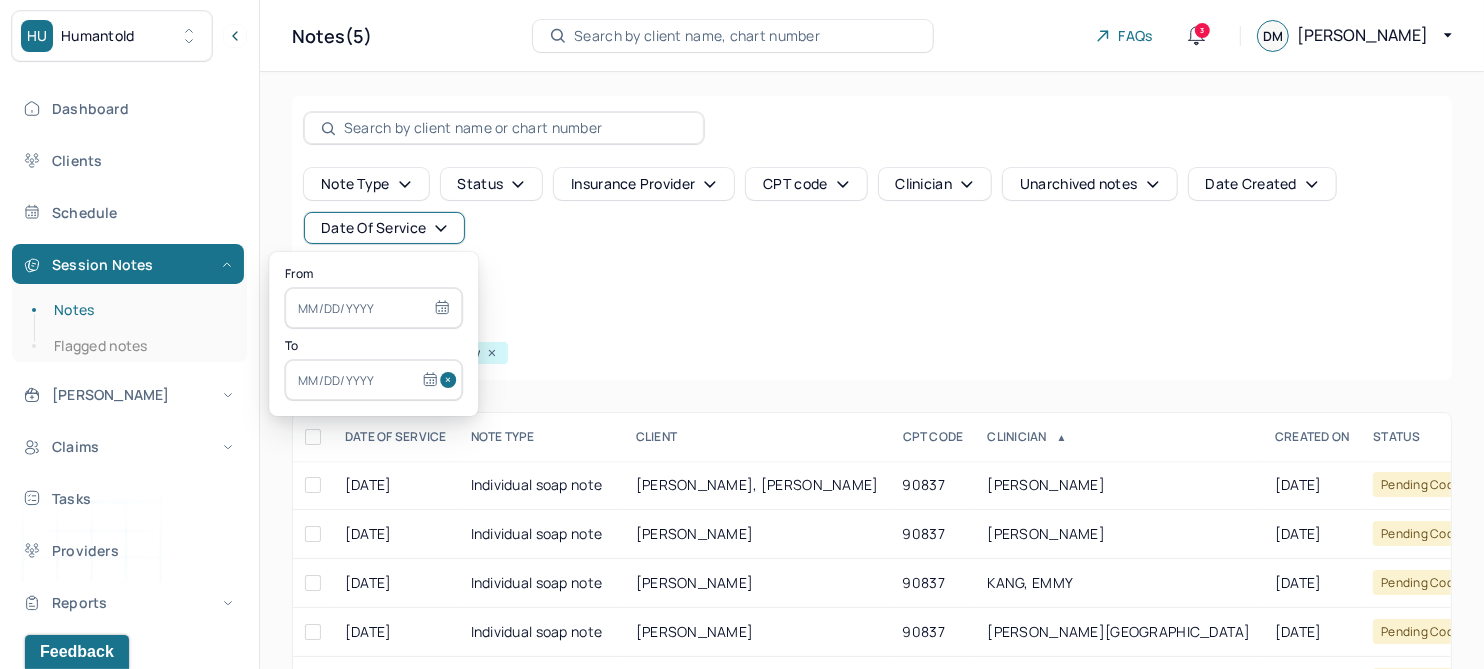select on "6" 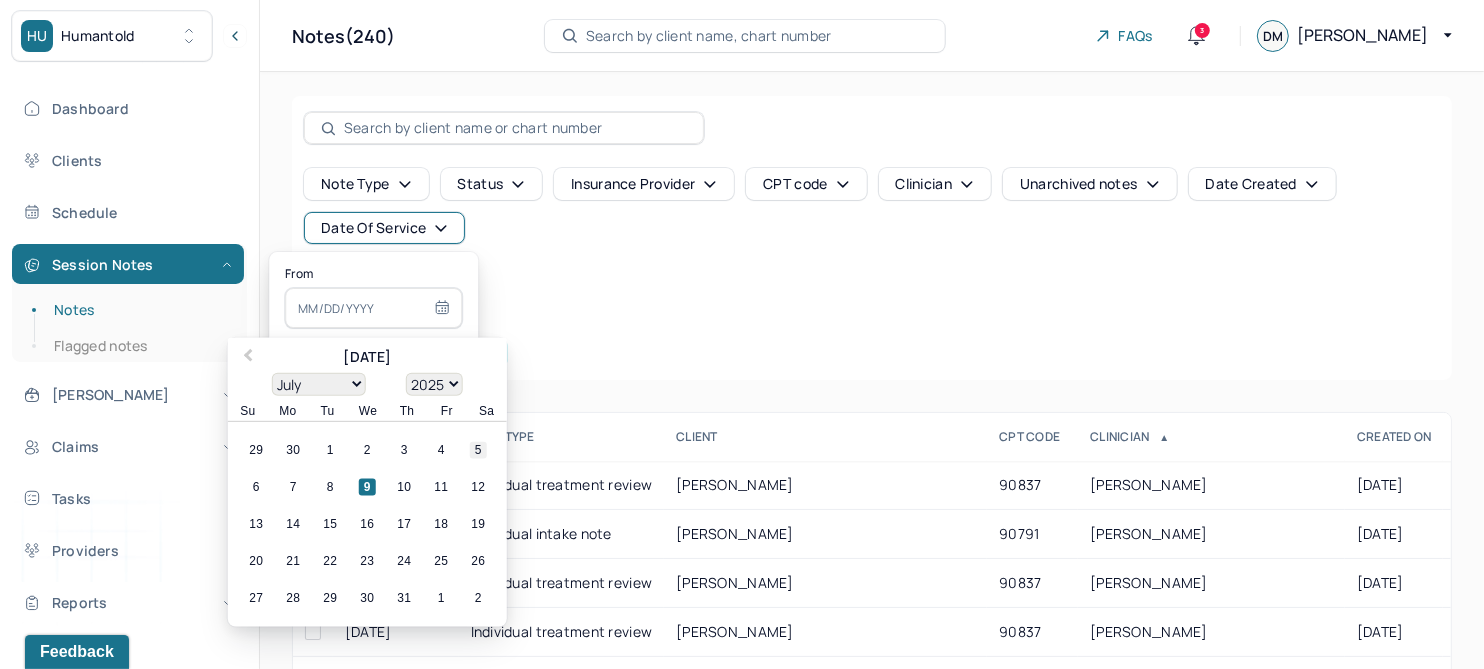 click on "5" at bounding box center (478, 450) 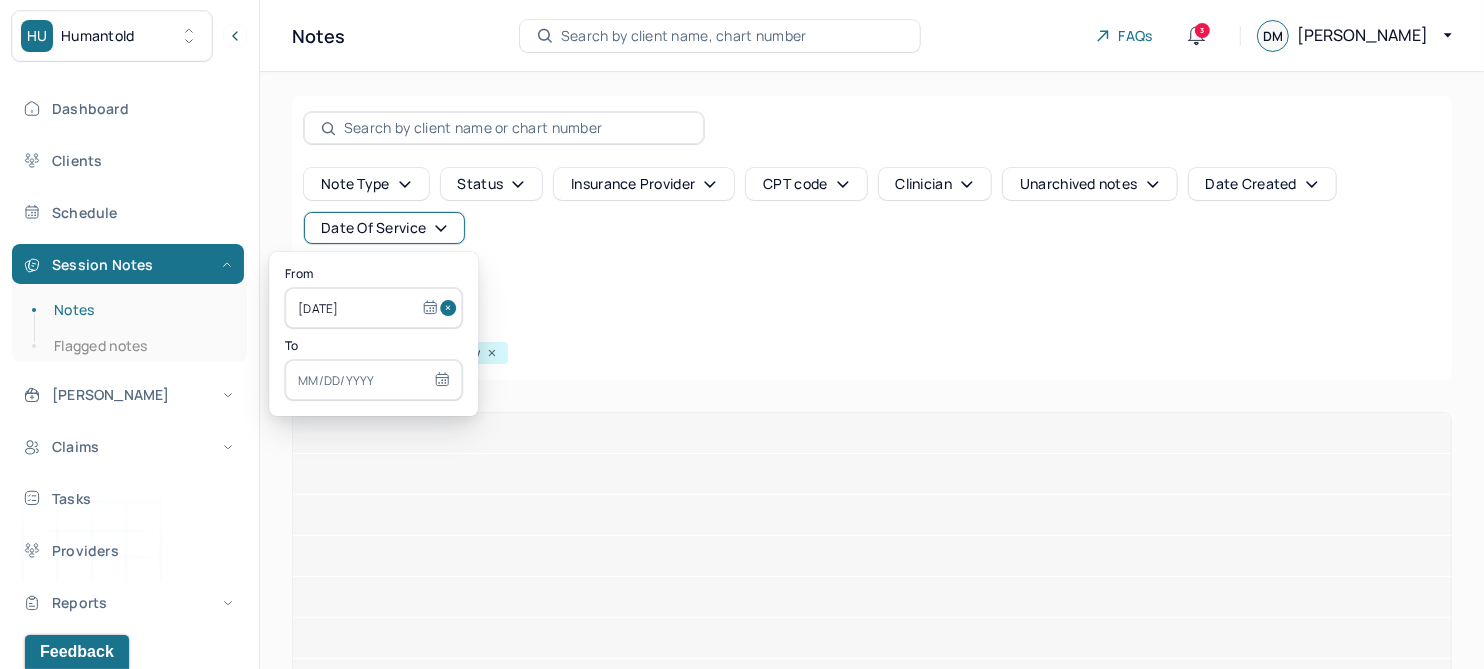 click at bounding box center (373, 380) 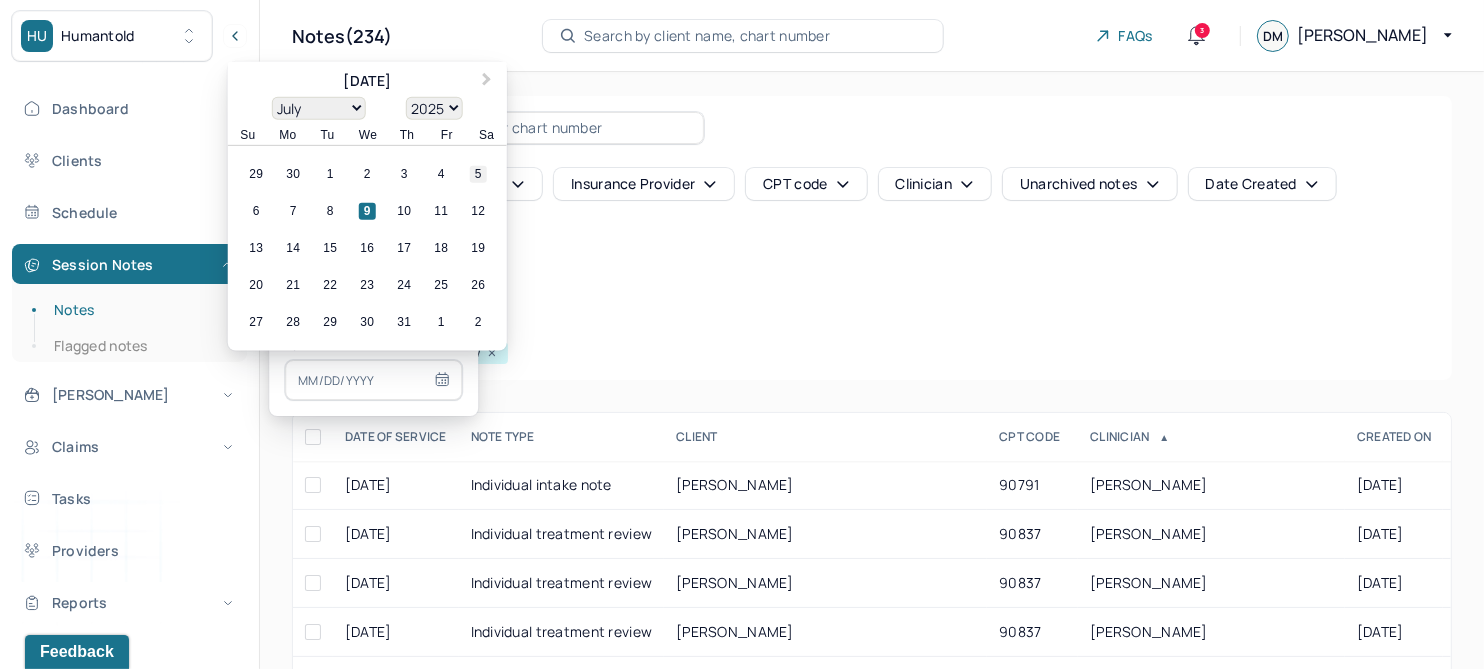 click on "5" at bounding box center (478, 174) 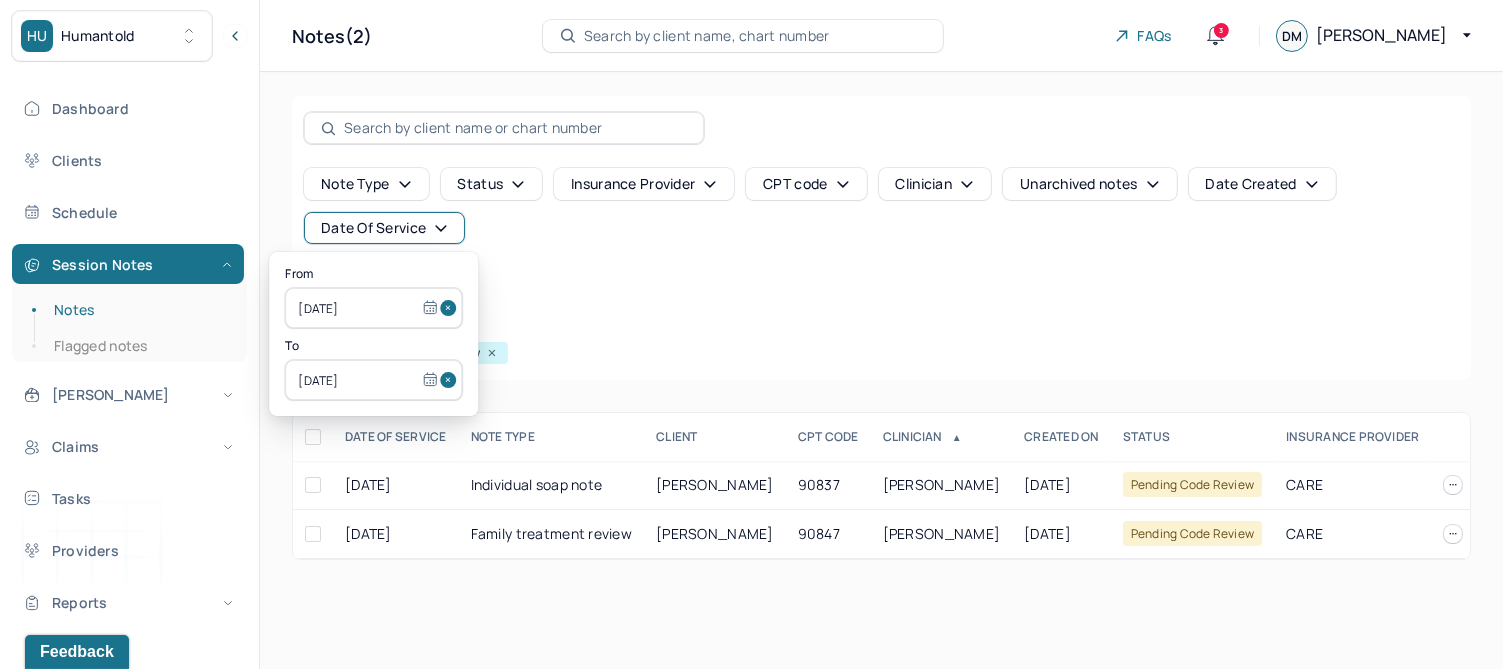 click on "Note type     Status     Insurance provider     CPT code     Clinician     Unarchived notes     Date Created     Date Of Service     Create note" at bounding box center (881, 234) 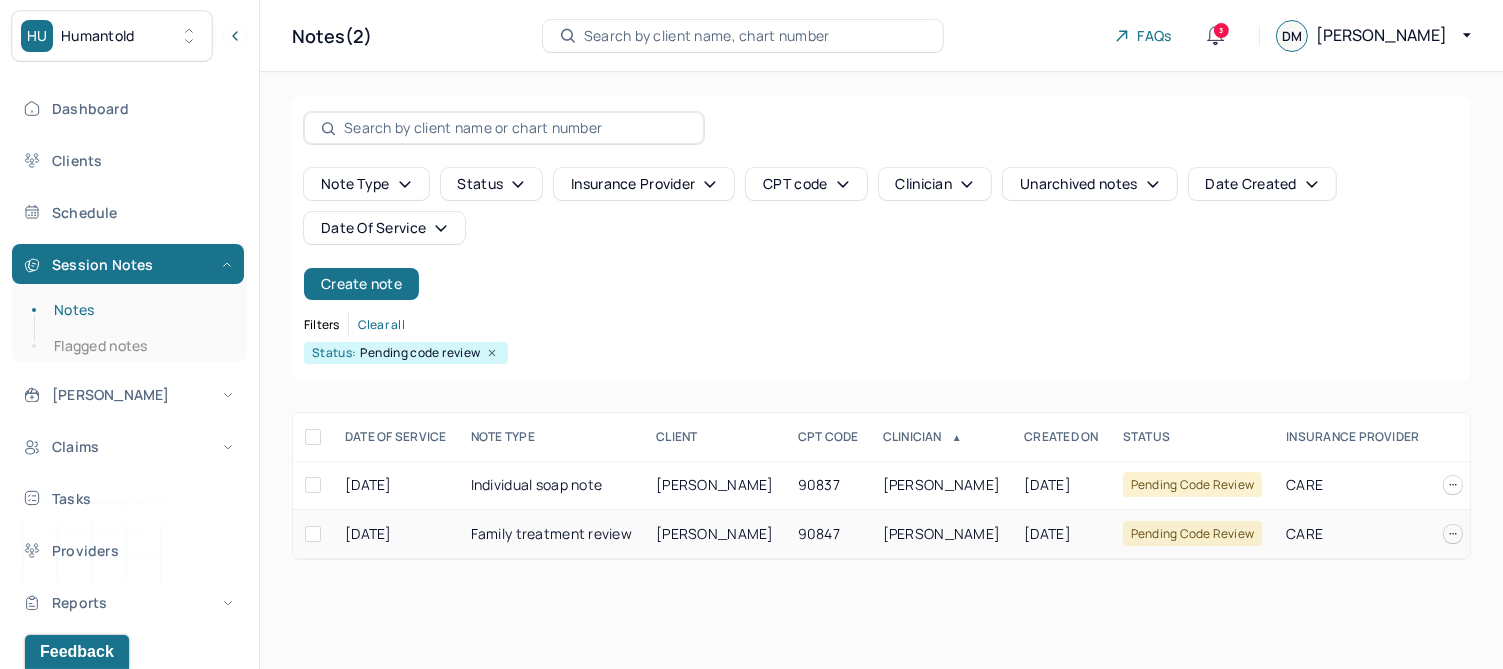 click on "POCH, KAREN" at bounding box center [715, 533] 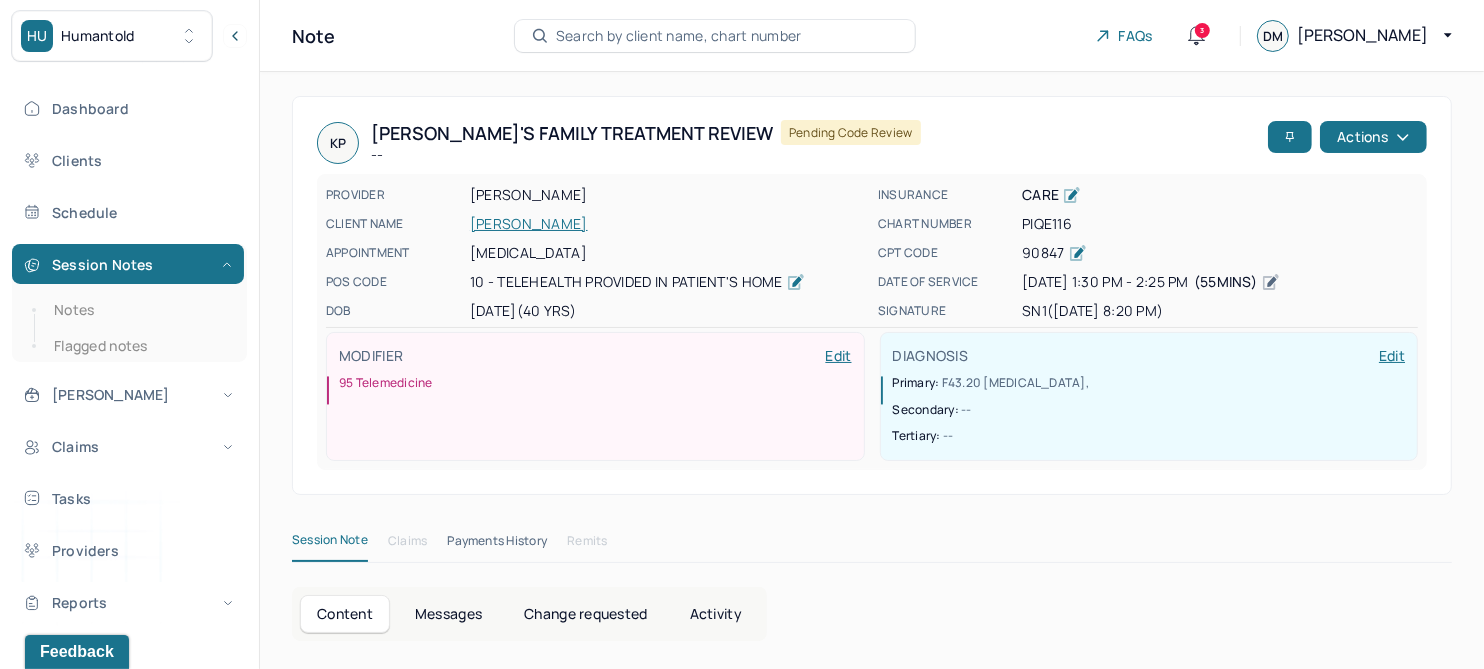 click on "Change requested" at bounding box center (585, 614) 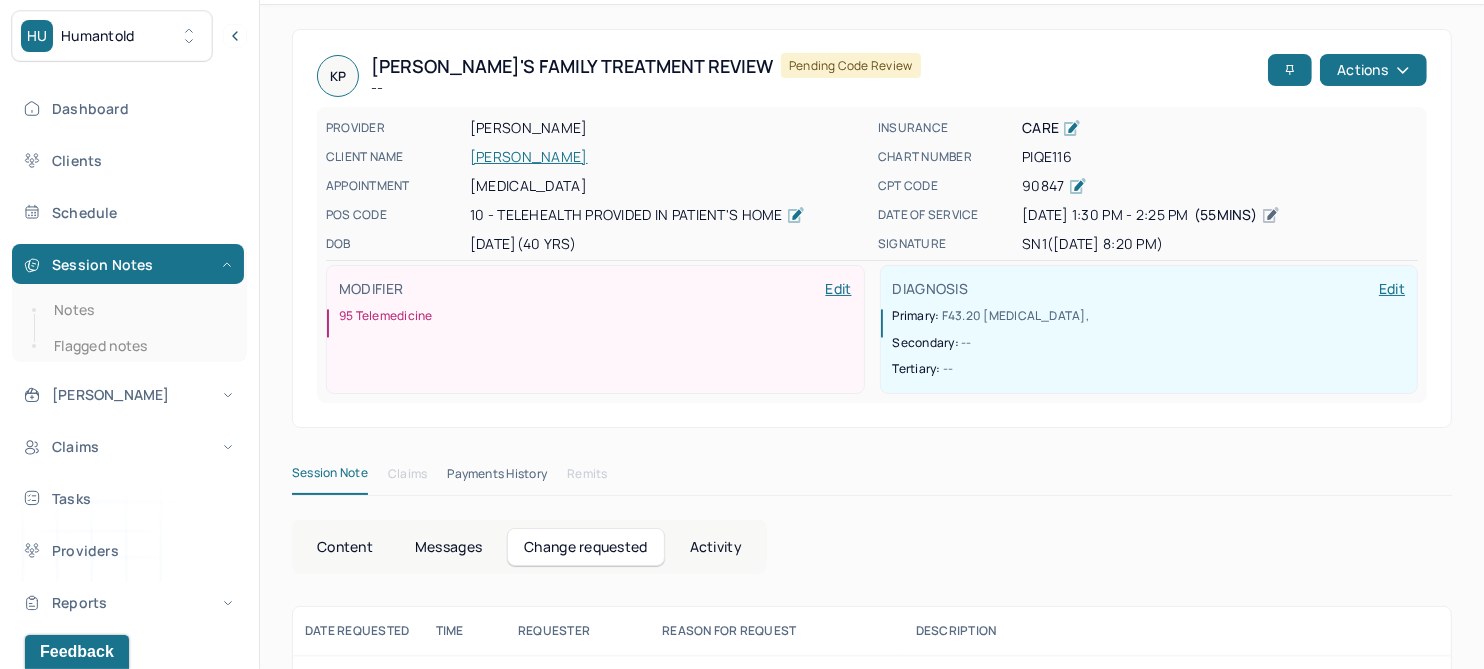 scroll, scrollTop: 118, scrollLeft: 0, axis: vertical 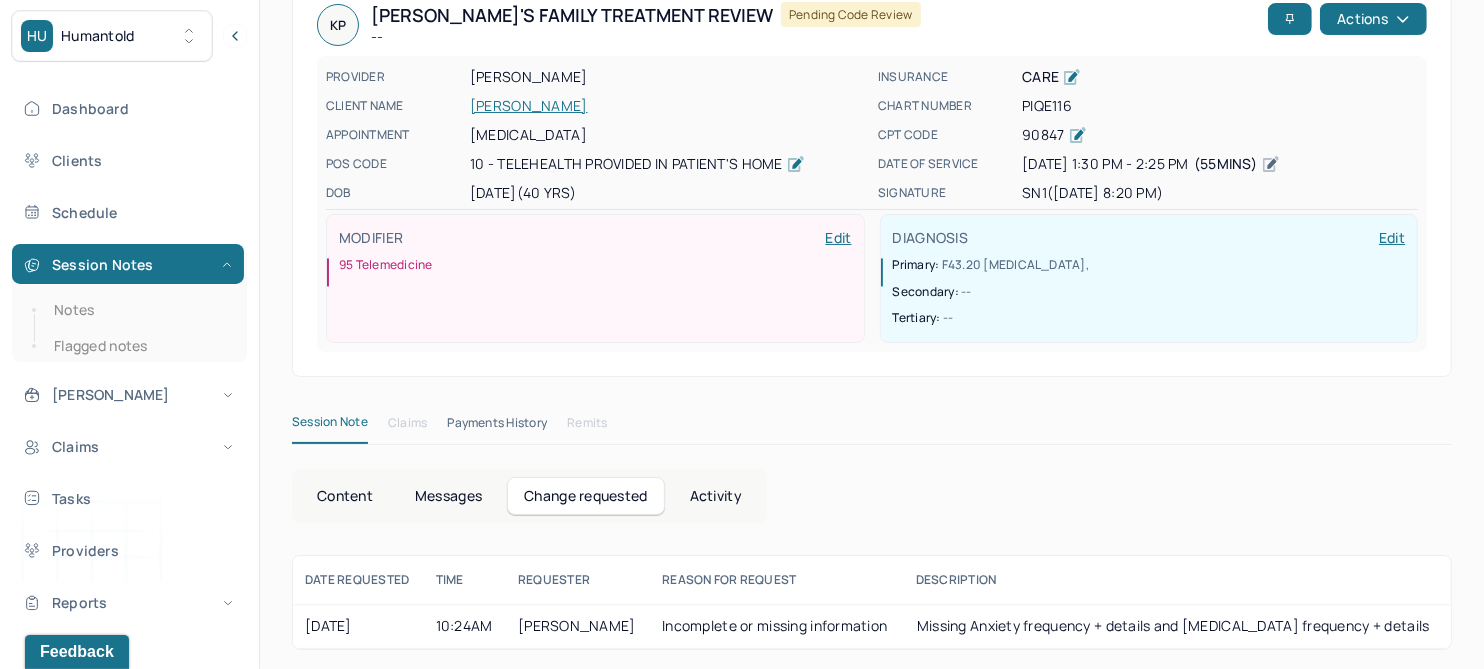 click on "Content" at bounding box center [345, 496] 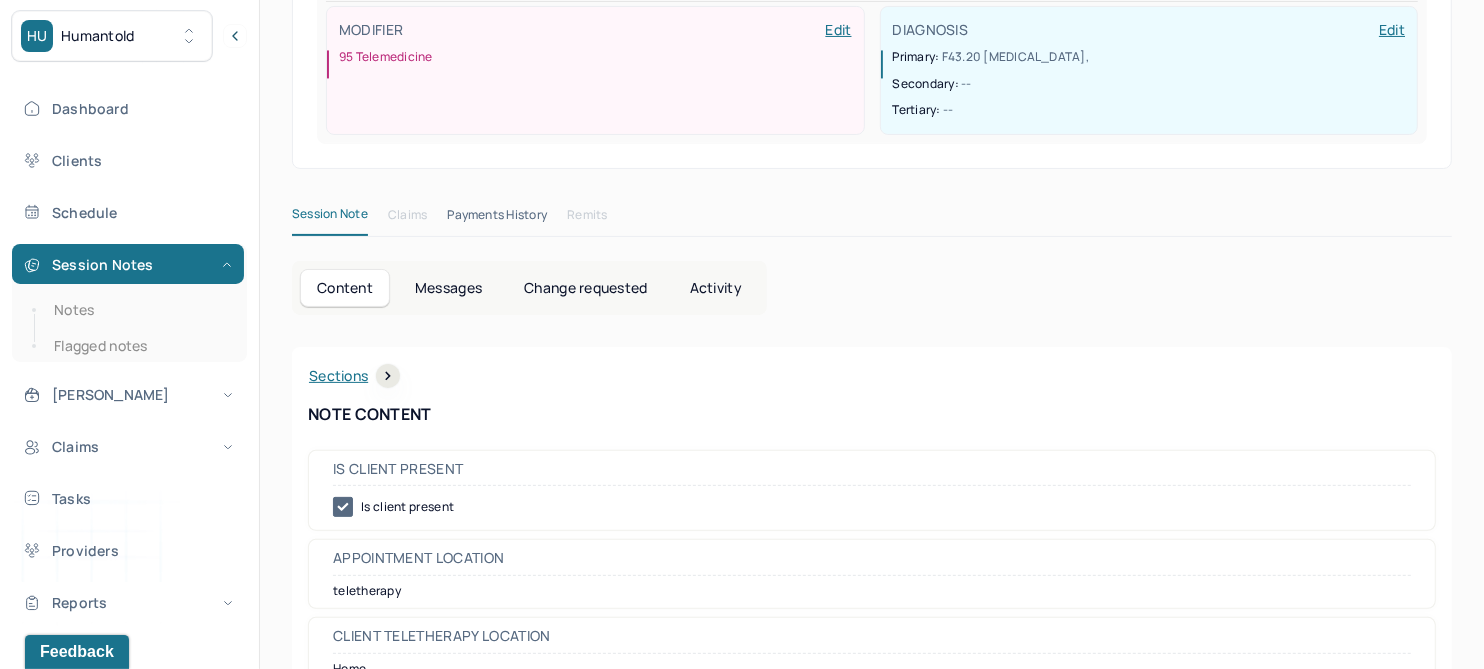scroll, scrollTop: 0, scrollLeft: 0, axis: both 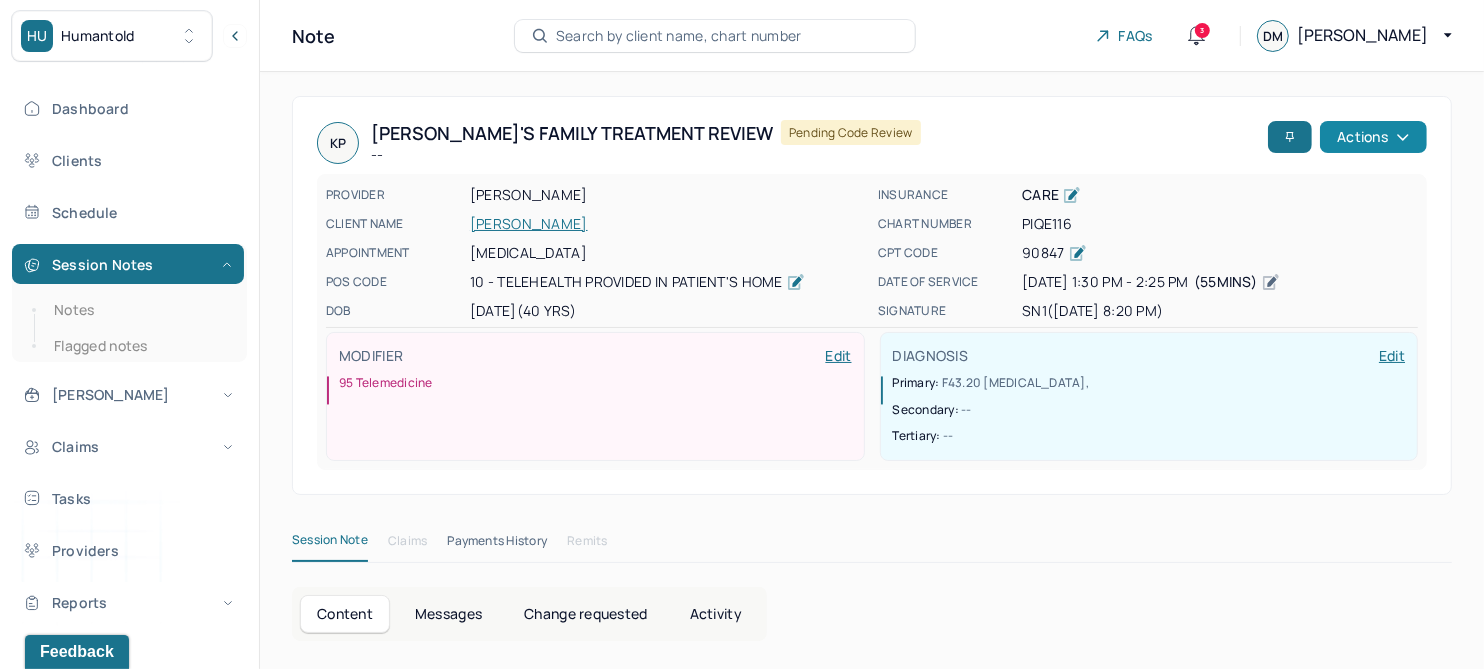 click 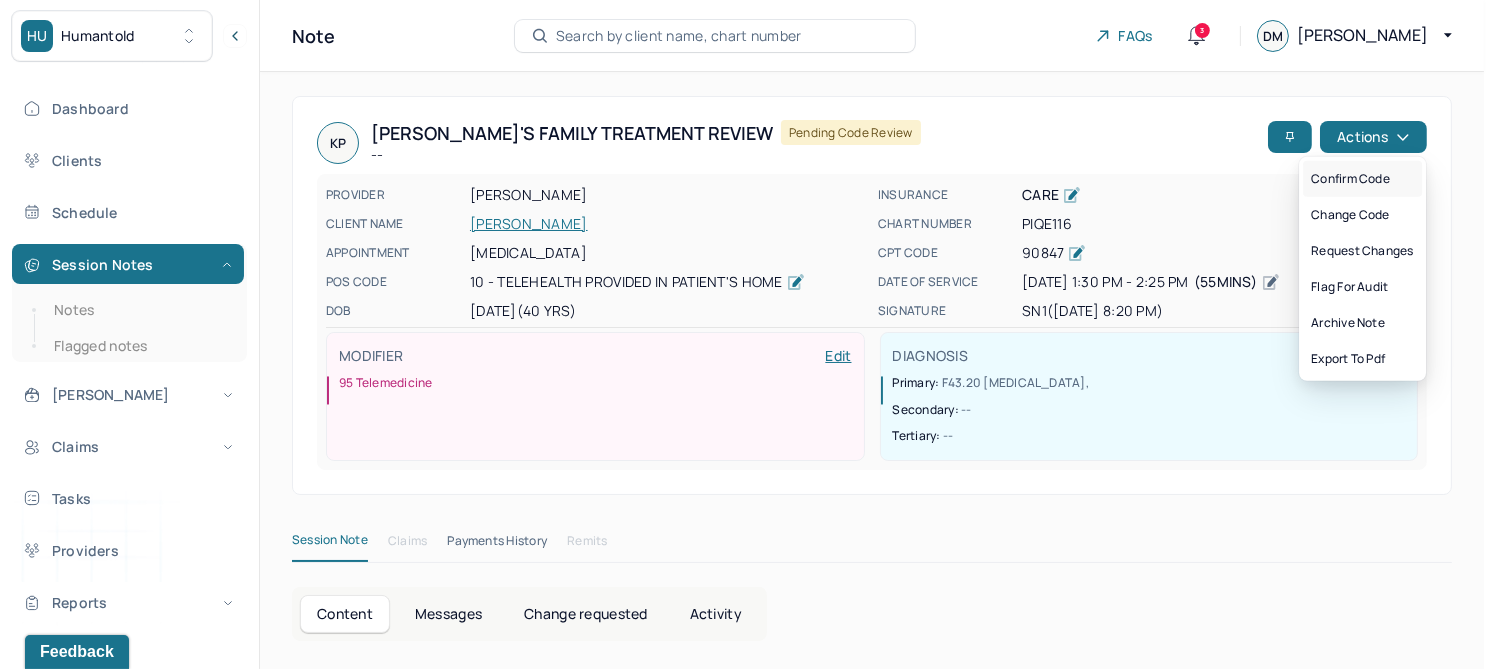 click on "Confirm code" at bounding box center (1362, 179) 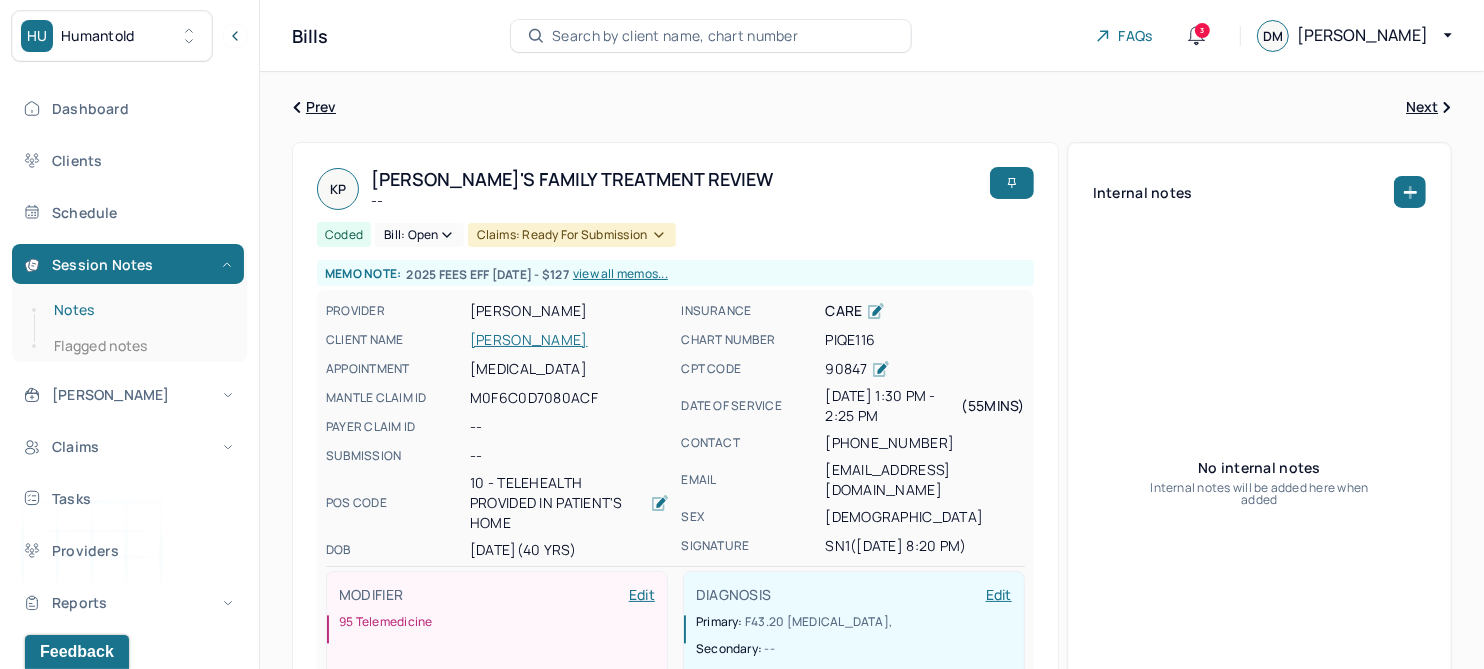 click on "Notes" at bounding box center (139, 310) 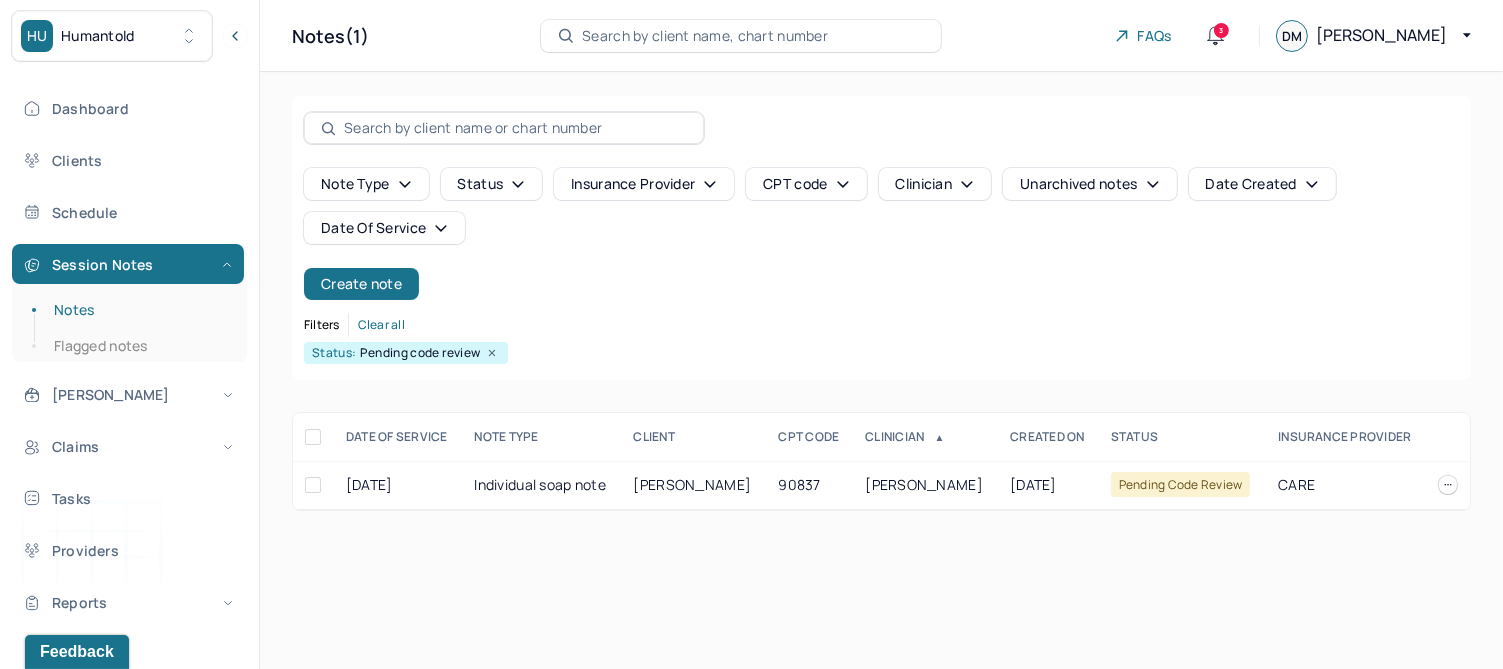 click on "Date Of Service" at bounding box center [384, 228] 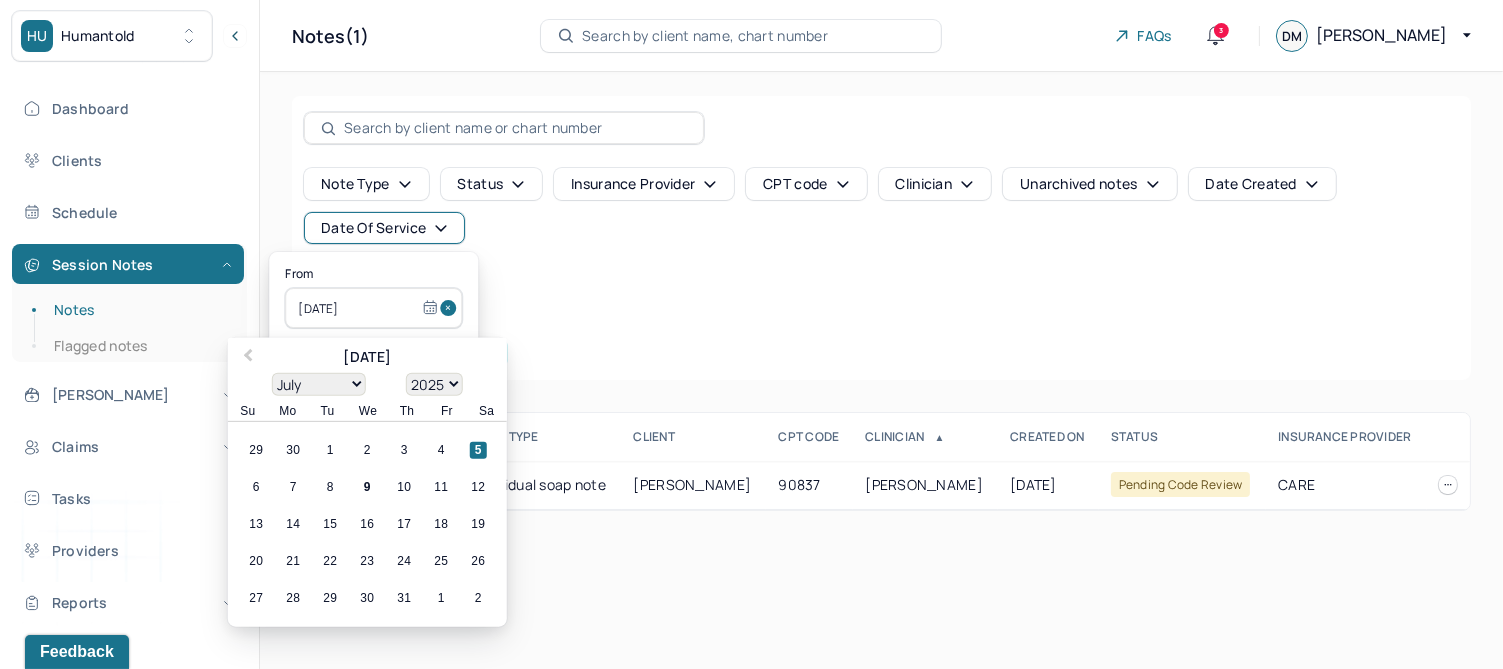 click at bounding box center (451, 308) 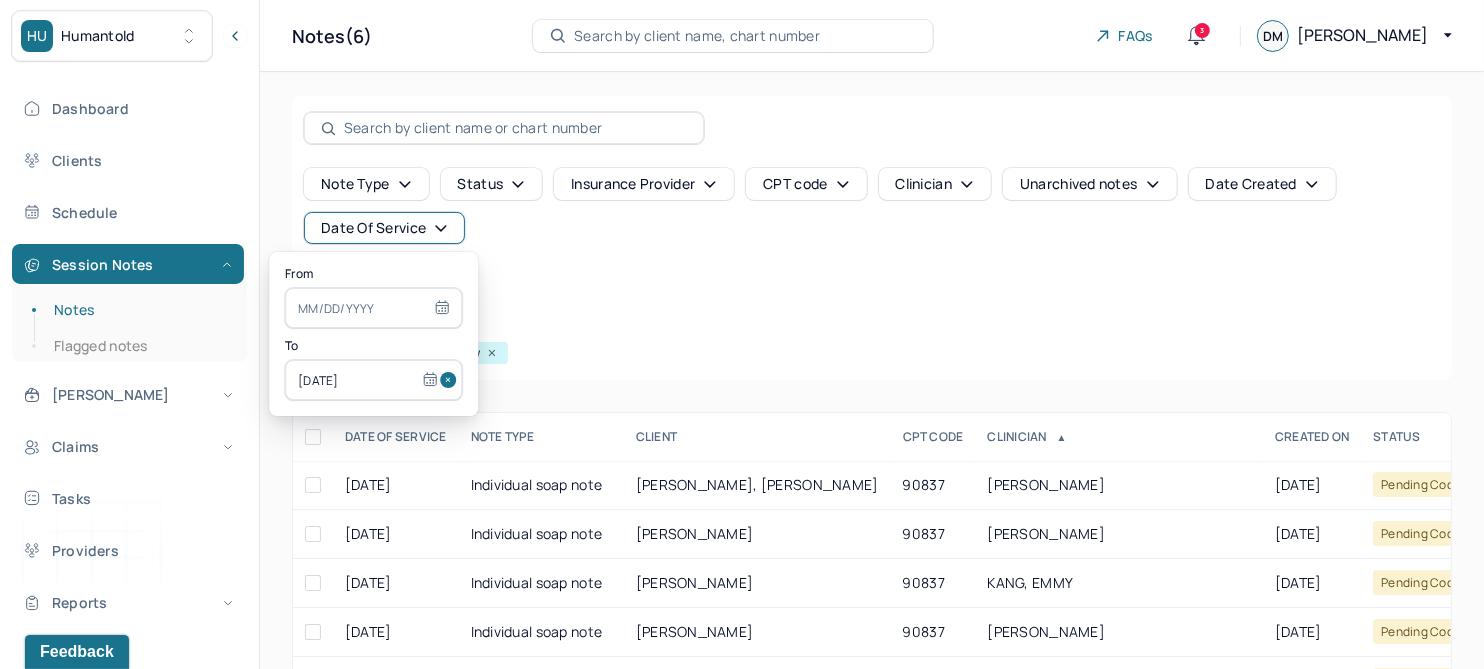 drag, startPoint x: 432, startPoint y: 374, endPoint x: 375, endPoint y: 321, distance: 77.83315 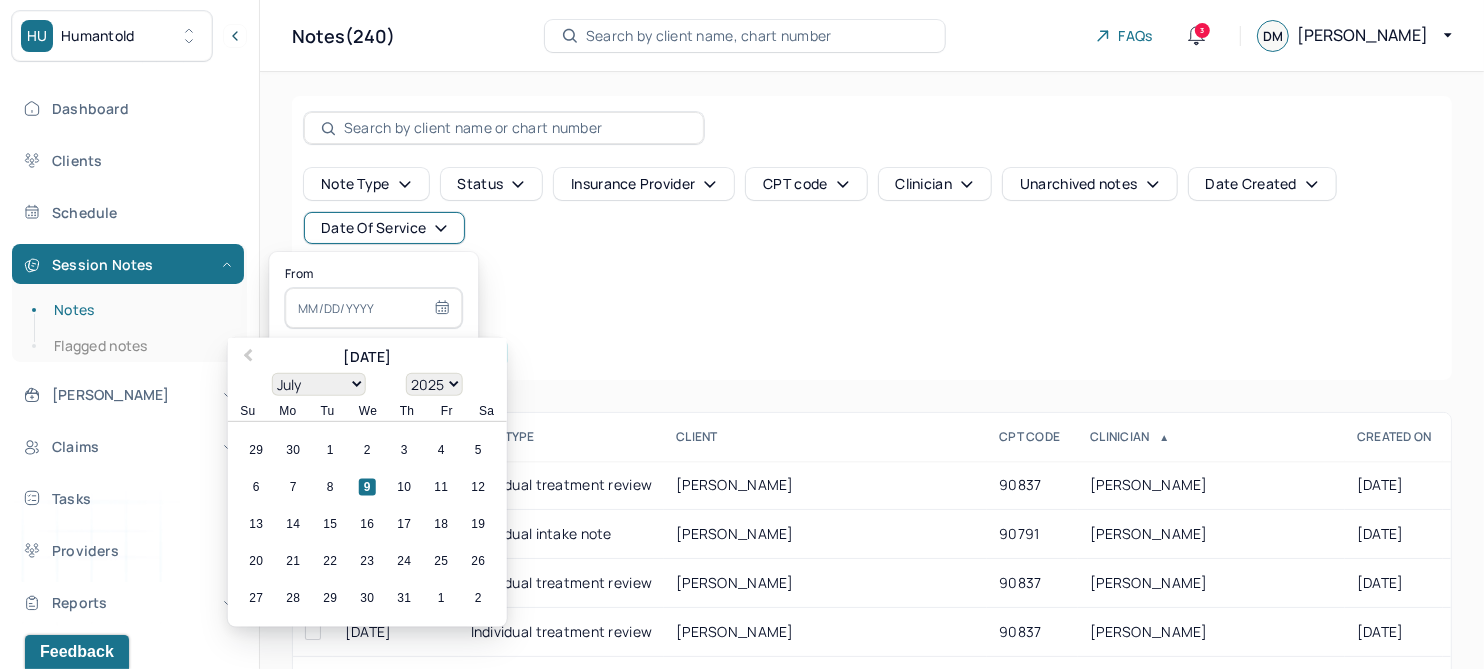 type 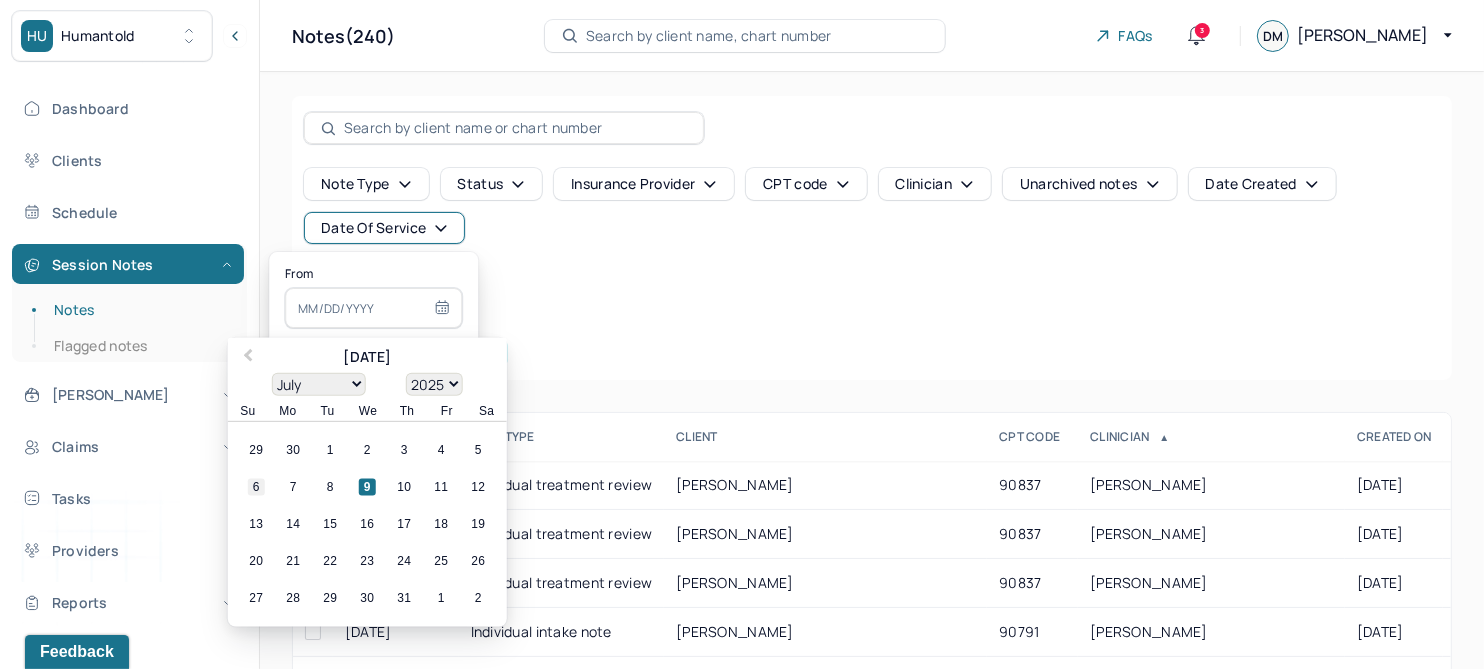 click on "6" at bounding box center [256, 487] 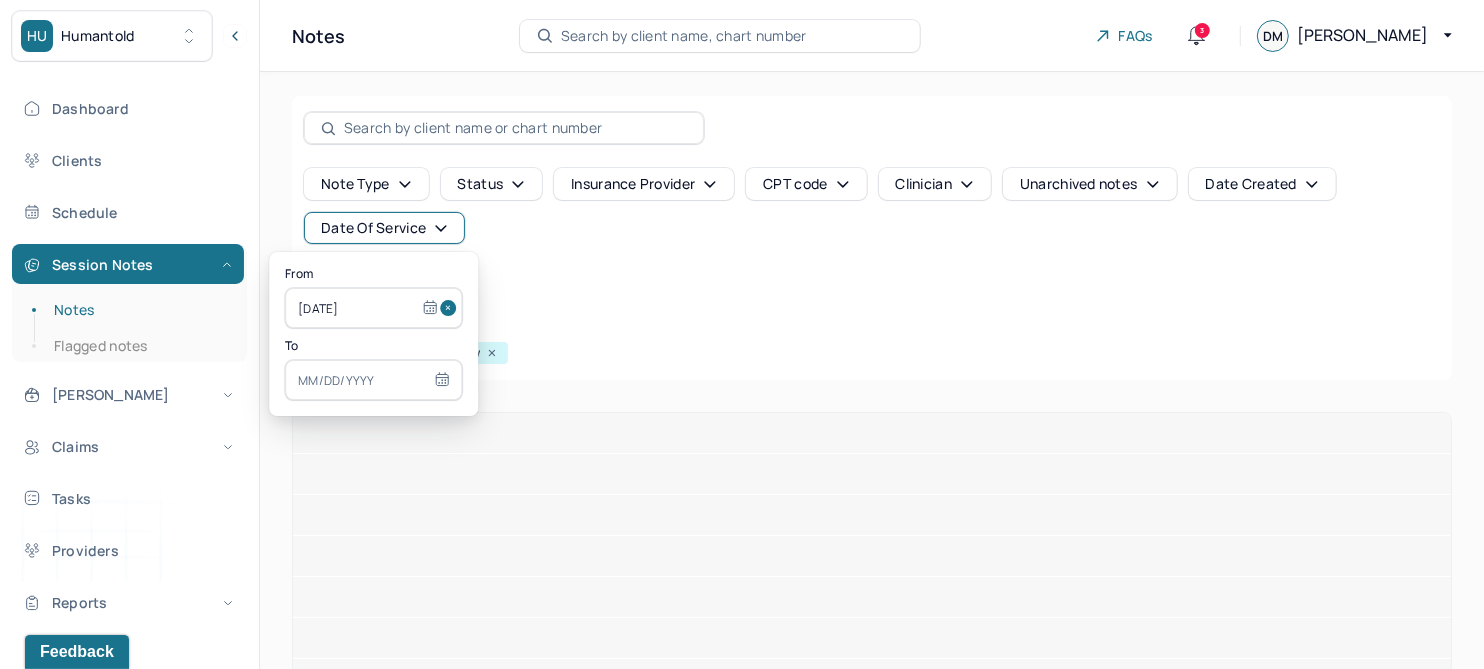 click at bounding box center (373, 380) 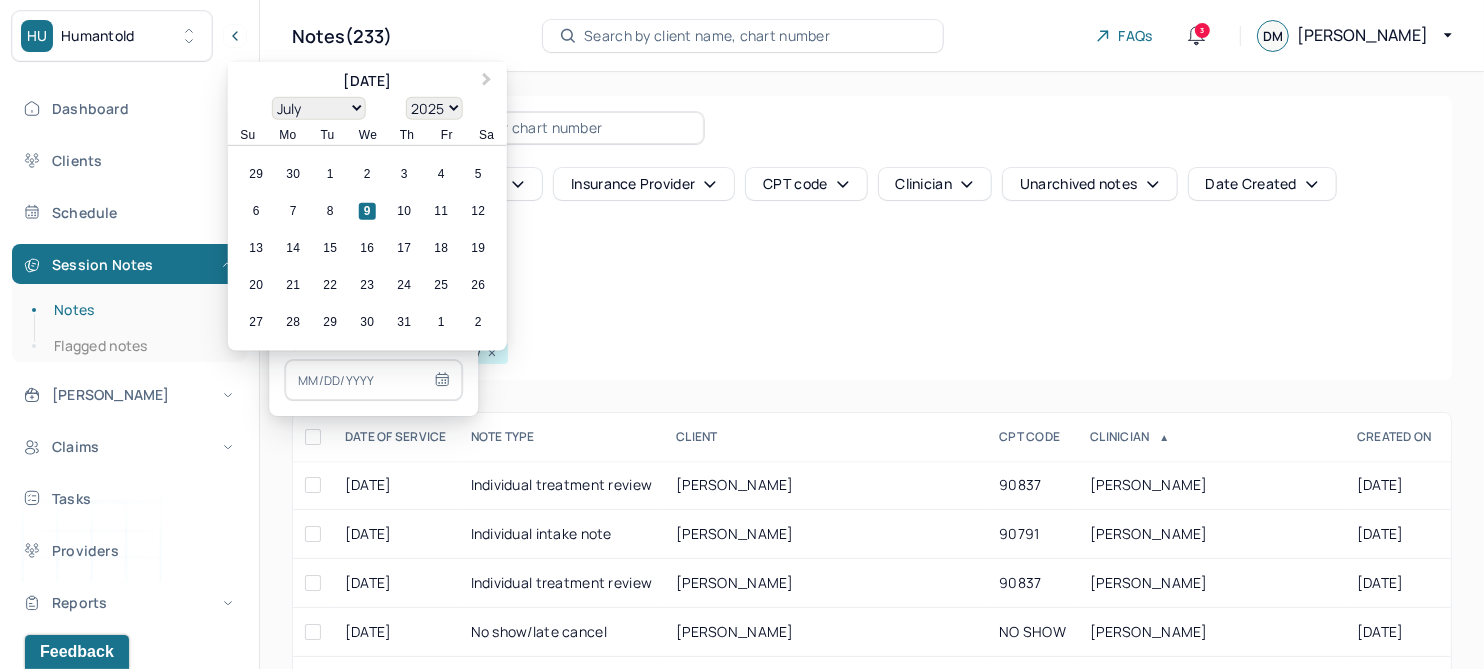 click on "6" at bounding box center (256, 211) 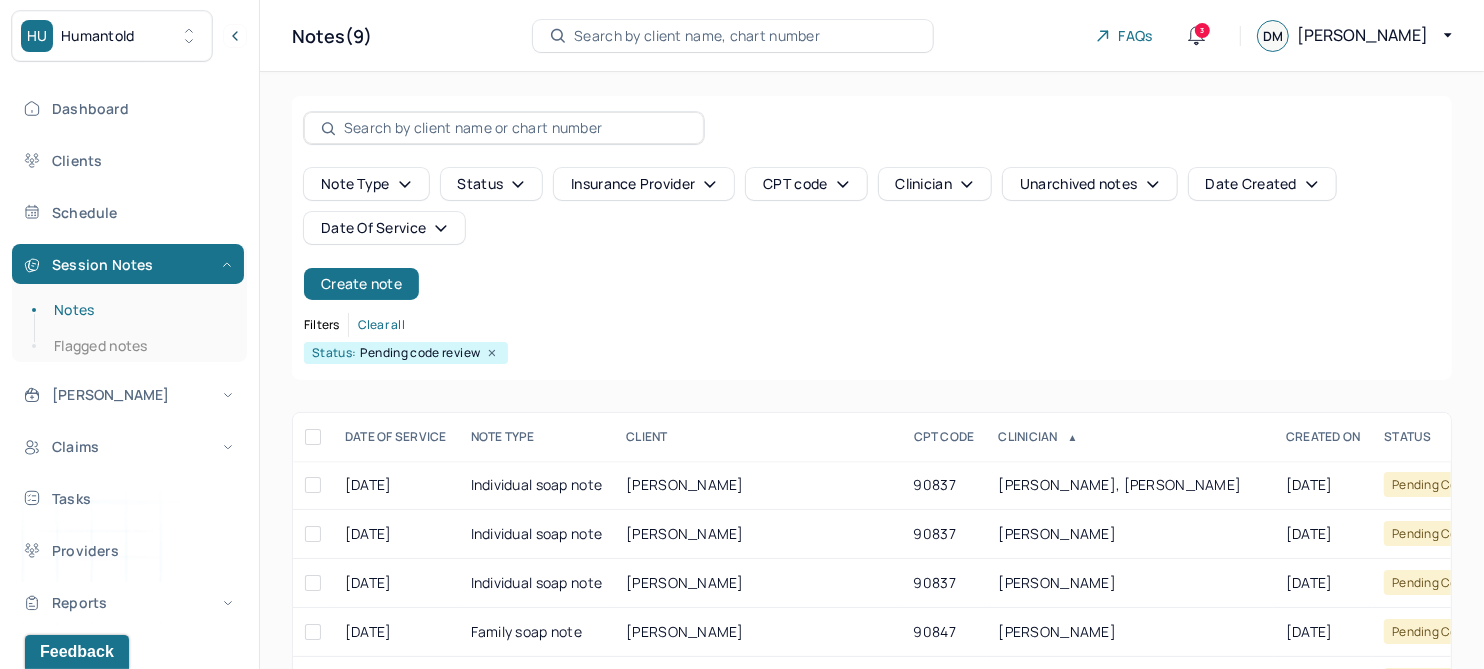 click on "Note type     Status     Insurance provider     CPT code     Clinician     Unarchived notes     Date Created     Date Of Service     Create note" at bounding box center [872, 234] 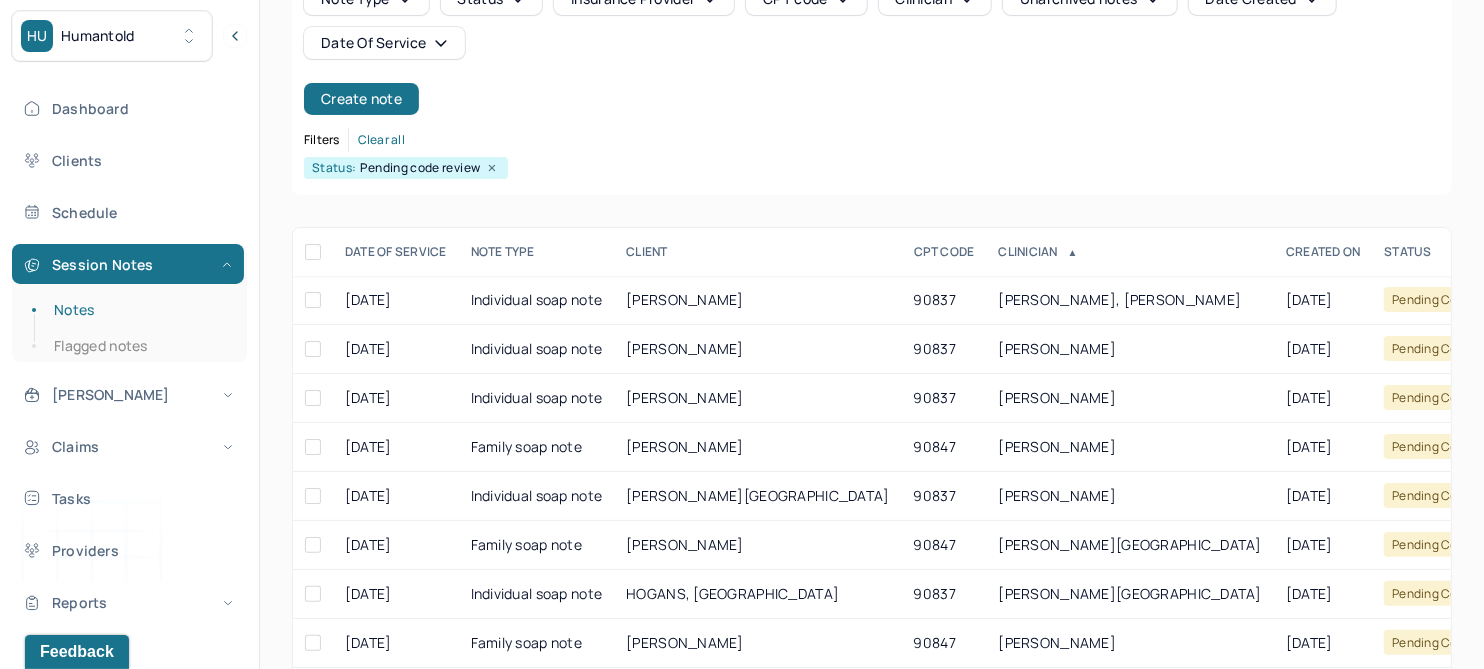 scroll, scrollTop: 250, scrollLeft: 0, axis: vertical 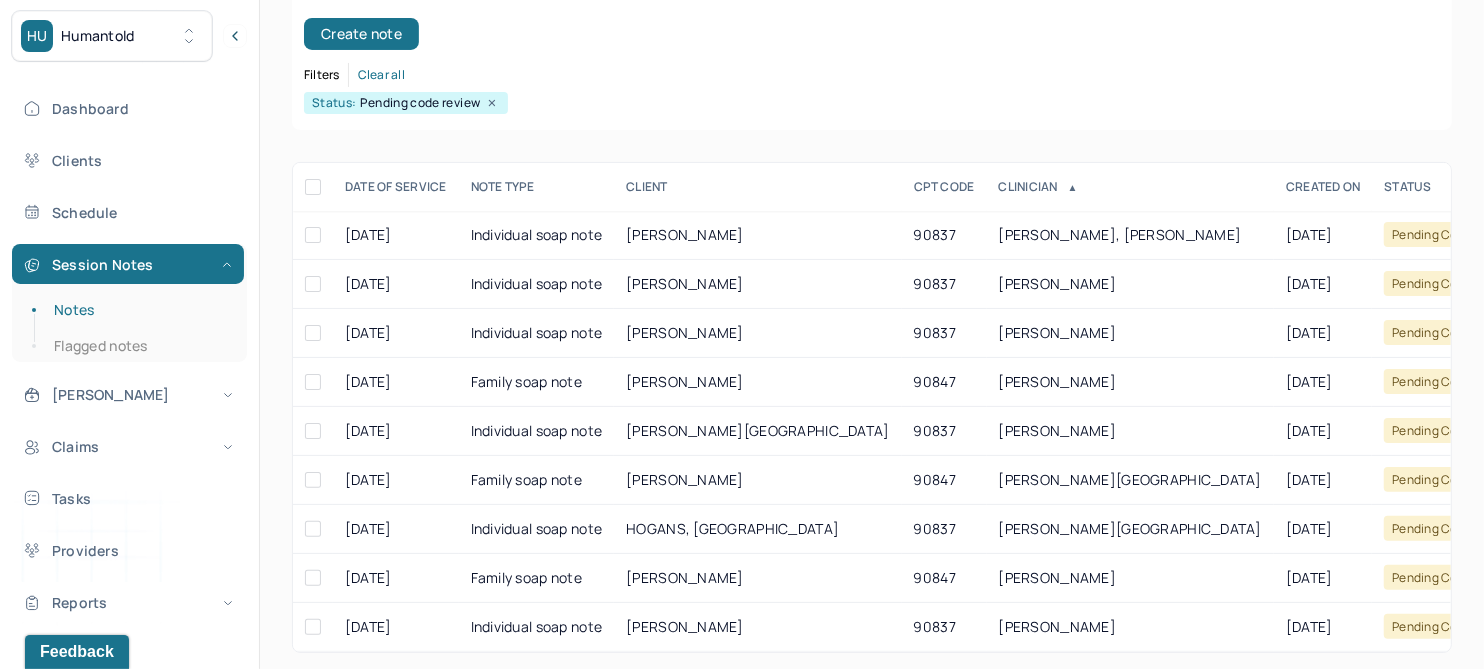 click on "CLINICIAN ▲" at bounding box center [1130, 187] 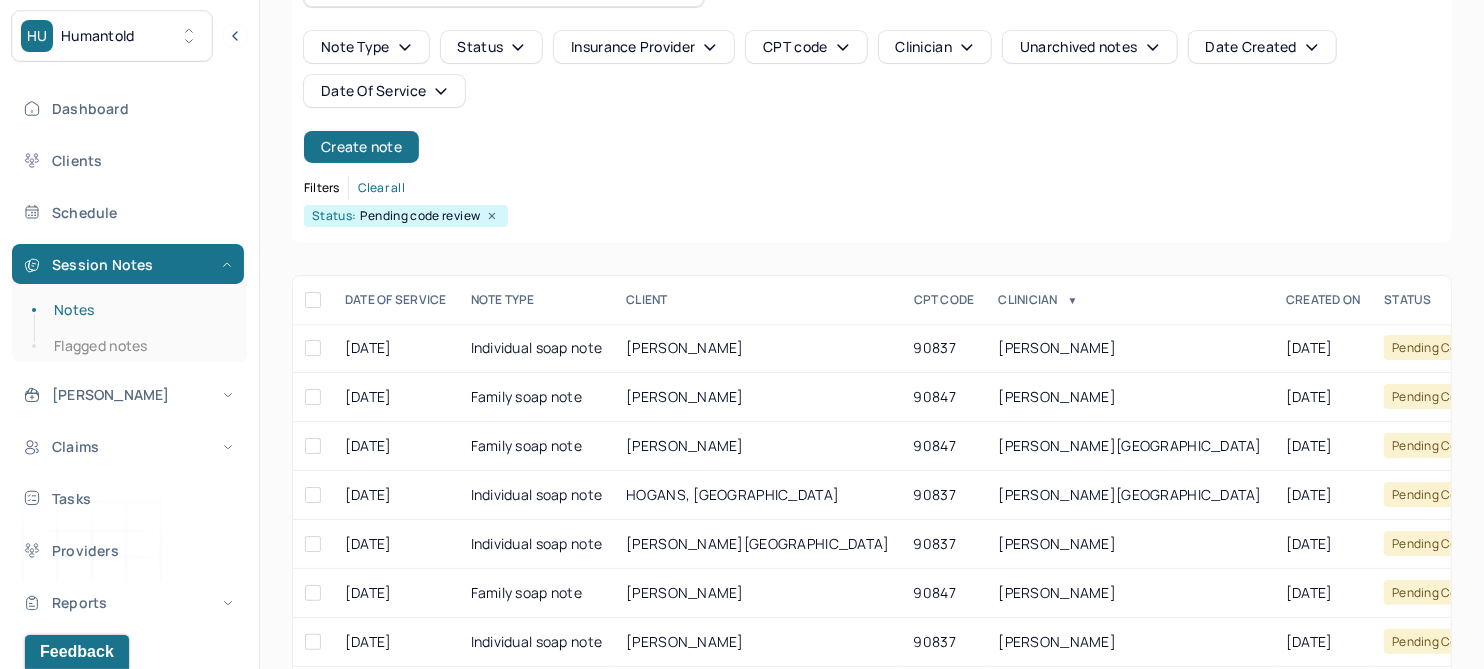 scroll, scrollTop: 250, scrollLeft: 0, axis: vertical 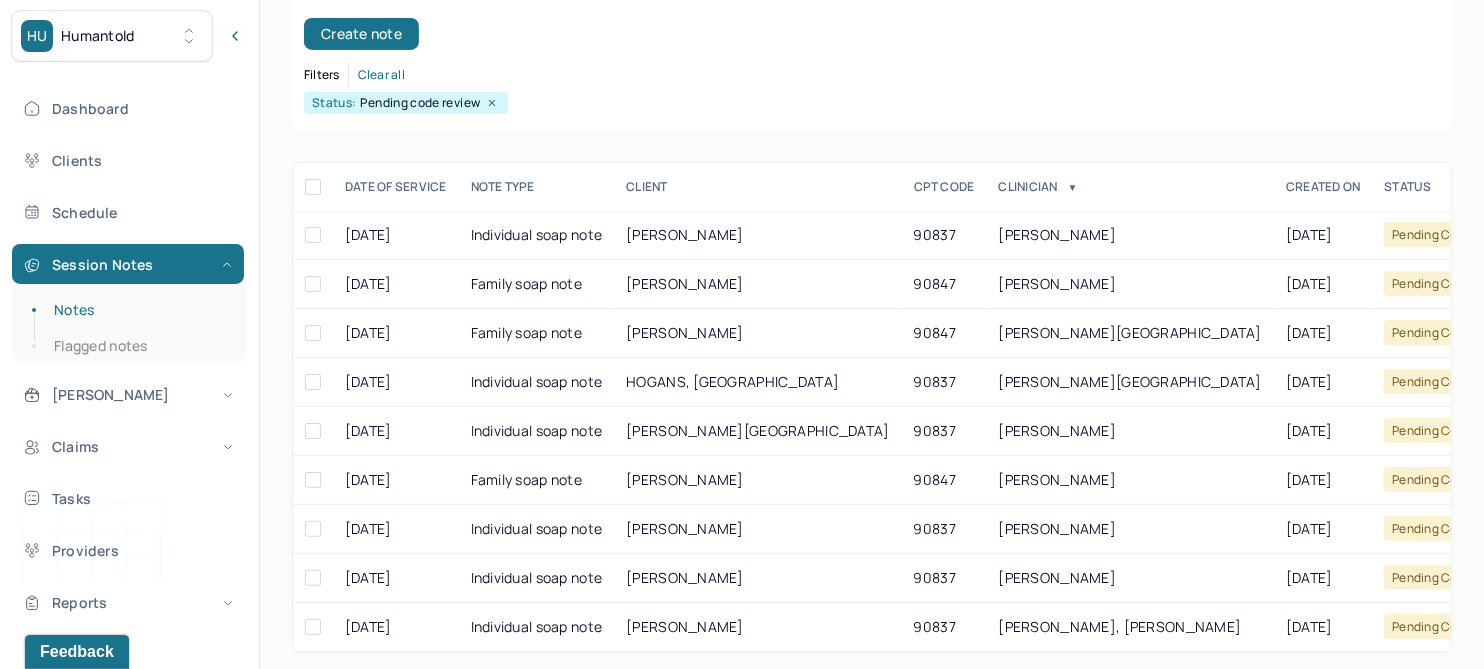 click on "CLINICIAN ▼" at bounding box center [1130, 187] 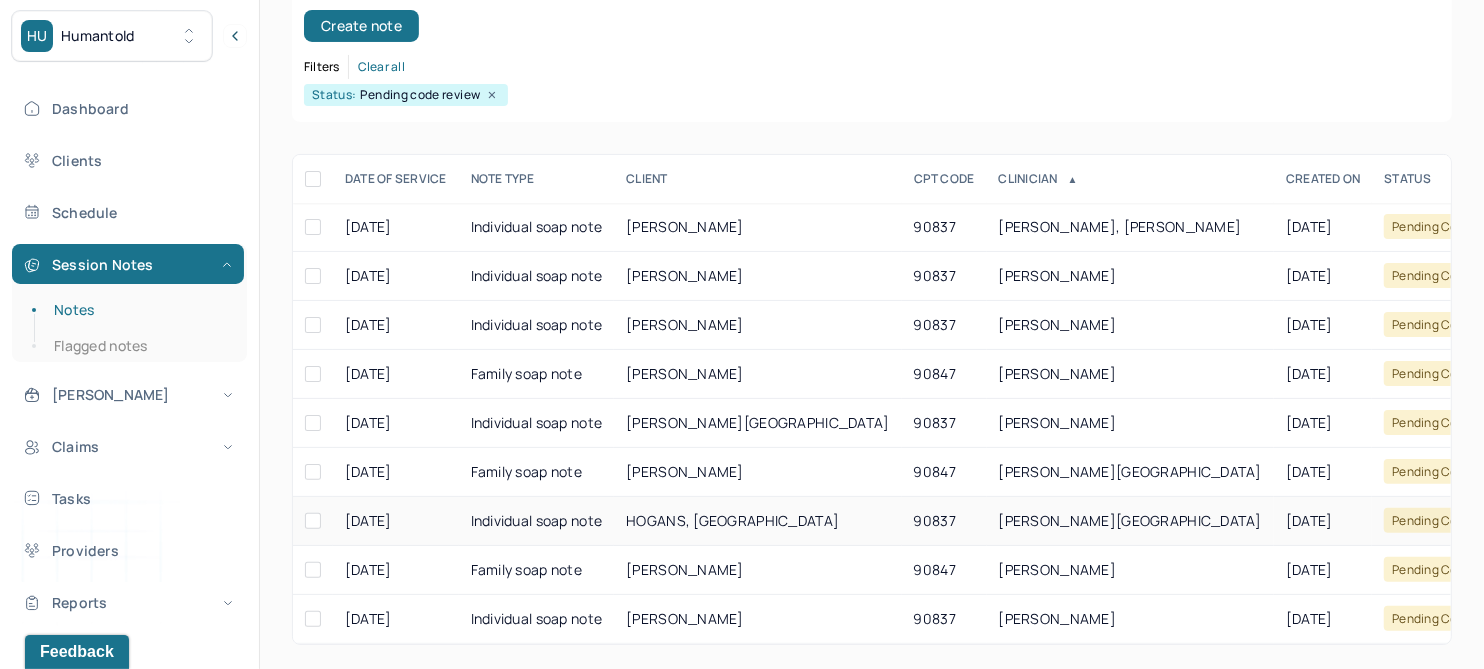 scroll, scrollTop: 274, scrollLeft: 0, axis: vertical 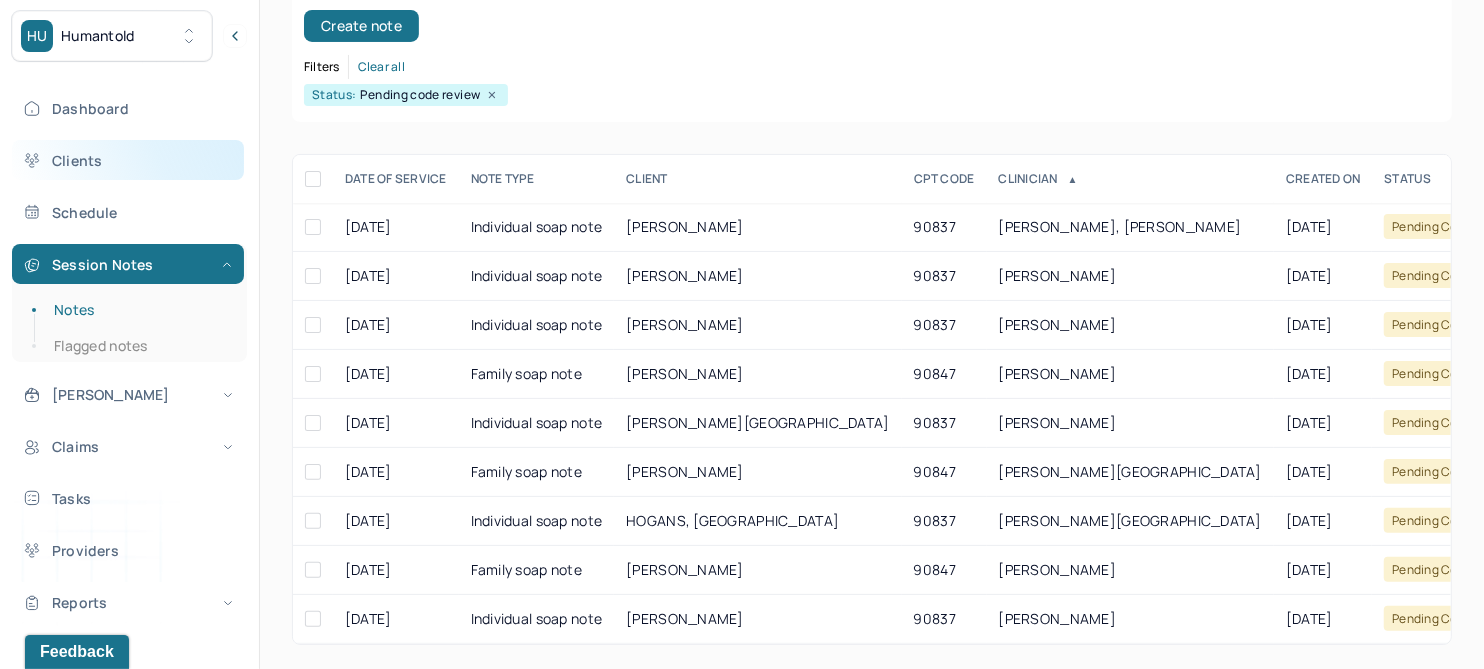 click on "Clients" at bounding box center [128, 160] 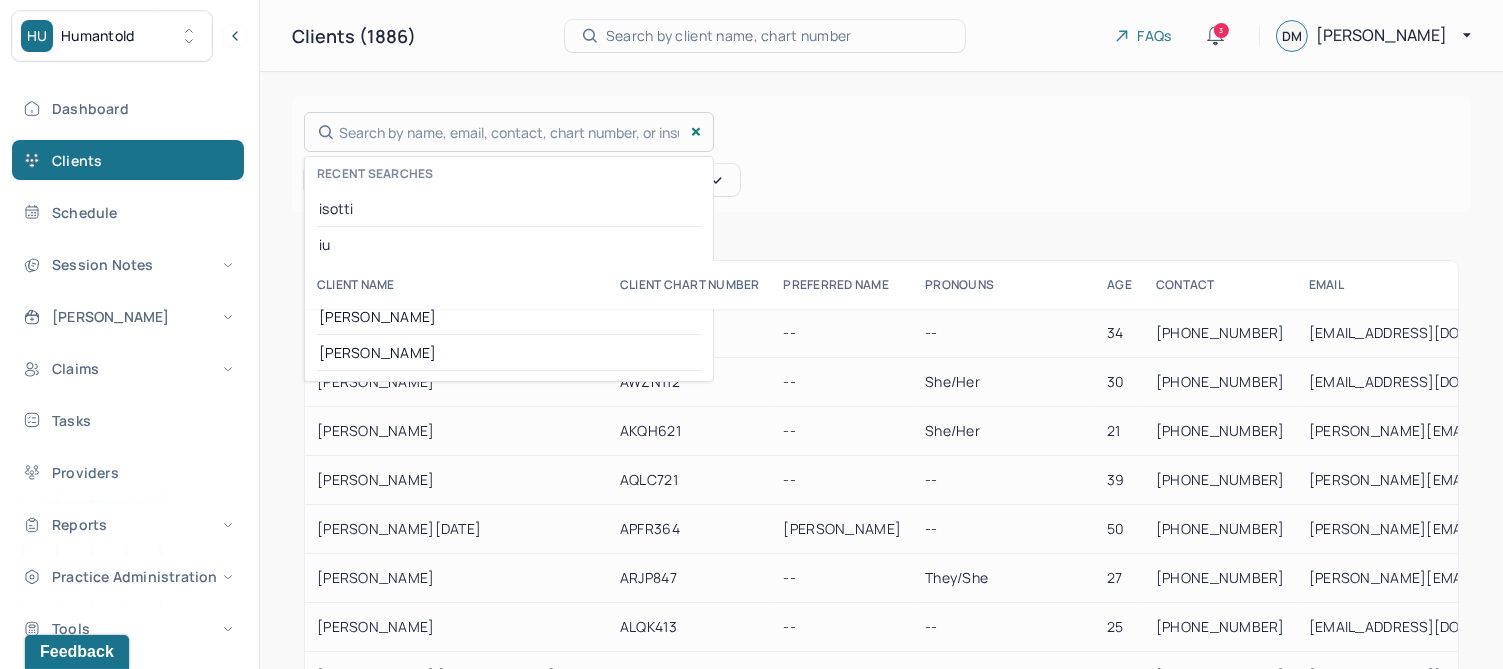 click on "Search by name, email, contact, chart number, or insurance id... Recent searches isotti iu guthrie depascale kay samanth" at bounding box center (509, 132) 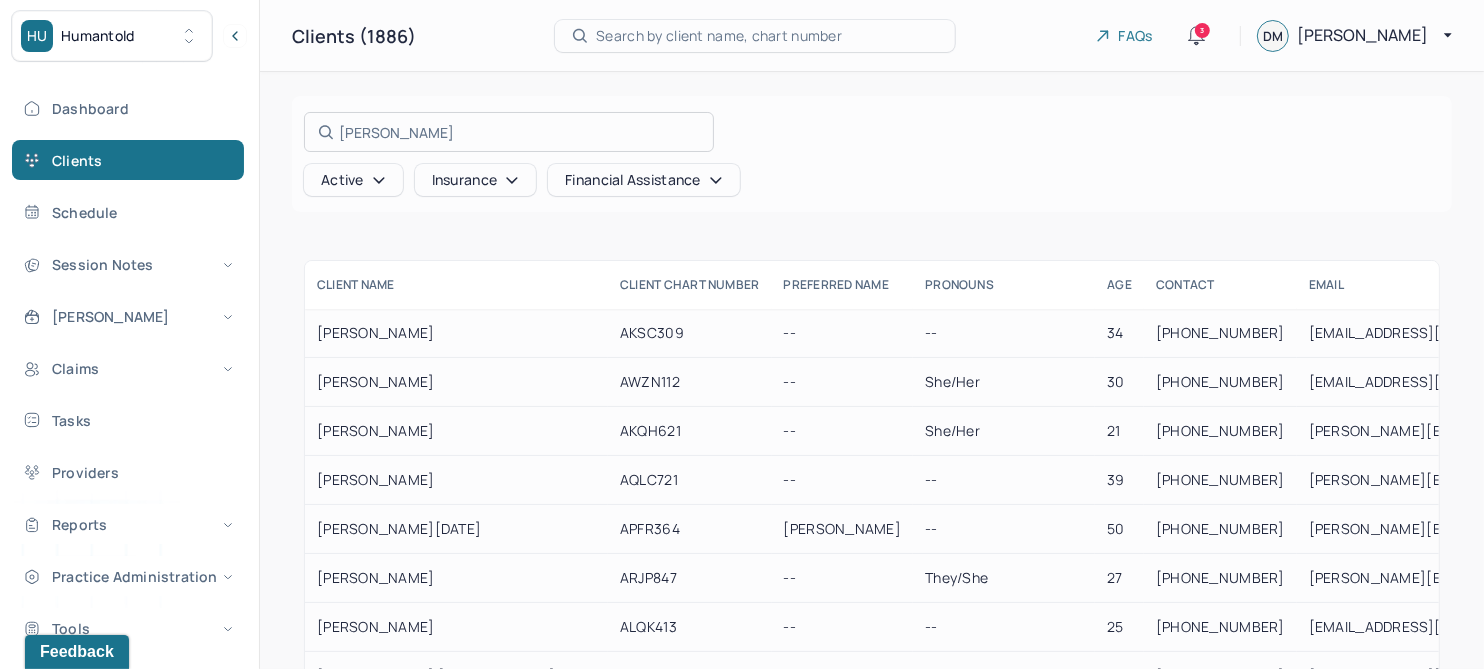 type on "duong" 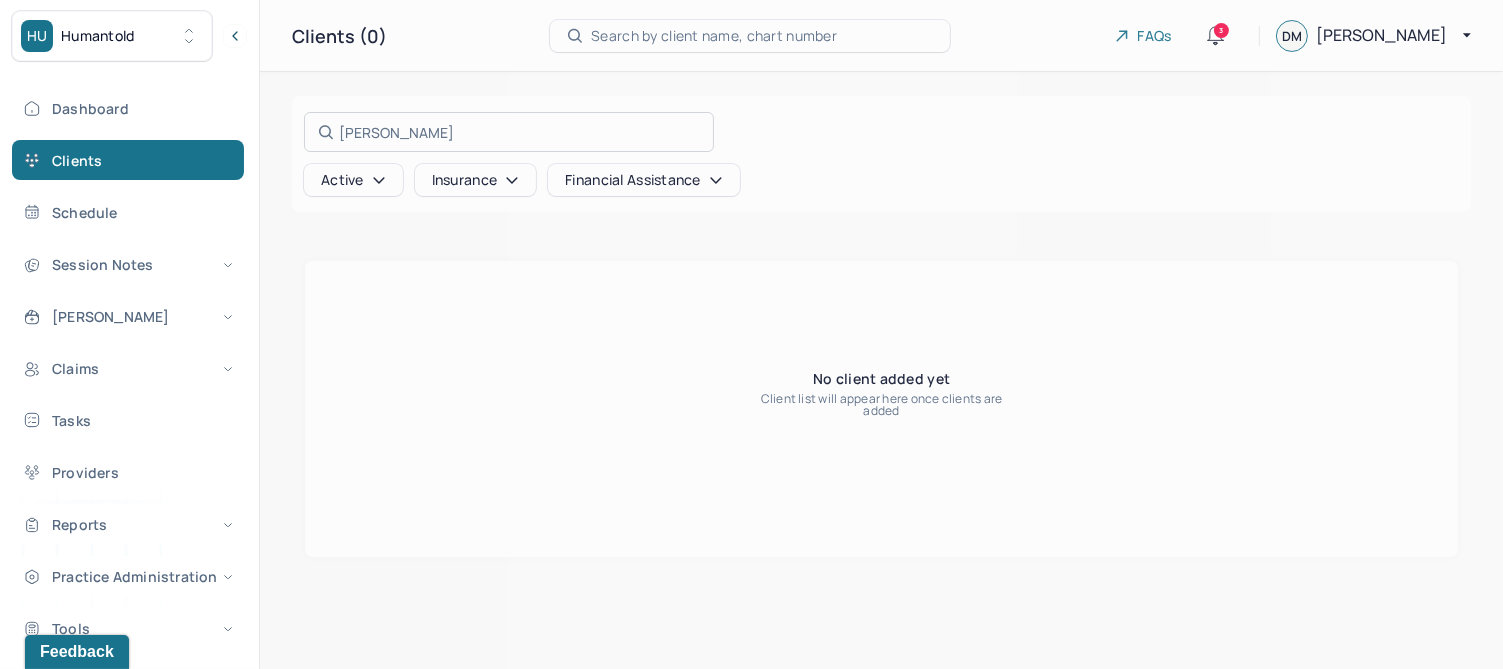 click at bounding box center (751, 334) 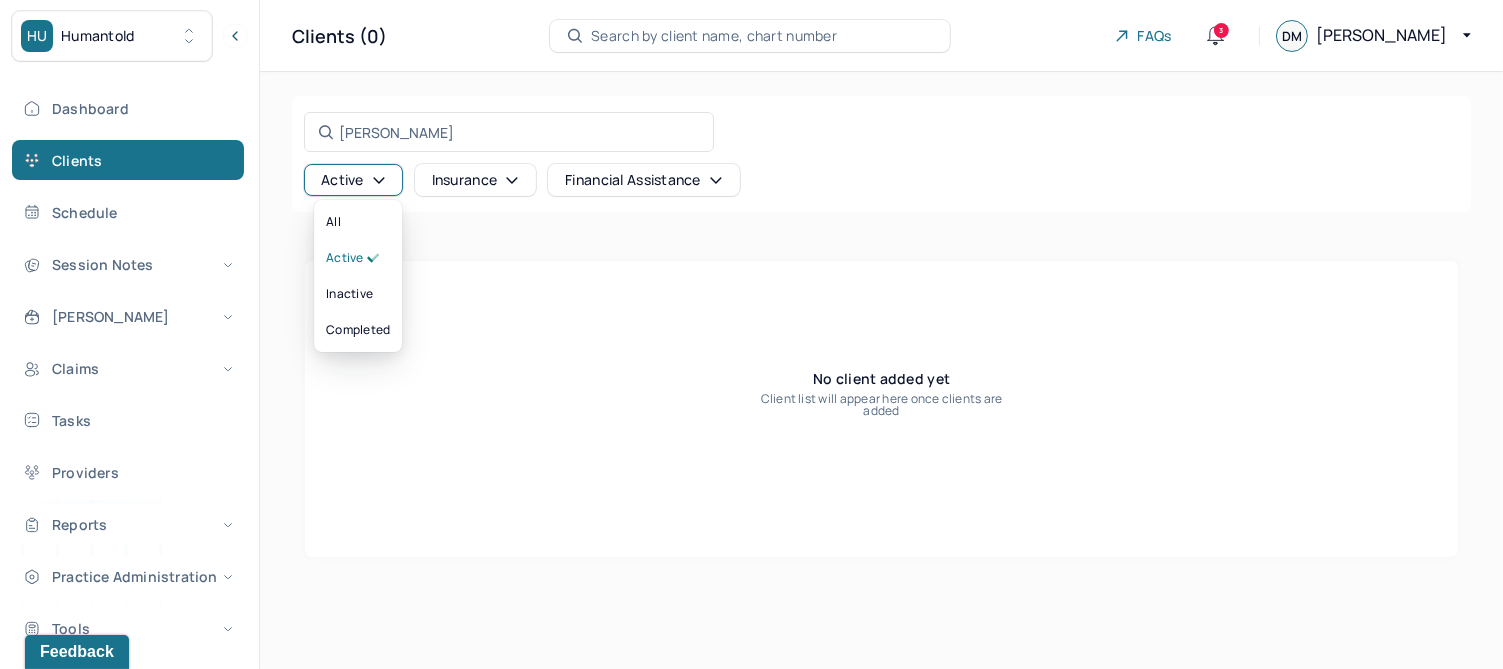 click on "Active" at bounding box center [353, 180] 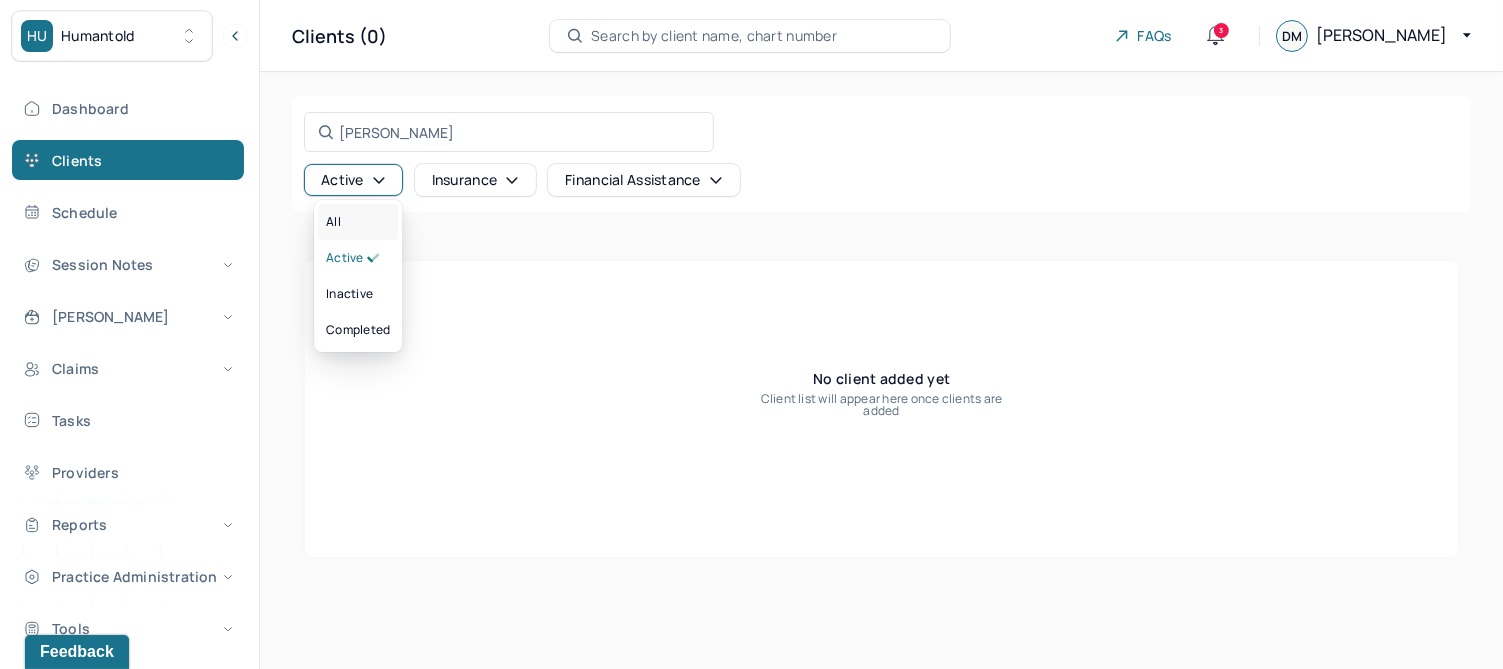 click on "All" at bounding box center [358, 222] 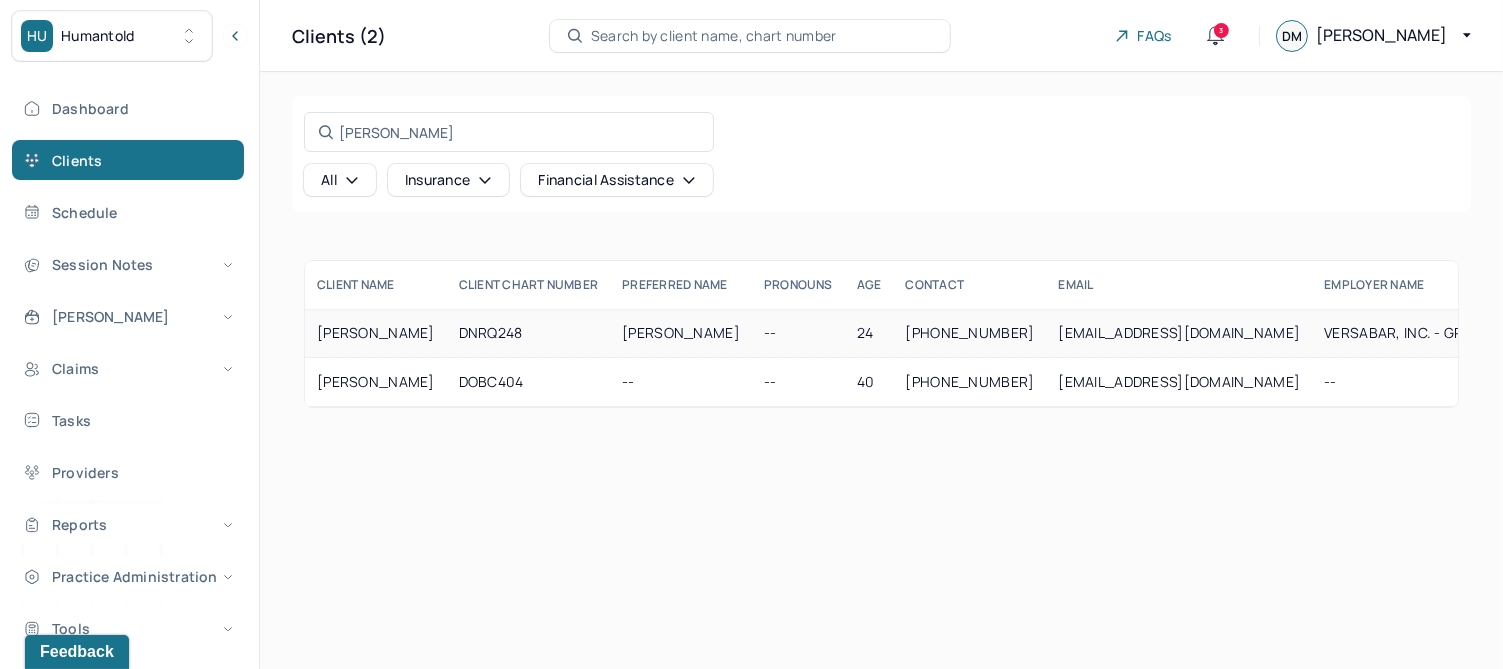 click on "DUONG, DANA" at bounding box center [376, 333] 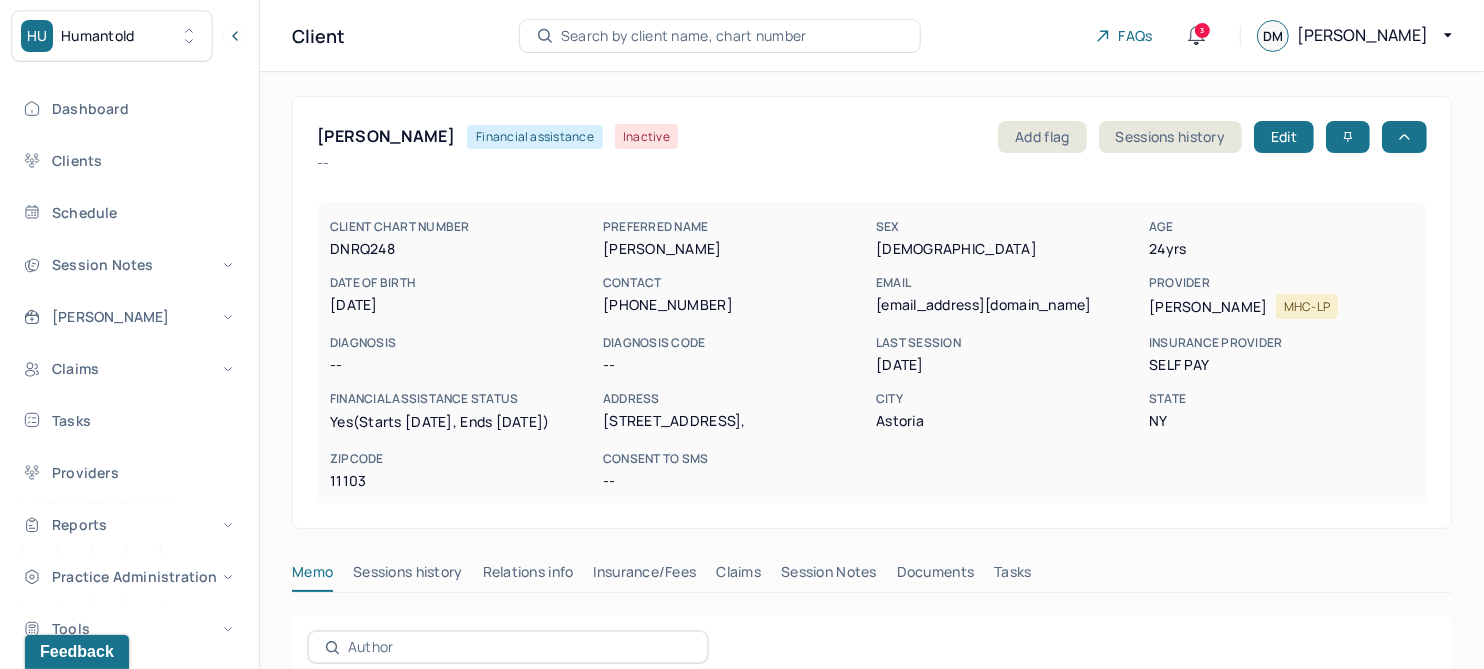 click on "Claims" at bounding box center [738, 576] 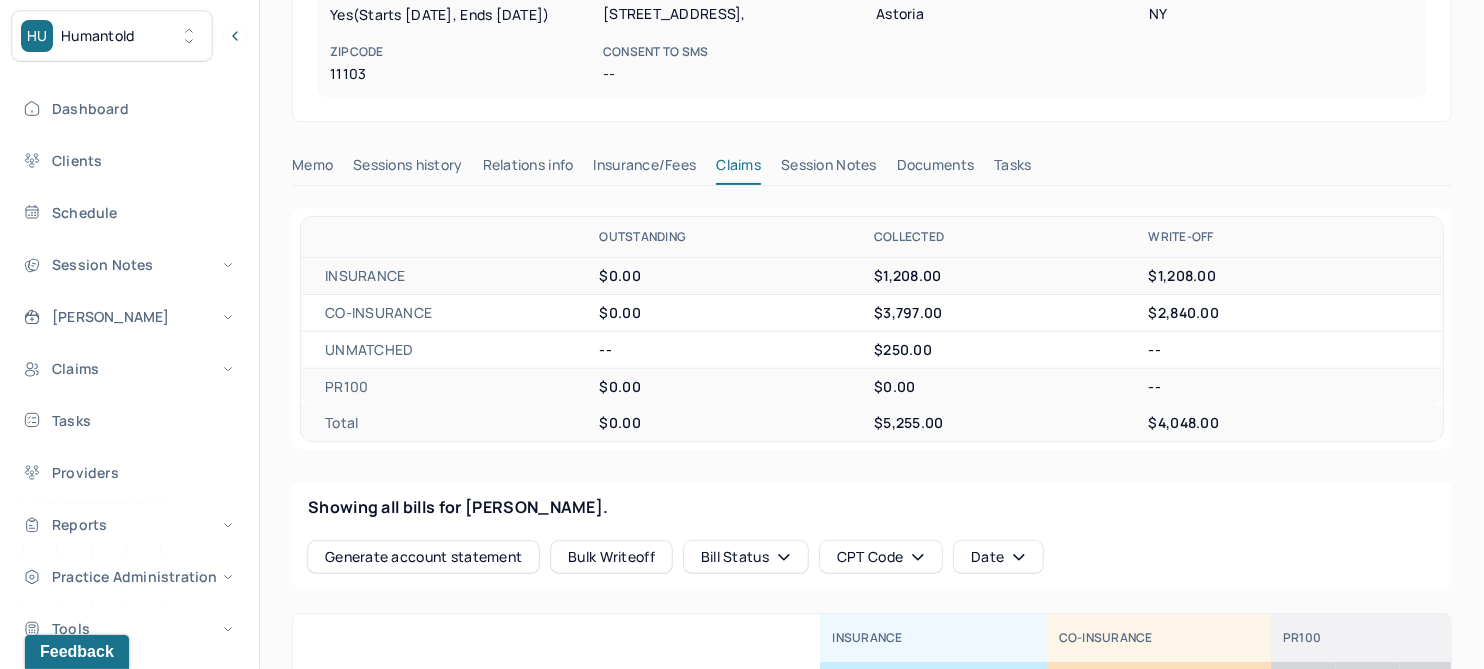 scroll, scrollTop: 374, scrollLeft: 0, axis: vertical 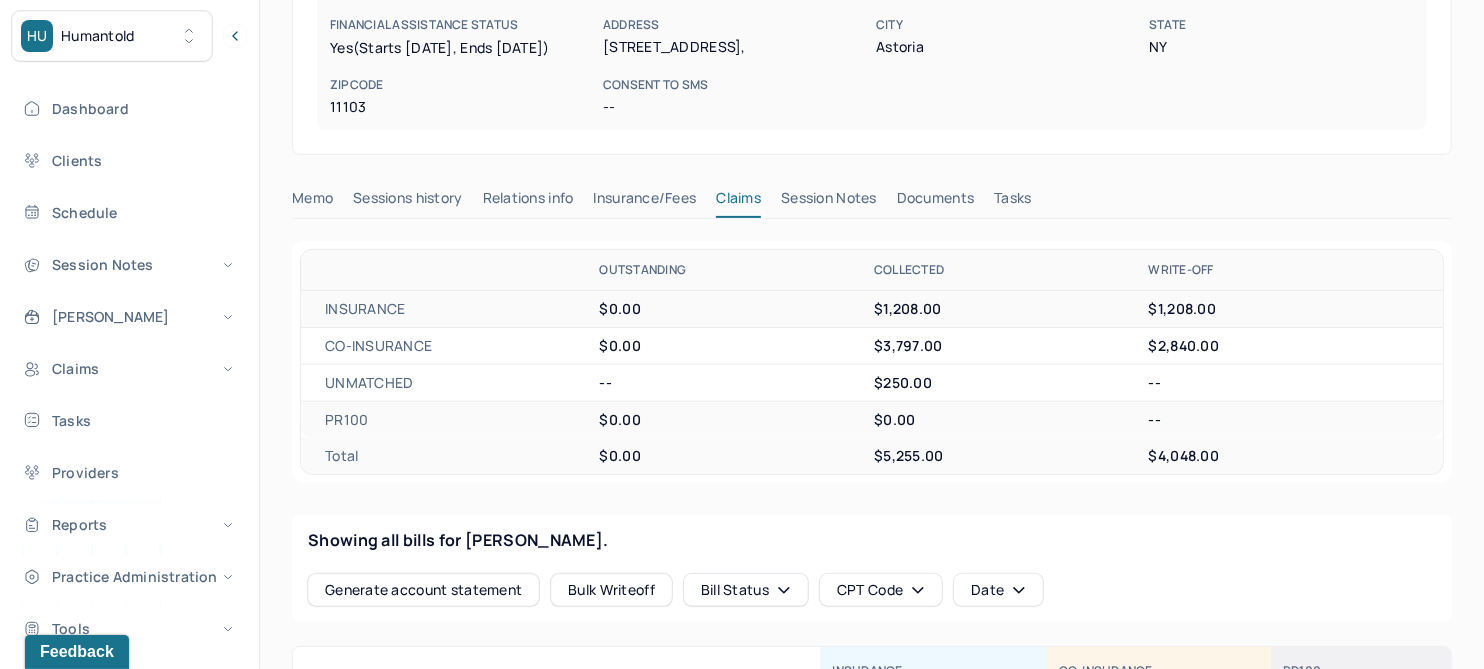 click on "Session Notes" at bounding box center [829, 202] 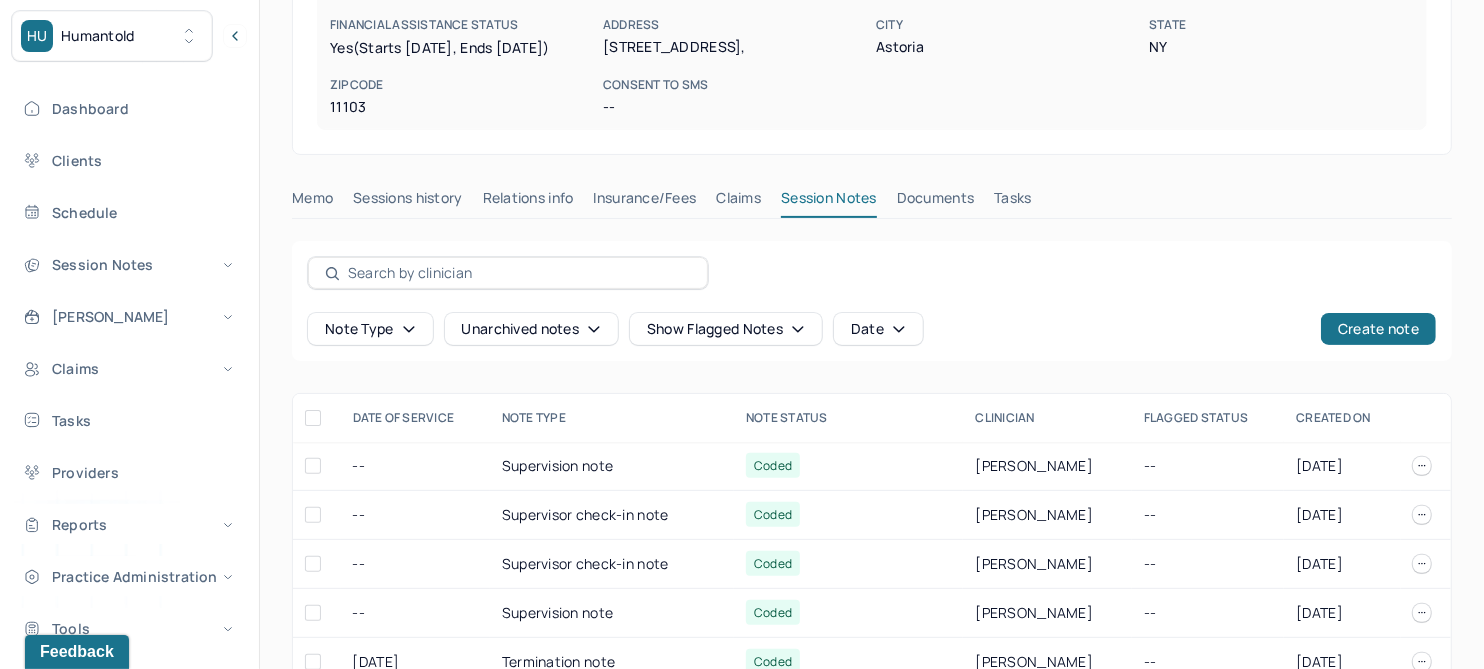scroll, scrollTop: 625, scrollLeft: 0, axis: vertical 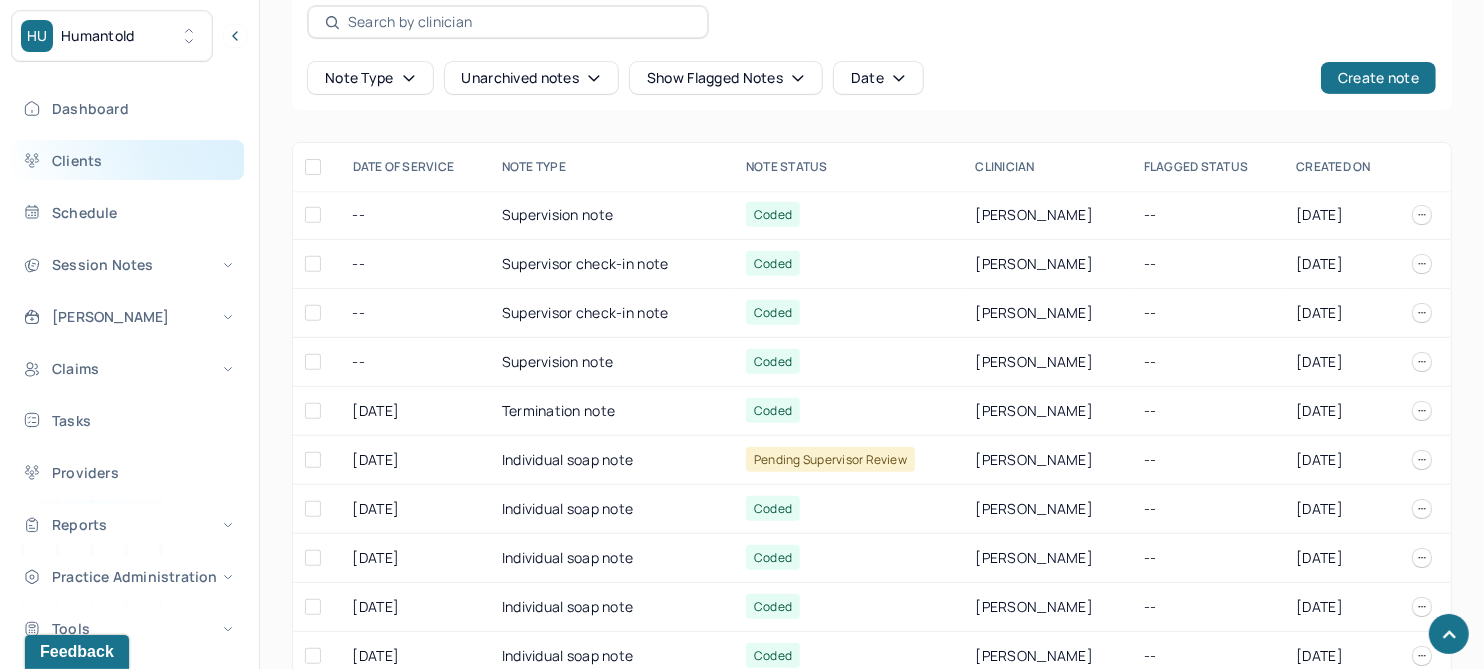 click on "Clients" at bounding box center [128, 160] 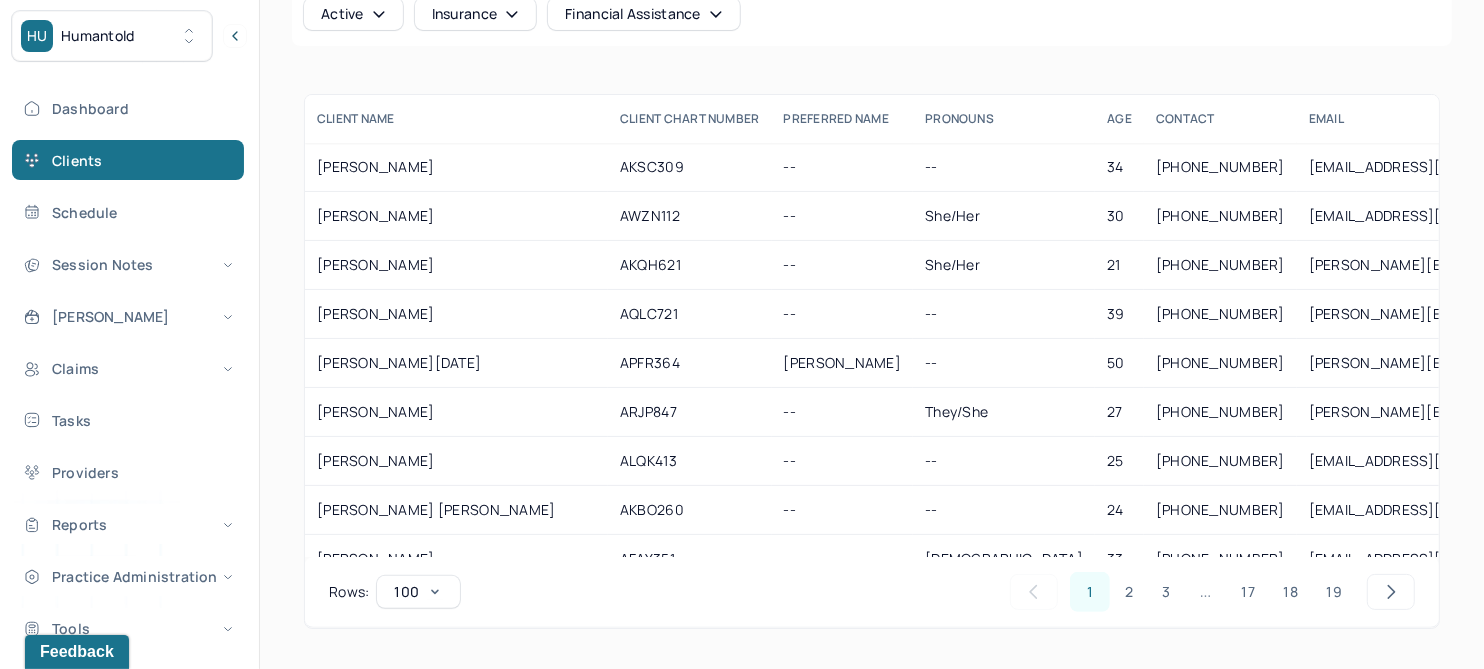 scroll, scrollTop: 40, scrollLeft: 0, axis: vertical 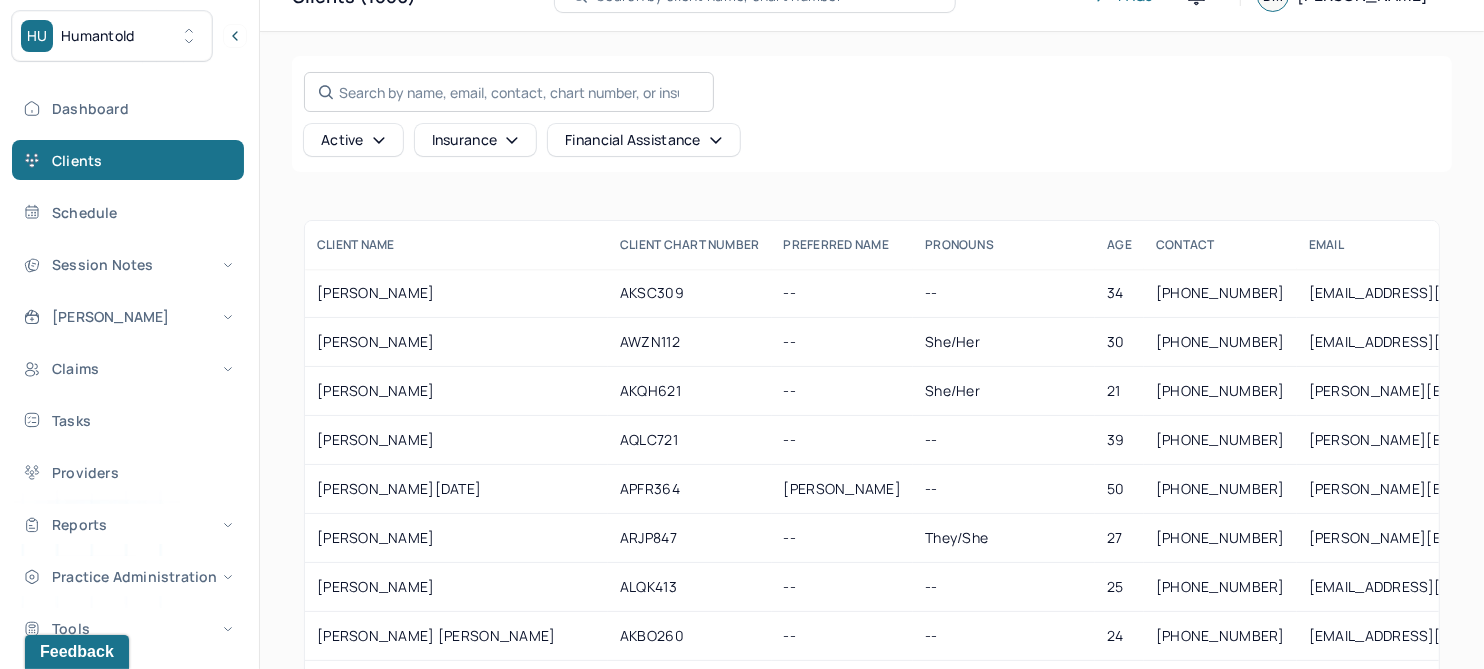 click on "Search by name, email, contact, chart number, or insurance id..." at bounding box center (509, 92) 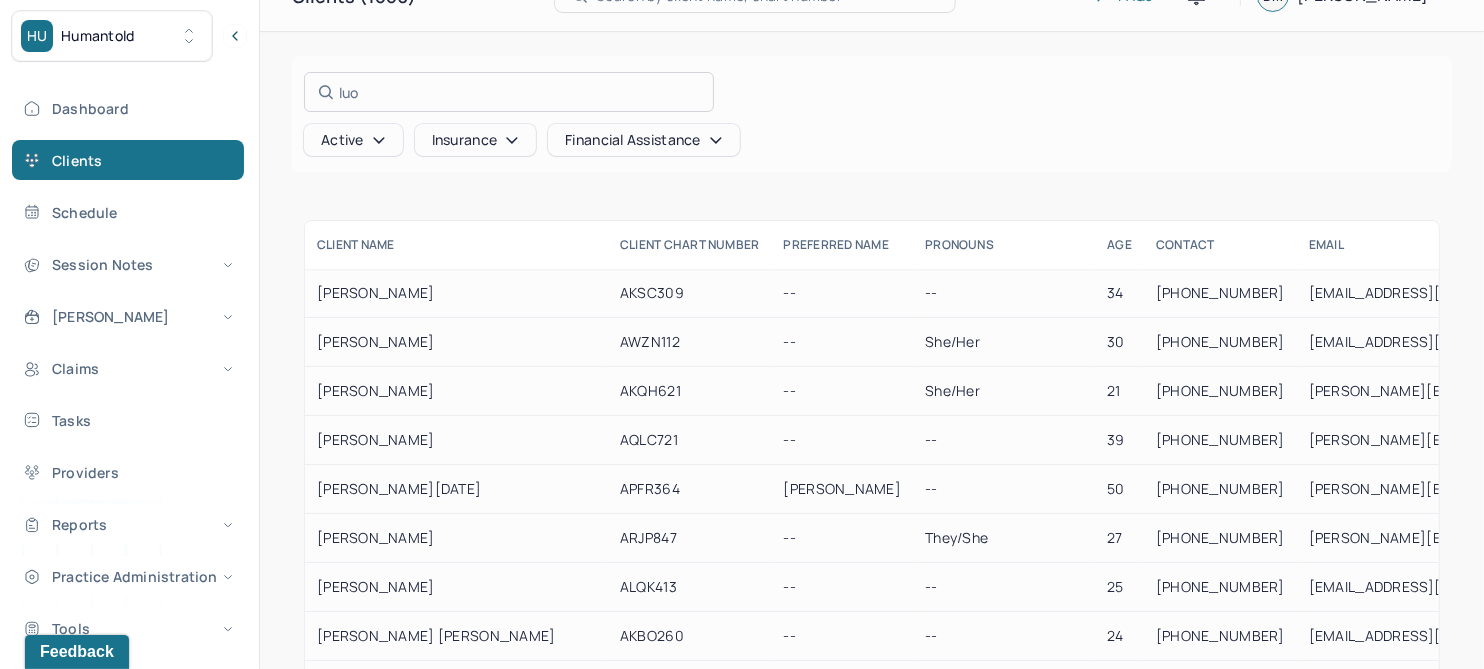 scroll, scrollTop: 0, scrollLeft: 0, axis: both 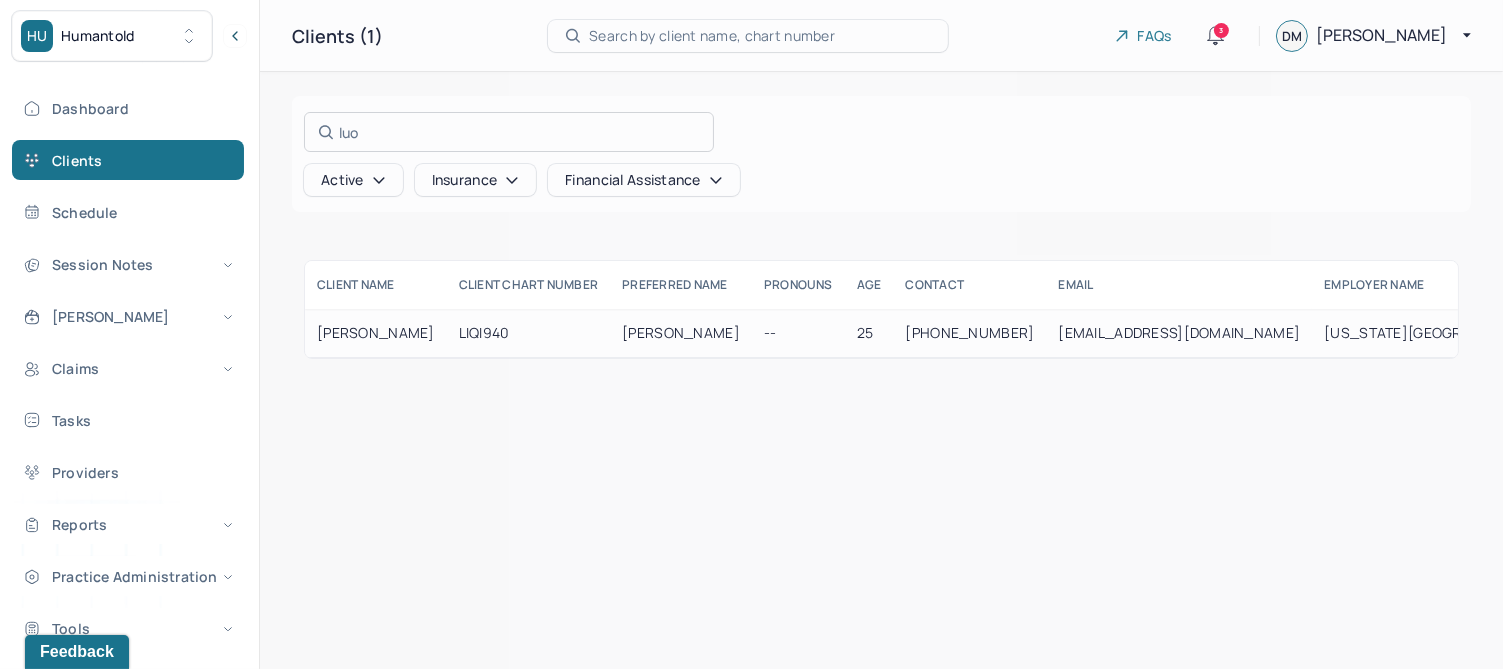 type on "luo" 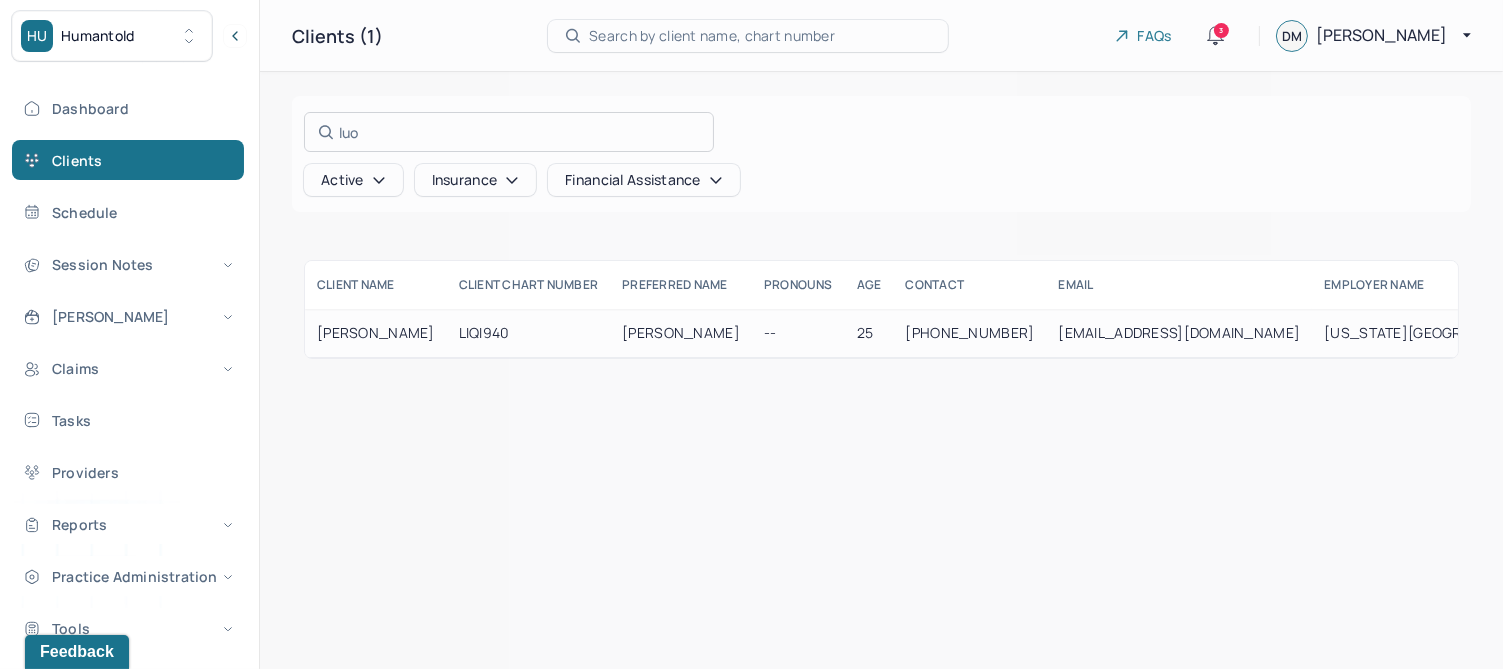 click at bounding box center (751, 334) 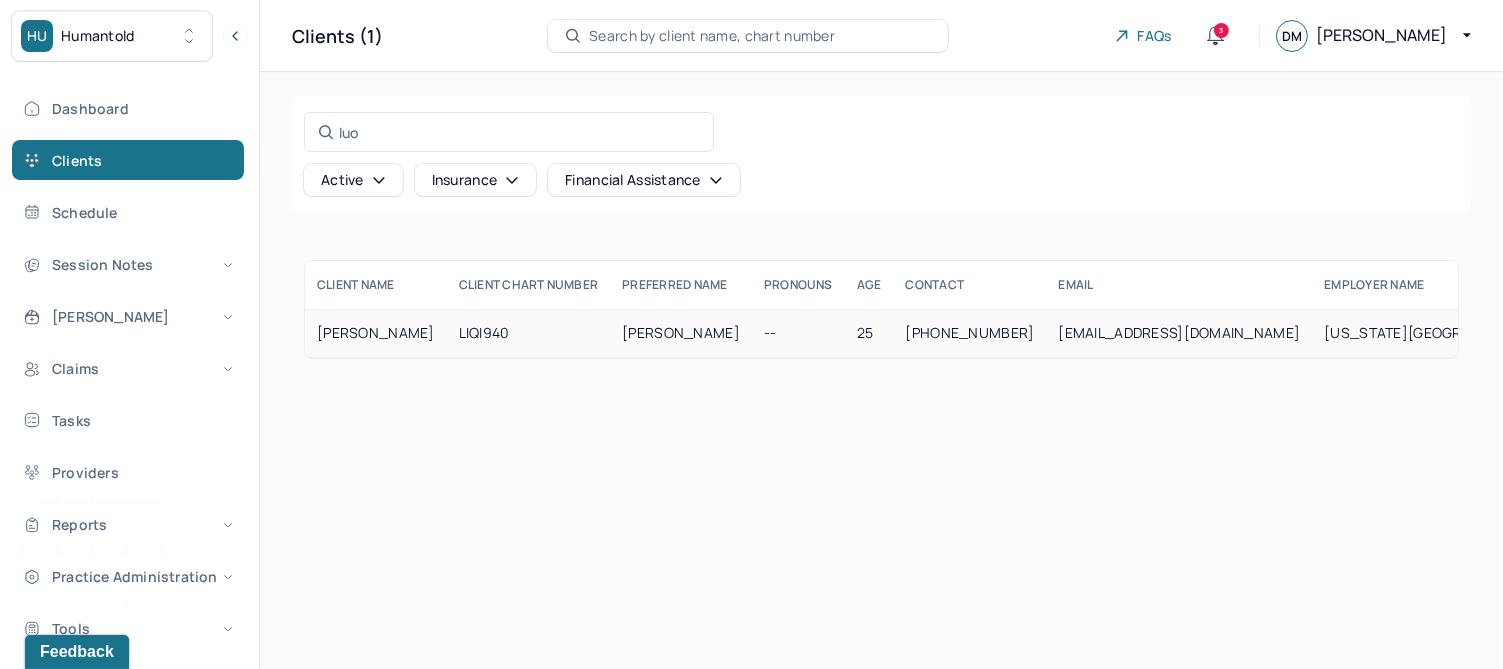 click on "LIQI940" at bounding box center [529, 333] 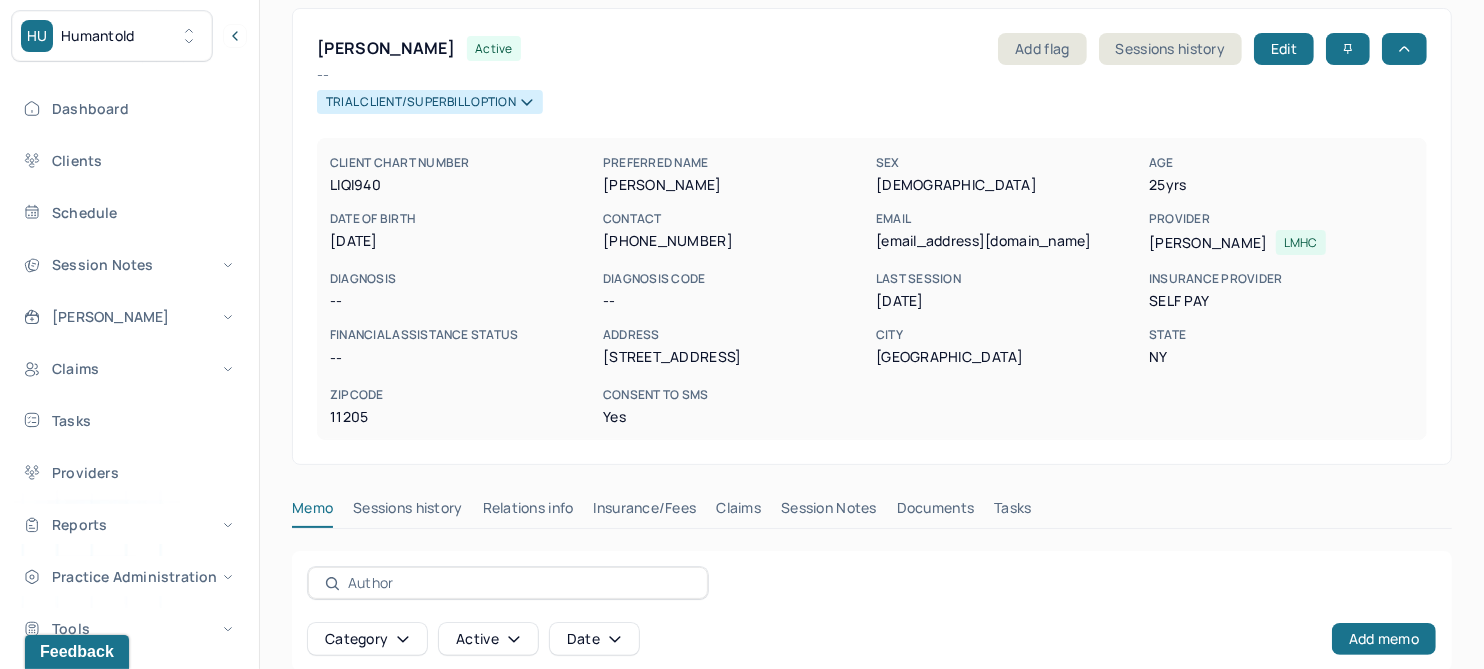 scroll, scrollTop: 125, scrollLeft: 0, axis: vertical 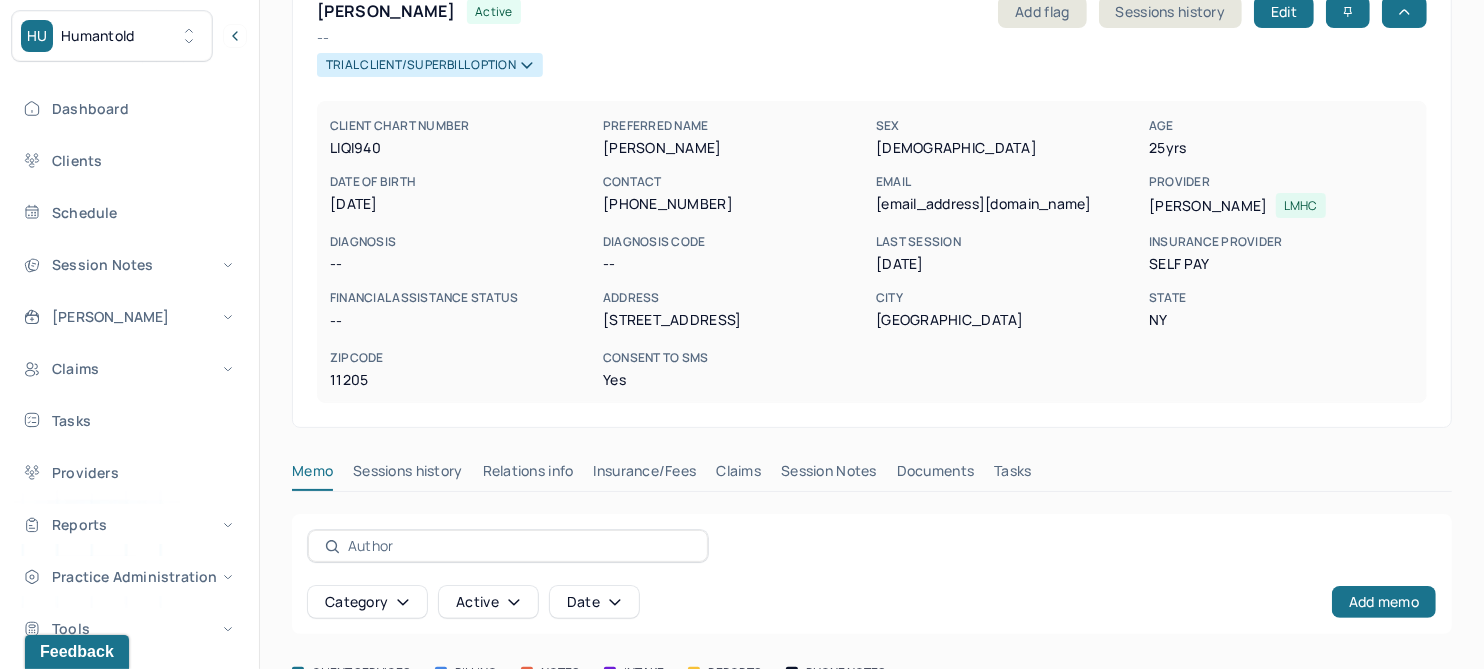 click on "Session Notes" at bounding box center [829, 475] 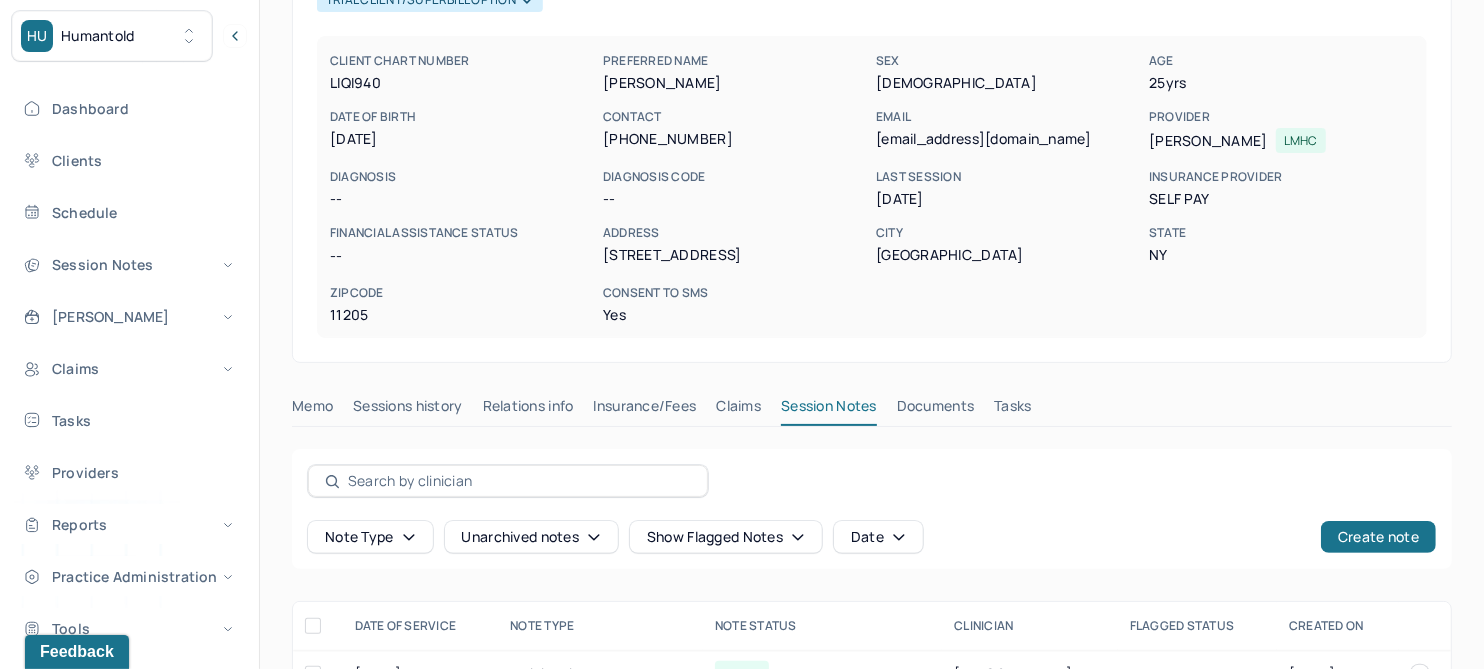 scroll, scrollTop: 0, scrollLeft: 0, axis: both 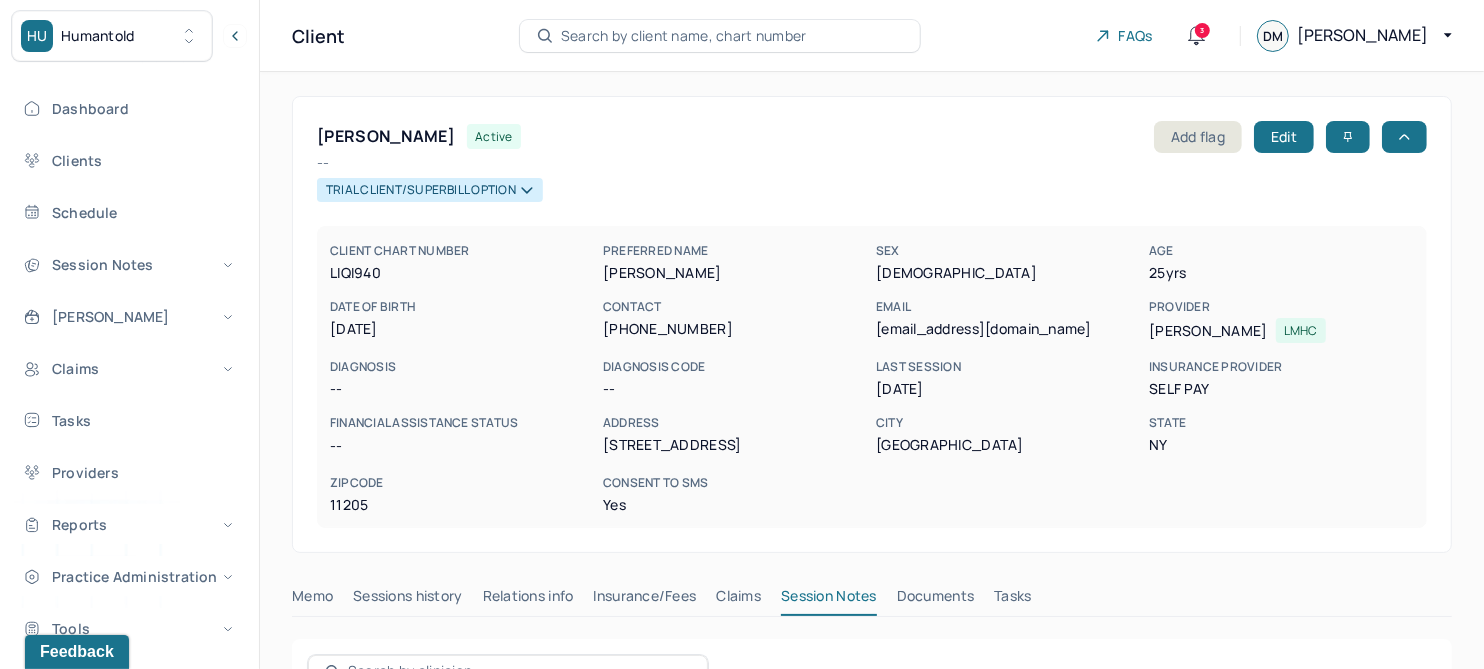 click on "Search by client name, chart number" at bounding box center [684, 36] 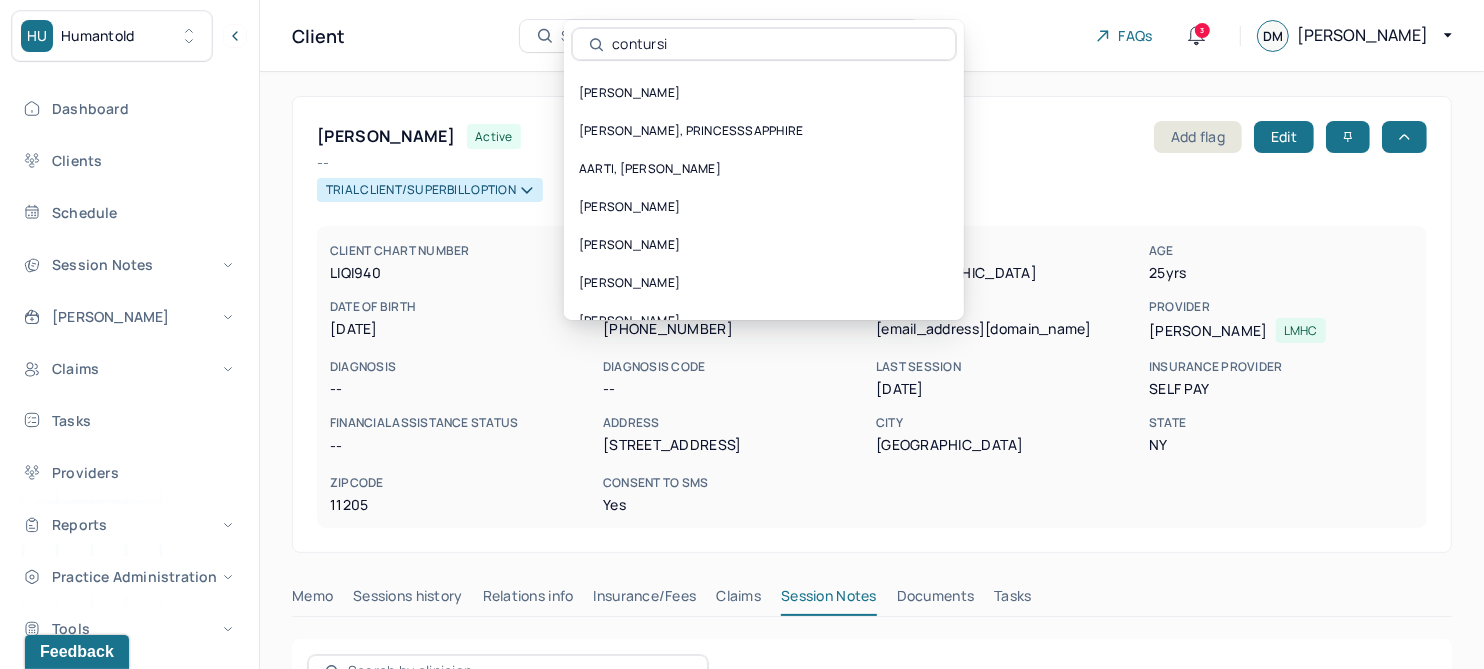 type on "contursi" 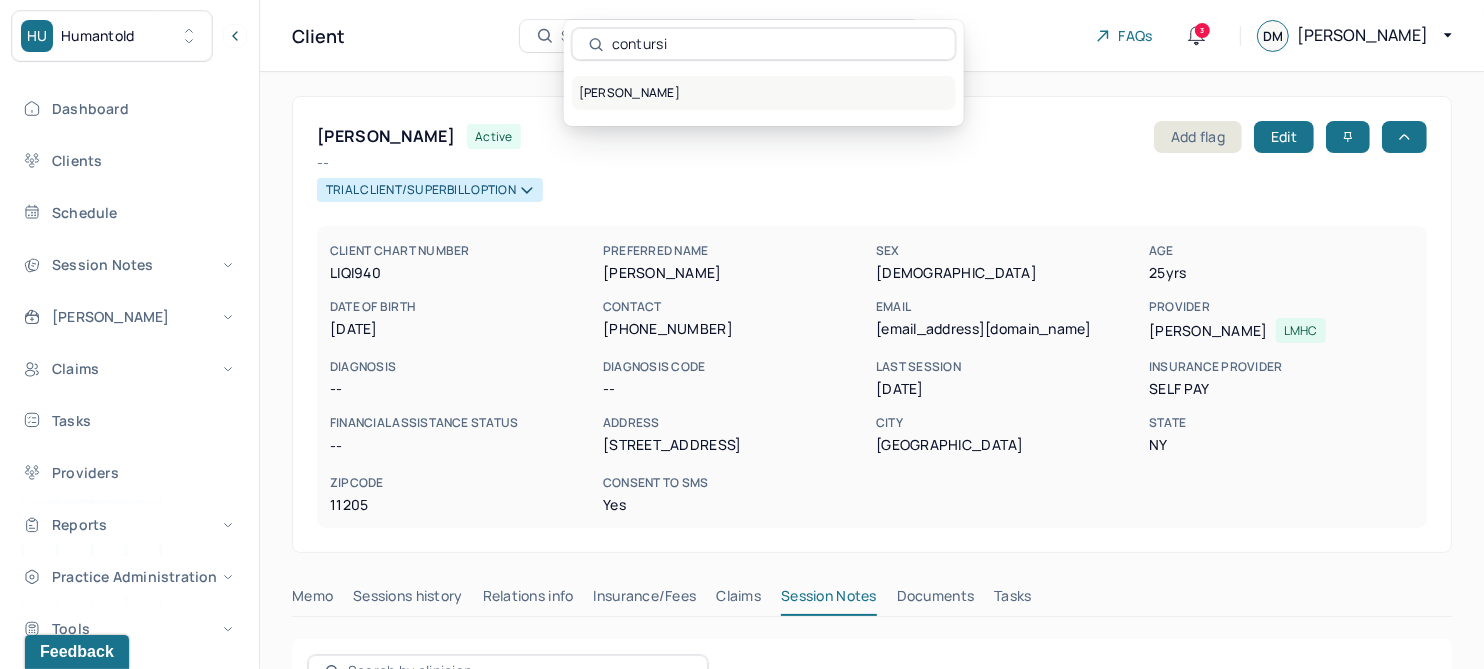click on "CONTURSI, ALLISON" at bounding box center (764, 93) 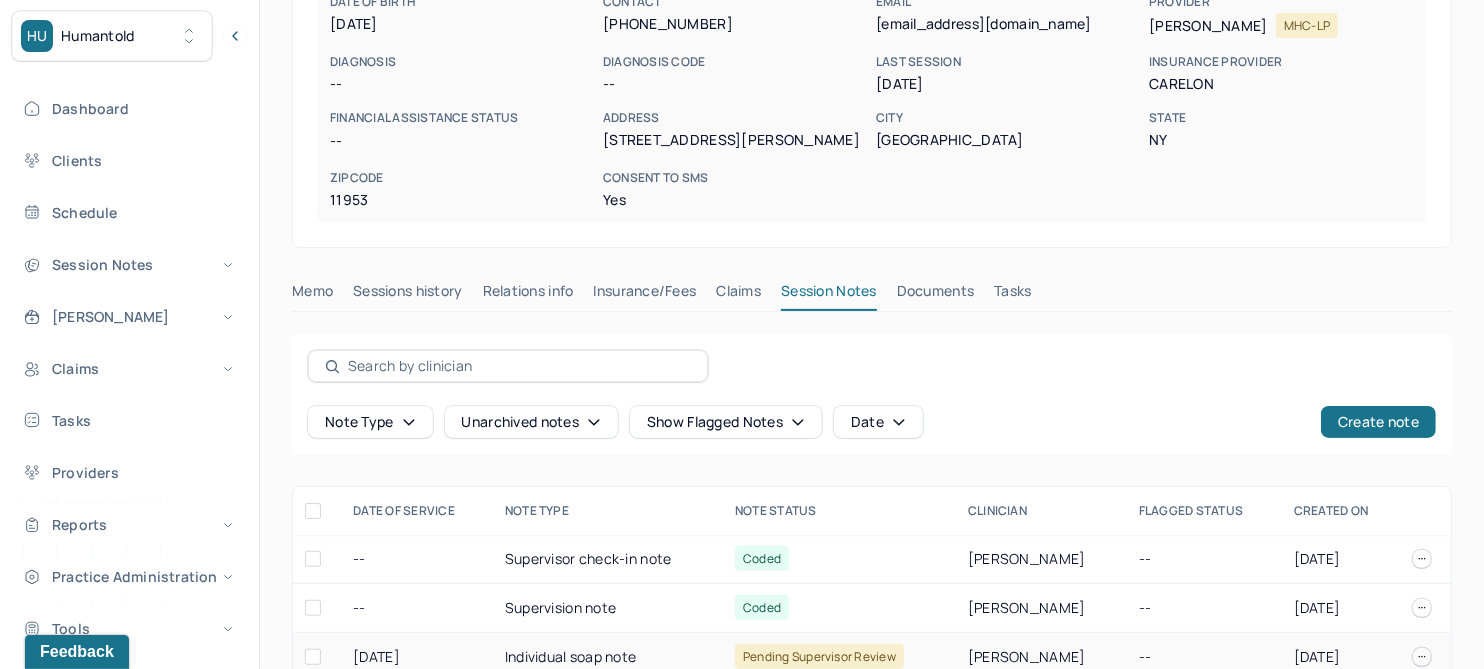 scroll, scrollTop: 0, scrollLeft: 0, axis: both 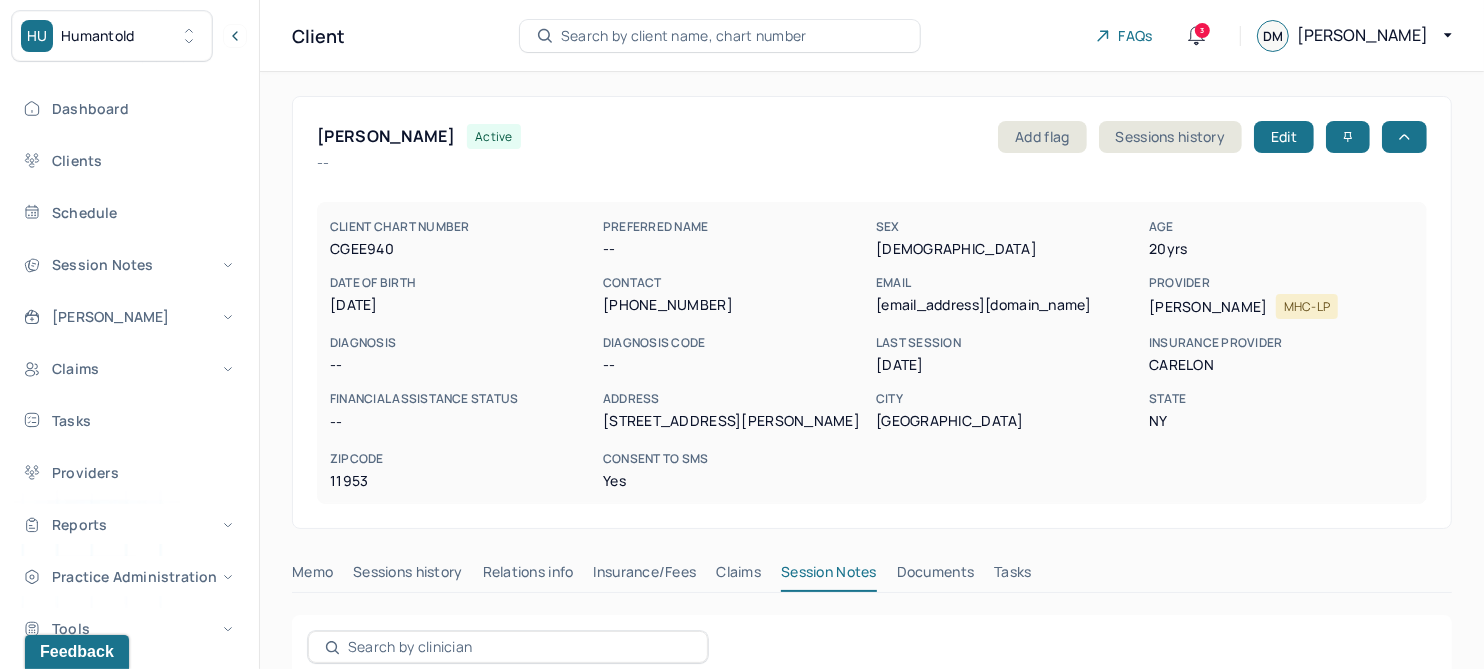 click on "Search by client name, chart number" at bounding box center (684, 36) 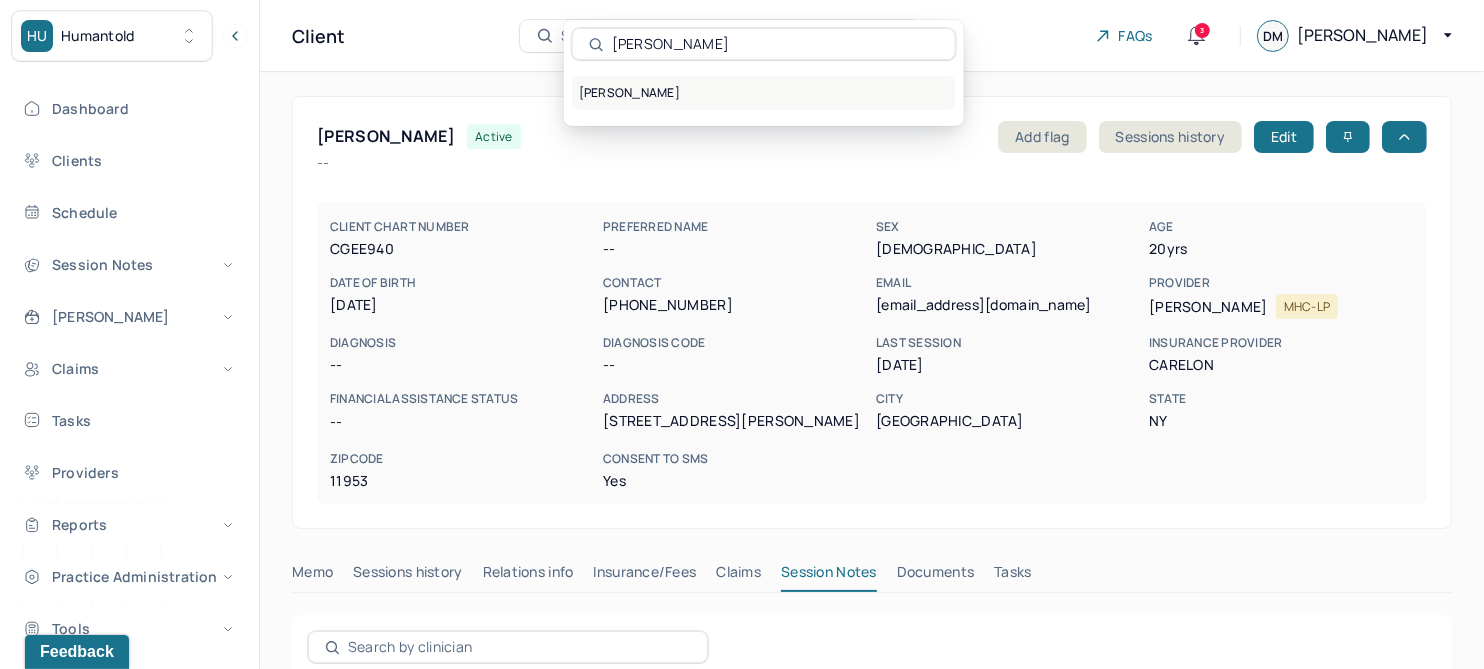 type on "burkhard" 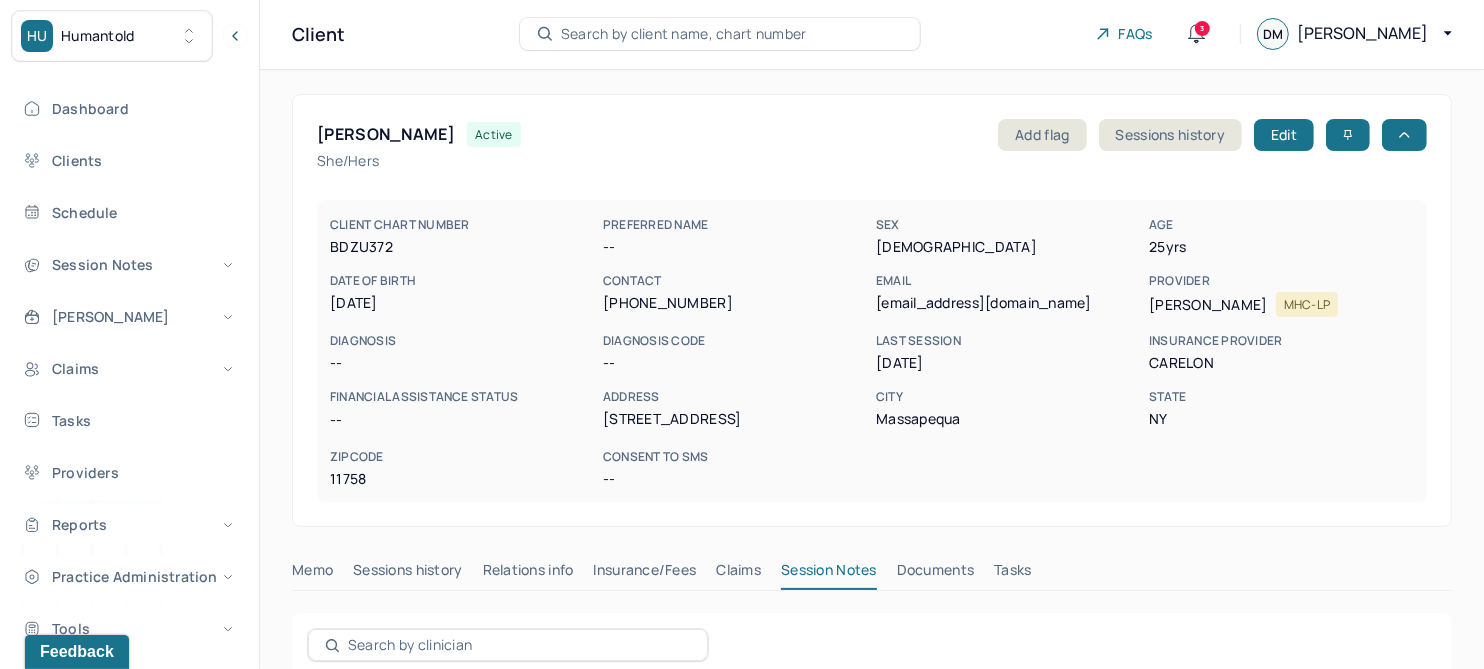 scroll, scrollTop: 0, scrollLeft: 0, axis: both 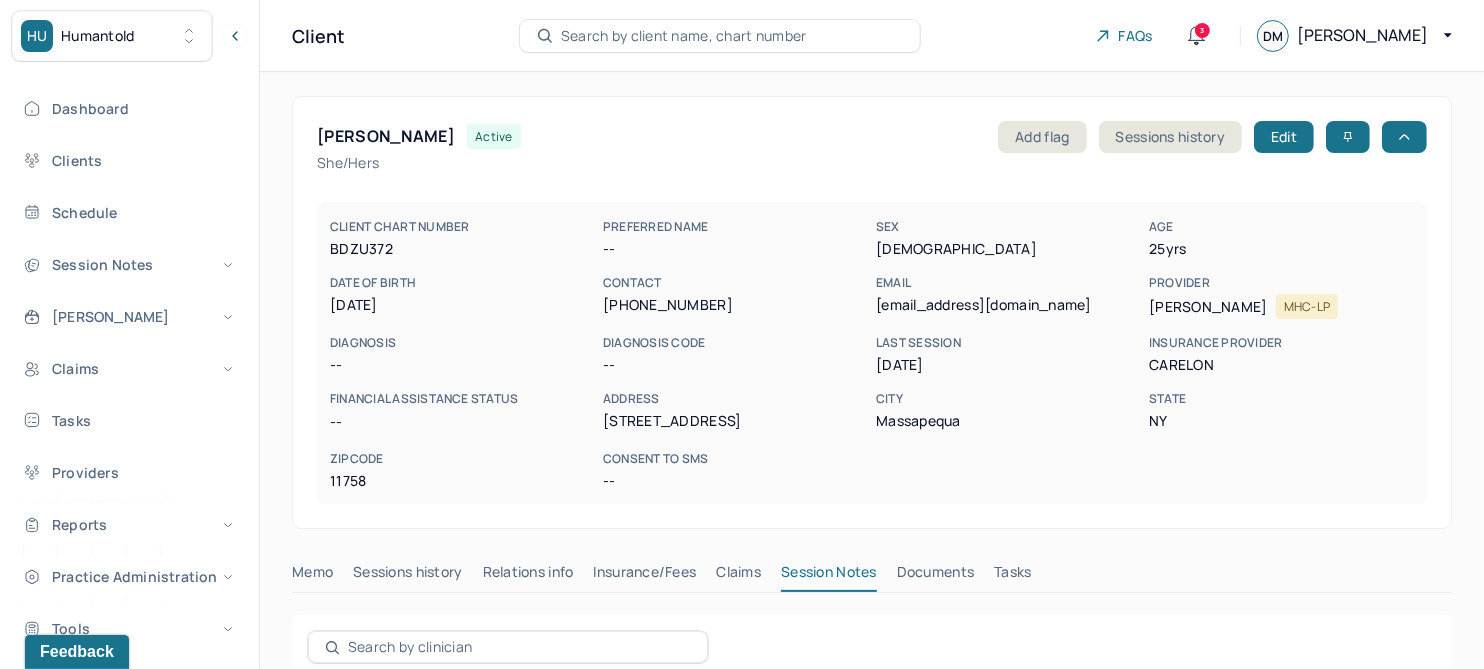 click on "Search by client name, chart number" at bounding box center (684, 36) 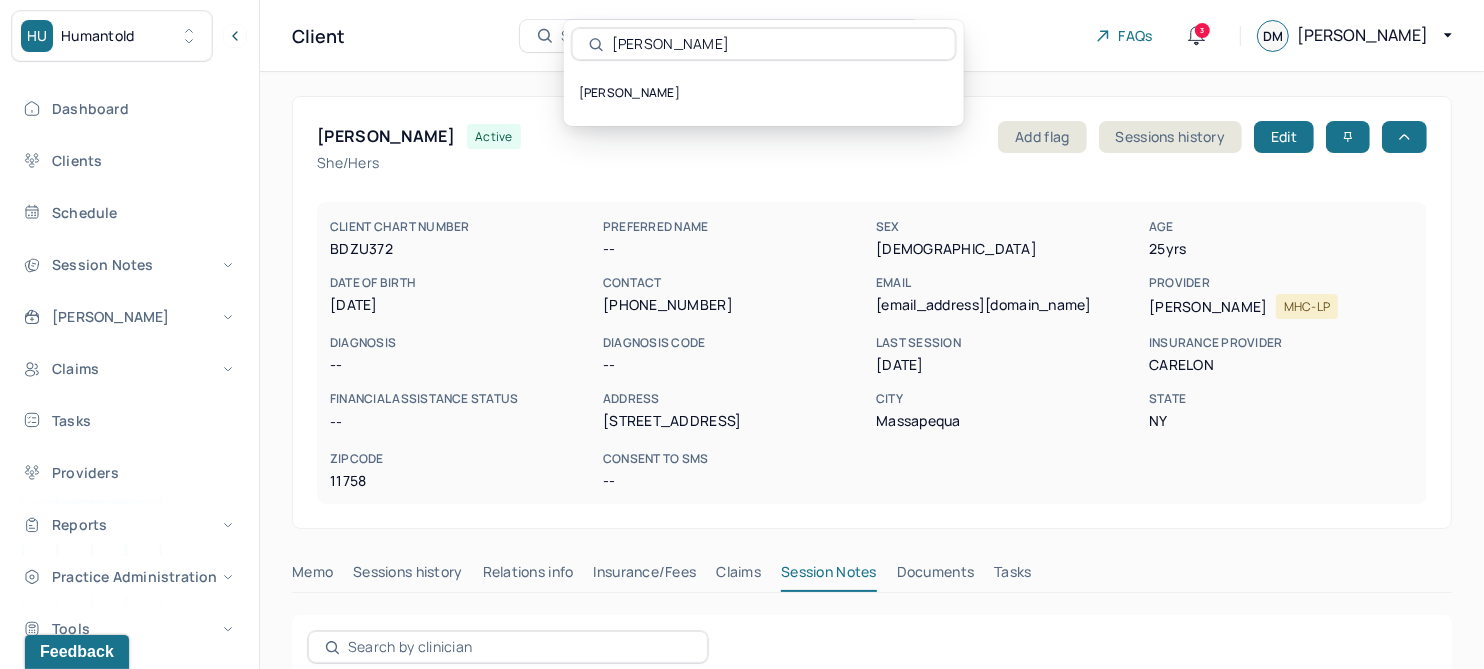 type on "balogh" 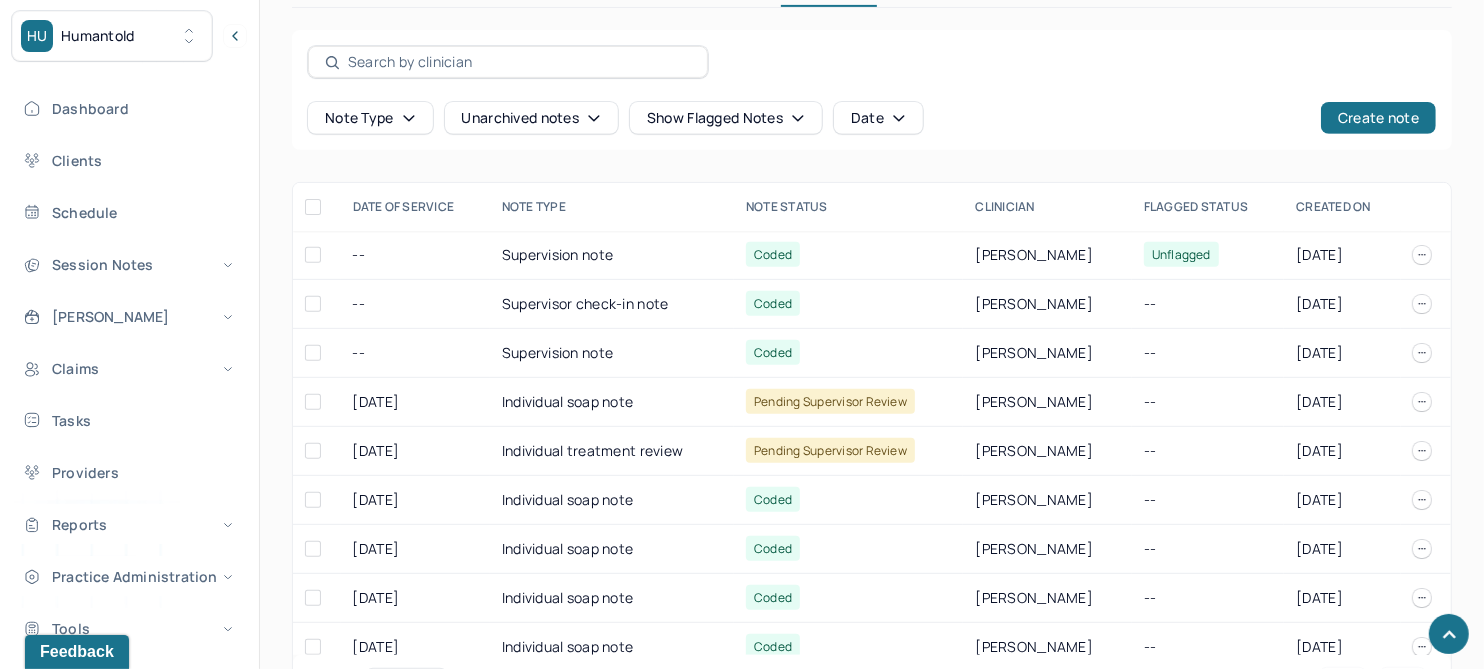 scroll, scrollTop: 0, scrollLeft: 0, axis: both 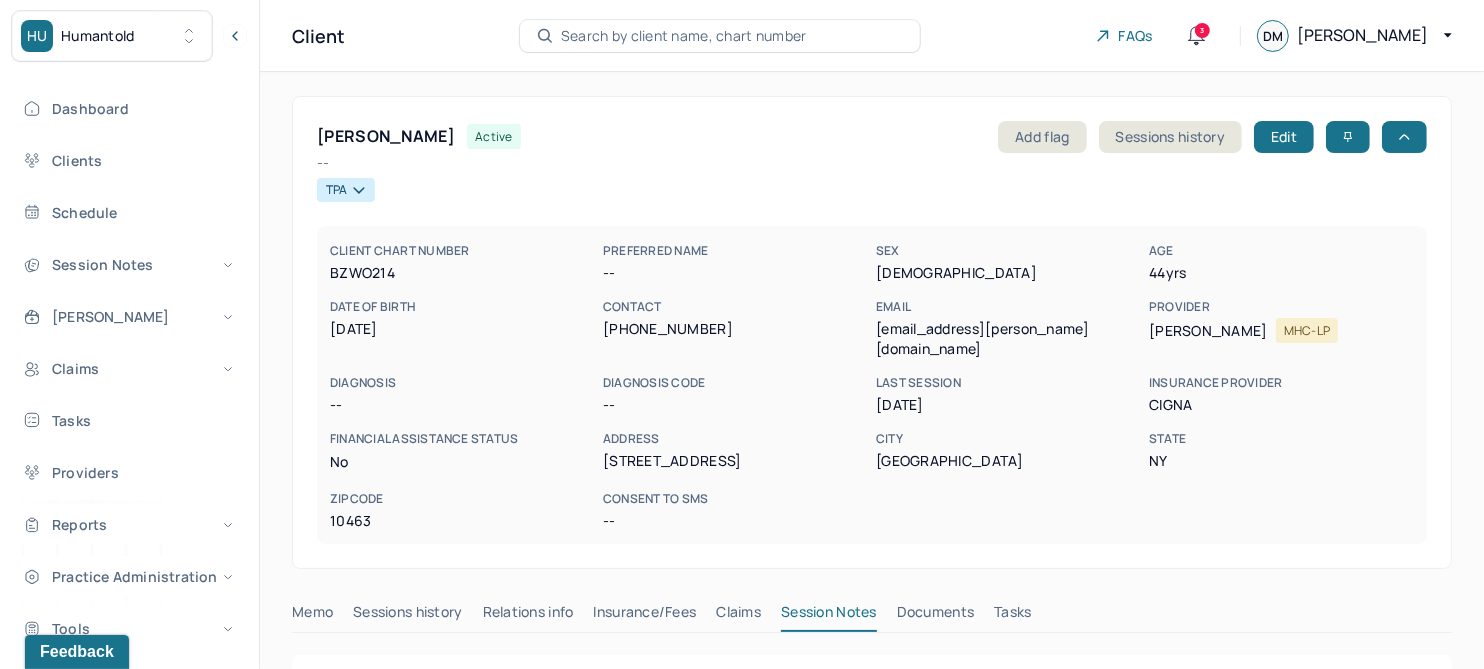click on "Search by client name, chart number" at bounding box center (684, 36) 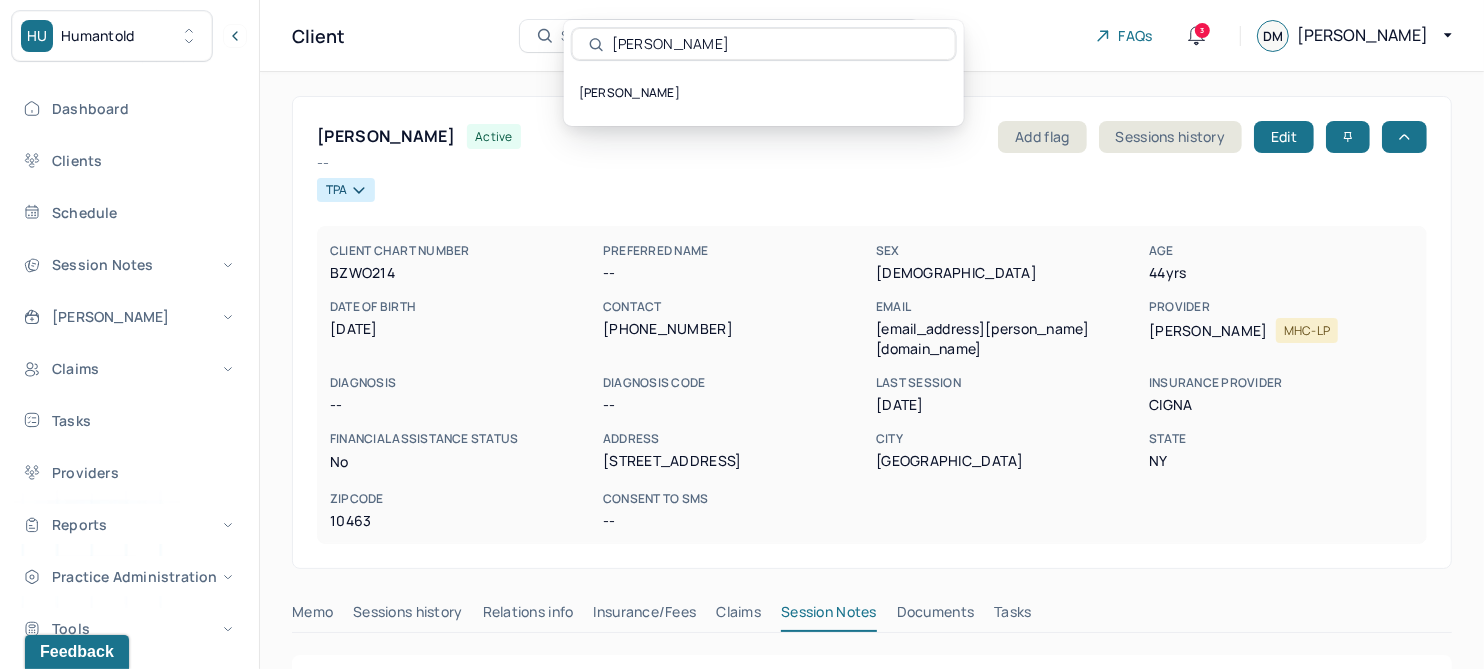 type on "dombrosky" 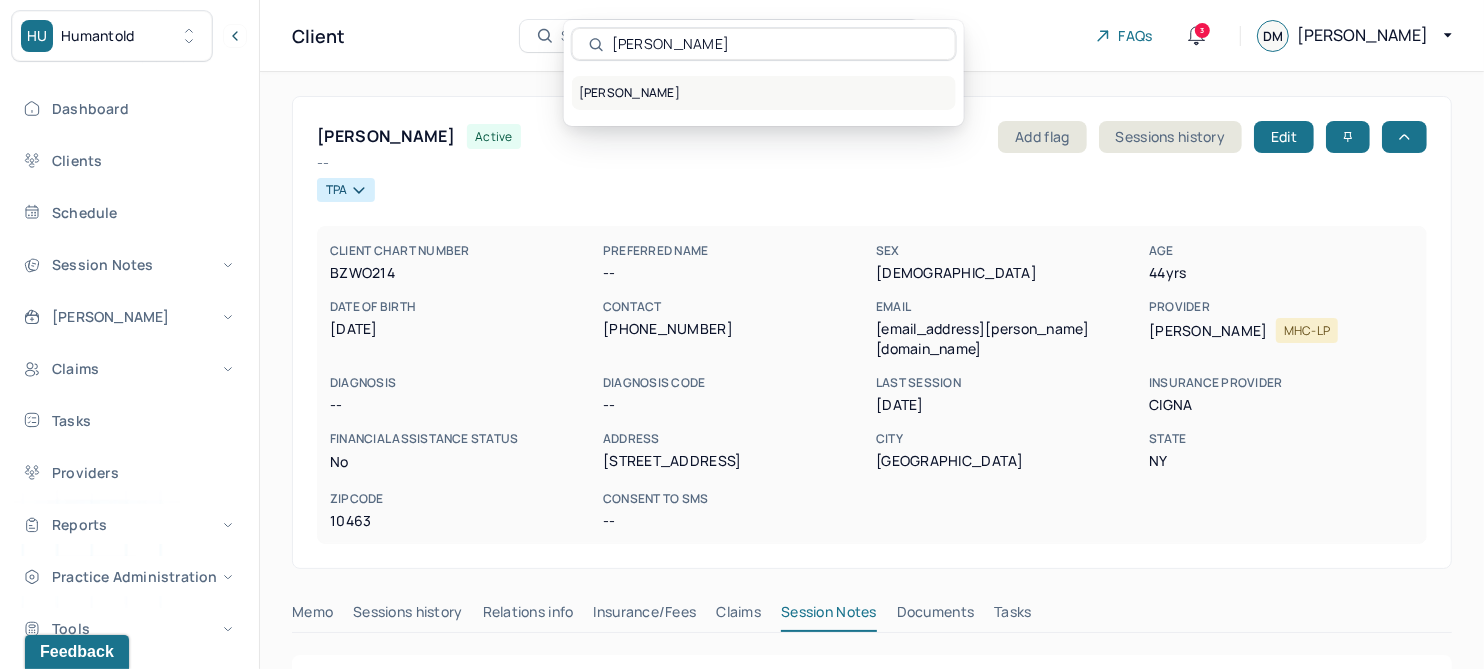 click on "DOMBROSKY, AIDAN" at bounding box center (764, 93) 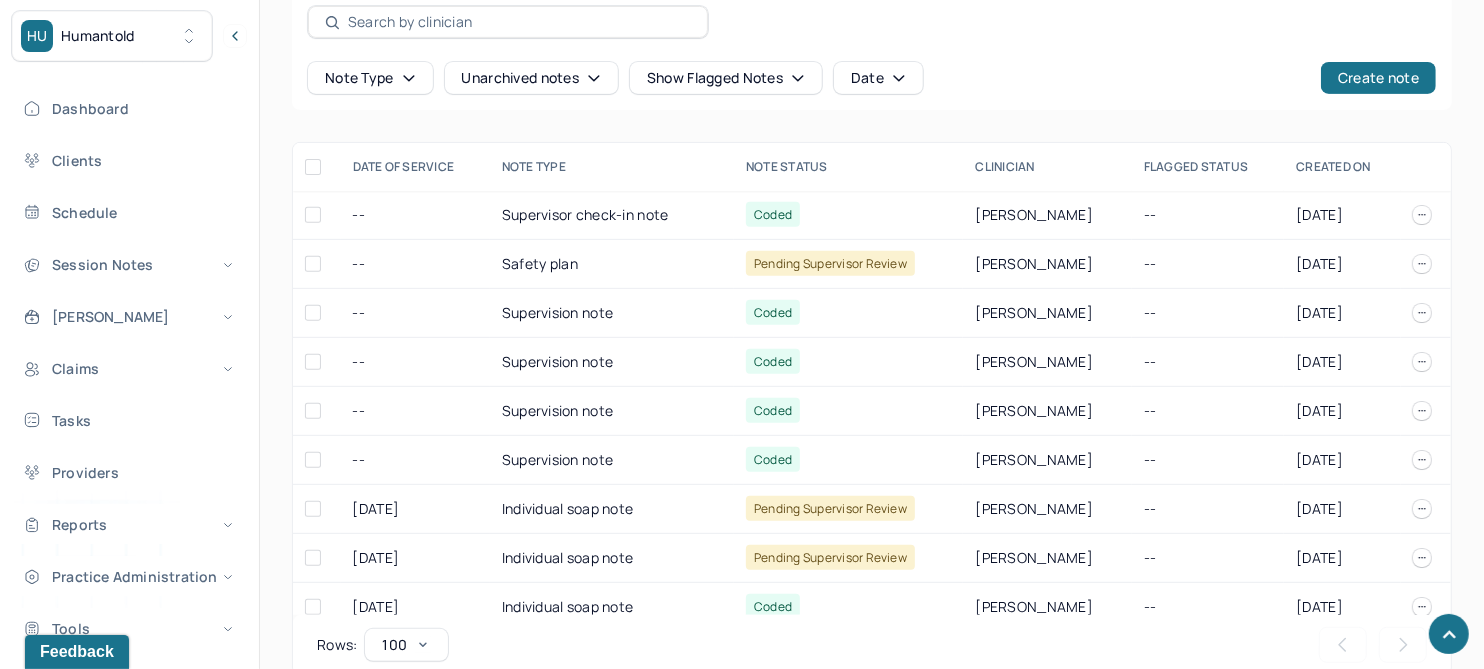 scroll, scrollTop: 0, scrollLeft: 0, axis: both 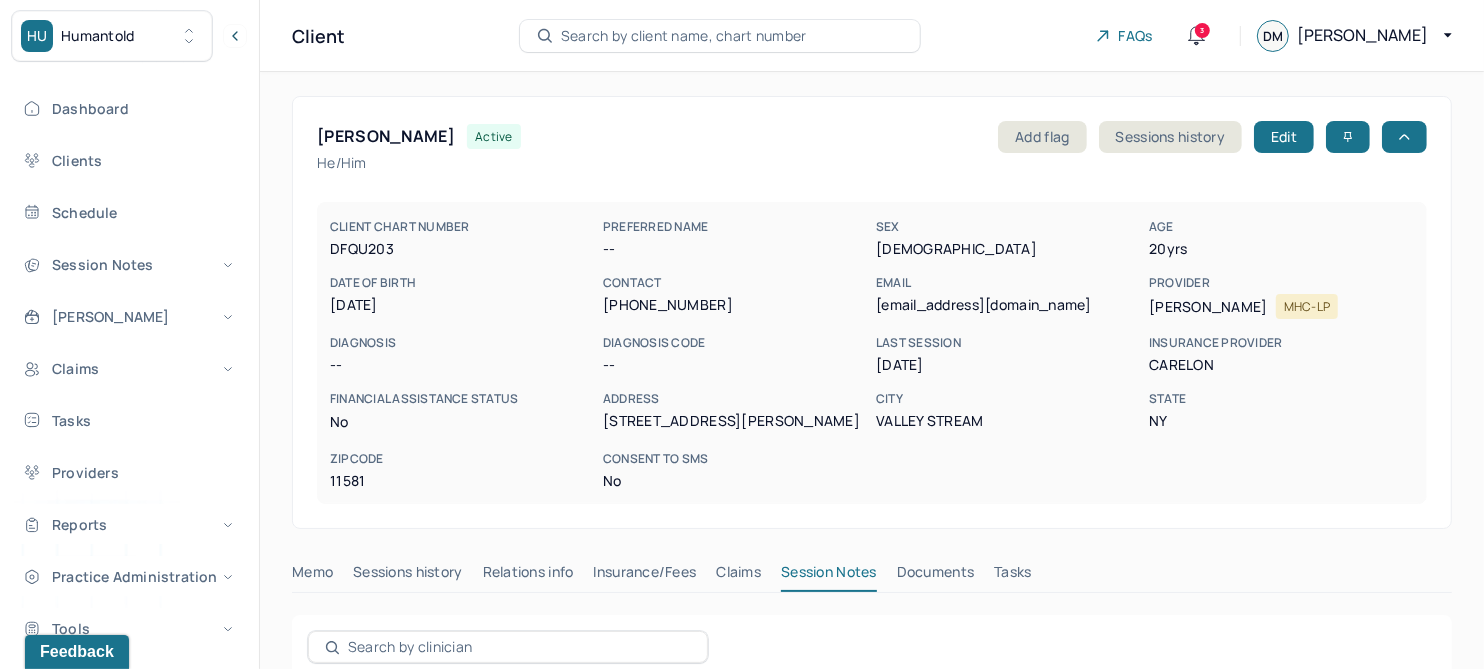 click on "Search by client name, chart number" at bounding box center (684, 36) 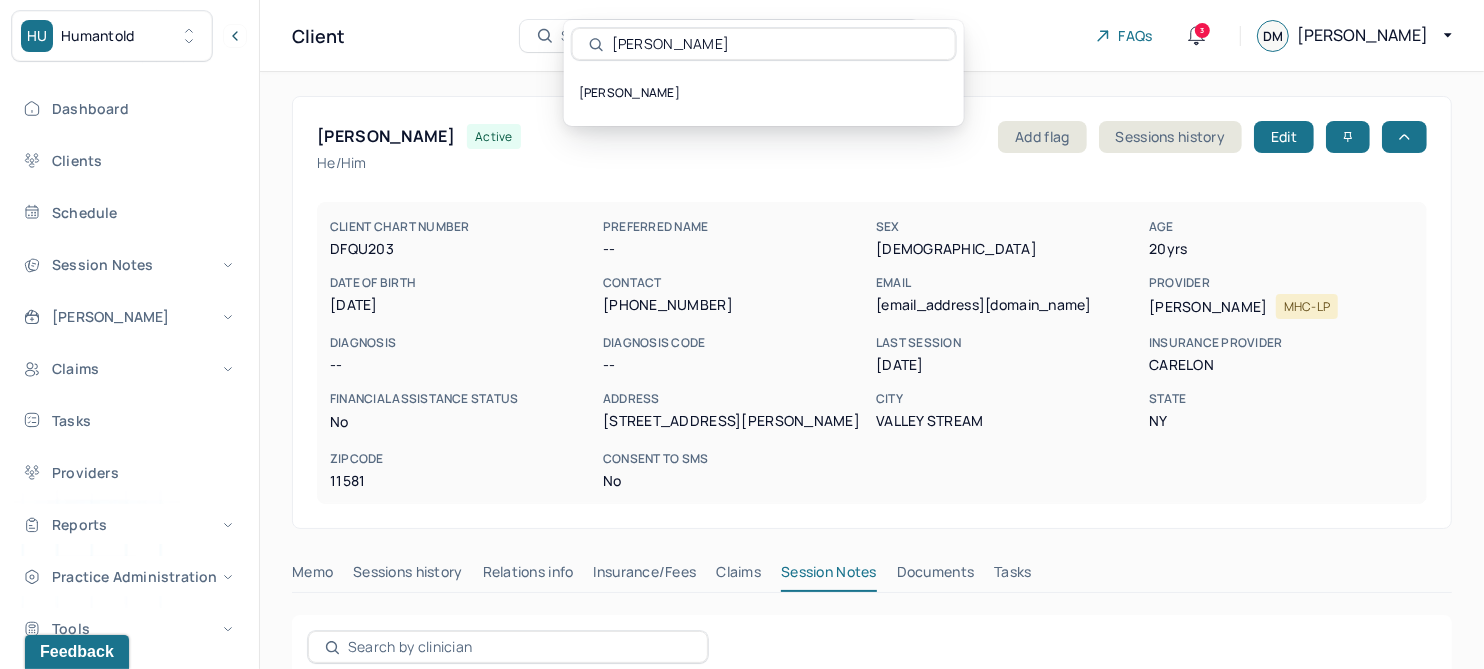 type on "pagliaro" 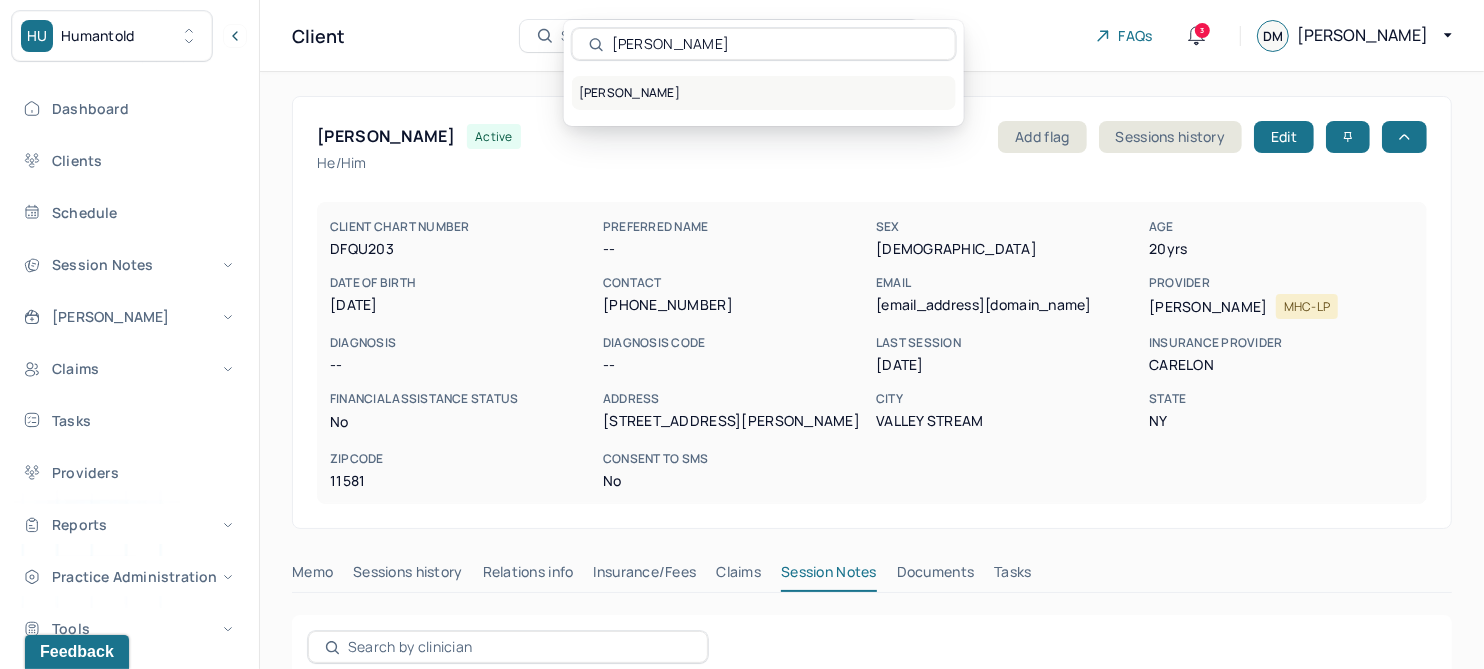 click on "PAGLIARO, RYAN" at bounding box center (764, 93) 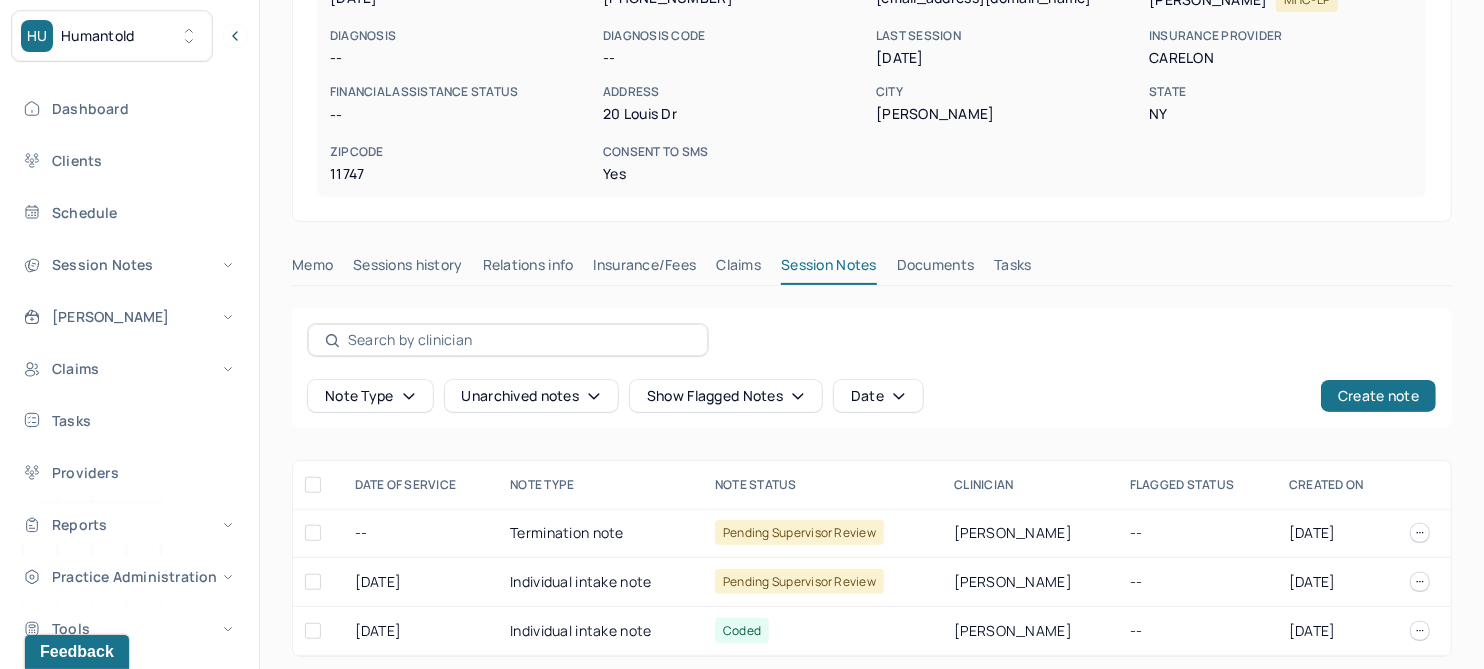 scroll, scrollTop: 0, scrollLeft: 0, axis: both 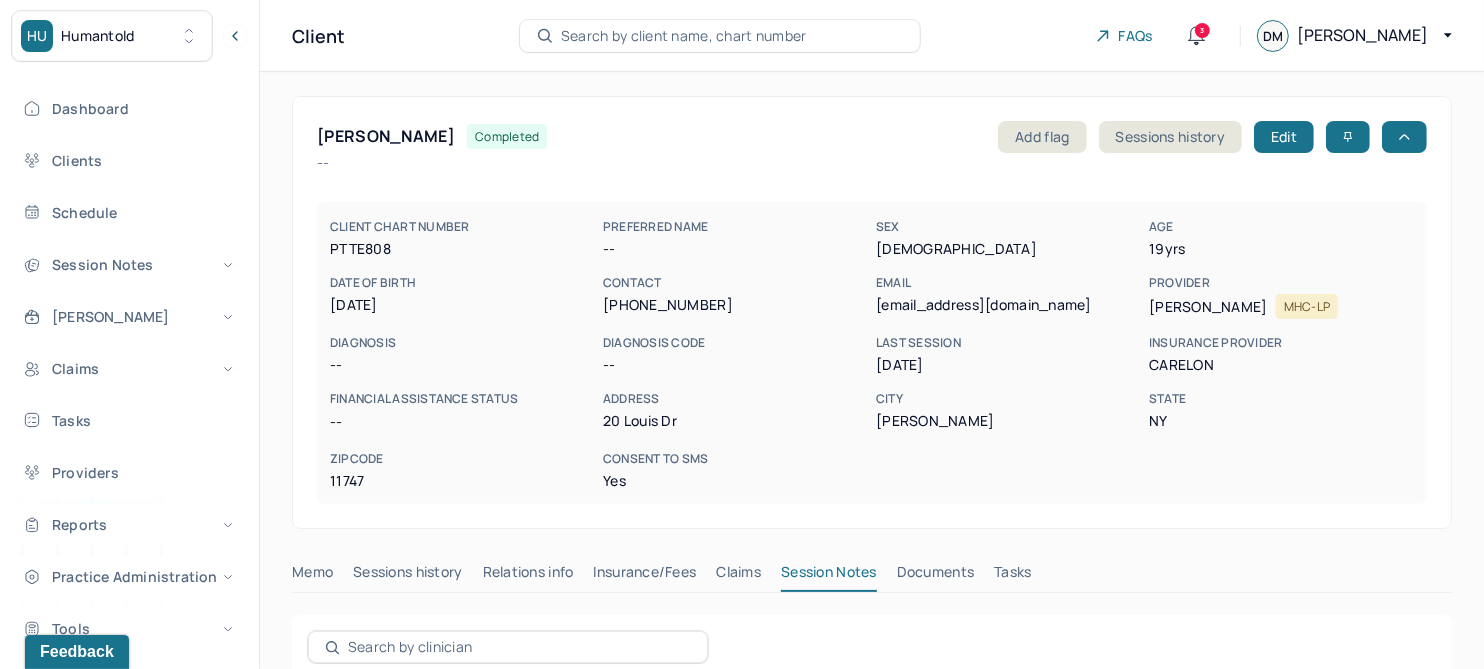 click on "Search by client name, chart number" at bounding box center (684, 36) 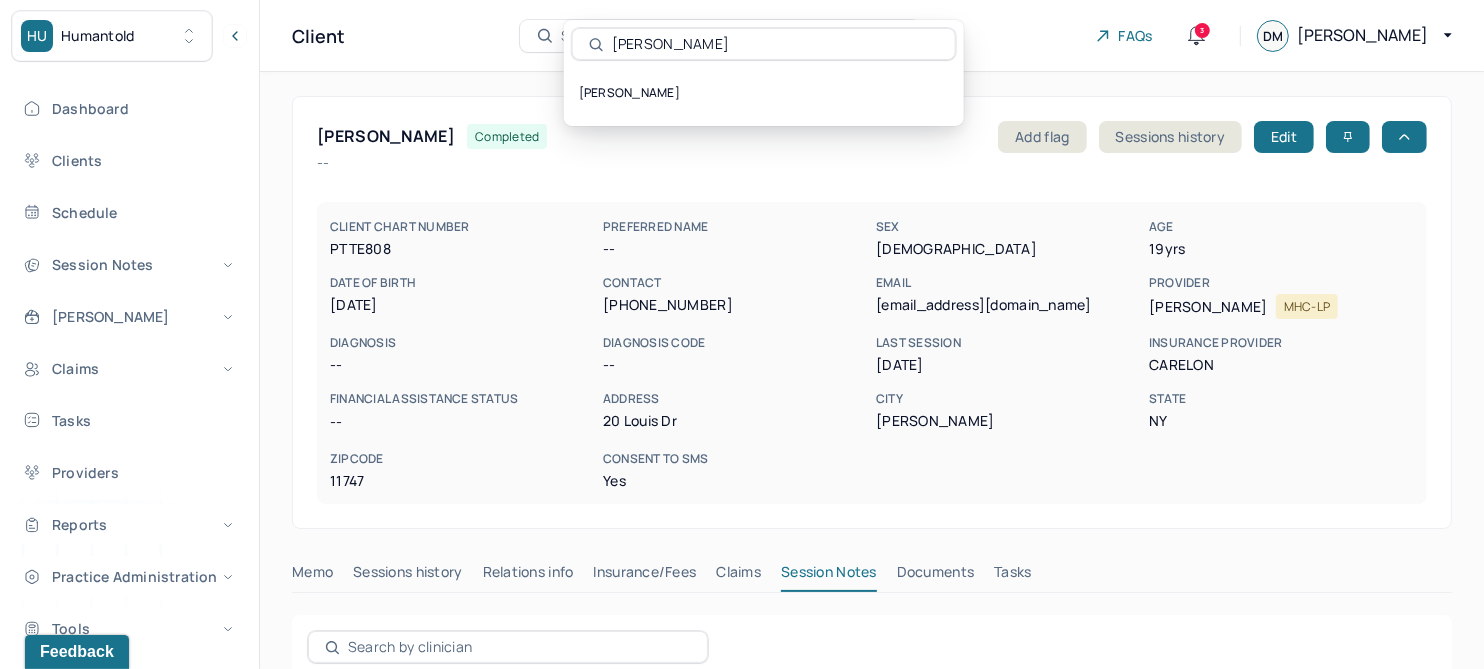 type on "weinstock" 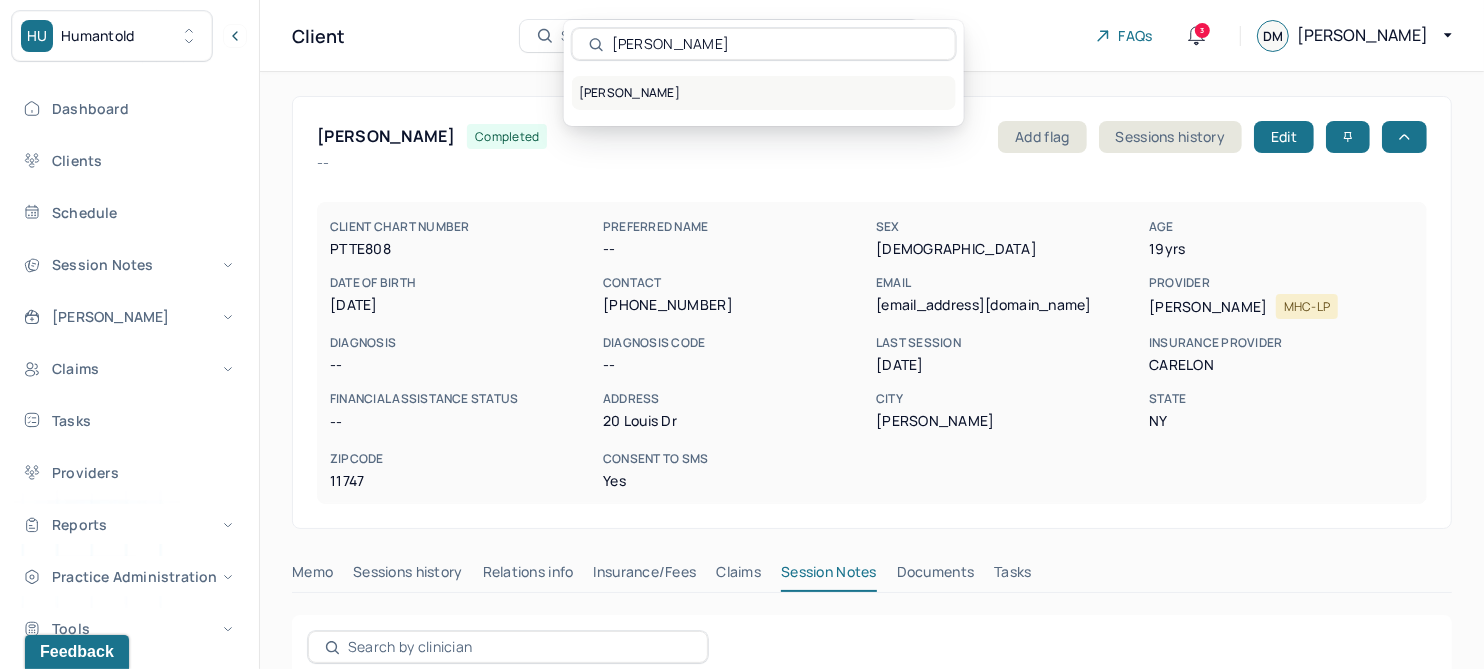 click on "WEINSTOCK, HENRY" at bounding box center (764, 93) 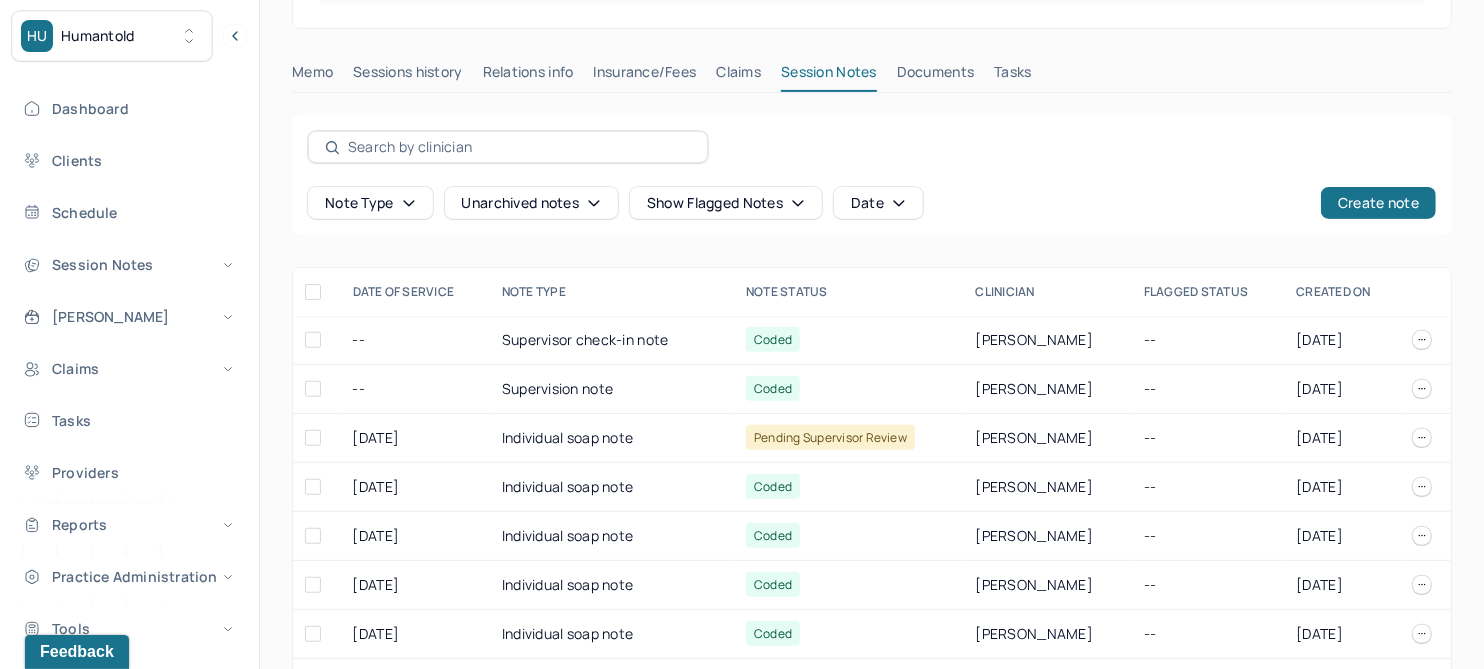 scroll, scrollTop: 0, scrollLeft: 0, axis: both 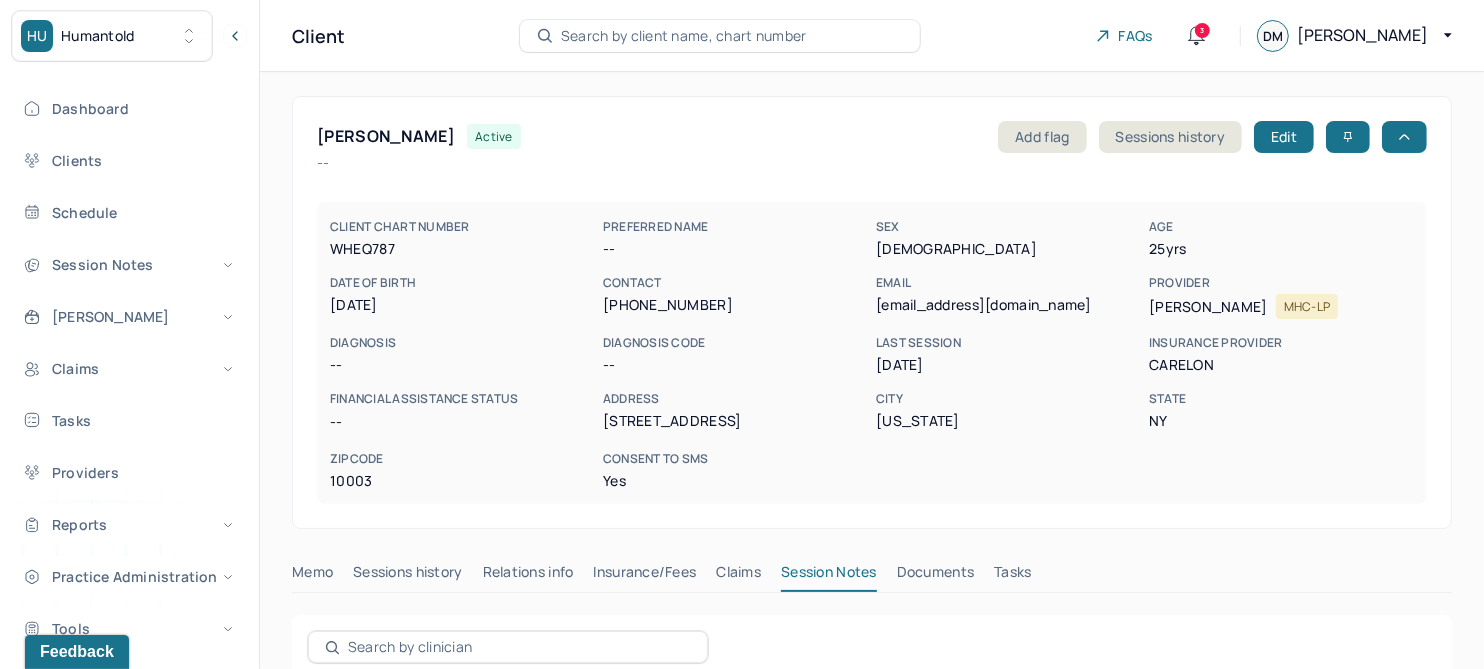 click on "Search by client name, chart number" at bounding box center [684, 36] 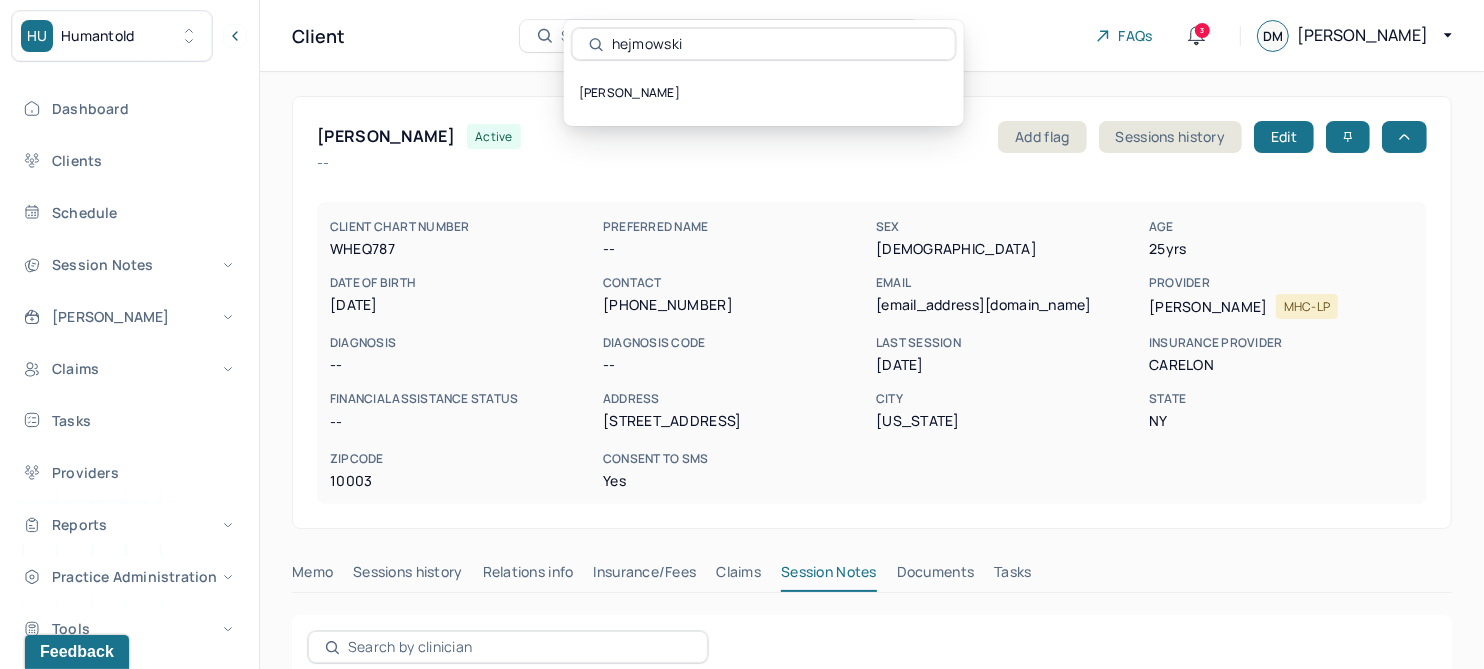type on "hejmowski" 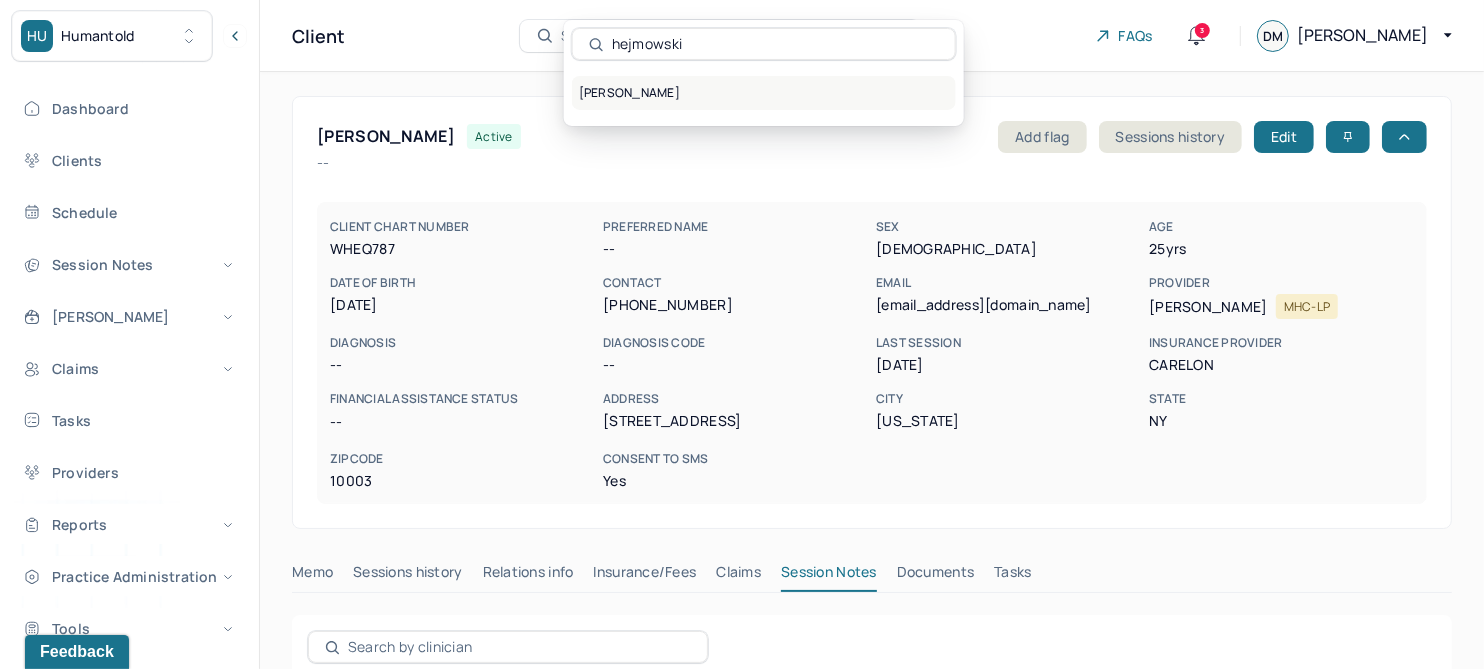 click on "HEJMOWSKI, HOLLY" at bounding box center (764, 93) 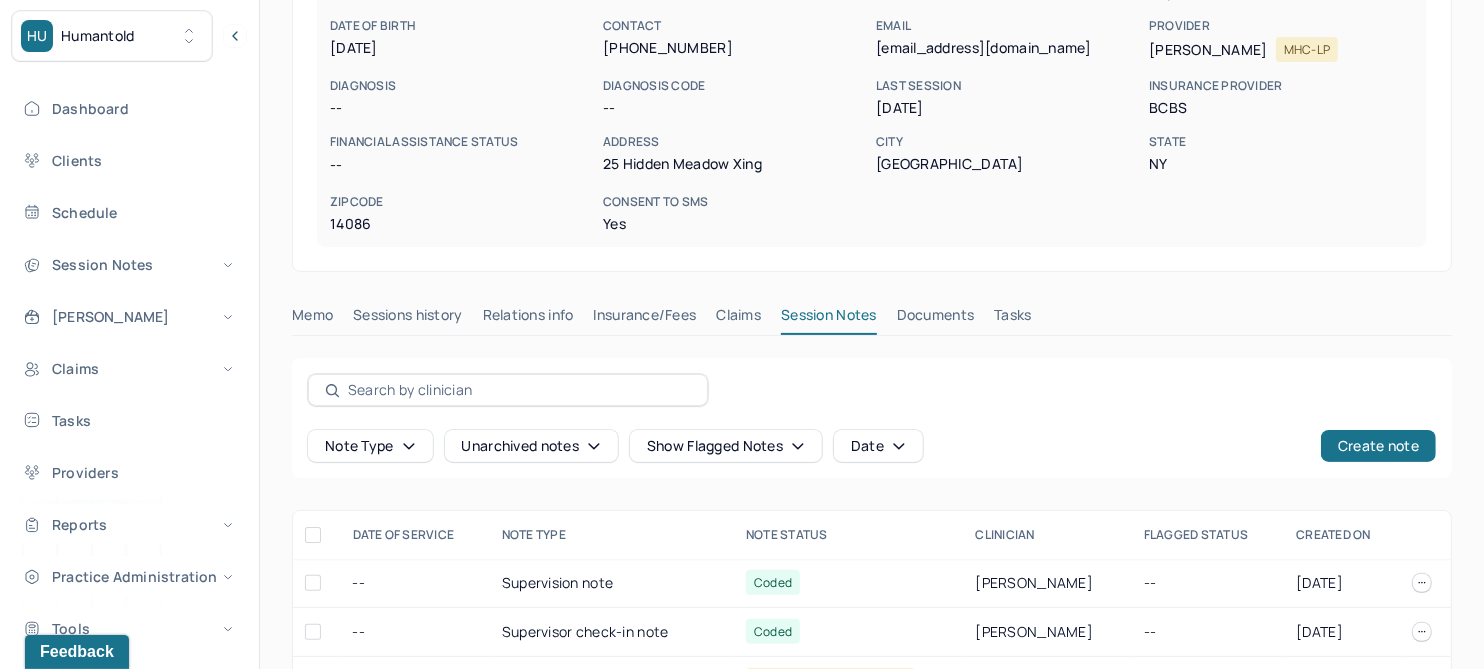 scroll, scrollTop: 0, scrollLeft: 0, axis: both 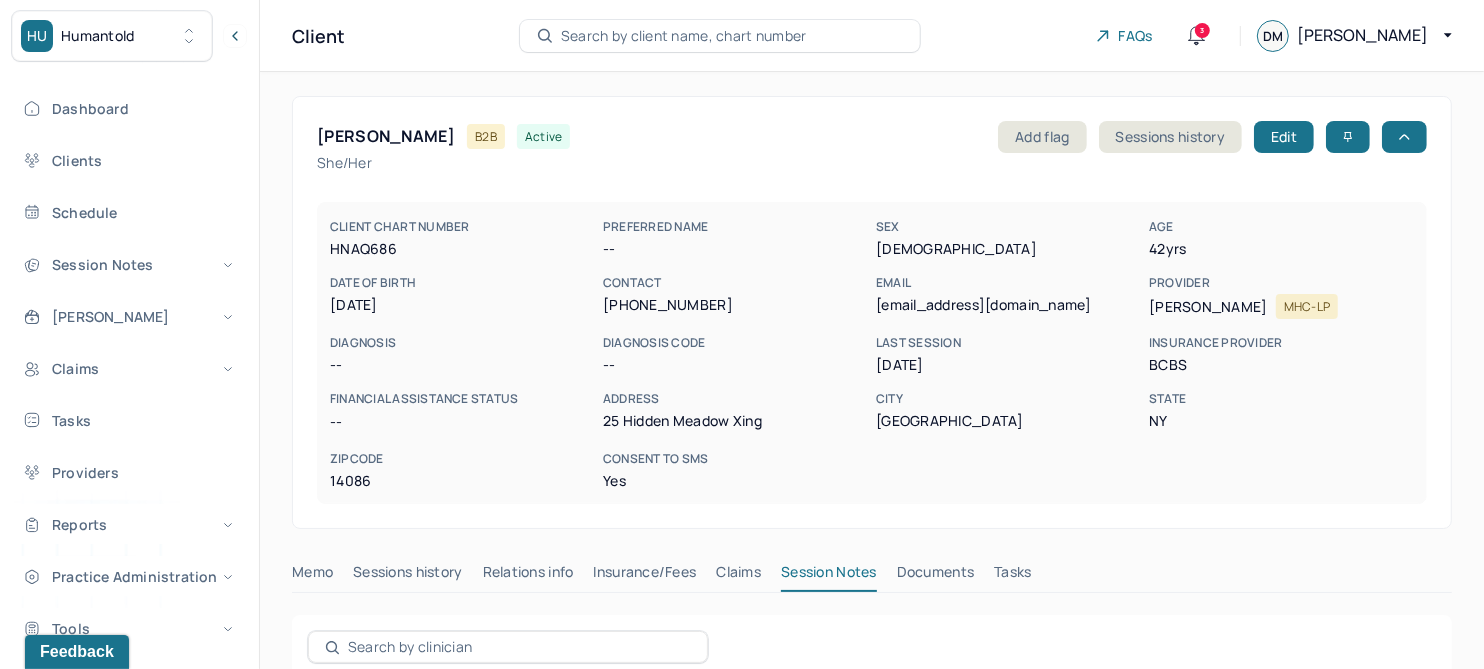 click on "Search by client name, chart number" at bounding box center [684, 36] 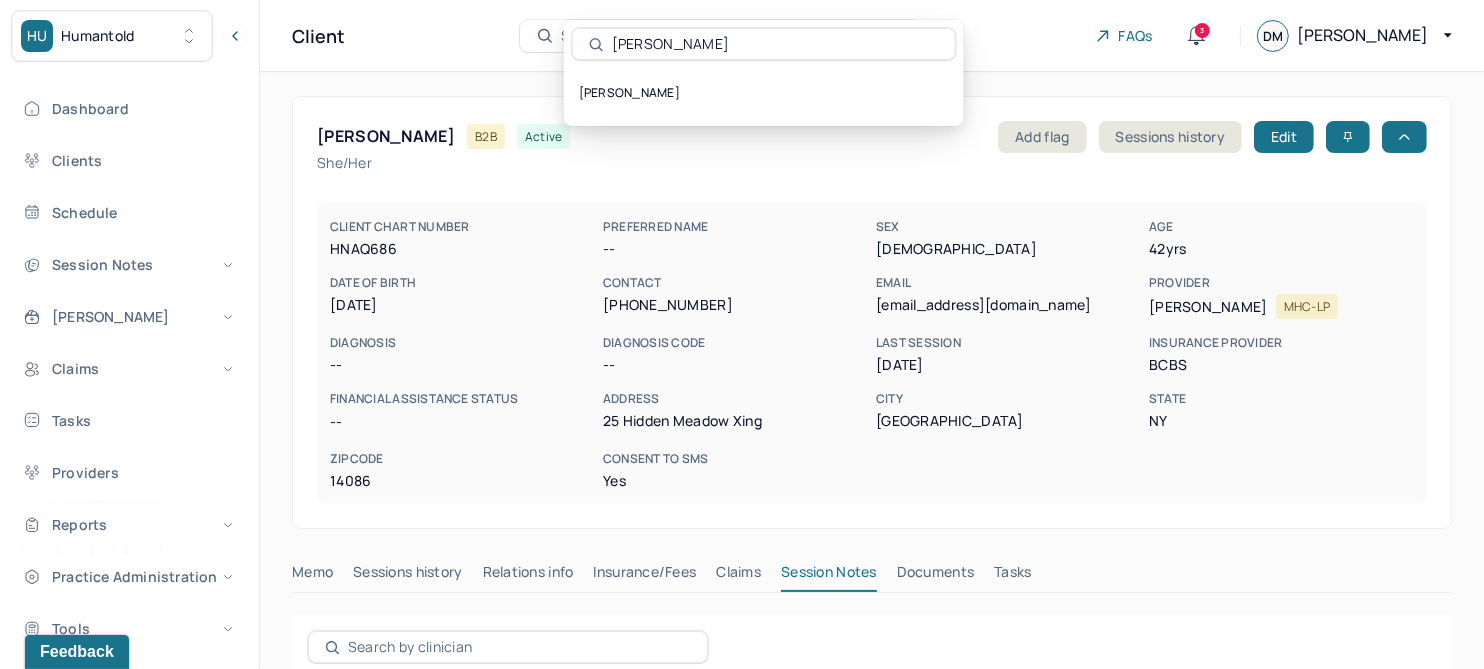 type on "curtis" 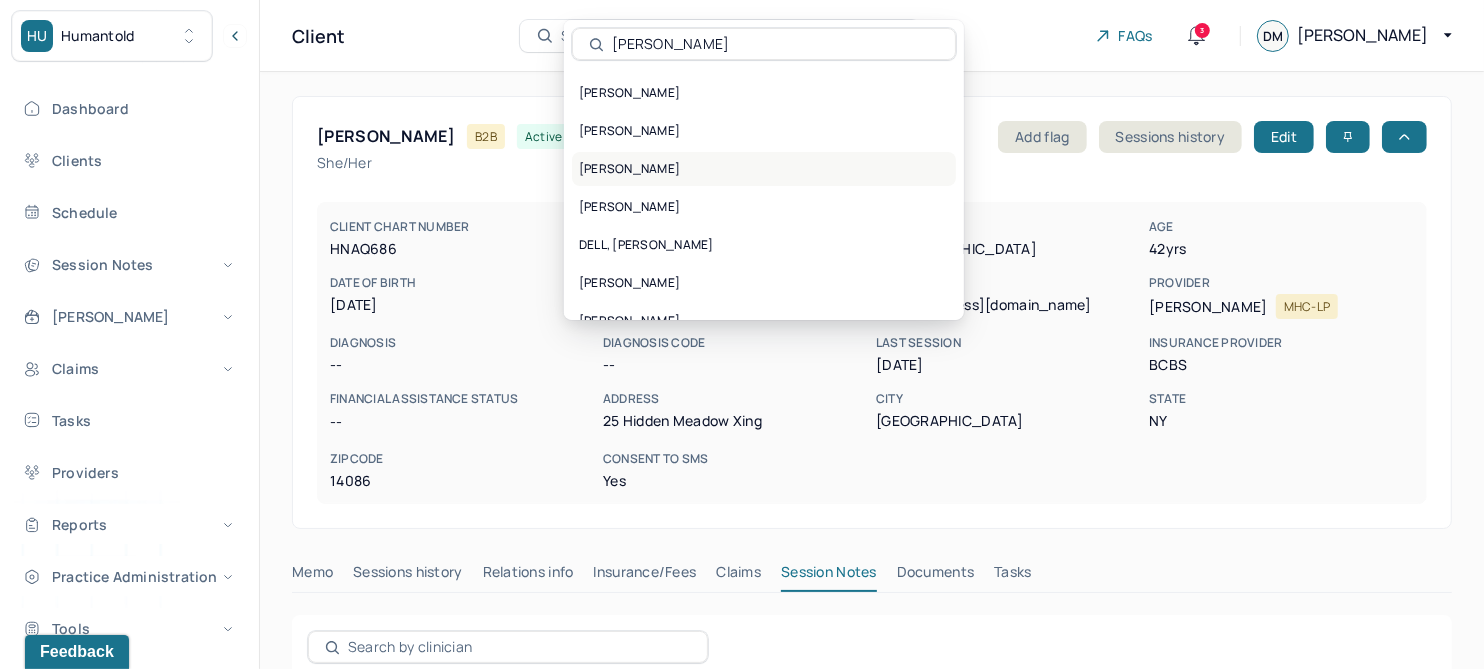 click on "CURTIS, MARGARET" at bounding box center [764, 169] 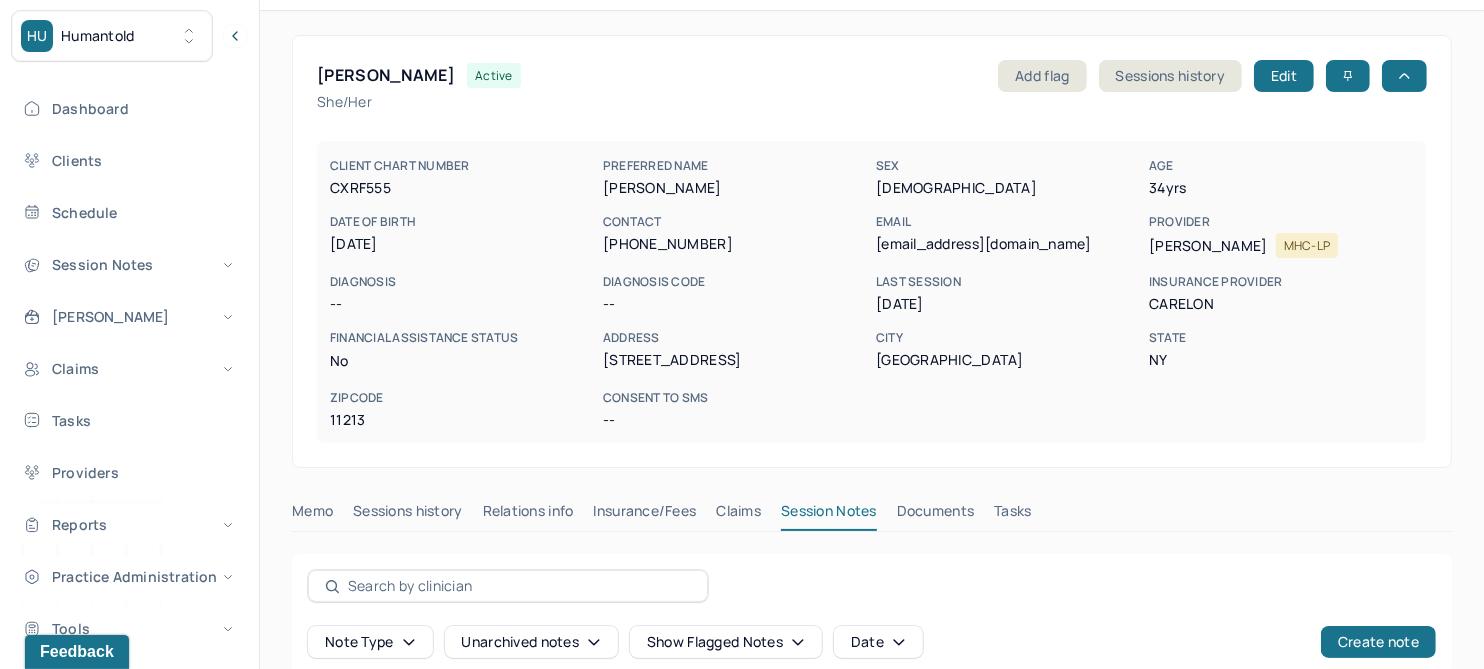 scroll, scrollTop: 0, scrollLeft: 0, axis: both 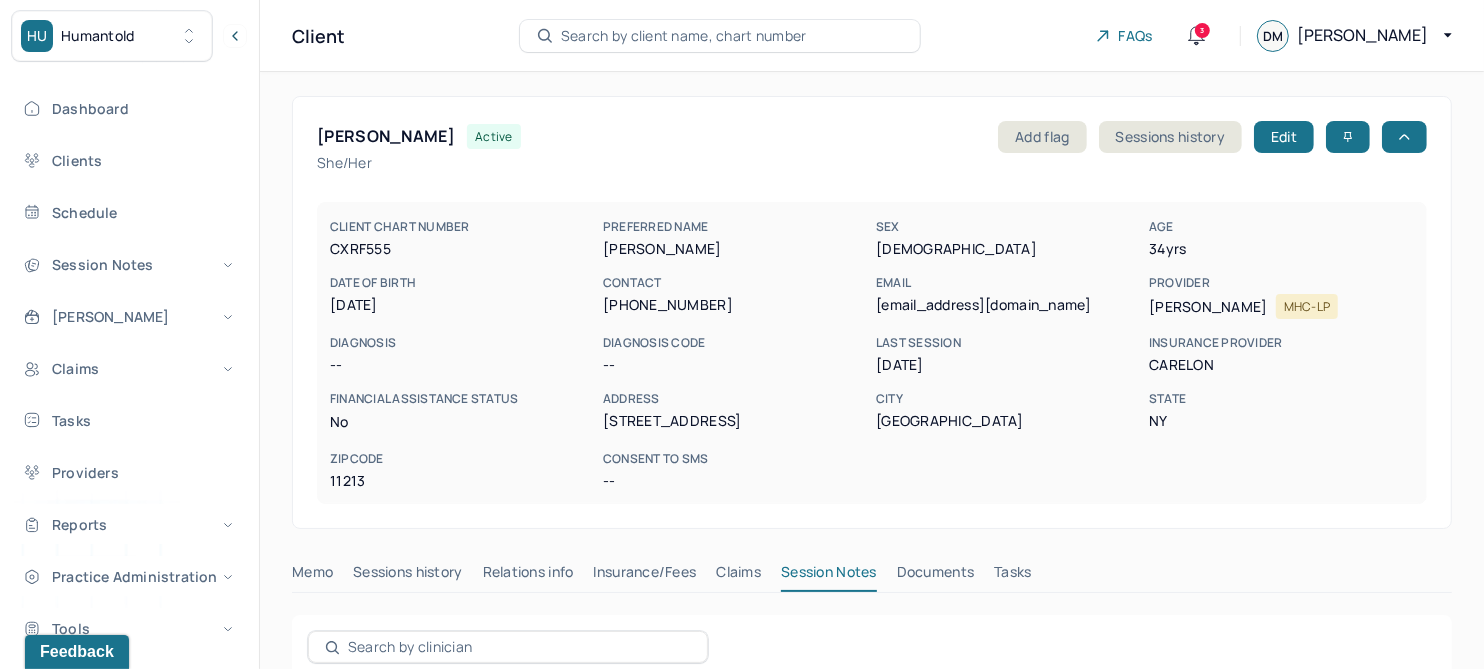 click on "Search by client name, chart number" at bounding box center [684, 36] 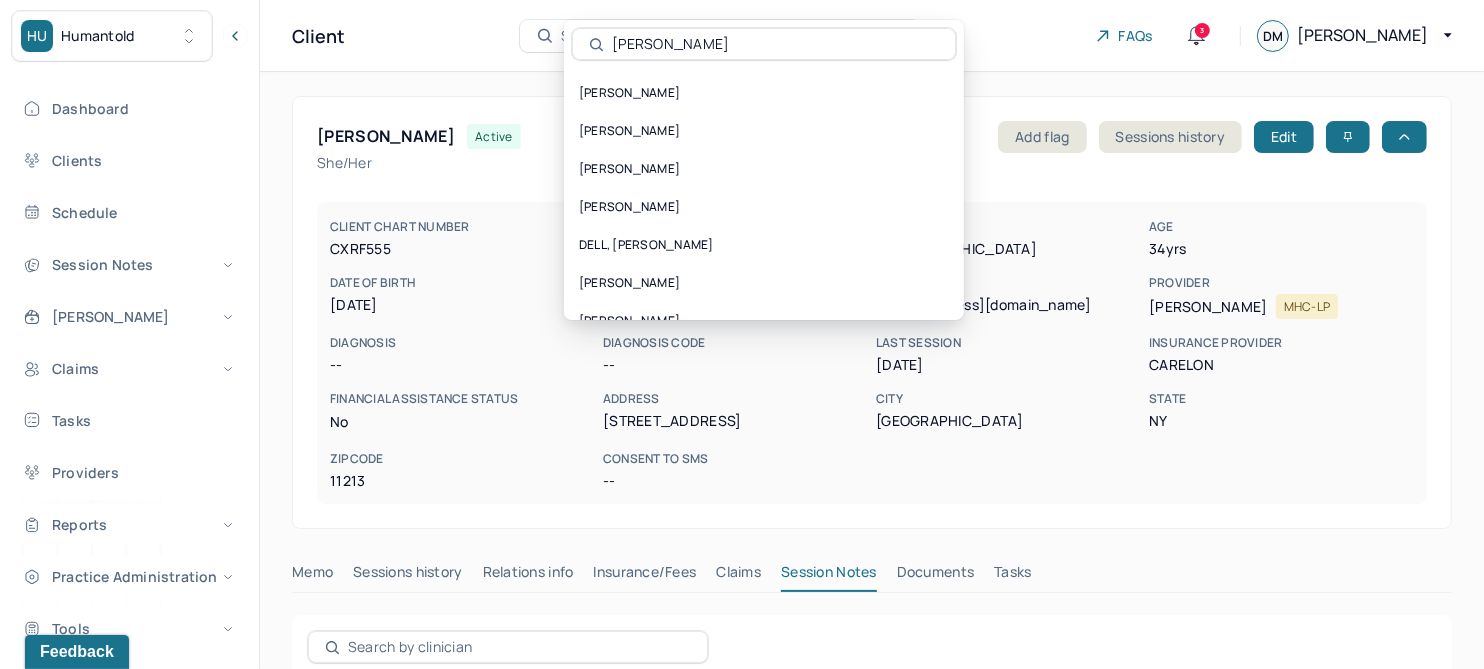 type on "shreve" 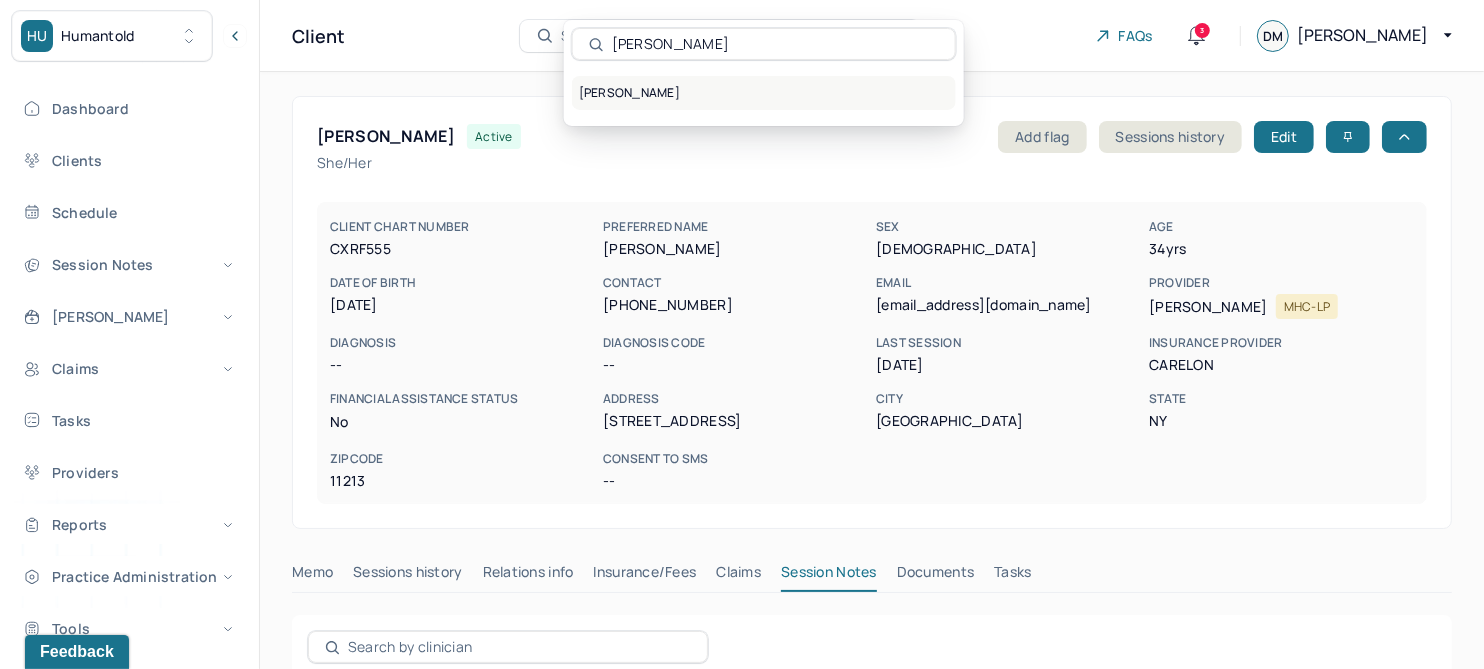 click on "SHREVE, RICHARD" at bounding box center [764, 93] 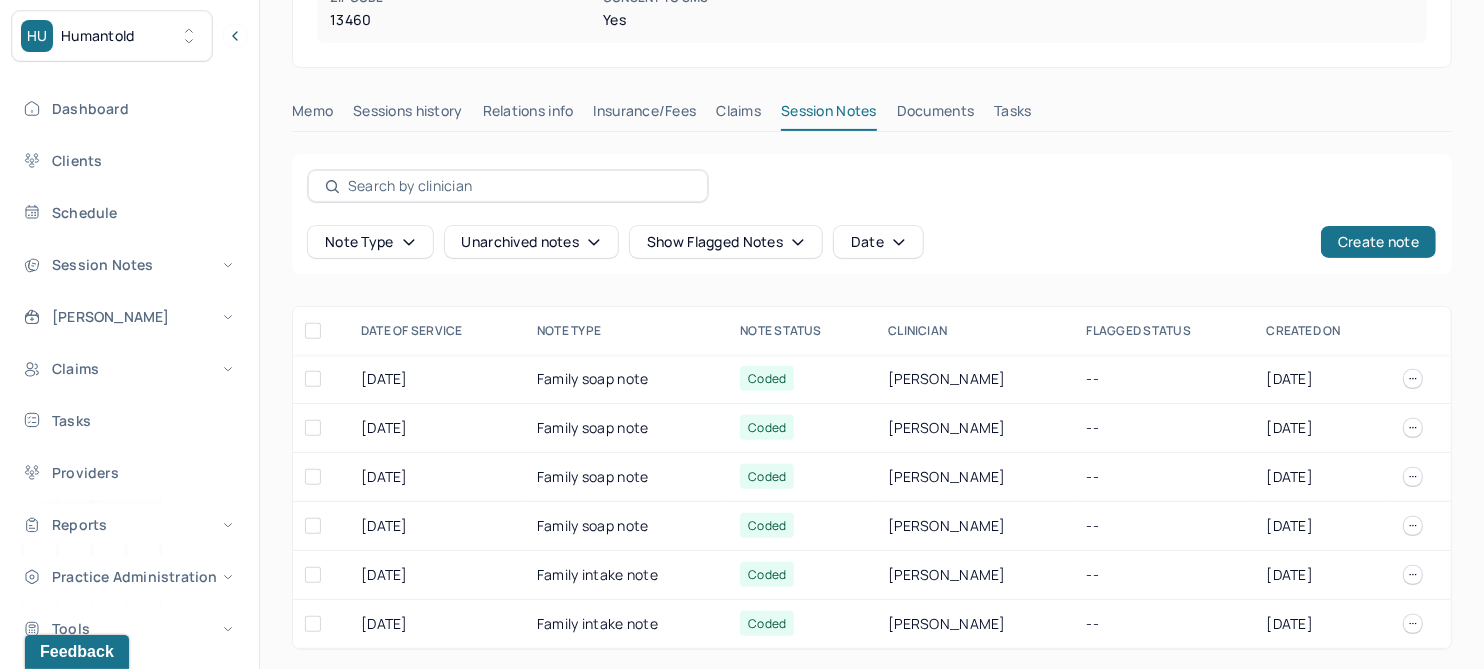 scroll, scrollTop: 462, scrollLeft: 0, axis: vertical 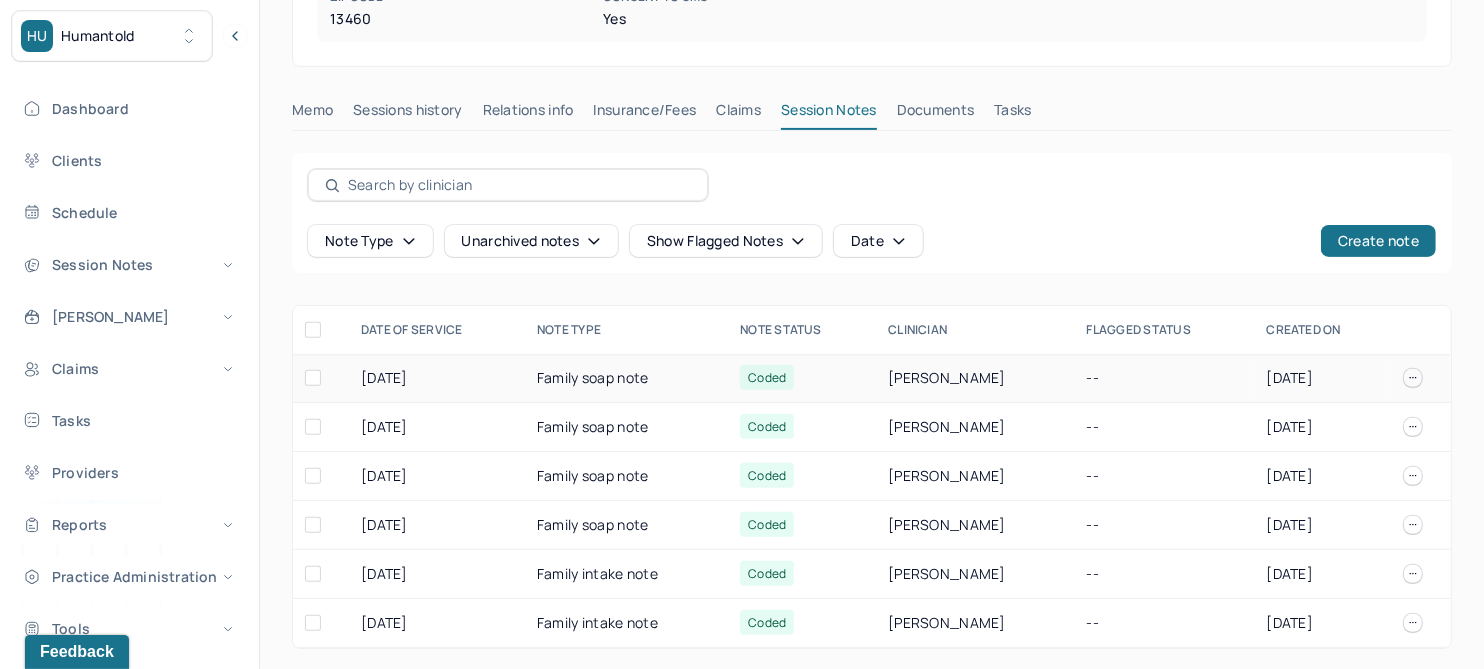 click on "Family soap note" at bounding box center [626, 378] 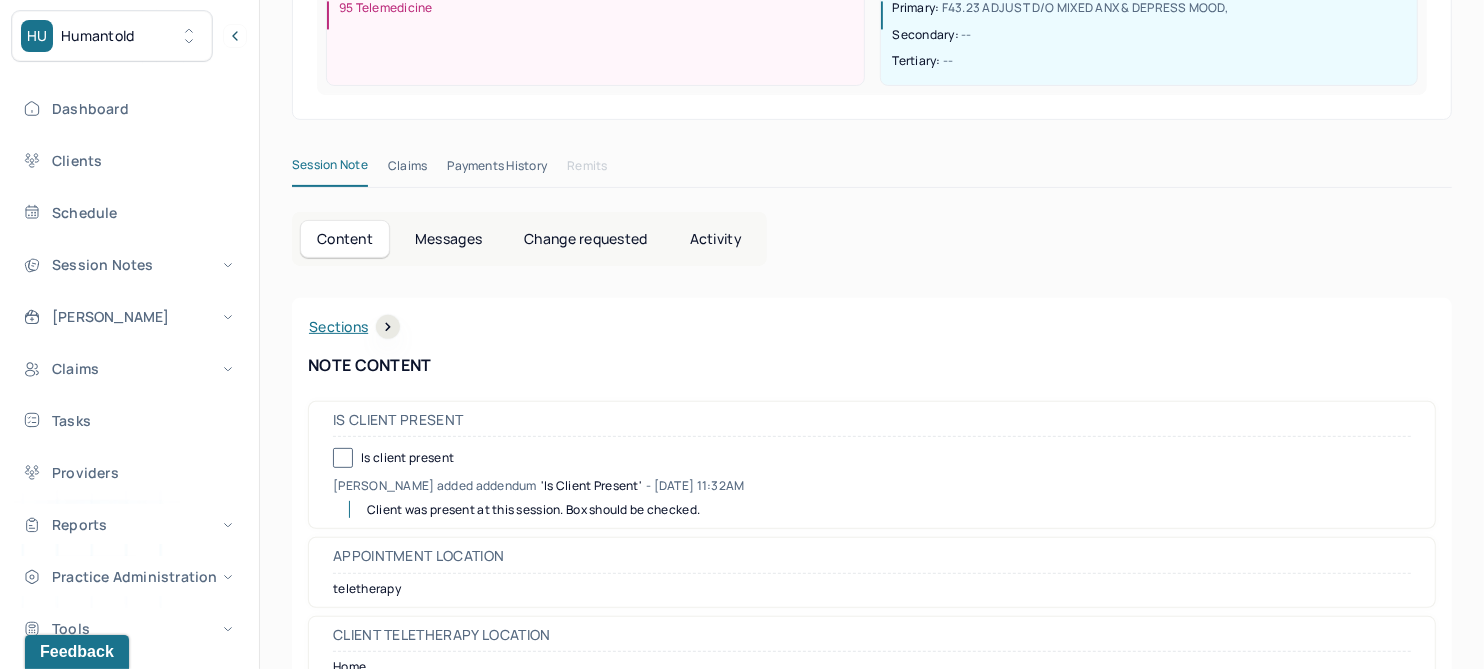click on "Change requested" at bounding box center [585, 239] 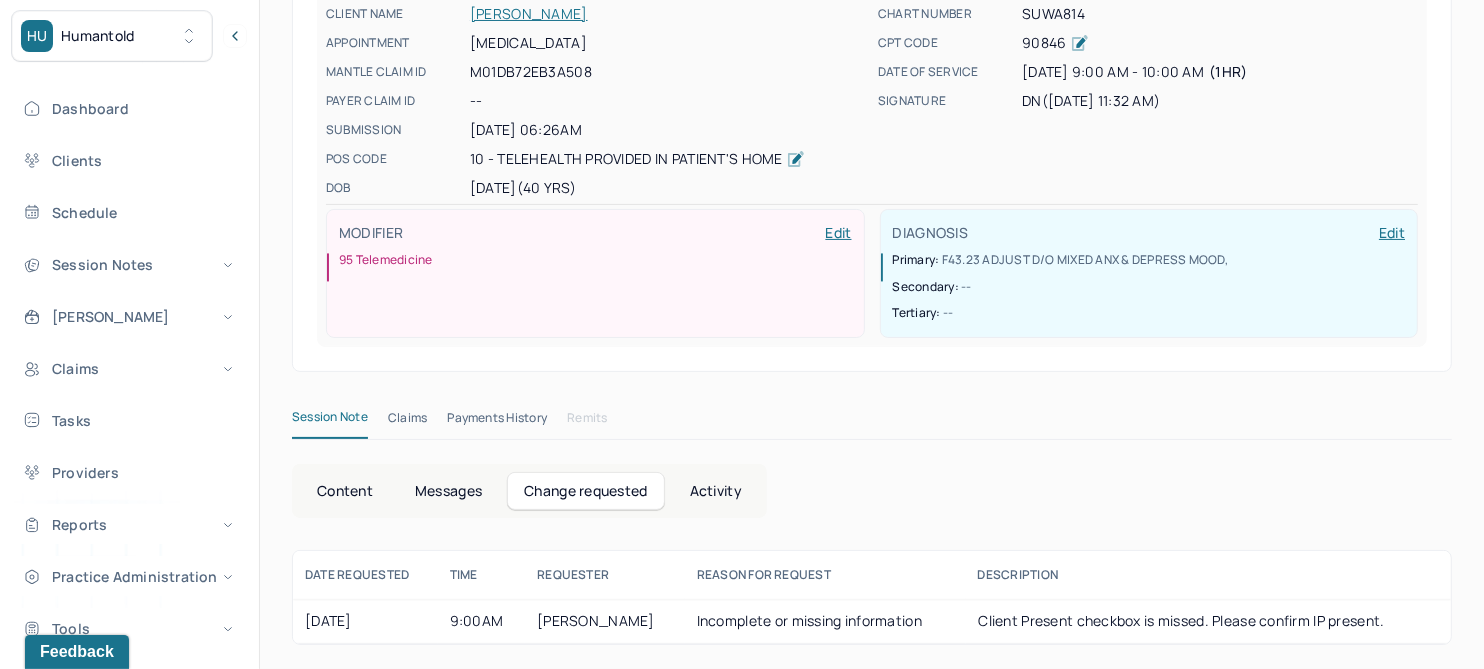 scroll, scrollTop: 205, scrollLeft: 0, axis: vertical 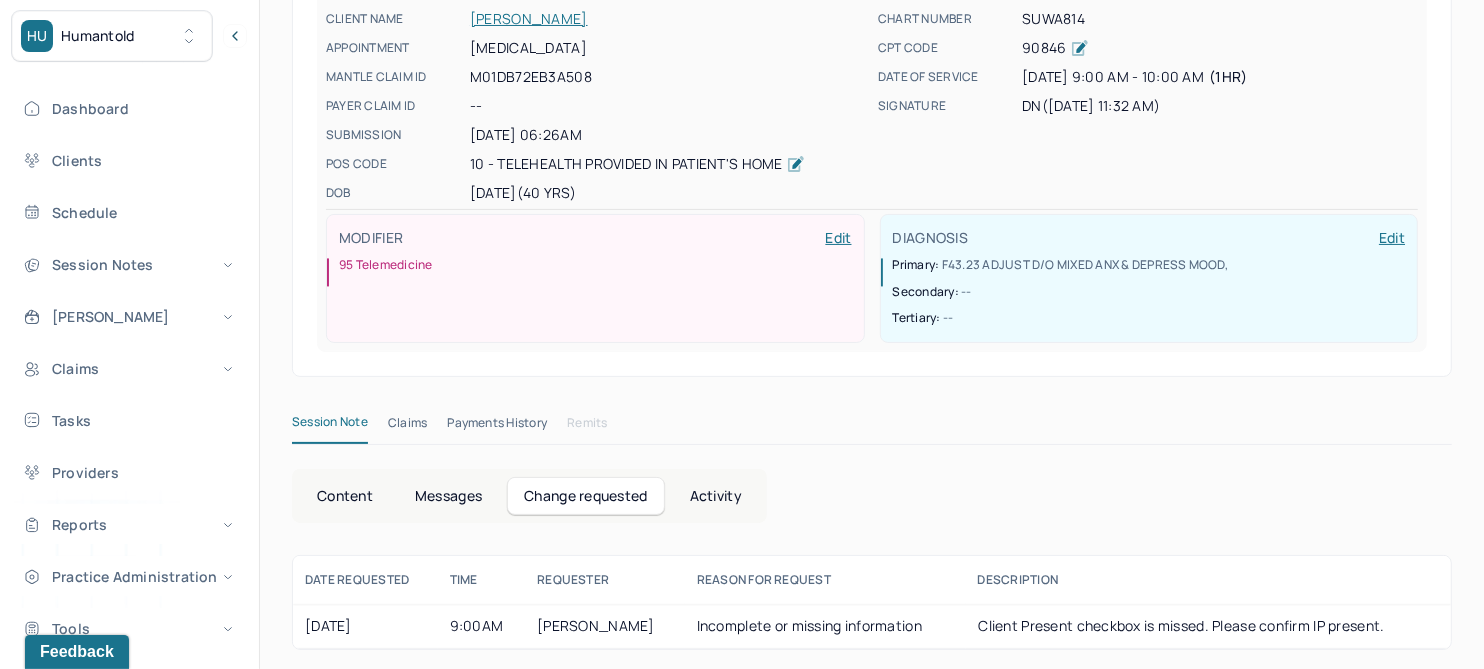 click on "Activity" at bounding box center [716, 496] 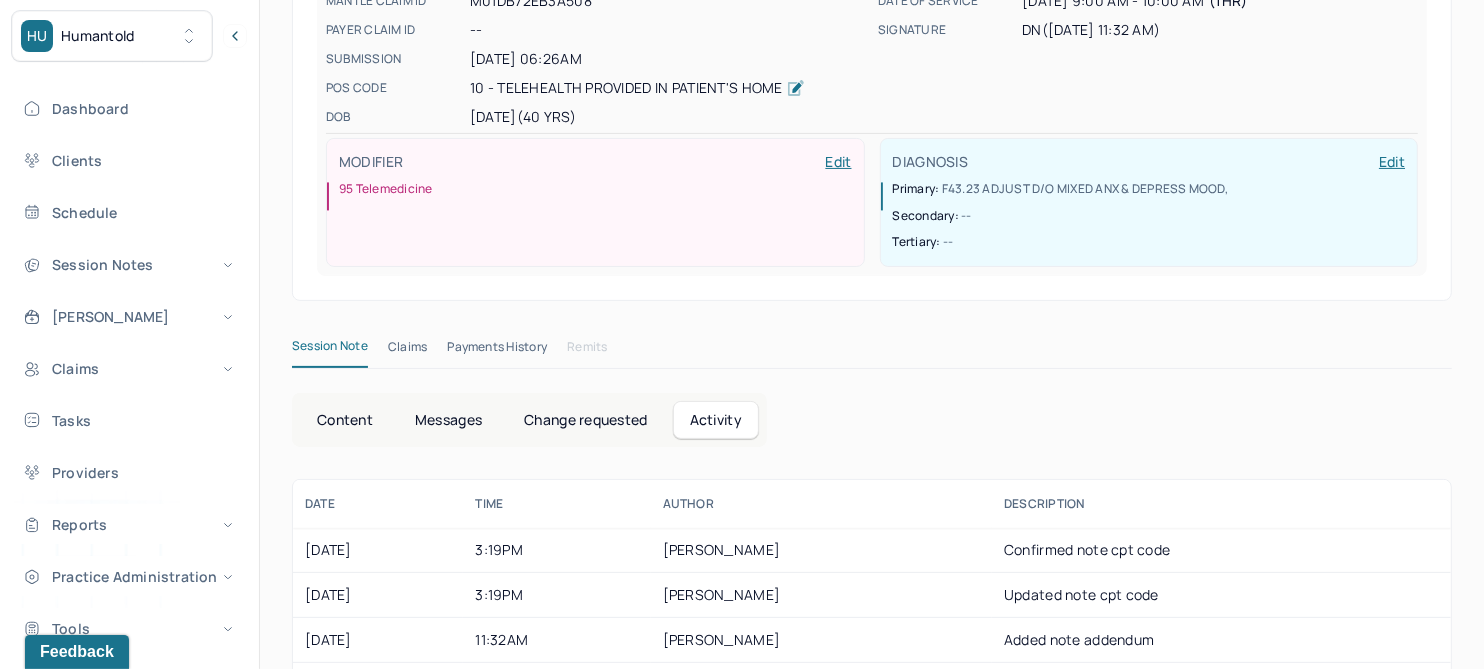 scroll, scrollTop: 330, scrollLeft: 0, axis: vertical 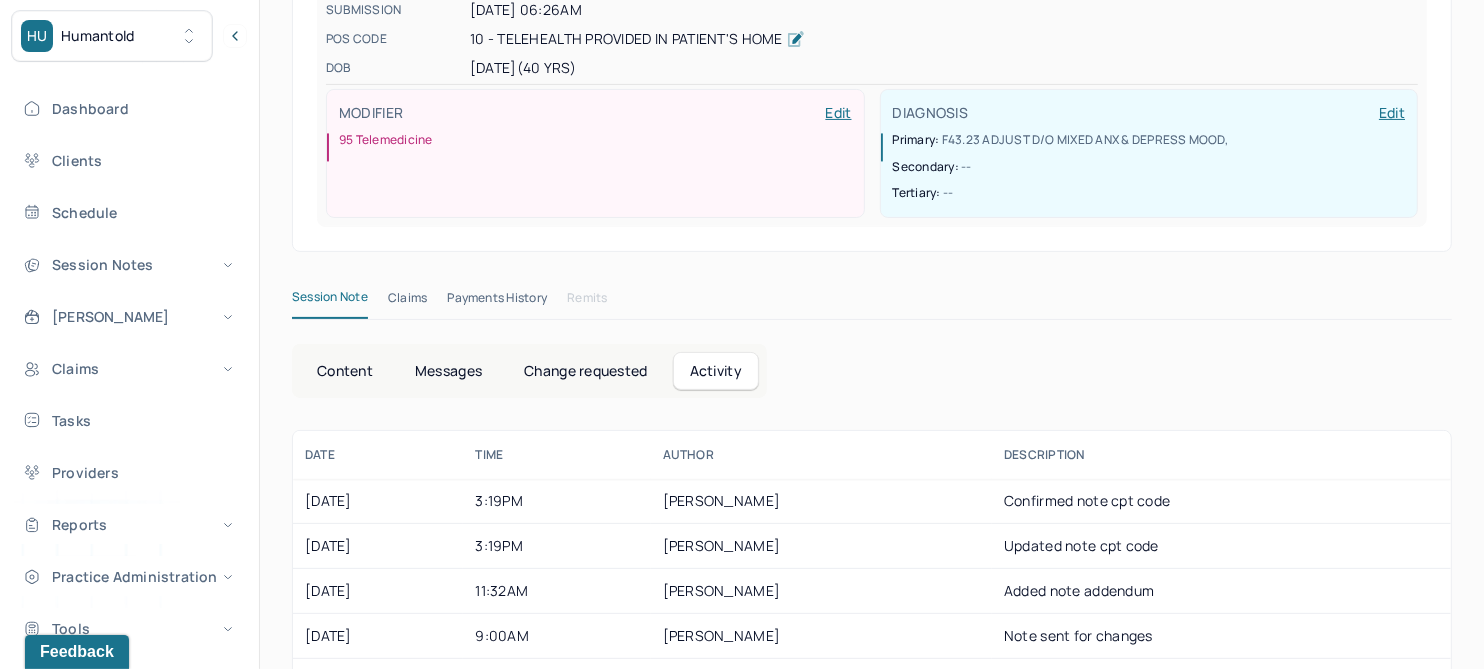 click on "Content" at bounding box center [345, 371] 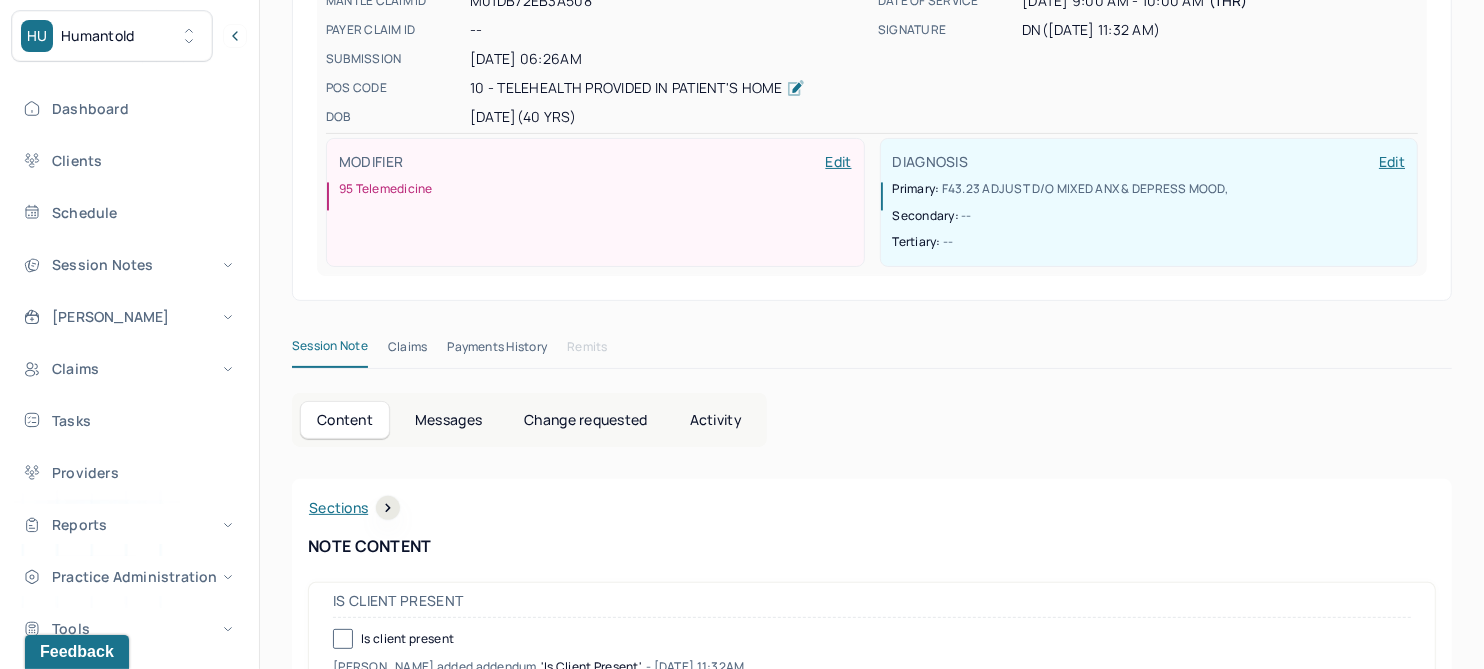 scroll, scrollTop: 125, scrollLeft: 0, axis: vertical 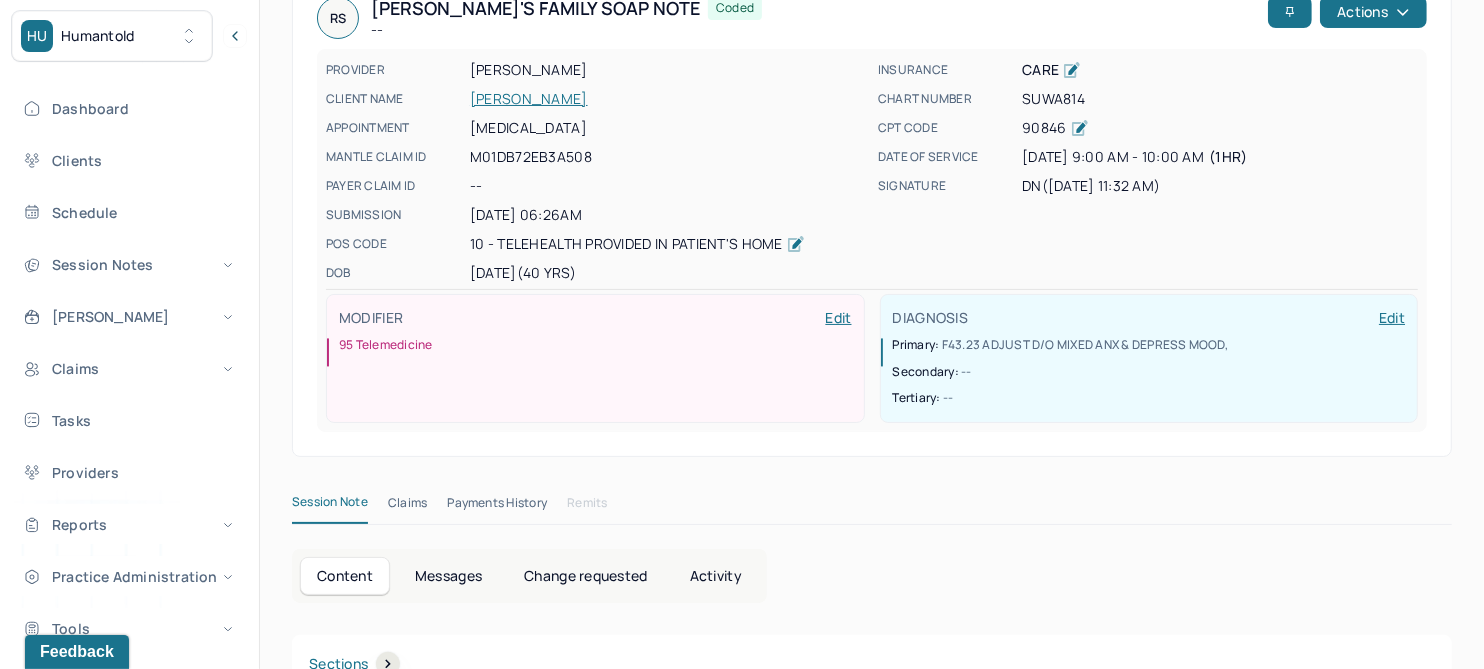 click on "SHREVE, RICHARD" at bounding box center [668, 99] 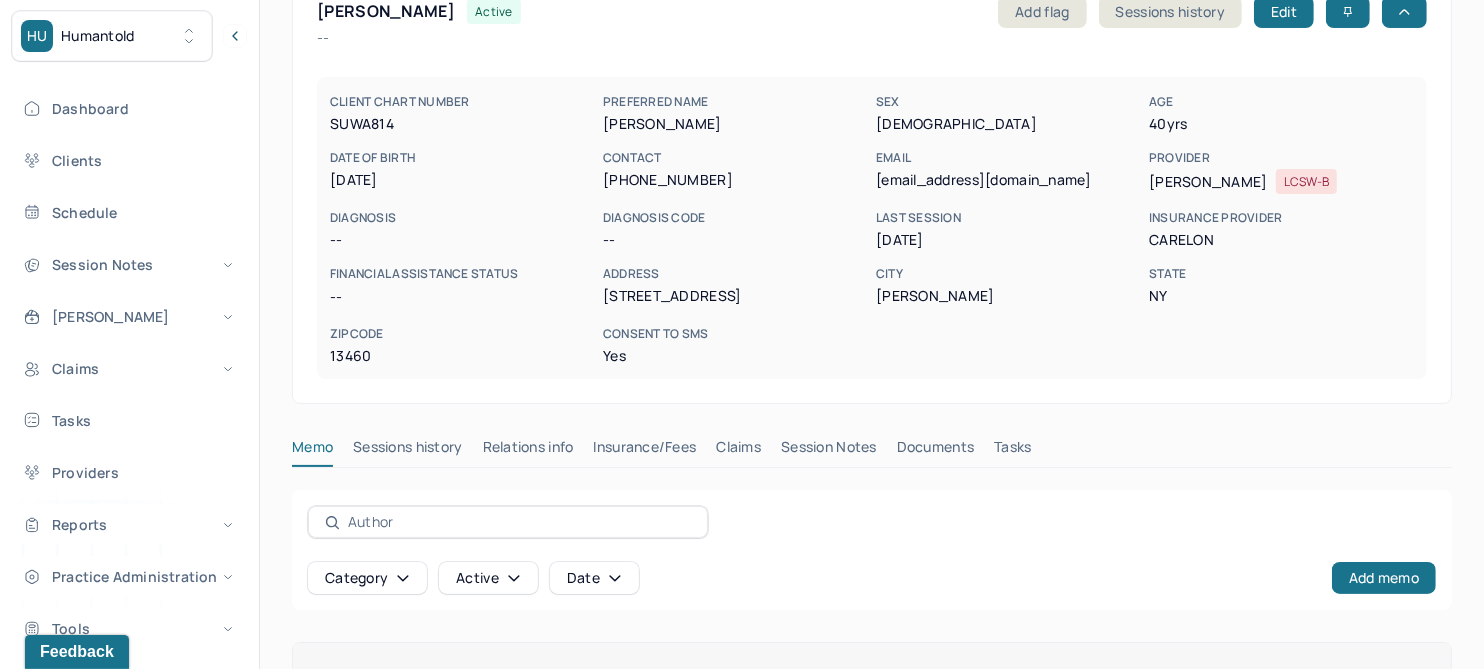 scroll, scrollTop: 52, scrollLeft: 0, axis: vertical 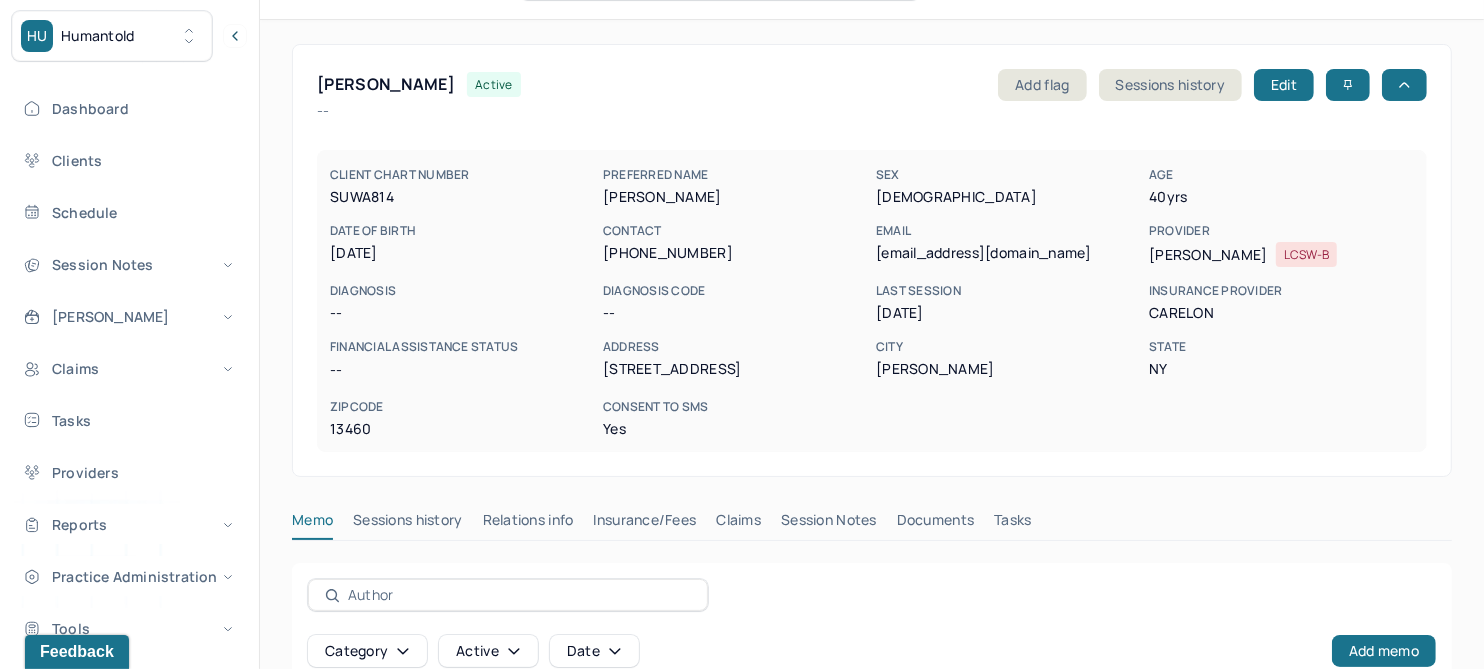 click on "Claims" at bounding box center [738, 524] 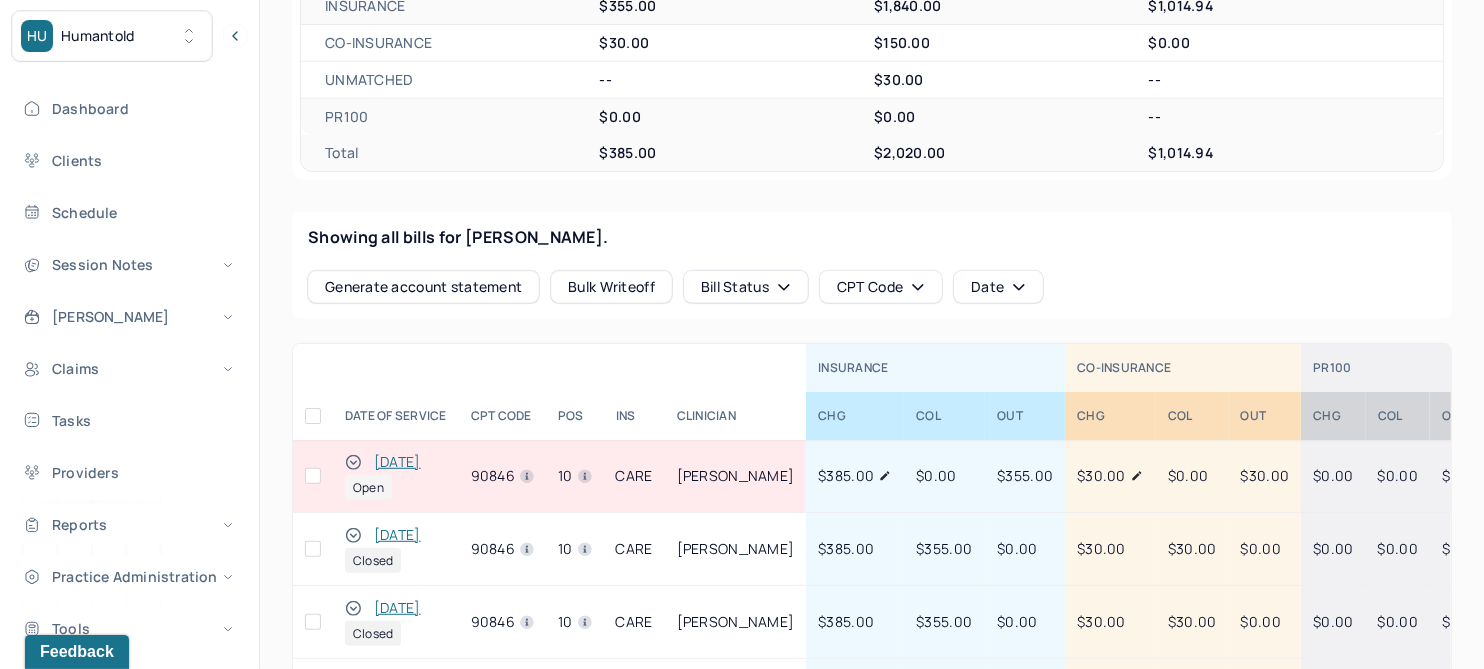 scroll, scrollTop: 677, scrollLeft: 0, axis: vertical 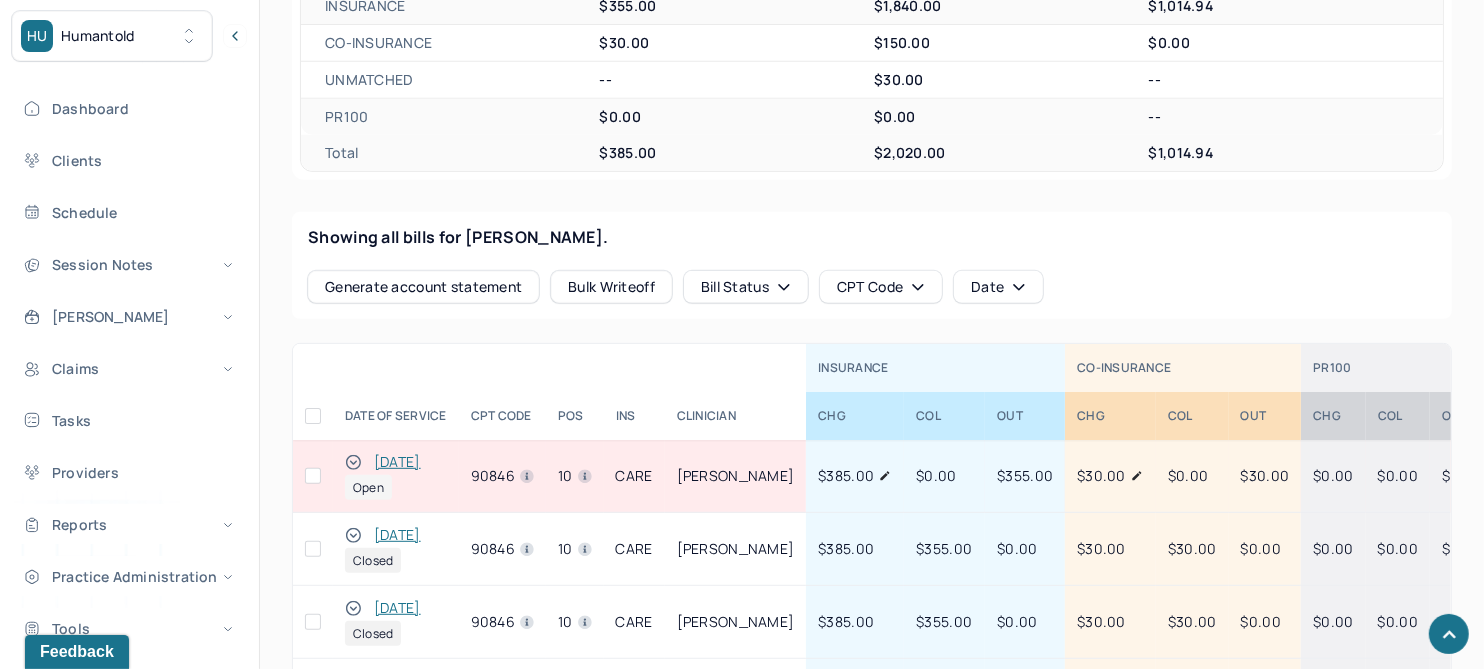click 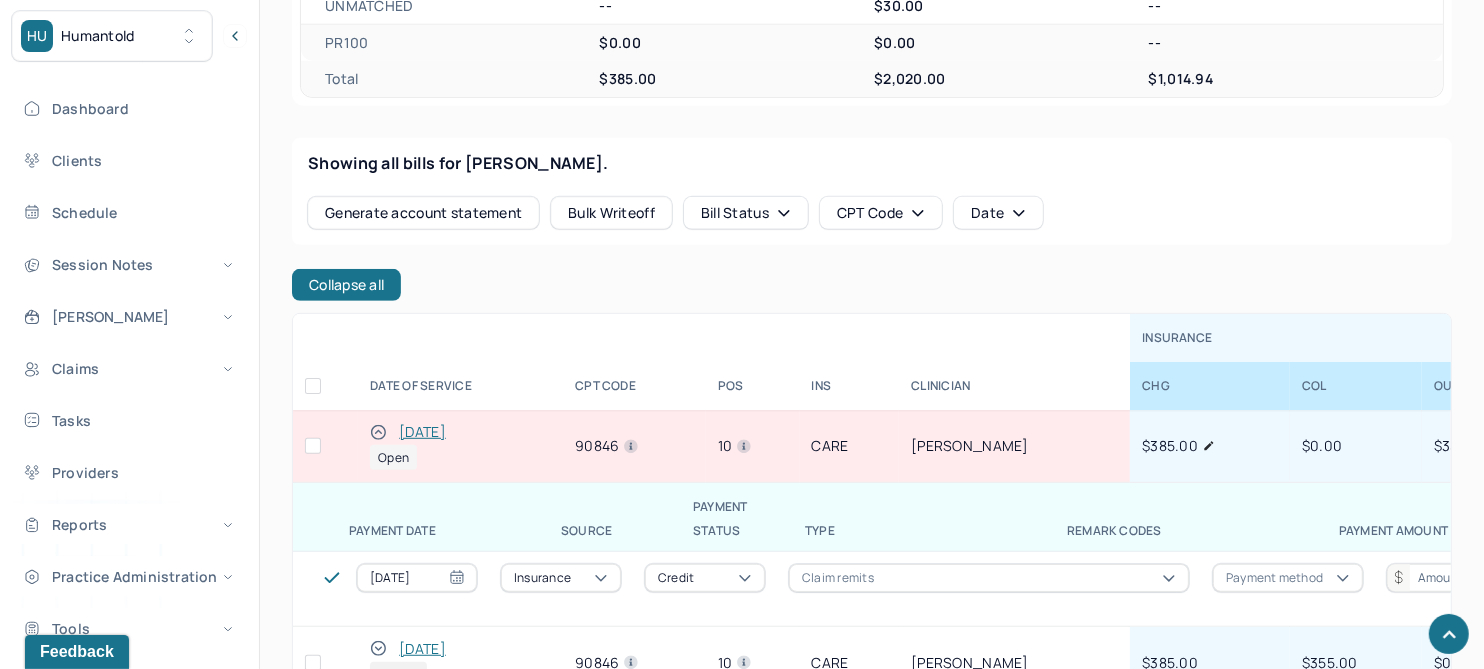 scroll, scrollTop: 802, scrollLeft: 0, axis: vertical 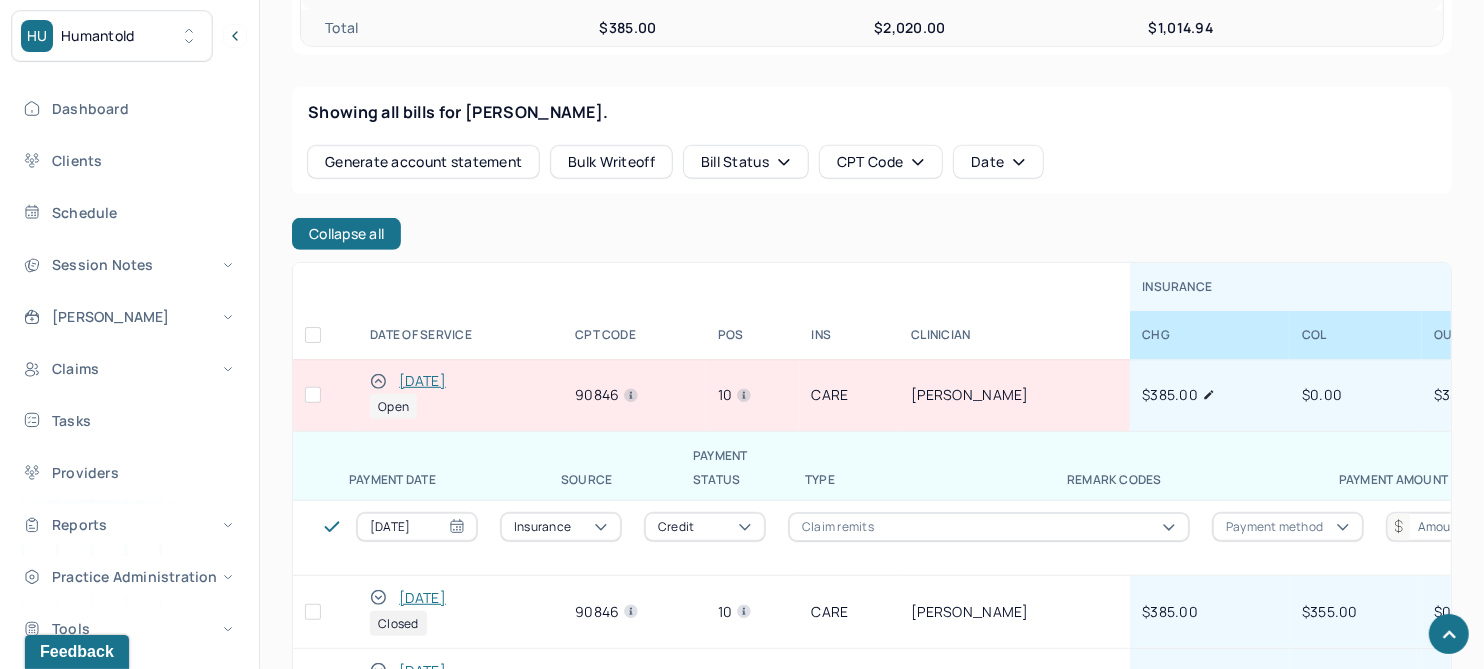 click 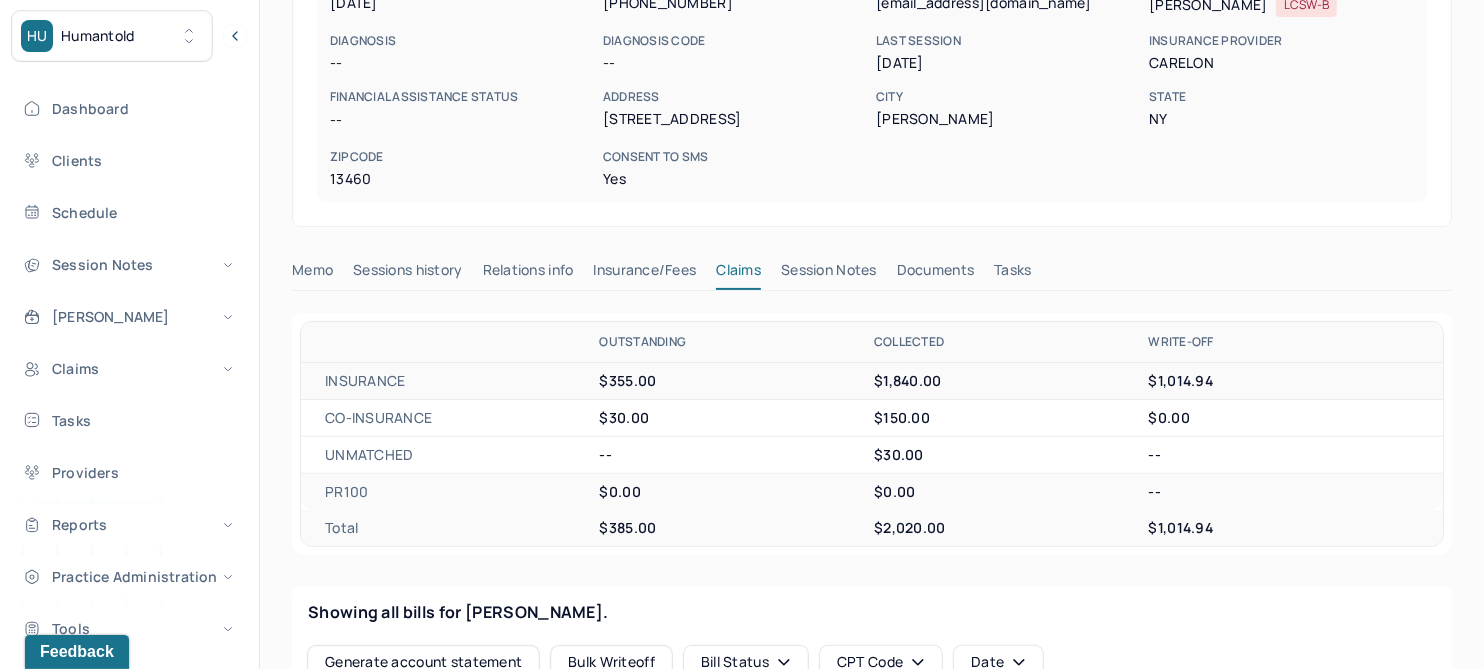 scroll, scrollTop: 0, scrollLeft: 0, axis: both 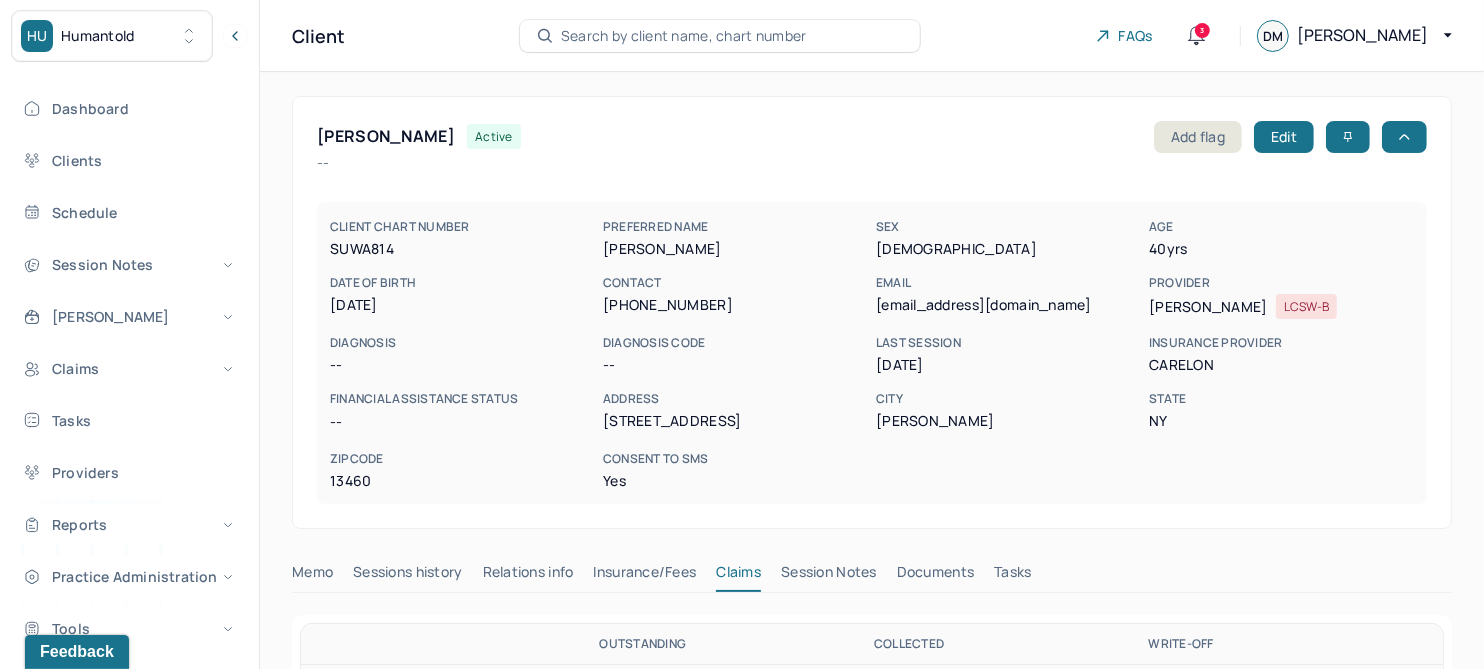 click on "Search by client name, chart number" at bounding box center [684, 36] 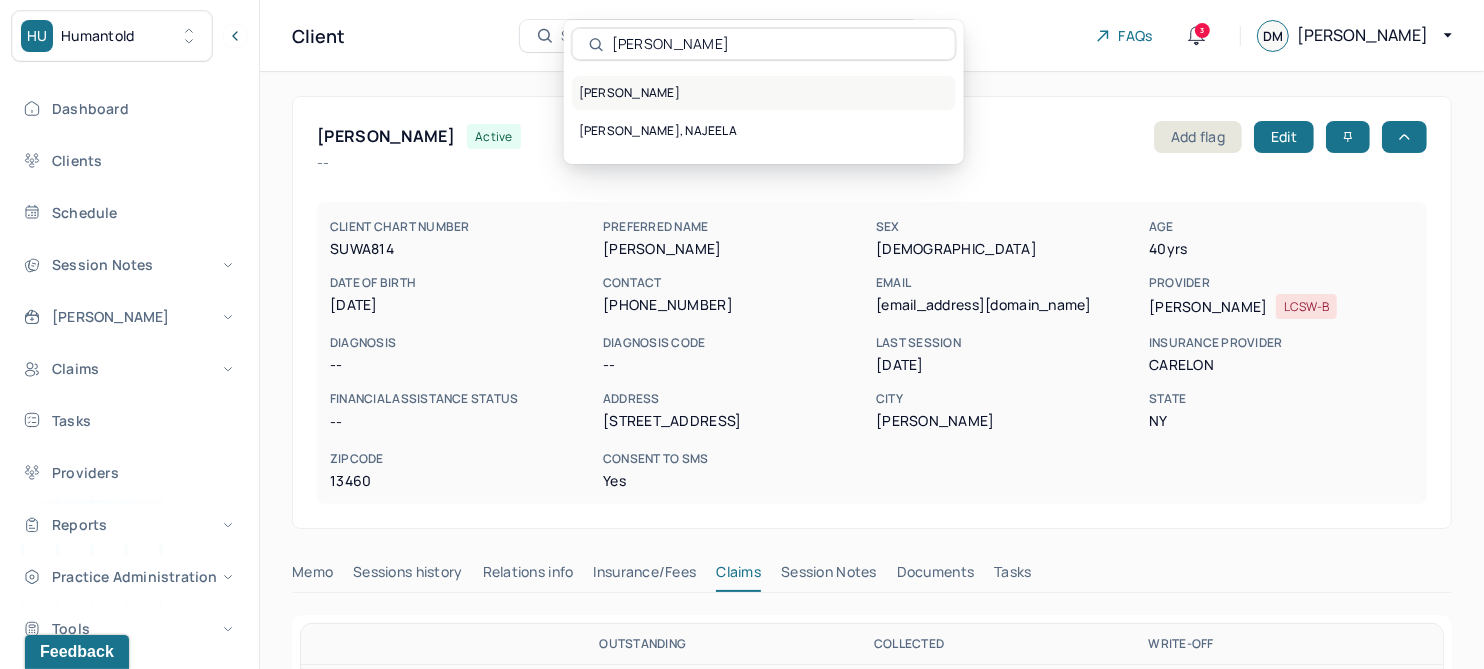 type on "karimi" 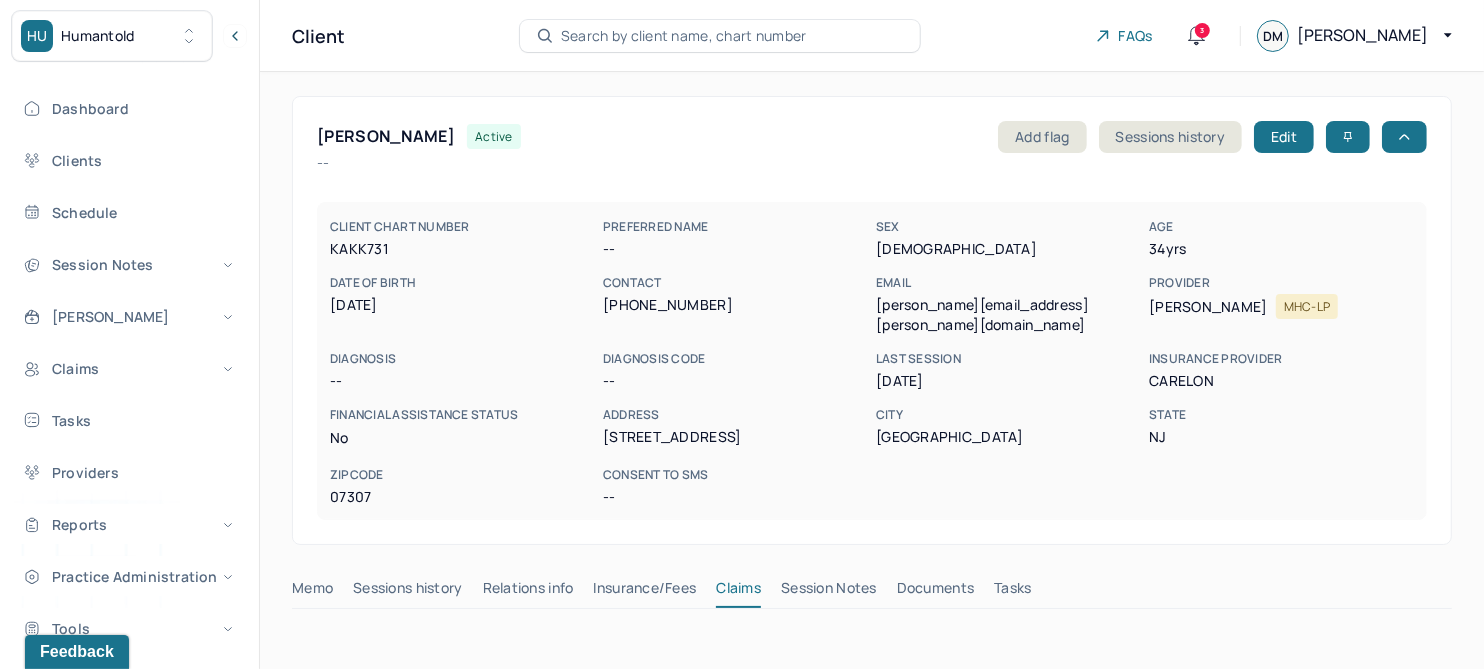 click on "Session Notes" at bounding box center (829, 592) 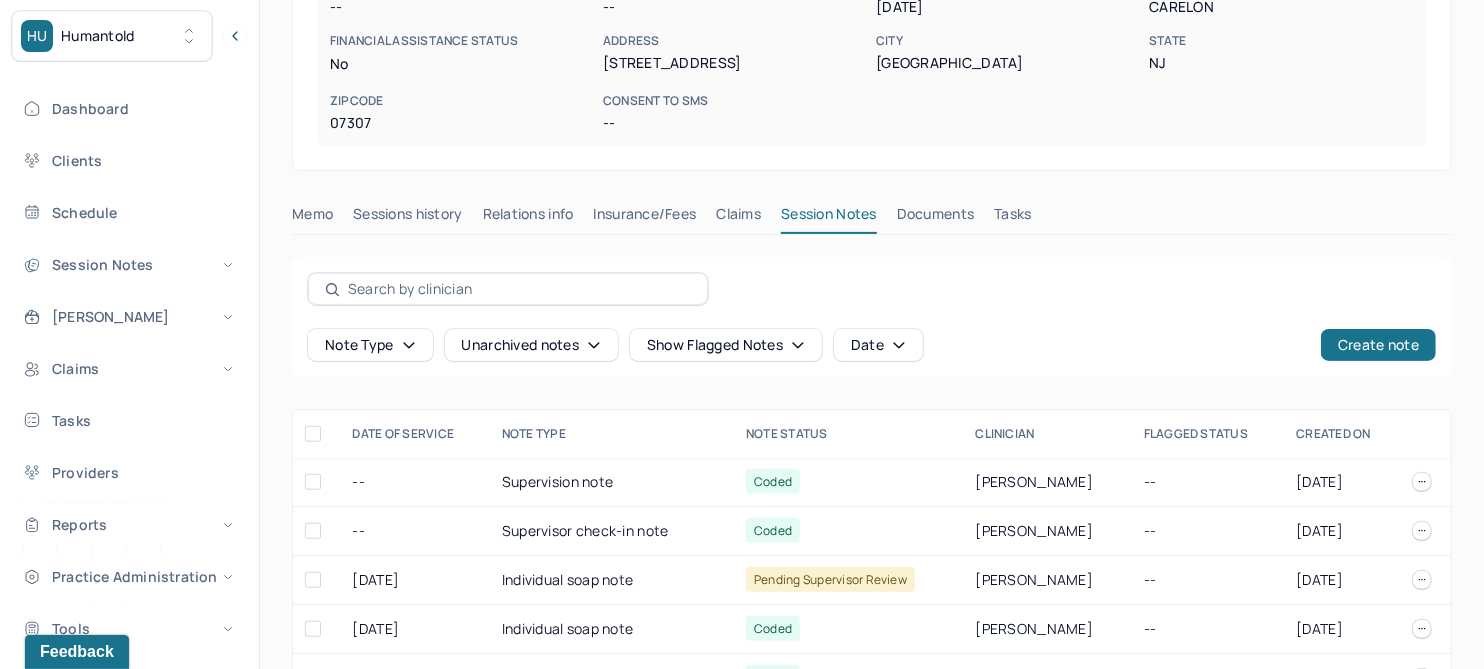 scroll, scrollTop: 0, scrollLeft: 0, axis: both 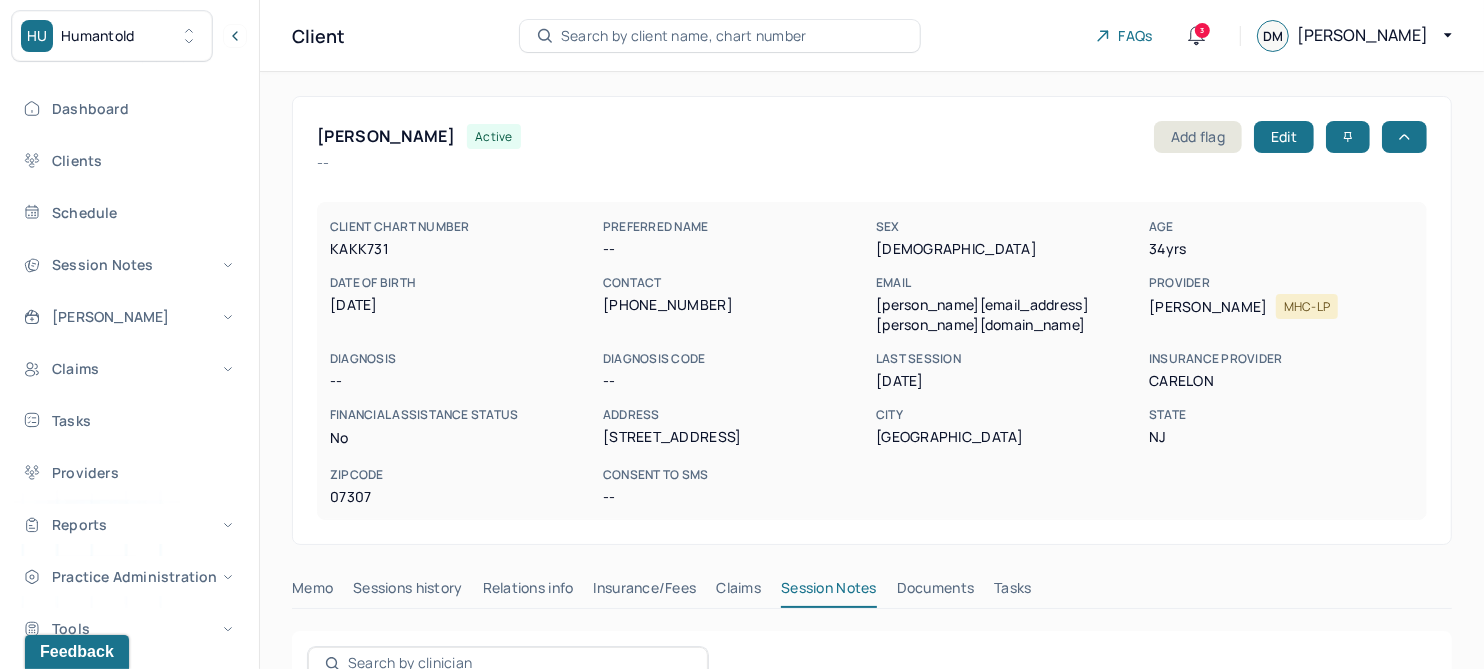 click on "Search by client name, chart number" at bounding box center [684, 36] 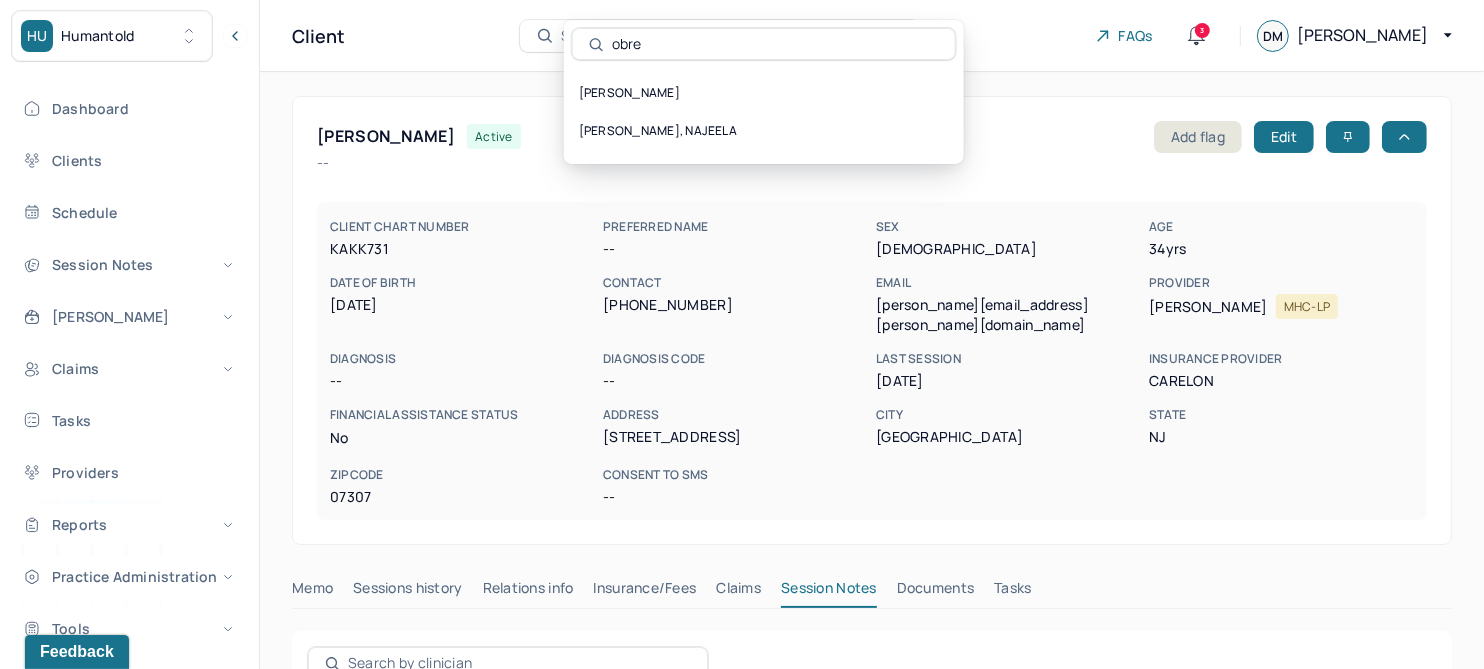 type on "obre" 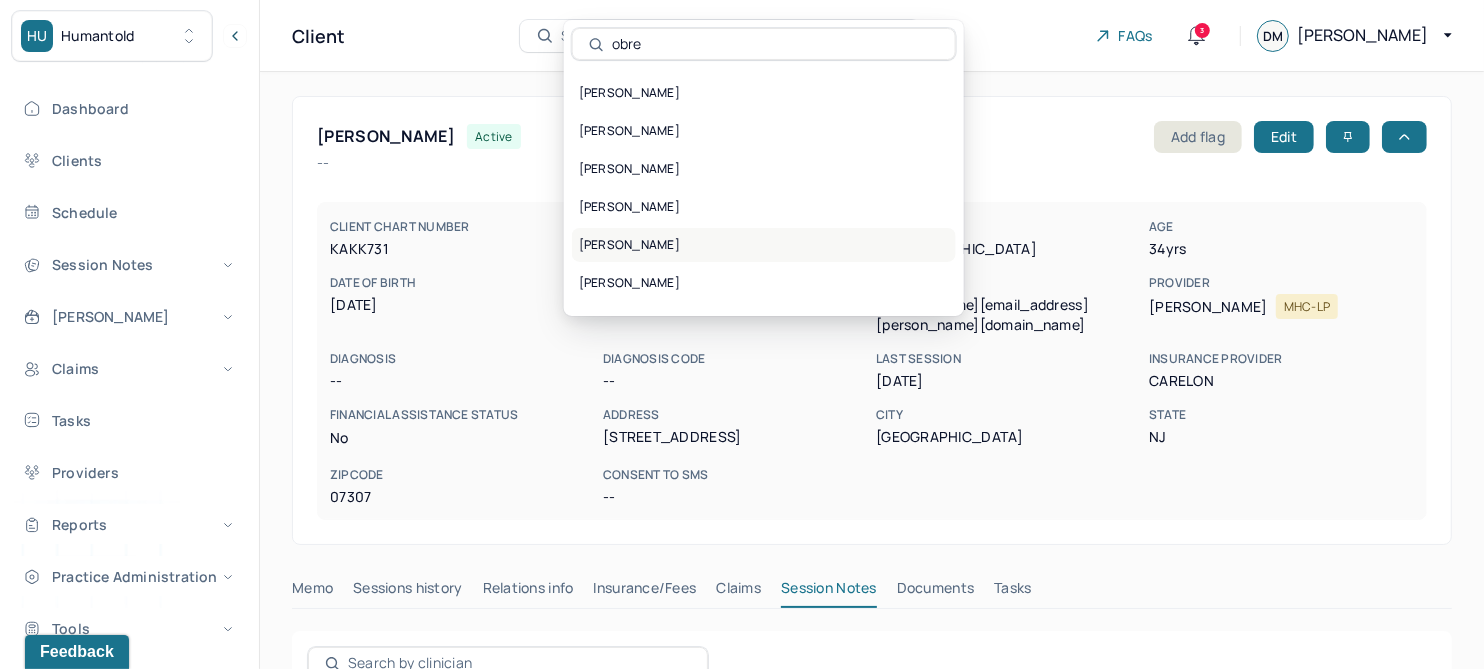 click on "OBRE, WILLIAM" at bounding box center (764, 245) 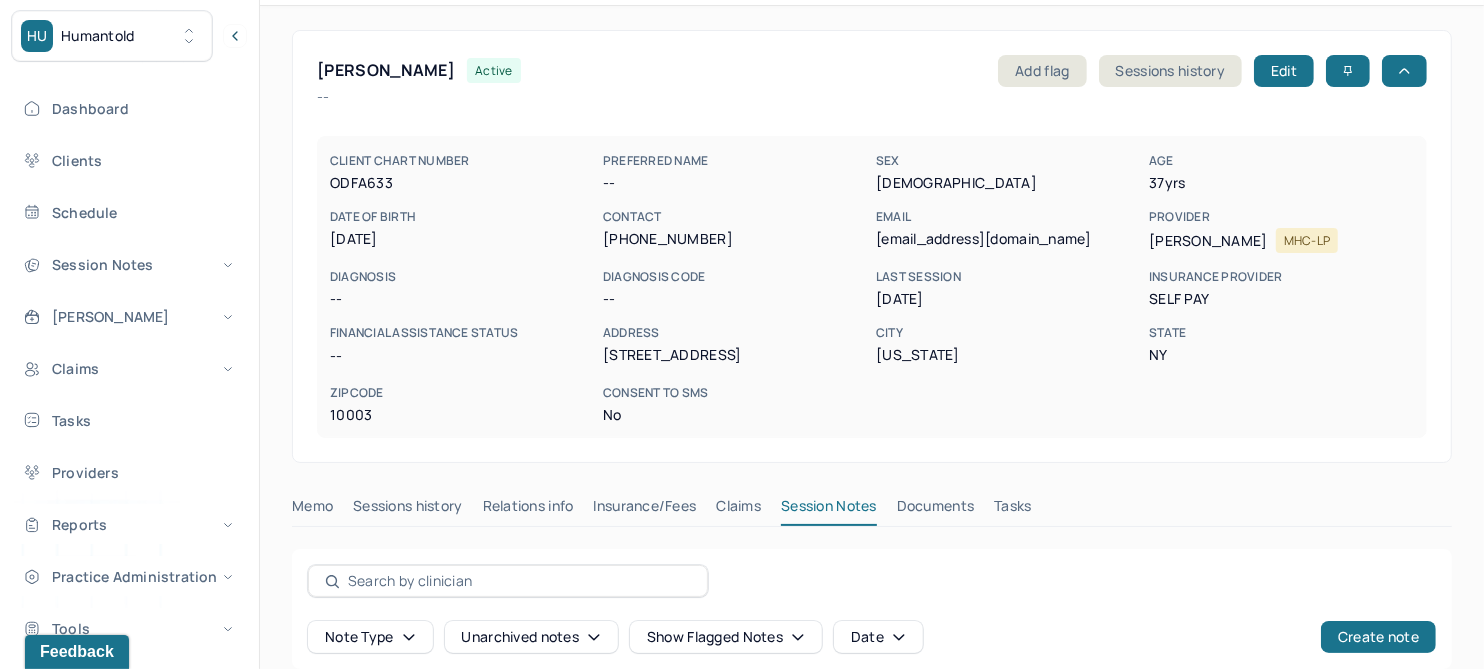 scroll, scrollTop: 0, scrollLeft: 0, axis: both 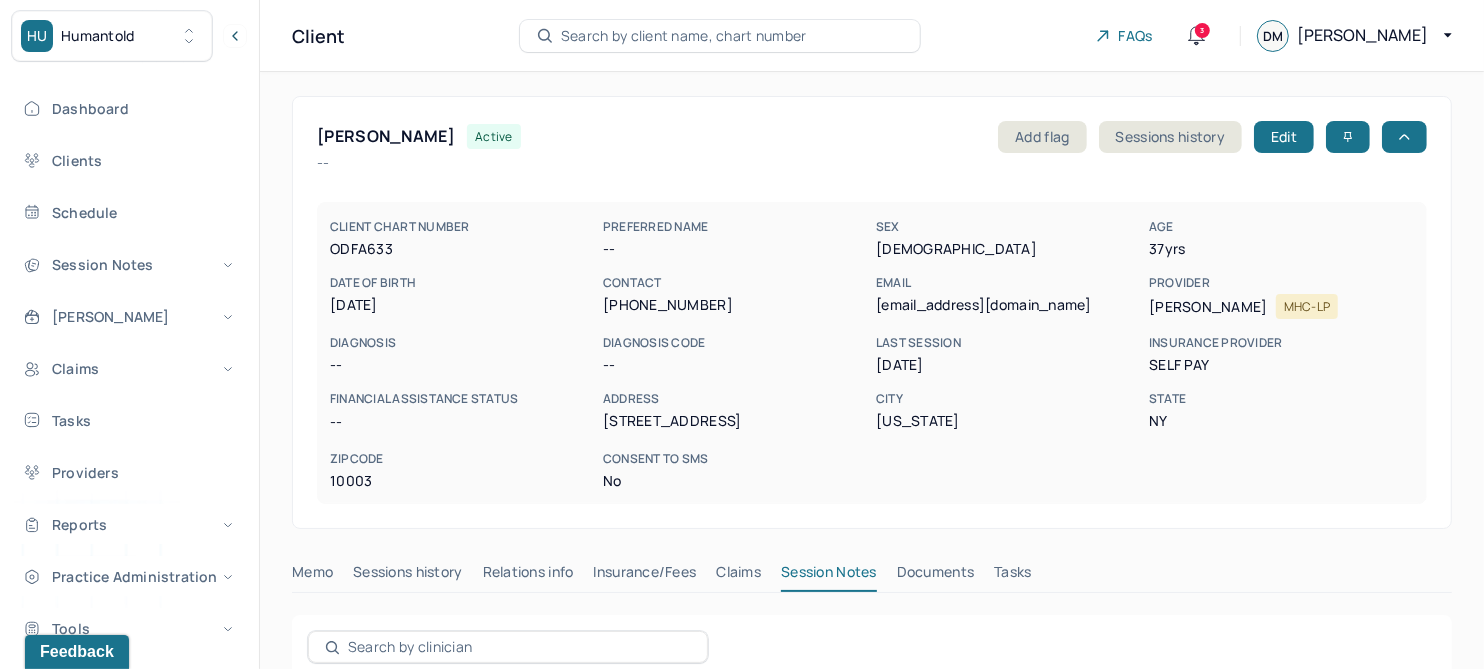 click on "Search by client name, chart number" at bounding box center (684, 36) 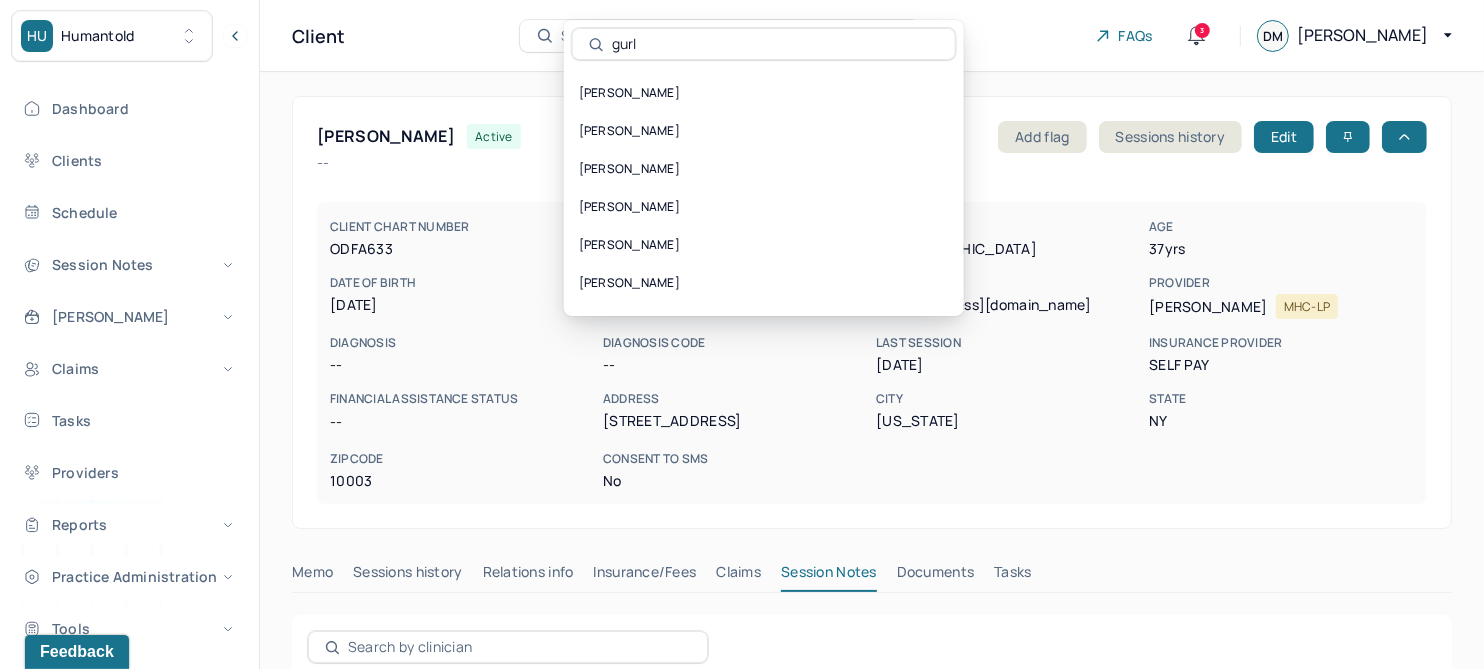 type on "gurl" 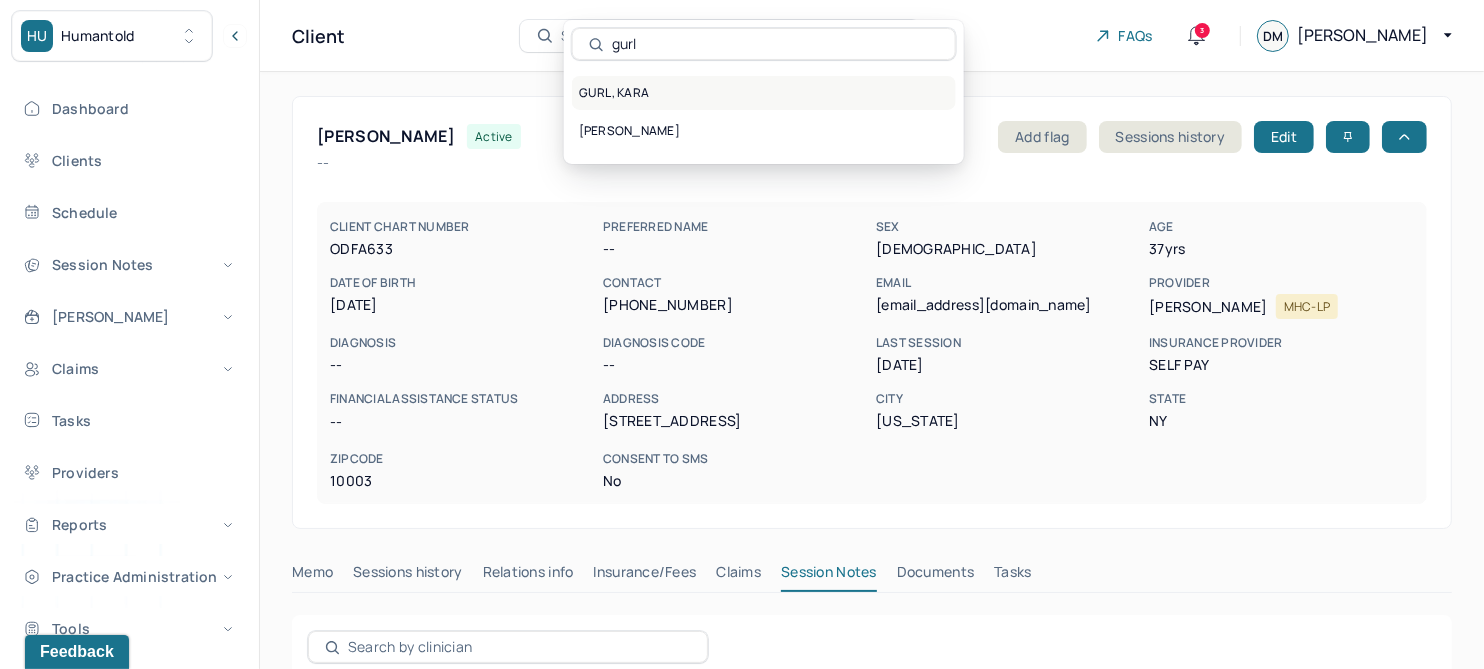 click on "GURL, KARA" at bounding box center [764, 93] 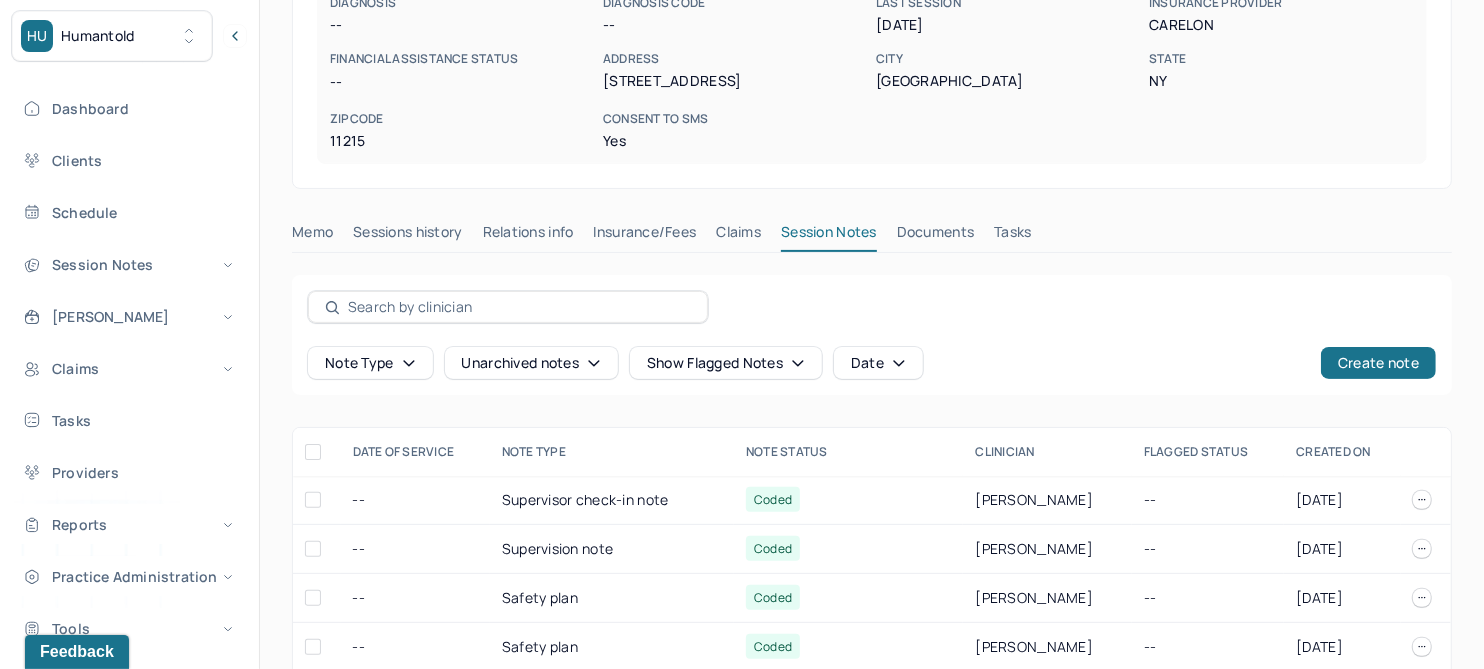 scroll, scrollTop: 0, scrollLeft: 0, axis: both 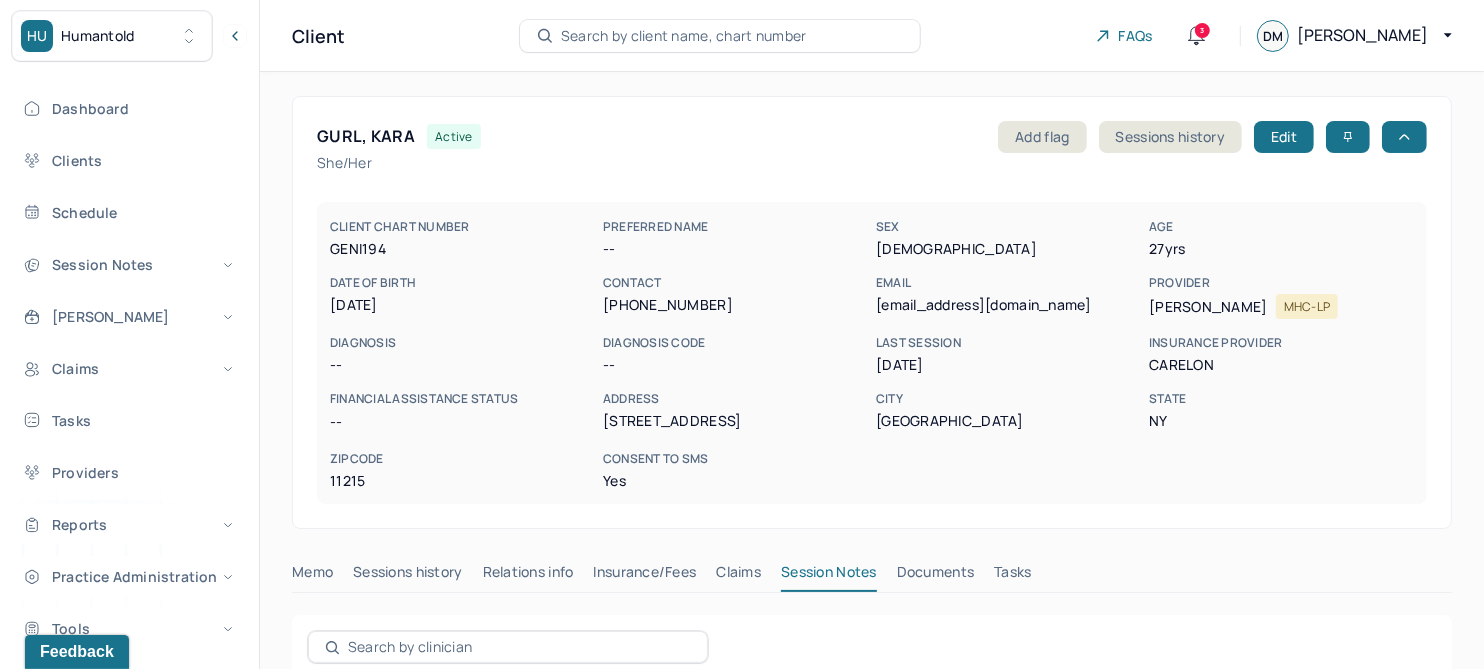 click on "Search by client name, chart number" at bounding box center (684, 36) 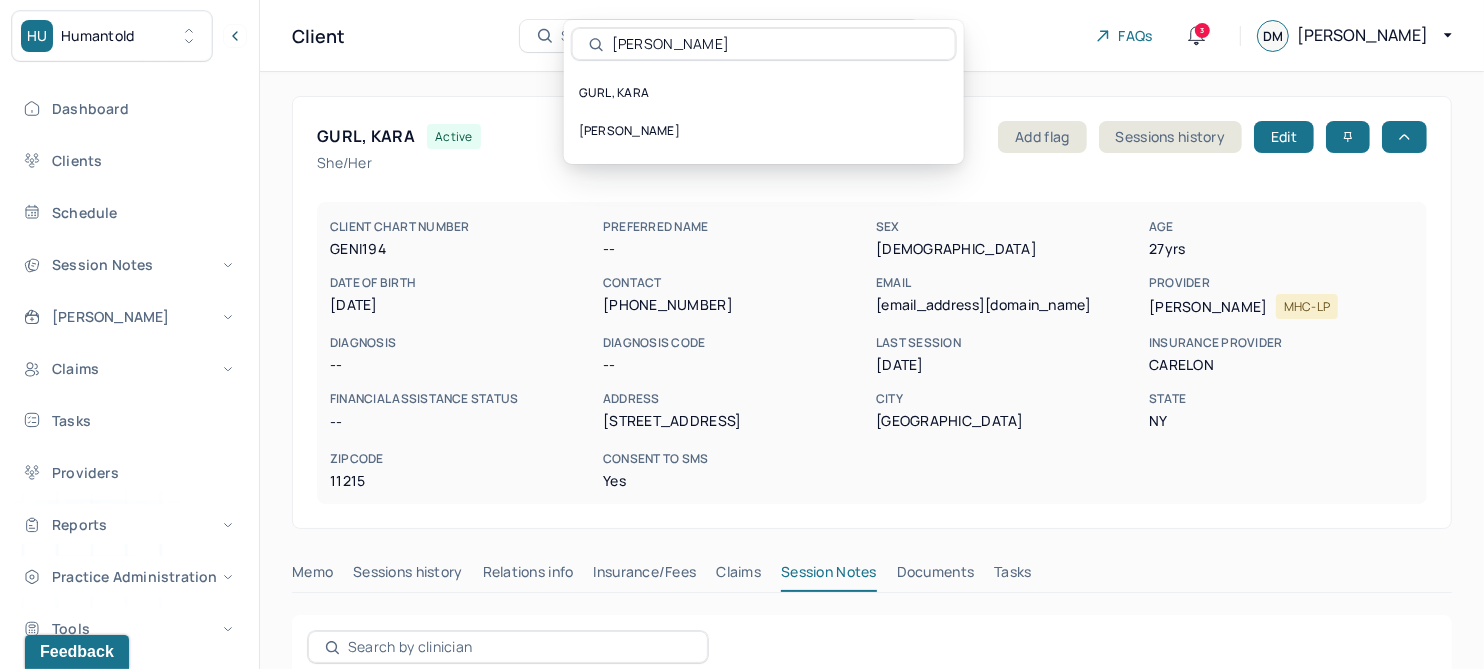 type on "medrano" 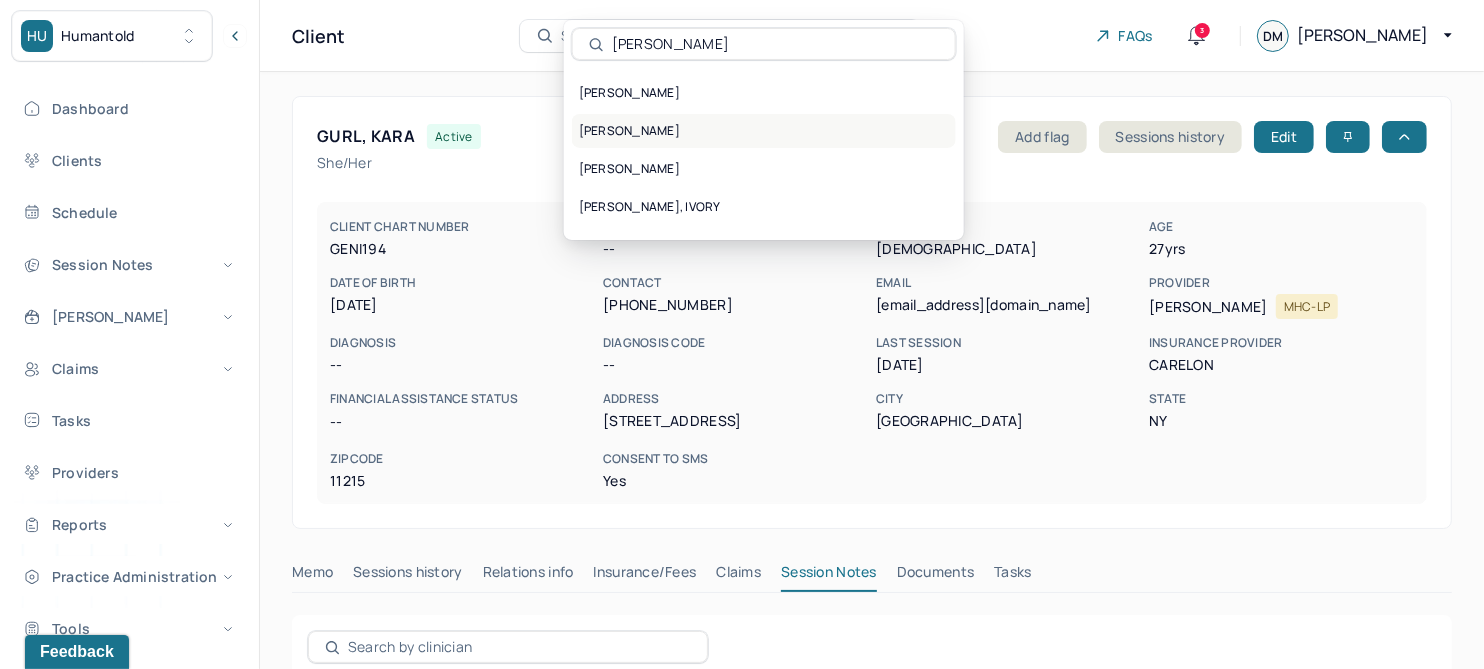 click on "MEDRANO, MEAGAN" at bounding box center [764, 131] 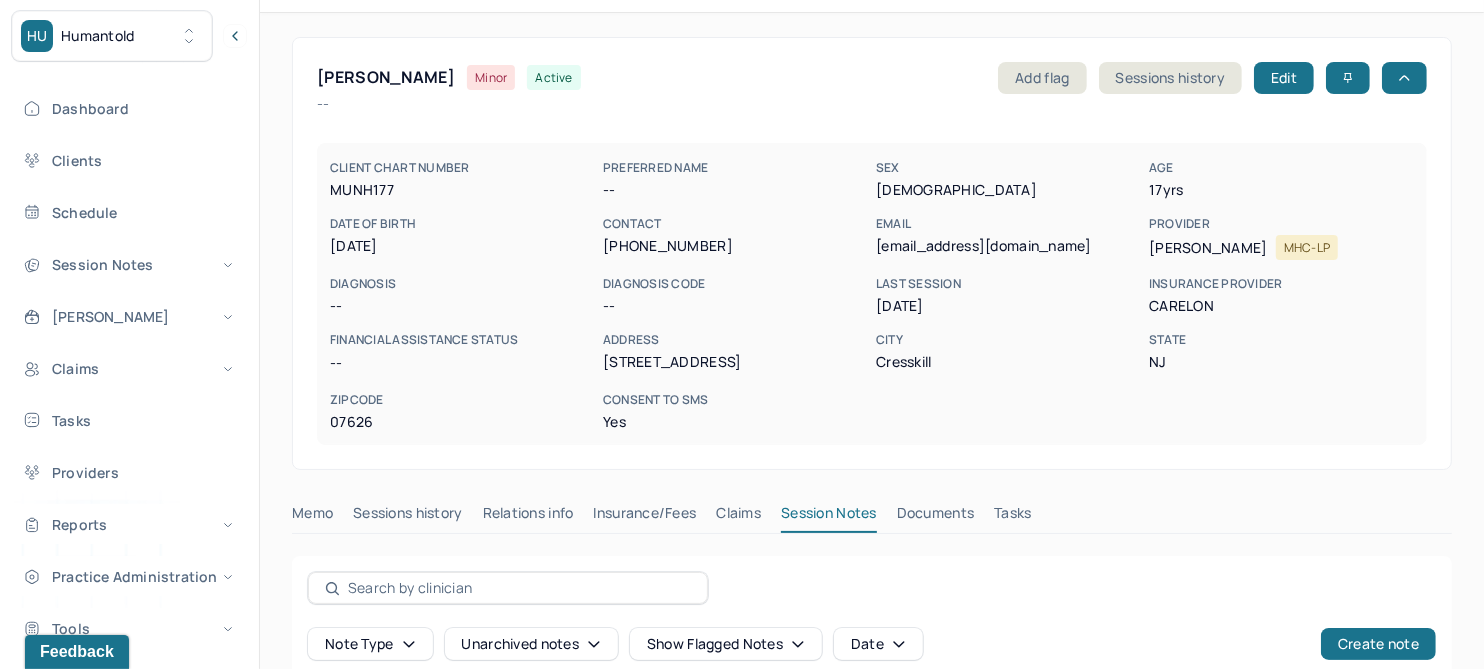 scroll, scrollTop: 0, scrollLeft: 0, axis: both 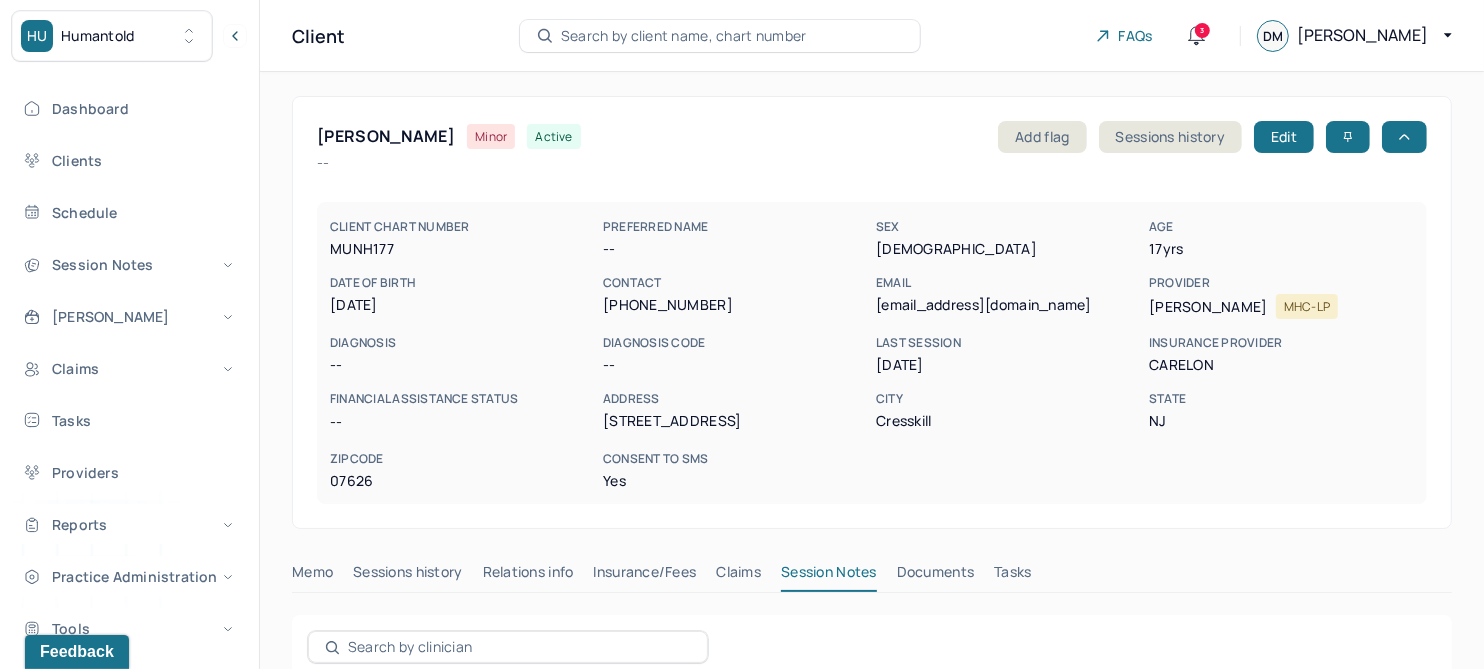 click on "Search by client name, chart number" at bounding box center (684, 36) 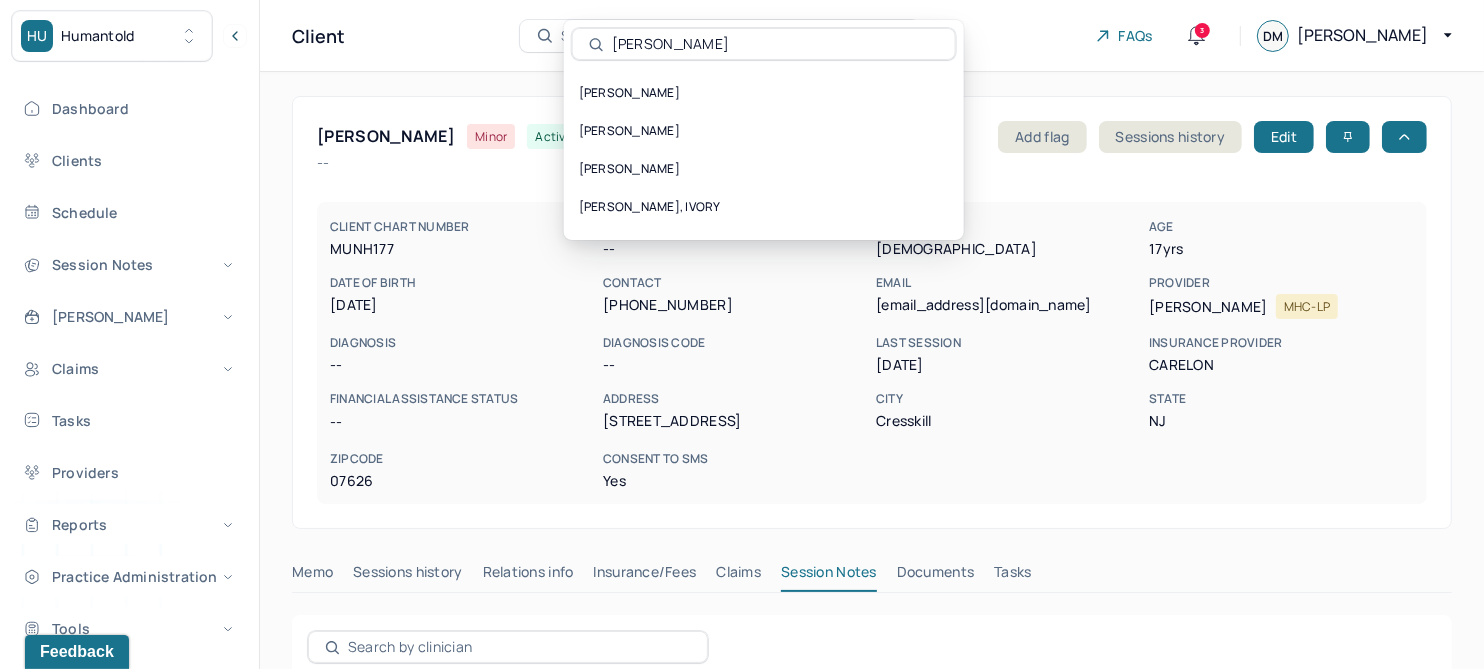 type on "tamburelli" 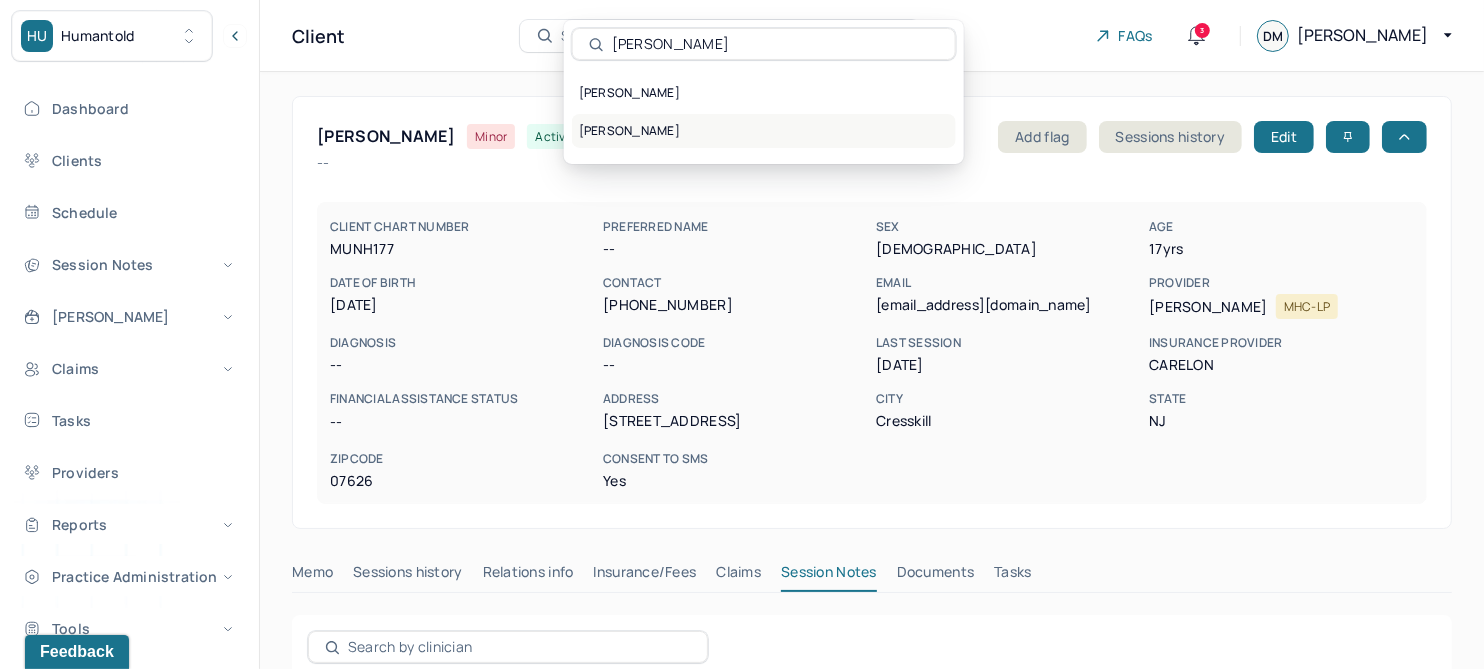 click on "TAMBURELLI, RACHEL" at bounding box center [764, 131] 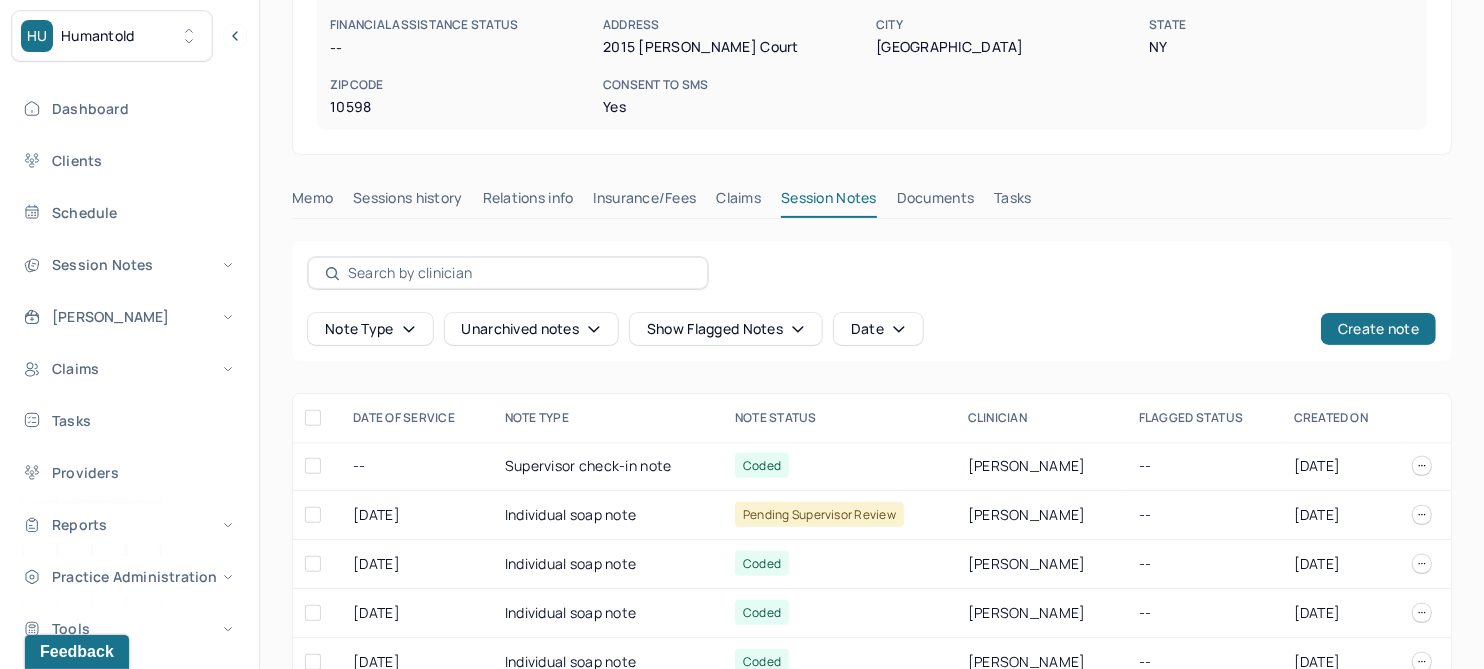 scroll, scrollTop: 0, scrollLeft: 0, axis: both 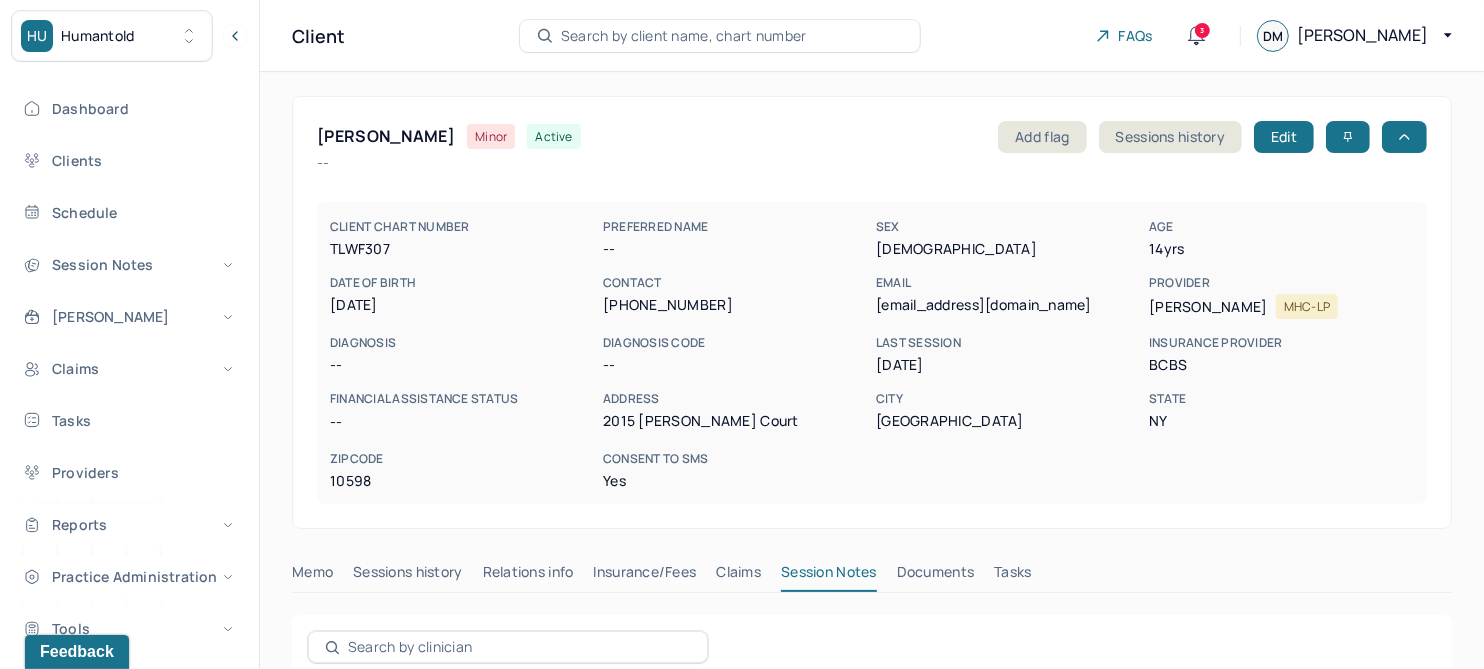 click on "Search by client name, chart number" at bounding box center [720, 36] 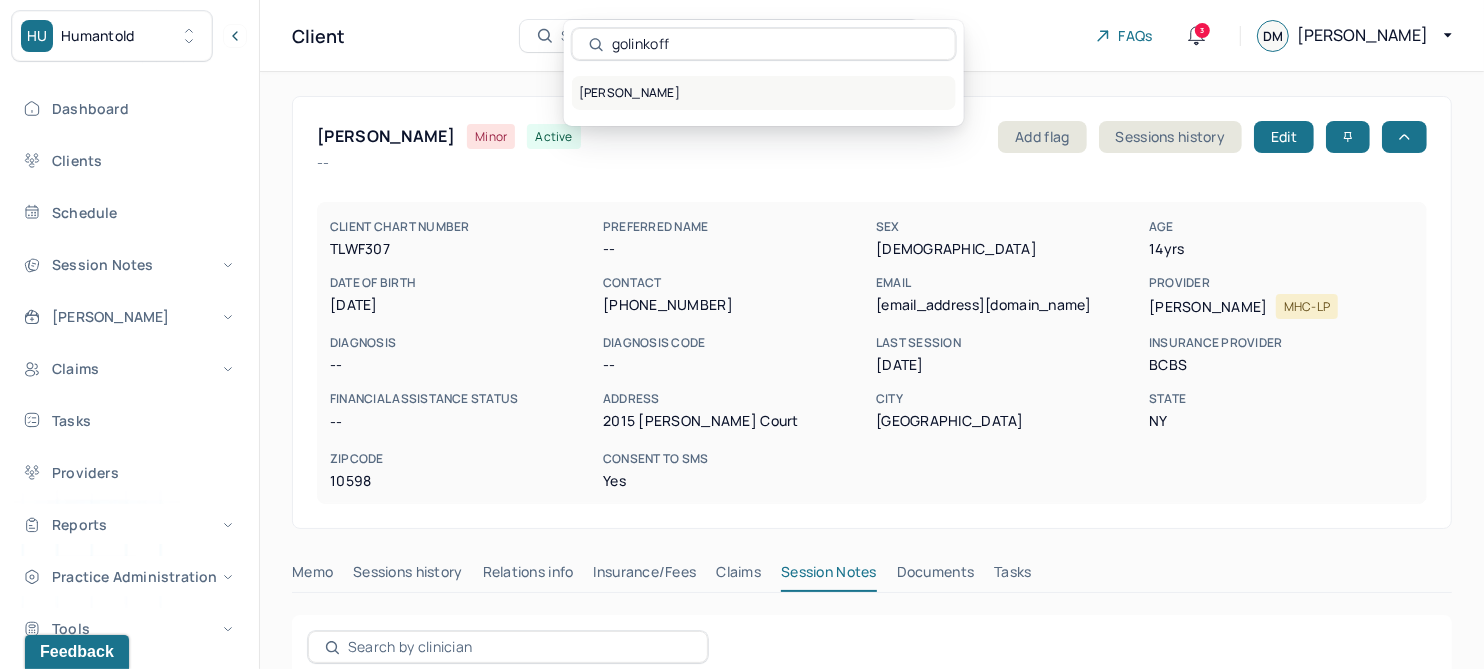 type on "golinkoff" 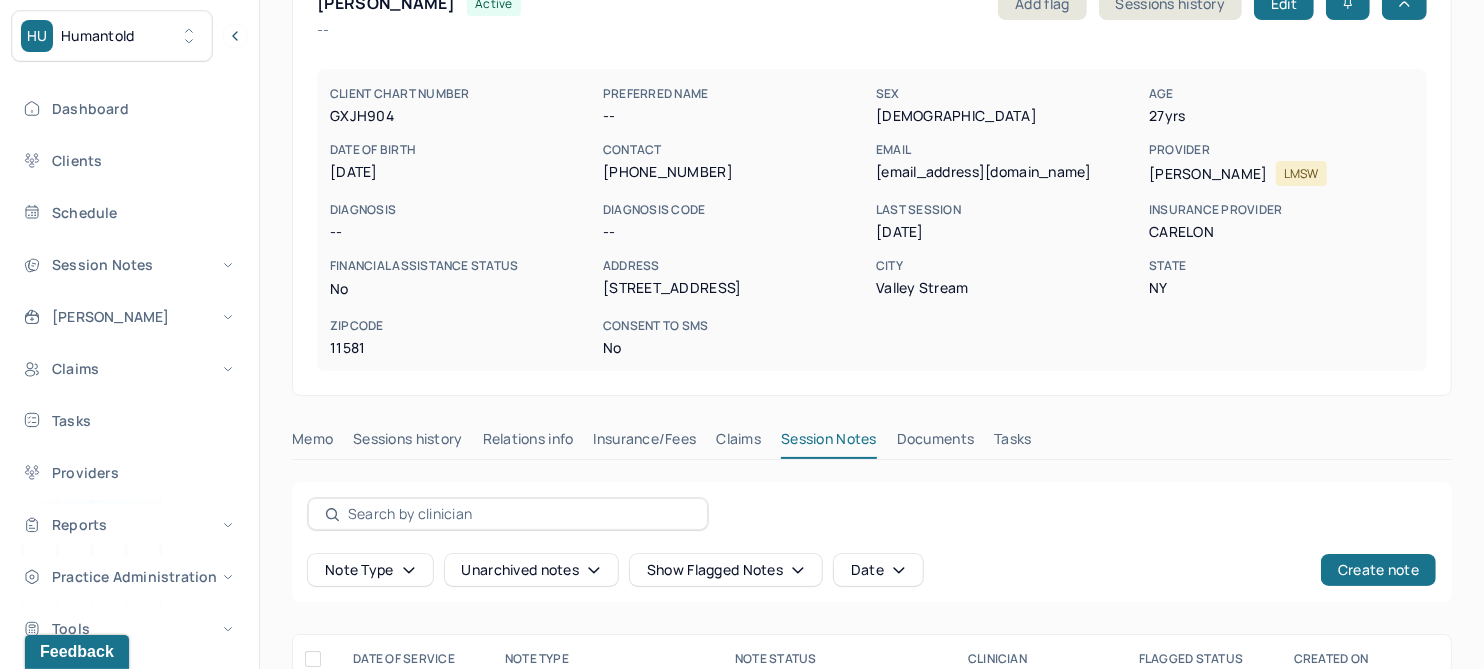 scroll, scrollTop: 0, scrollLeft: 0, axis: both 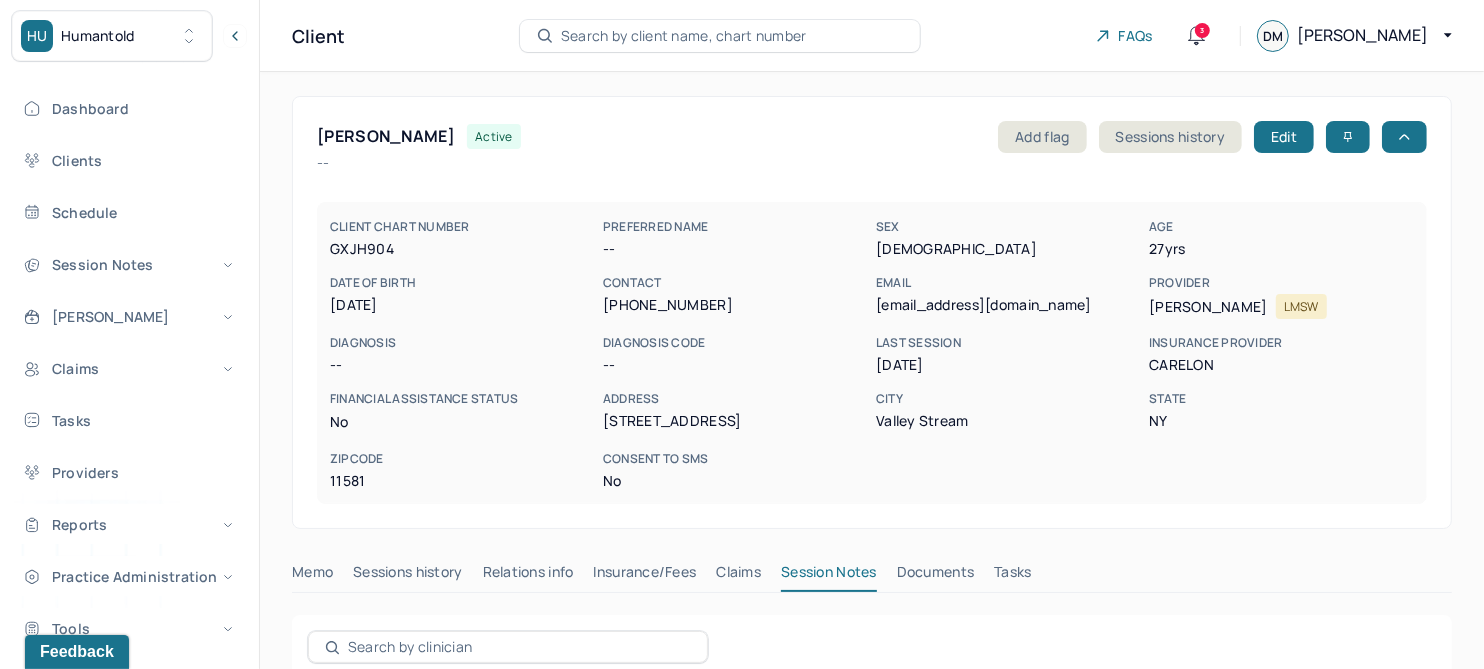 click on "Search by client name, chart number" at bounding box center [684, 36] 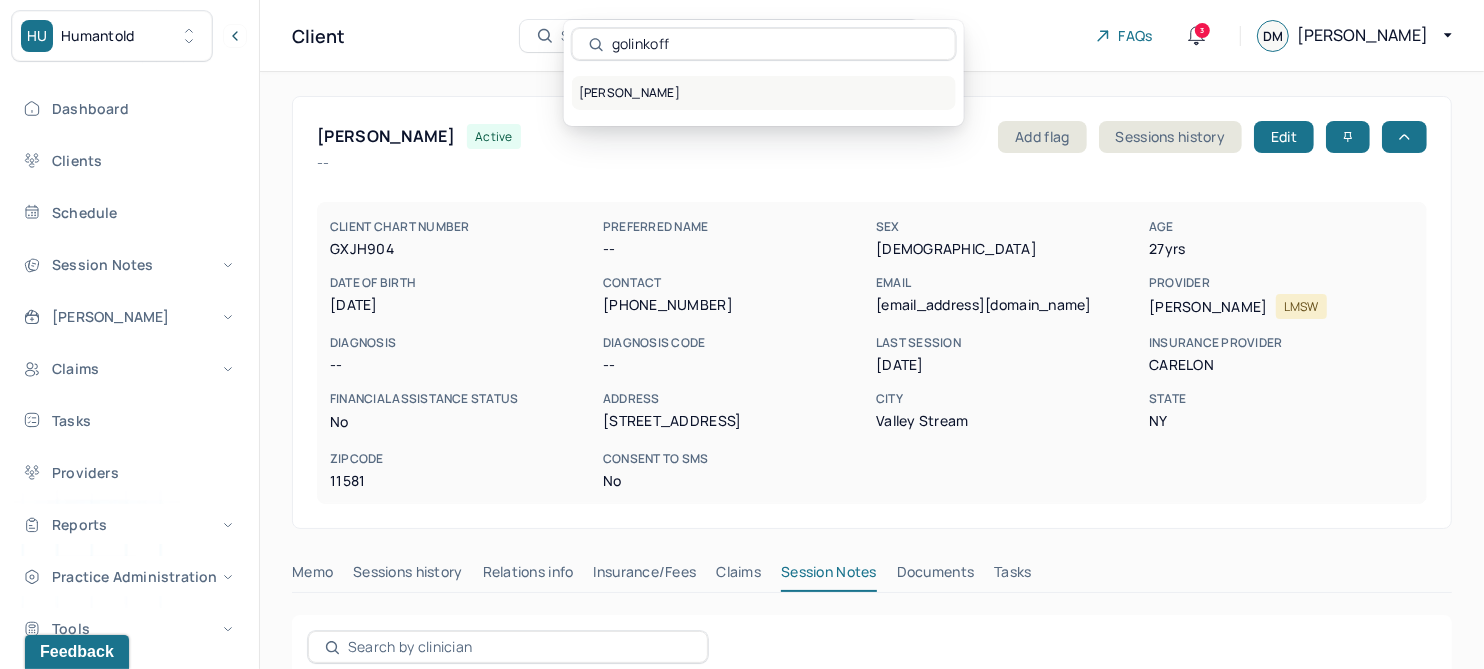 click on "GOLINKOFF, ERIN" at bounding box center [764, 93] 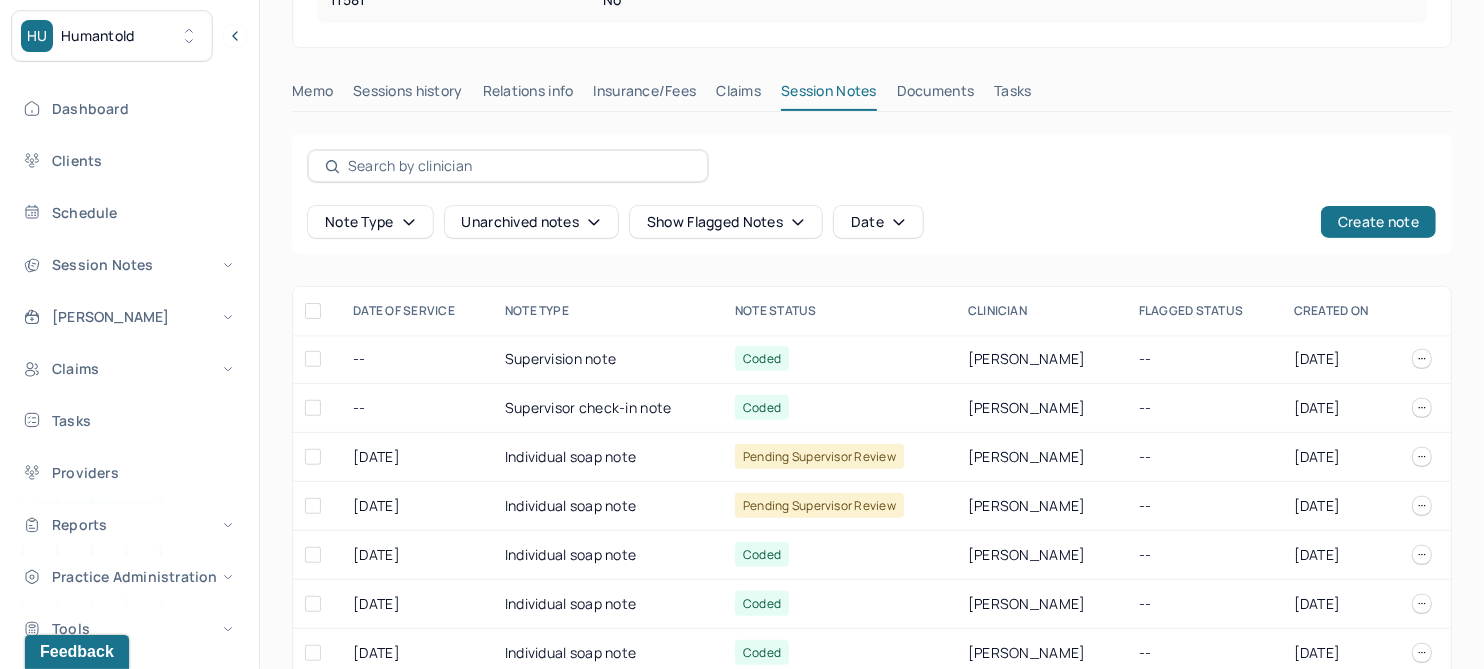 scroll, scrollTop: 500, scrollLeft: 0, axis: vertical 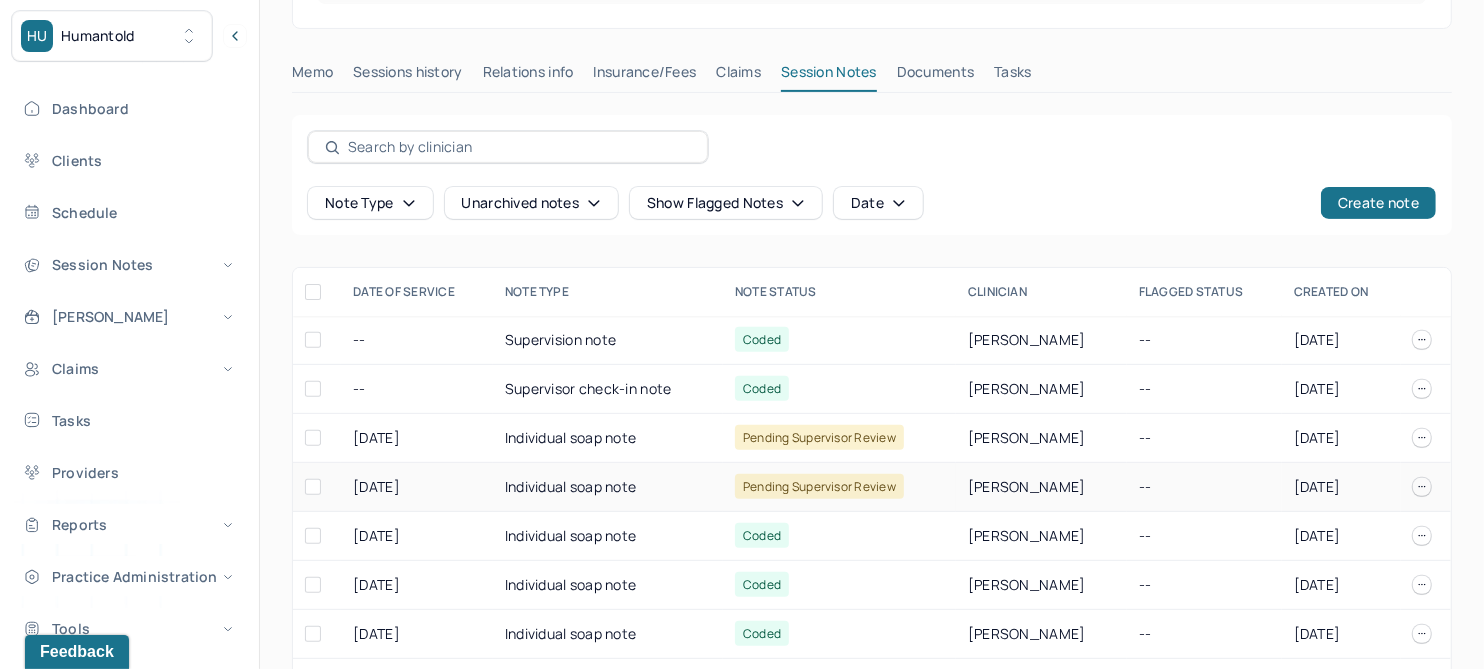 click on "Individual soap note" at bounding box center (608, 487) 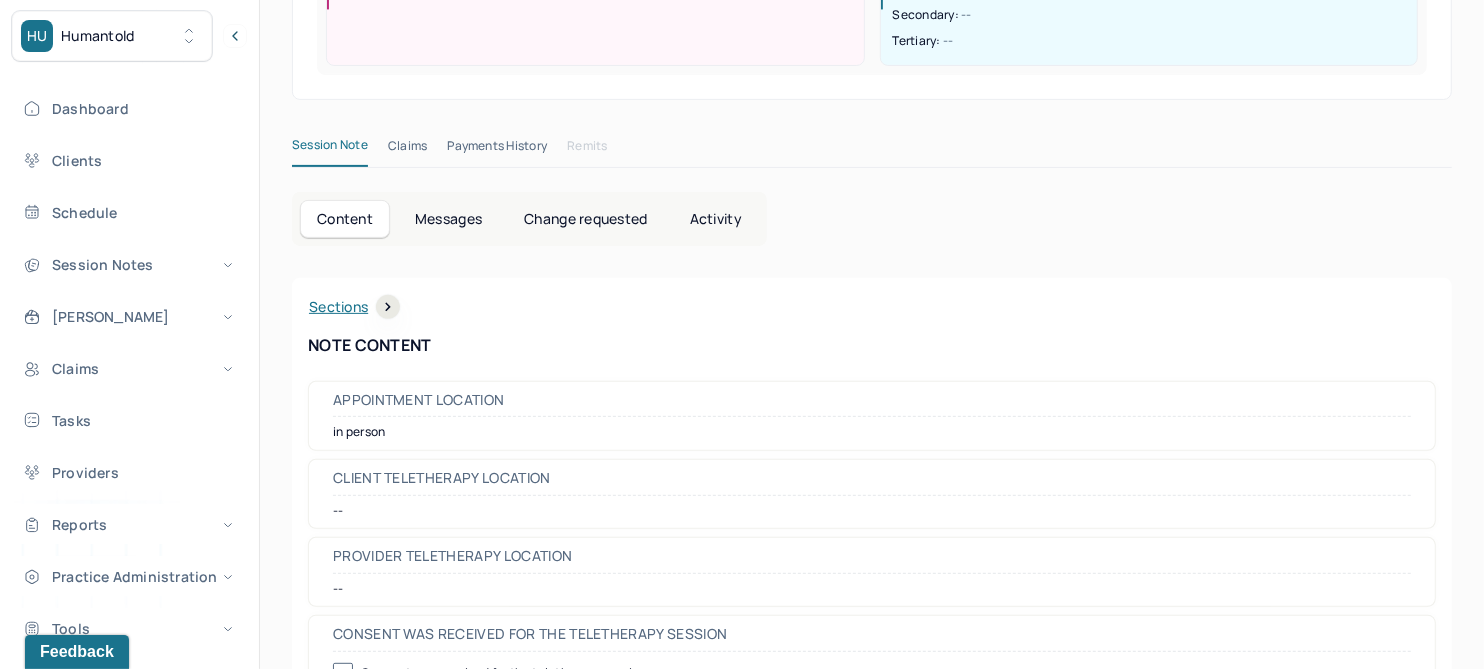 scroll, scrollTop: 500, scrollLeft: 0, axis: vertical 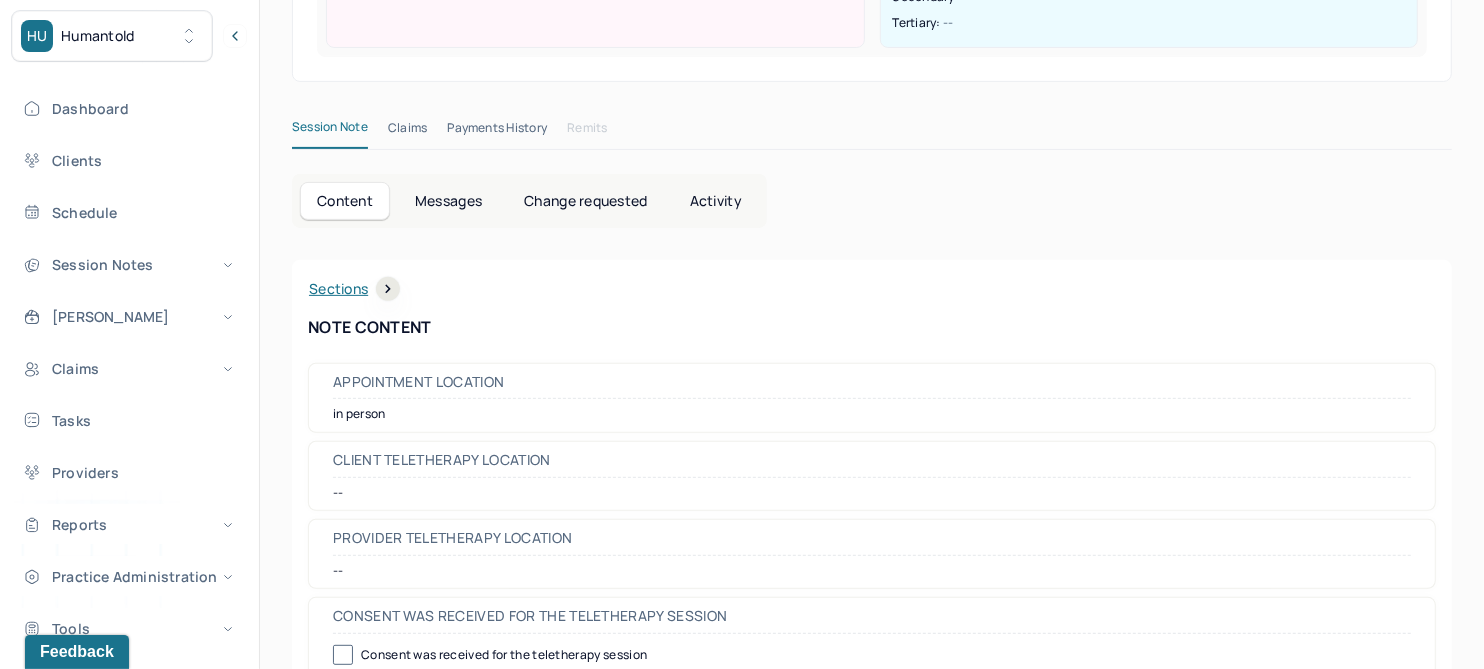 click on "Change requested" at bounding box center [585, 201] 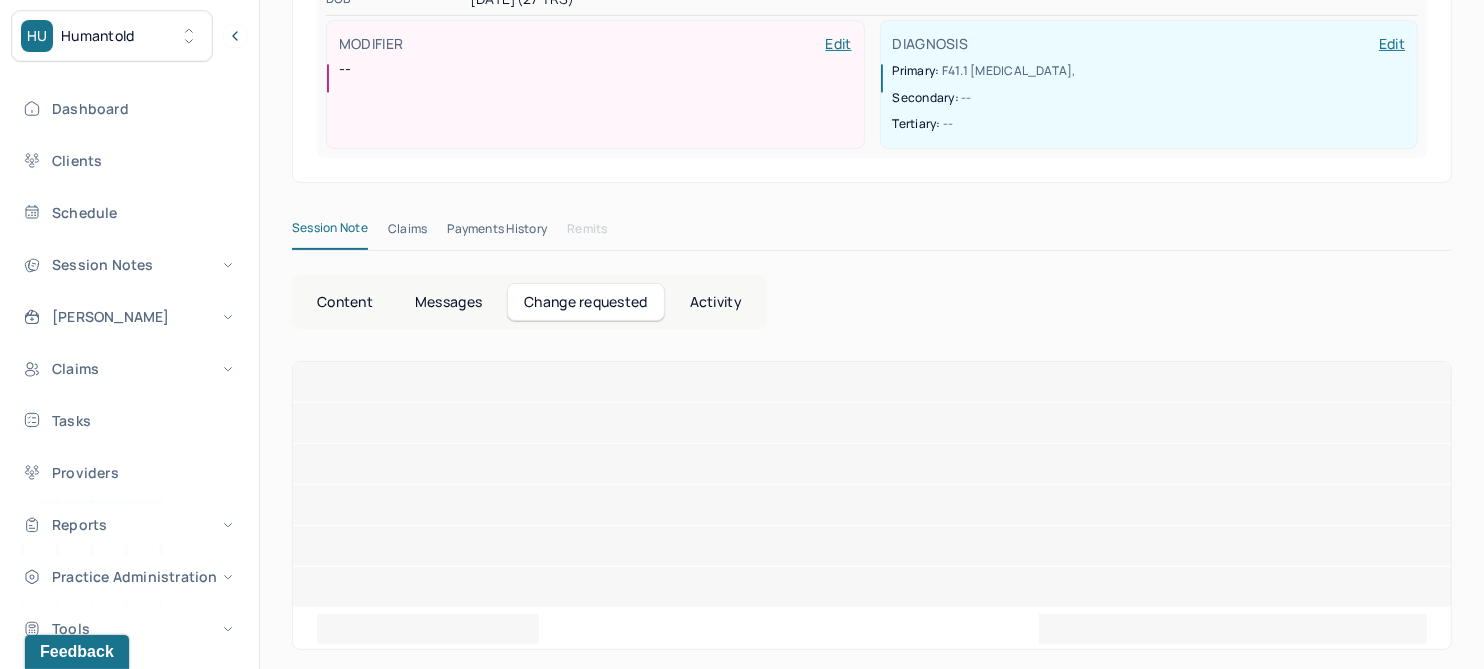 scroll, scrollTop: 250, scrollLeft: 0, axis: vertical 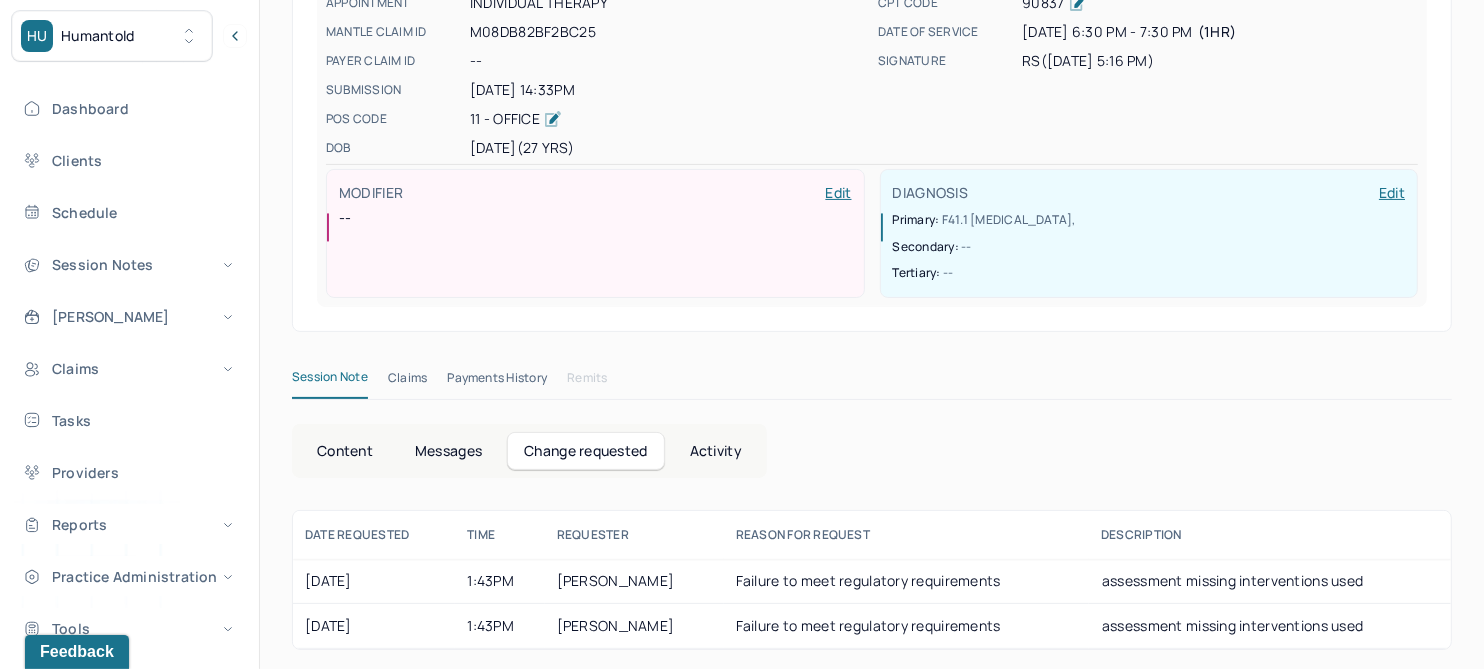 drag, startPoint x: 352, startPoint y: 448, endPoint x: 440, endPoint y: 401, distance: 99.764725 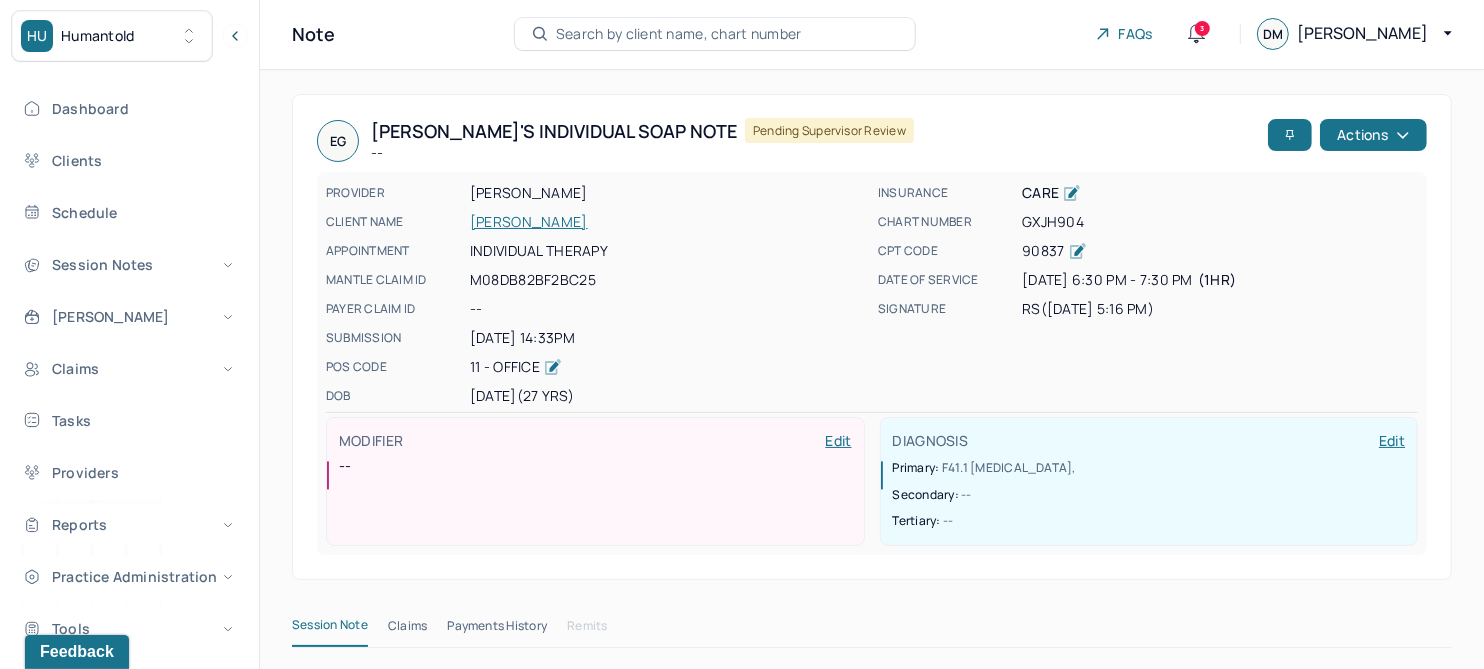 scroll, scrollTop: 0, scrollLeft: 0, axis: both 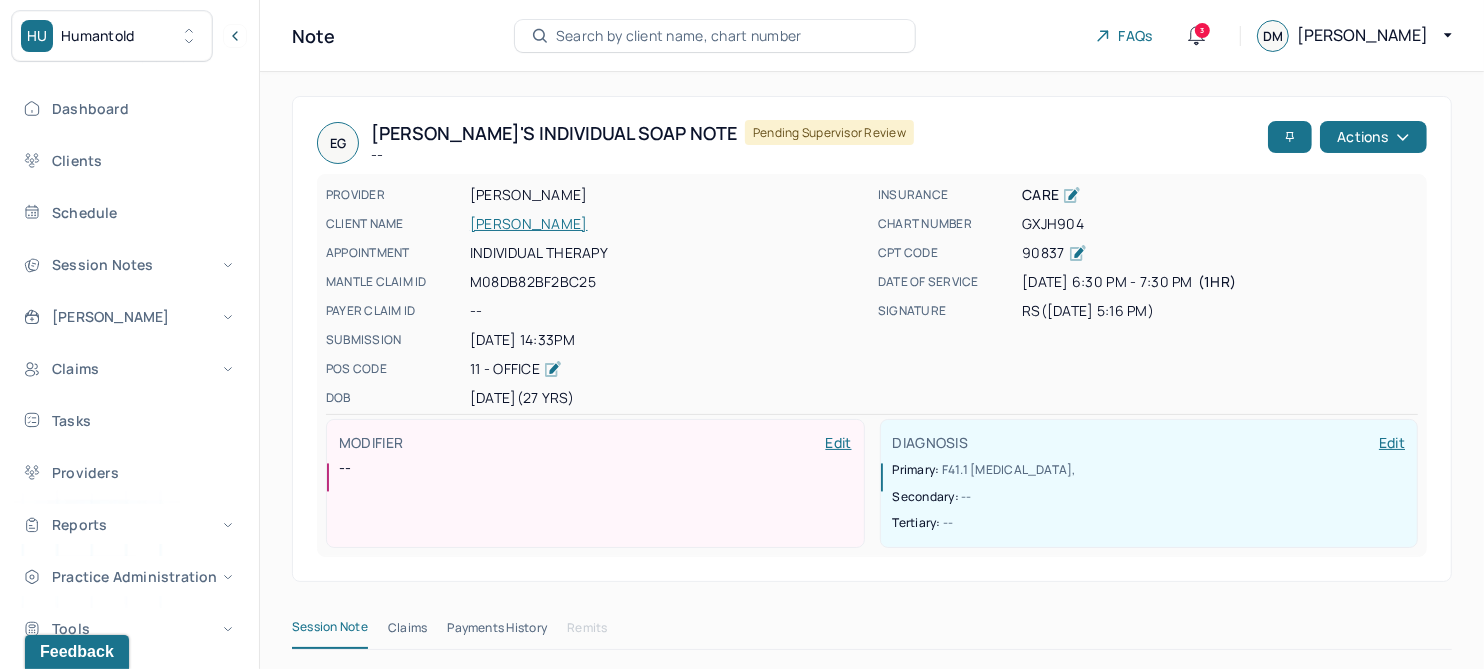 click on "GOLINKOFF, ERIN" at bounding box center [668, 224] 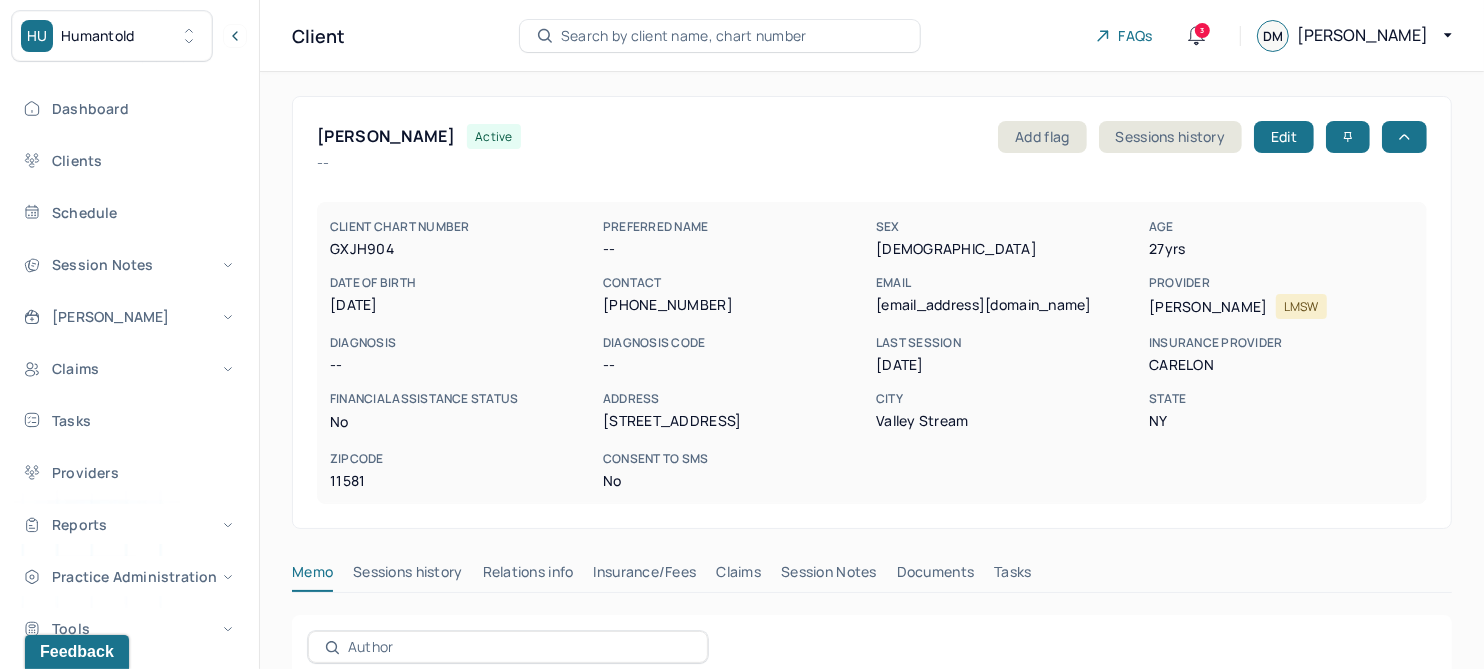 click on "Claims" at bounding box center (738, 576) 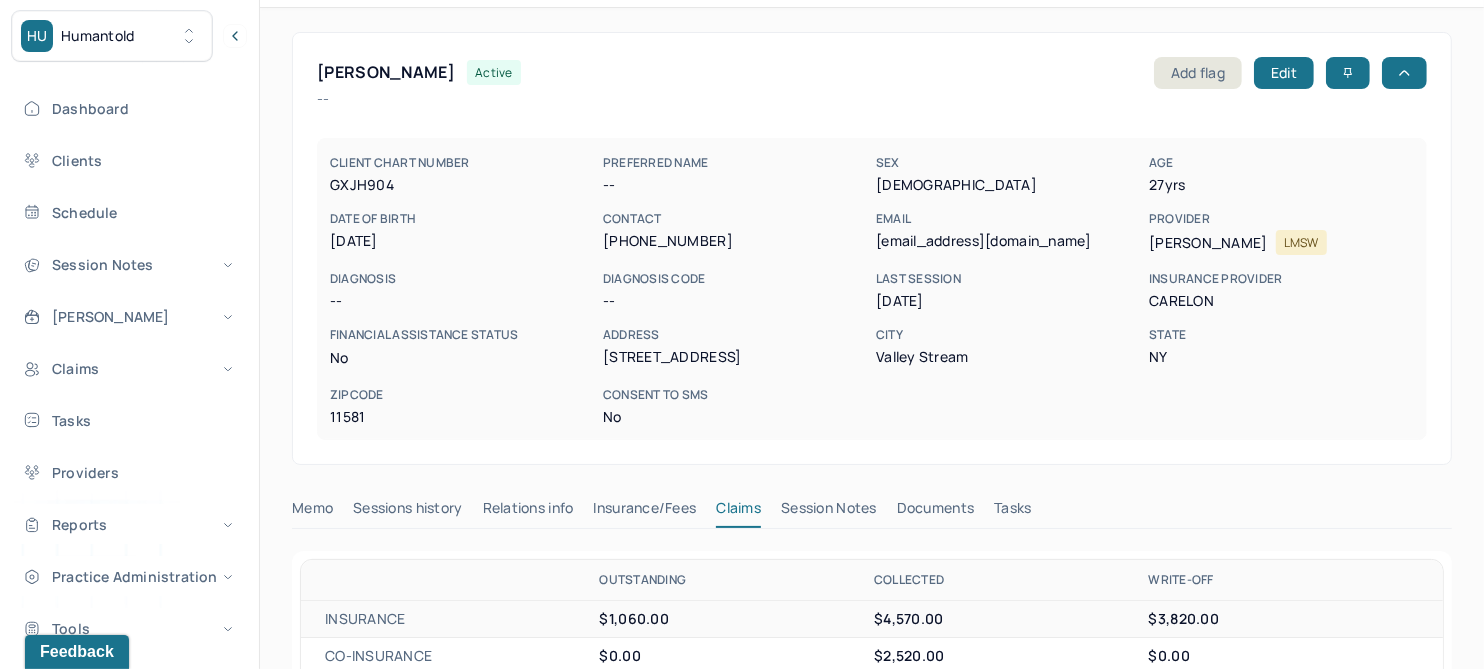 scroll, scrollTop: 0, scrollLeft: 0, axis: both 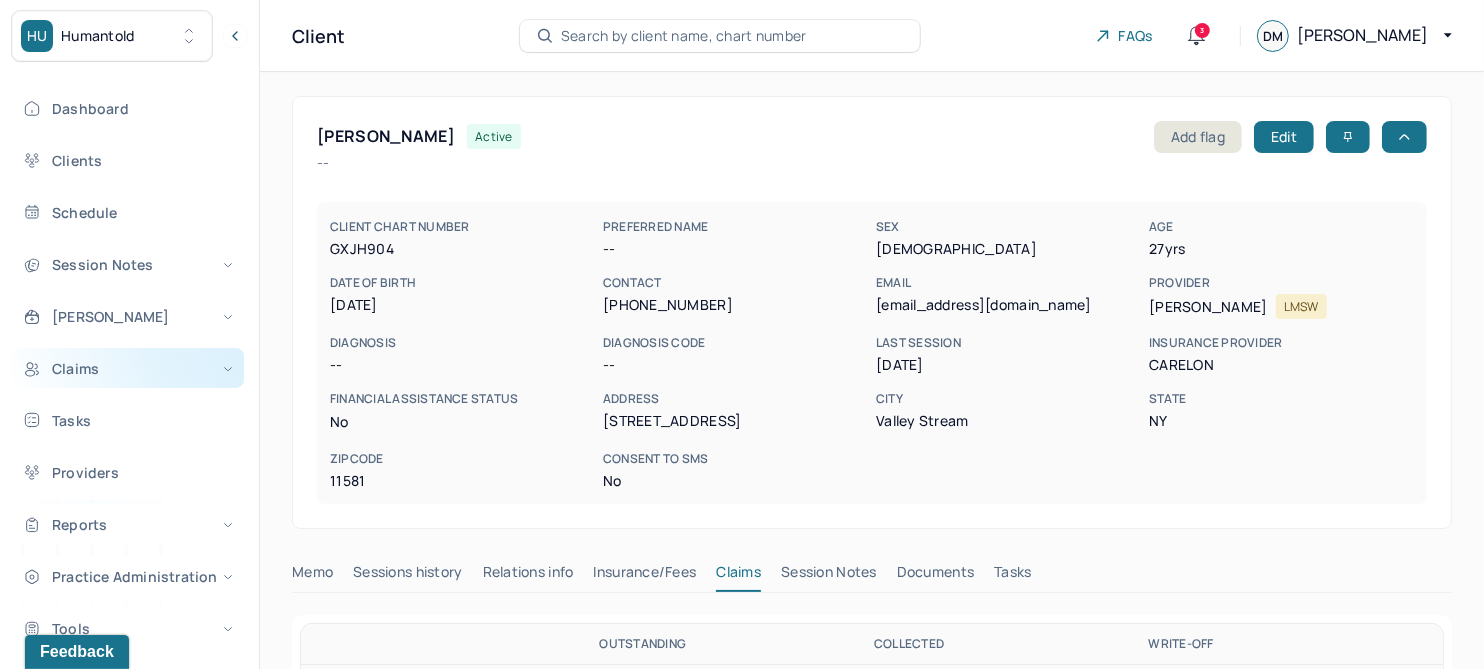 click on "Claims" at bounding box center [128, 368] 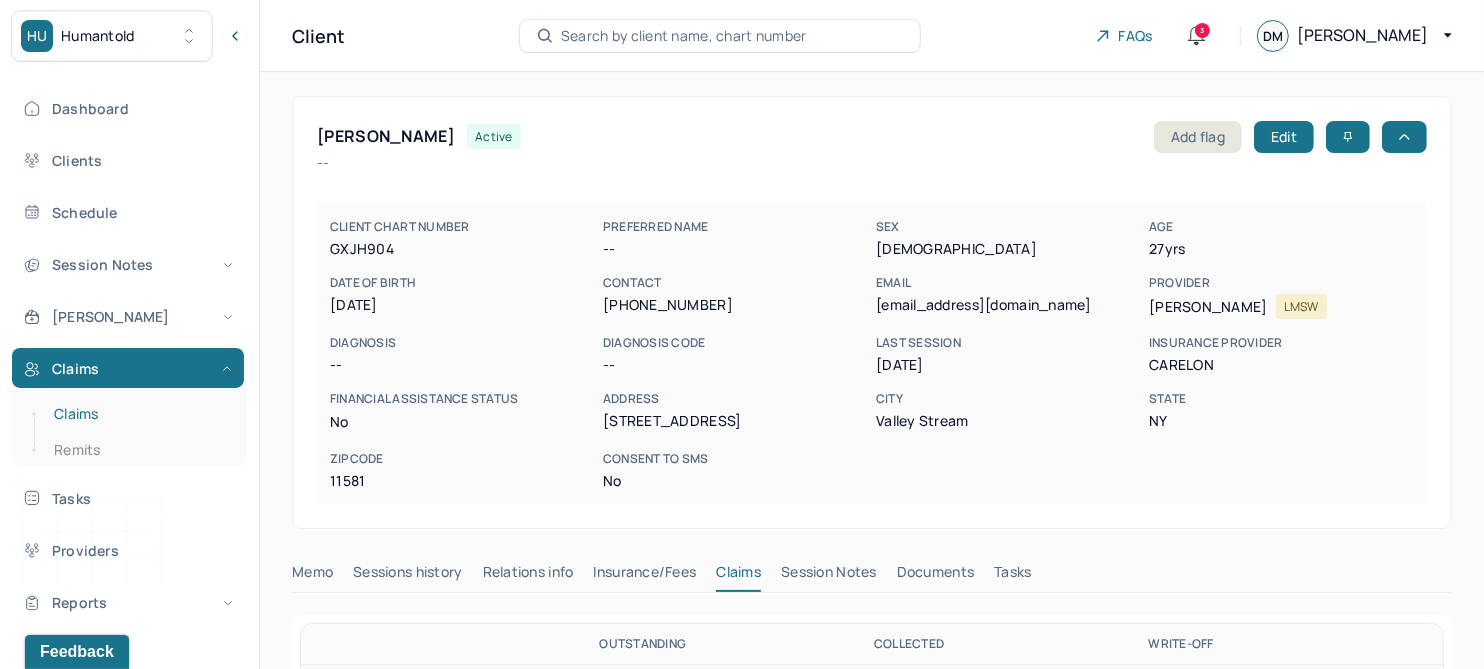 click on "Claims" at bounding box center (139, 414) 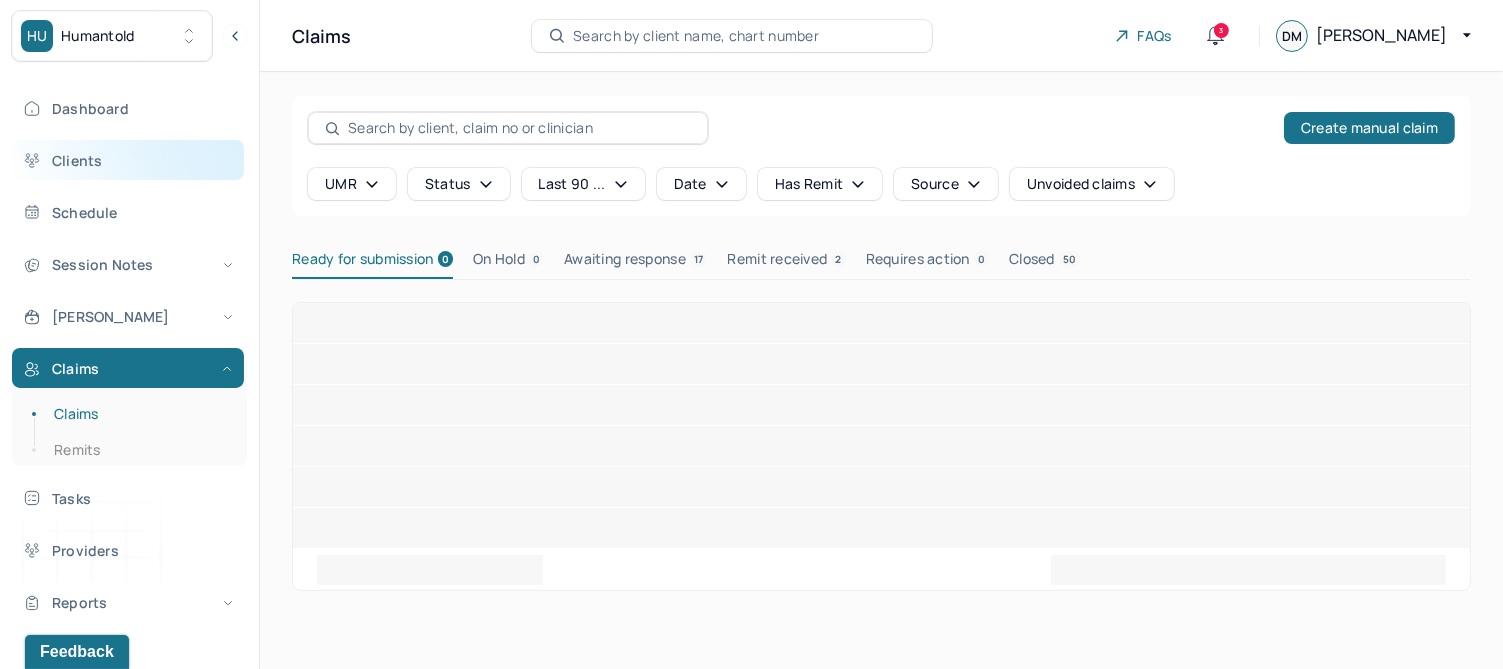 click on "Clients" at bounding box center [128, 160] 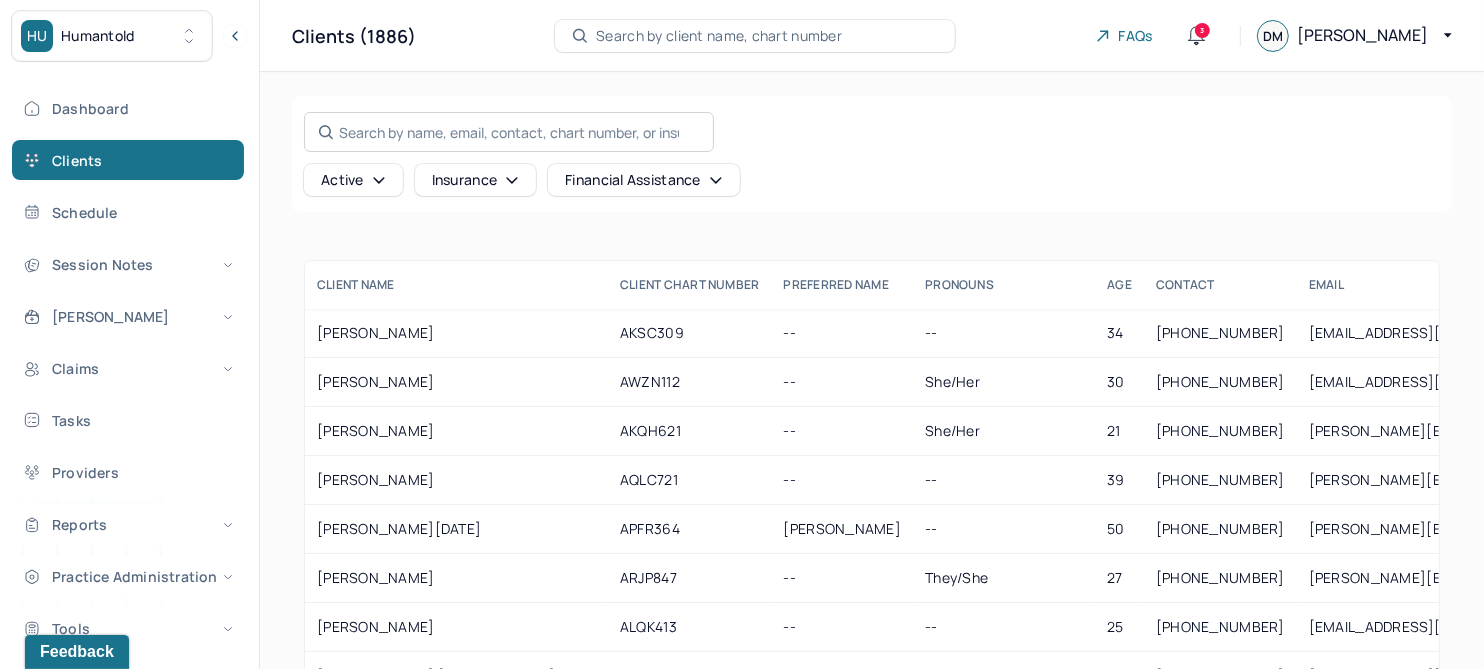 click on "Search by name, email, contact, chart number, or insurance id..." at bounding box center [509, 132] 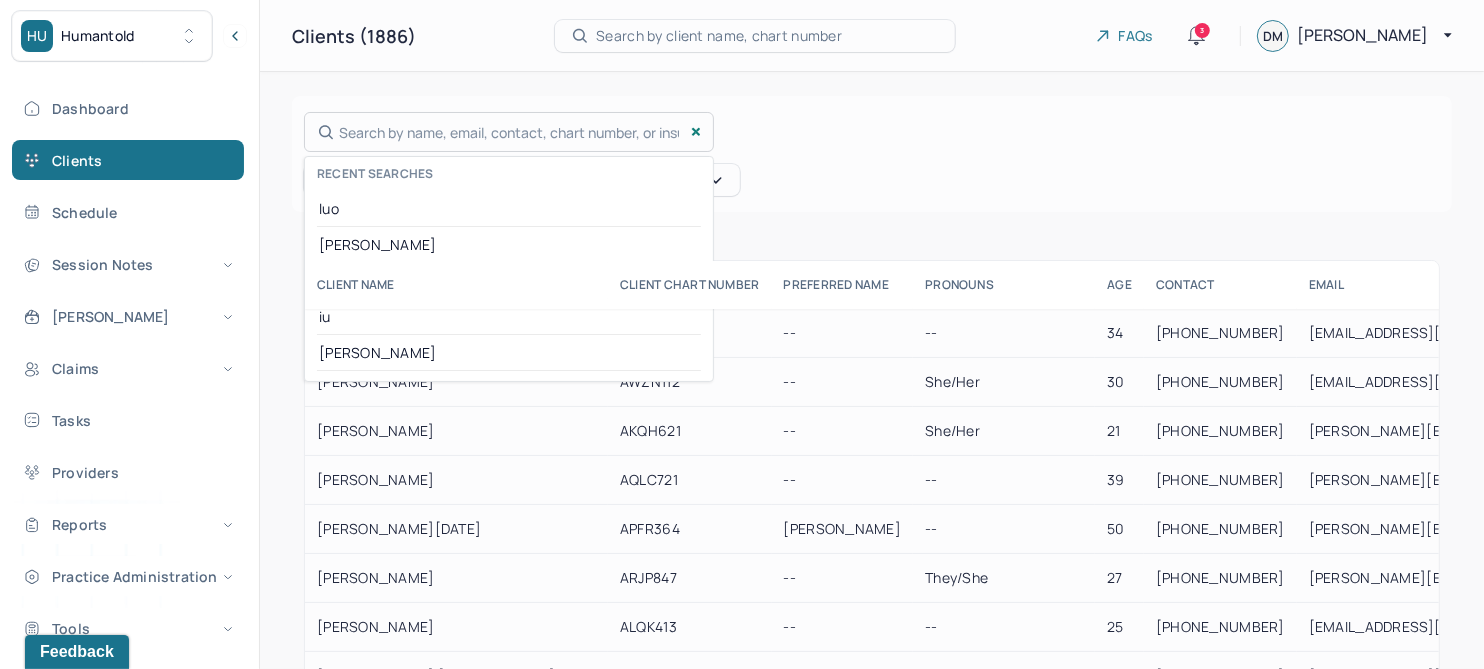 click at bounding box center (742, 334) 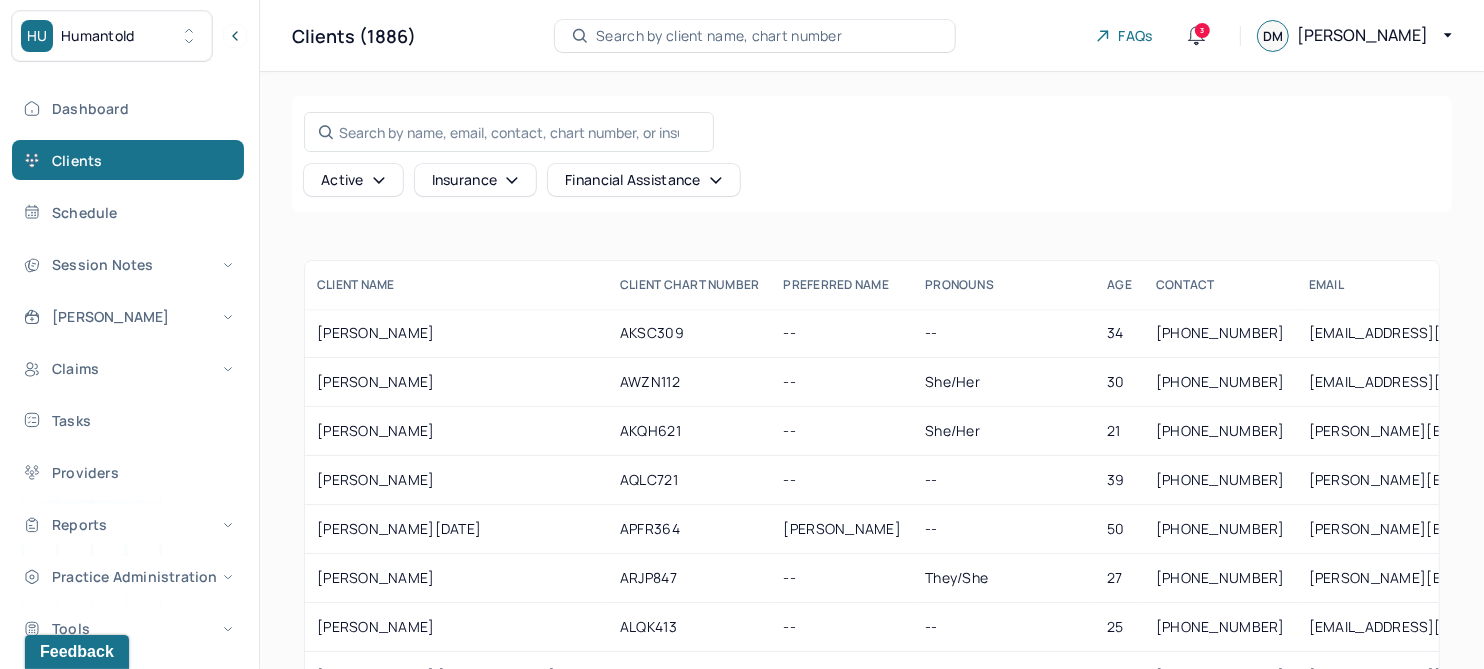 click on "Search by client name, chart number" at bounding box center [719, 36] 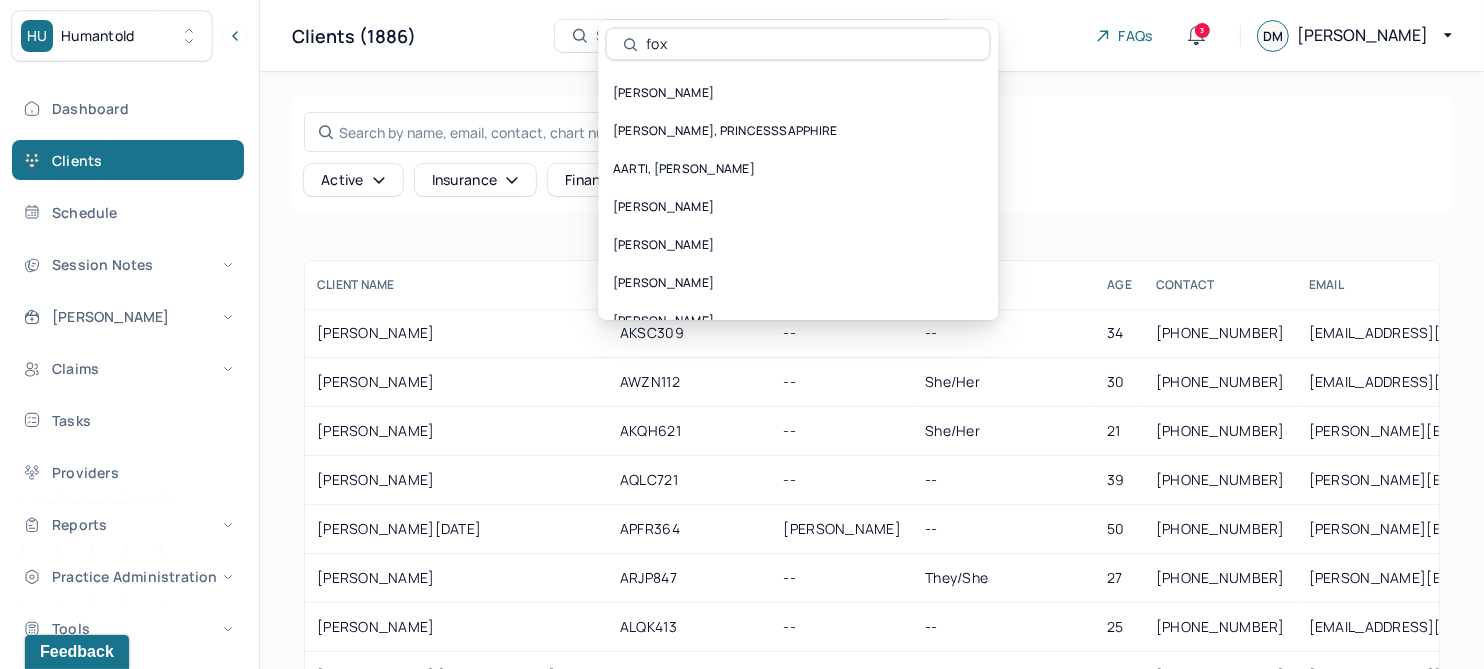 type on "fox" 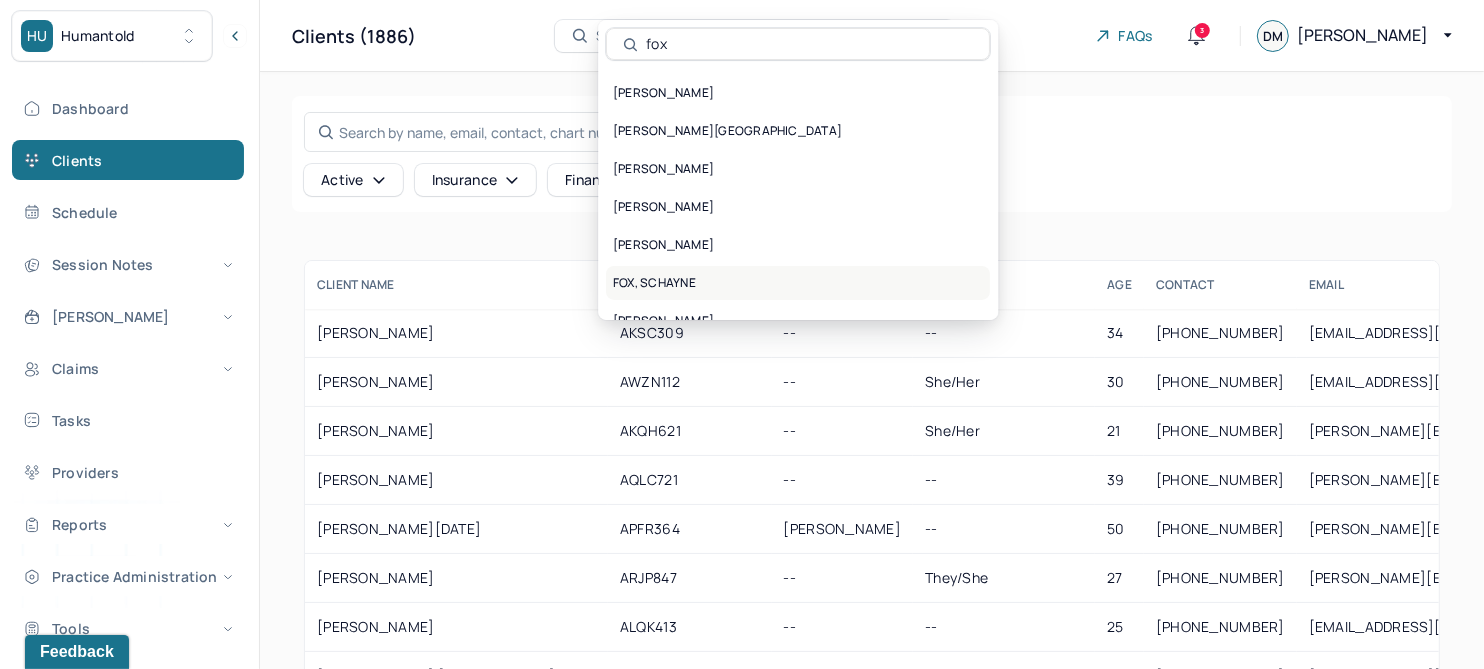 click on "FOX, SCHAYNE" at bounding box center (798, 283) 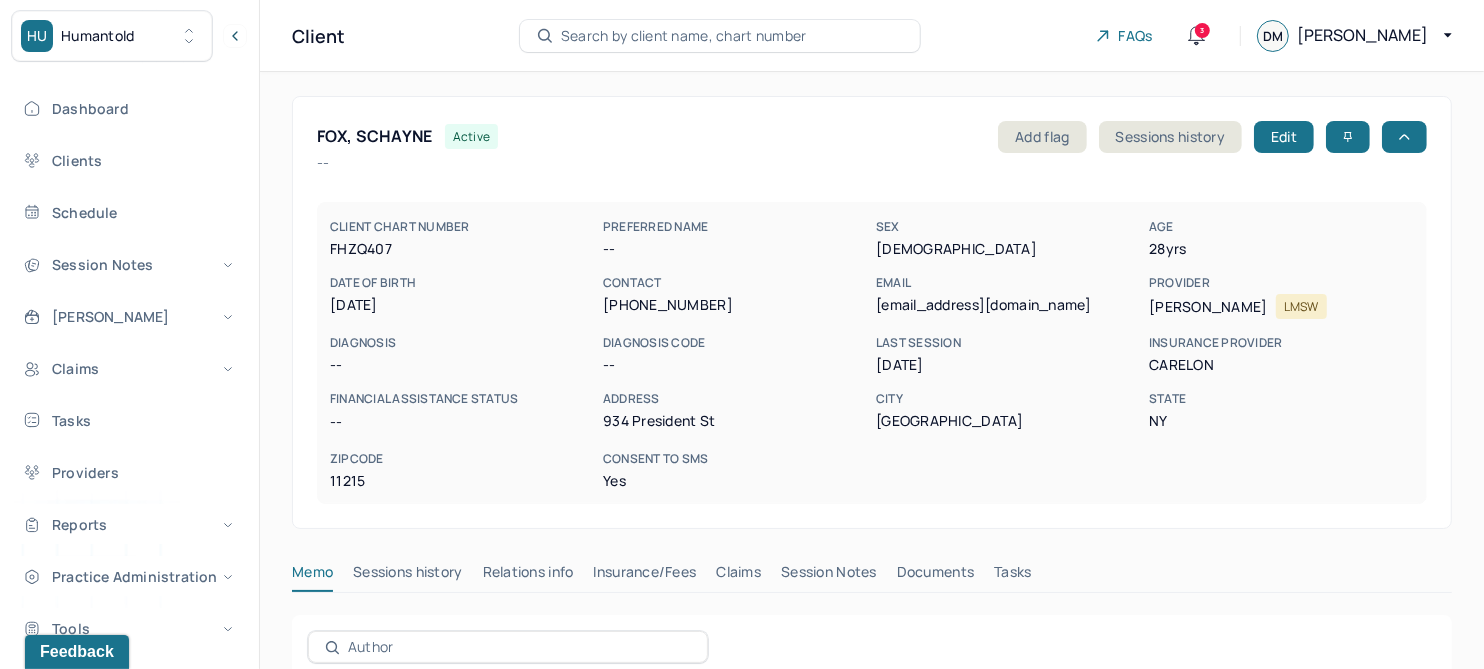 click on "Session Notes" at bounding box center (829, 576) 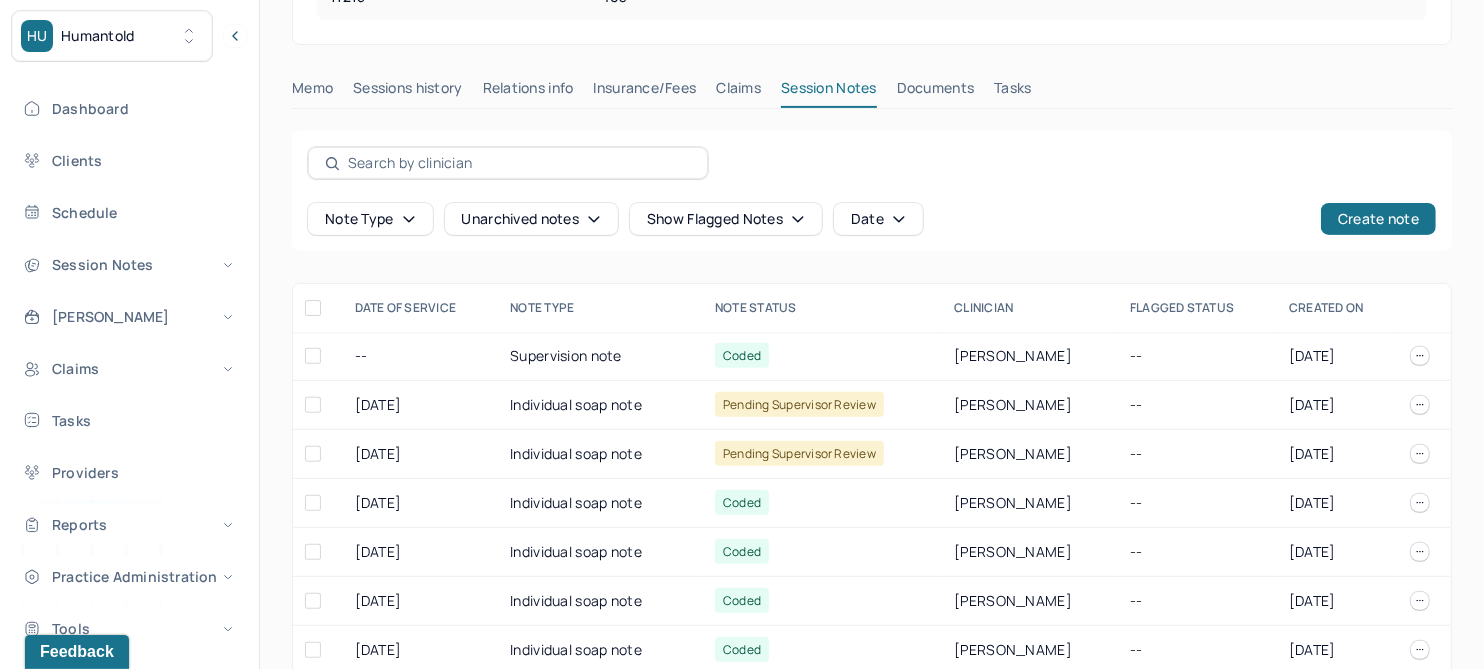 scroll, scrollTop: 500, scrollLeft: 0, axis: vertical 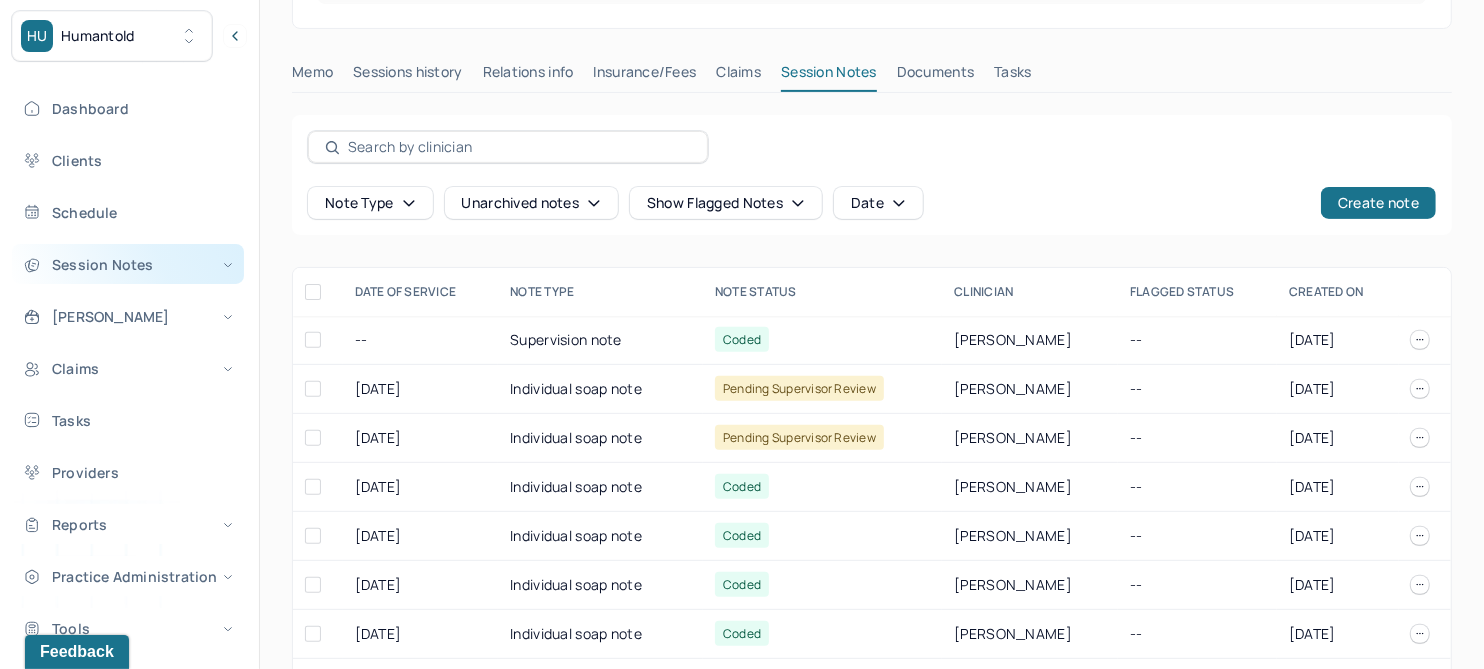 click on "Session Notes" at bounding box center [128, 264] 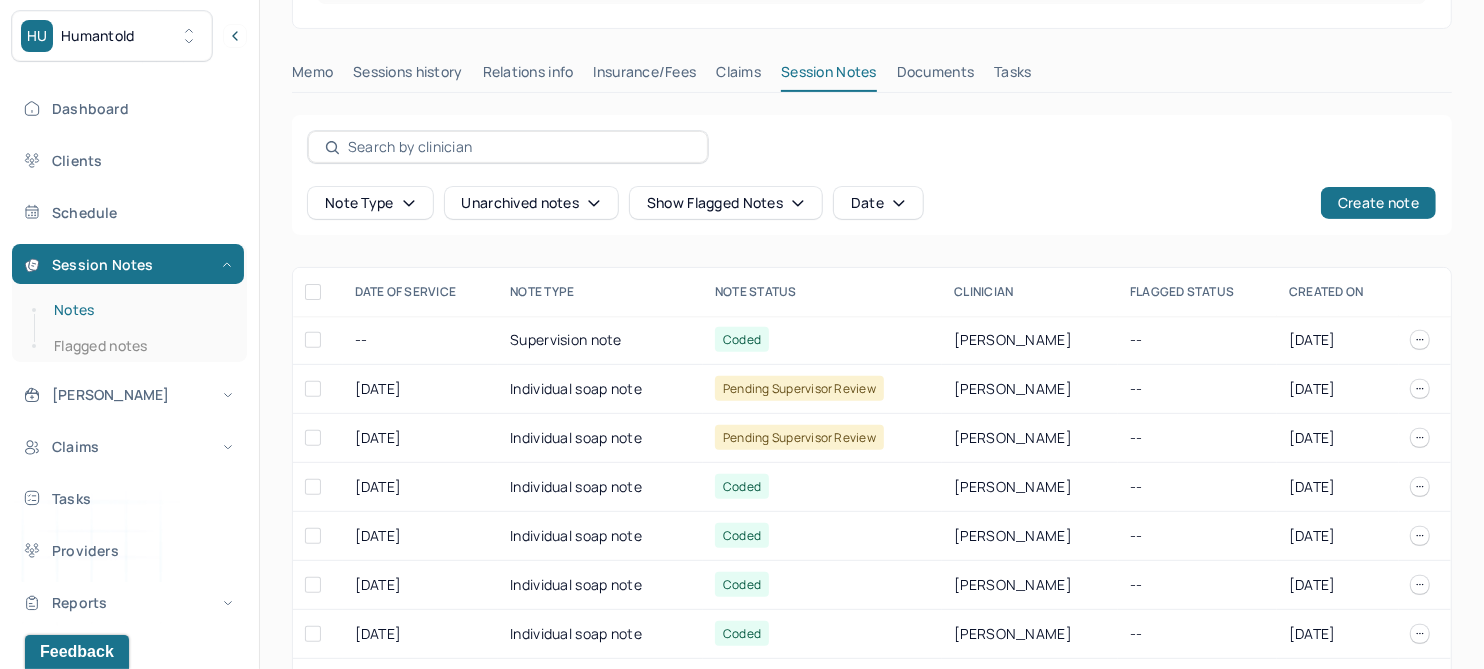 click on "Notes" at bounding box center (139, 310) 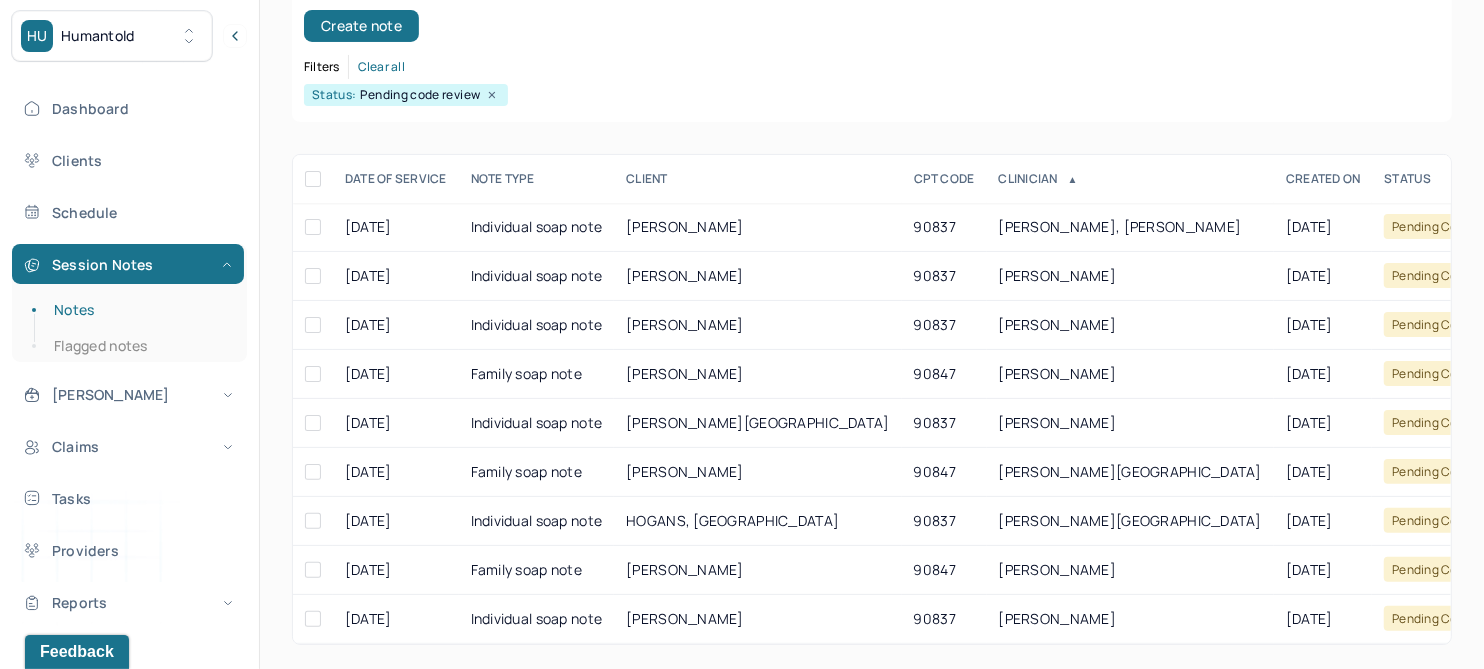 scroll, scrollTop: 0, scrollLeft: 0, axis: both 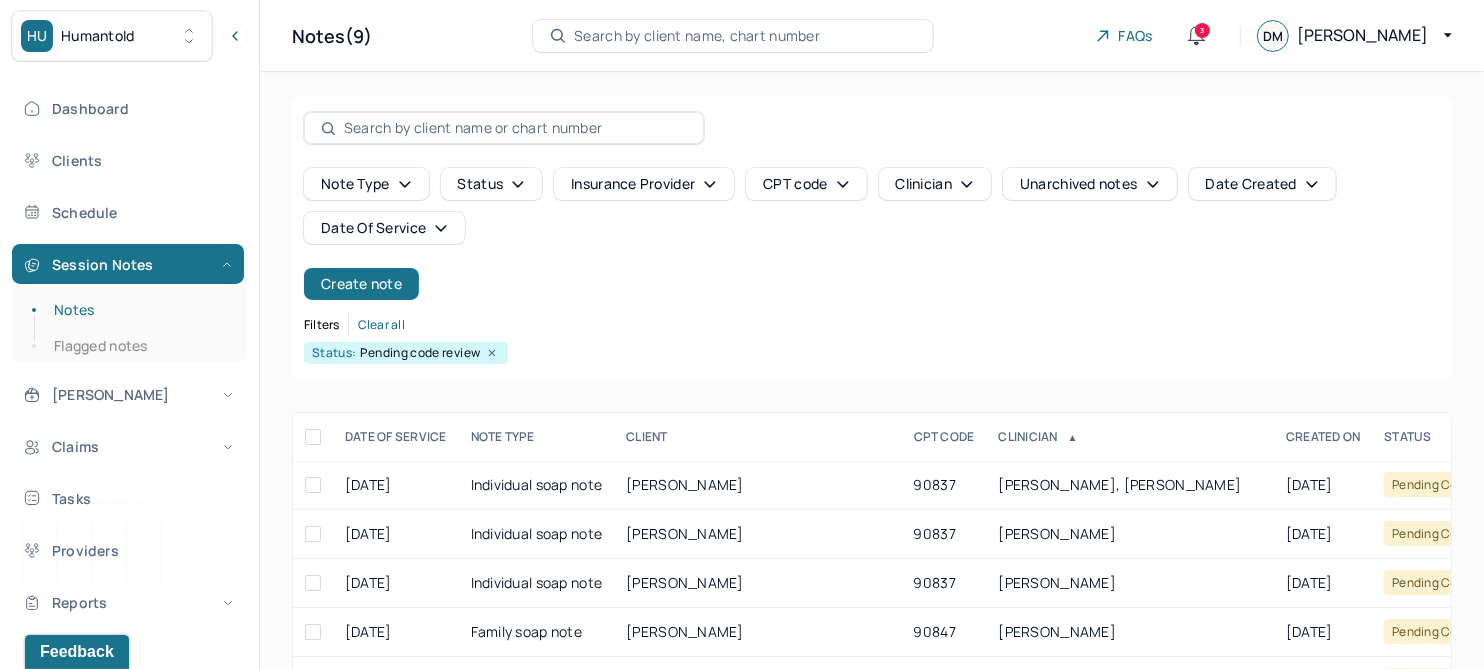 click 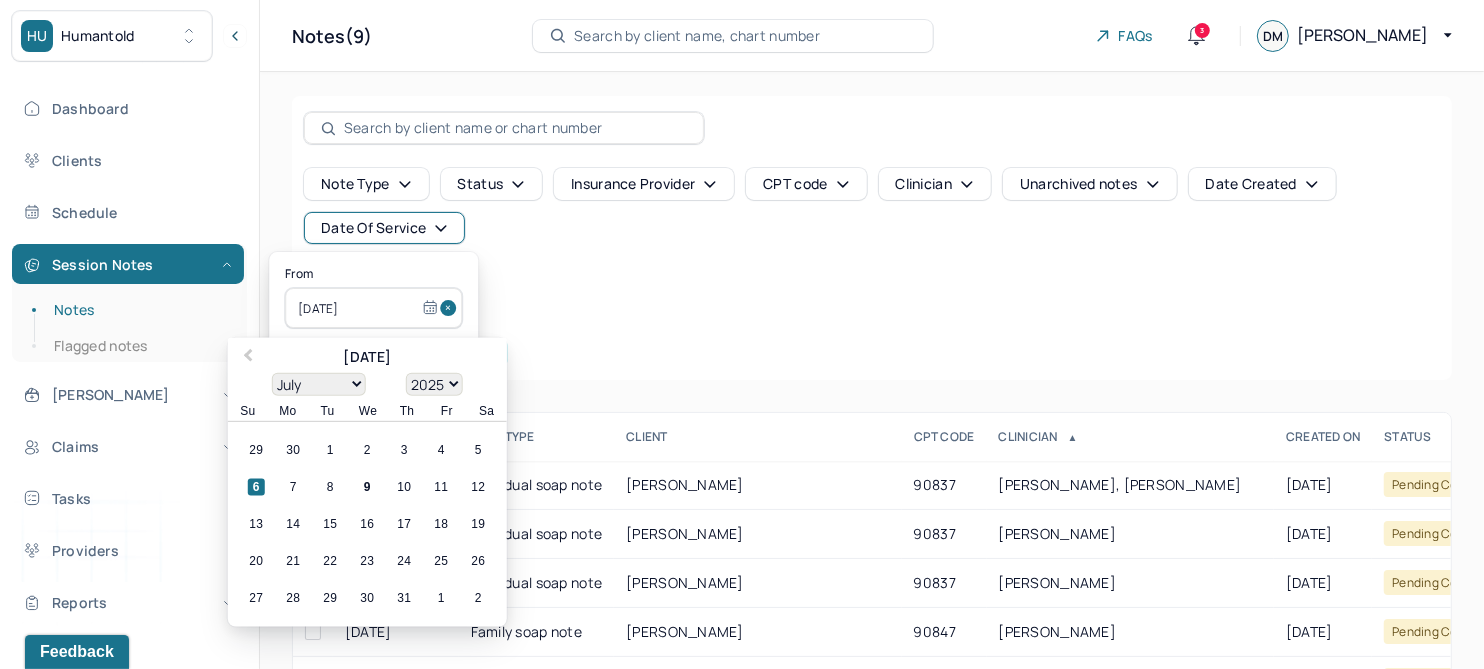 click at bounding box center (451, 308) 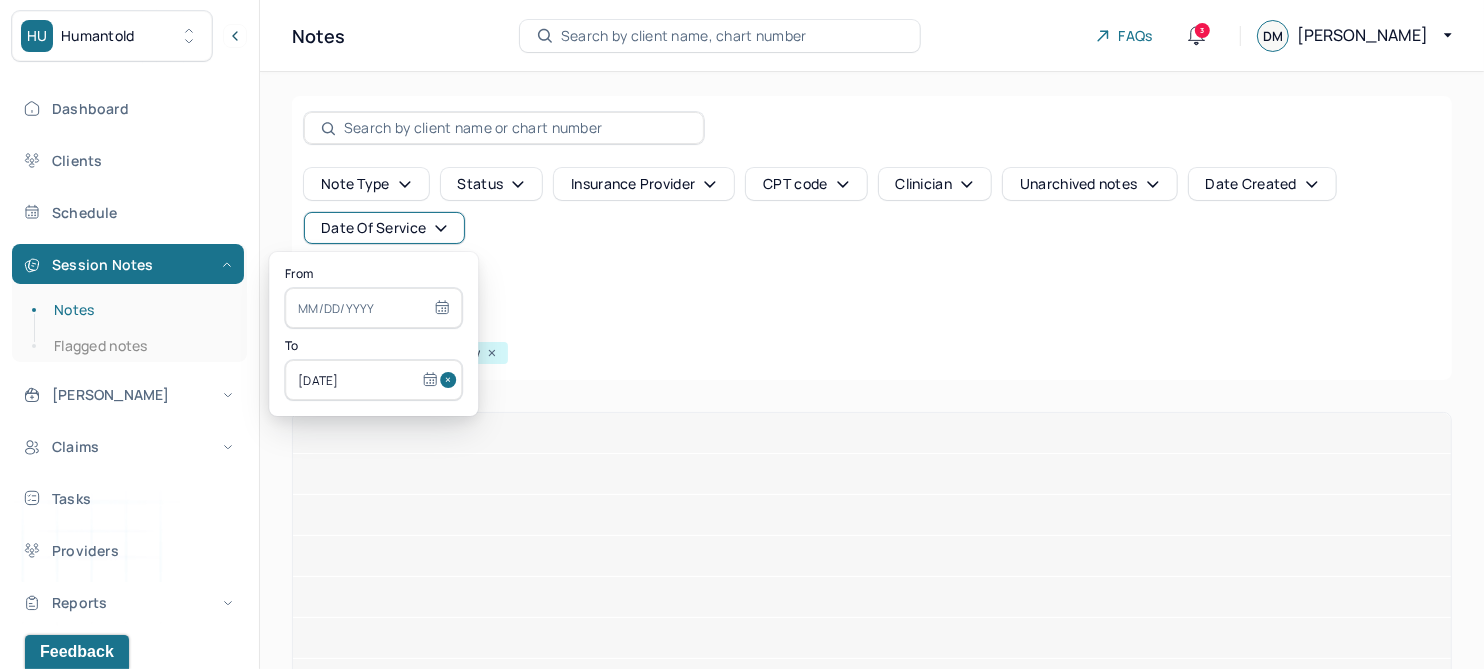 click at bounding box center (451, 380) 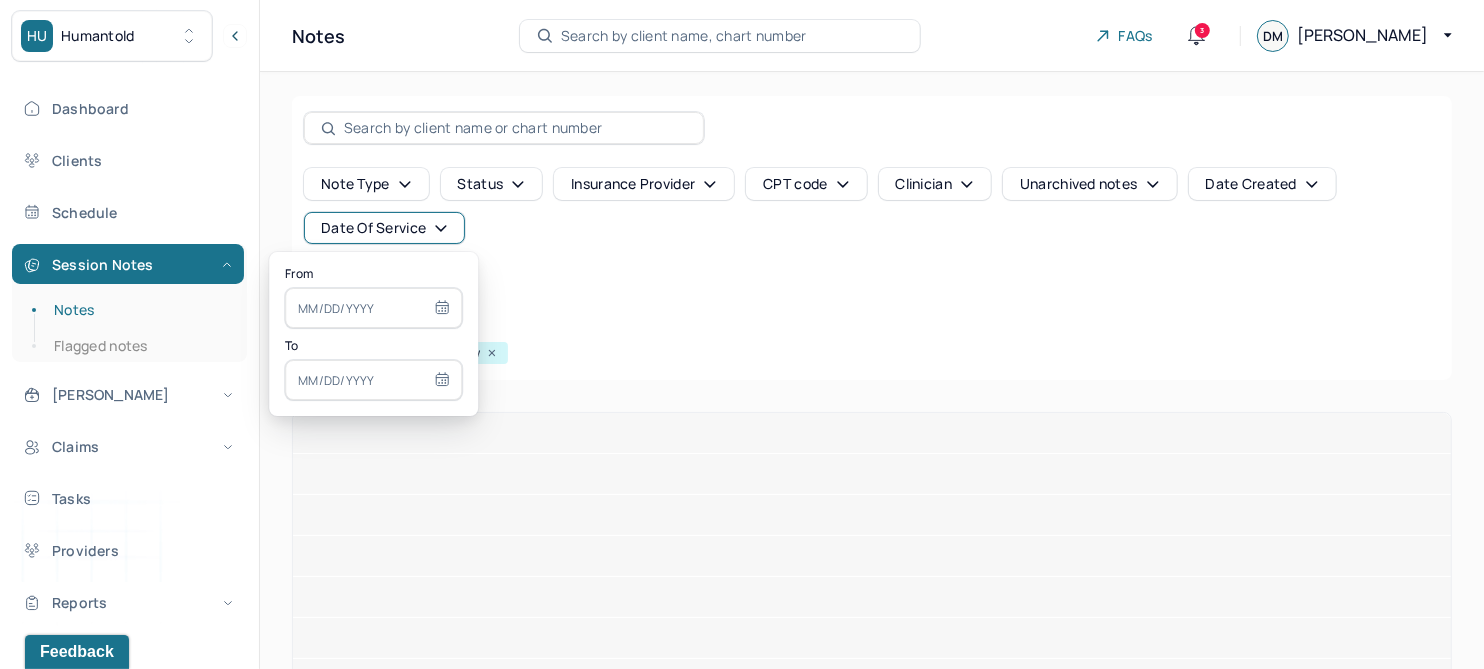 click at bounding box center (373, 308) 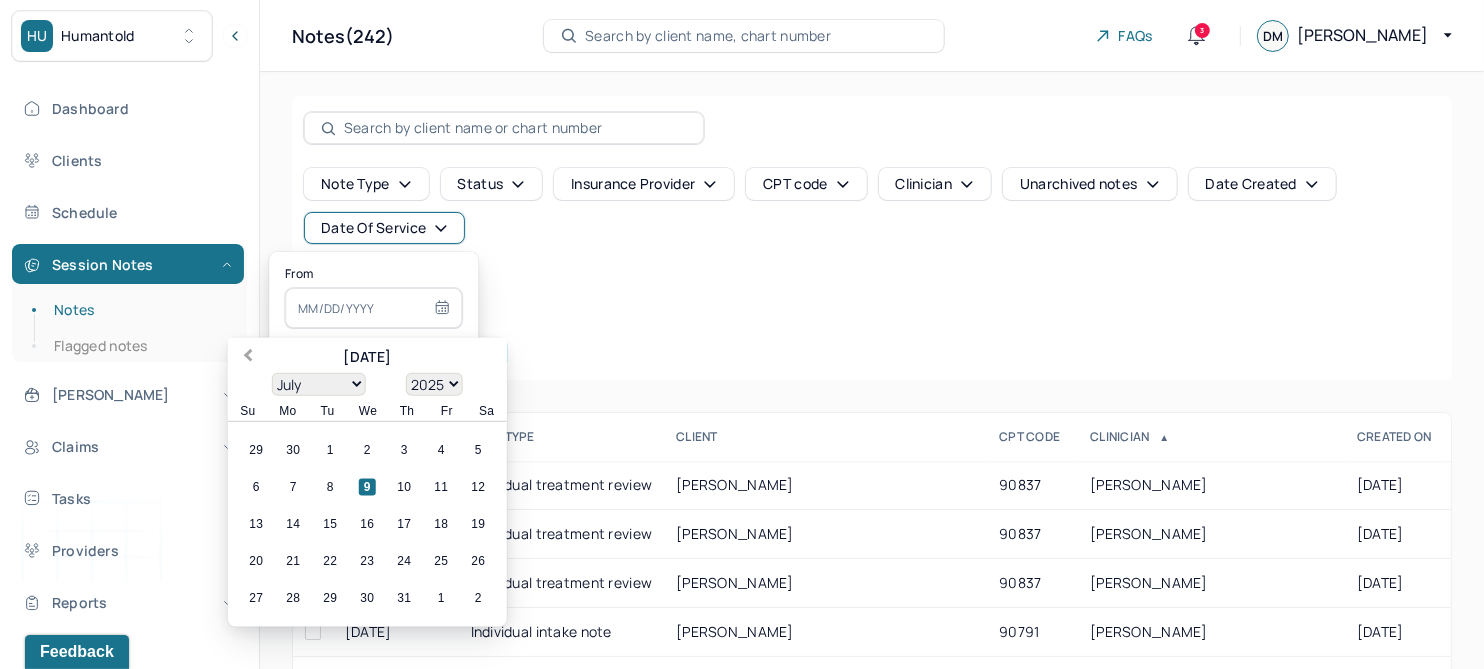 click on "Previous Month" at bounding box center (248, 357) 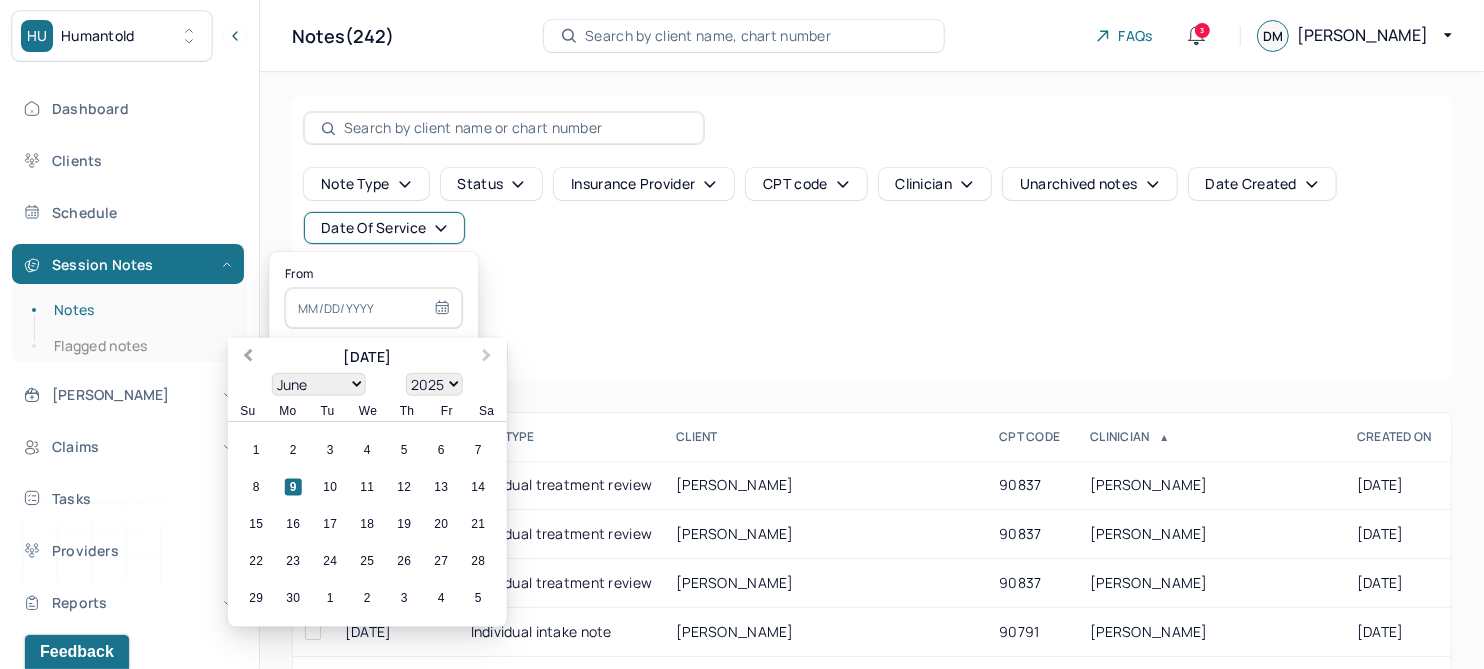 click on "Previous Month" at bounding box center [248, 357] 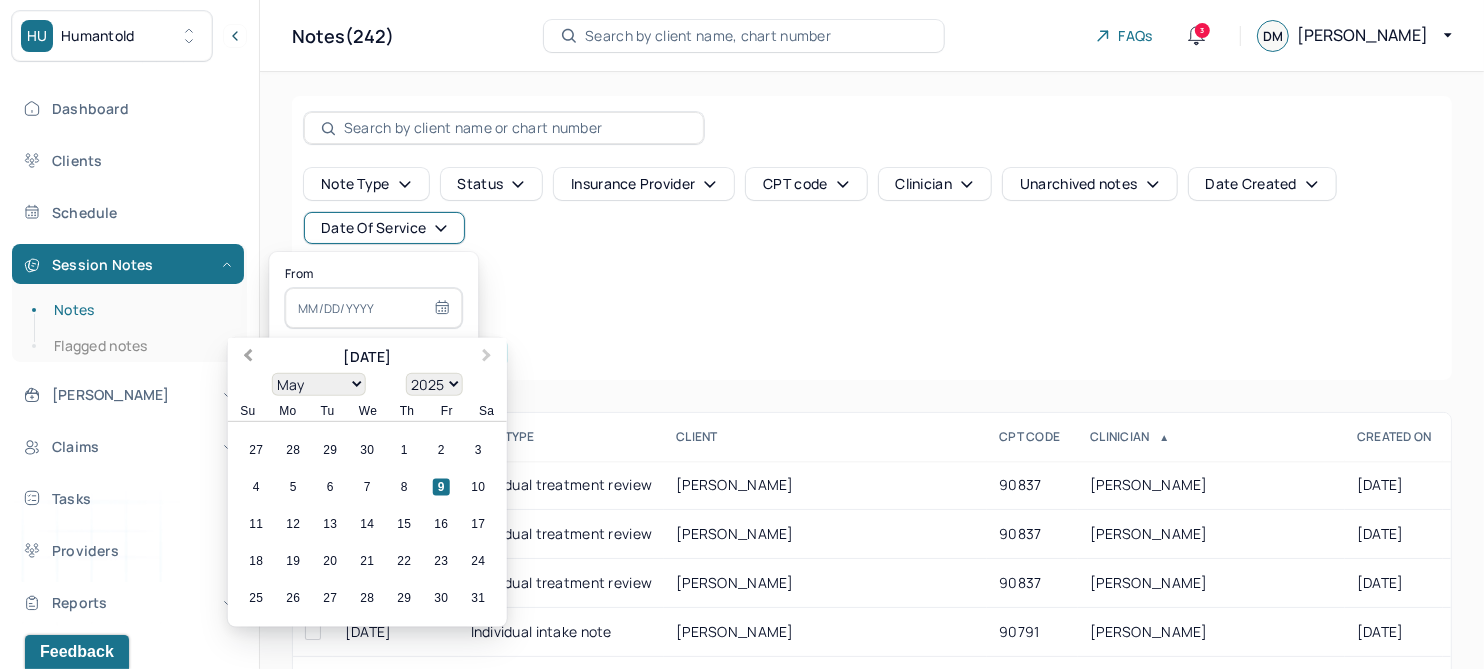 click on "Previous Month" at bounding box center (248, 357) 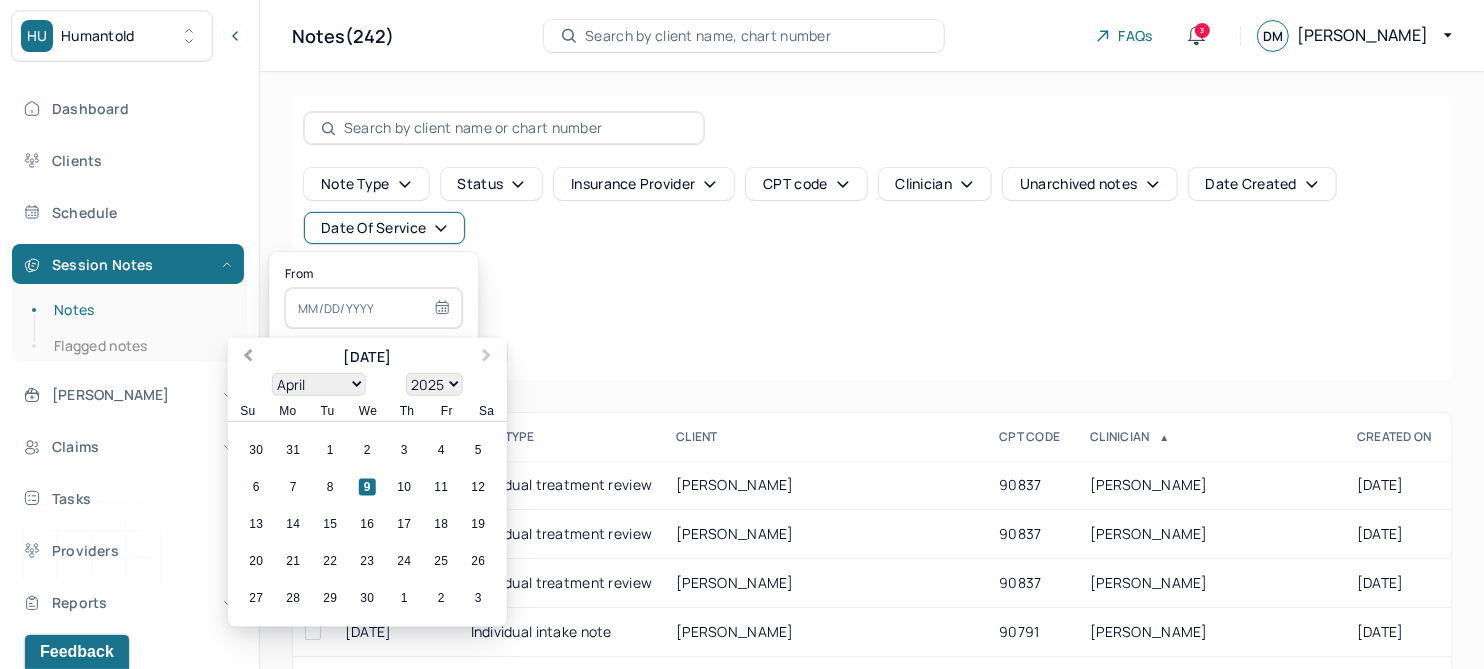 click on "Previous Month" at bounding box center [248, 357] 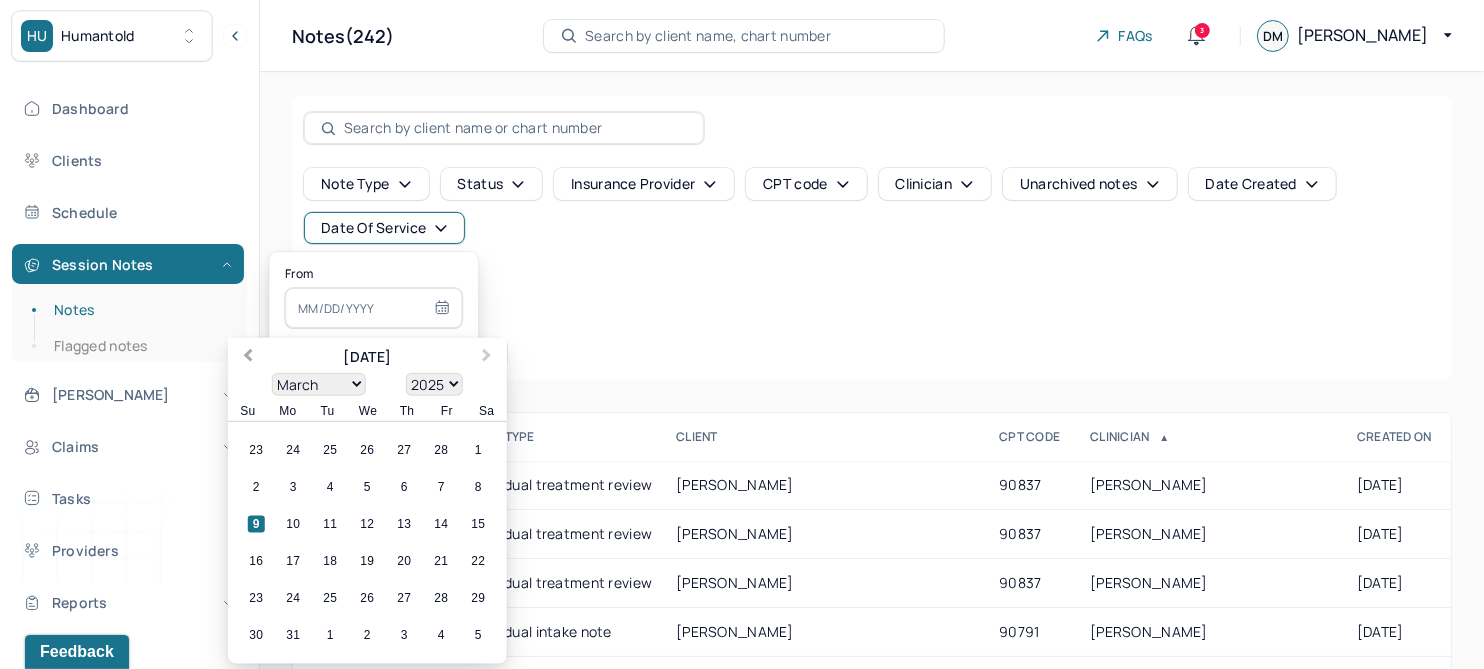 click on "Previous Month" at bounding box center (248, 357) 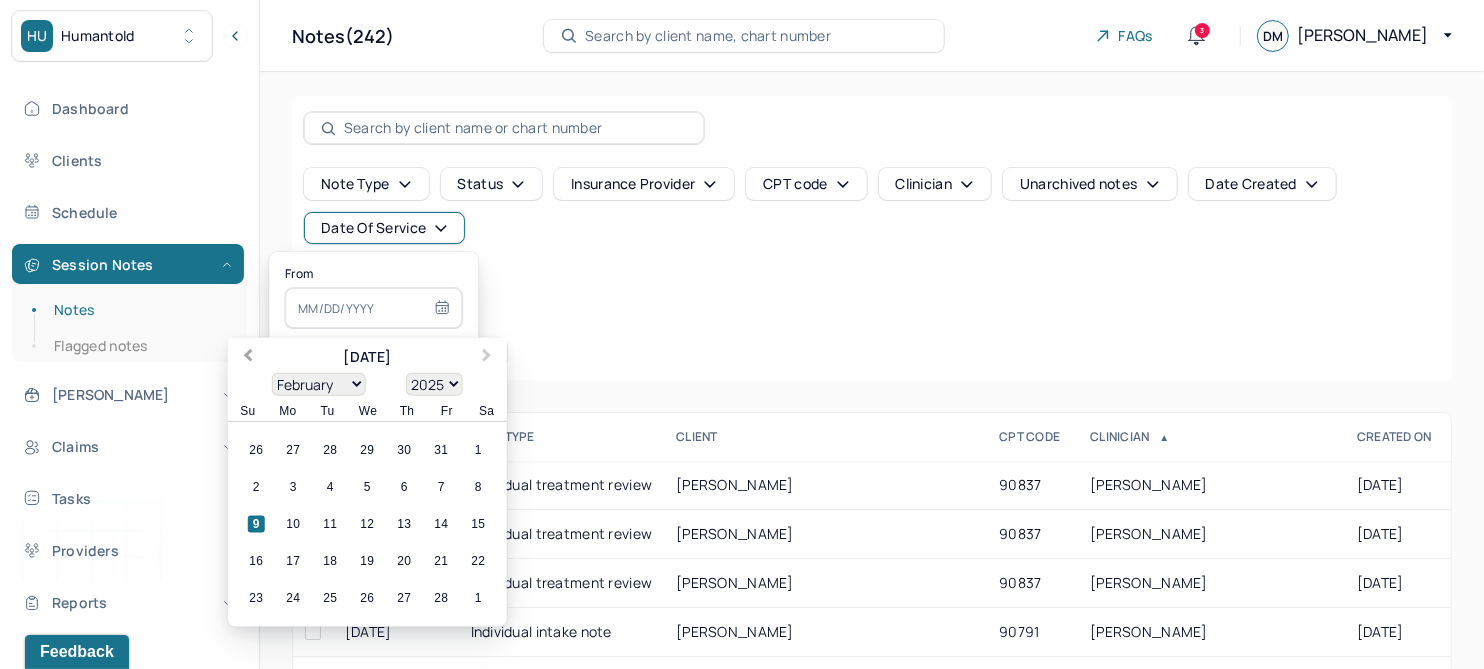 click on "Previous Month" at bounding box center [248, 357] 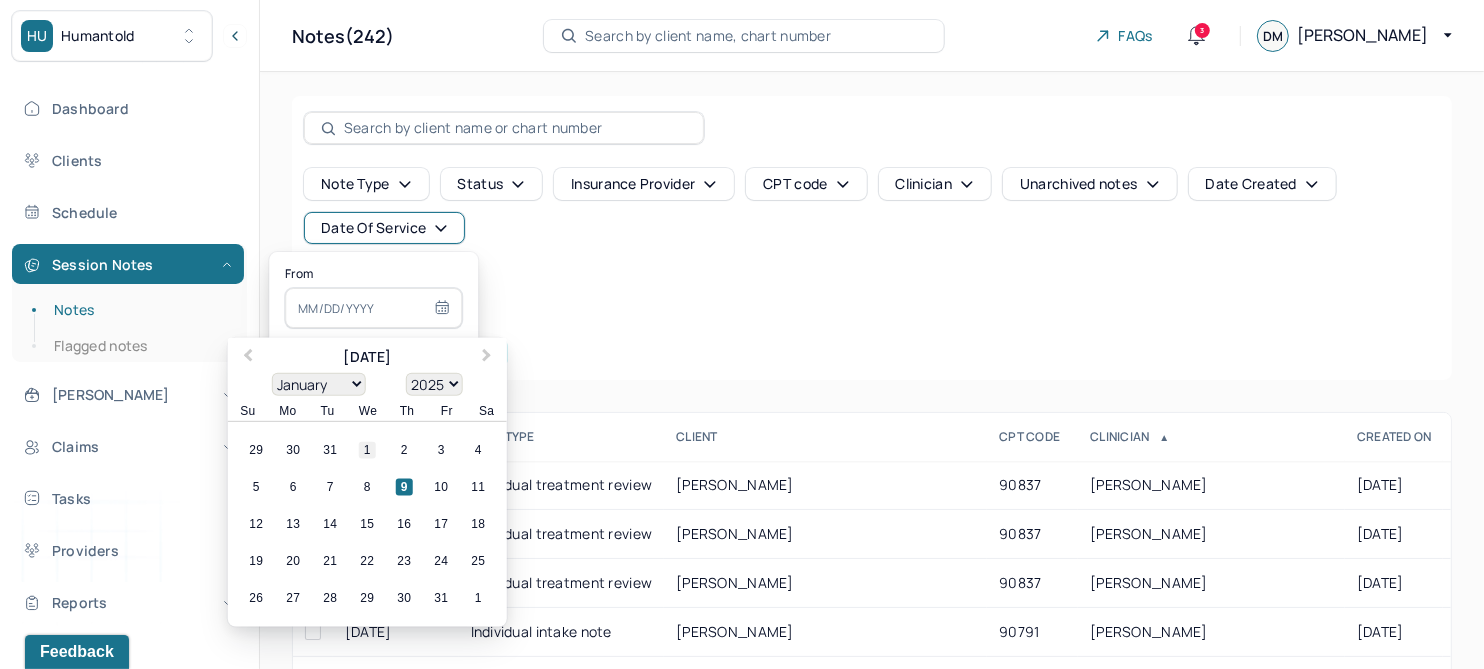 click on "1" at bounding box center [367, 450] 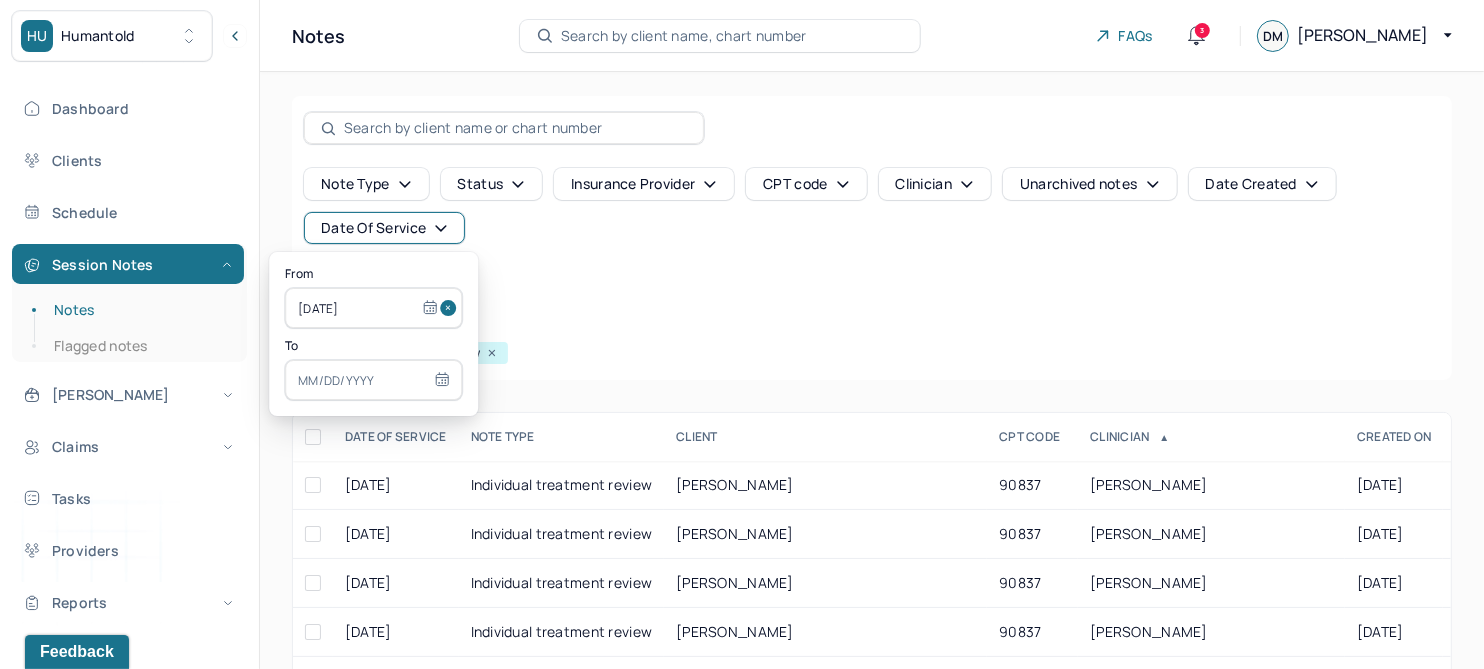 click at bounding box center (373, 380) 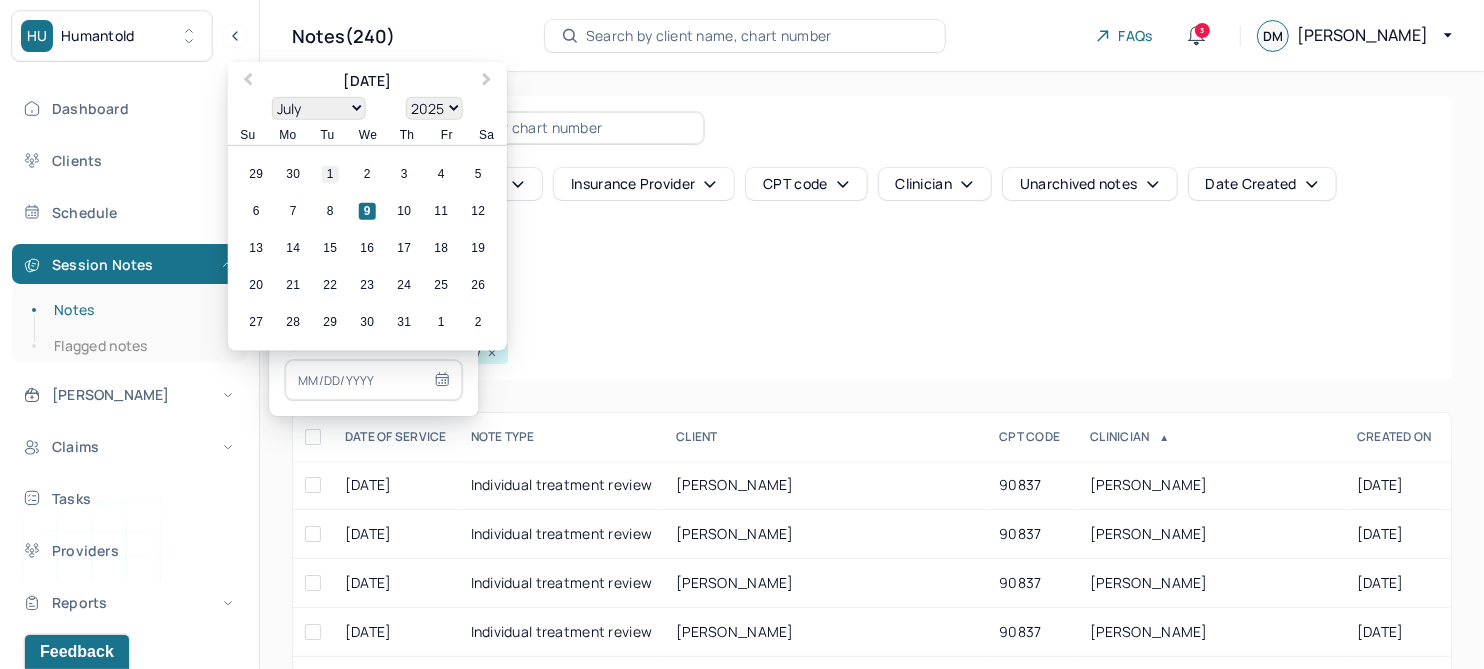 click on "1" at bounding box center [330, 174] 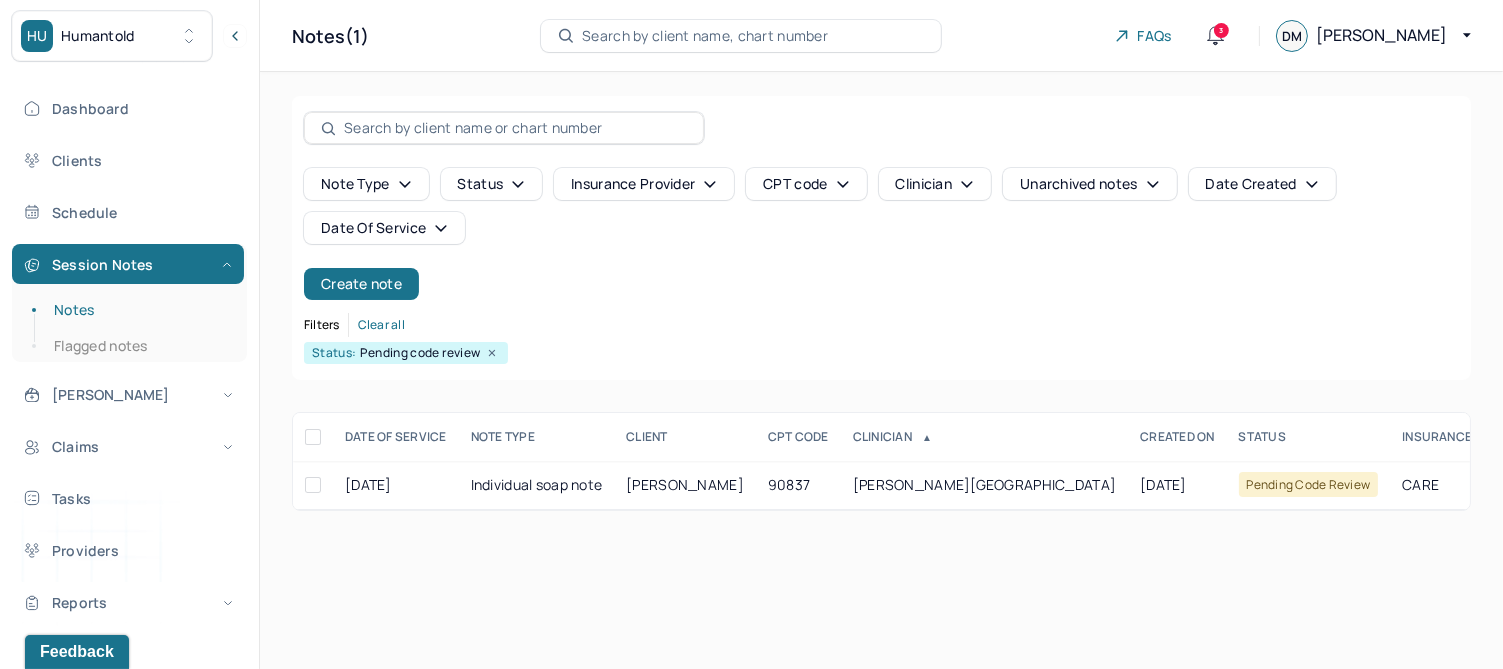 click on "Note type     Status     Insurance provider     CPT code     Clinician     Unarchived notes     Date Created     Date Of Service" at bounding box center (881, 206) 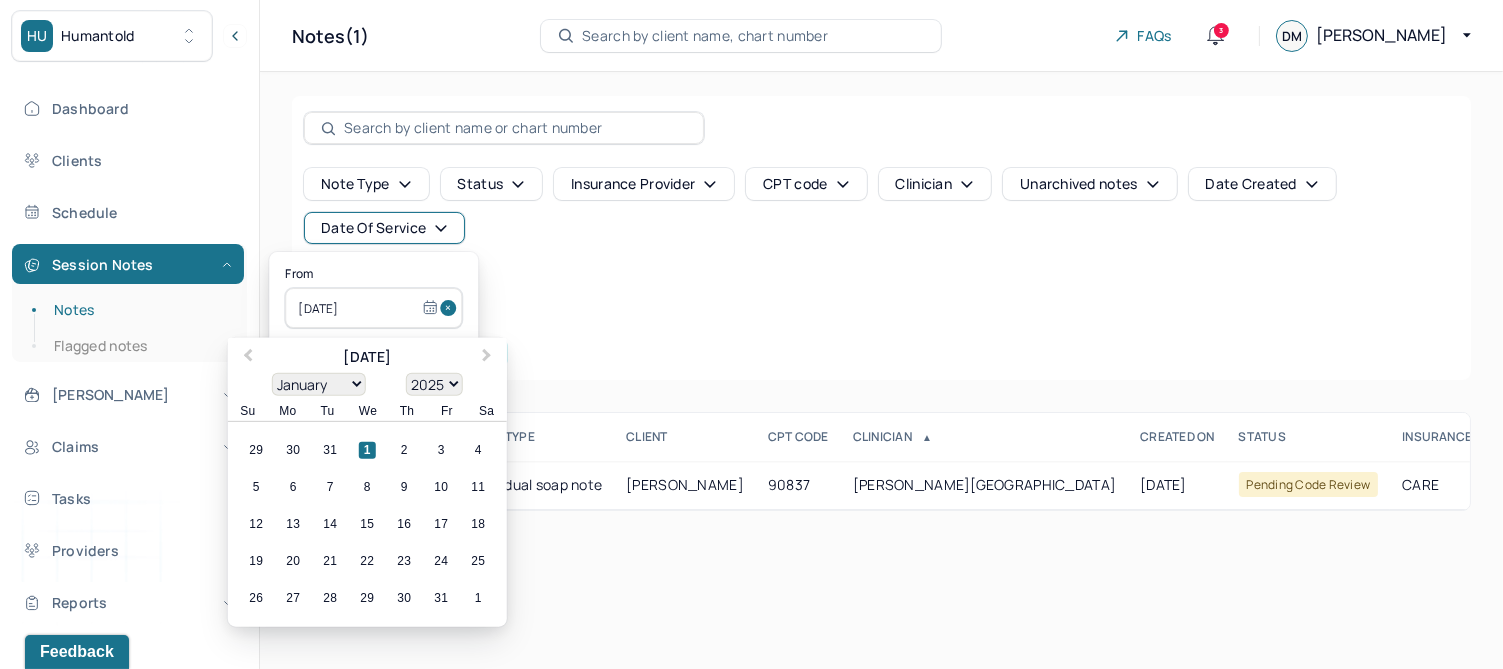 drag, startPoint x: 428, startPoint y: 303, endPoint x: 434, endPoint y: 323, distance: 20.880613 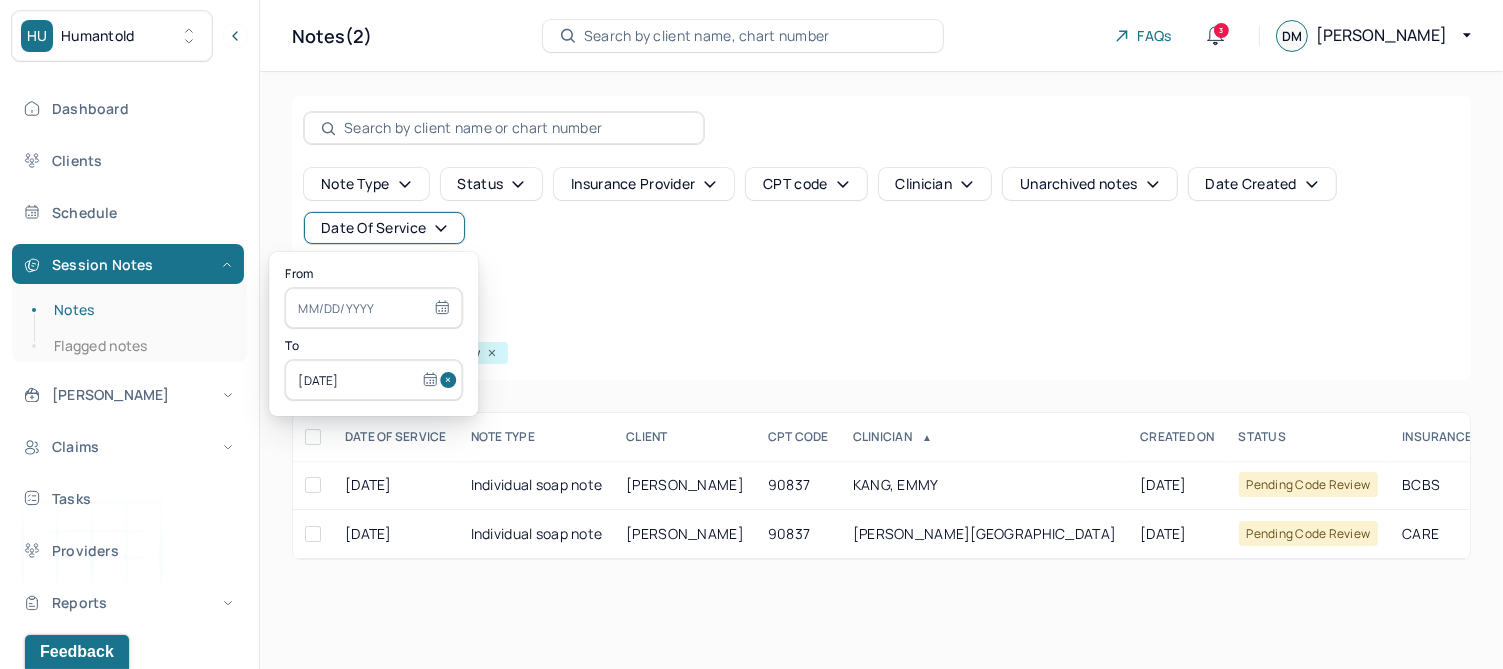 click at bounding box center (451, 380) 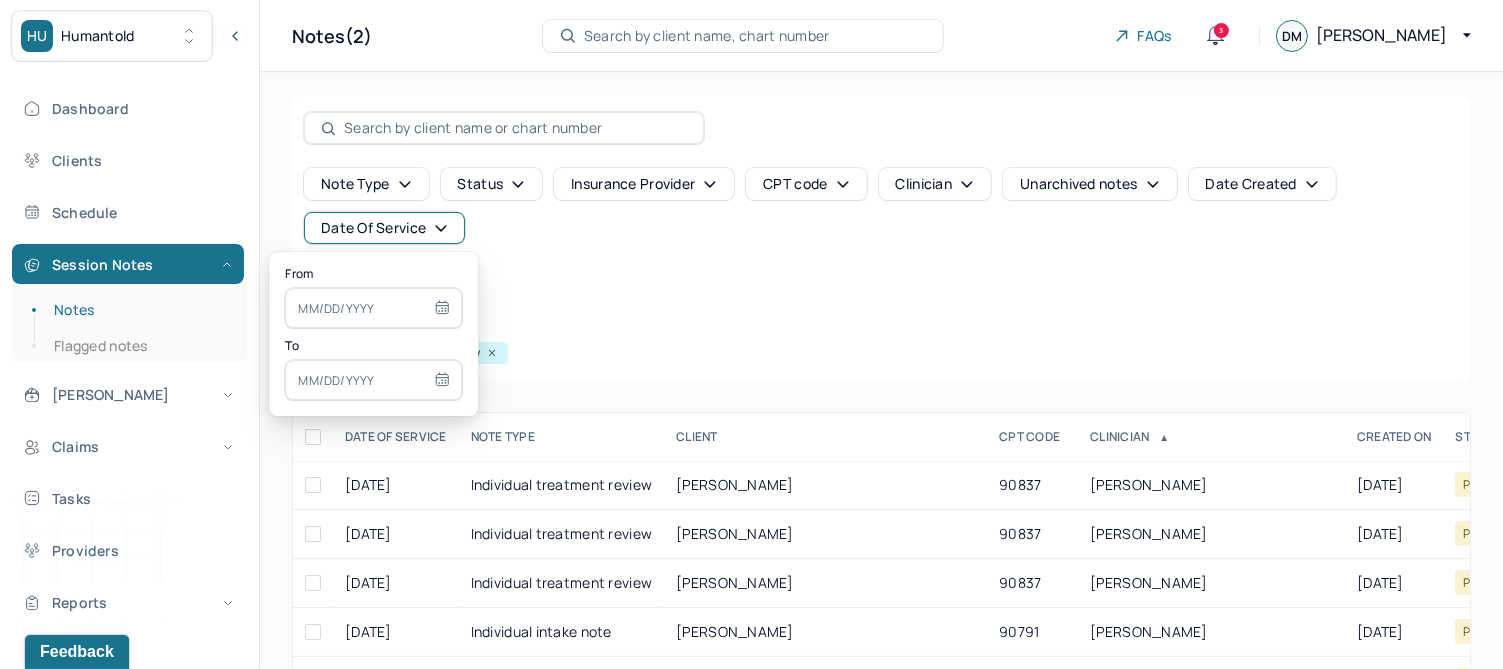 type 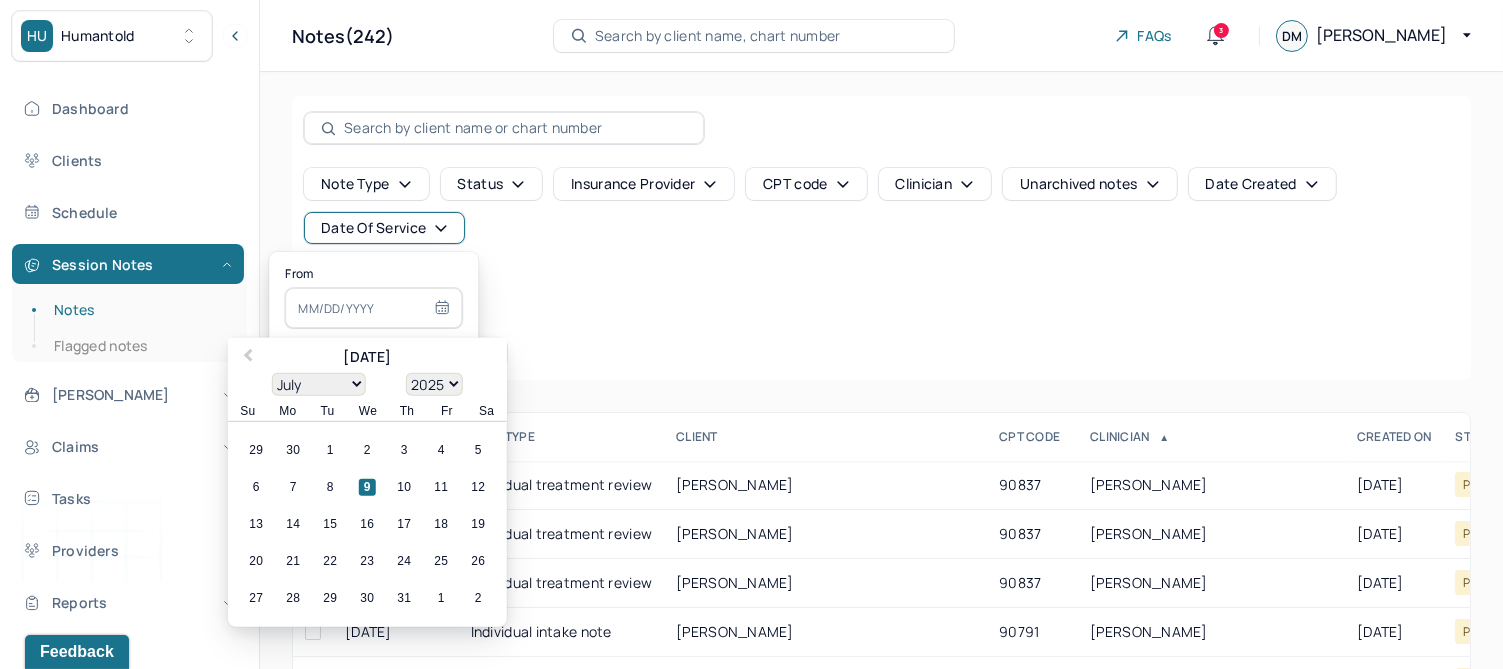 click at bounding box center (373, 308) 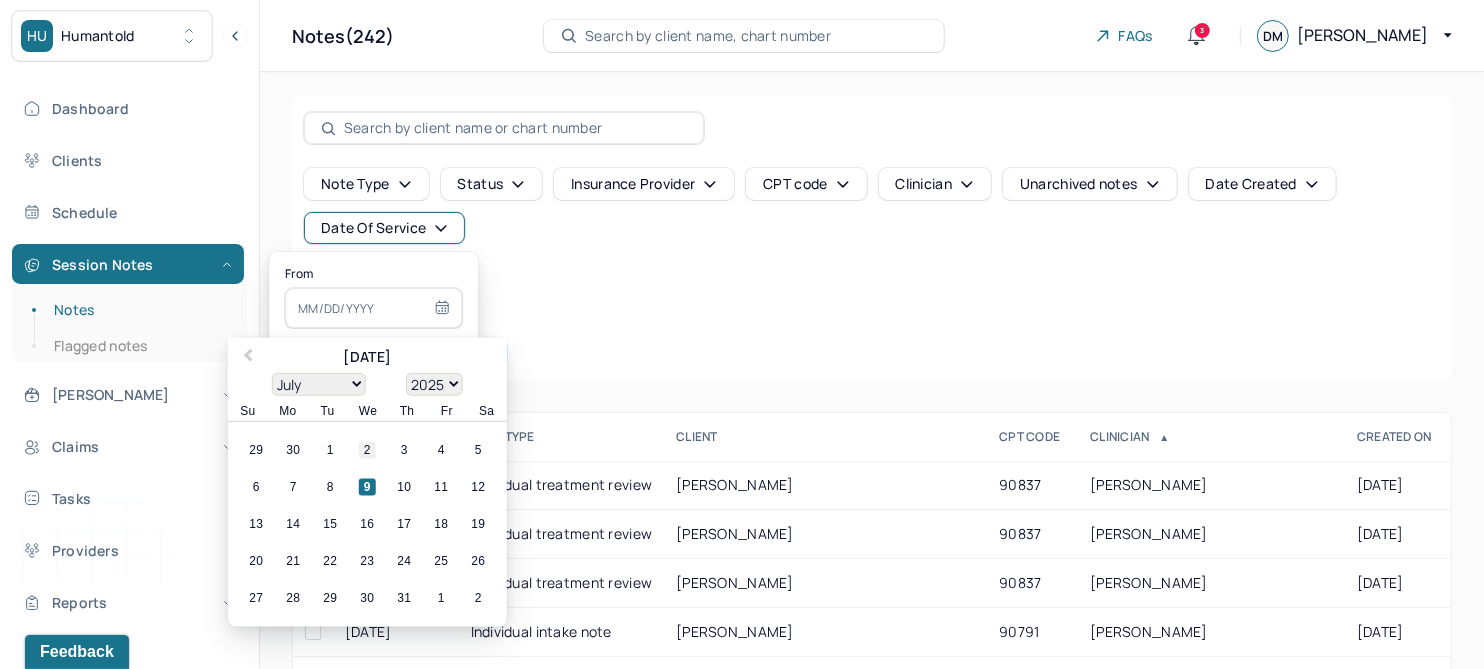 click on "2" at bounding box center [367, 450] 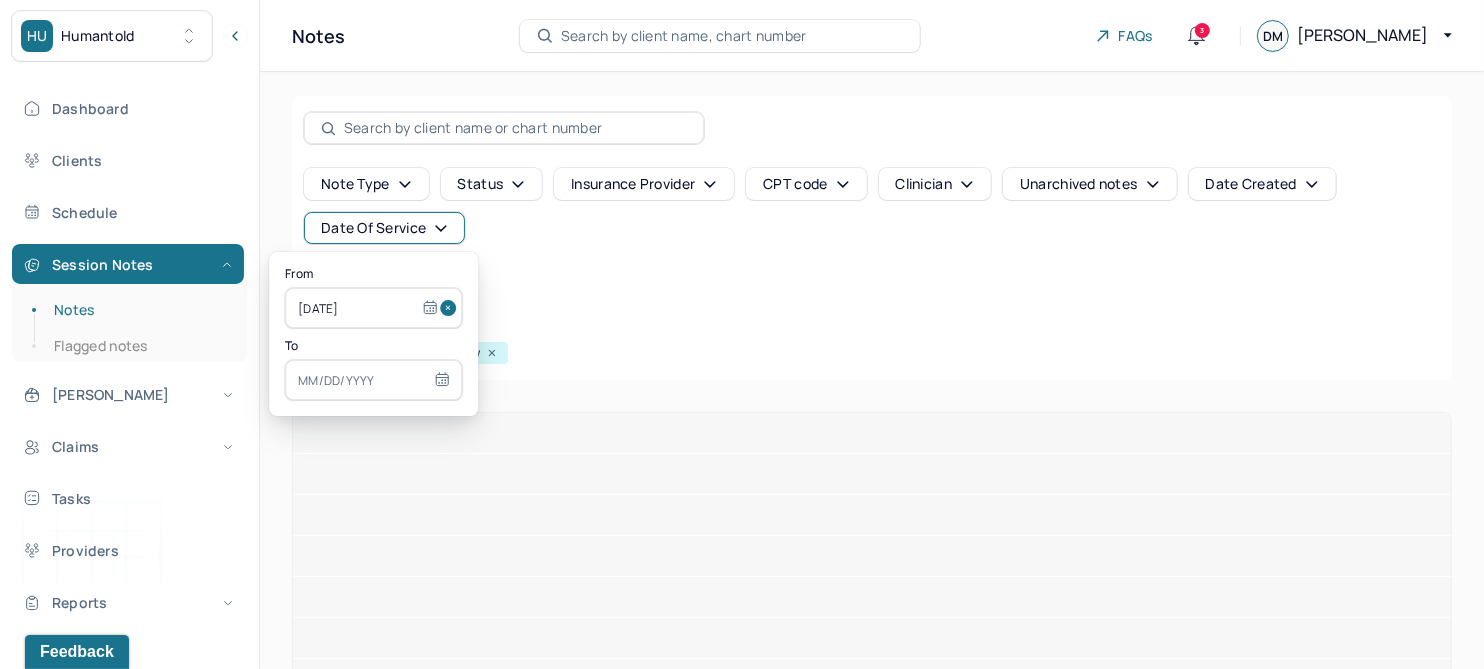 click at bounding box center (373, 380) 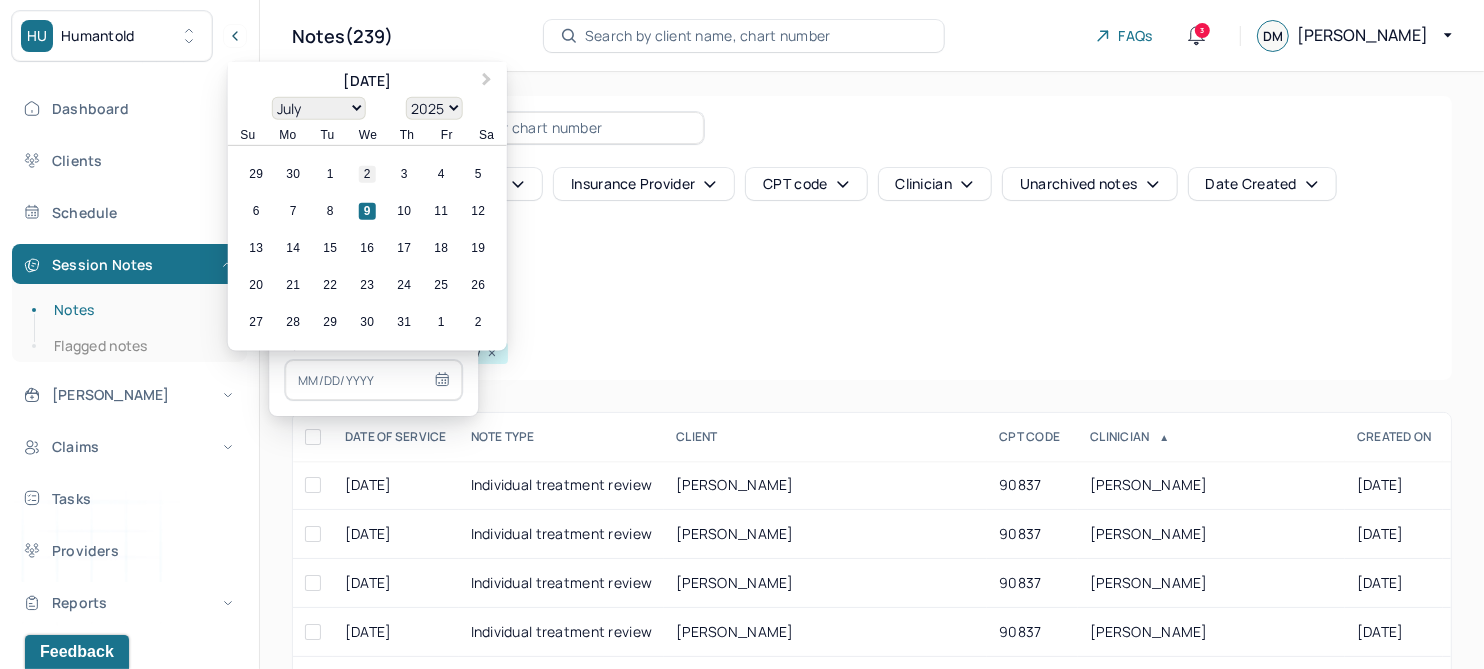 click on "2" at bounding box center (367, 174) 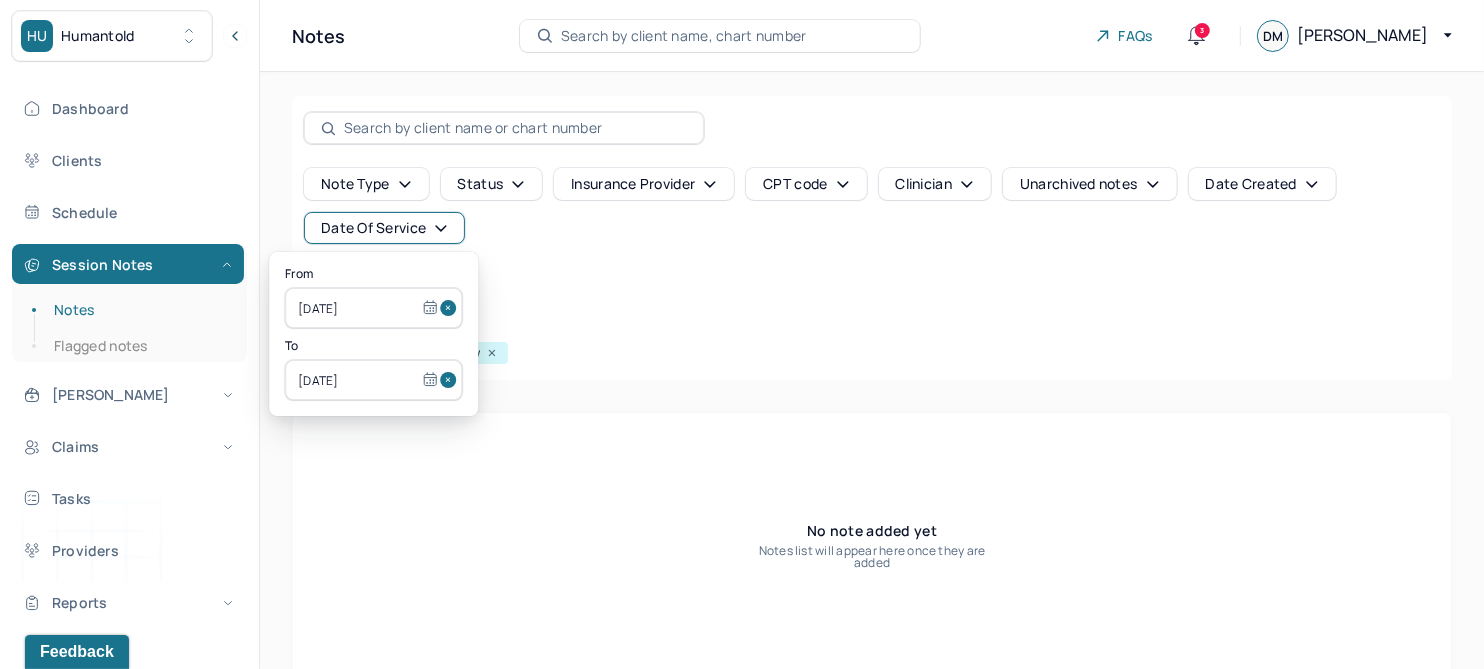 click at bounding box center (451, 308) 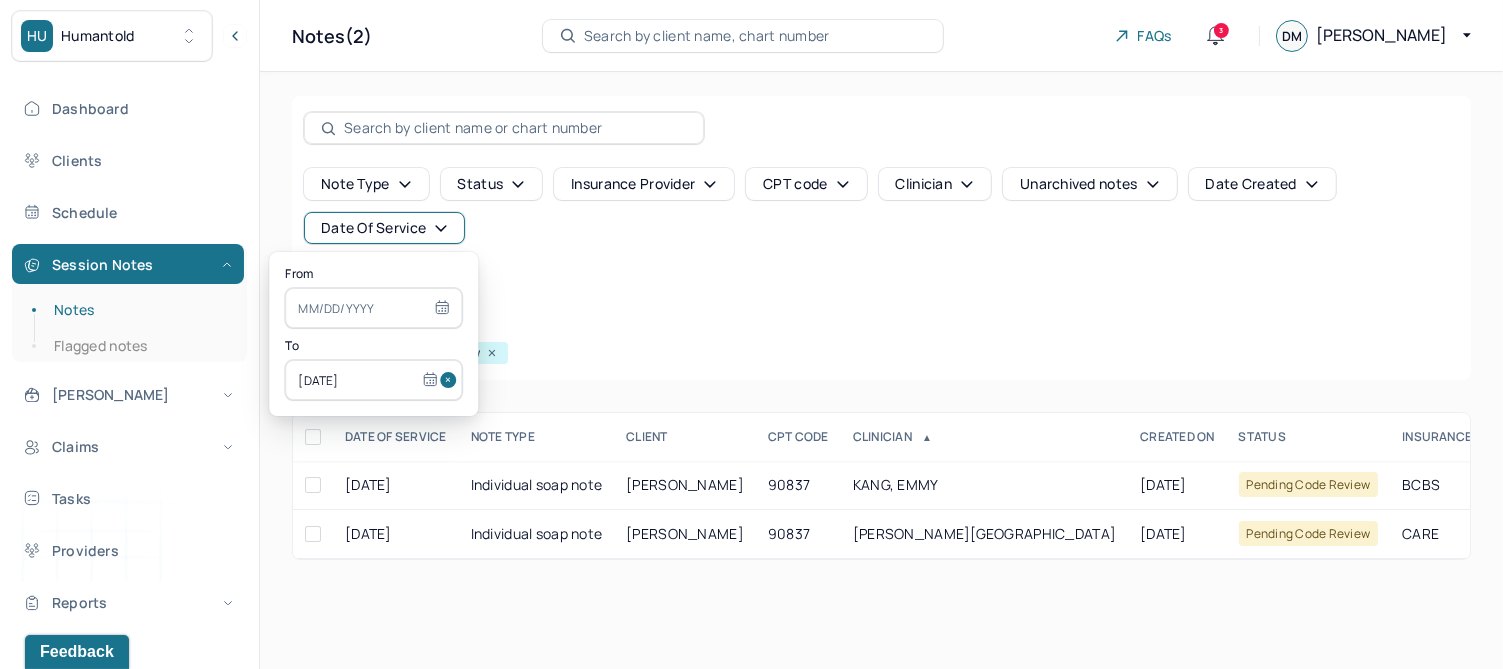 drag, startPoint x: 432, startPoint y: 381, endPoint x: 359, endPoint y: 314, distance: 99.08582 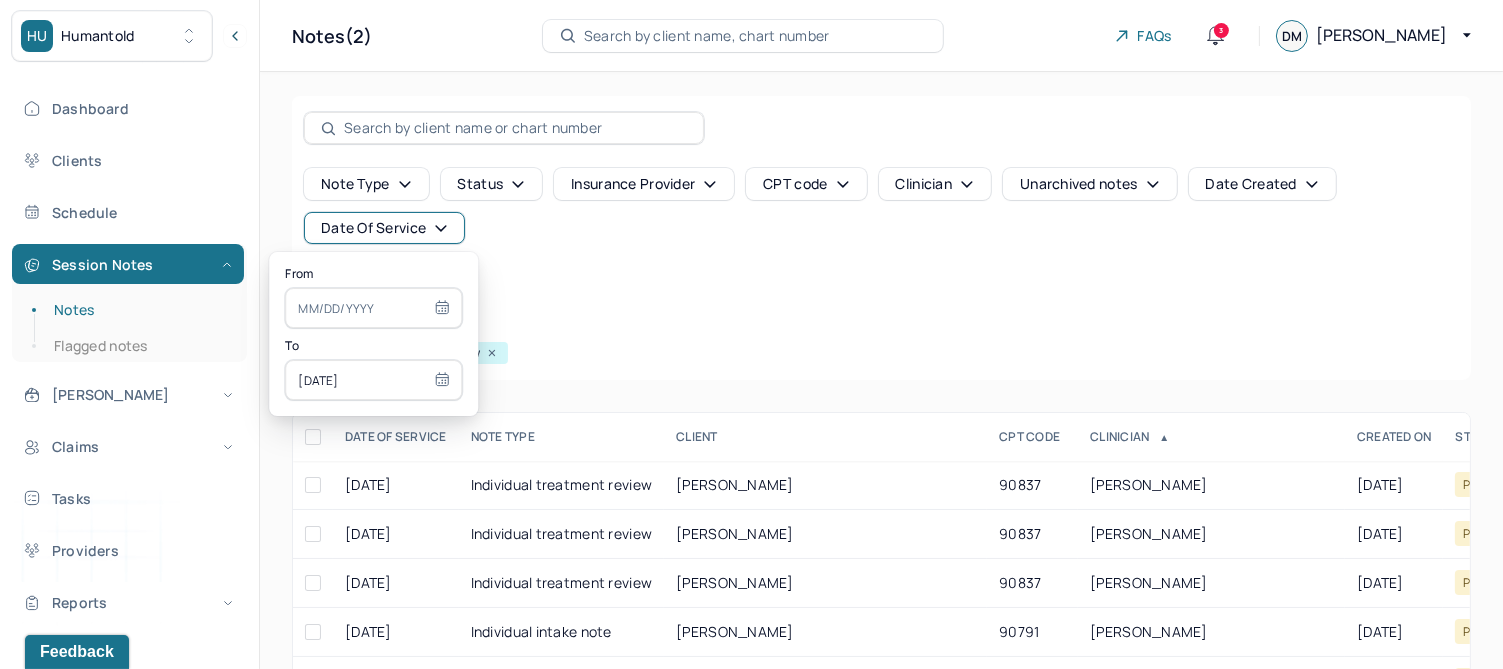 type 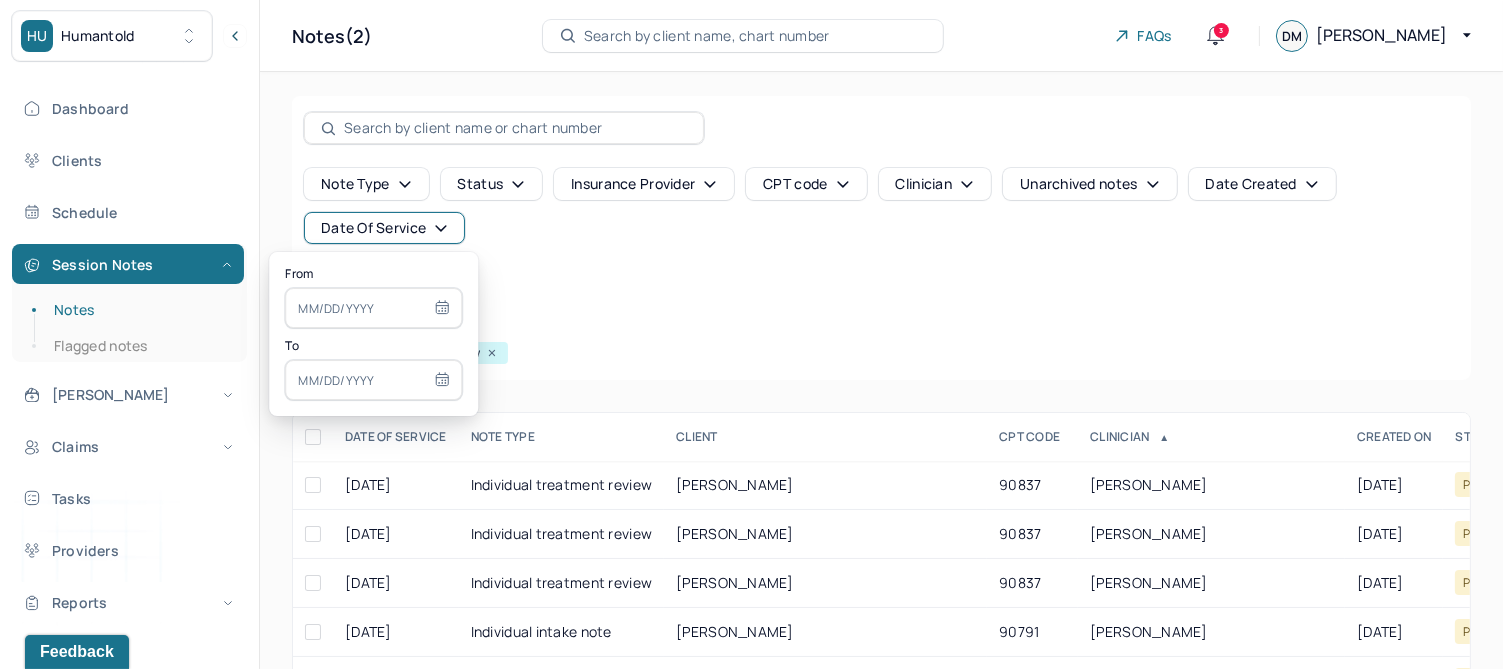 click at bounding box center (373, 308) 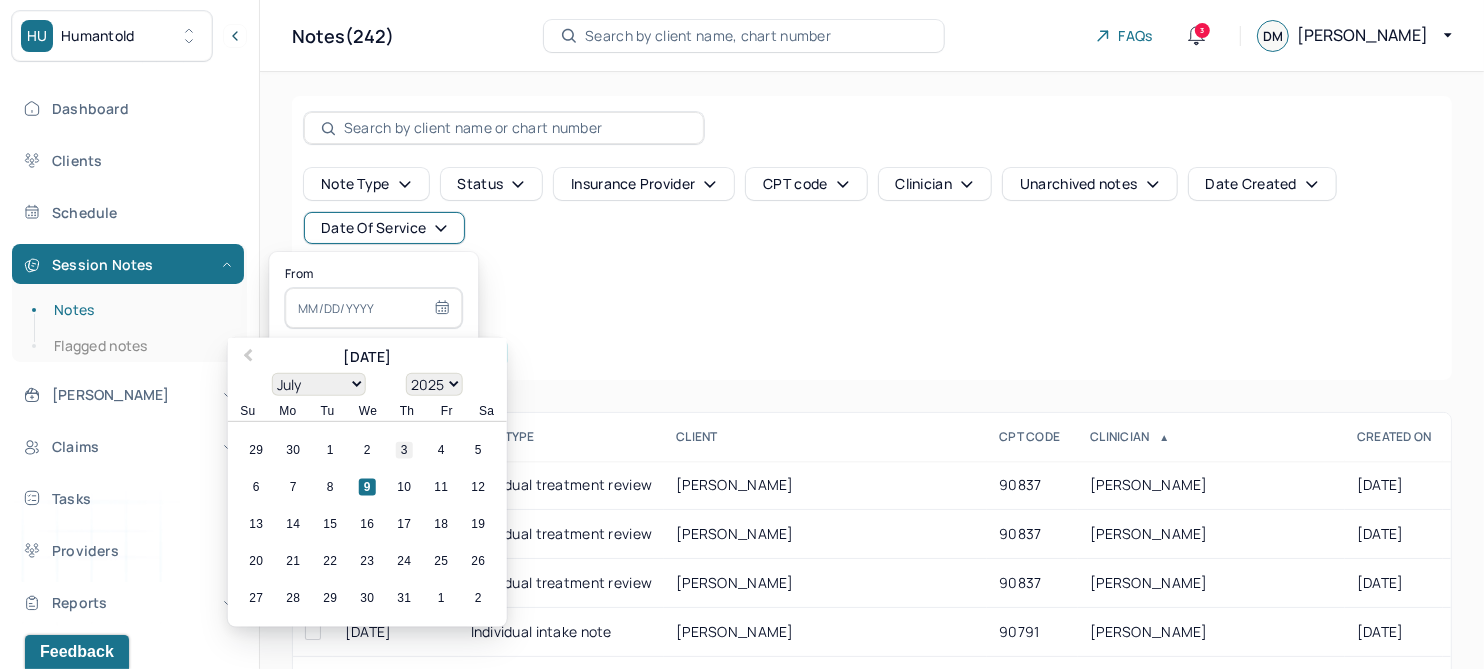 click on "3" at bounding box center [404, 450] 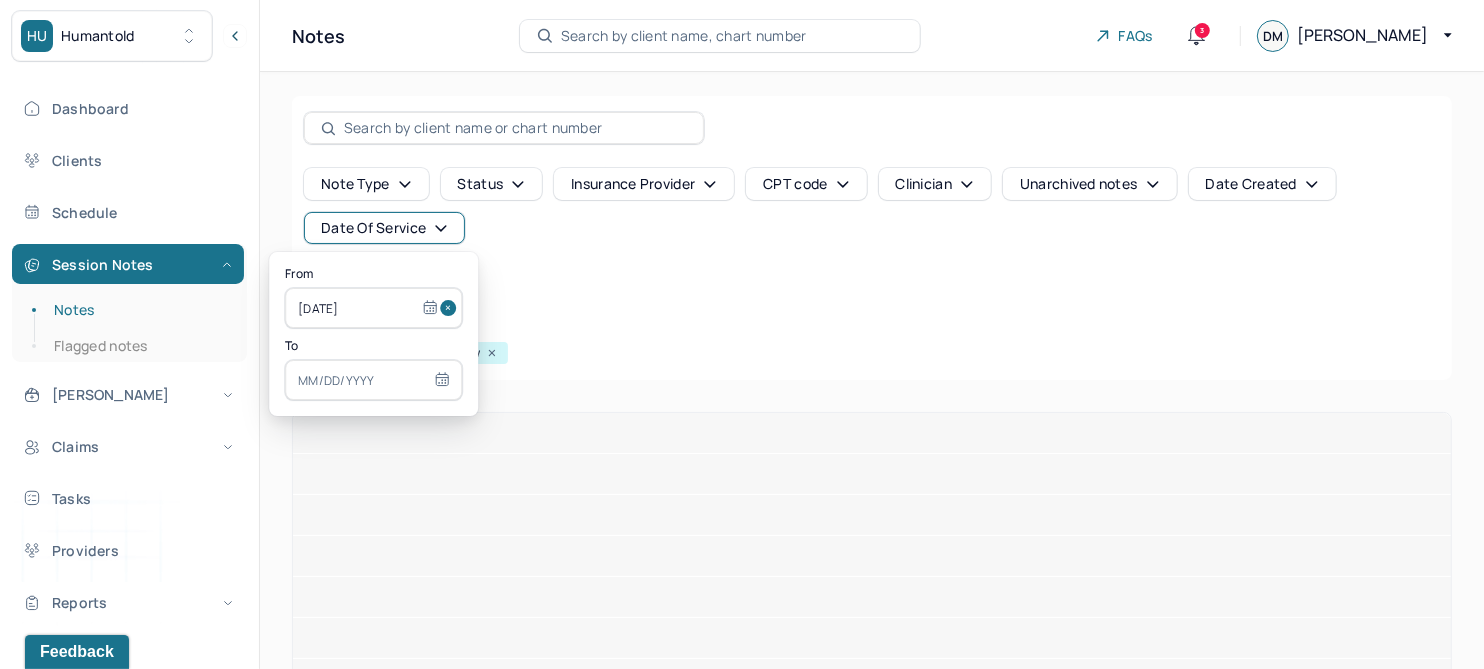 click at bounding box center (373, 380) 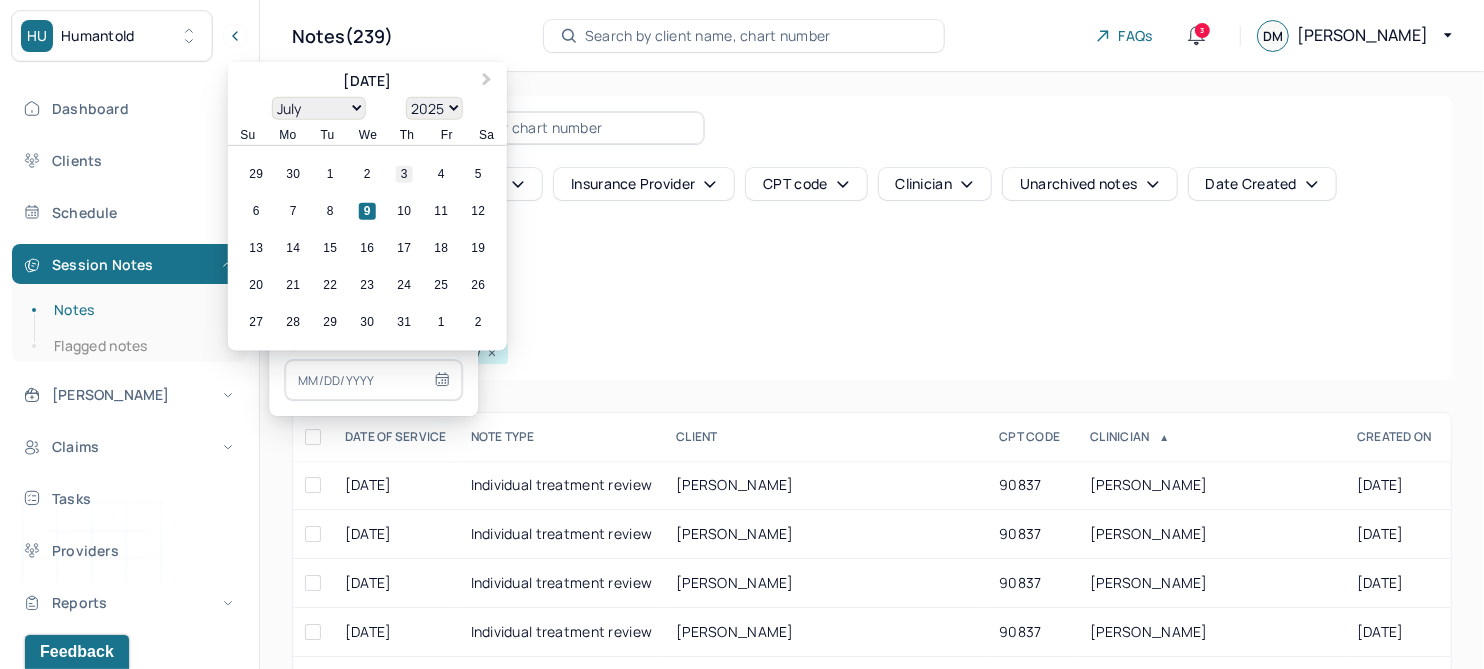 click on "3" at bounding box center [404, 174] 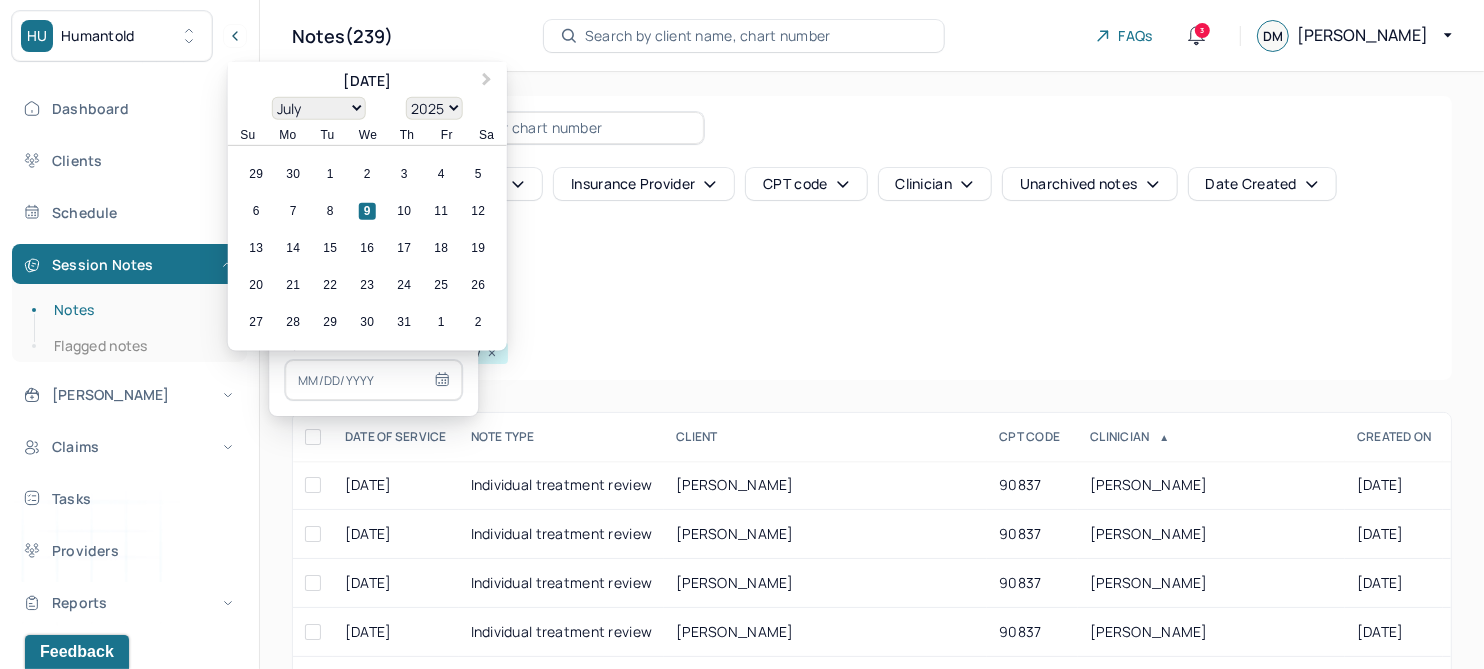 type on "07/03/2025" 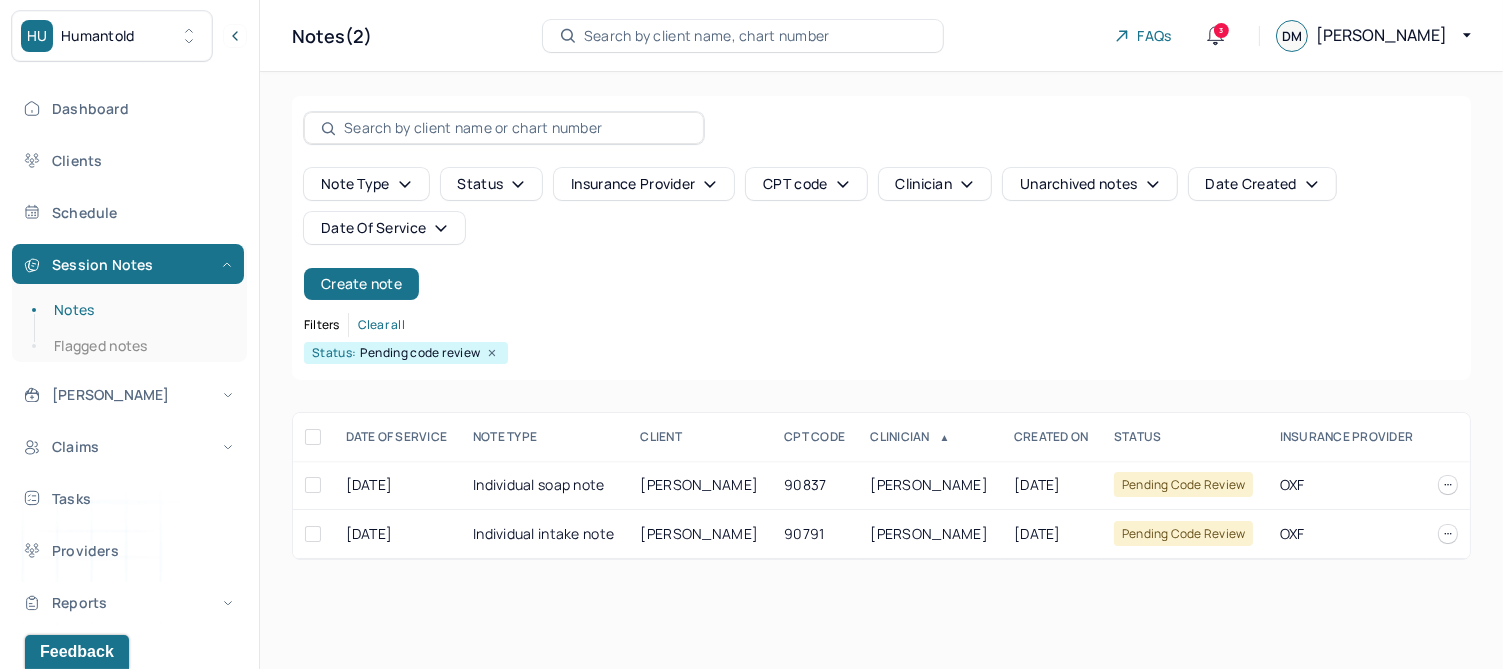 click on "Note type     Status     Insurance provider     CPT code     Clinician     Unarchived notes     Date Created     Date Of Service     Create note" at bounding box center (881, 234) 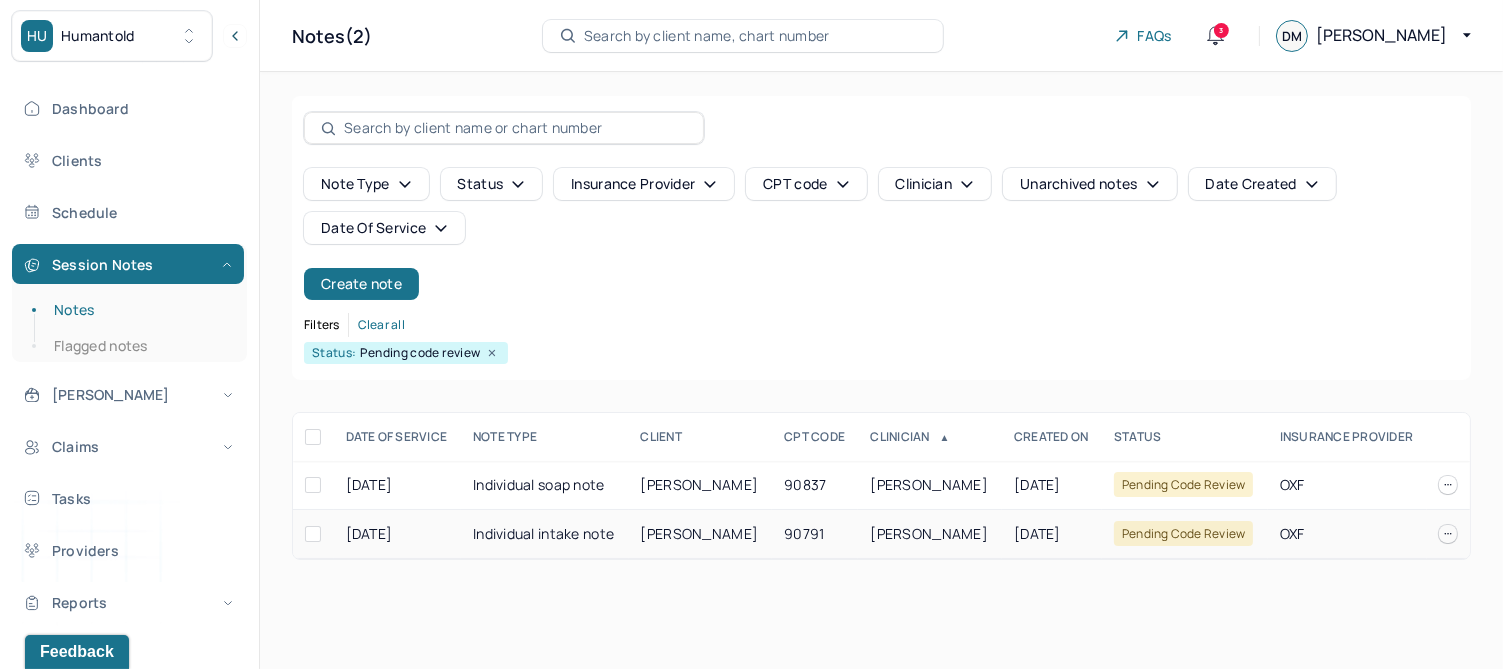 click on "SILVA, ANGELA" at bounding box center [700, 533] 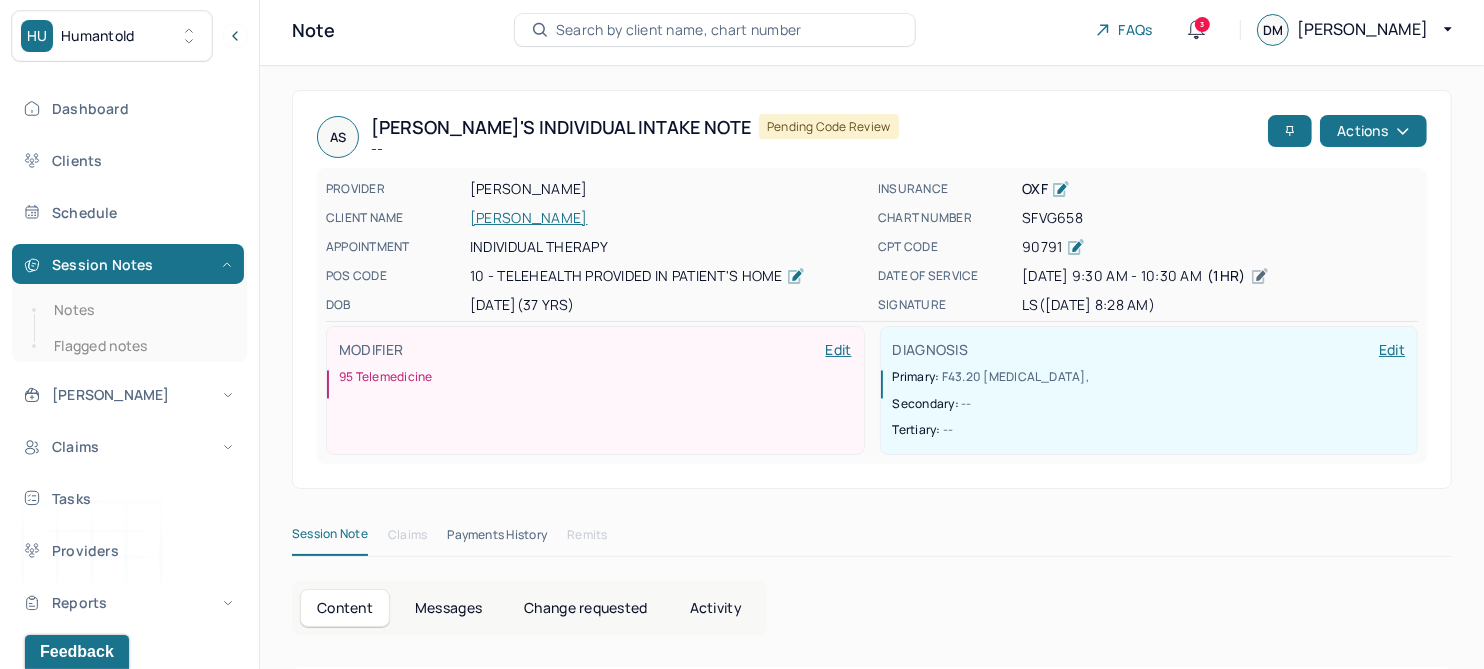 scroll, scrollTop: 0, scrollLeft: 0, axis: both 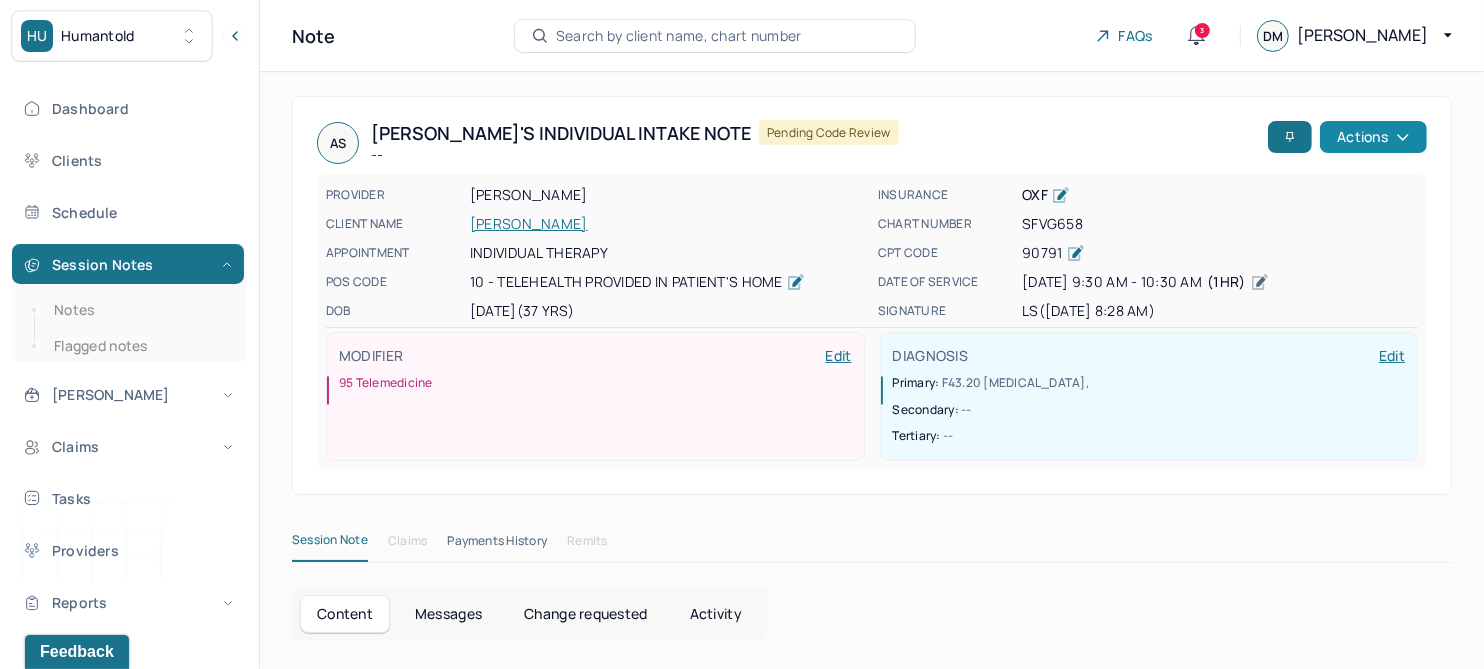 click on "Actions" at bounding box center (1373, 137) 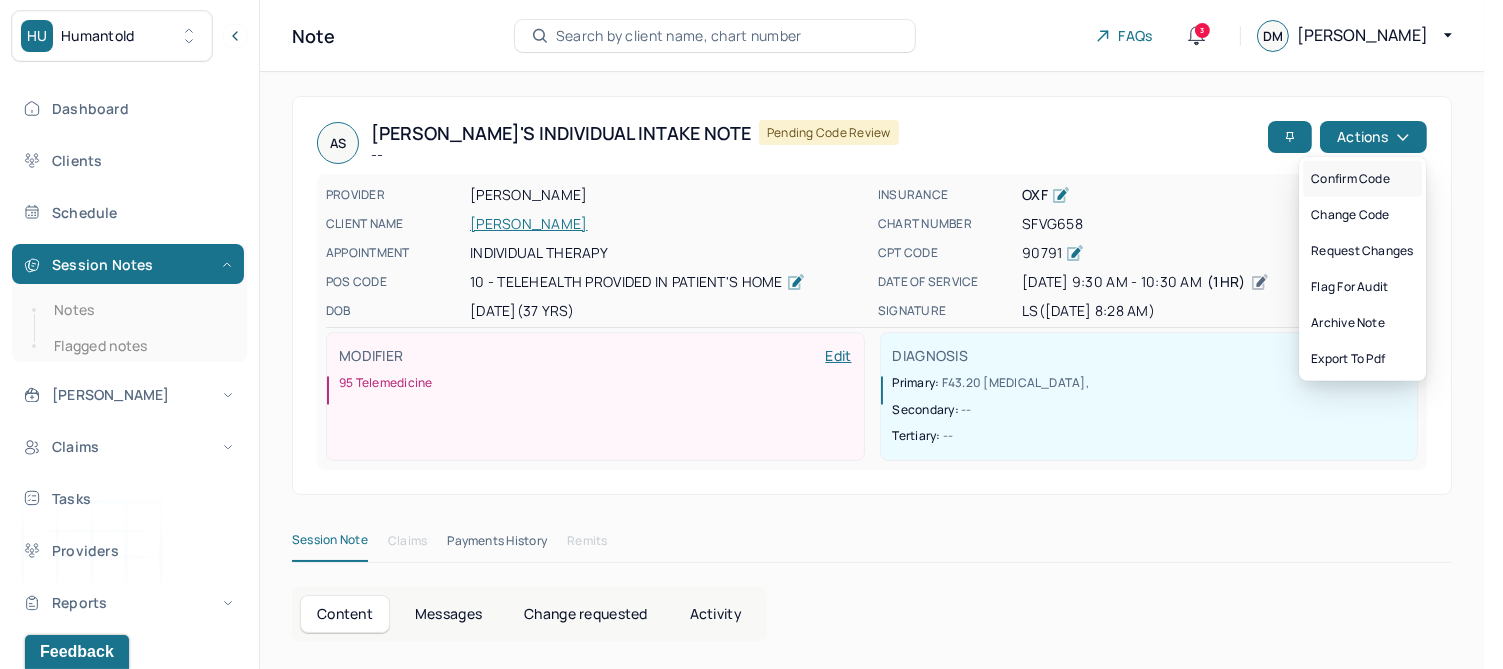 click on "Confirm code" at bounding box center (1362, 179) 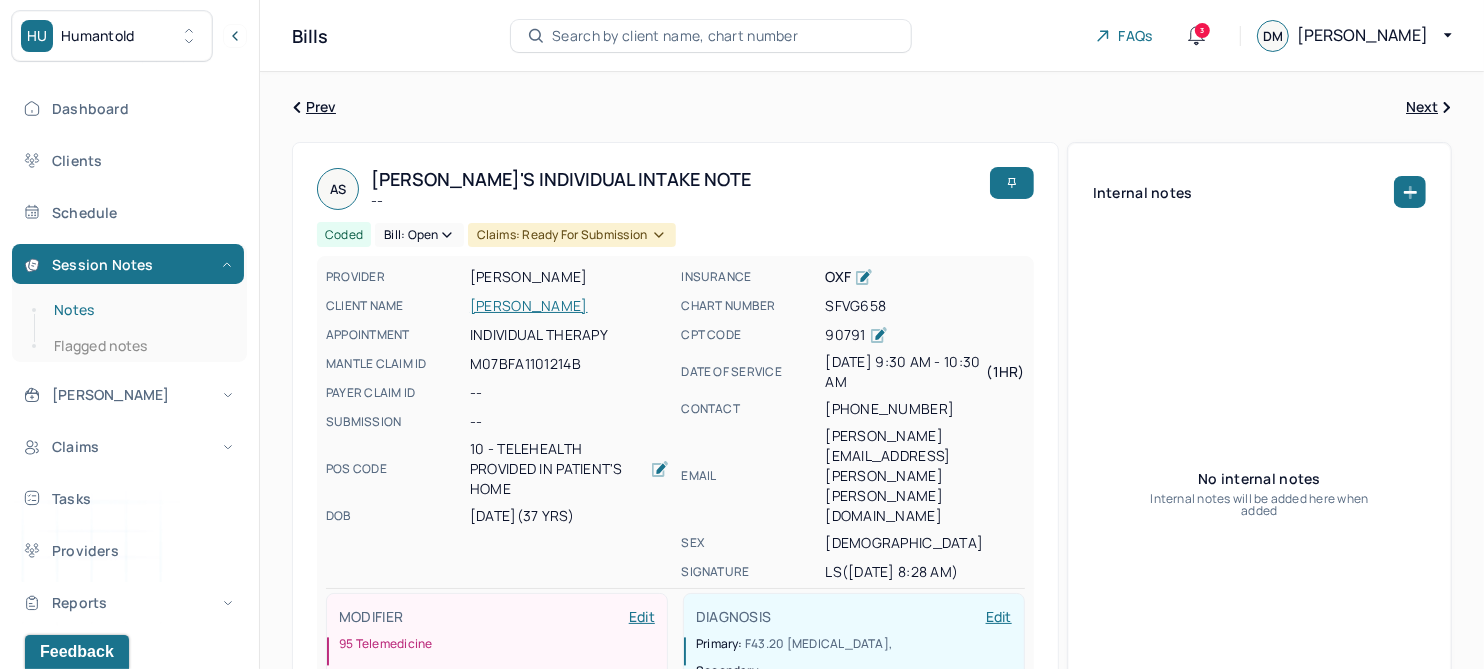 click on "Notes" at bounding box center (139, 310) 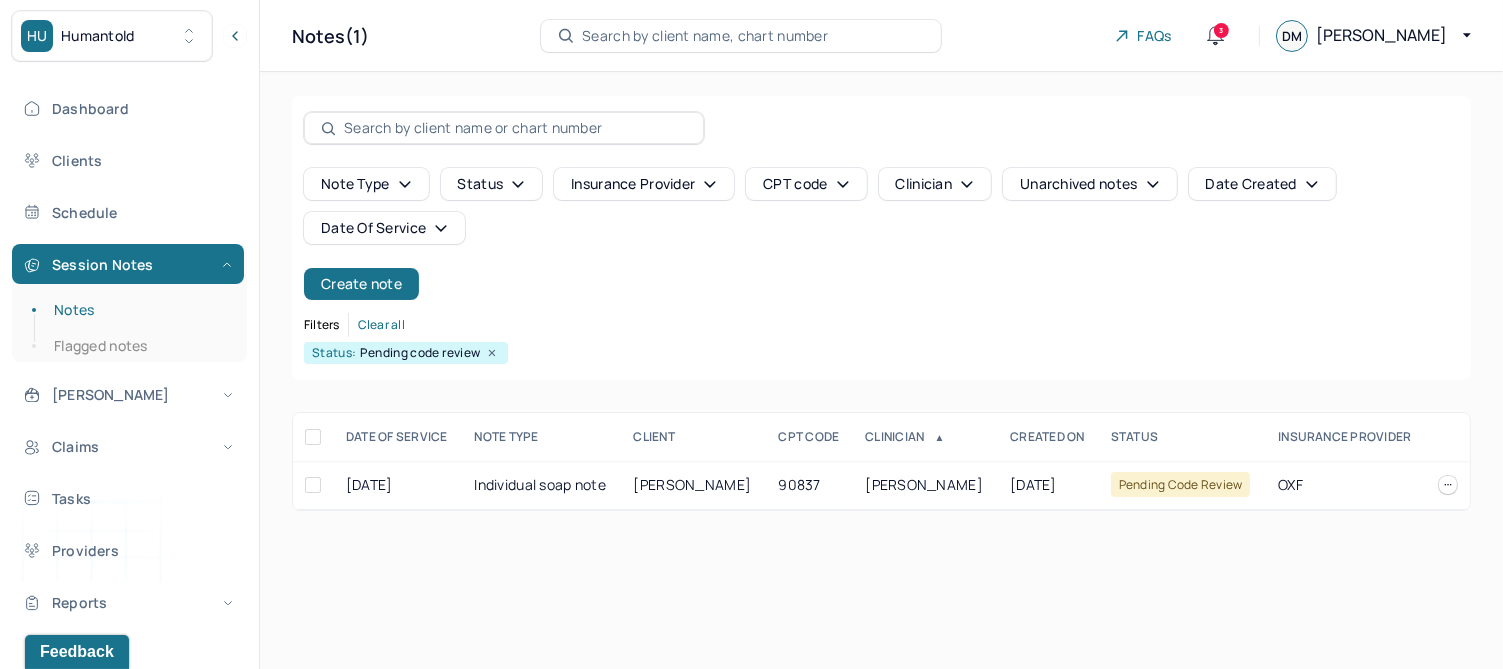 click on "Date Of Service" at bounding box center (384, 228) 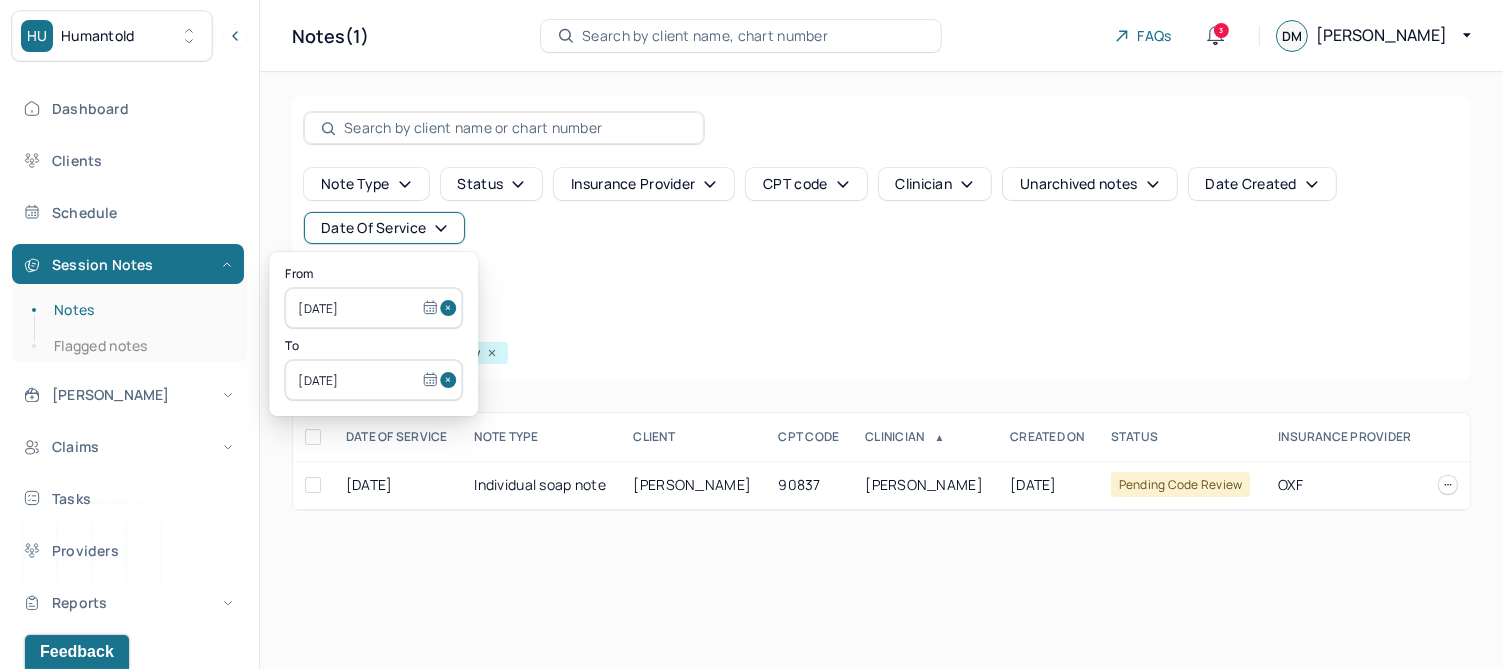 click at bounding box center (451, 308) 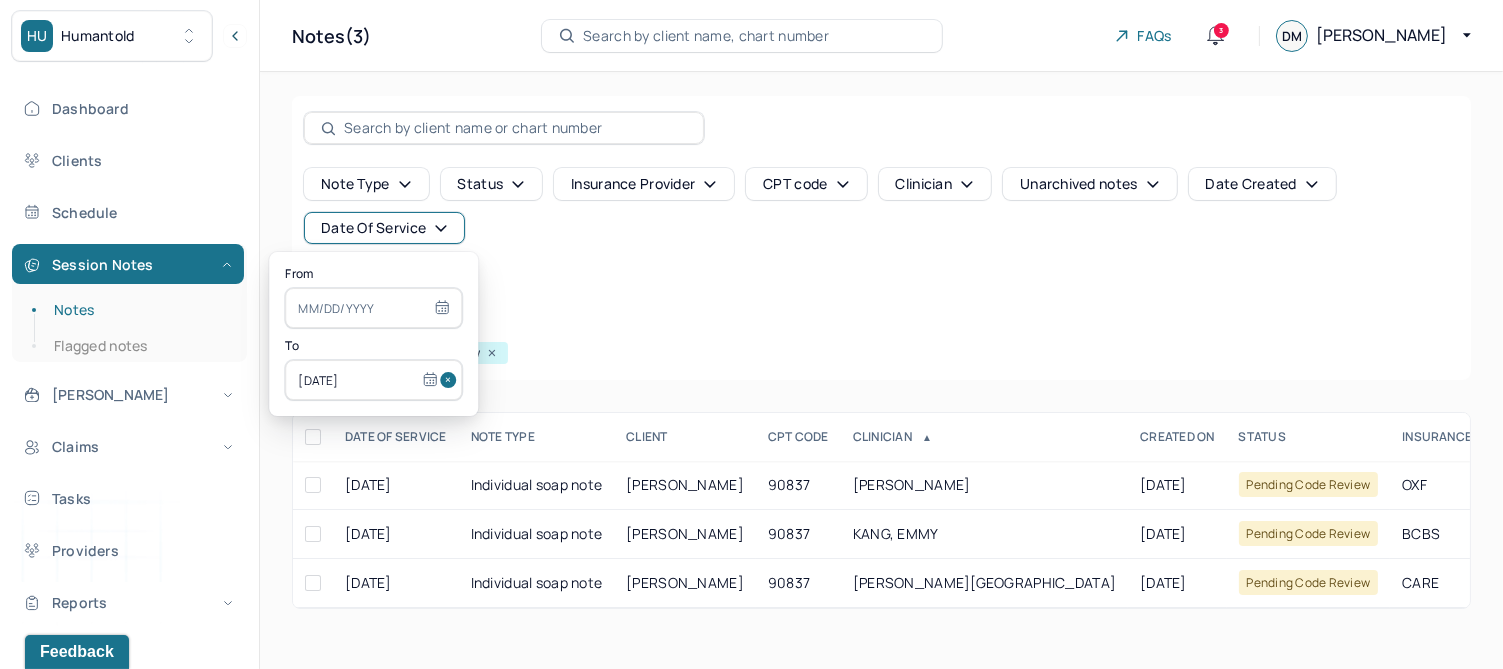 click at bounding box center [451, 380] 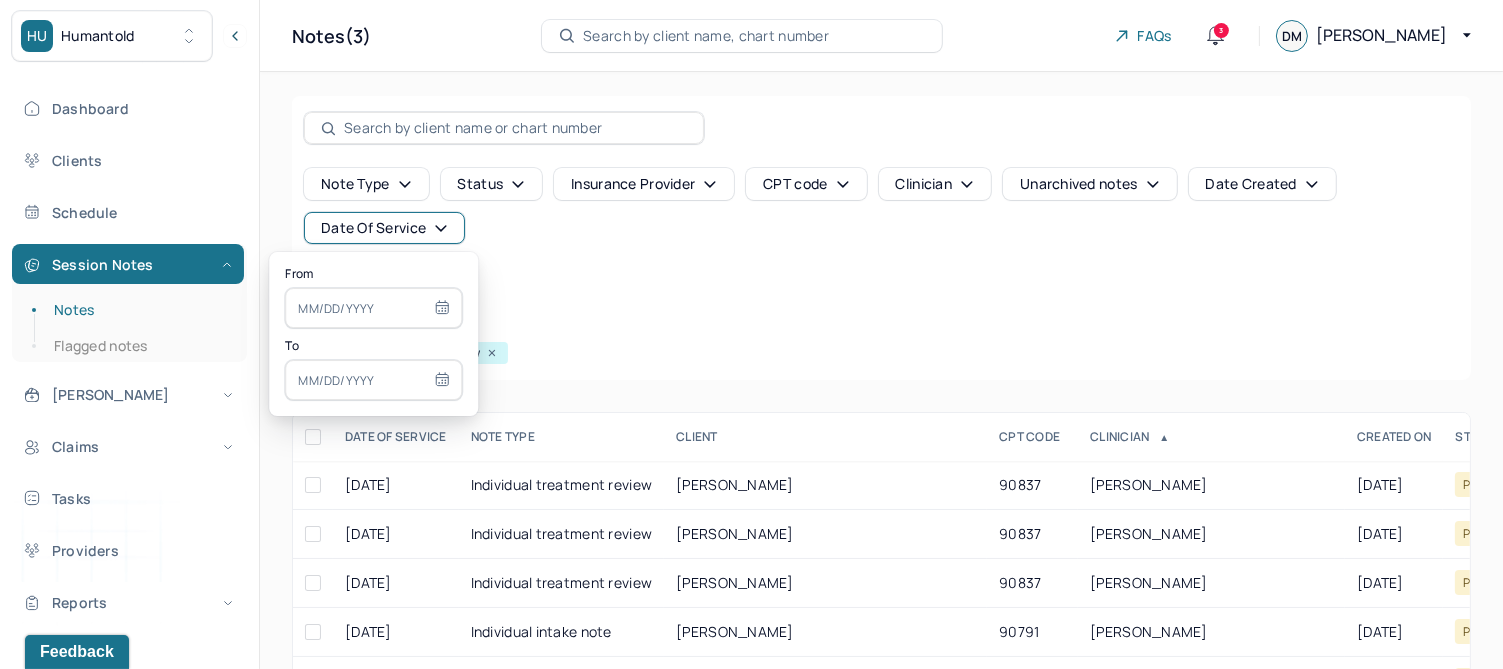 type 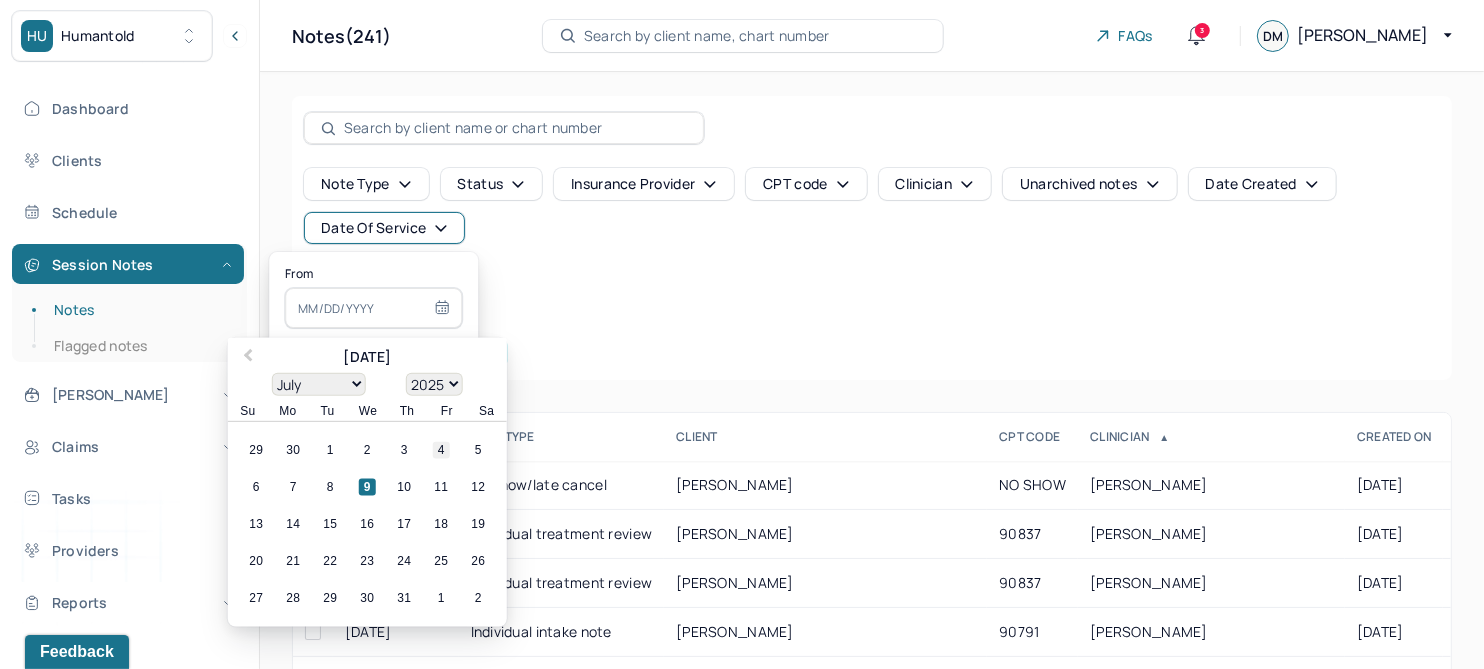 click on "4" at bounding box center (441, 450) 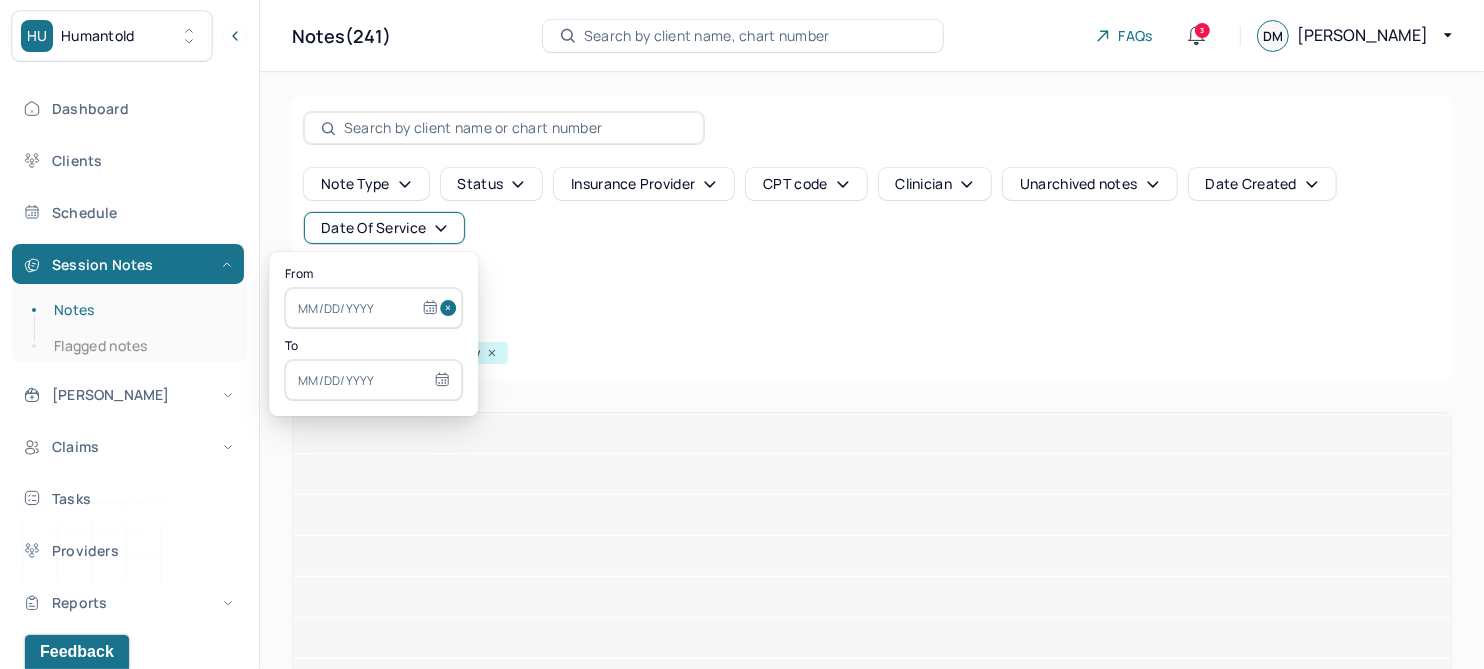 type on "07/04/2025" 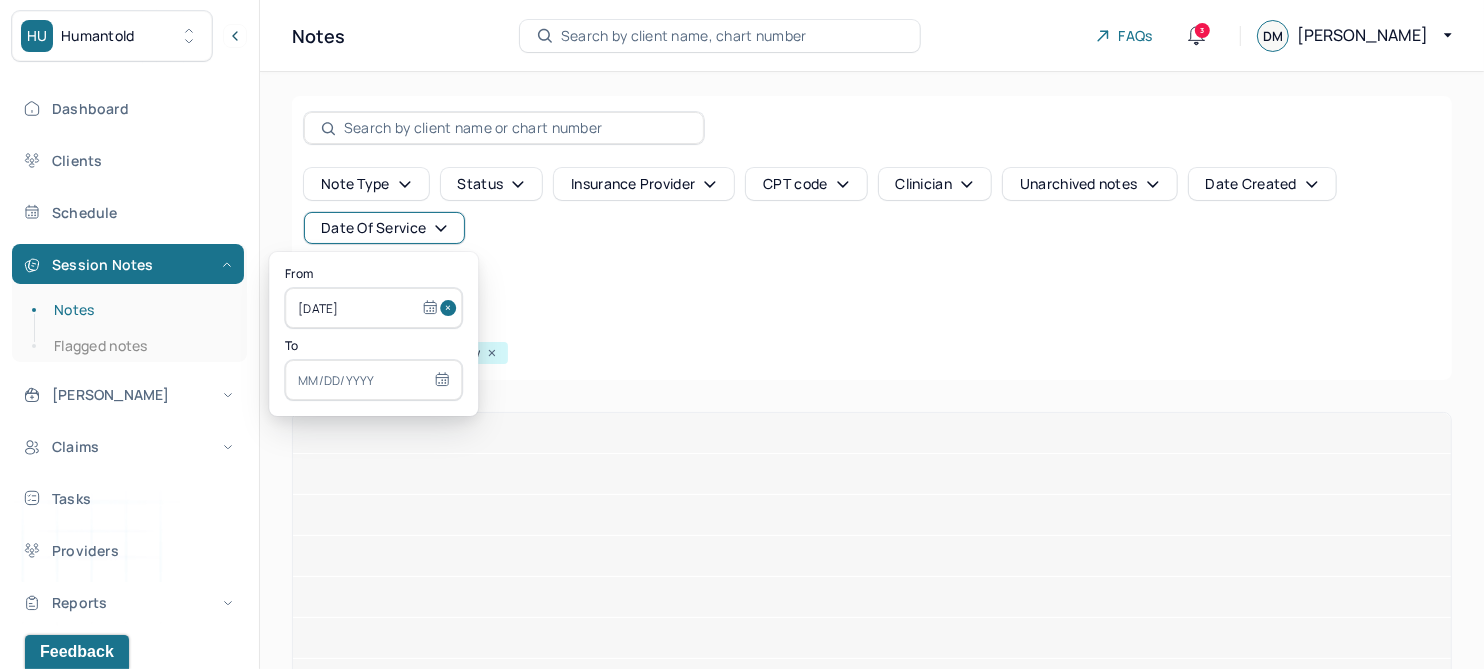 click at bounding box center [373, 380] 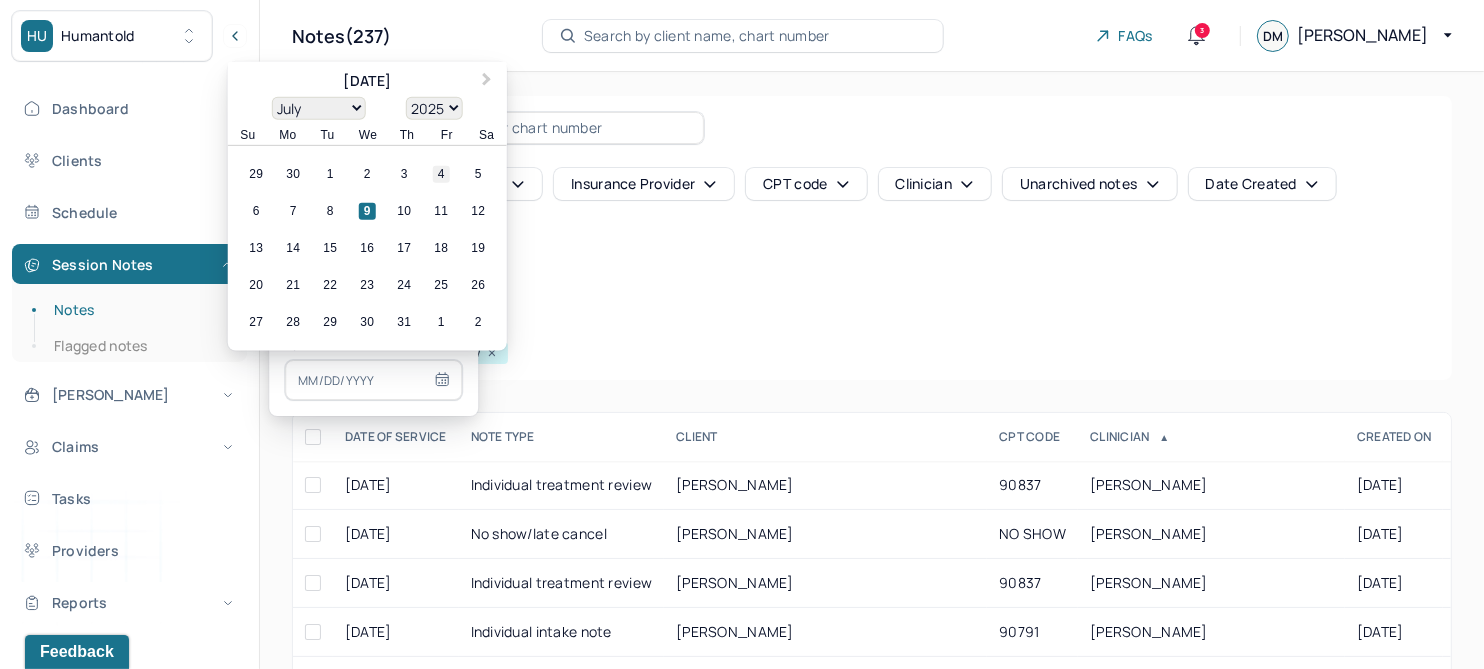 click on "4" at bounding box center (441, 174) 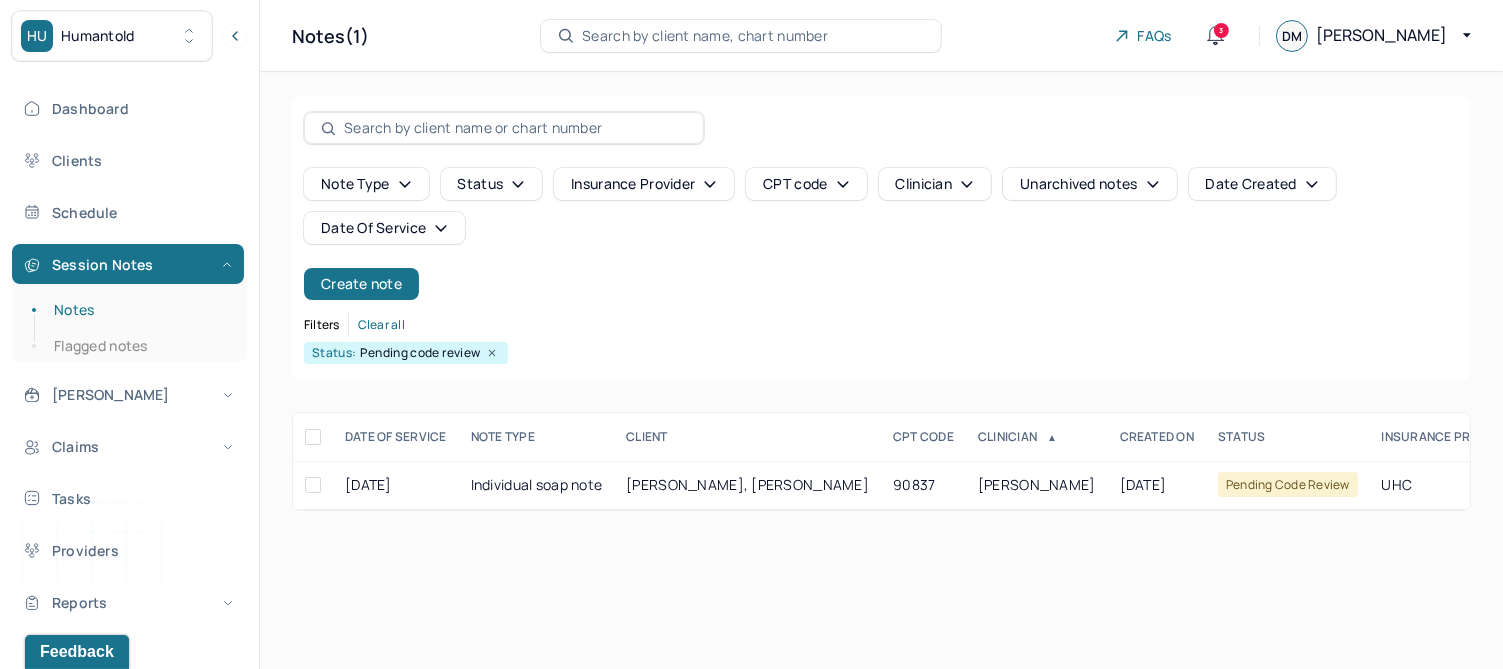 click on "Note type     Status     Insurance provider     CPT code     Clinician     Unarchived notes     Date Created     Date Of Service     Create note" at bounding box center [881, 234] 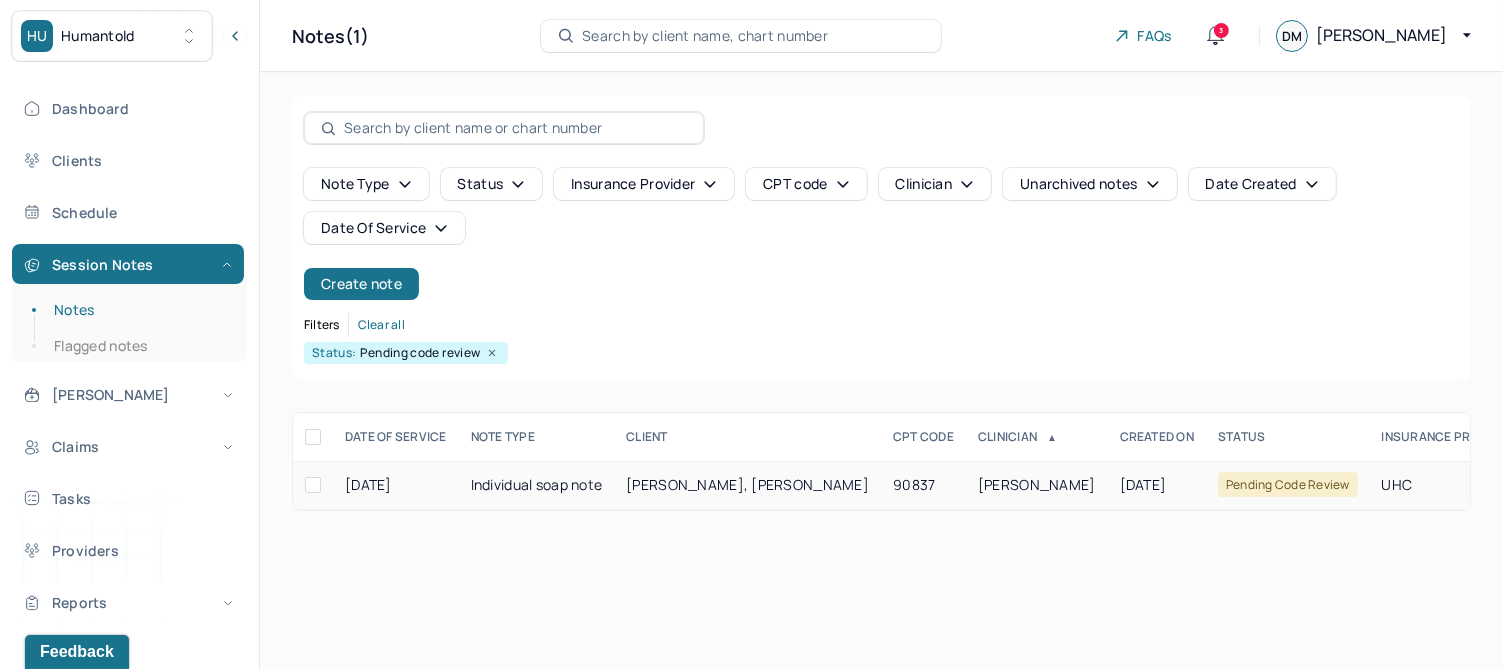 click on "DASILVA, KEANE" at bounding box center [747, 484] 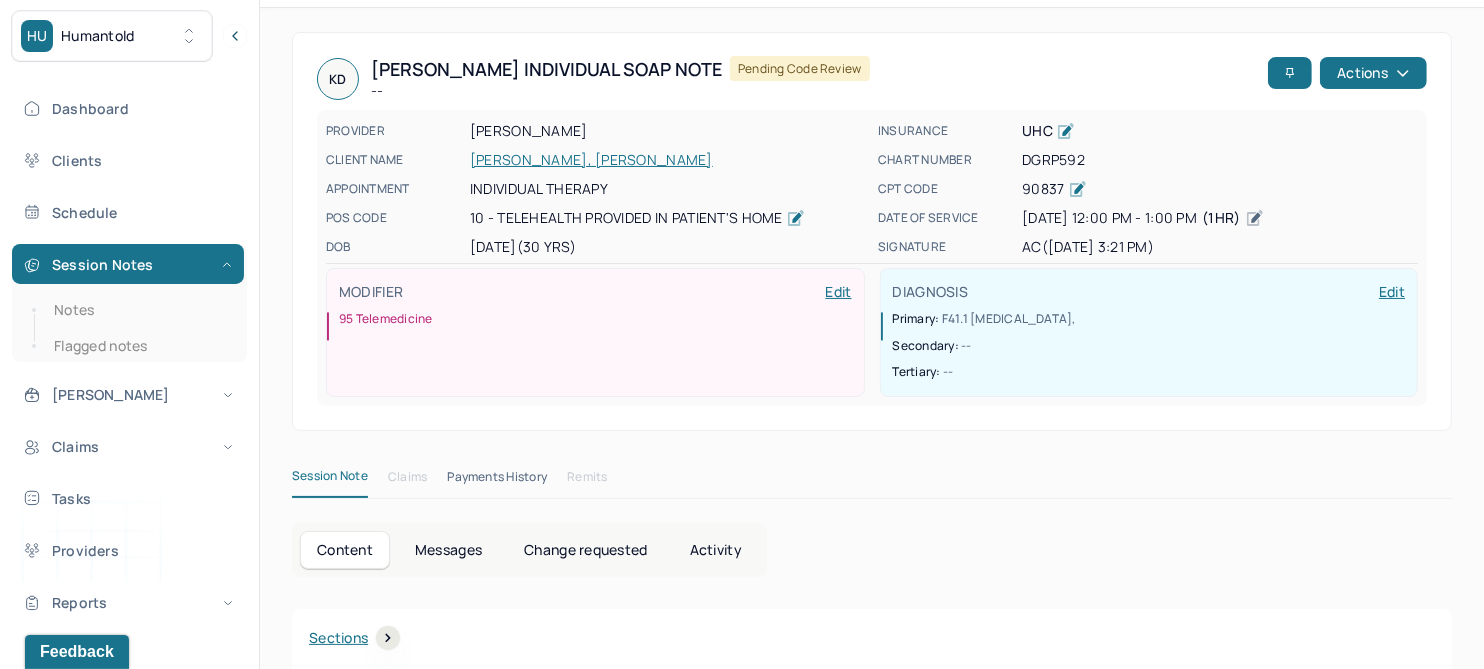 scroll, scrollTop: 0, scrollLeft: 0, axis: both 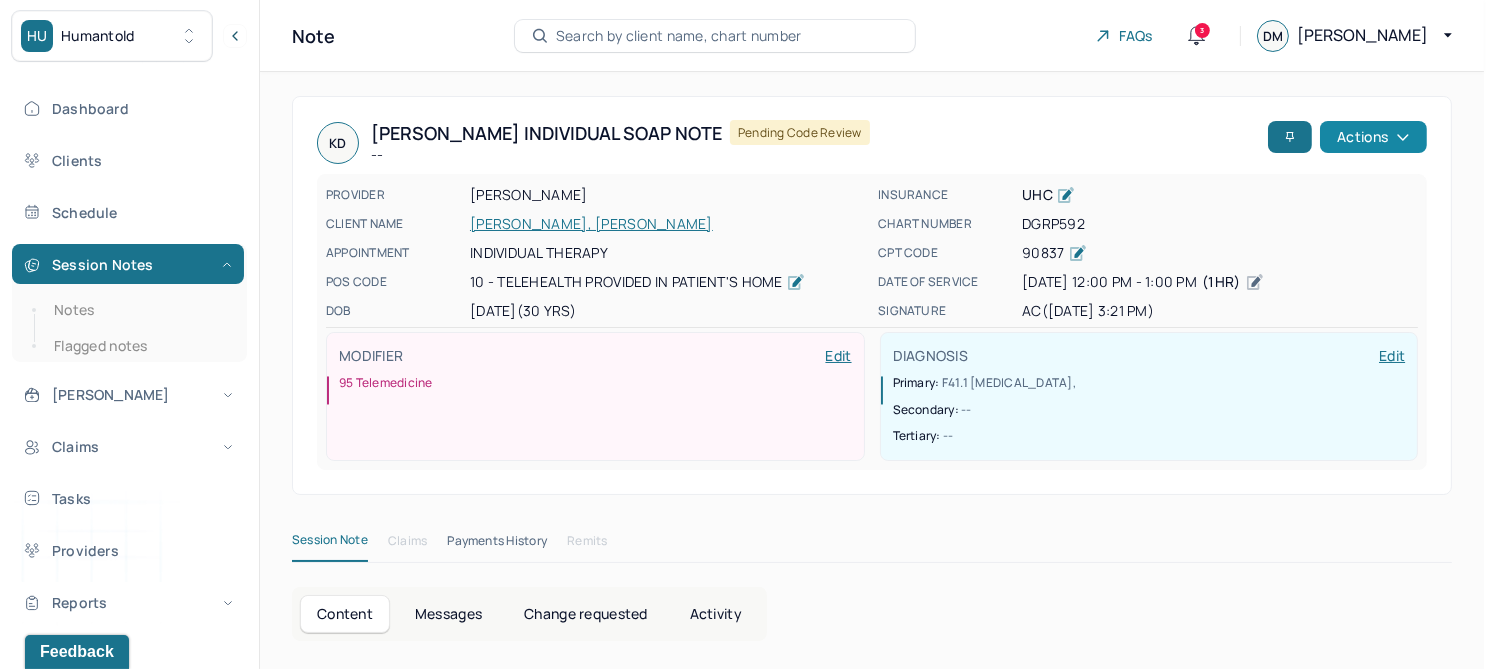 click 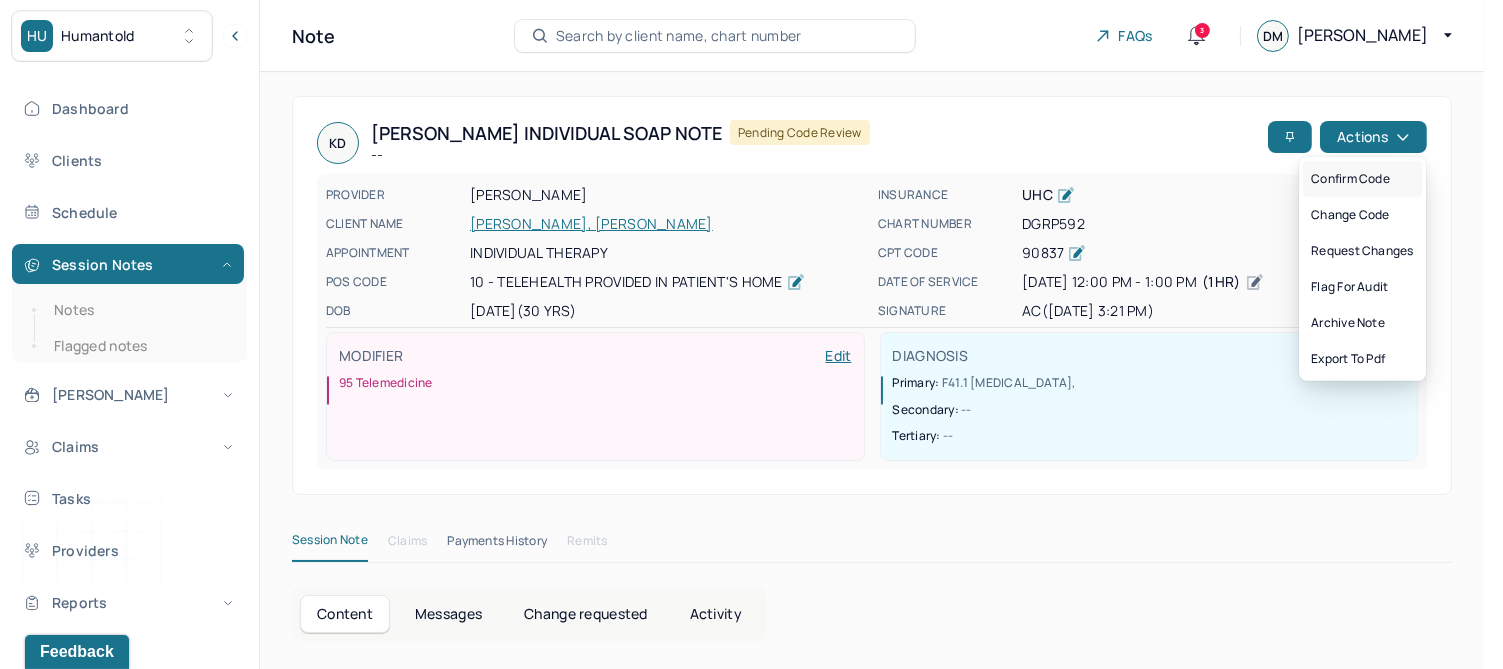 click on "Confirm code" at bounding box center (1362, 179) 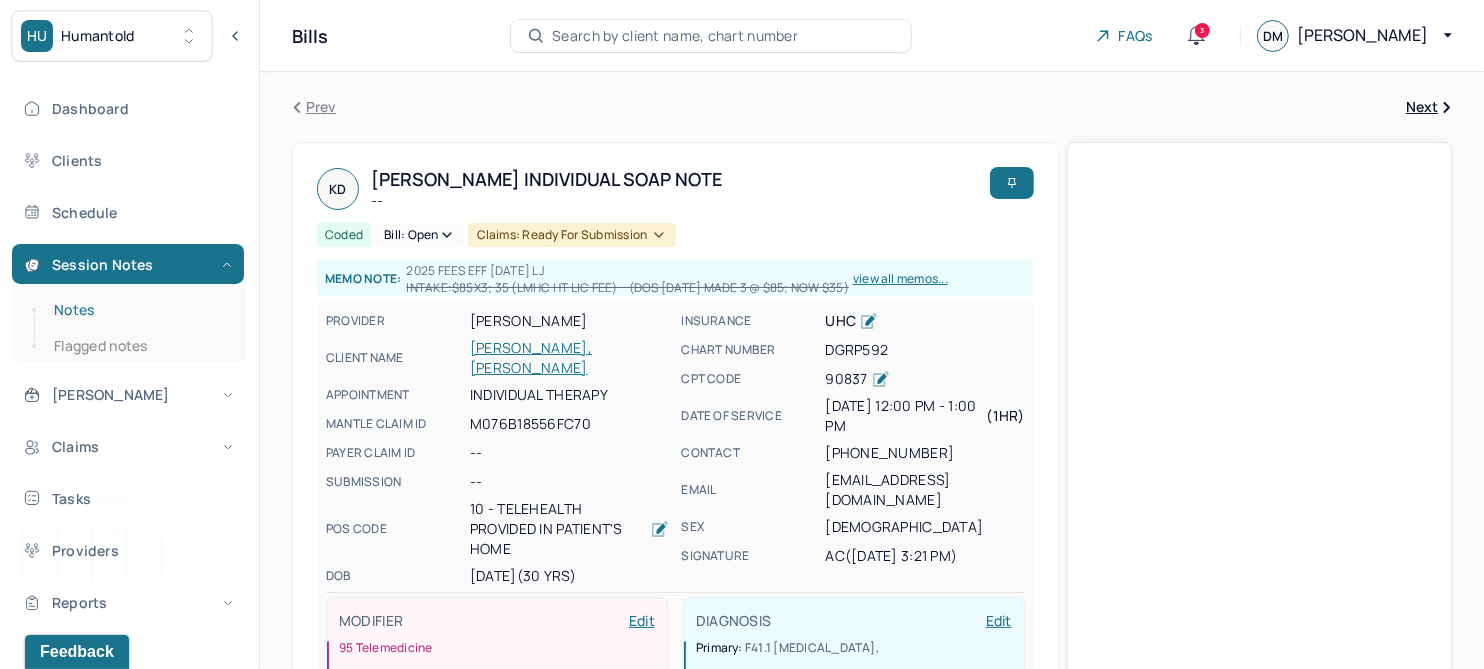 drag, startPoint x: 84, startPoint y: 312, endPoint x: 167, endPoint y: 299, distance: 84.0119 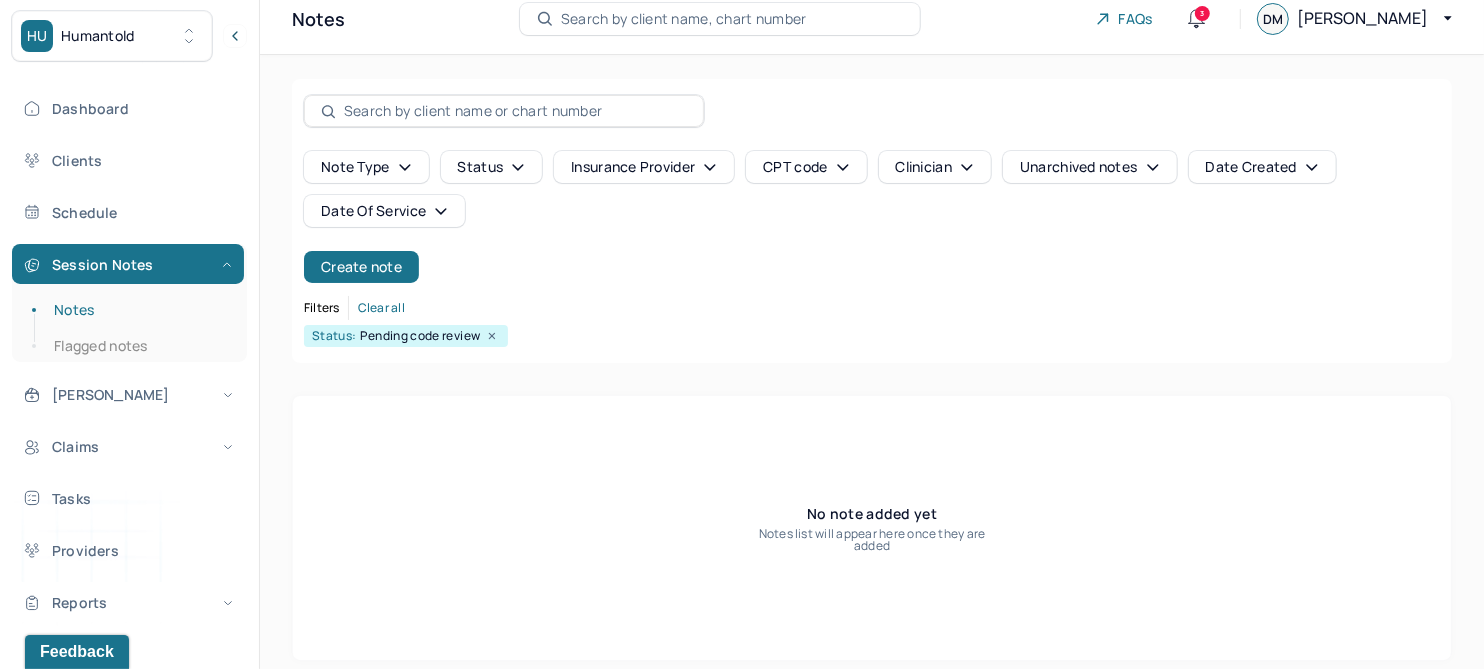 scroll, scrollTop: 31, scrollLeft: 0, axis: vertical 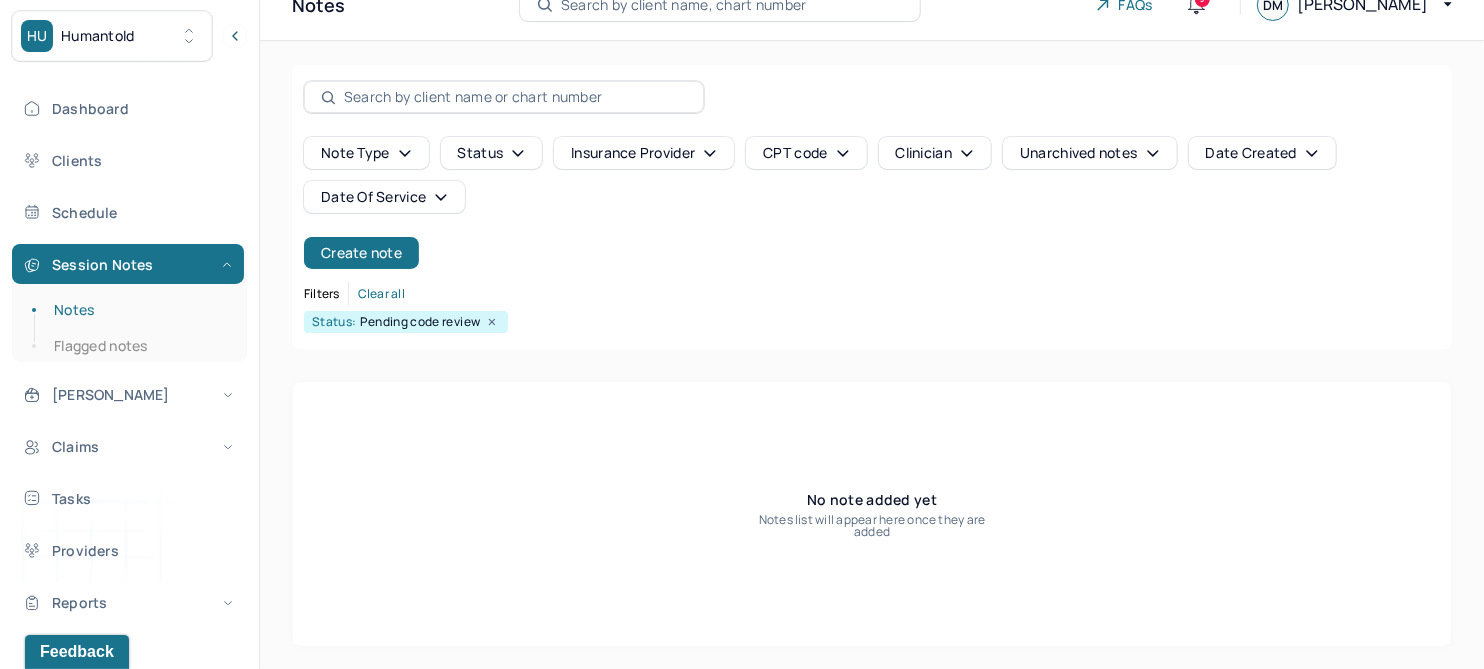 click 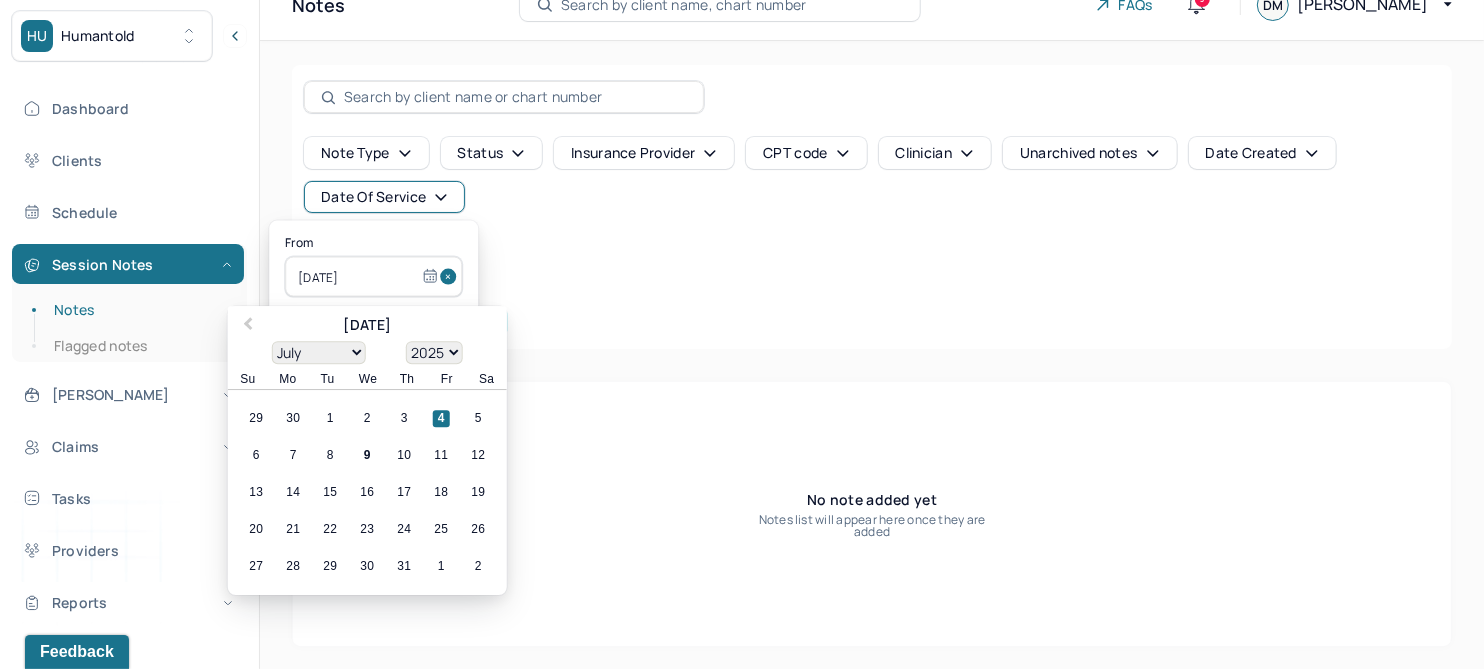 click at bounding box center [451, 277] 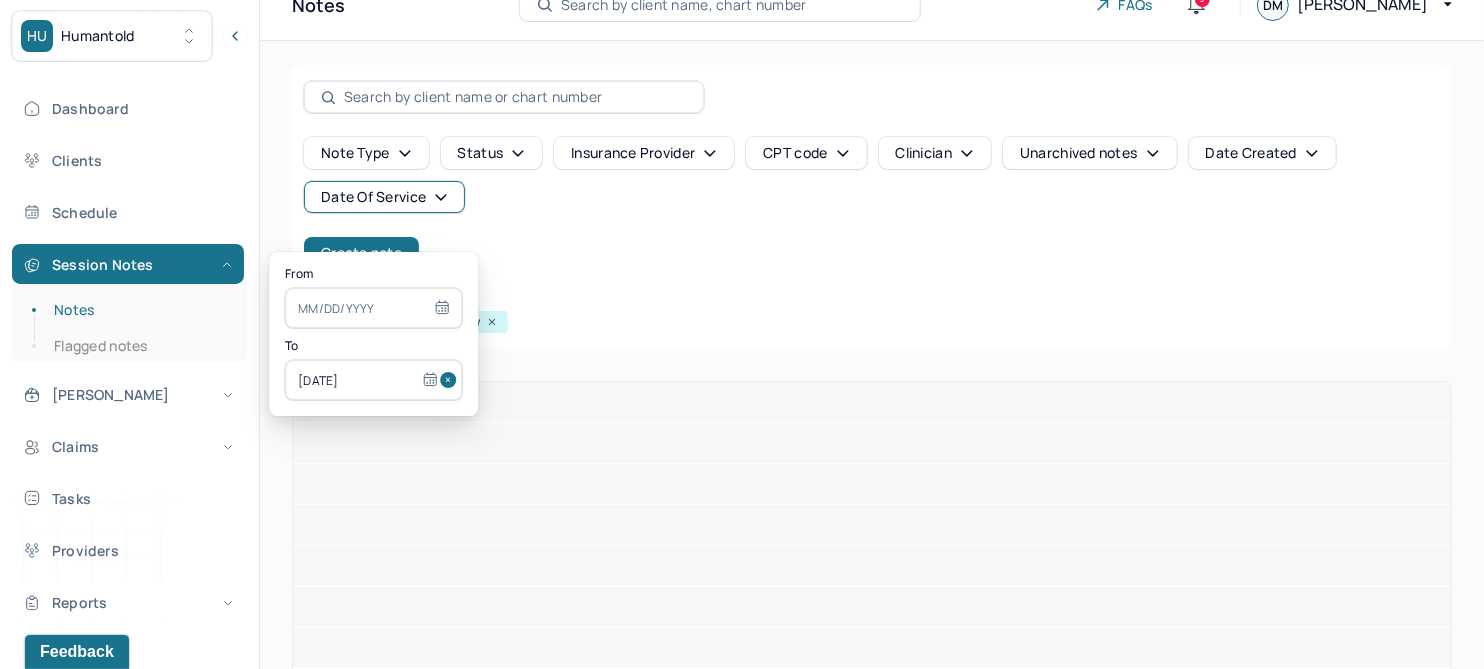 scroll, scrollTop: 0, scrollLeft: 0, axis: both 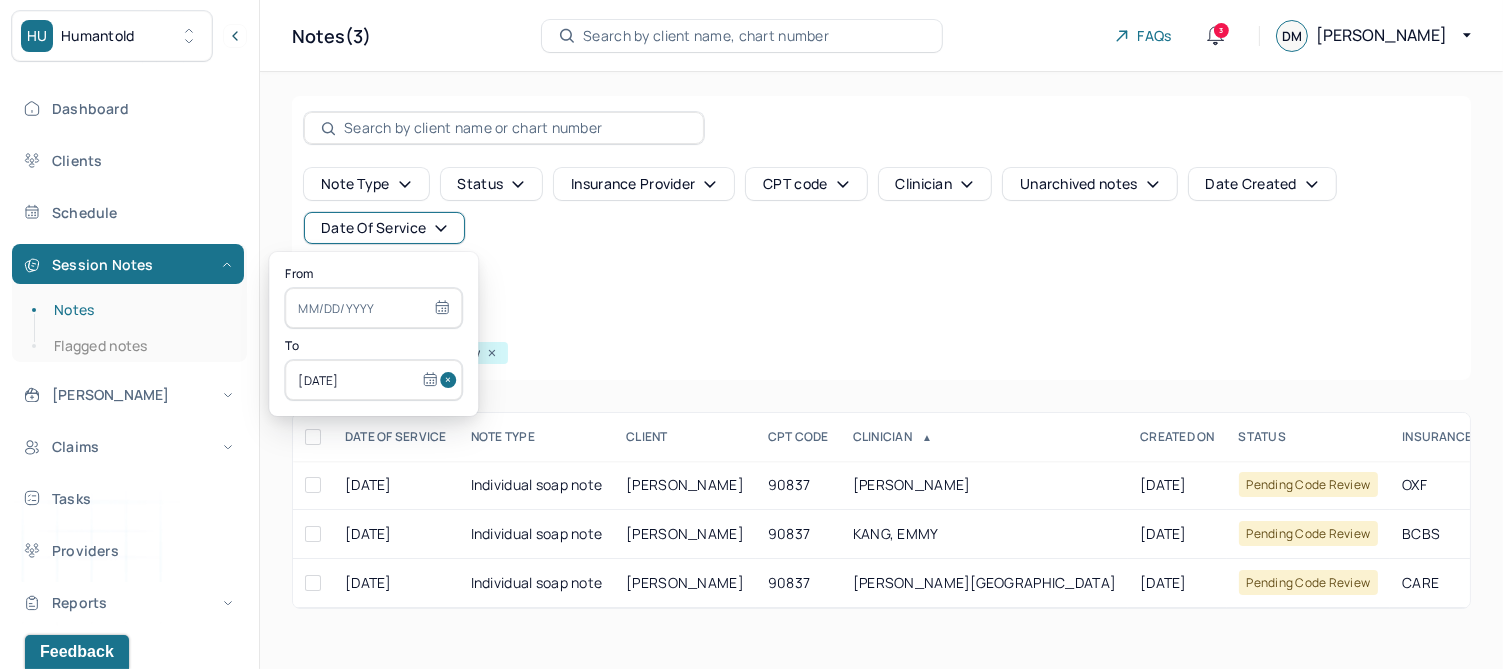 click at bounding box center (451, 380) 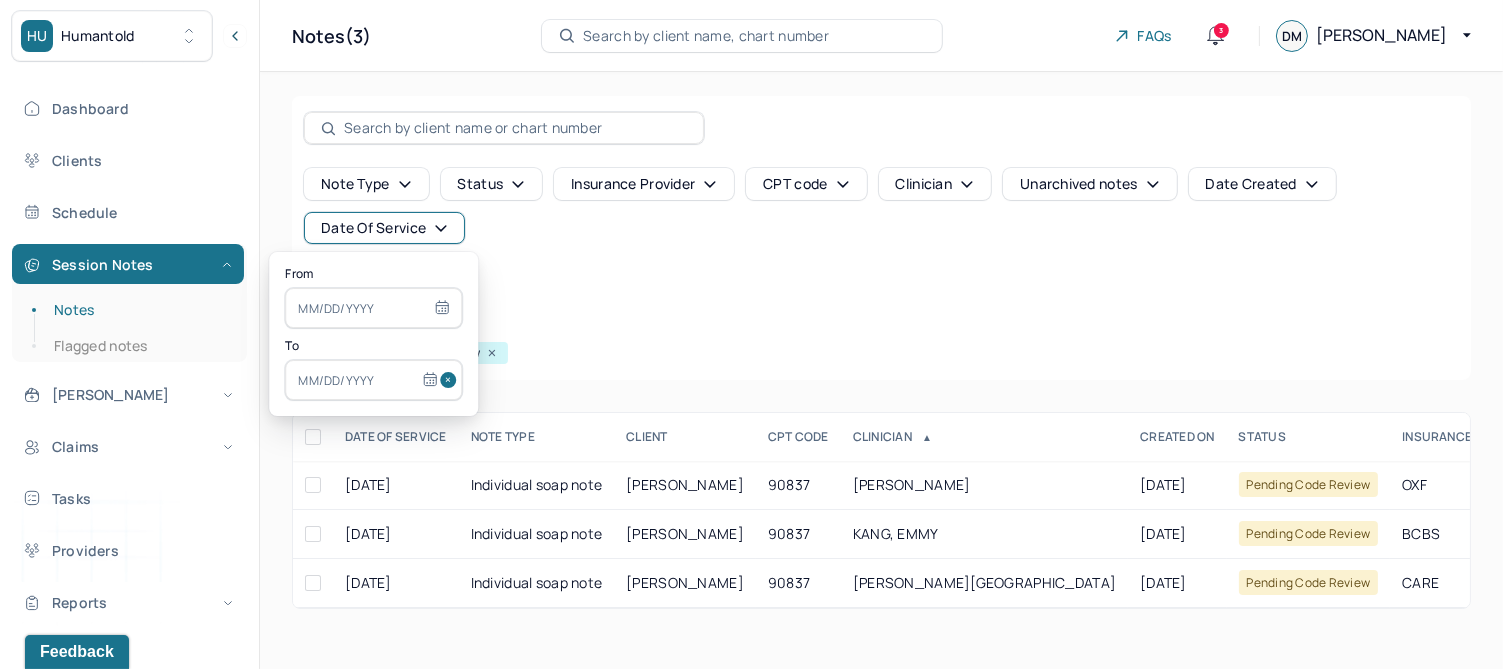 select on "6" 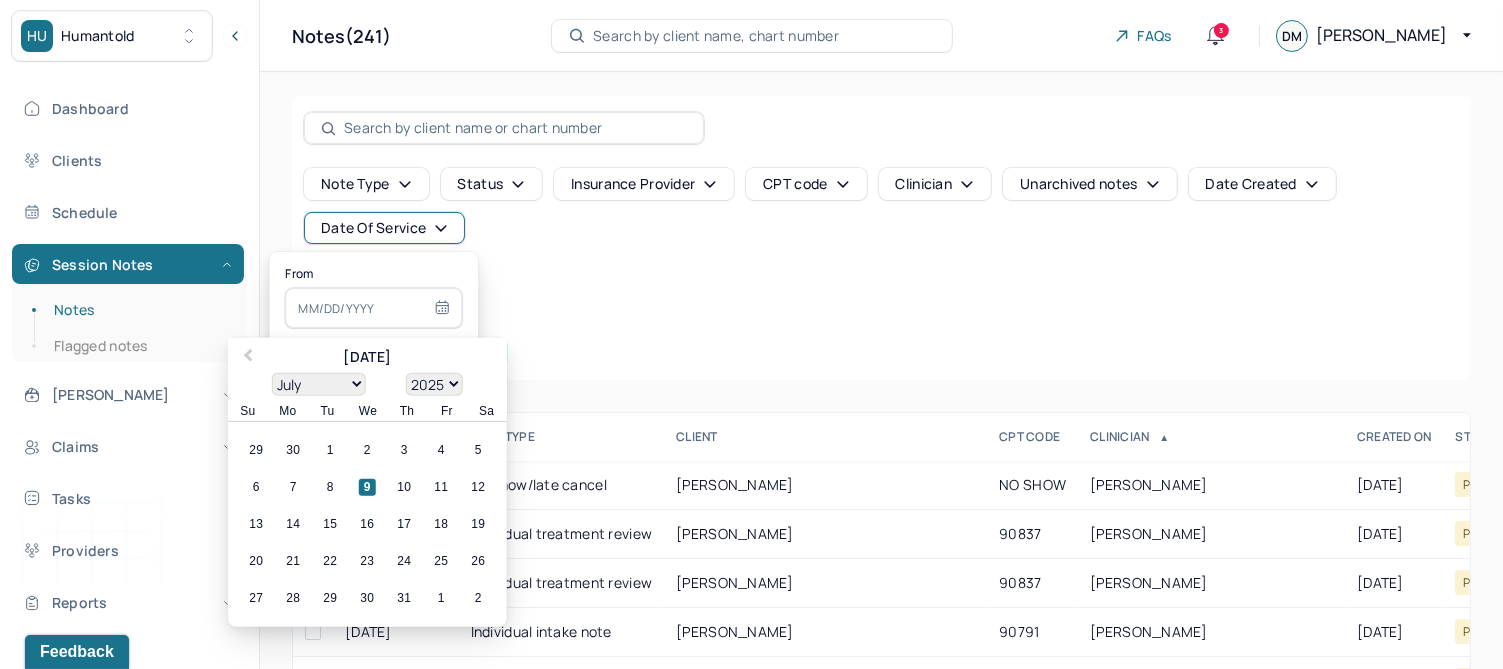 click at bounding box center (373, 308) 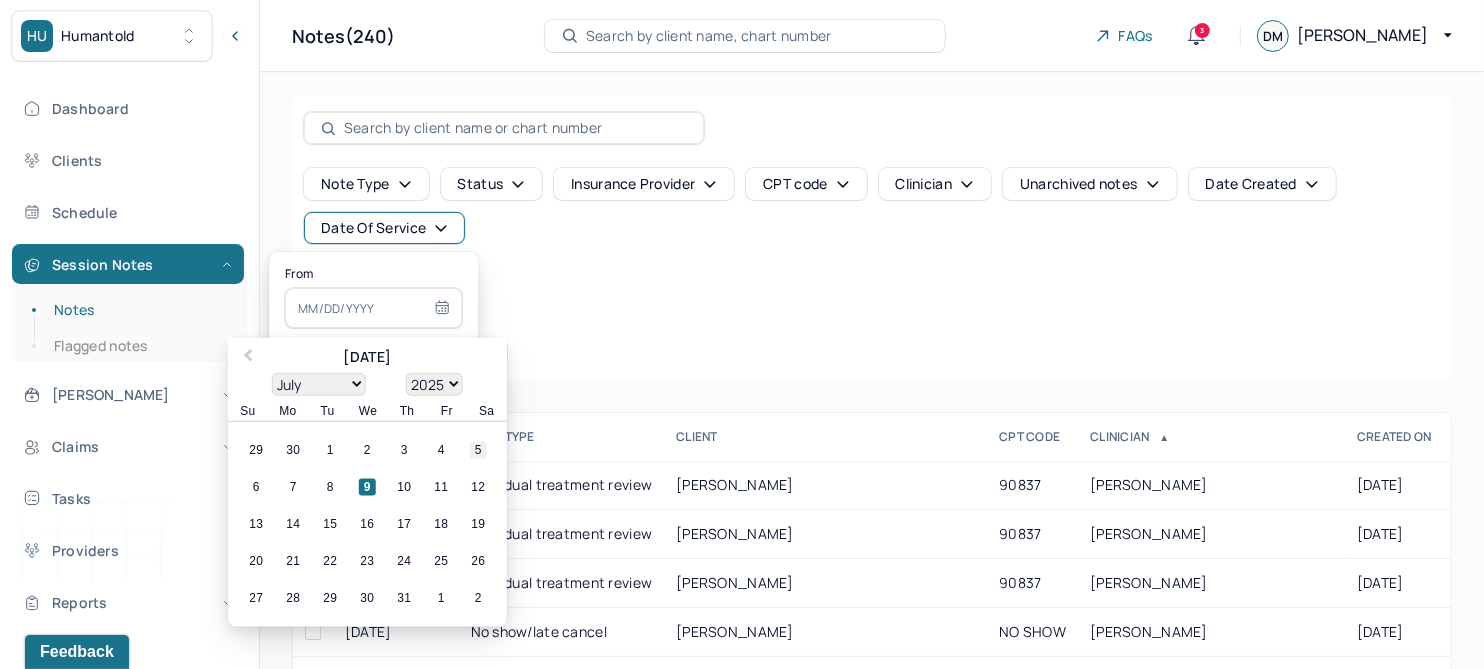 click on "5" at bounding box center (478, 450) 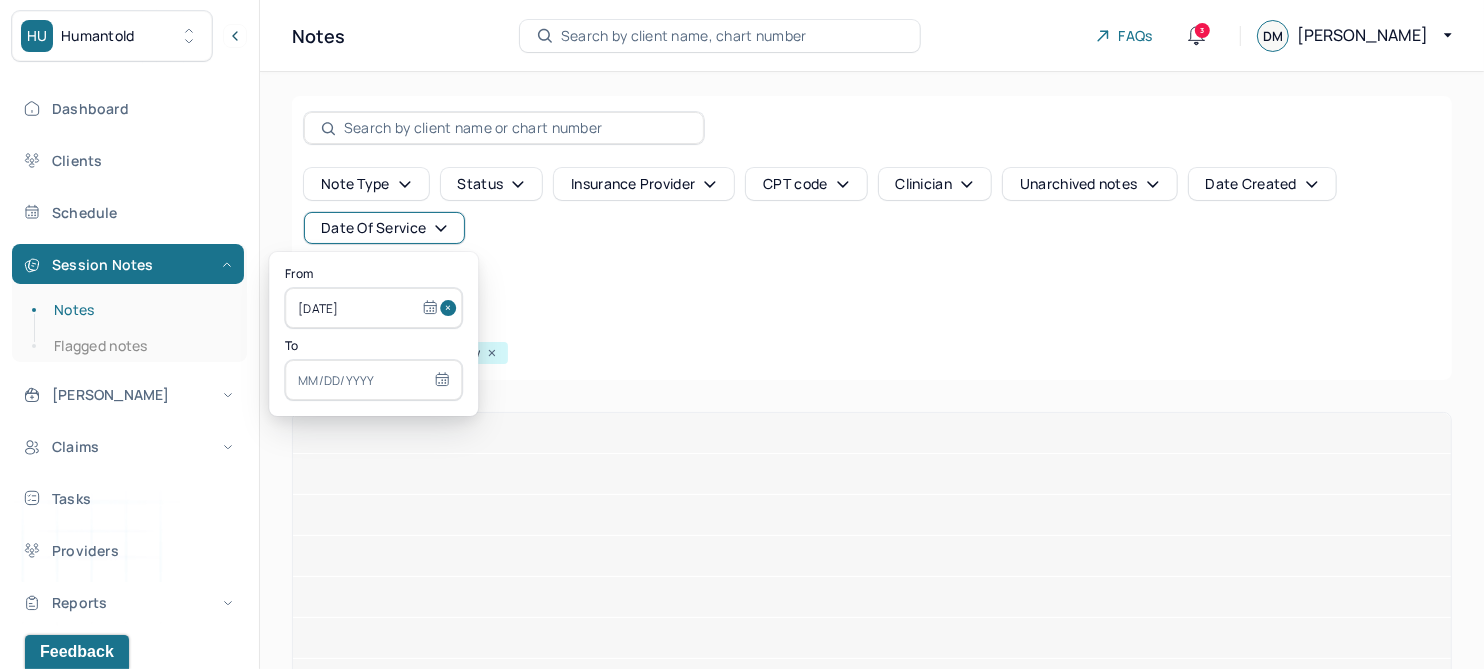 click at bounding box center (373, 380) 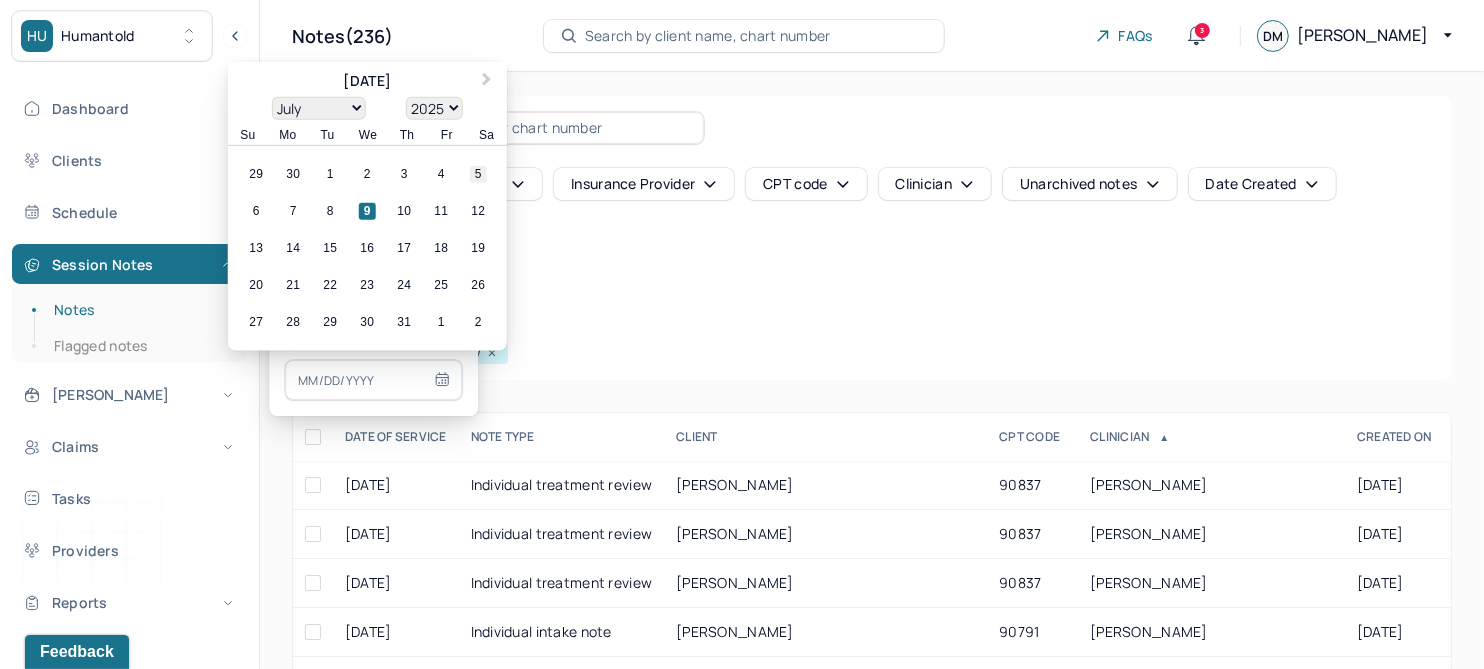 click on "5" at bounding box center [478, 174] 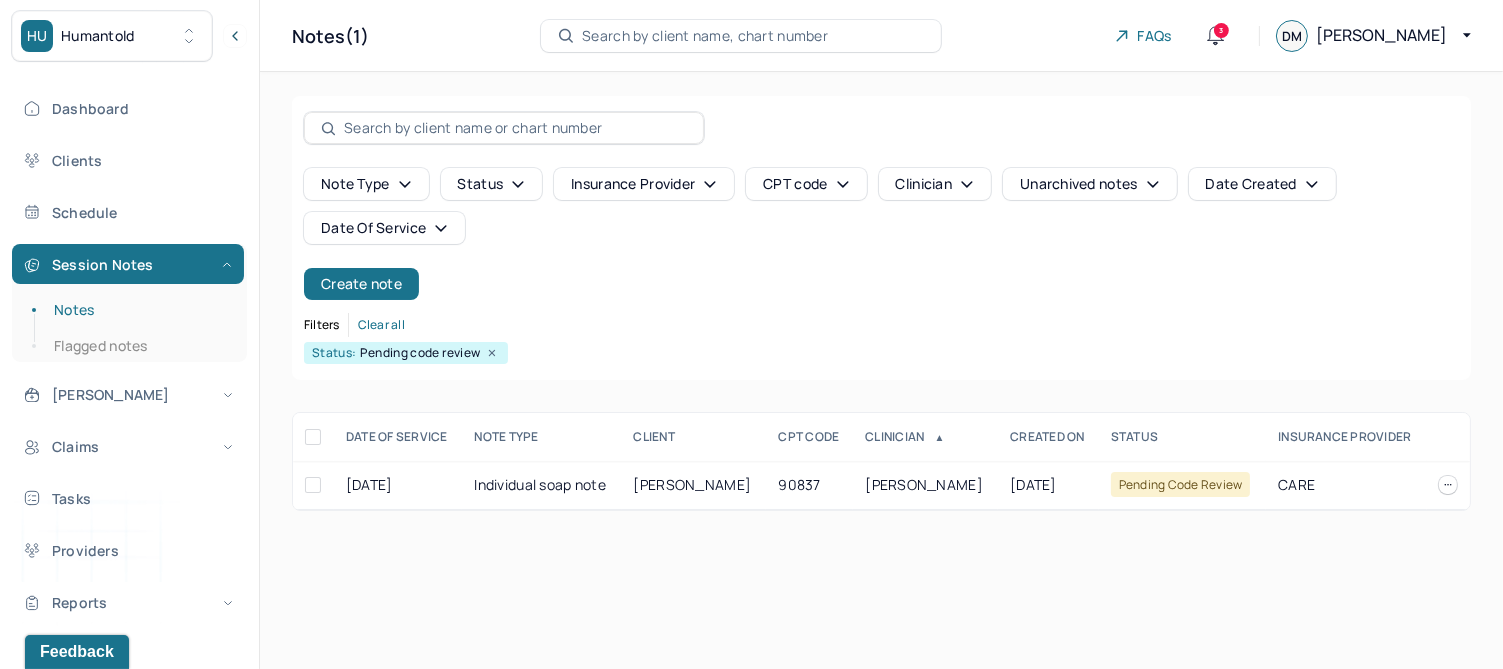 click on "Note type     Status     Insurance provider     CPT code     Clinician     Unarchived notes     Date Created     Date Of Service     Create note" at bounding box center (881, 234) 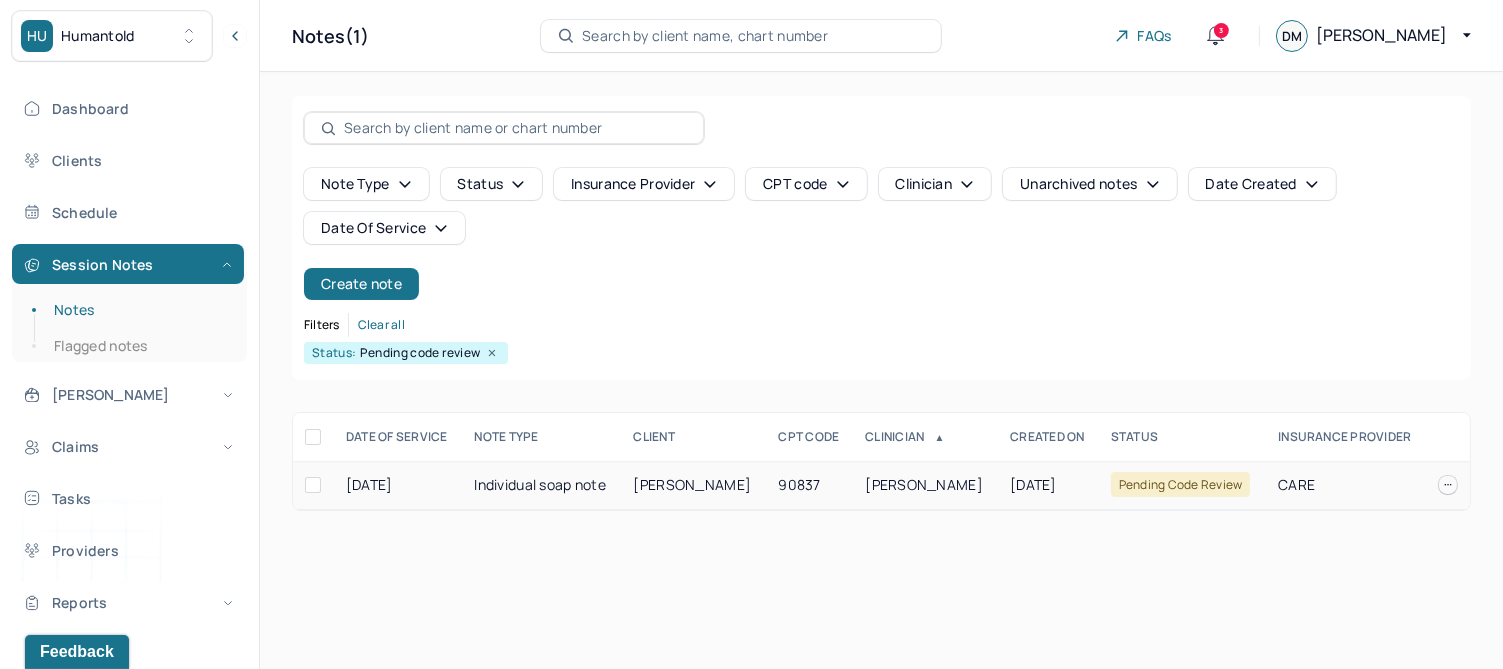 click on "TARUN, ABIGAIL" at bounding box center (693, 484) 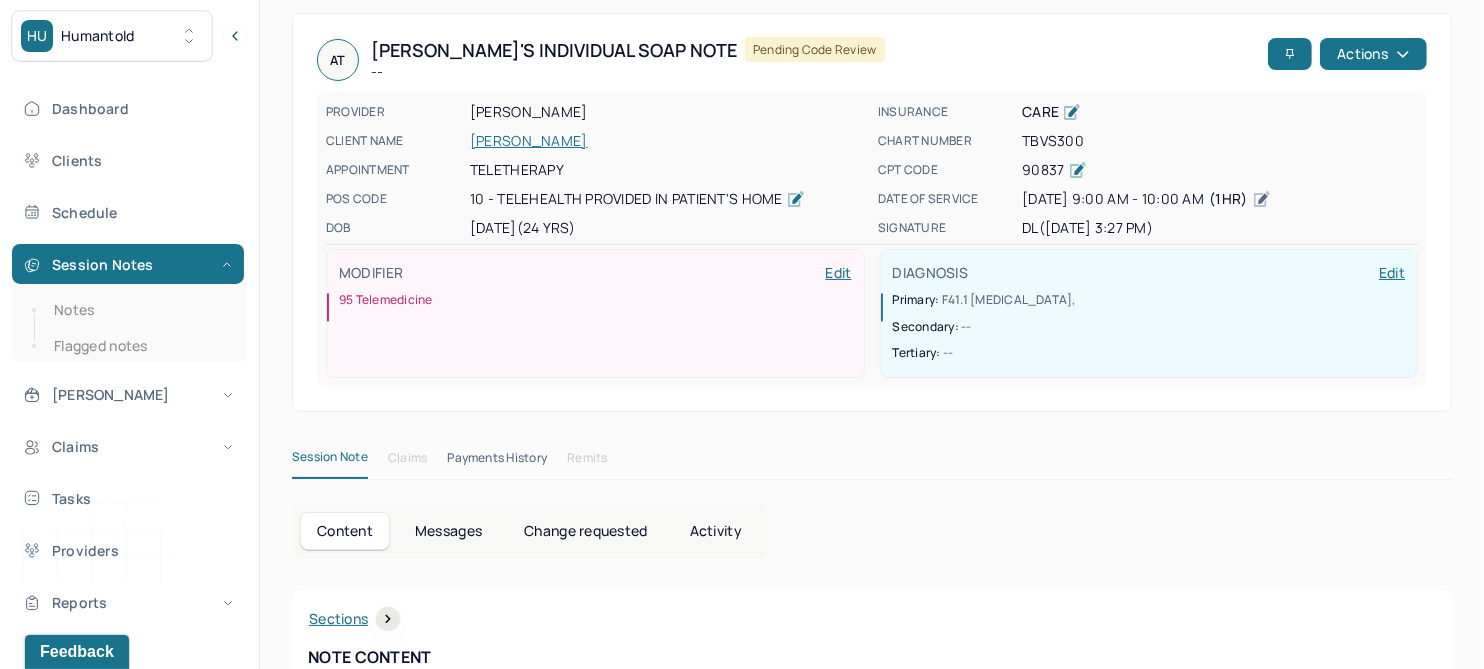 scroll, scrollTop: 0, scrollLeft: 0, axis: both 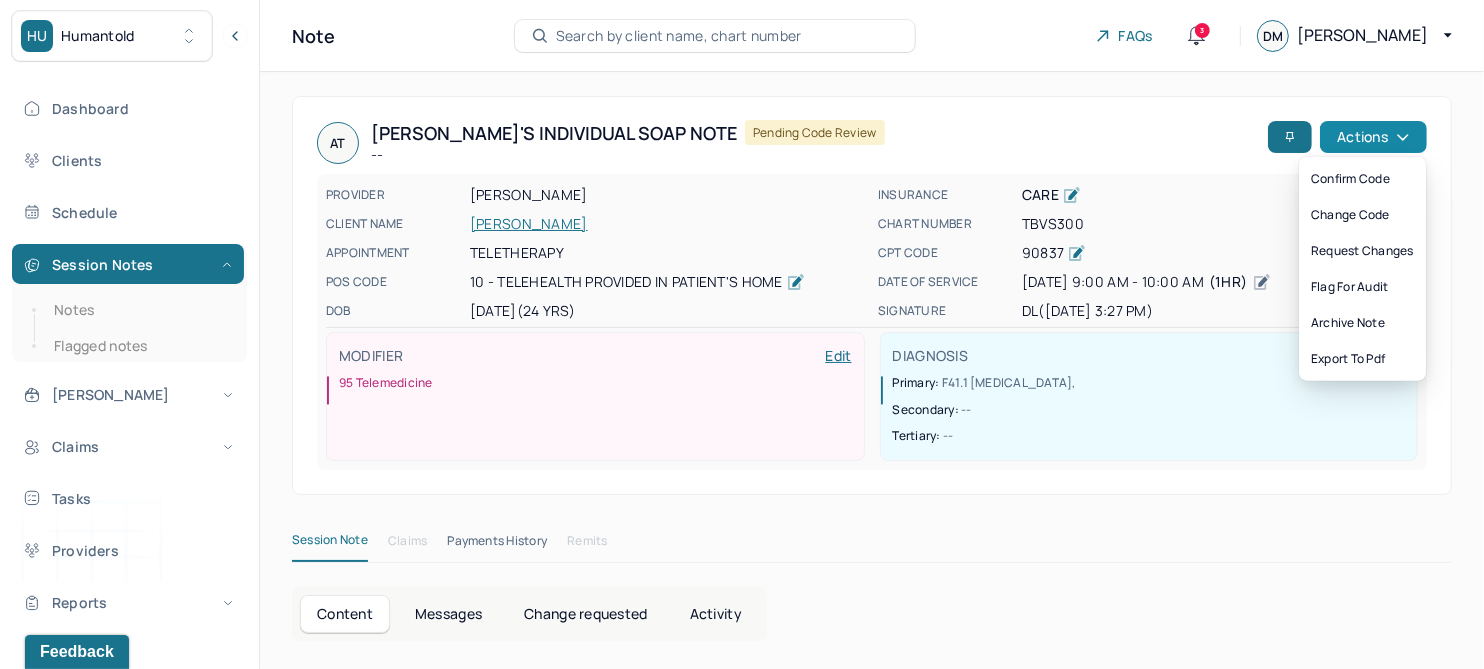 click on "Actions" at bounding box center [1373, 137] 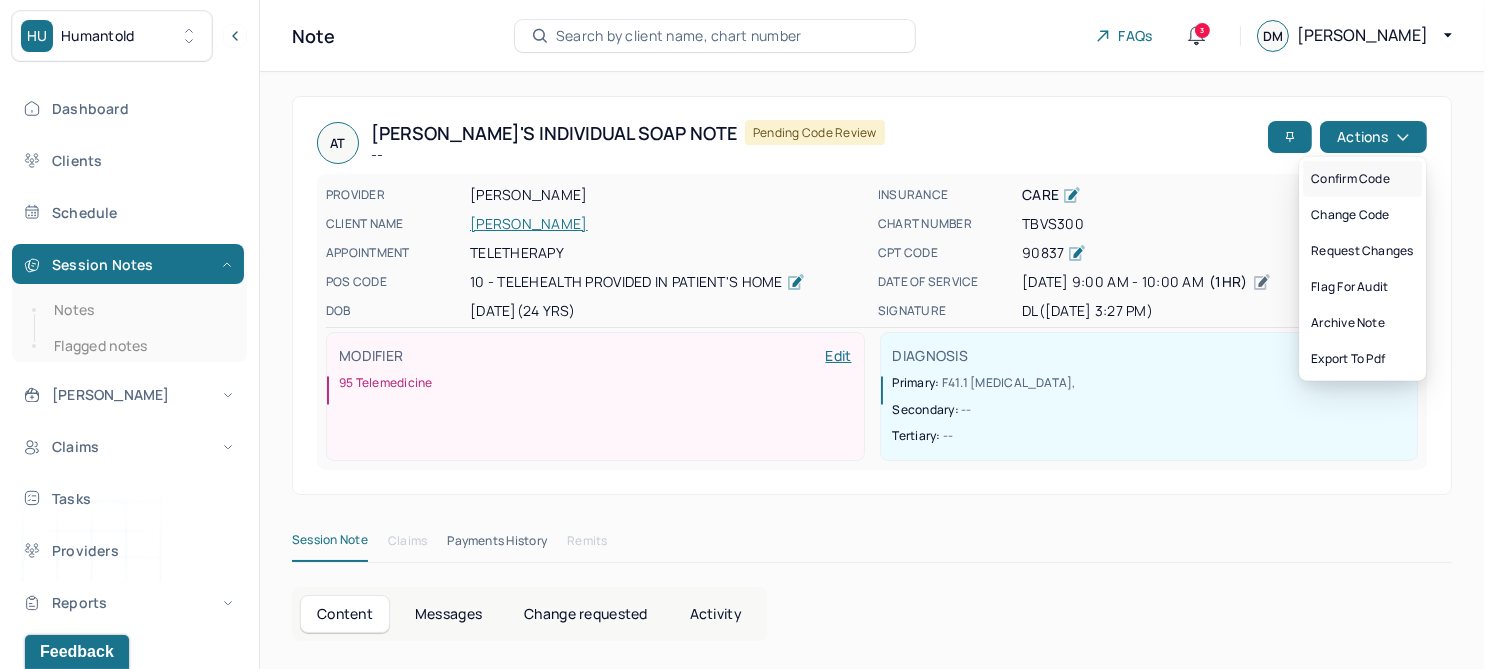 click on "Confirm code" at bounding box center (1362, 179) 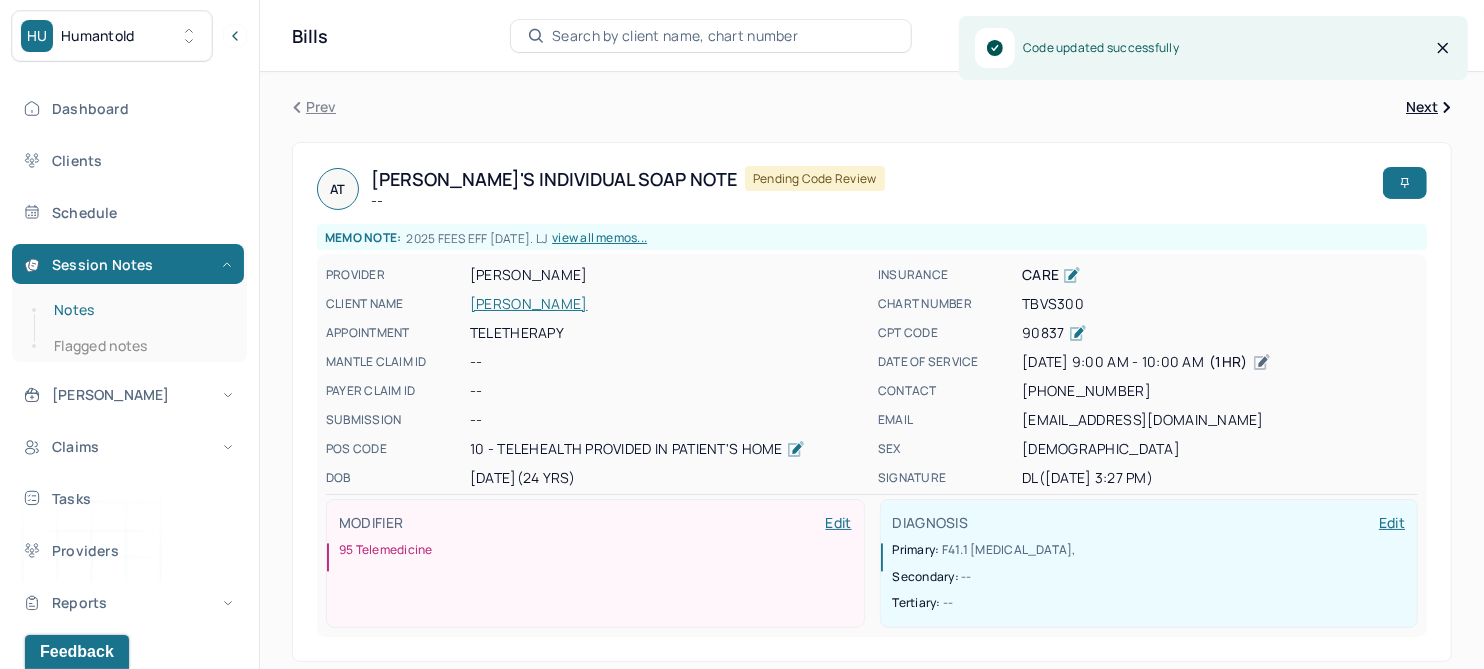 drag, startPoint x: 65, startPoint y: 313, endPoint x: 83, endPoint y: 314, distance: 18.027756 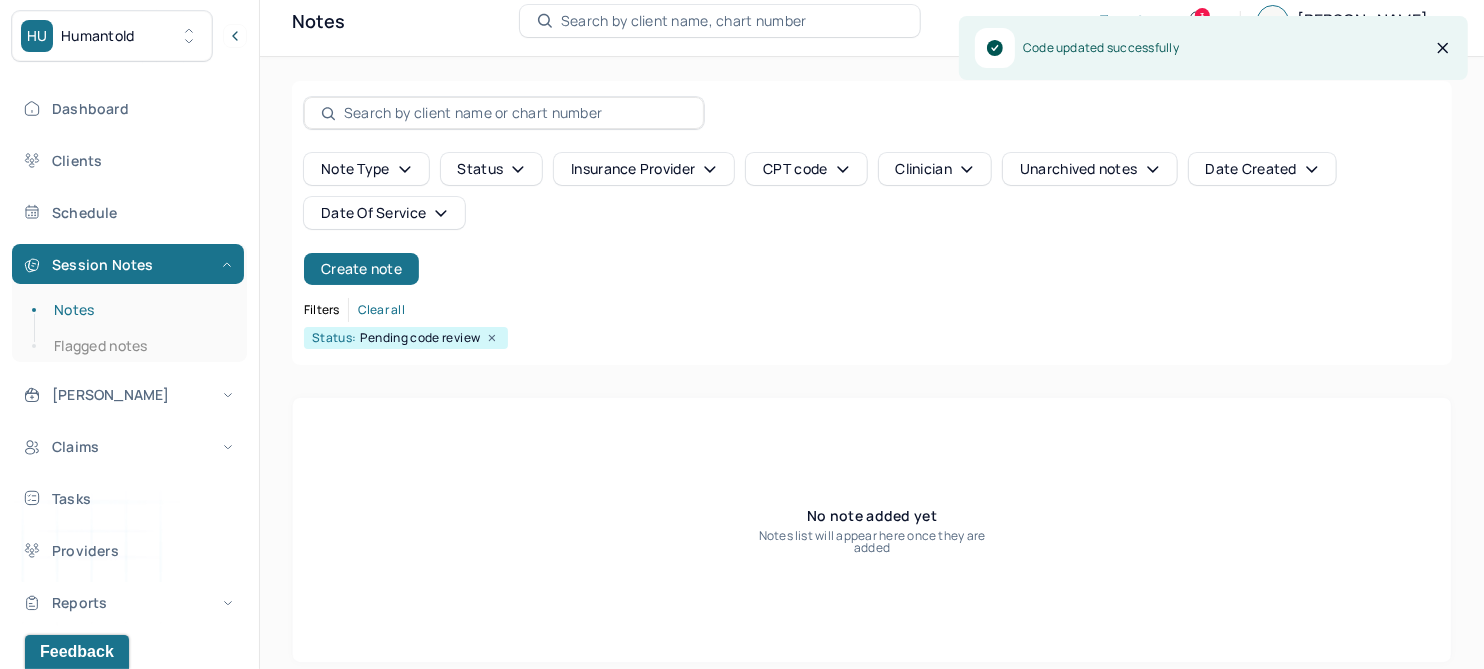 scroll, scrollTop: 31, scrollLeft: 0, axis: vertical 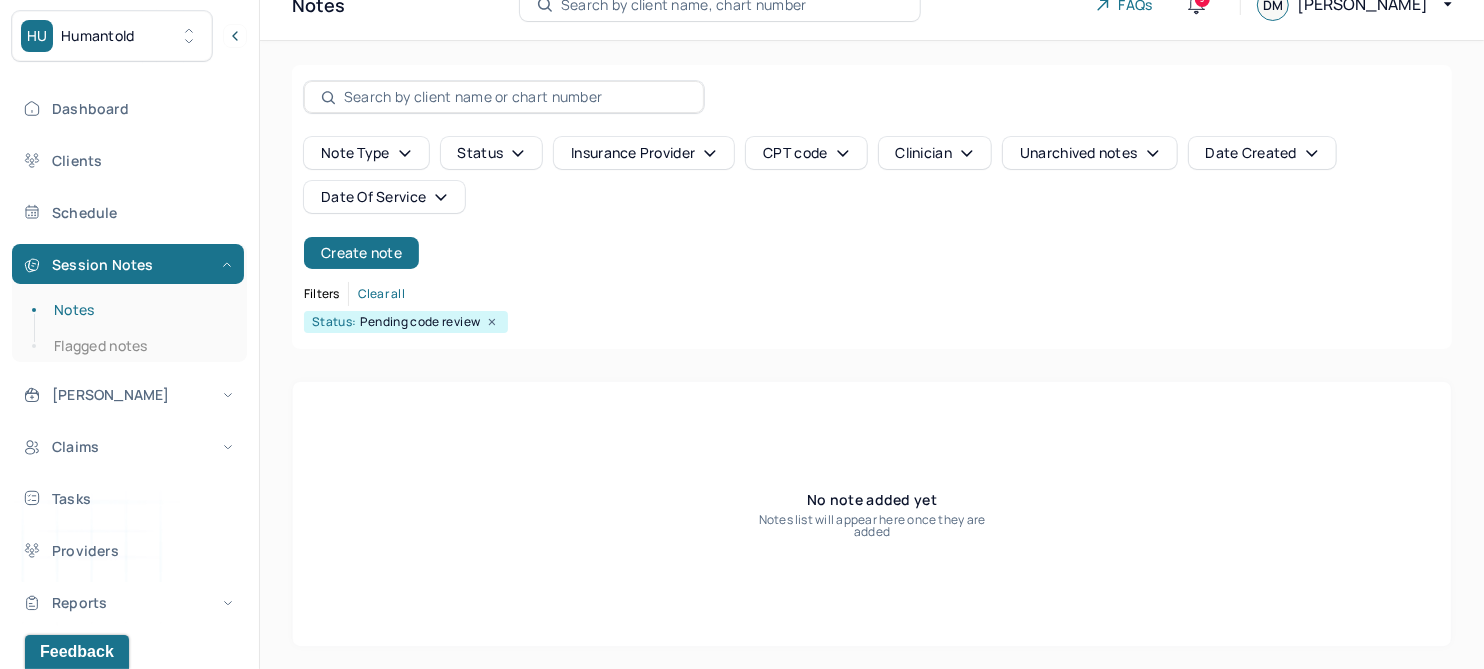click 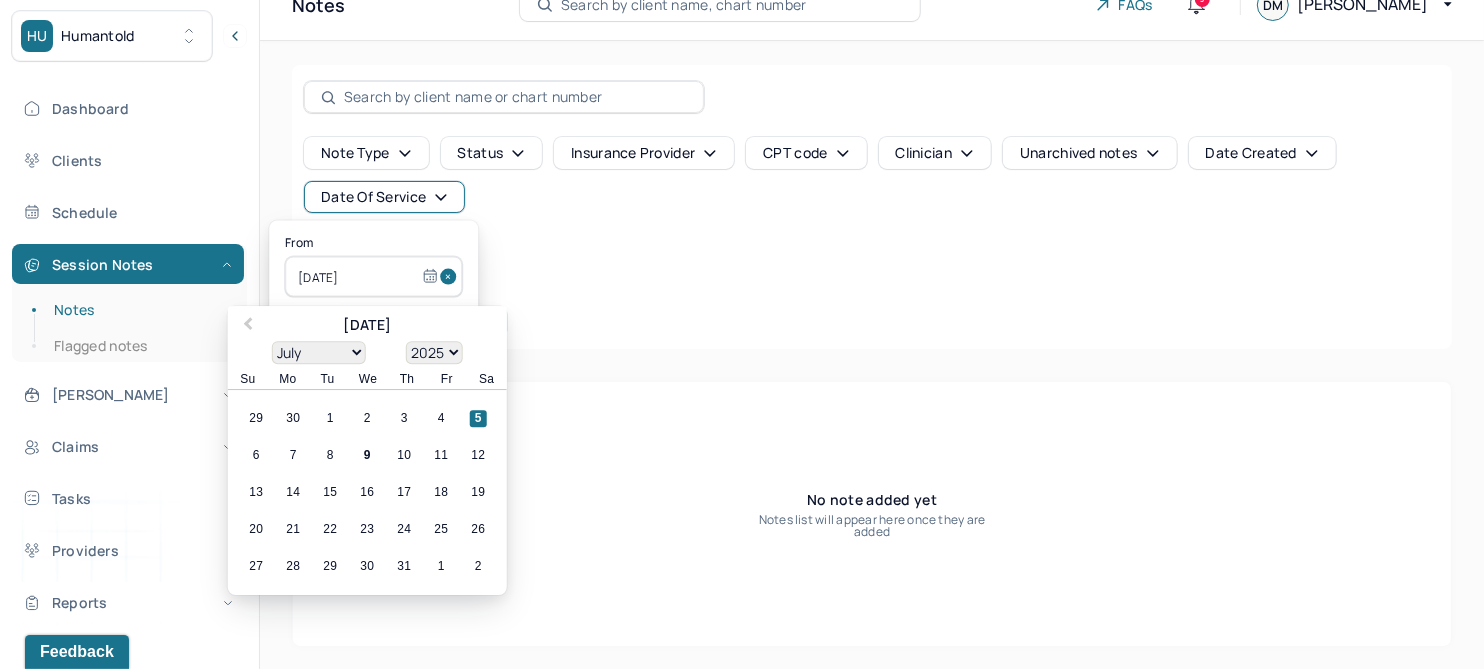 click at bounding box center (451, 277) 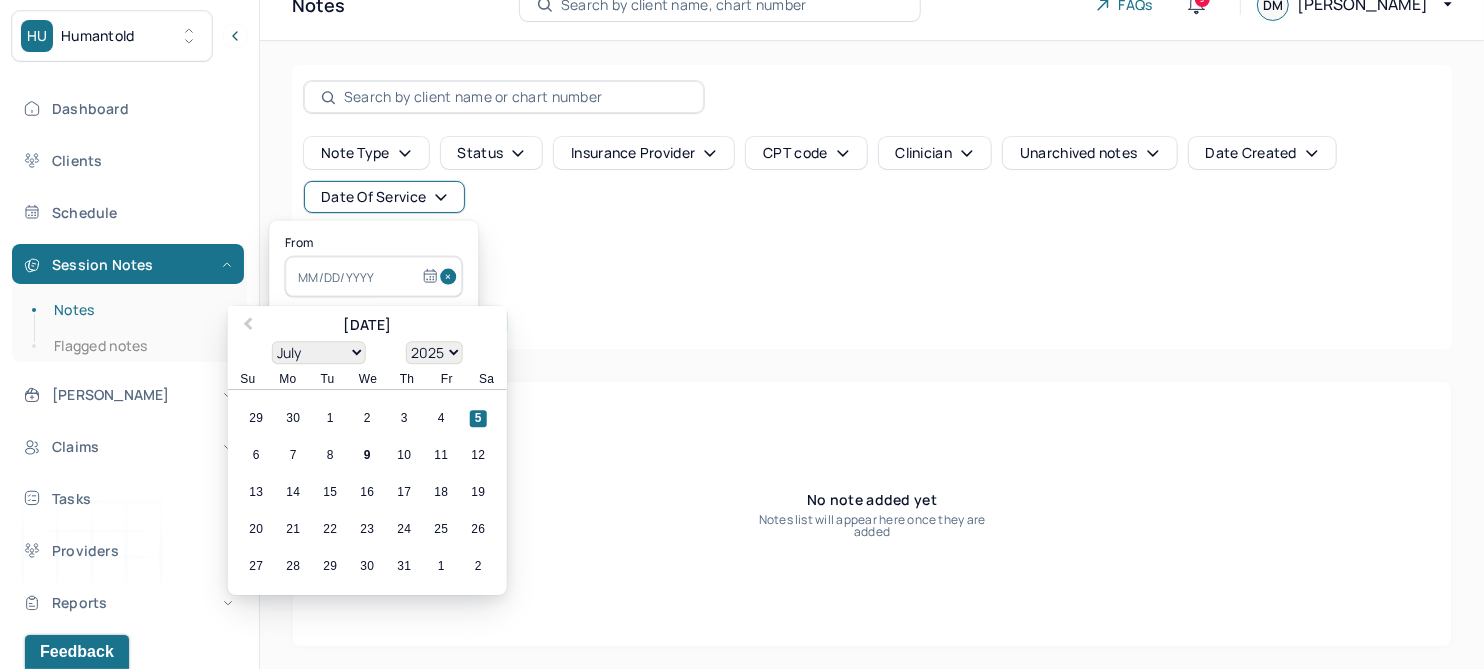 scroll, scrollTop: 0, scrollLeft: 0, axis: both 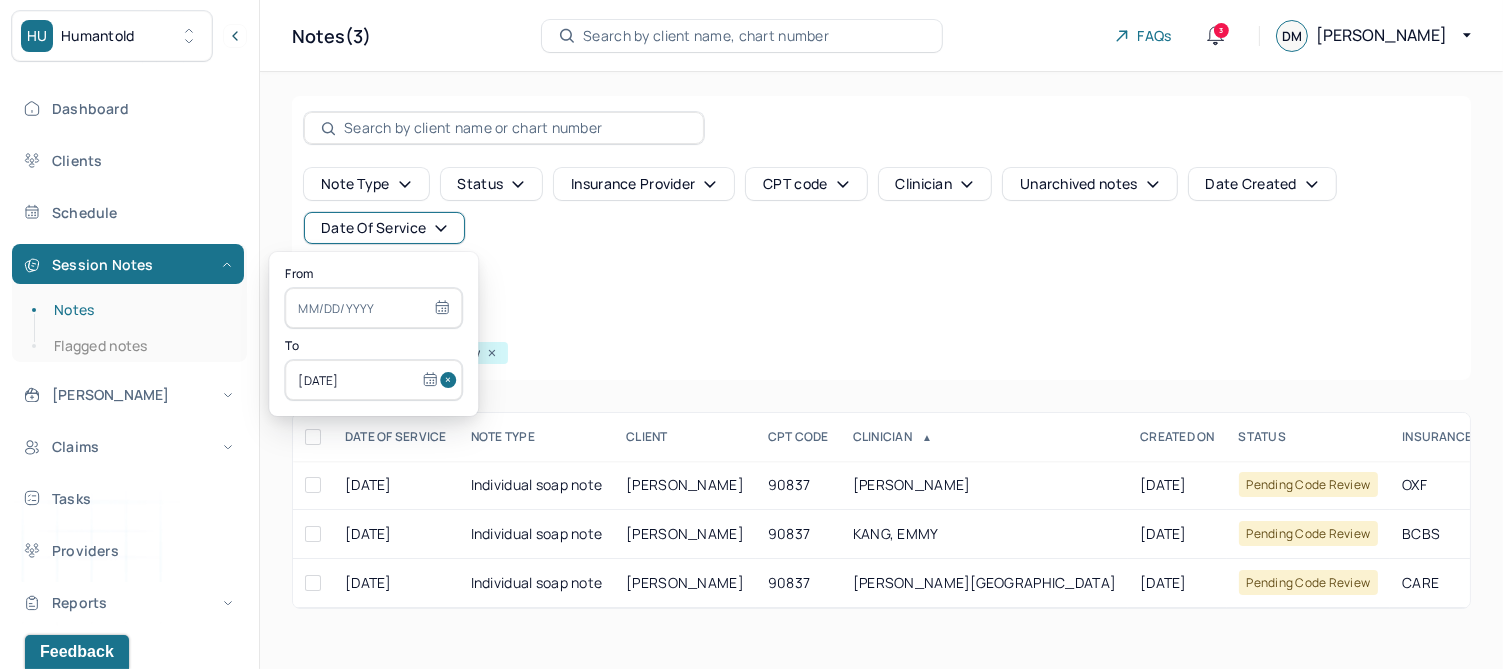 click at bounding box center (451, 380) 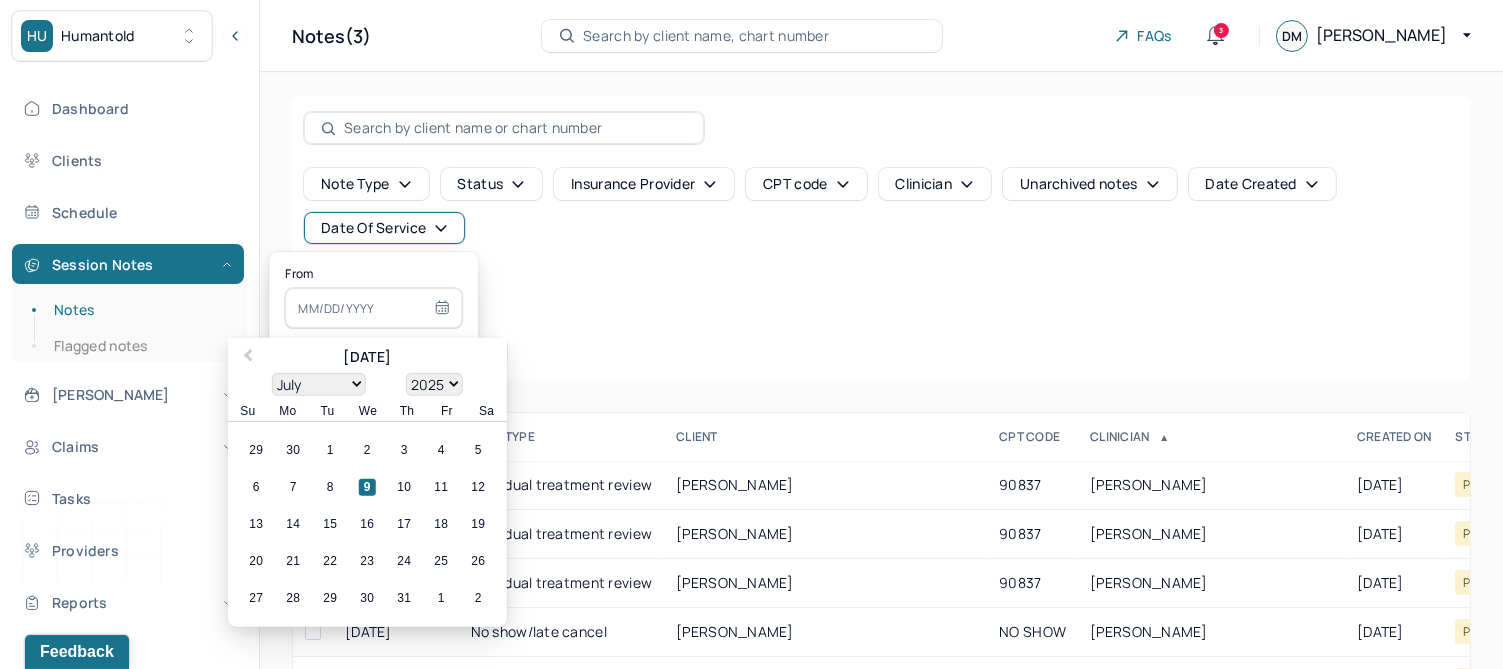 type 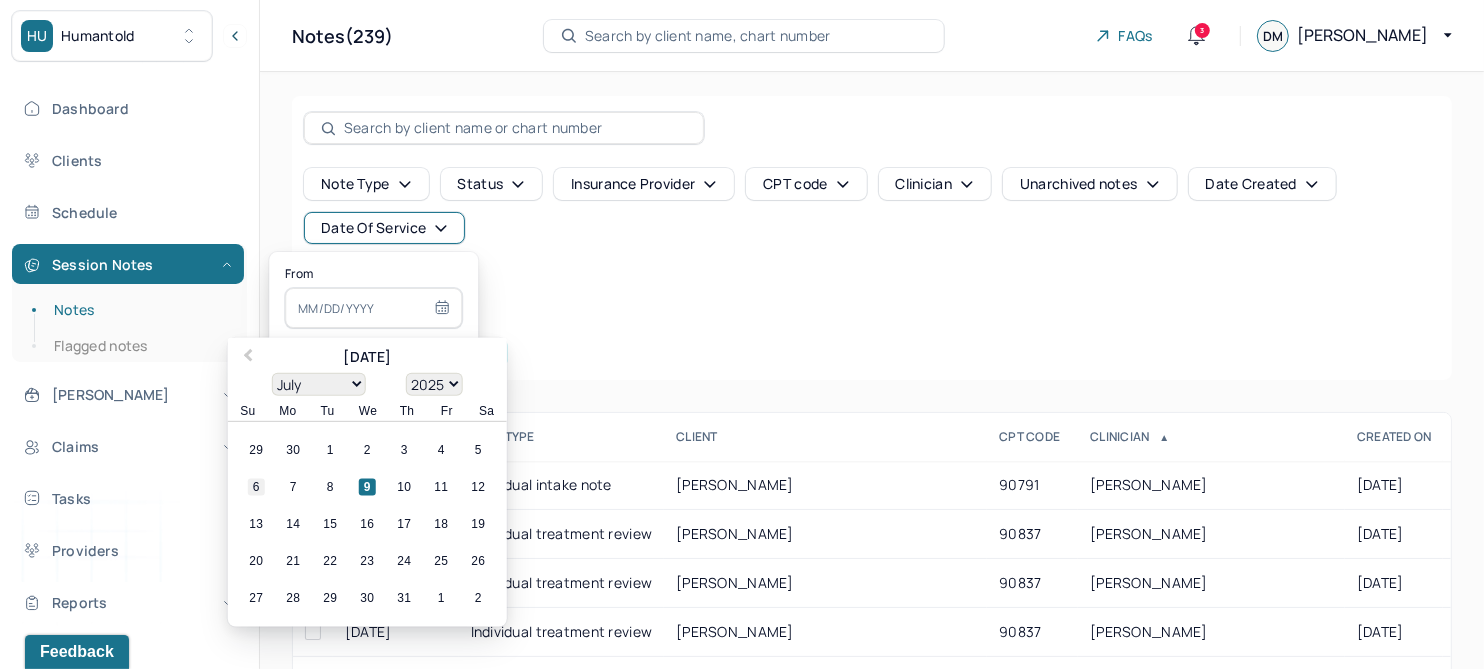 click on "6" at bounding box center (256, 487) 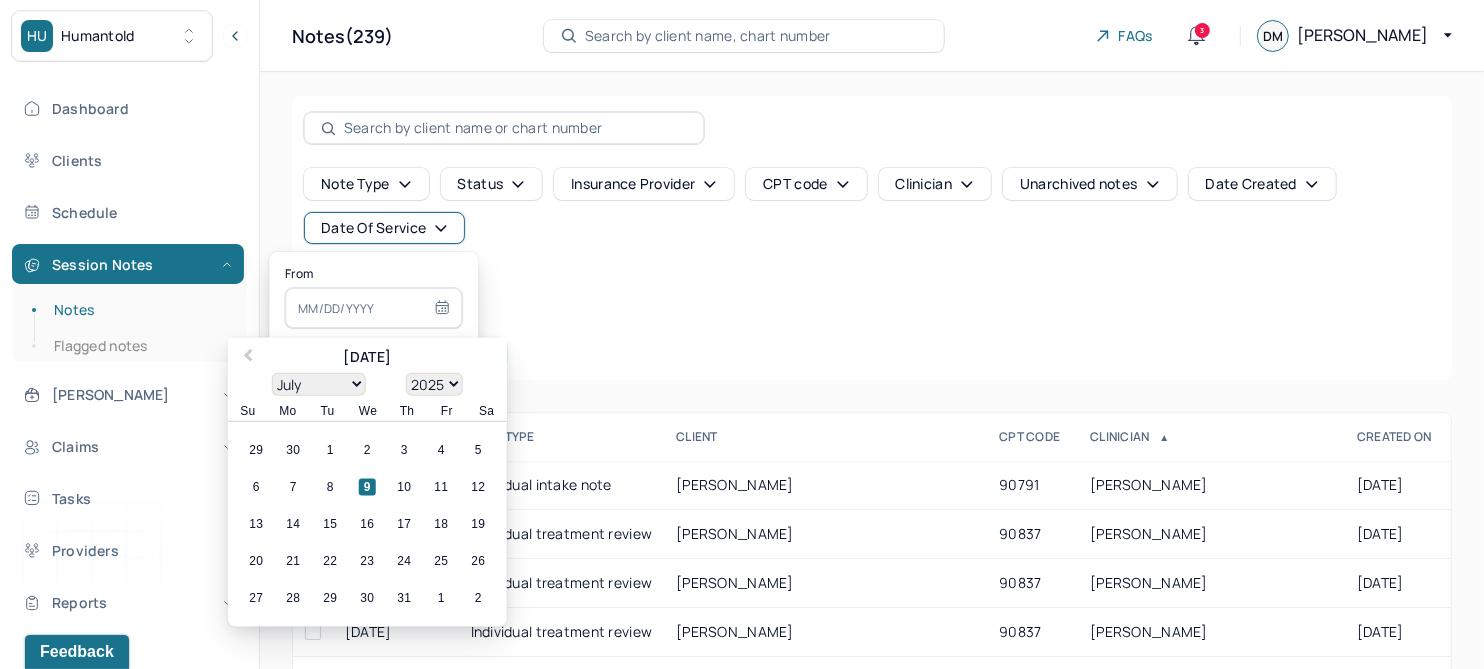 type on "07/06/2025" 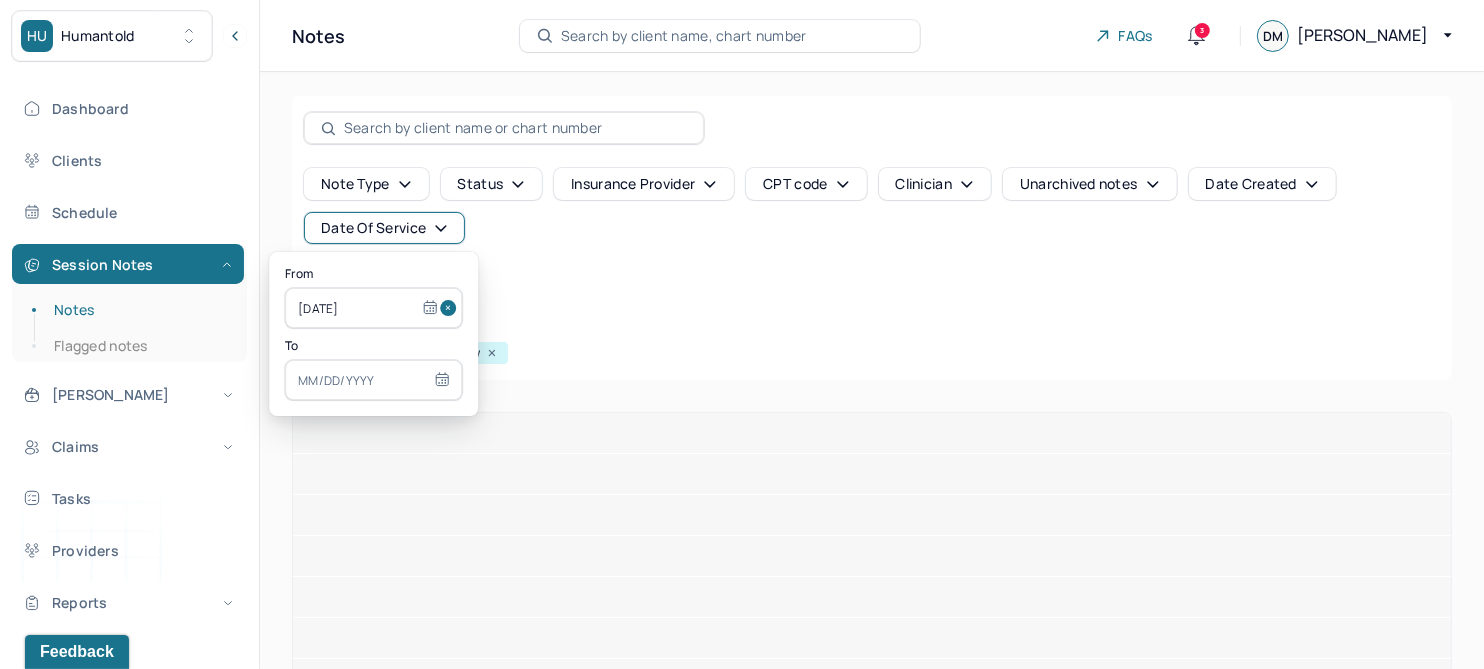 click at bounding box center [373, 380] 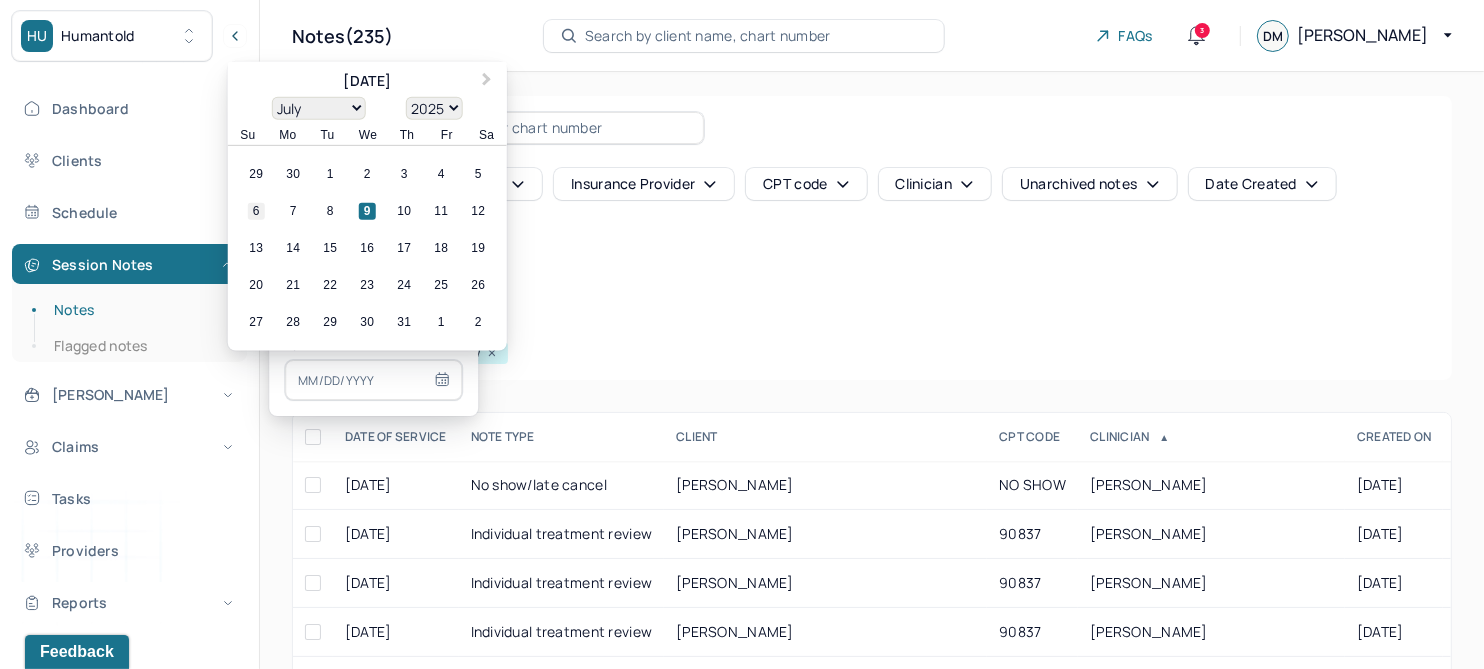 click on "6" at bounding box center [256, 211] 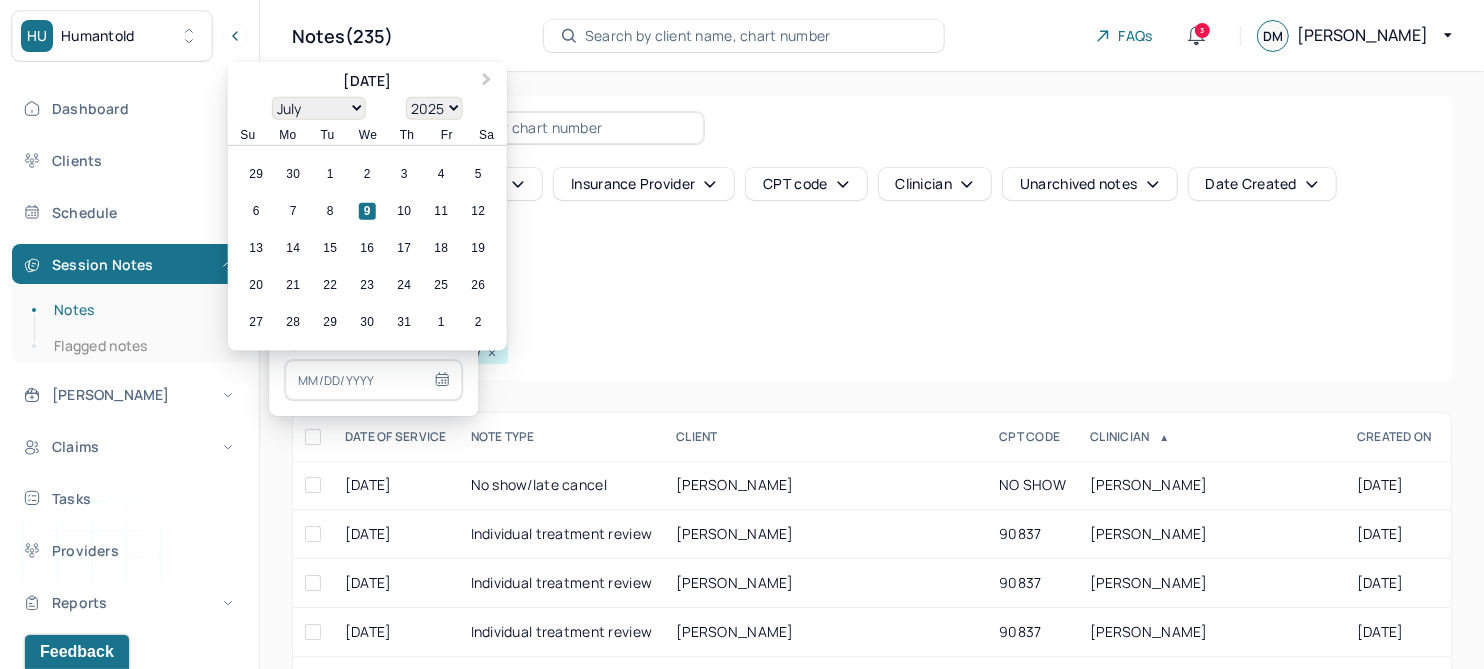 type on "07/06/2025" 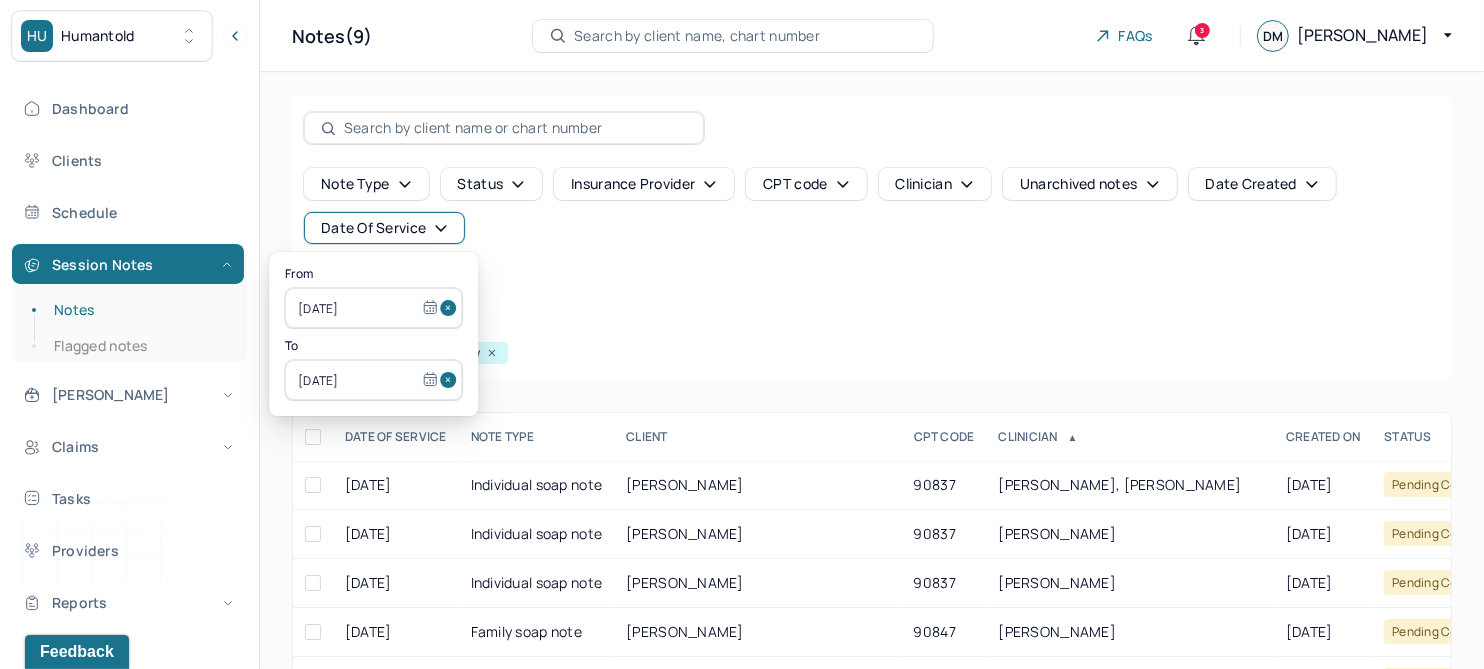 click on "Note type     Status     Insurance provider     CPT code     Clinician     Unarchived notes     Date Created     Date Of Service" at bounding box center (872, 206) 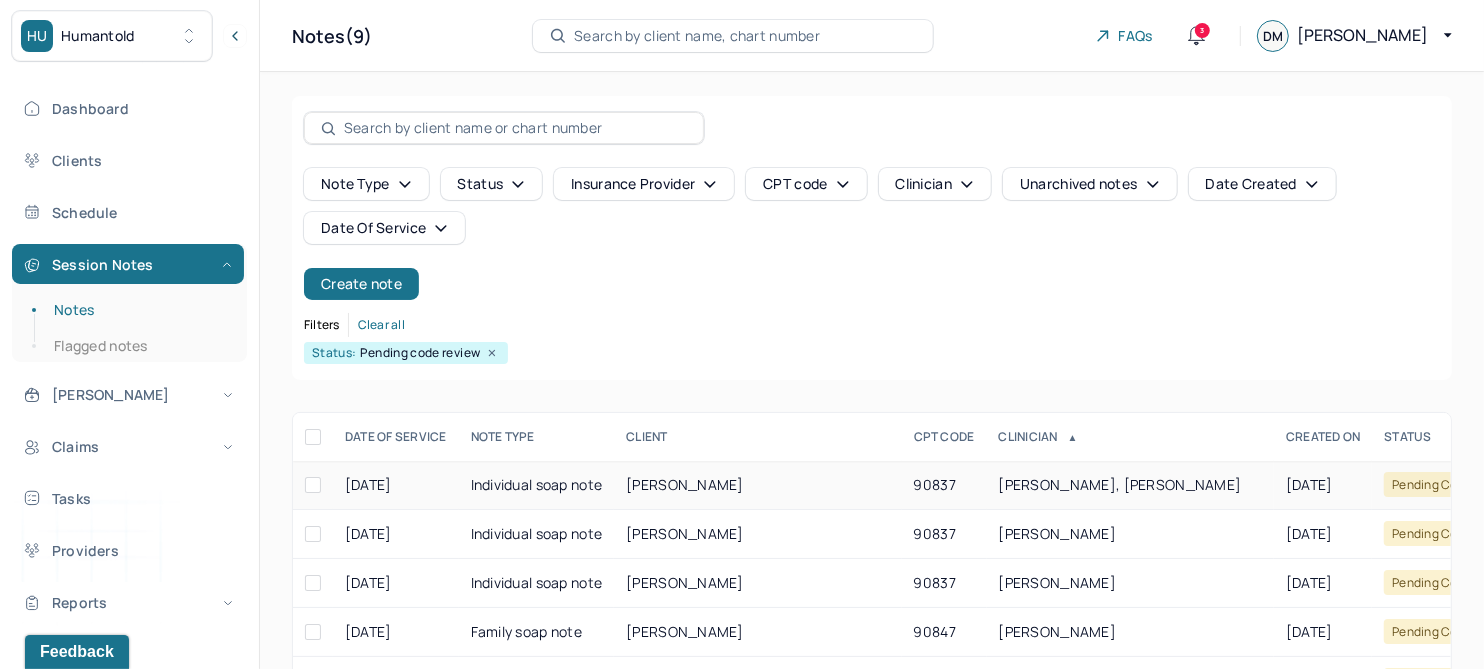 click on "CULLER, NATAYA" at bounding box center (685, 484) 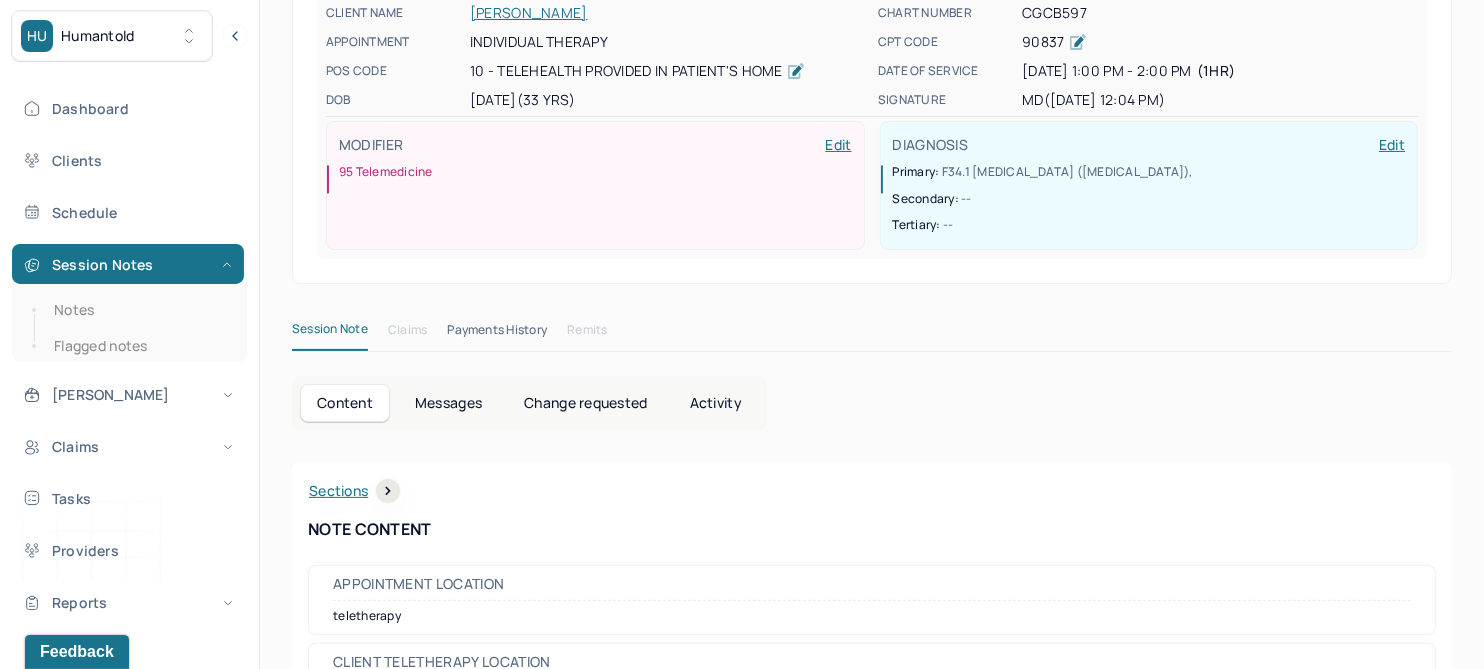scroll, scrollTop: 0, scrollLeft: 0, axis: both 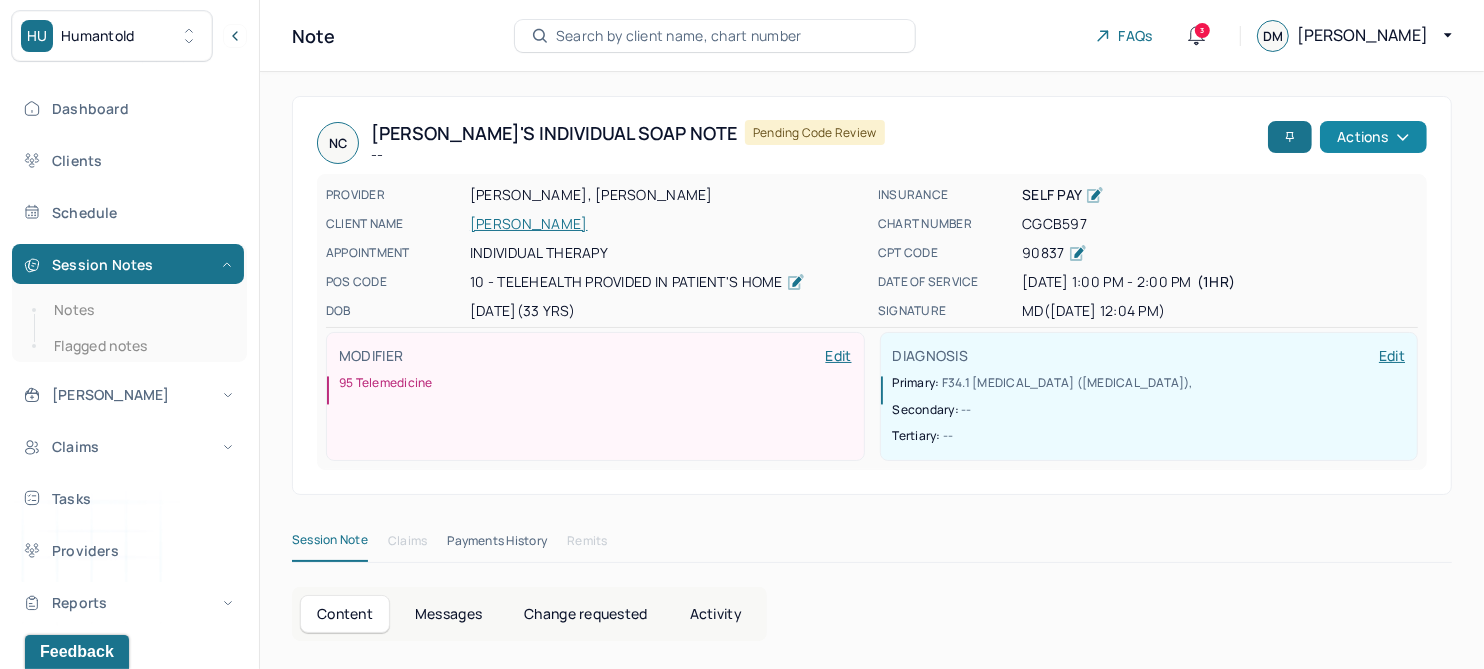 click on "Actions" at bounding box center [1373, 137] 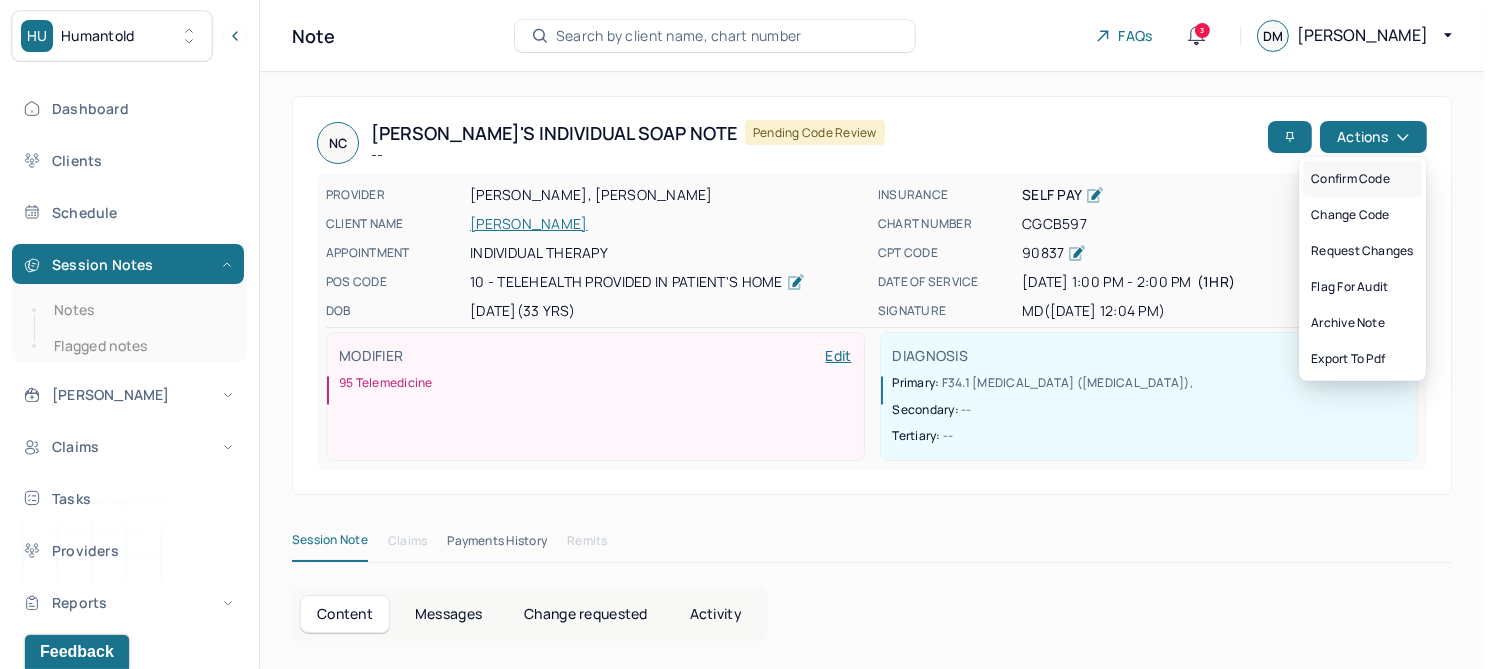 click on "Confirm code" at bounding box center [1362, 179] 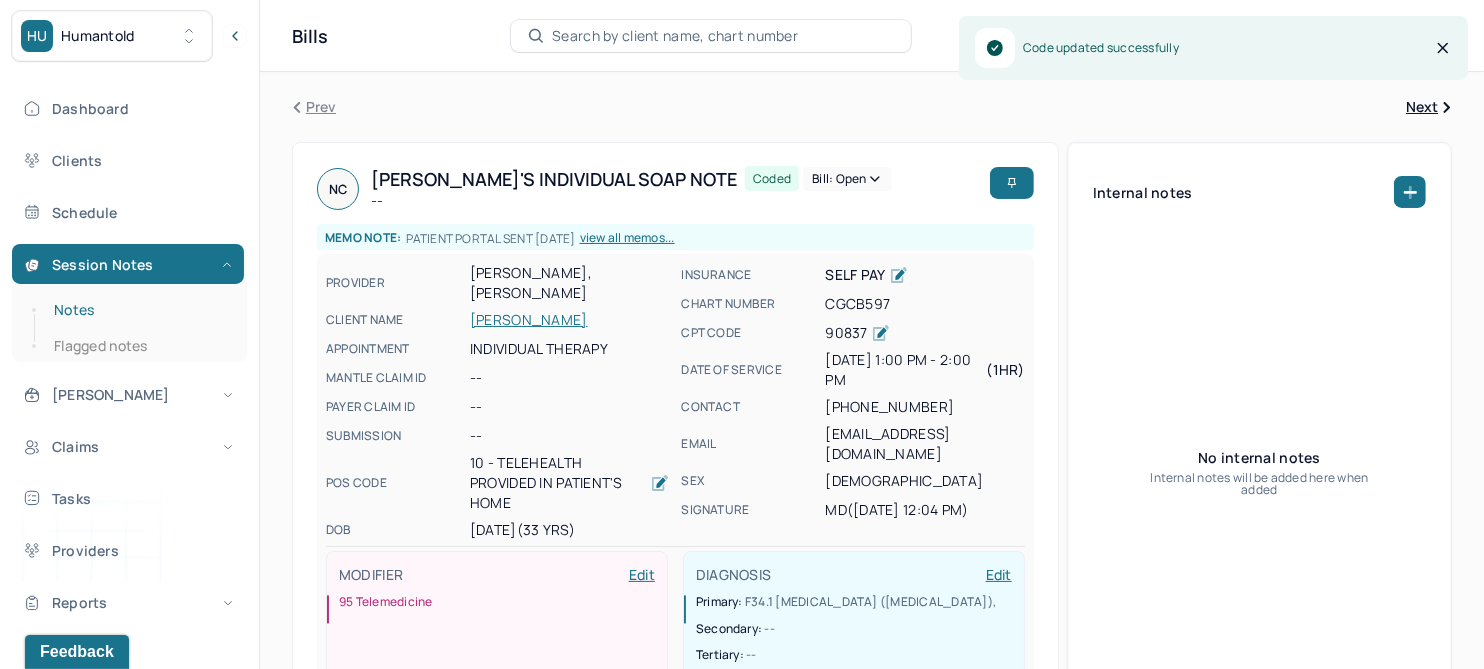click on "Notes" at bounding box center [139, 310] 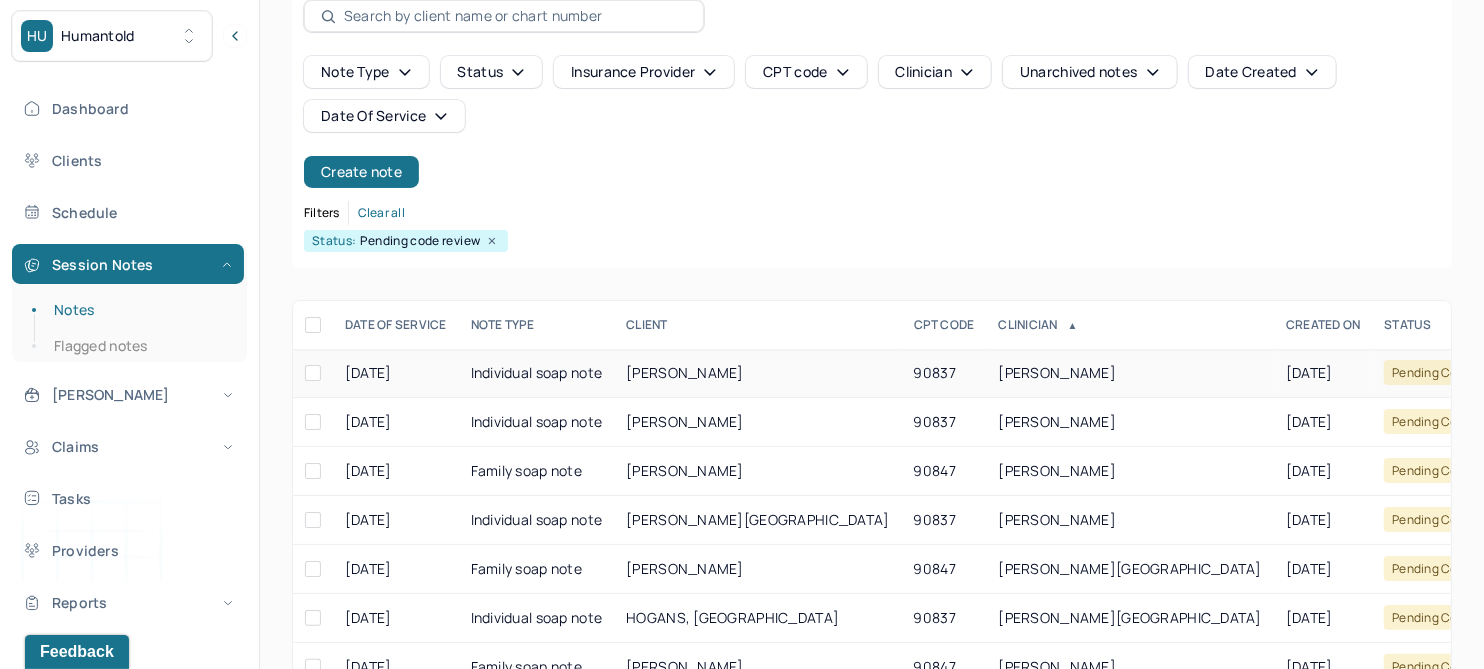 scroll, scrollTop: 225, scrollLeft: 0, axis: vertical 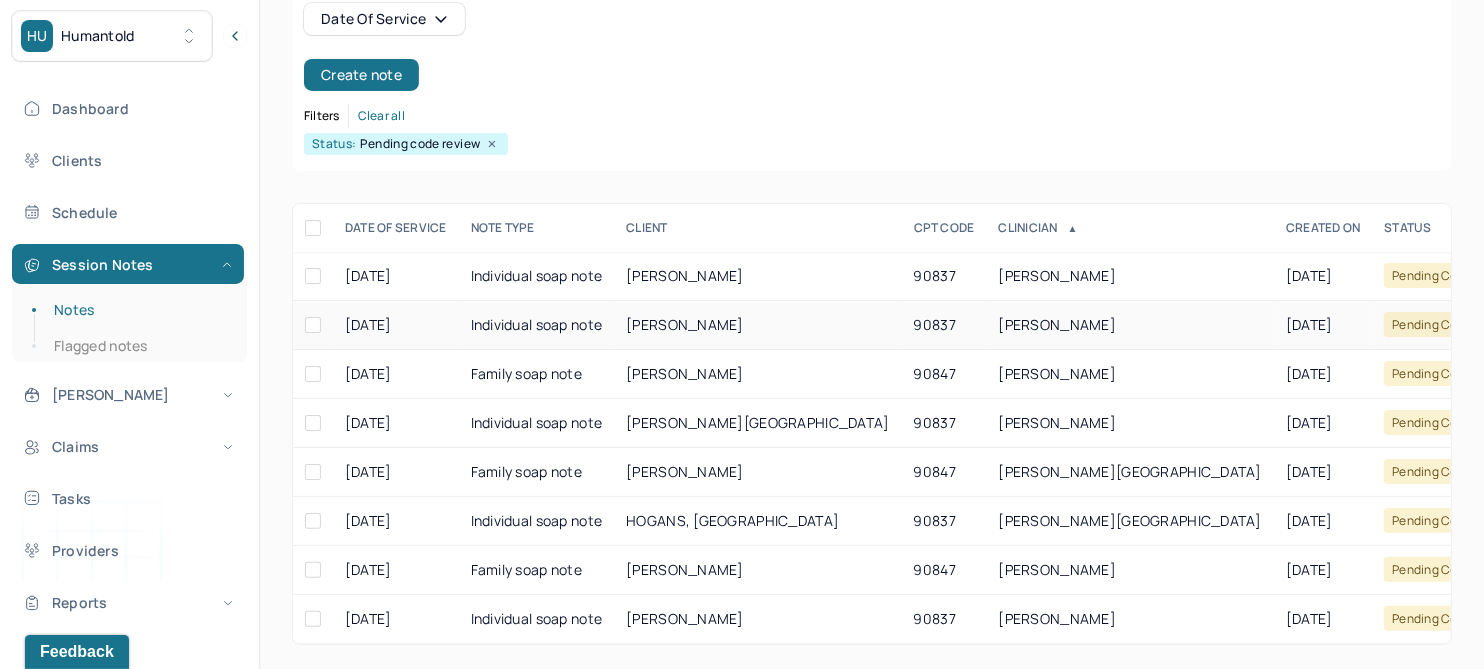 click on "HUANG, CONSTANCE" at bounding box center [685, 324] 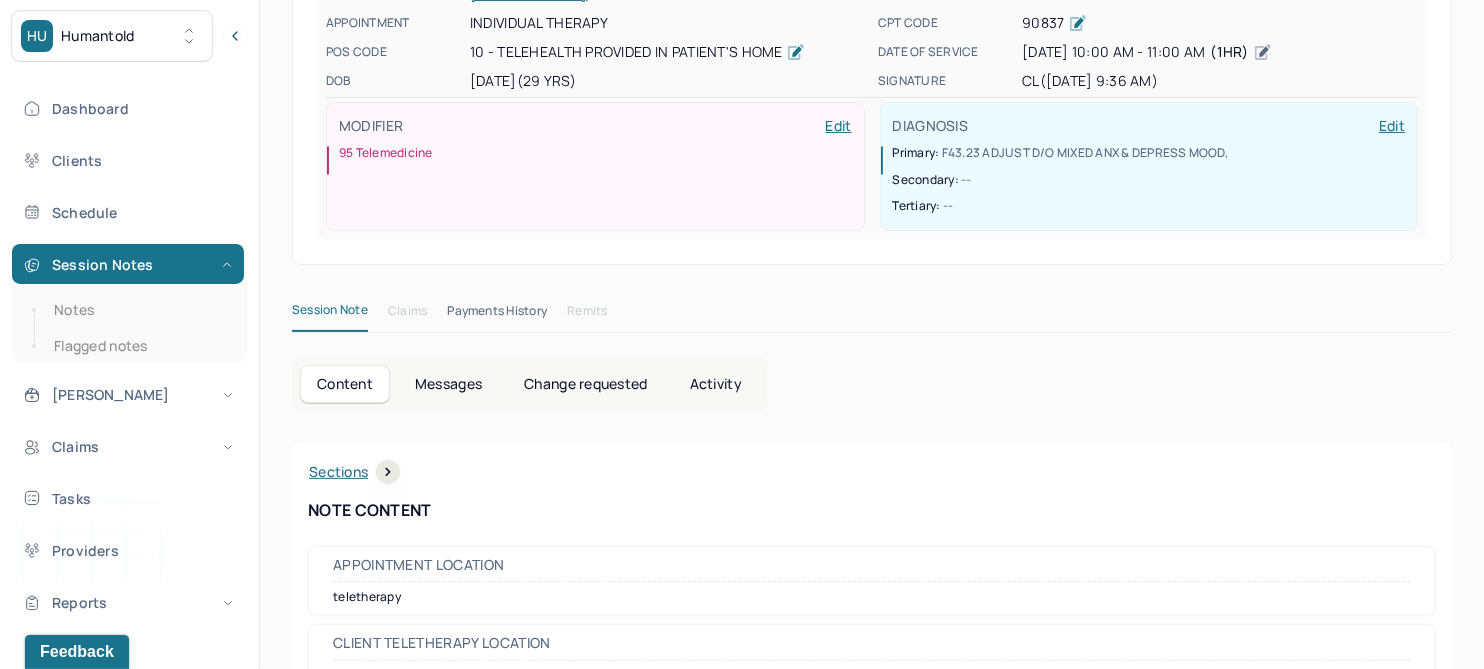 scroll, scrollTop: 0, scrollLeft: 0, axis: both 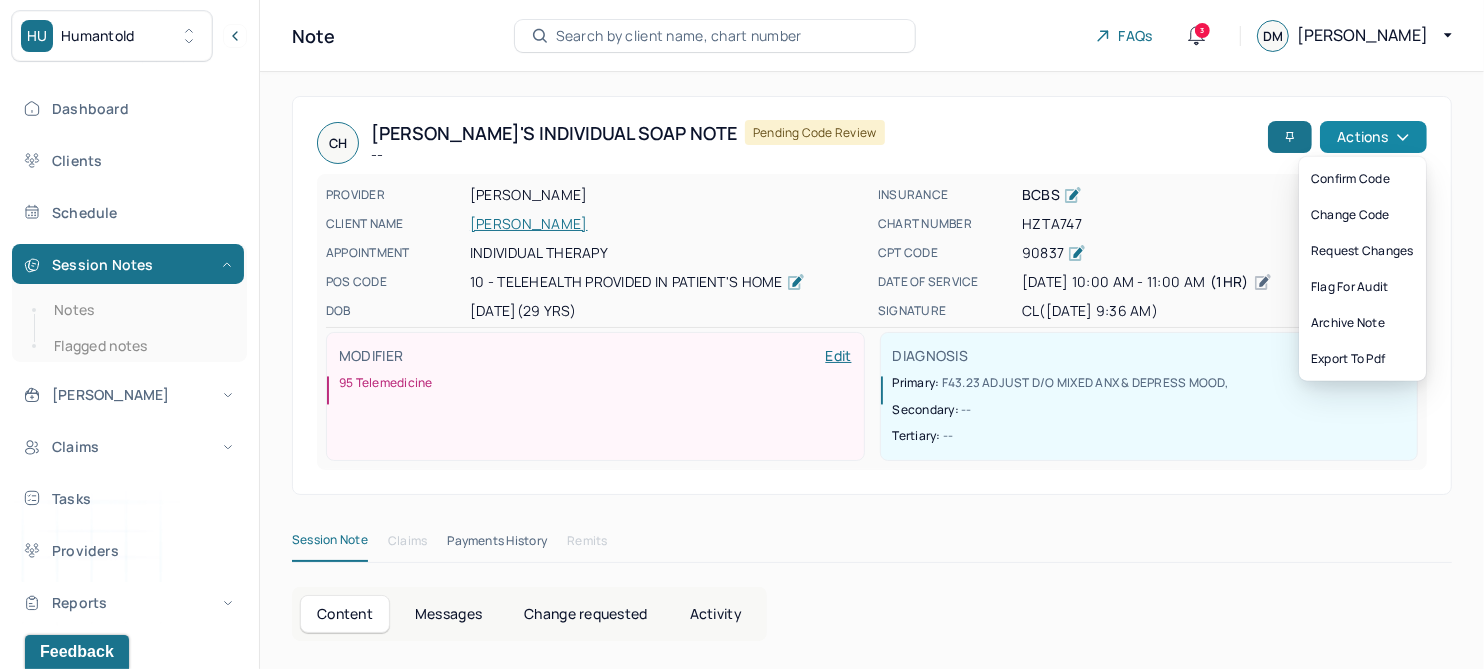 click 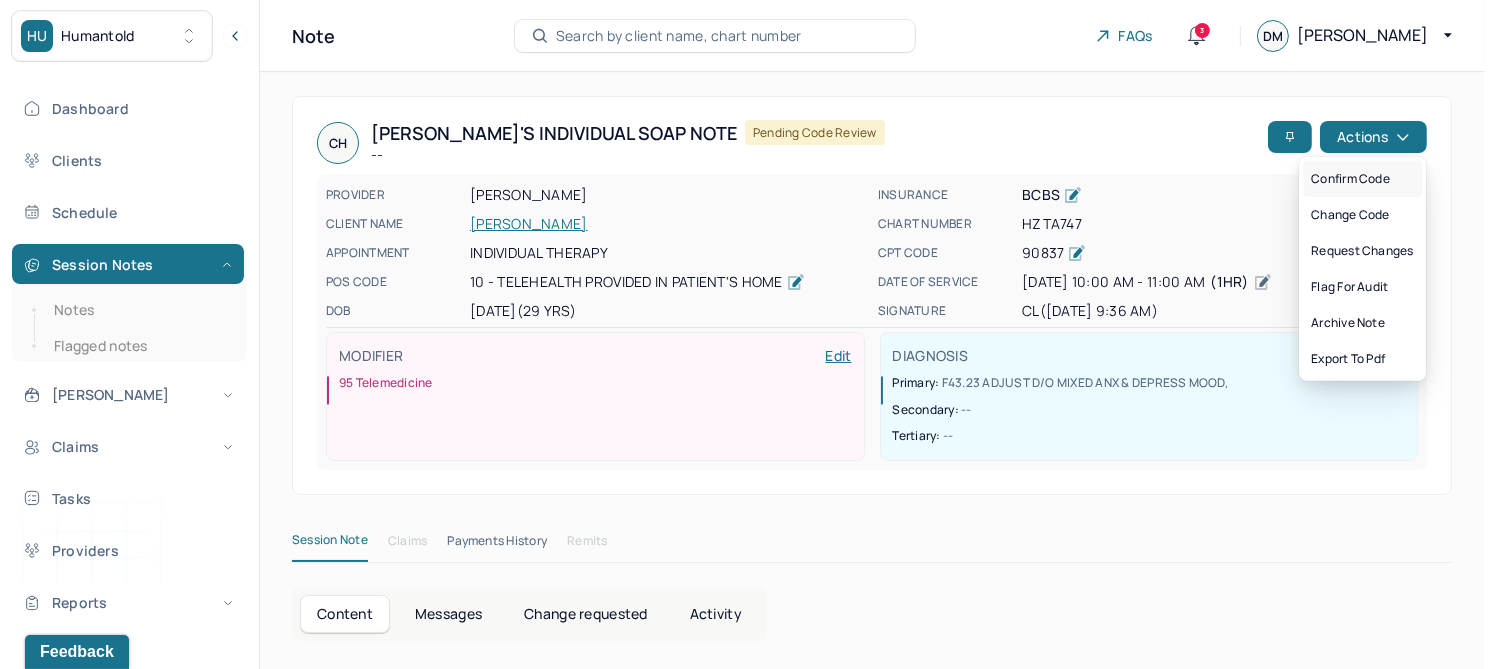 click on "Confirm code" at bounding box center (1362, 179) 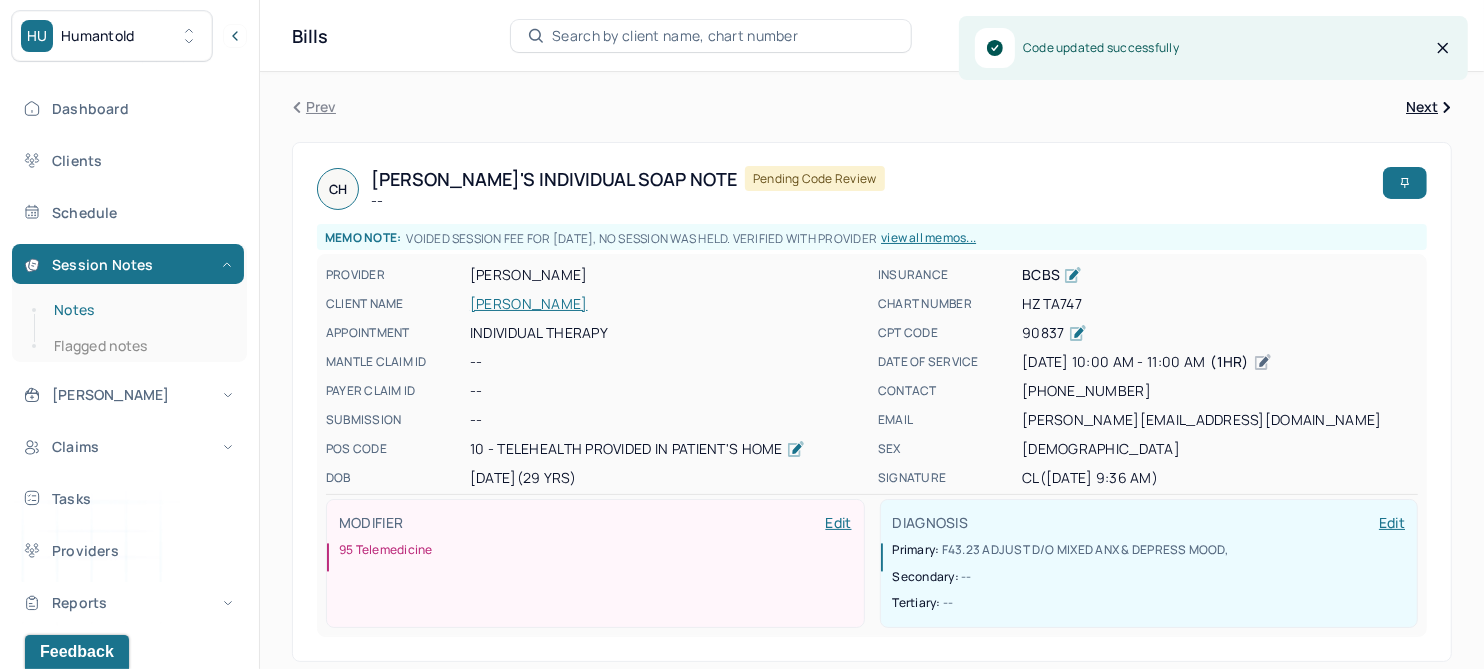 click on "Notes" at bounding box center (139, 310) 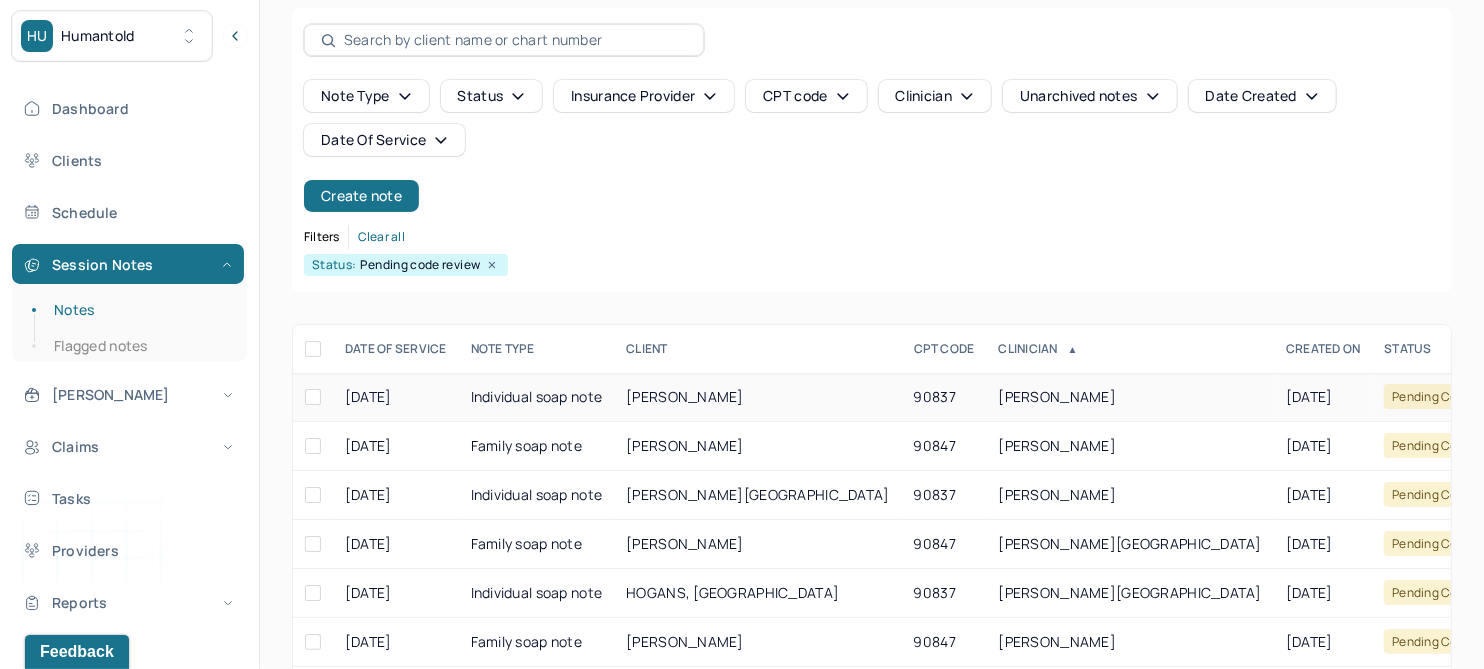 scroll, scrollTop: 125, scrollLeft: 0, axis: vertical 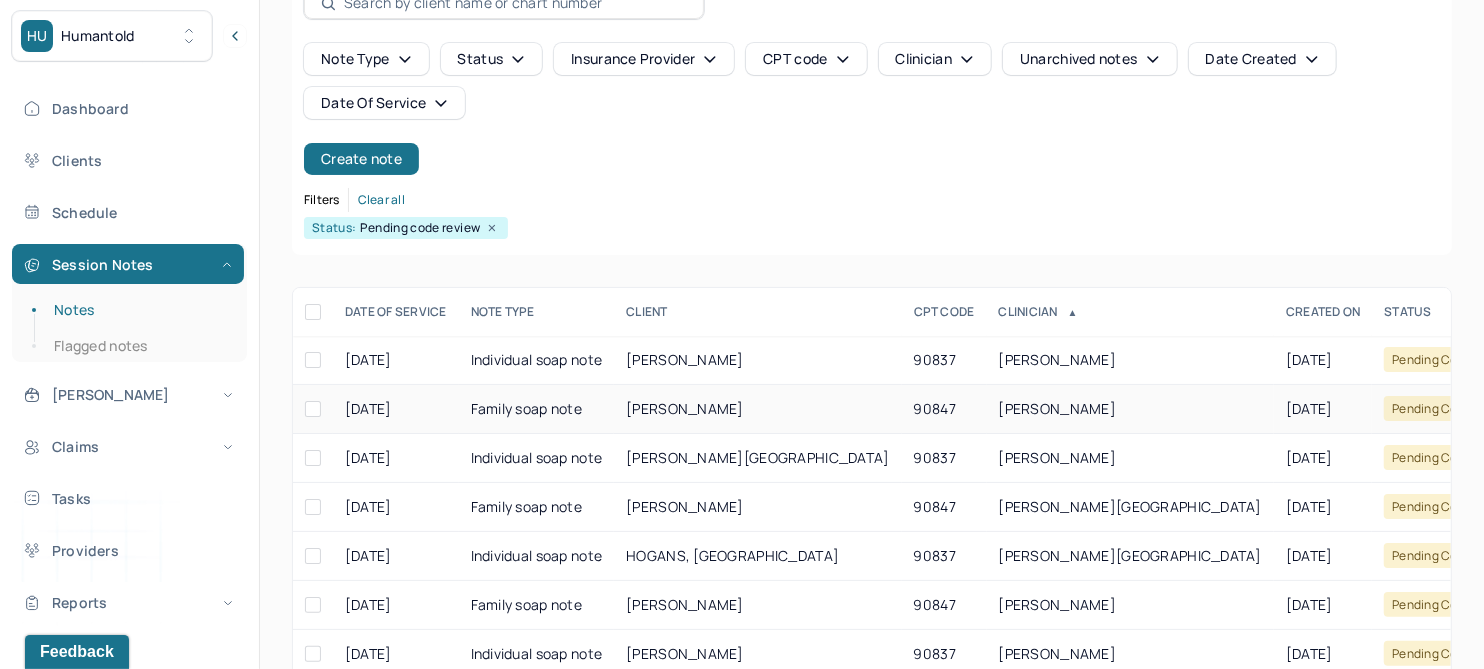 click on "CALDERON, JASON" at bounding box center [685, 408] 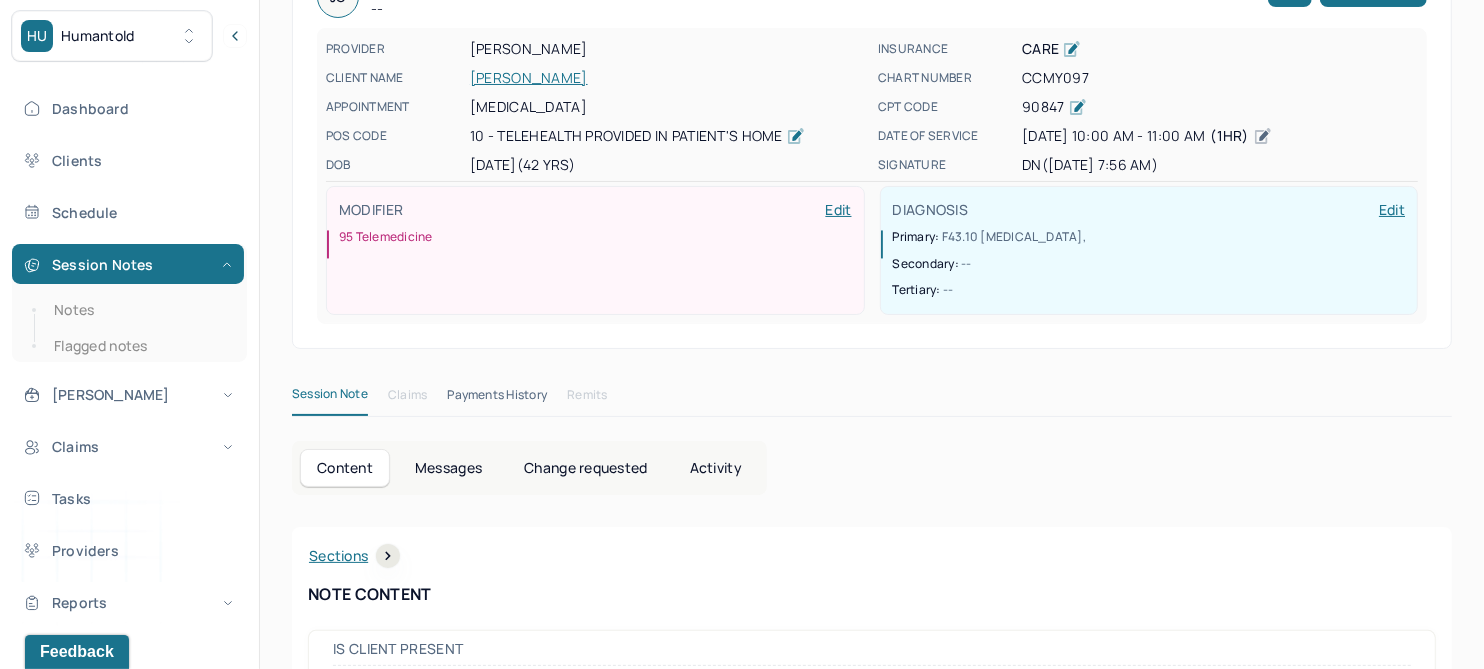 scroll, scrollTop: 0, scrollLeft: 0, axis: both 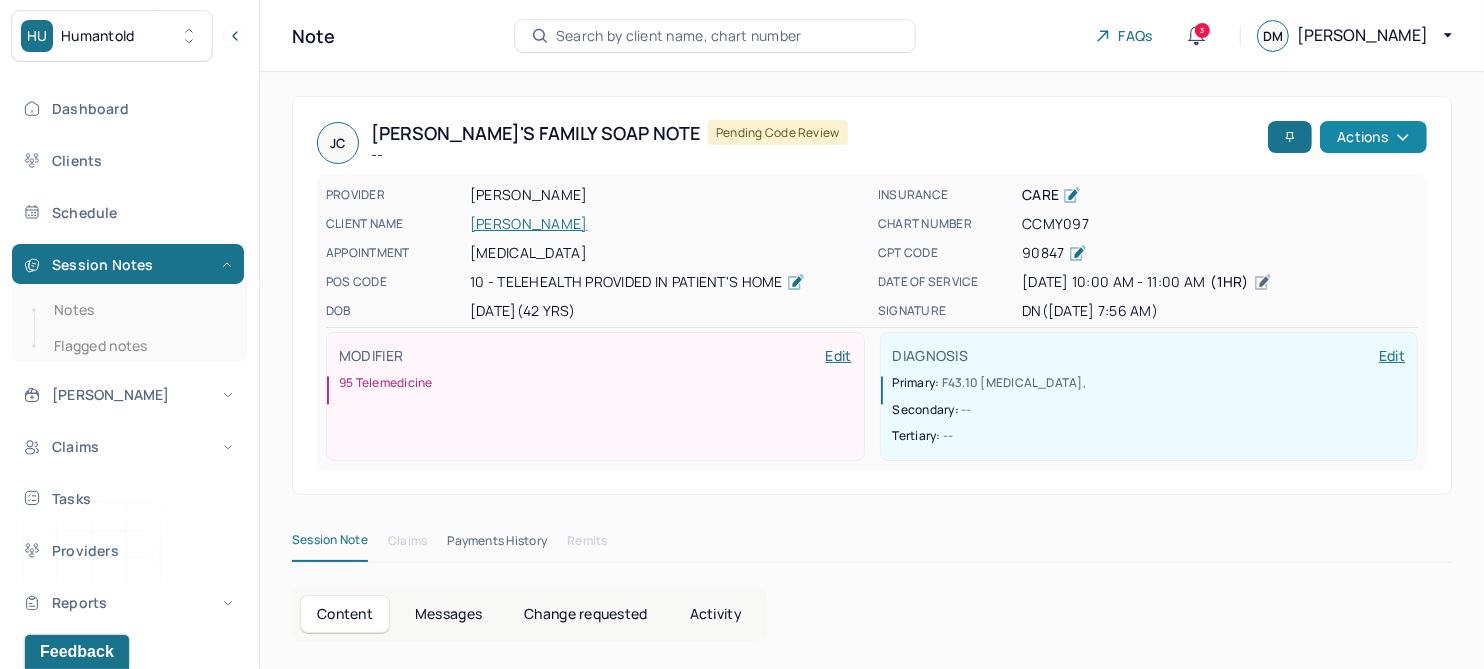 click 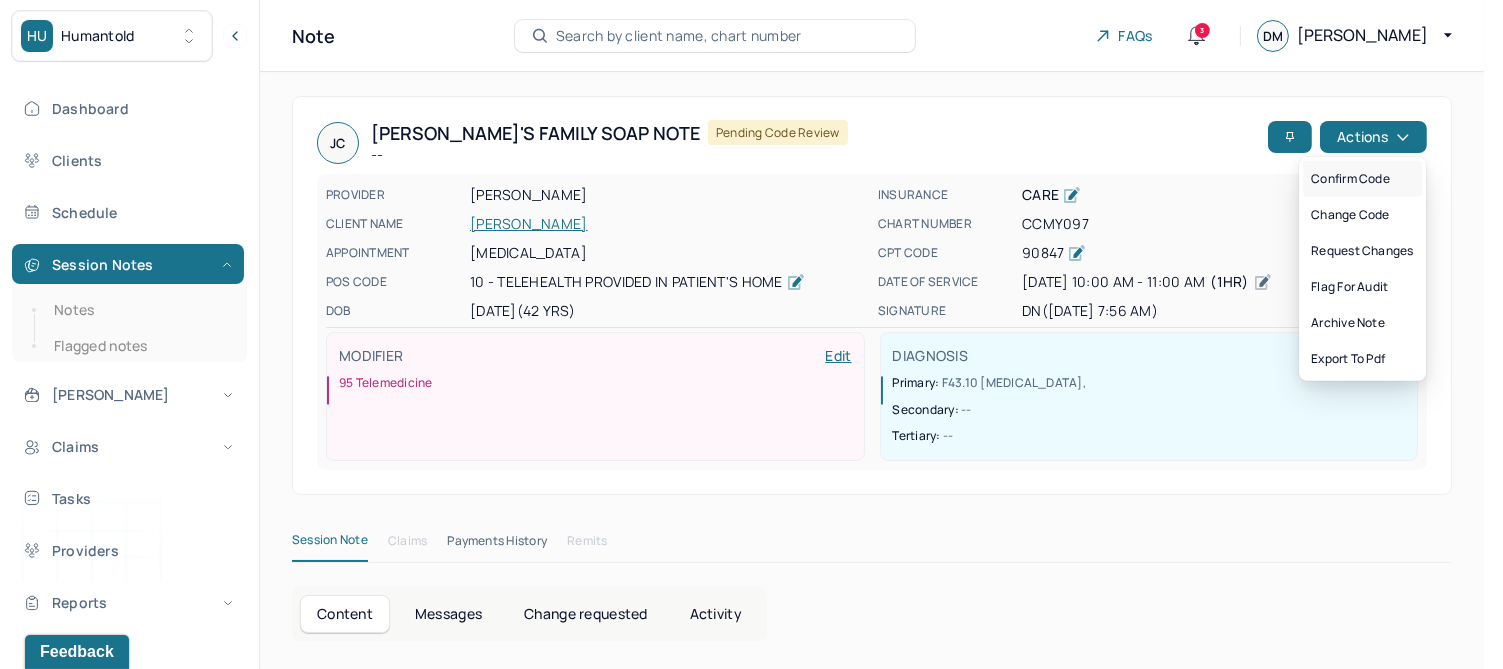 click on "Confirm code" at bounding box center (1362, 179) 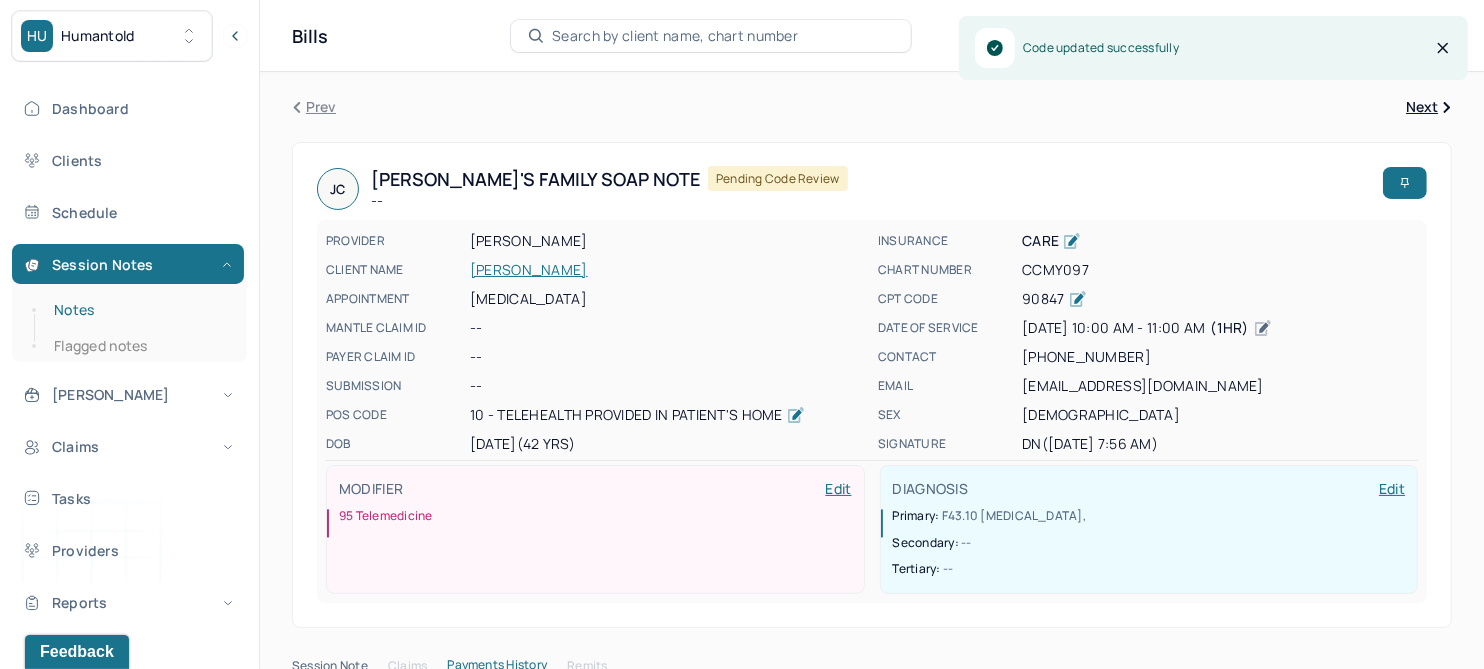 click on "Notes" at bounding box center (139, 310) 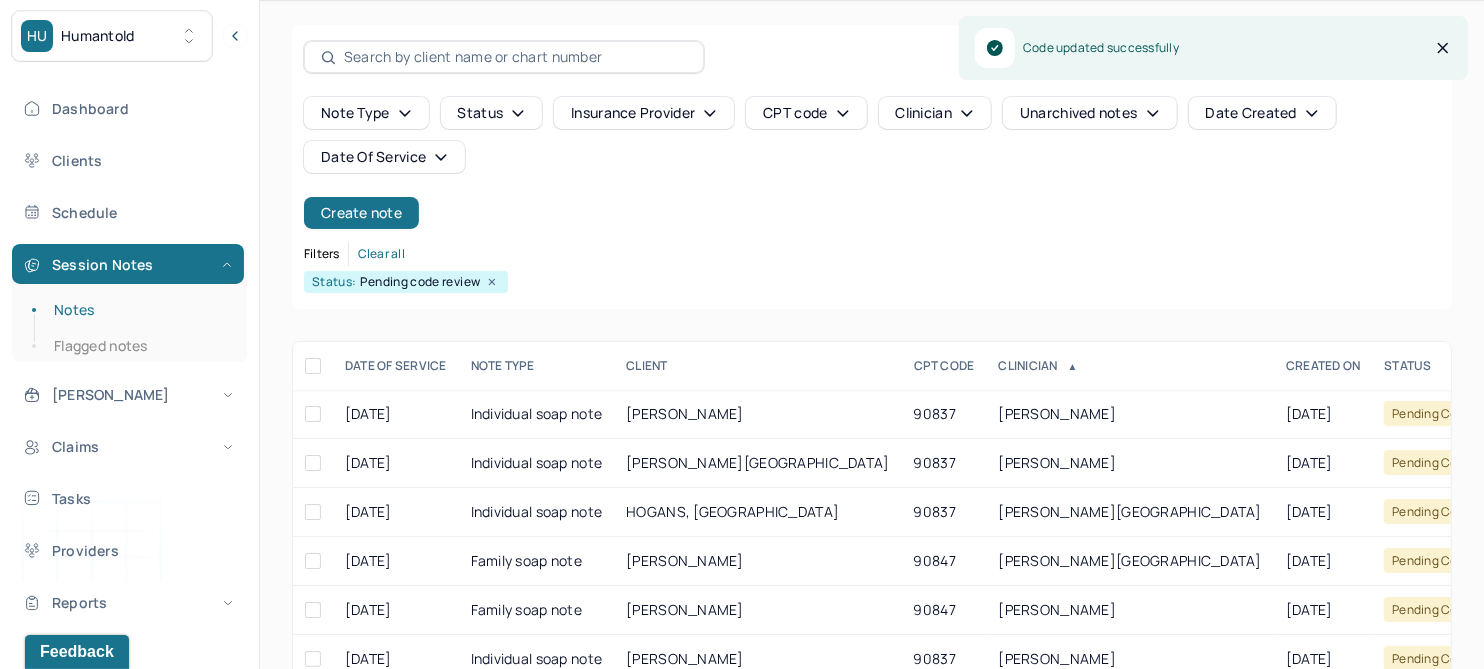 scroll, scrollTop: 127, scrollLeft: 0, axis: vertical 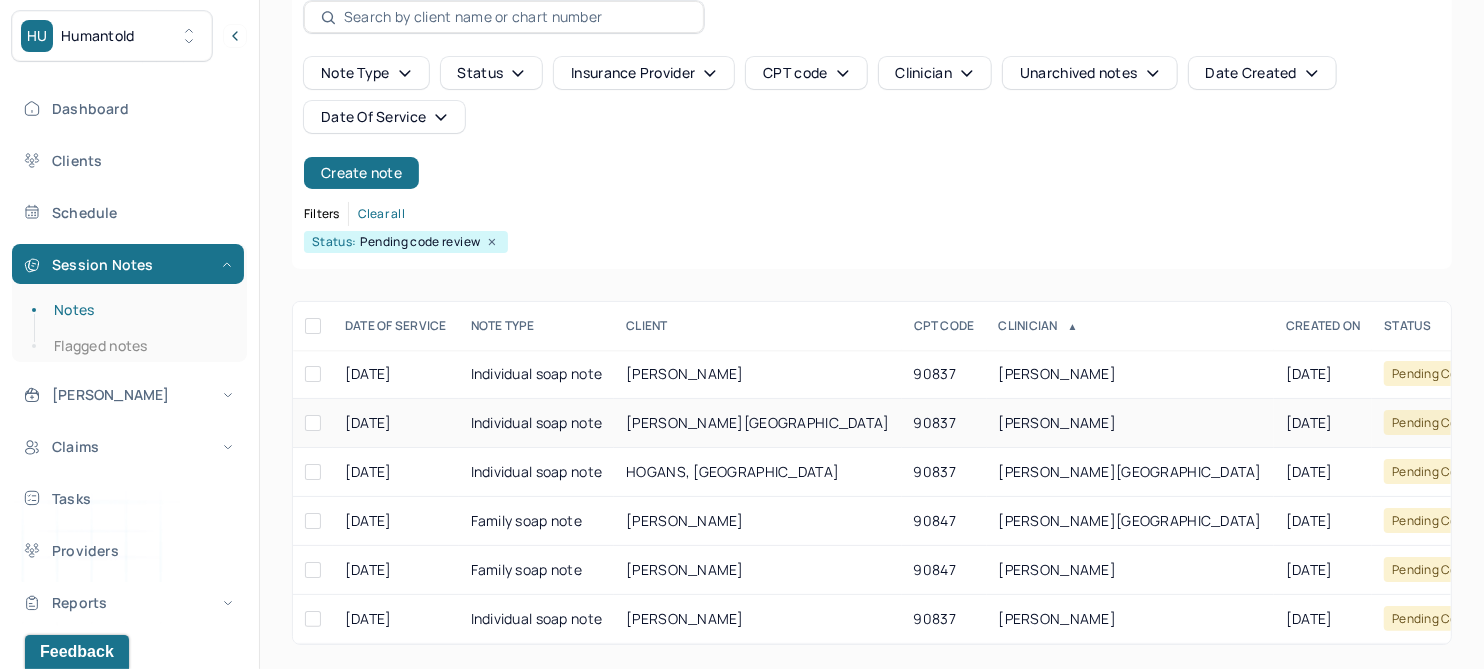 click on "KHAN, NYLE" at bounding box center (757, 422) 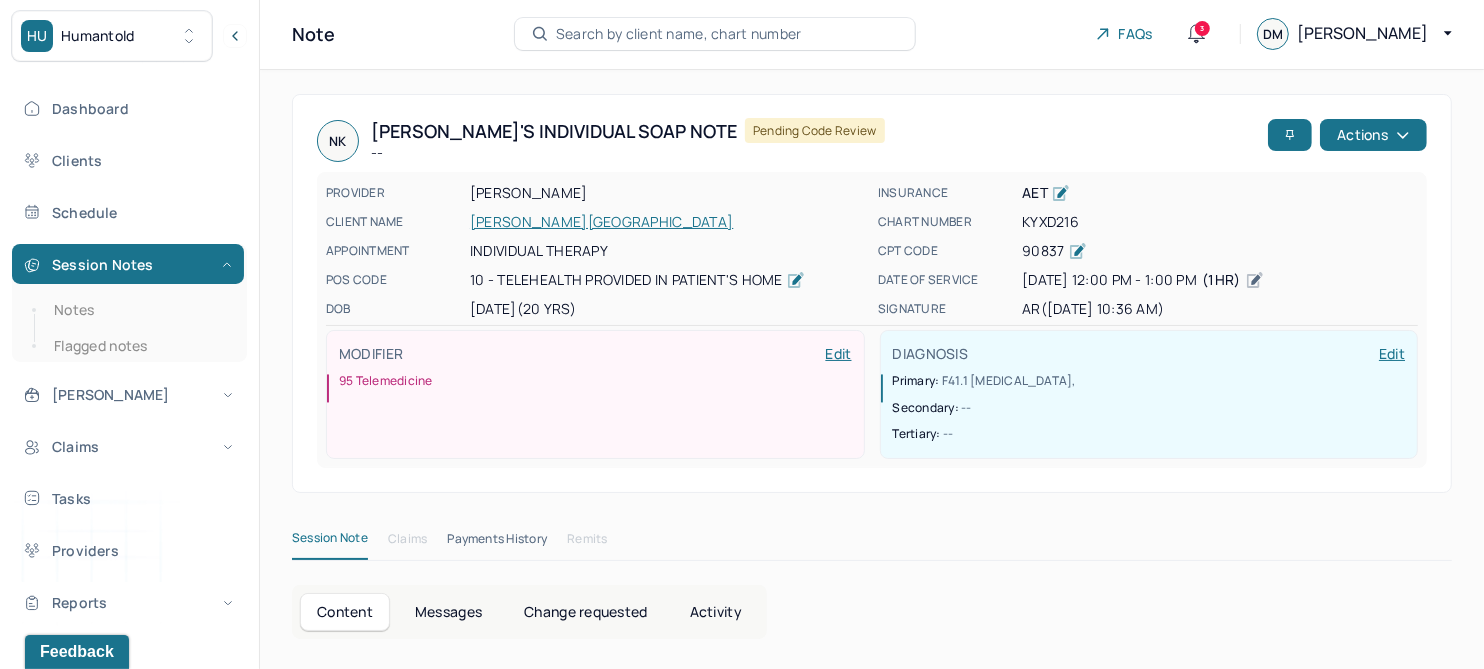 scroll, scrollTop: 0, scrollLeft: 0, axis: both 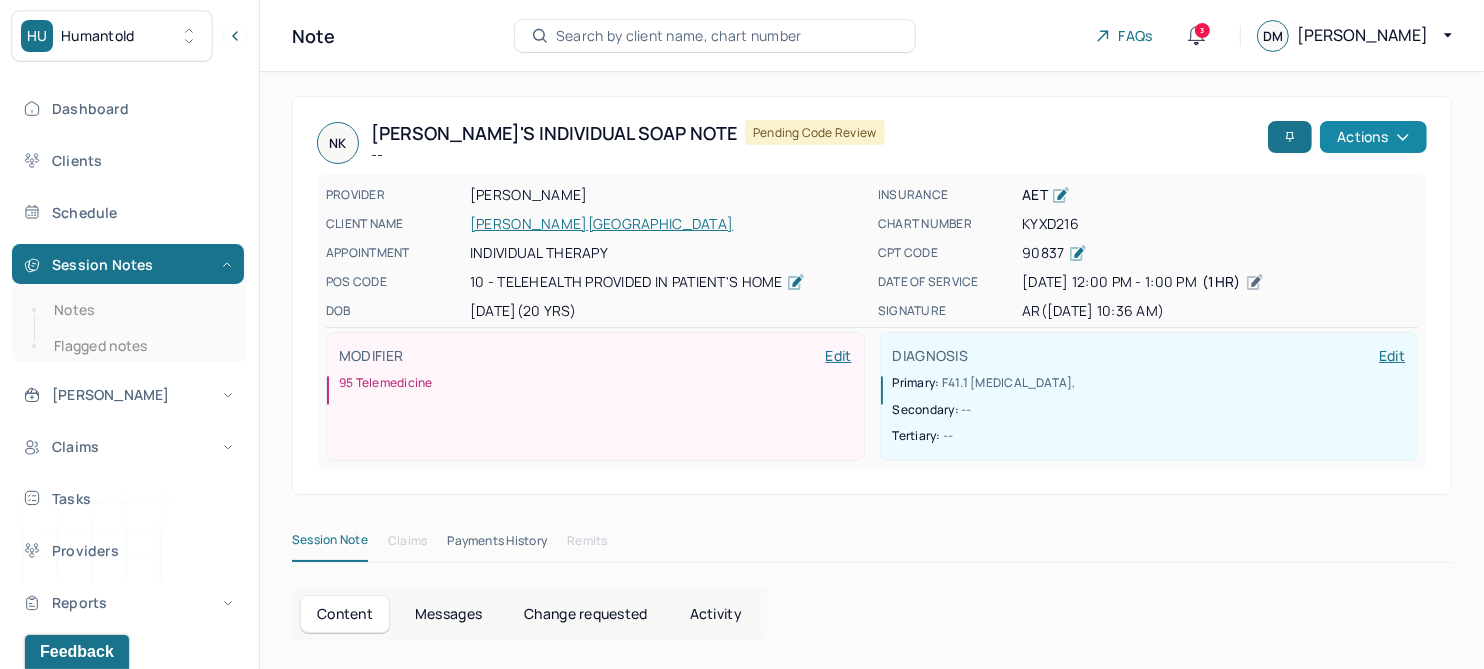 click 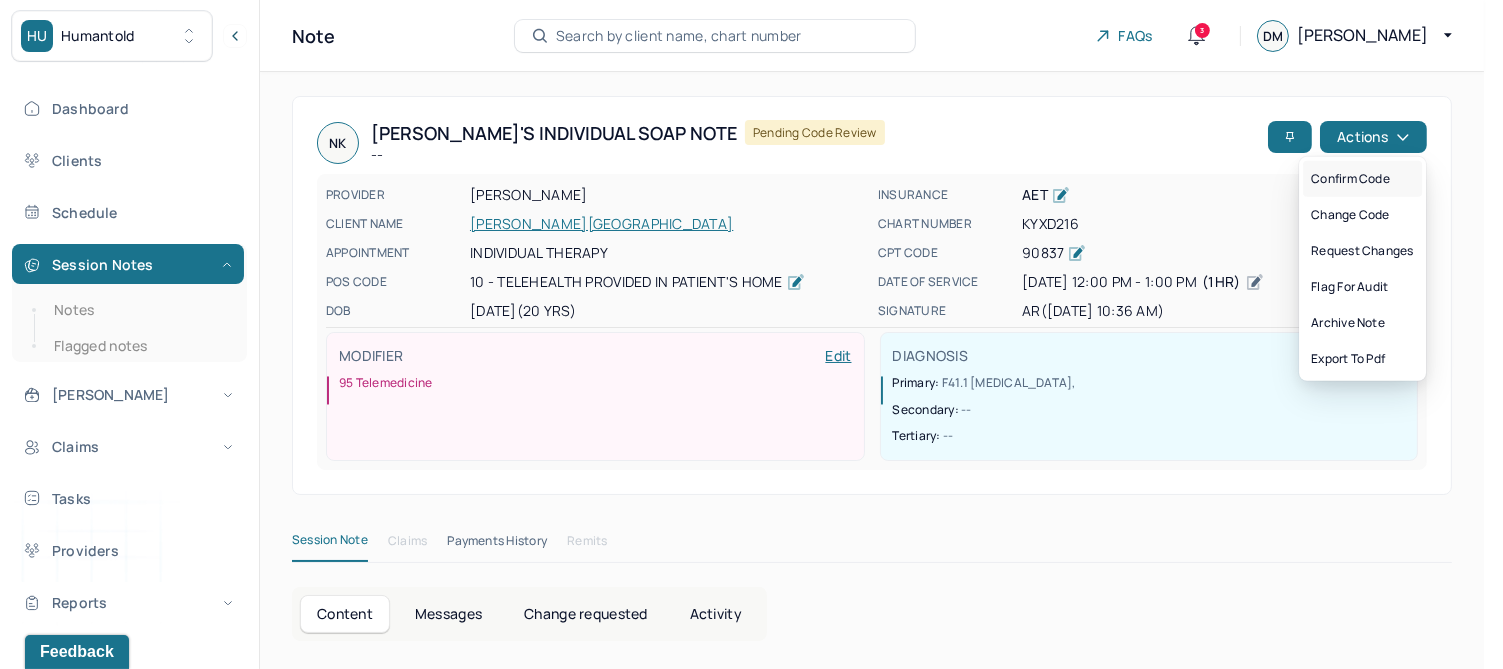 click on "Confirm code" at bounding box center (1362, 179) 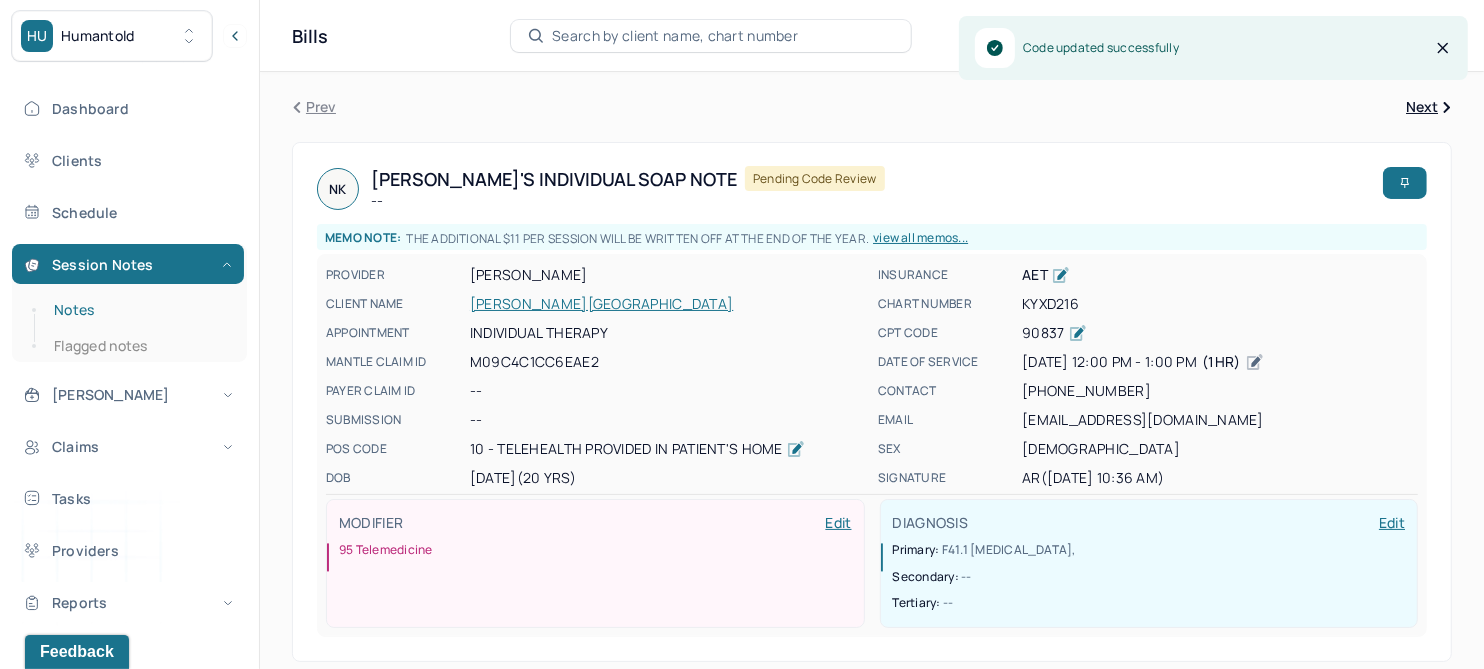 click on "Notes" at bounding box center [139, 310] 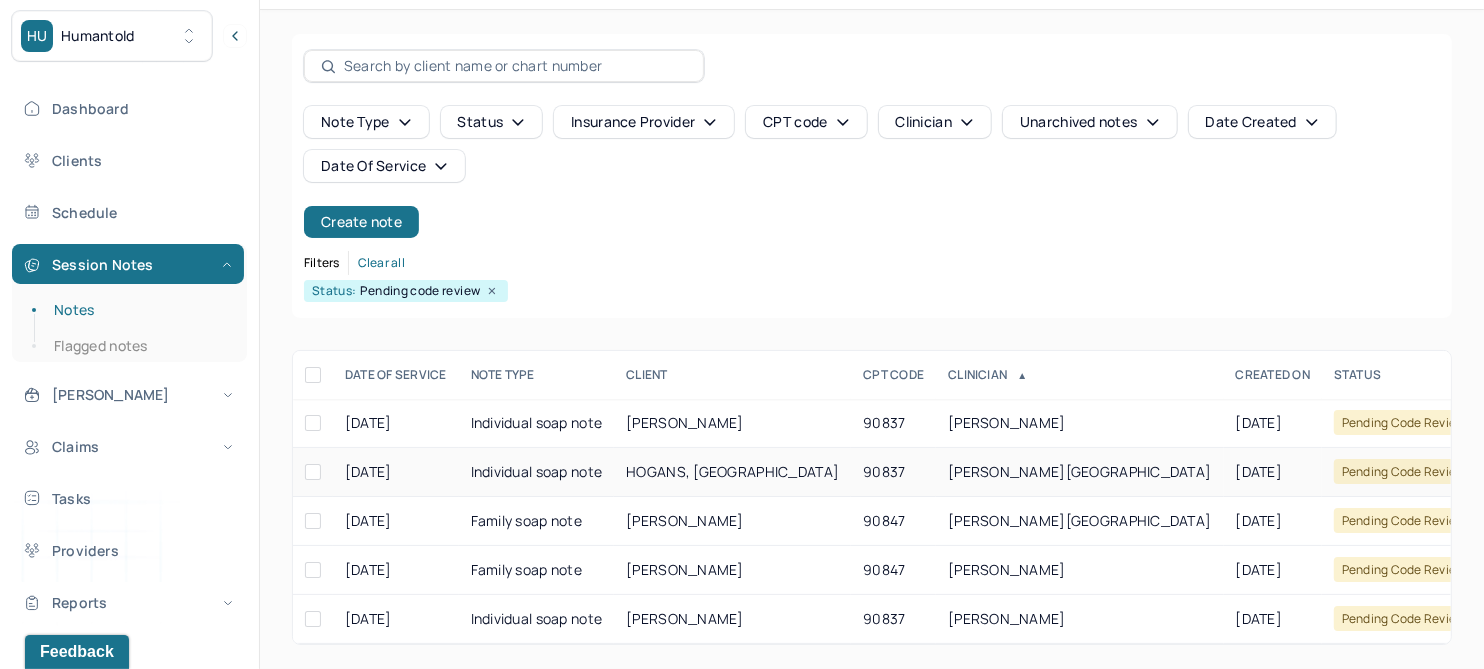 scroll, scrollTop: 78, scrollLeft: 0, axis: vertical 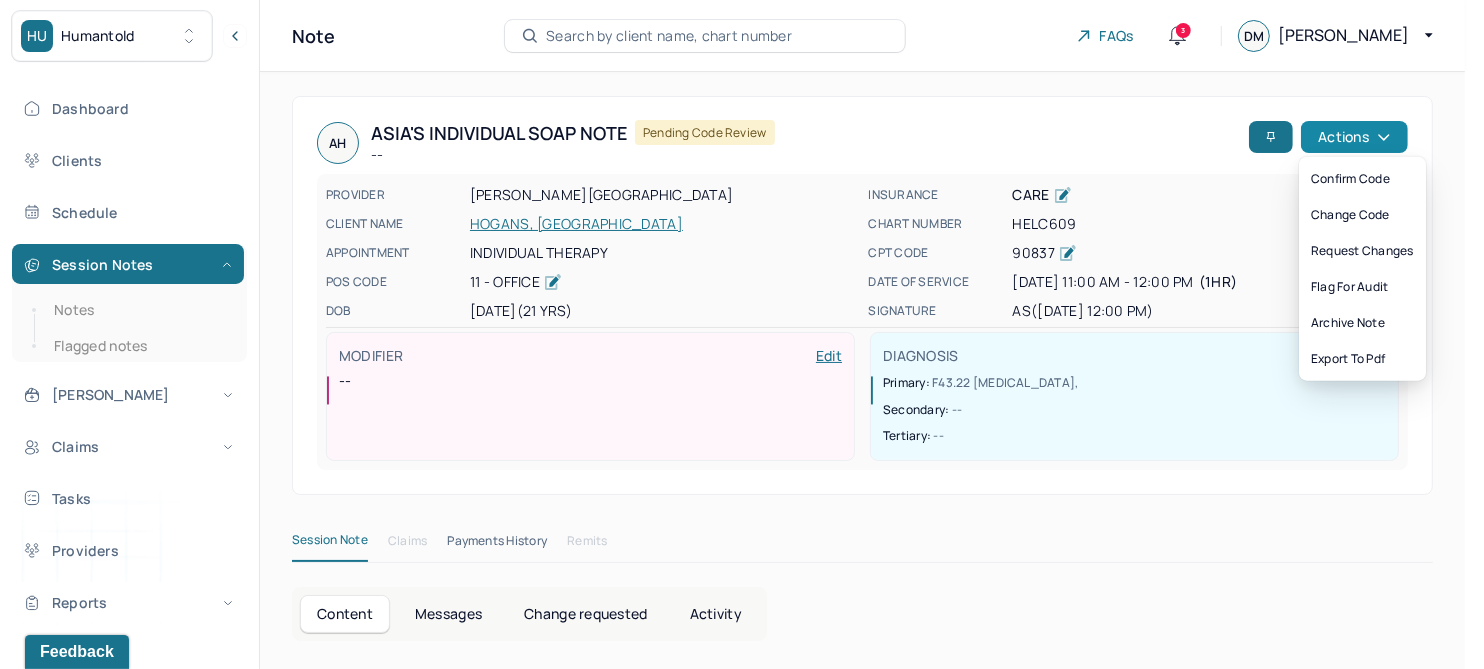 click 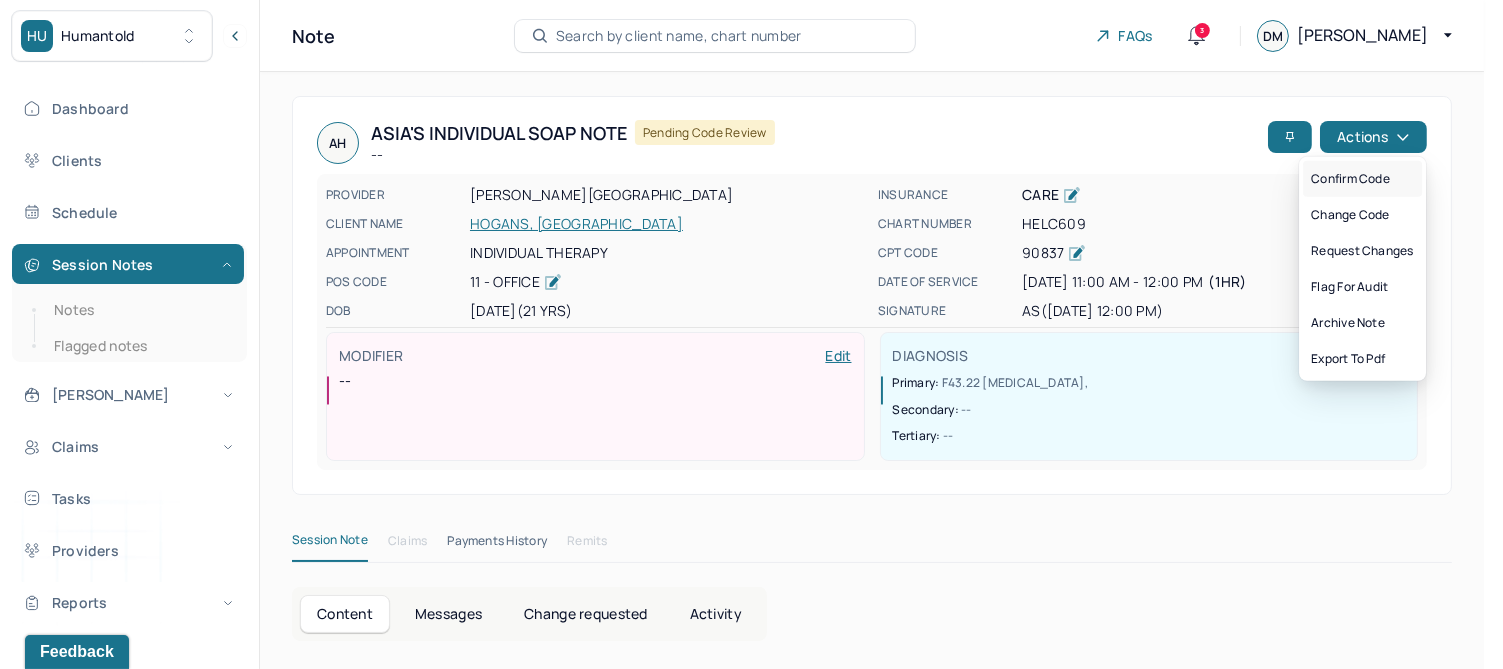 click on "Confirm code" at bounding box center (1362, 179) 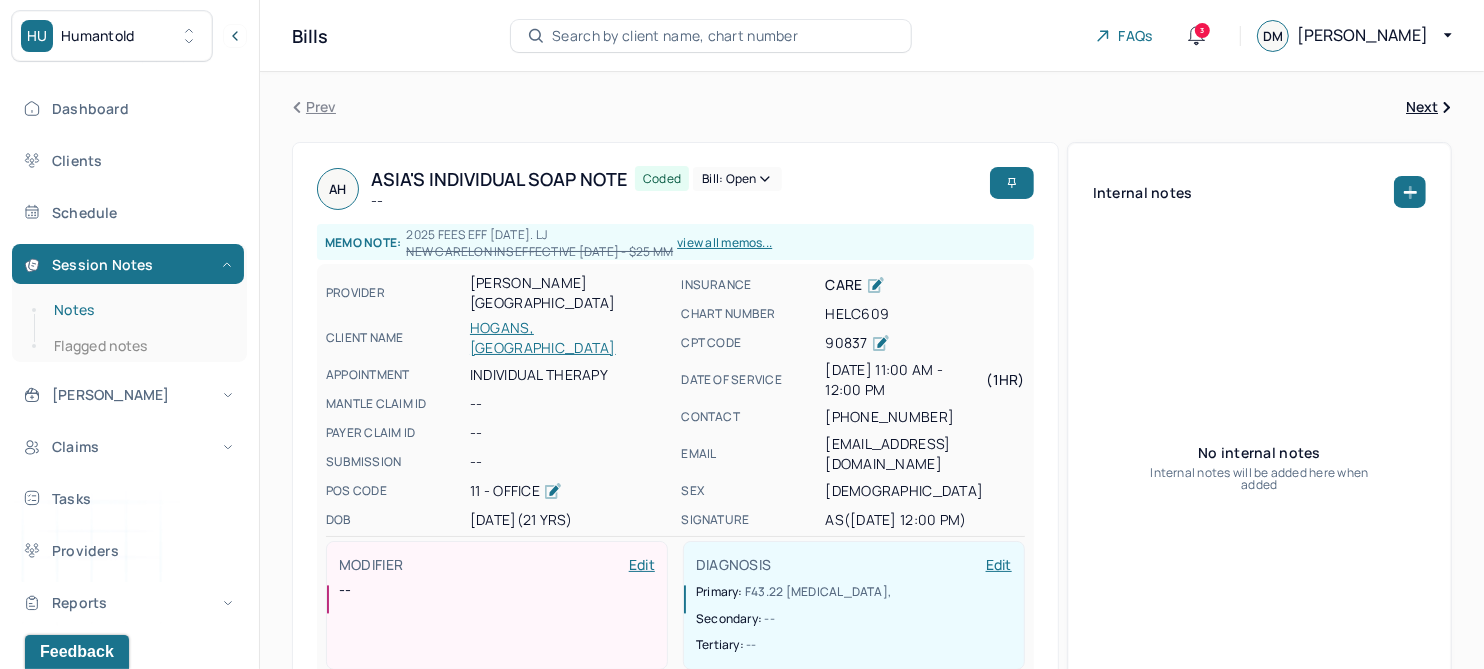 drag, startPoint x: 61, startPoint y: 310, endPoint x: 191, endPoint y: 299, distance: 130.46455 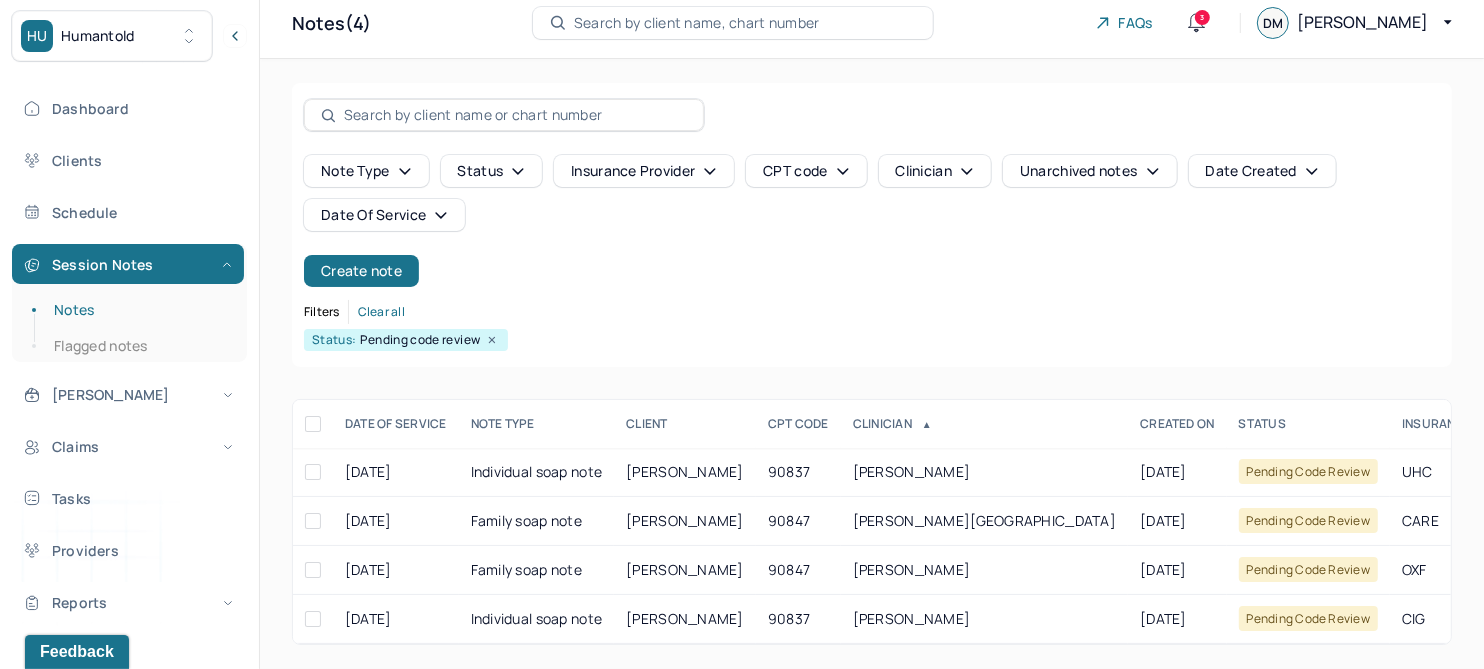 scroll, scrollTop: 29, scrollLeft: 0, axis: vertical 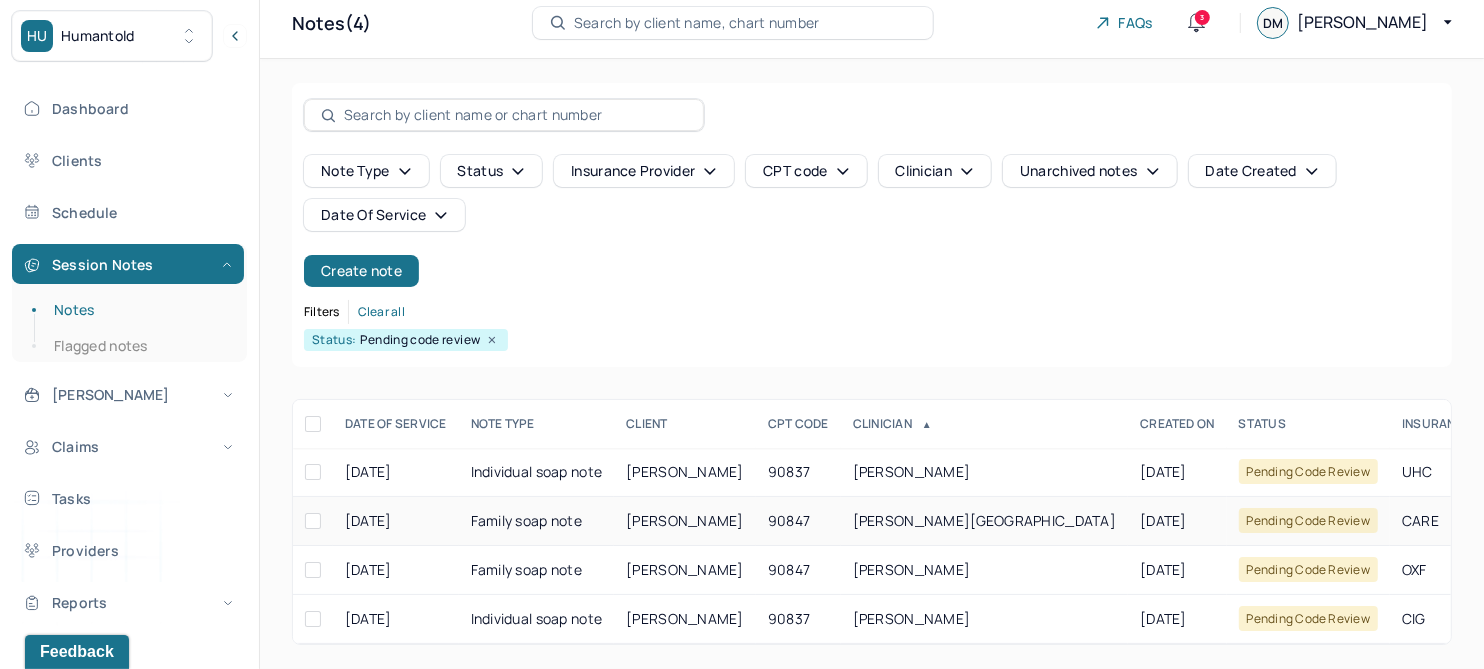 click on "FUCHS, NICOLE" at bounding box center [685, 520] 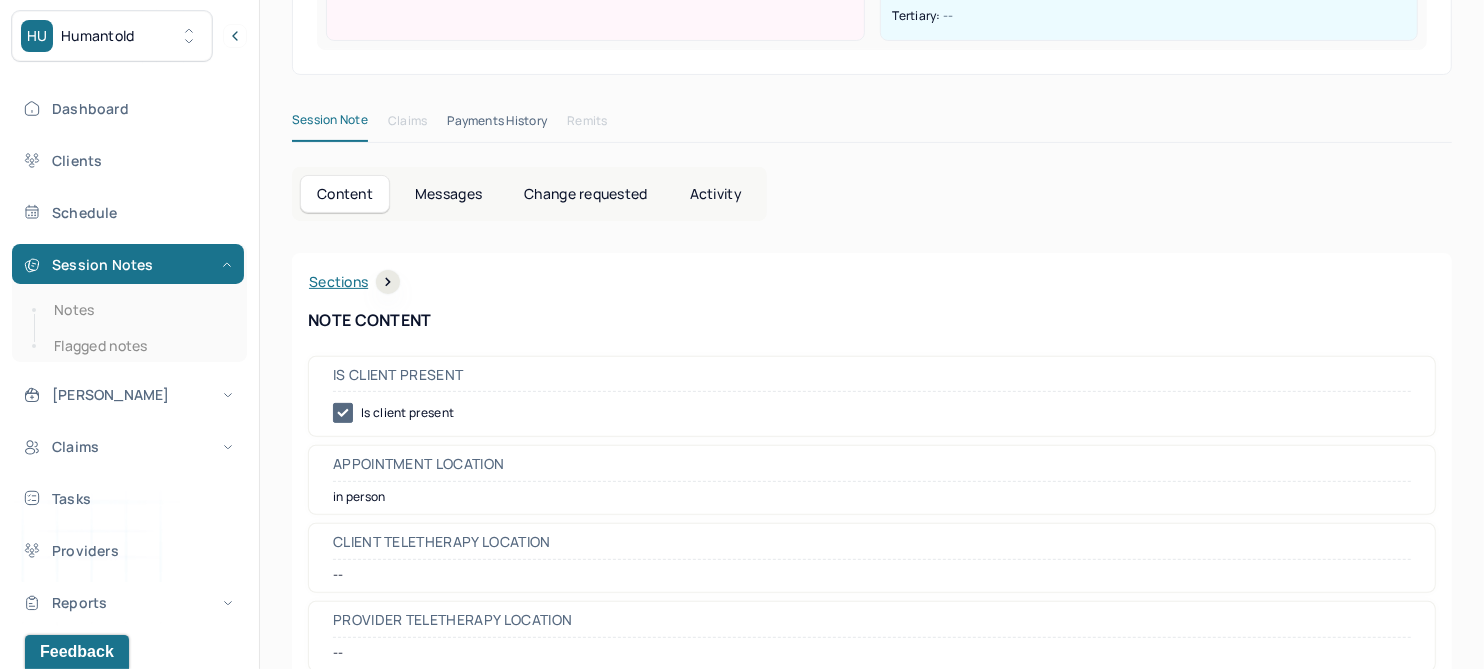 scroll, scrollTop: 0, scrollLeft: 0, axis: both 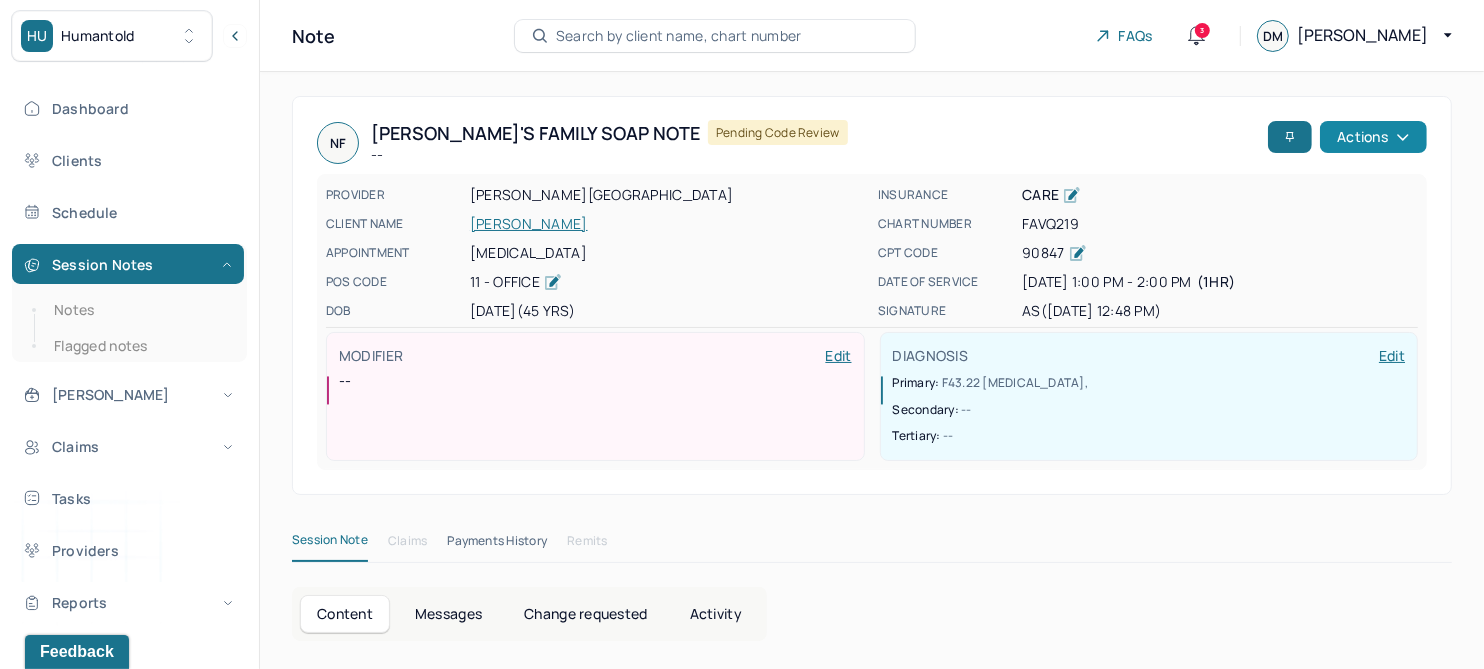 click on "Actions" at bounding box center [1373, 137] 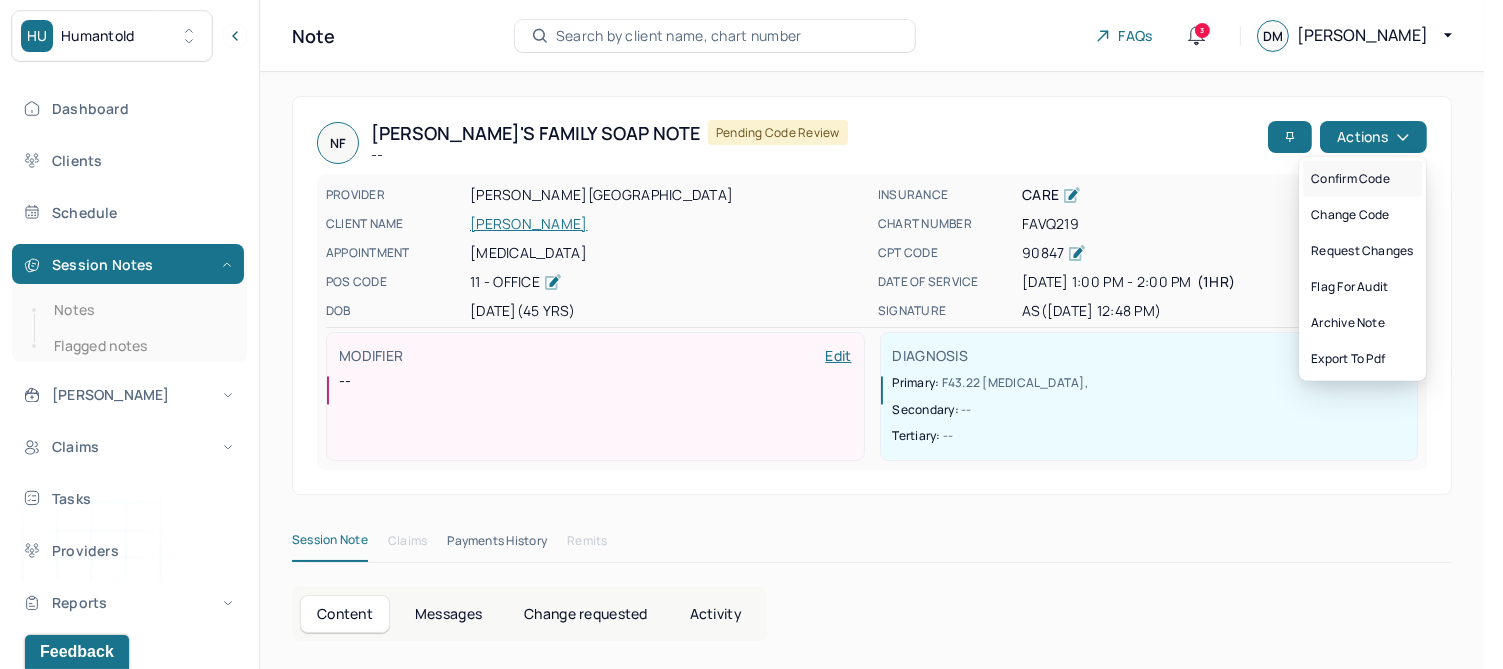 click on "Confirm code" at bounding box center (1362, 179) 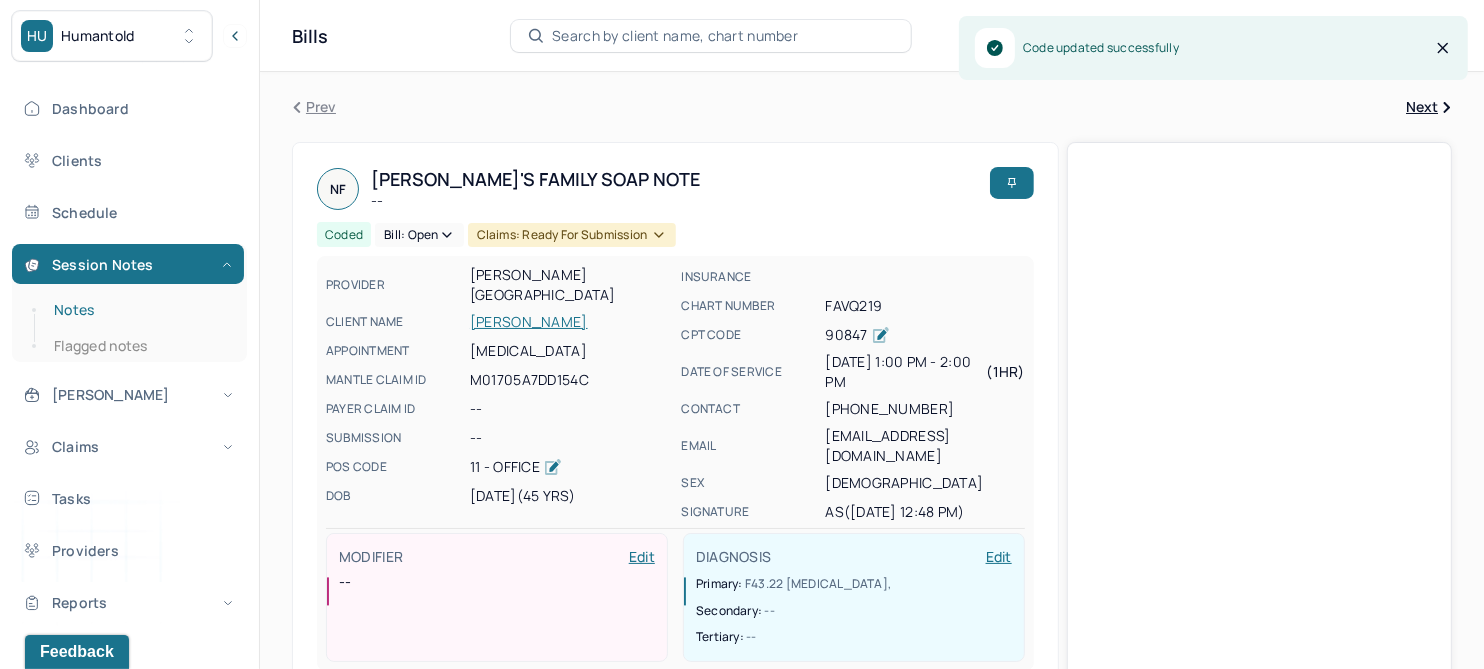 click on "Notes" at bounding box center (139, 310) 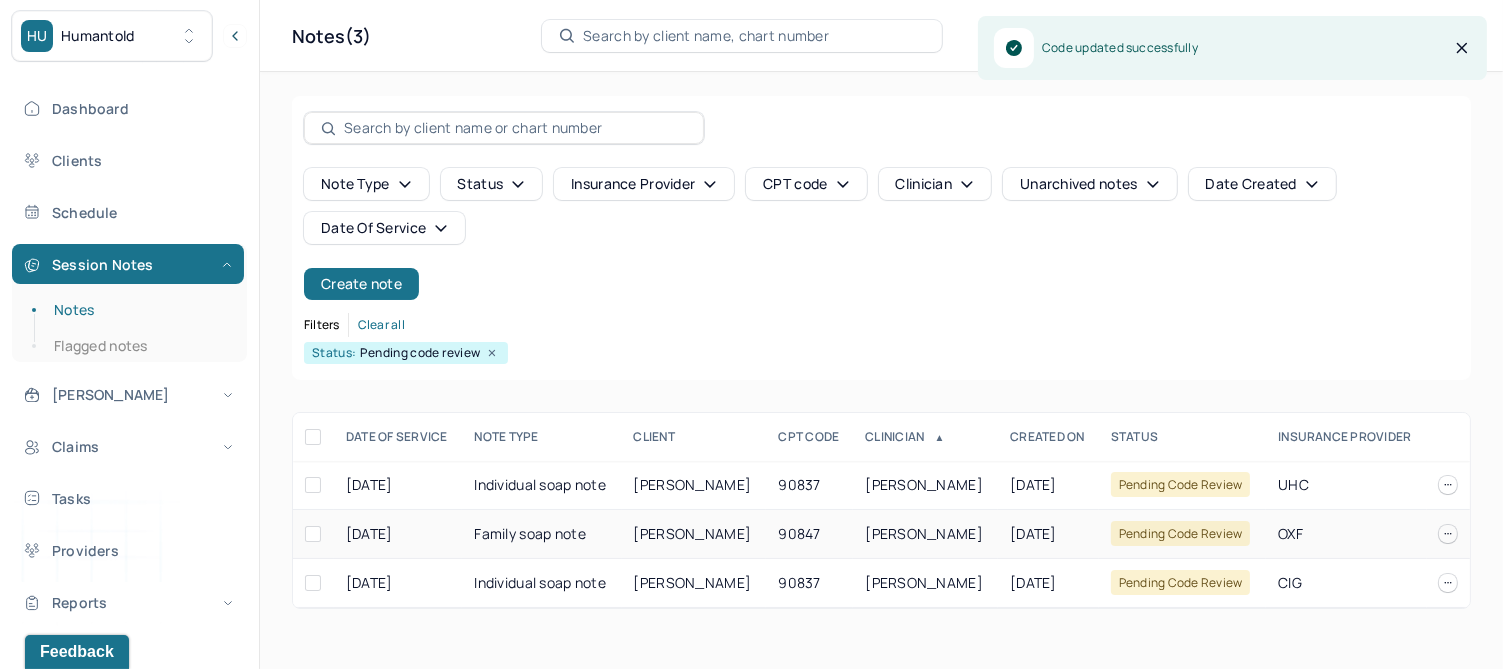 click on "KAUFMAN, TYLER" at bounding box center (693, 533) 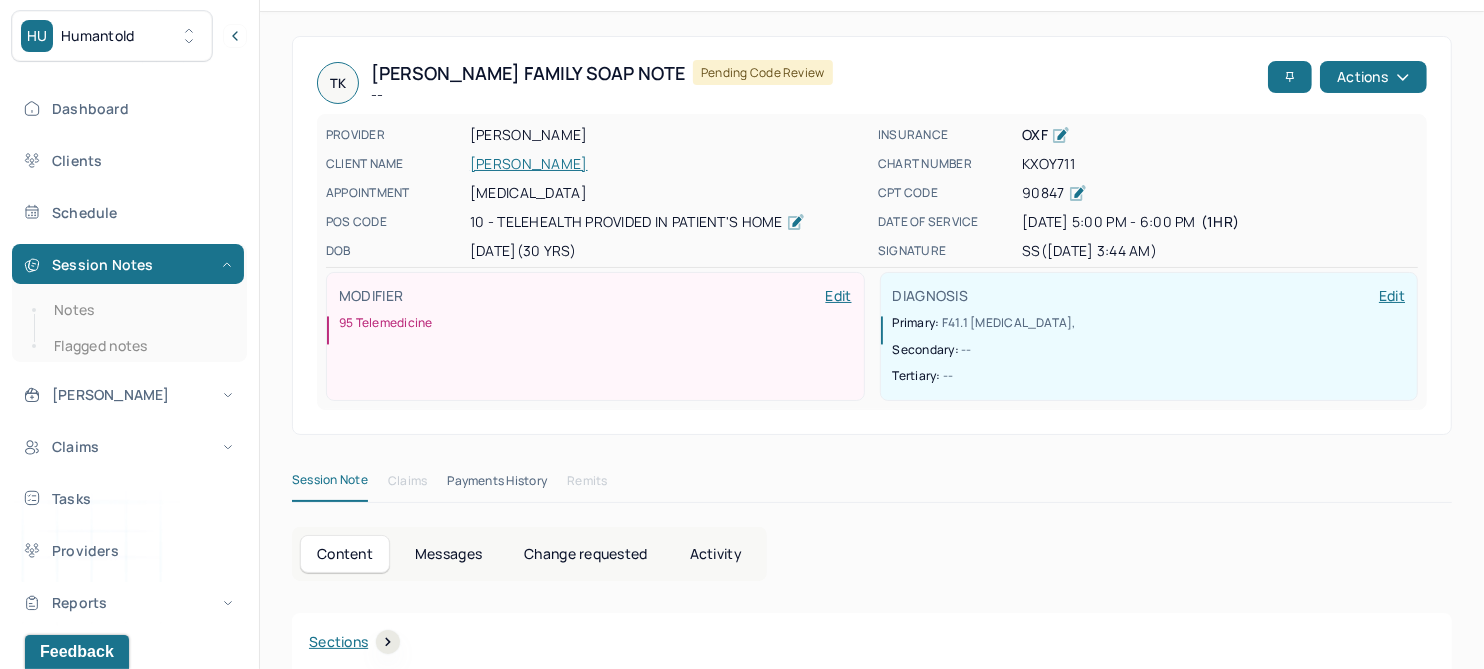 scroll, scrollTop: 0, scrollLeft: 0, axis: both 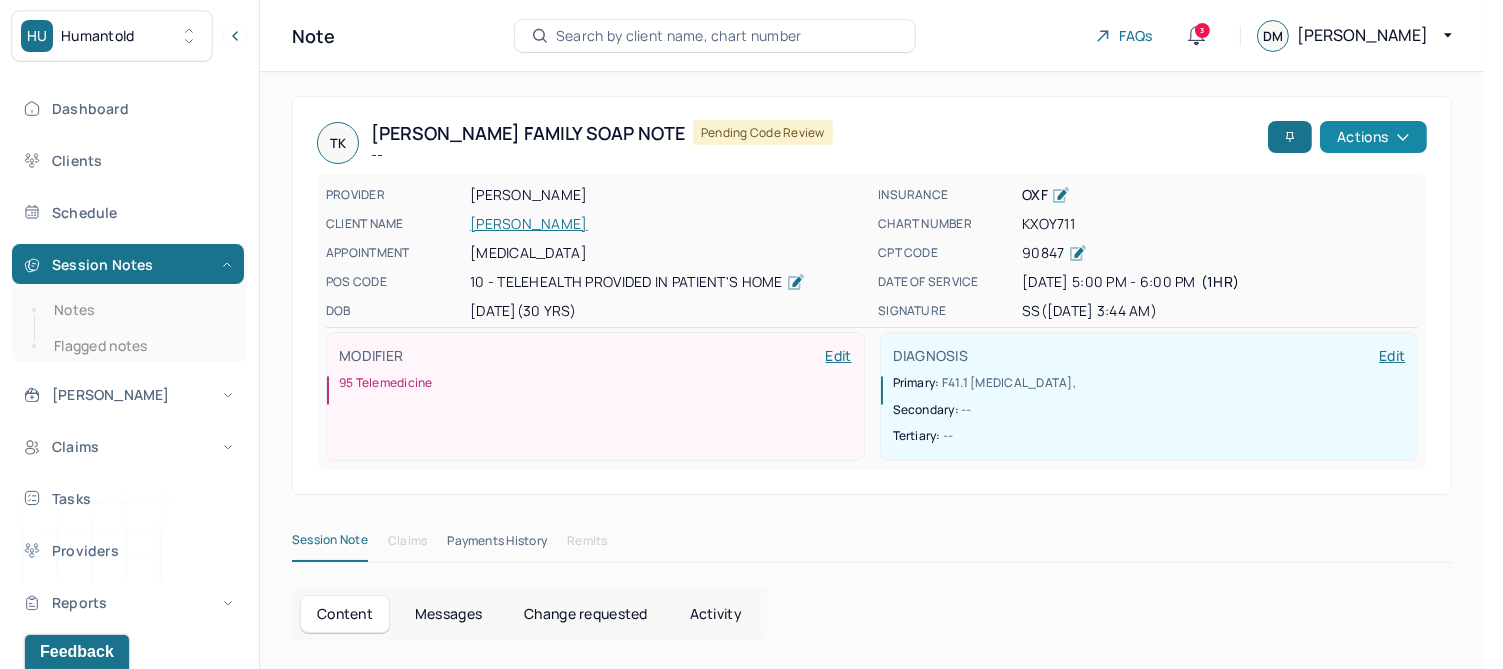click 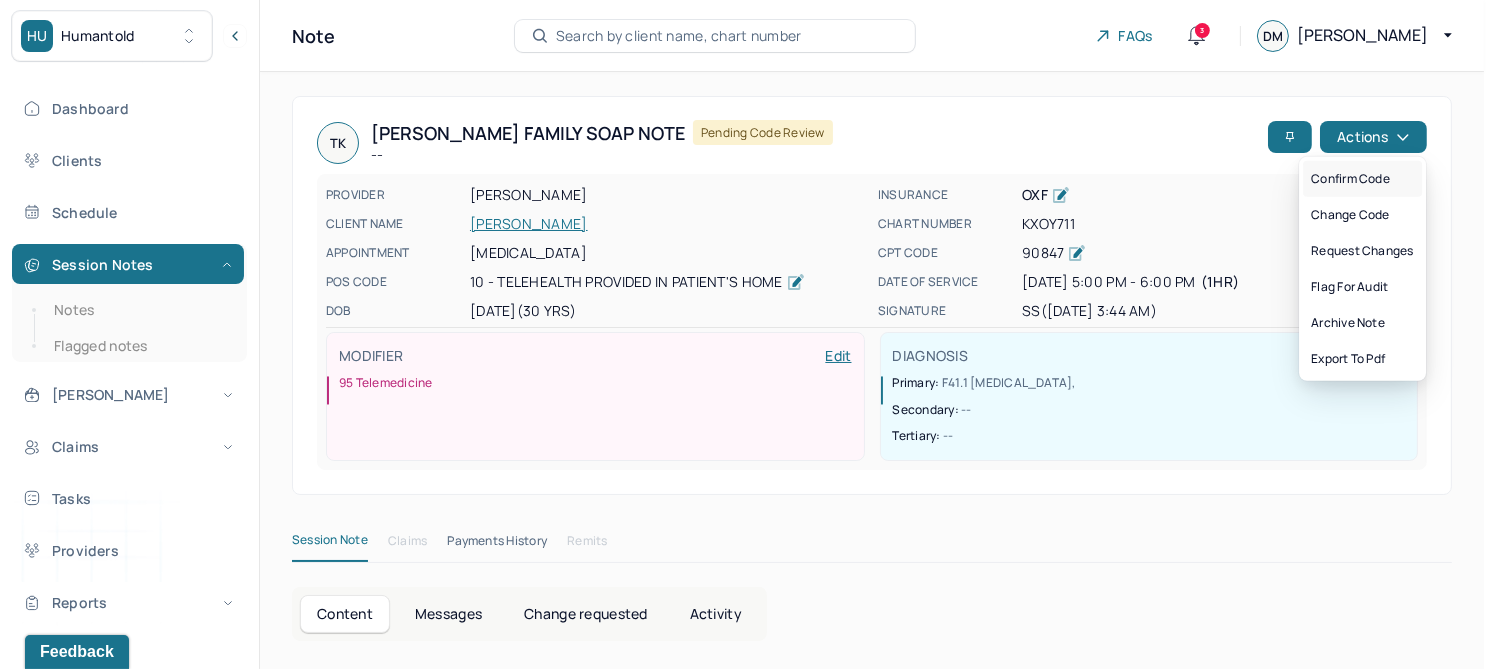 click on "Confirm code" at bounding box center [1362, 179] 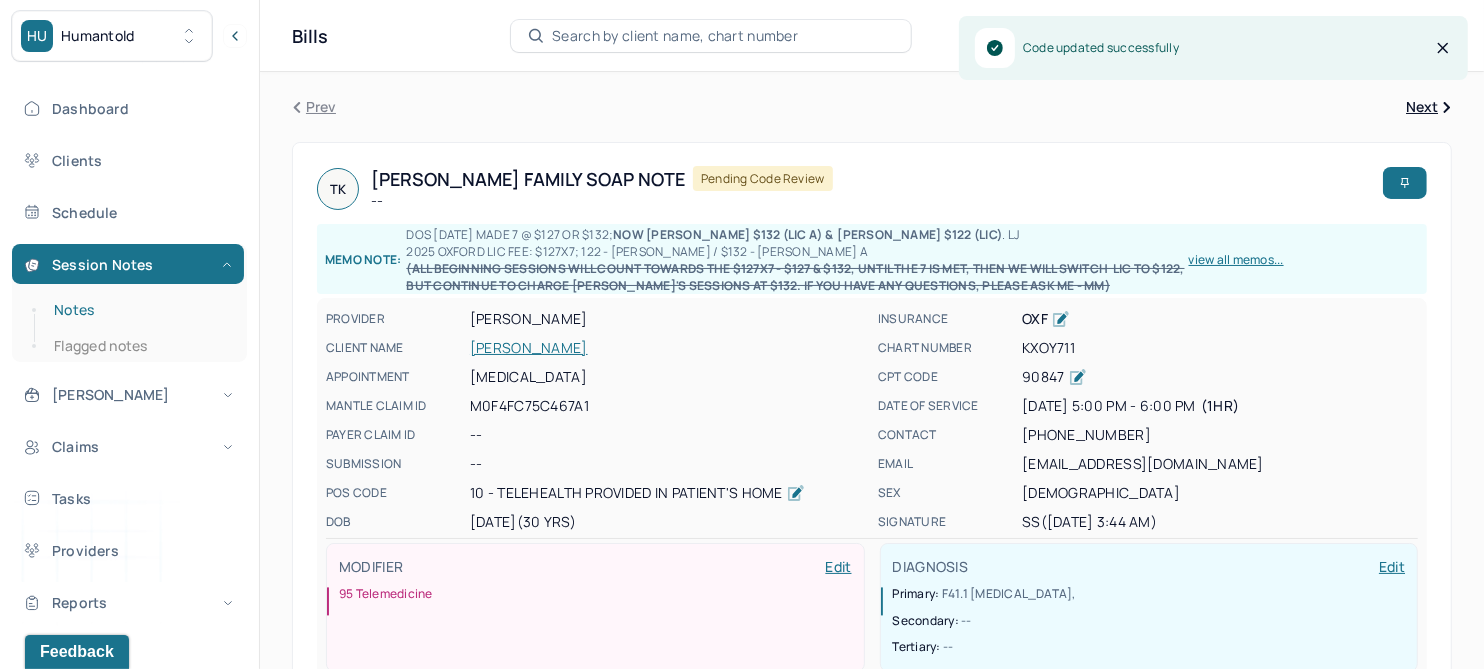 click on "Notes" at bounding box center [139, 310] 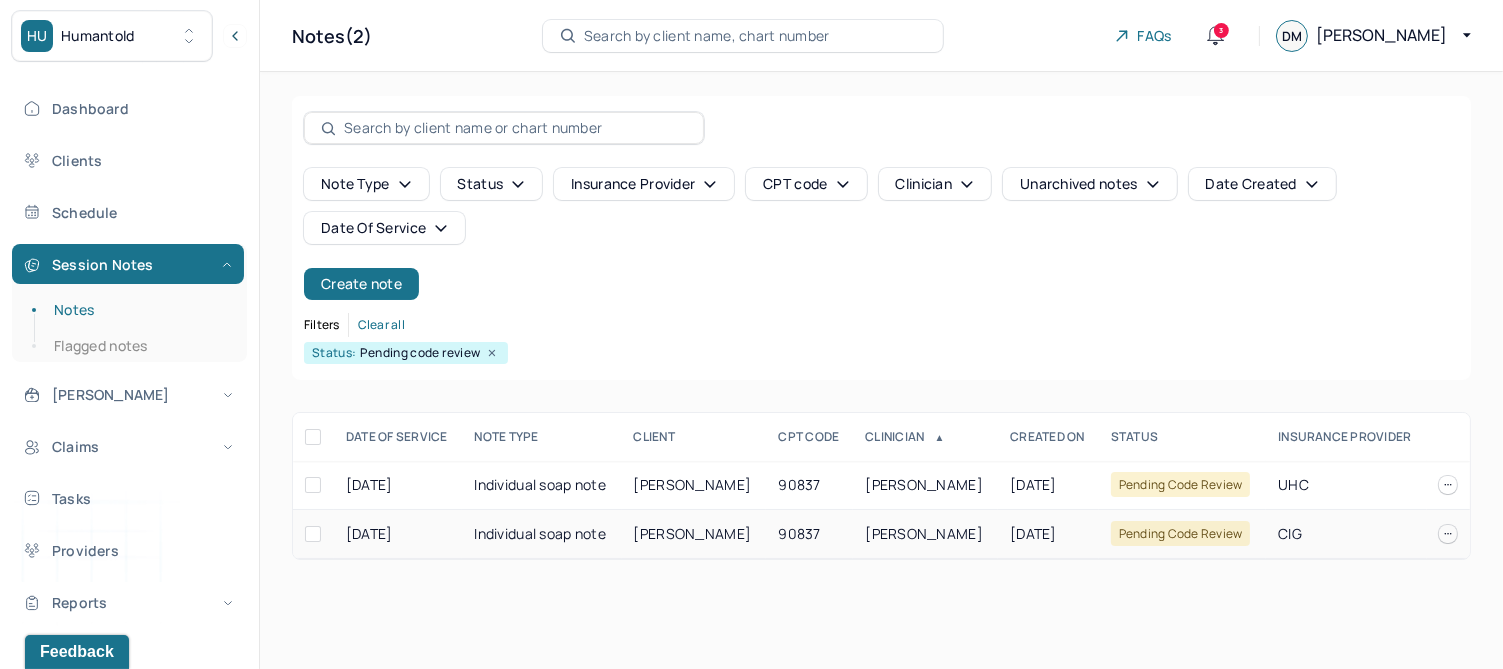 click on "GARCIA, ELISA" at bounding box center (693, 533) 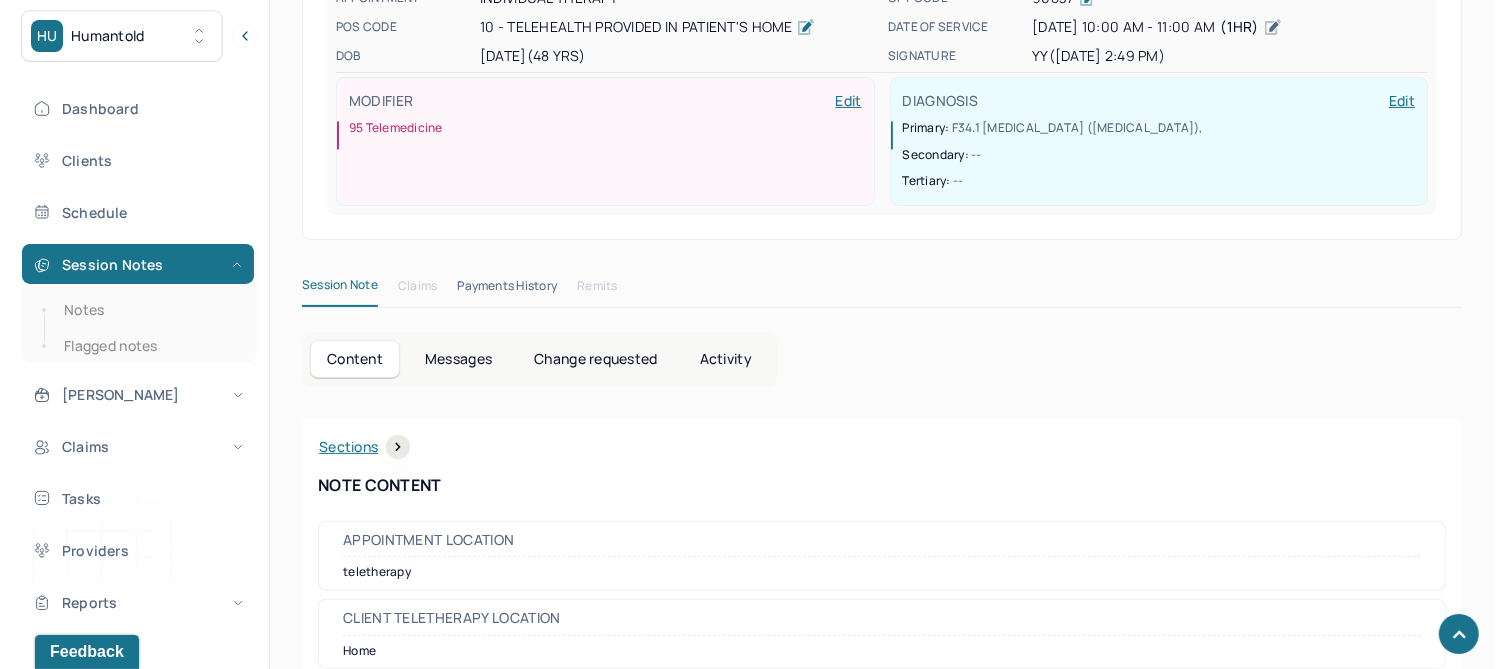 scroll, scrollTop: 0, scrollLeft: 0, axis: both 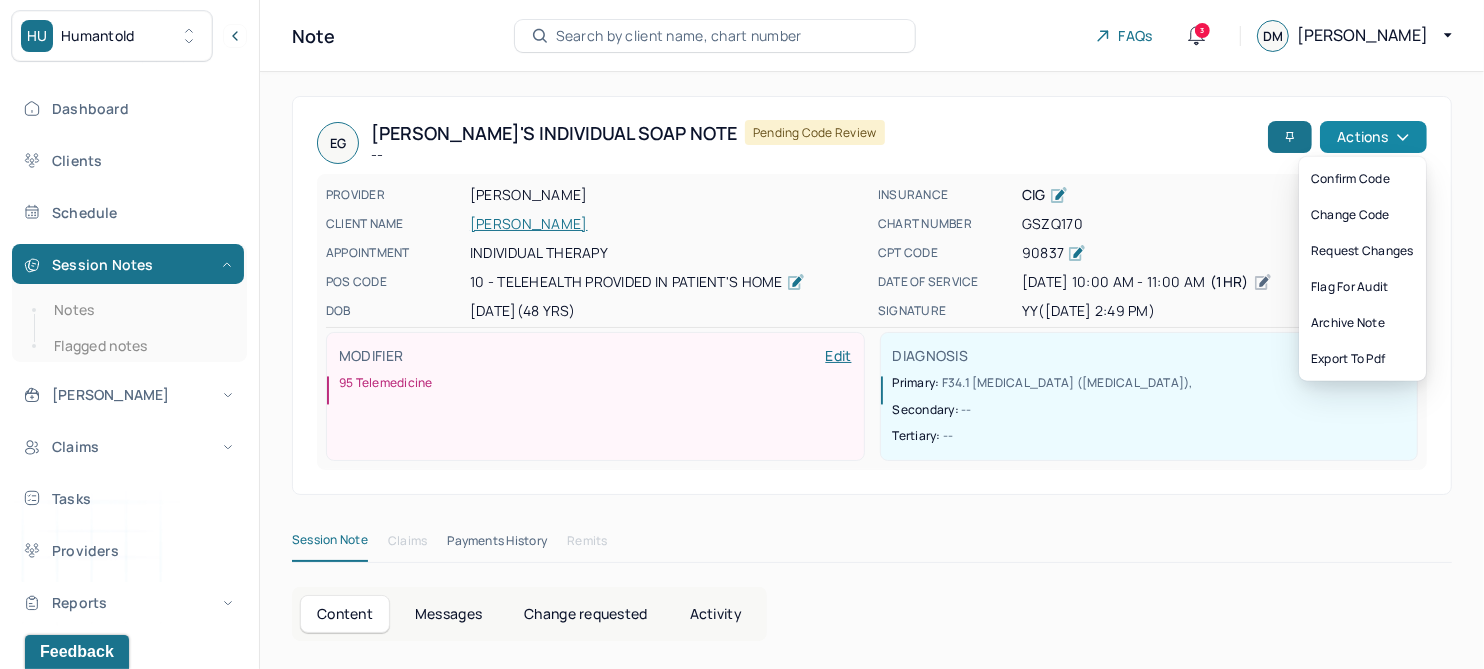 click on "Actions" at bounding box center (1373, 137) 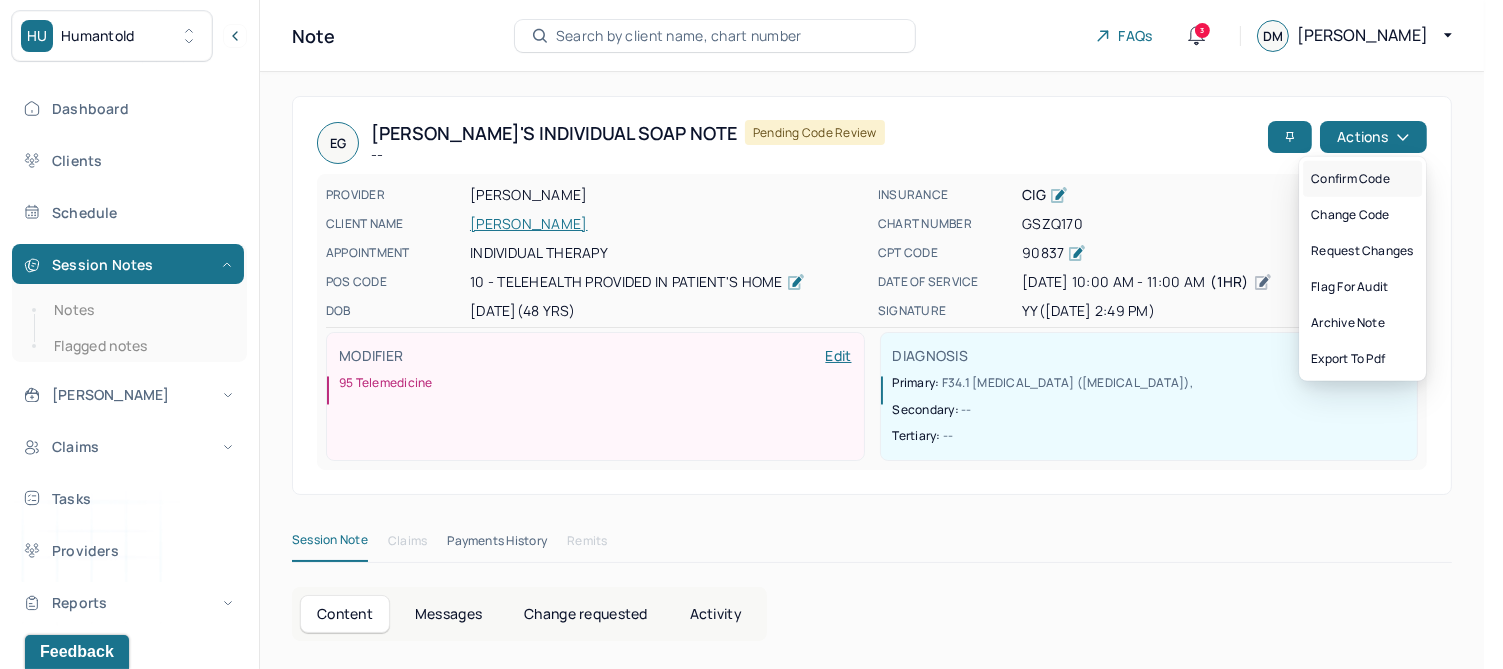 click on "Confirm code" at bounding box center (1362, 179) 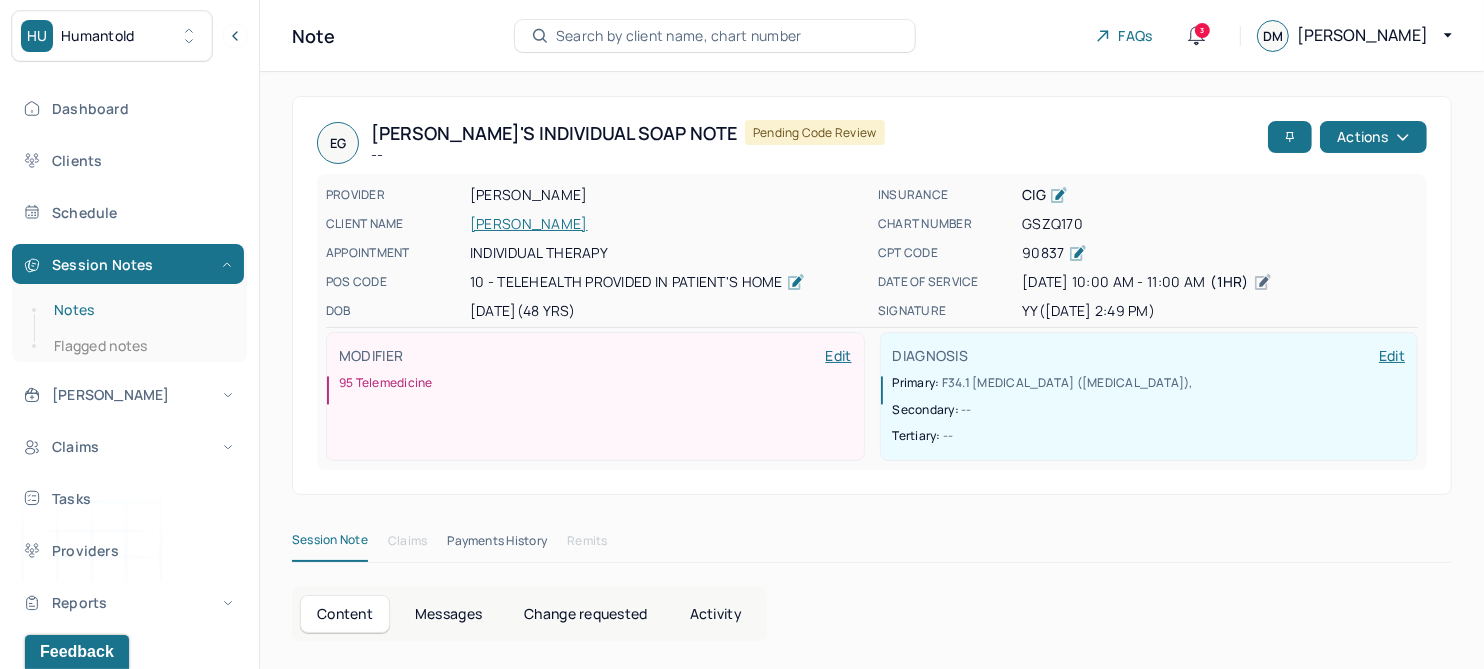 click on "Notes" at bounding box center [139, 310] 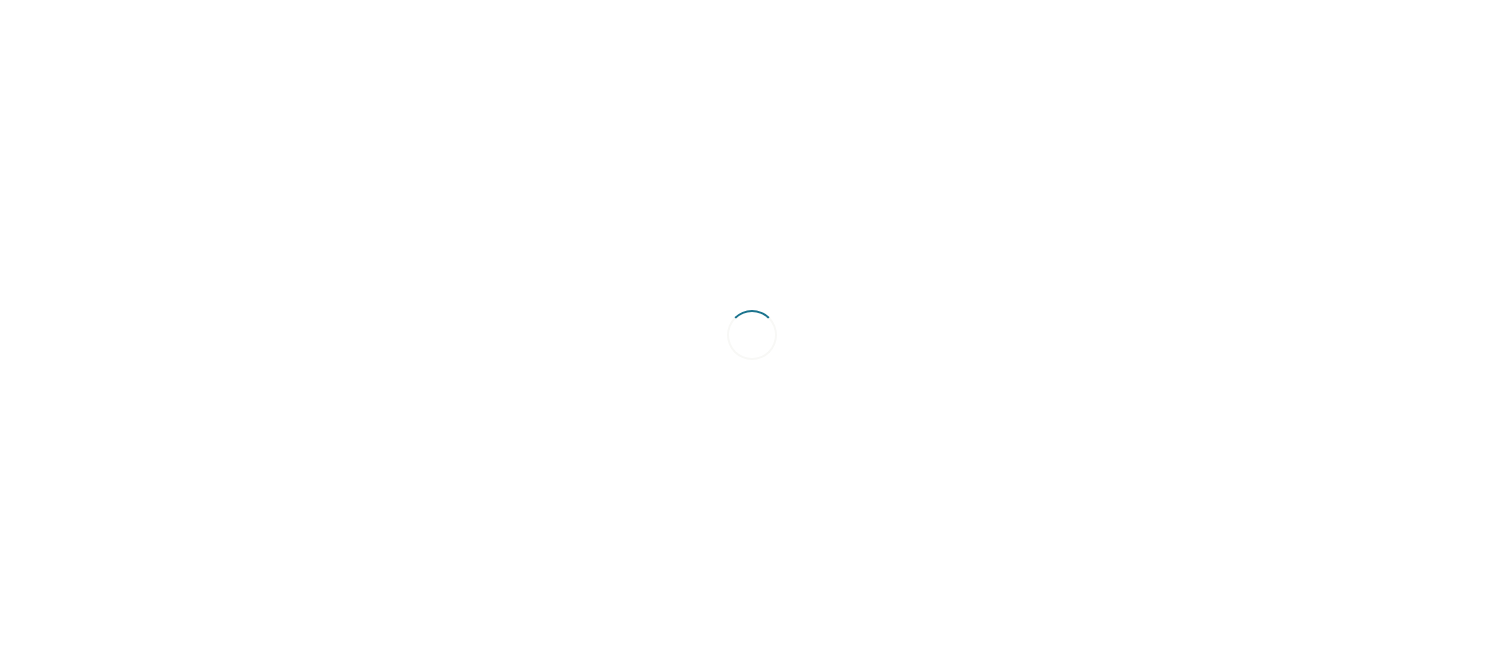 scroll, scrollTop: 0, scrollLeft: 0, axis: both 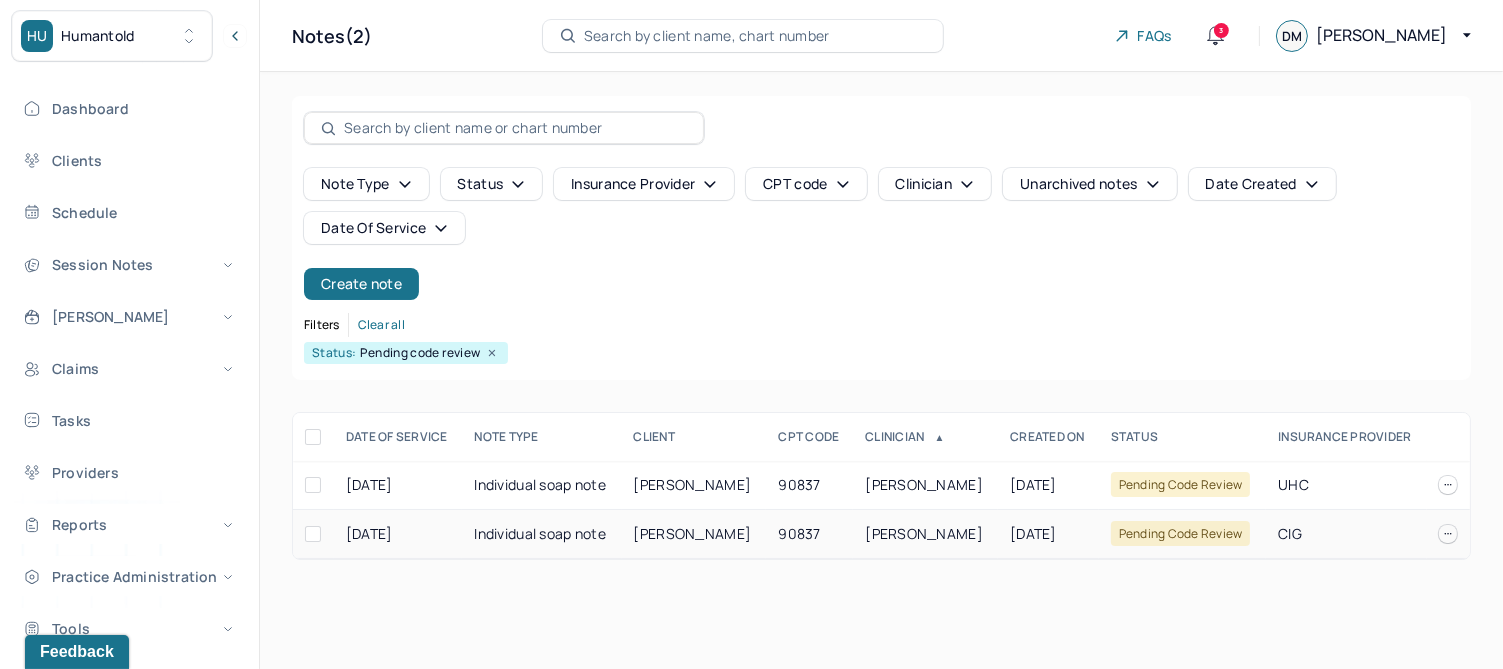click on "[PERSON_NAME]" at bounding box center (693, 533) 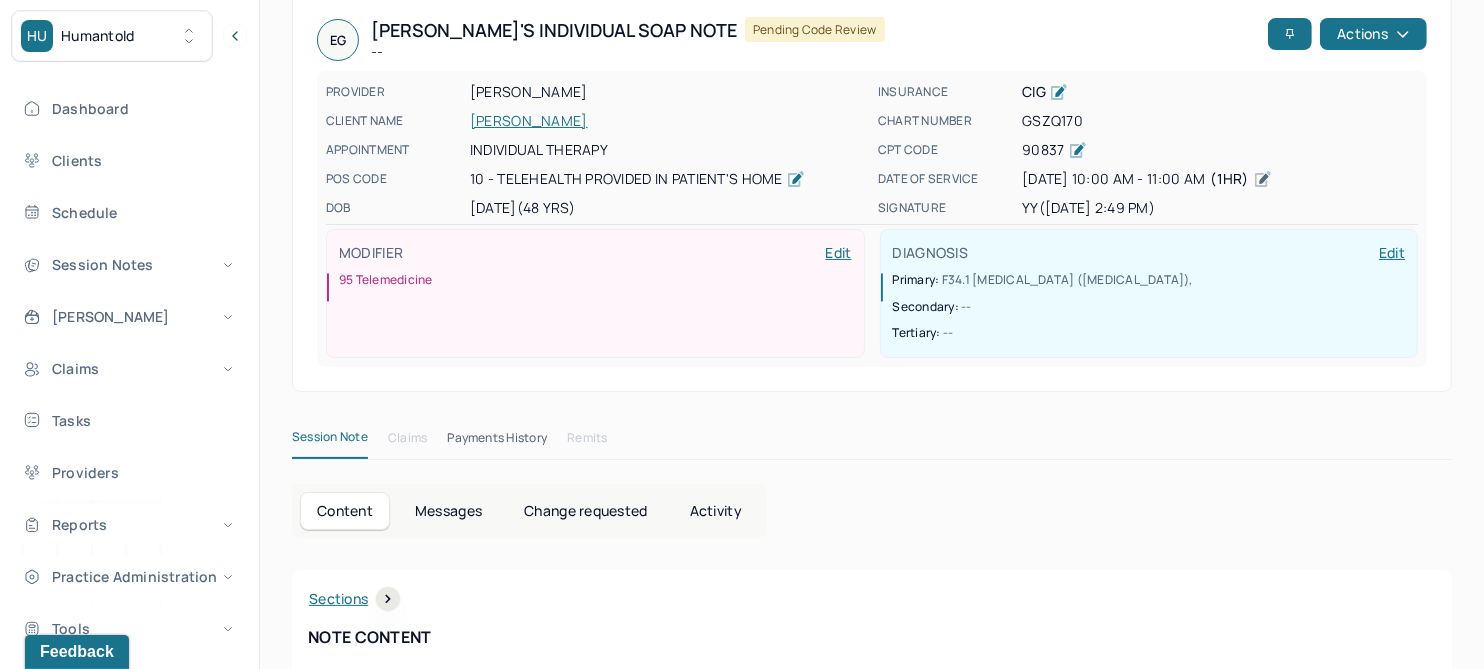 scroll, scrollTop: 0, scrollLeft: 0, axis: both 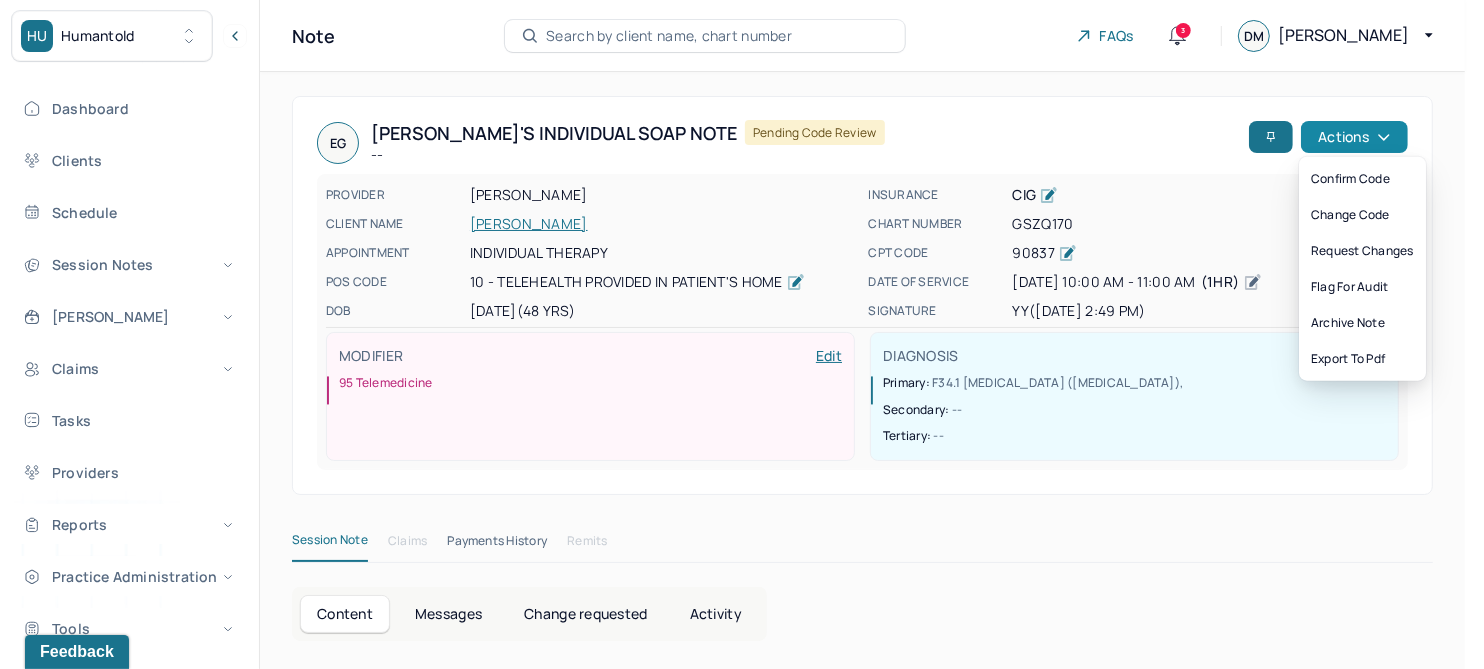 click on "Actions" at bounding box center [1354, 137] 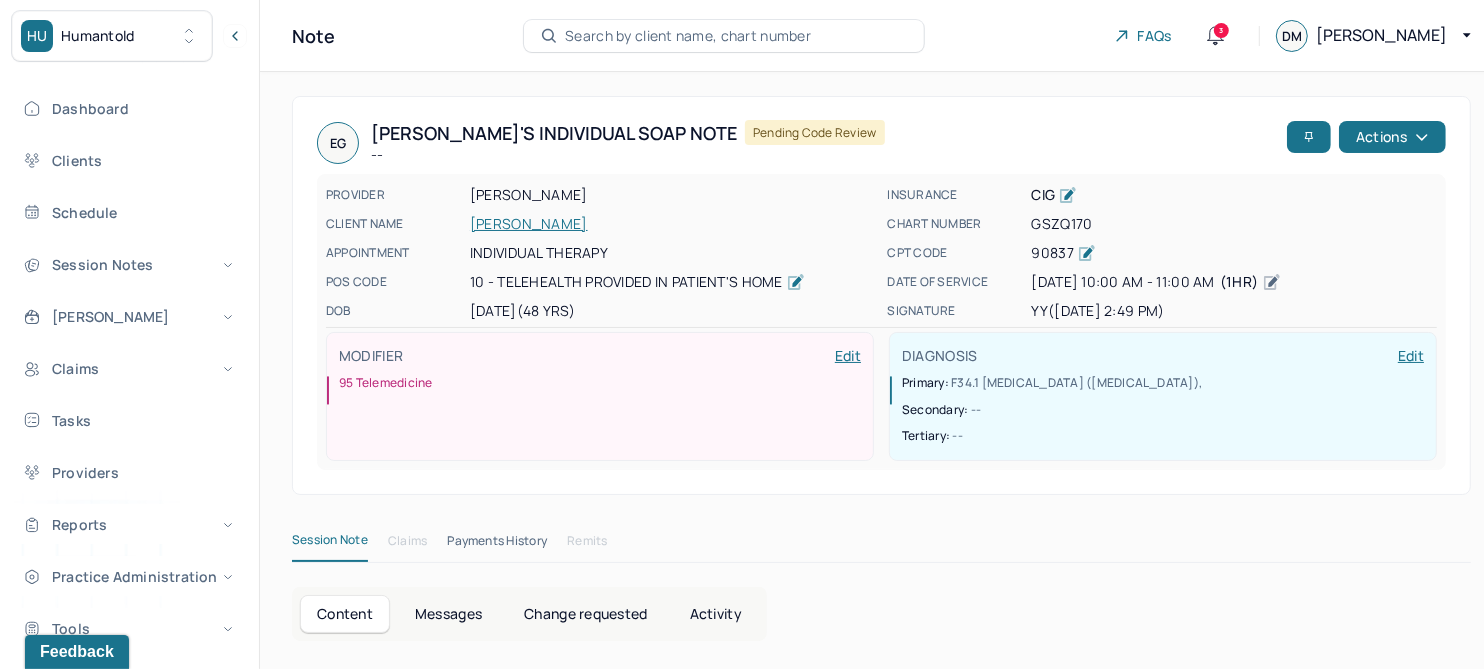 click on "PROVIDER [PERSON_NAME] CLIENT NAME [PERSON_NAME] APPOINTMENT Individual therapy POS CODE 10 - Telehealth Provided in Patient's Home     DOB [DEMOGRAPHIC_DATA]  (48 Yrs) INSURANCE CIG     CHART NUMBER GSZQ170 CPT CODE 90837     DATE OF SERVICE [DATE]   10:00 AM   -   11:00 AM ( 1hr )     SIGNATURE YY  ([DATE] 2:49 PM) MODIFIER   Edit   95 Telemedicine DIAGNOSIS   Edit   Primary:   F34.1 [MEDICAL_DATA] ([MEDICAL_DATA]) ,  Secondary:   -- Tertiary:   --" at bounding box center [881, 322] 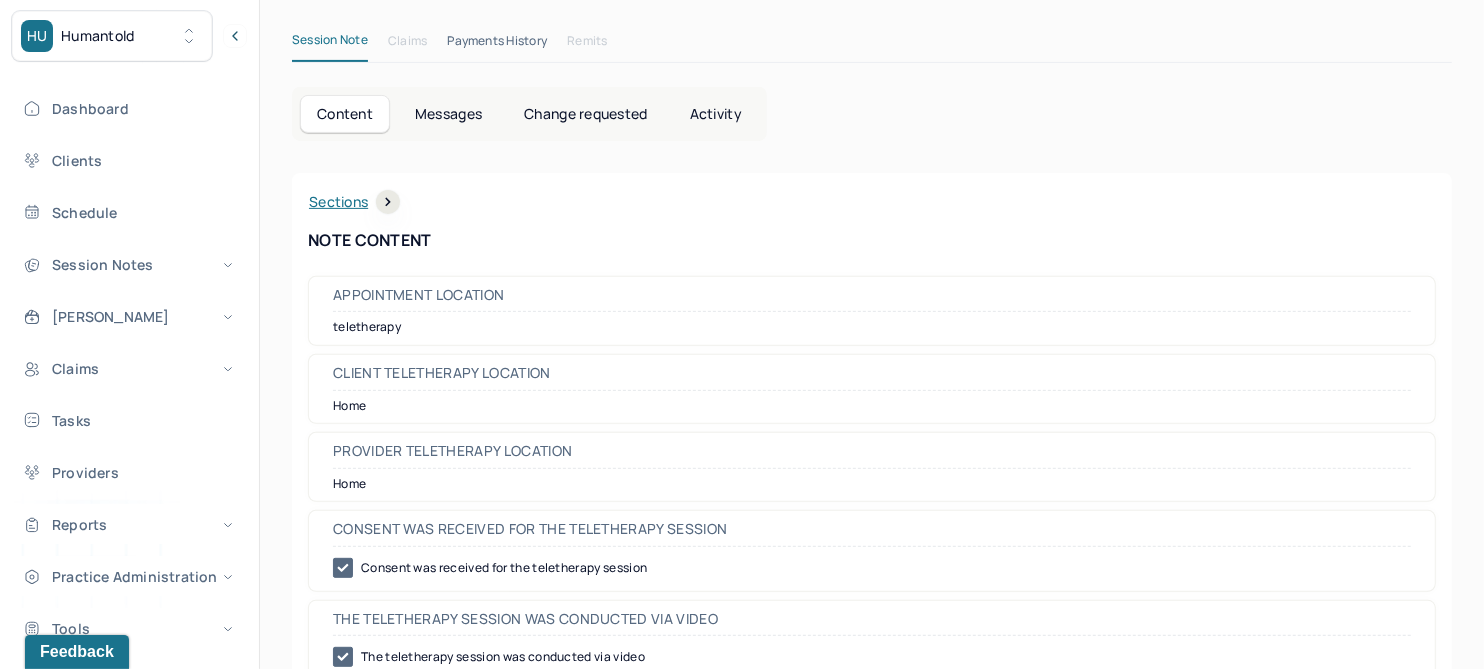 scroll, scrollTop: 0, scrollLeft: 0, axis: both 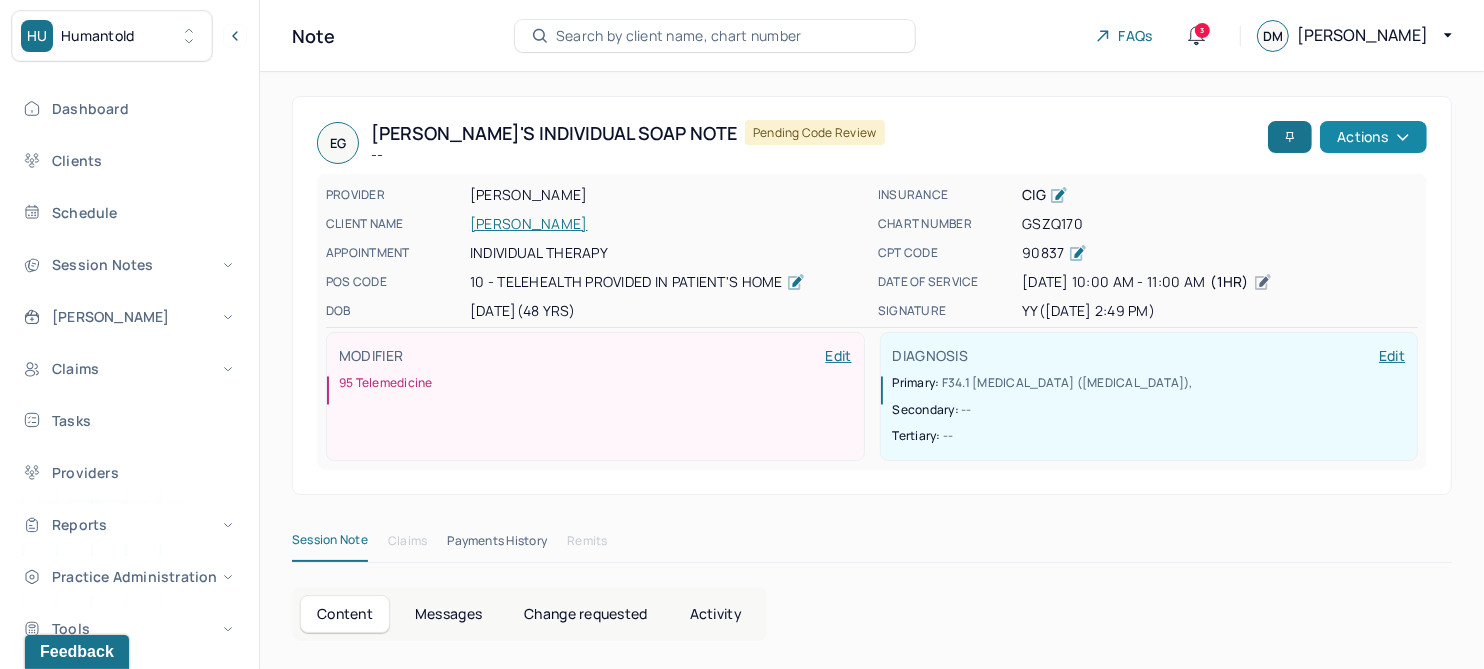 click on "Actions" at bounding box center [1373, 137] 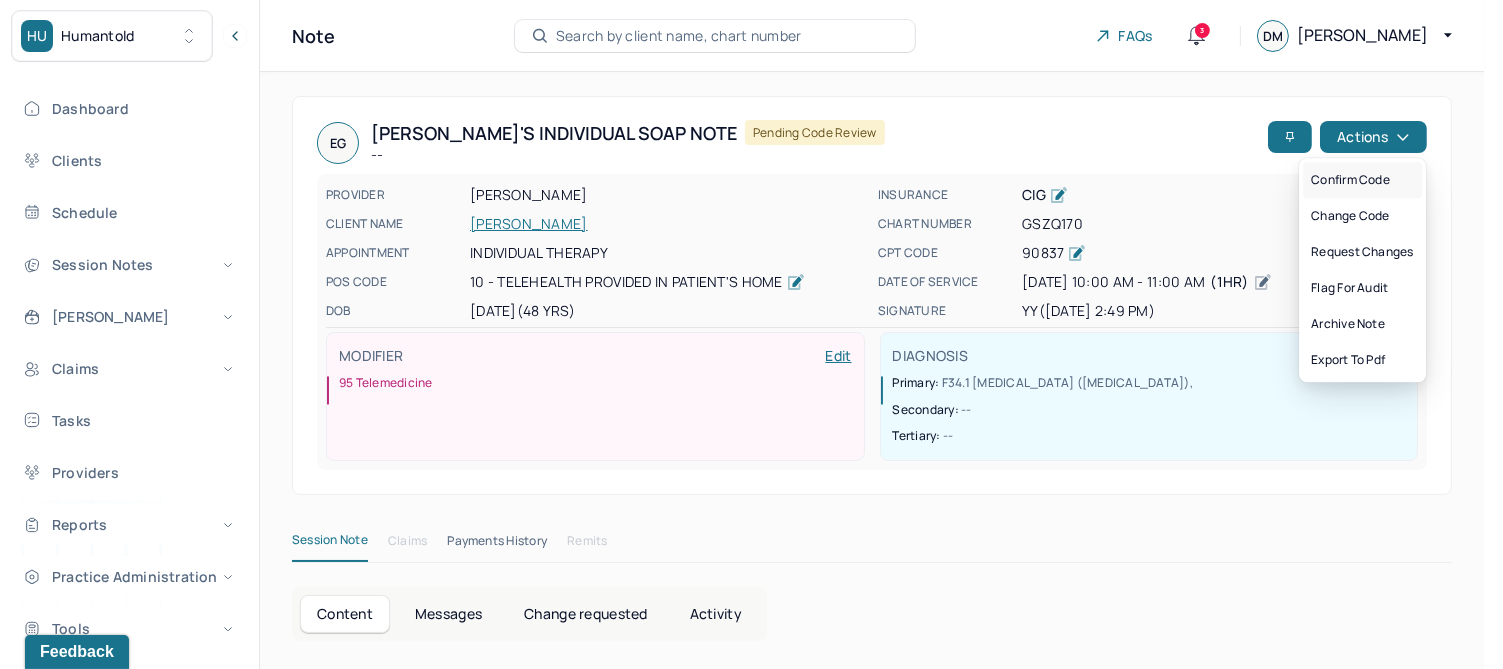 click on "Confirm code" at bounding box center (1362, 180) 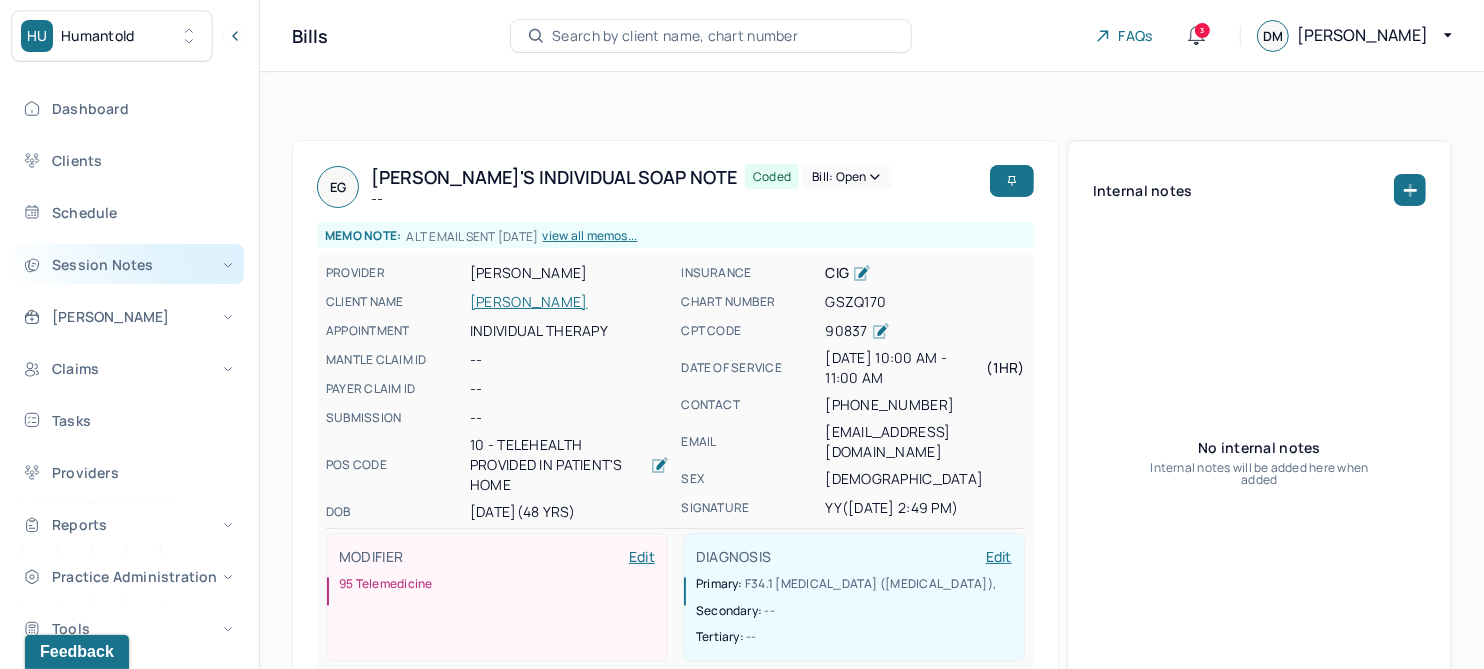 click on "Session Notes" at bounding box center [128, 264] 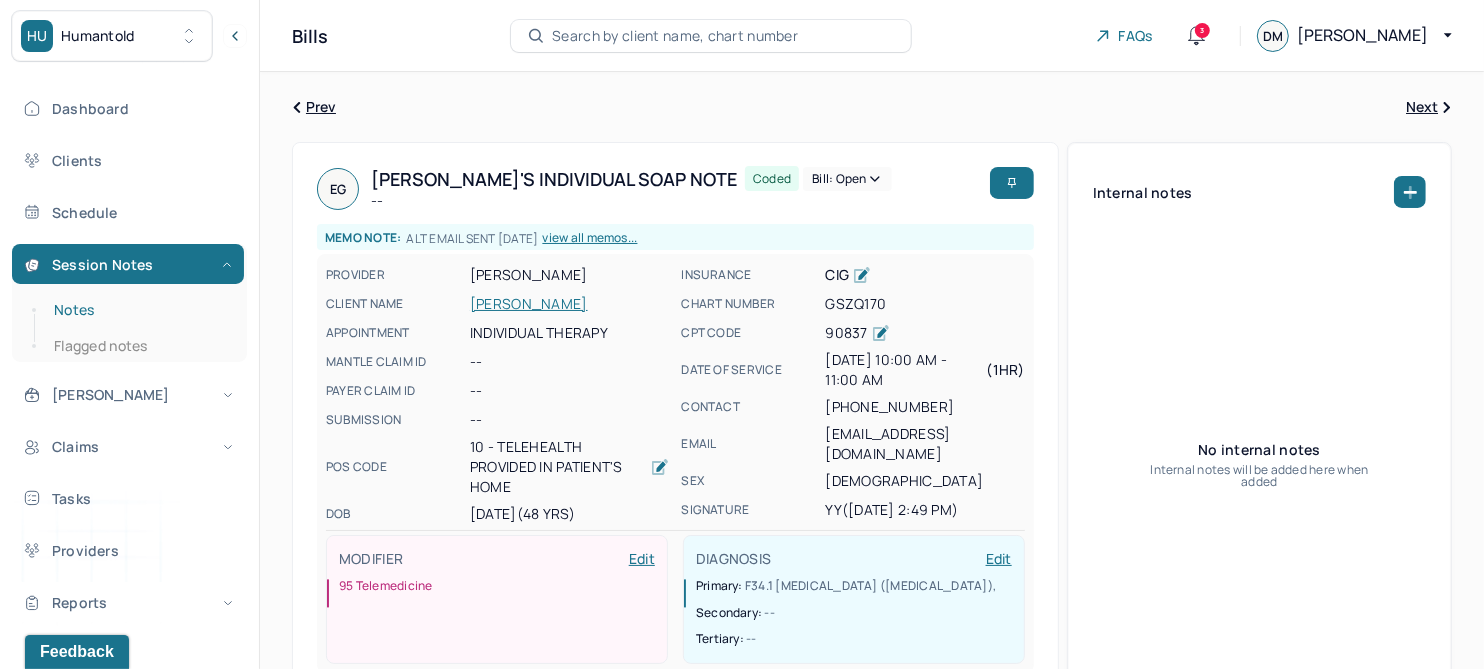 click on "Notes" at bounding box center [139, 310] 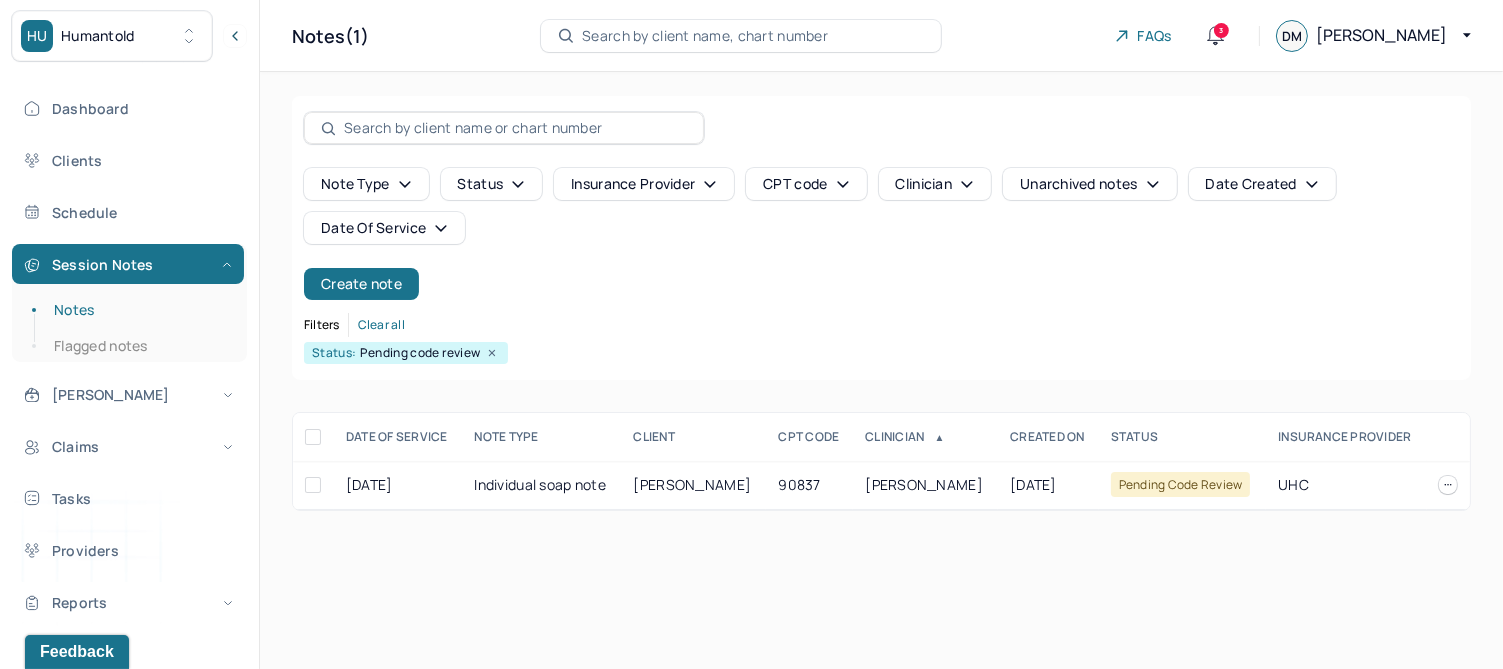 click 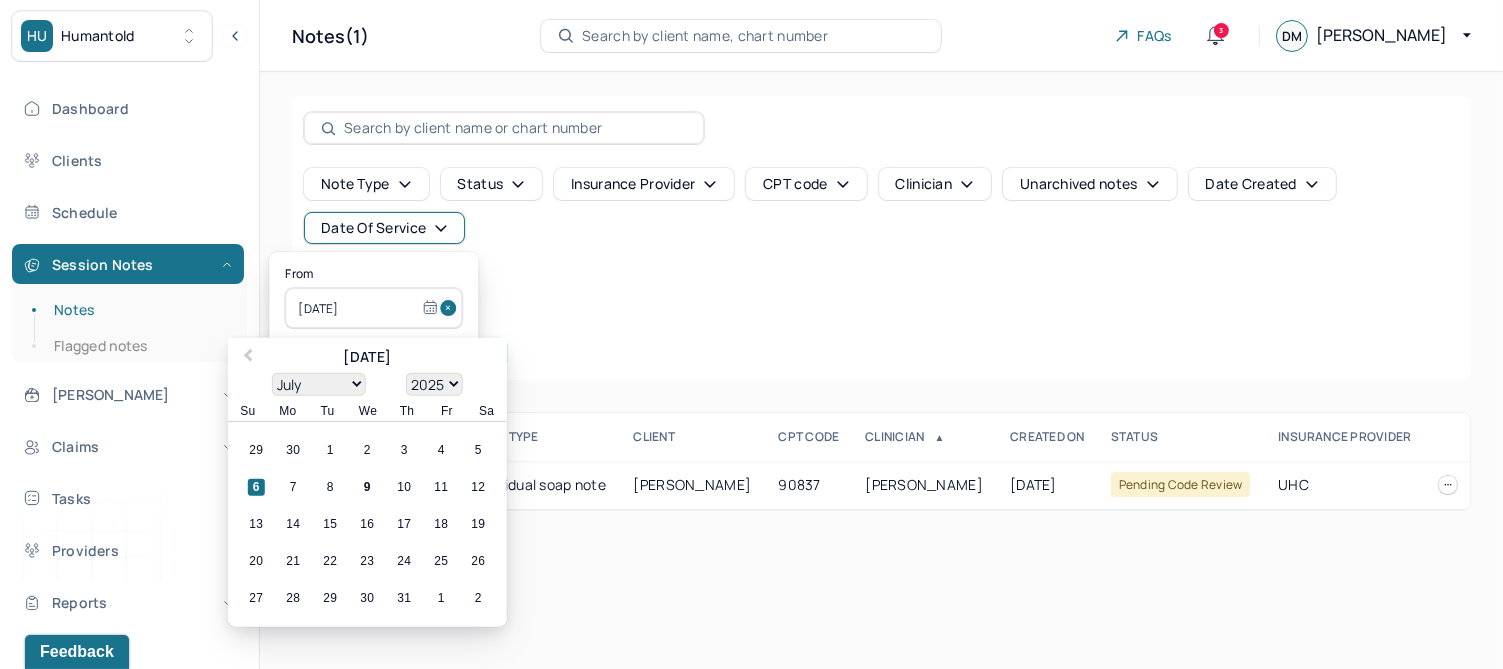 click at bounding box center (451, 308) 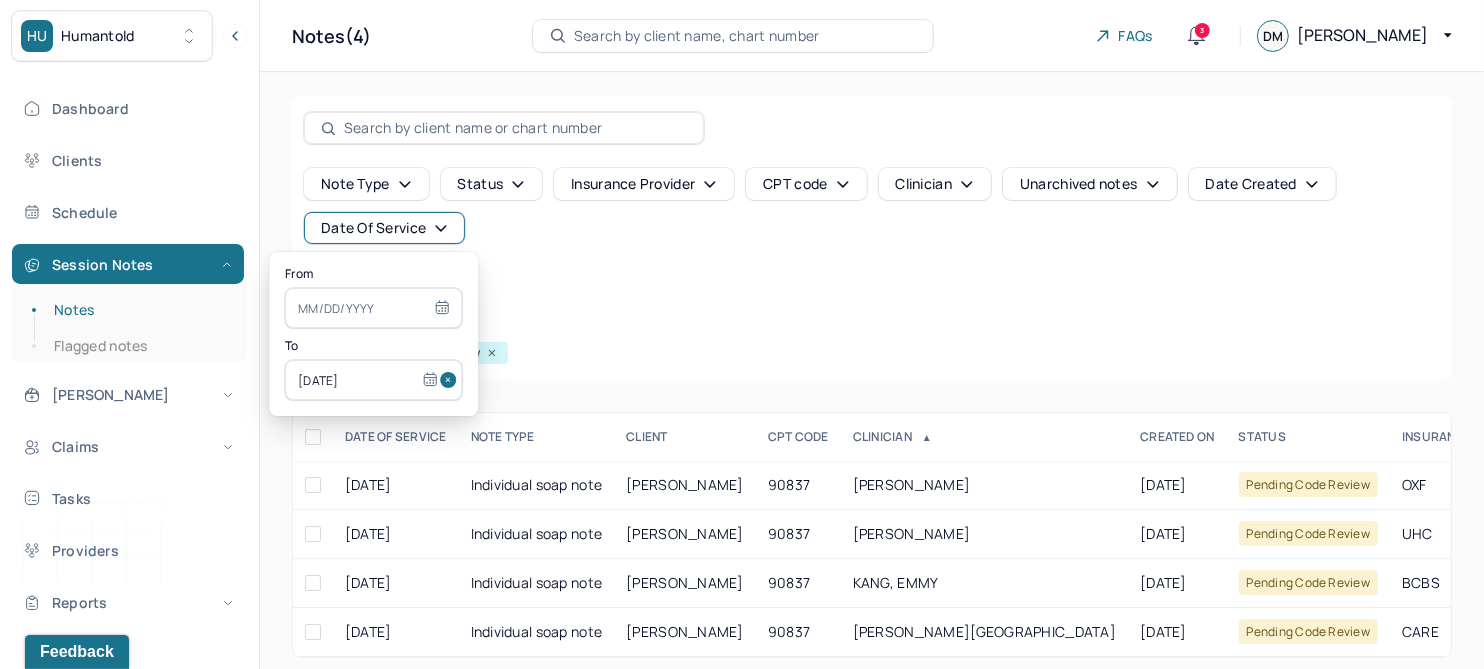 click at bounding box center [451, 380] 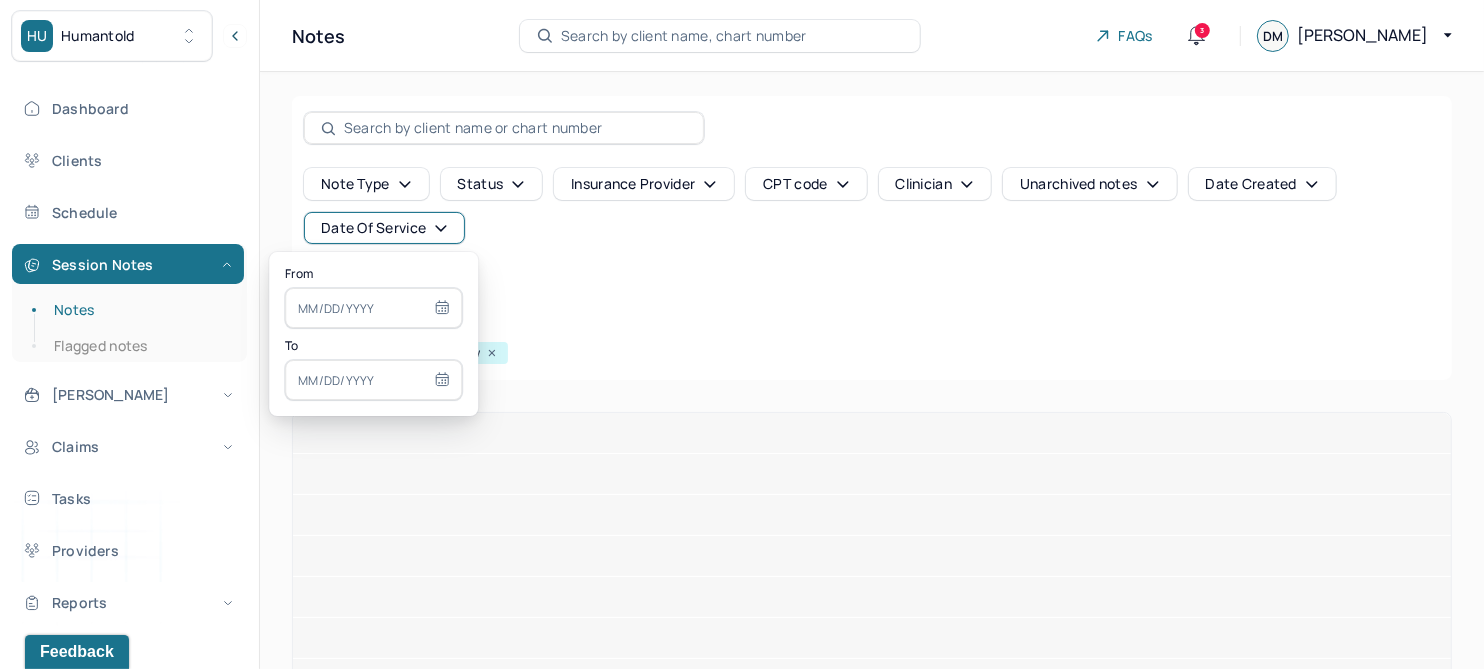 click at bounding box center [373, 308] 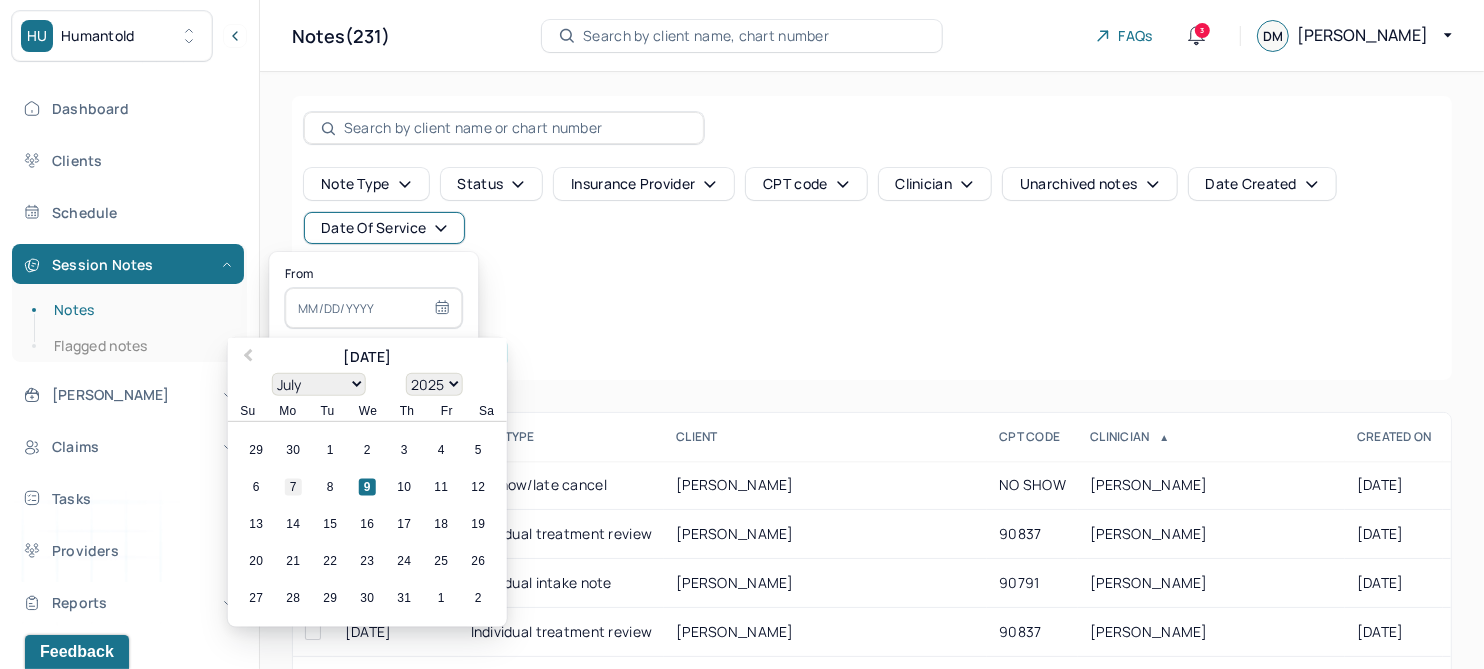 click on "7" at bounding box center (293, 487) 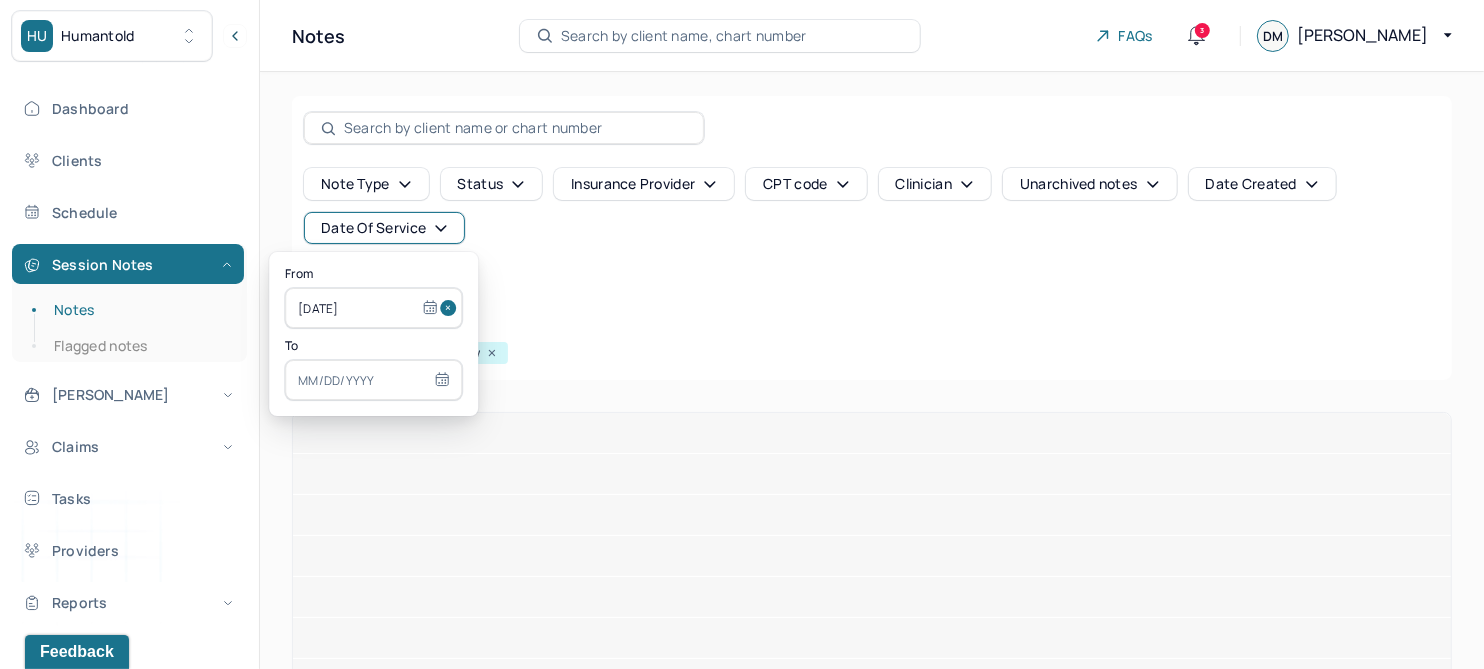 click at bounding box center [373, 380] 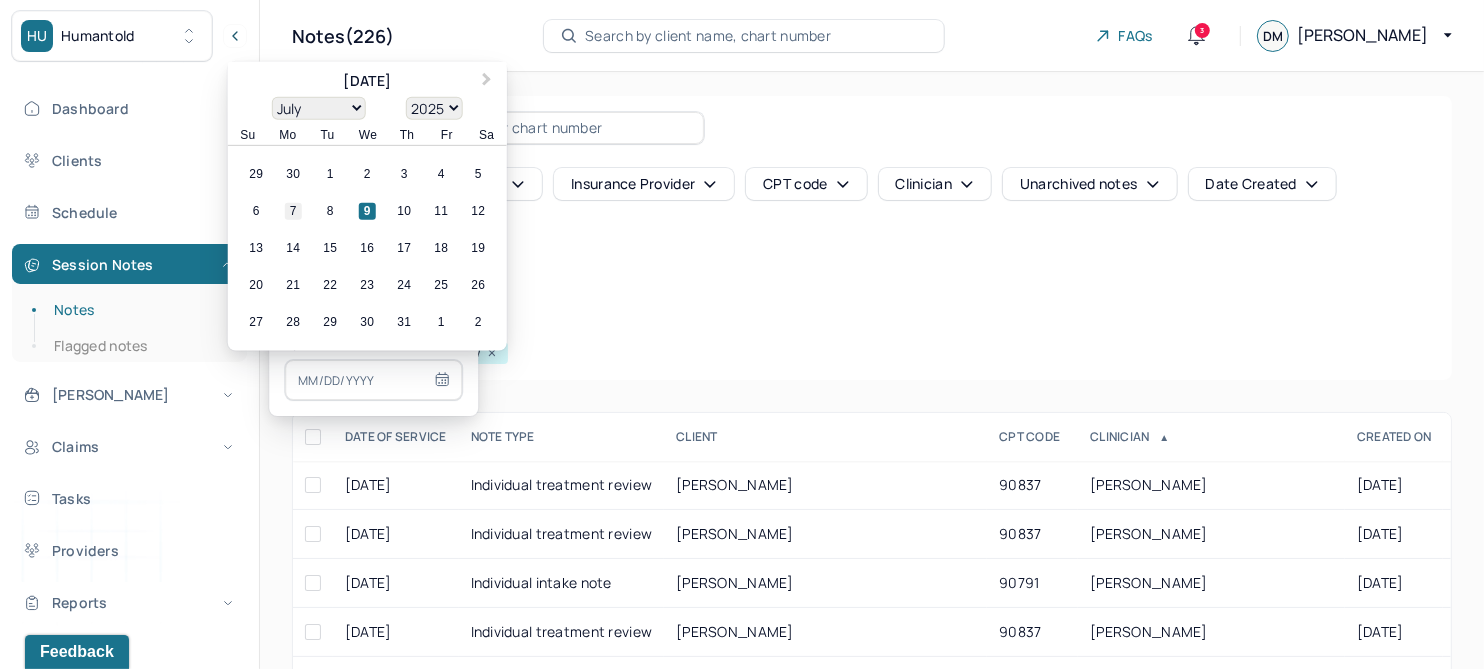click on "7" at bounding box center [293, 211] 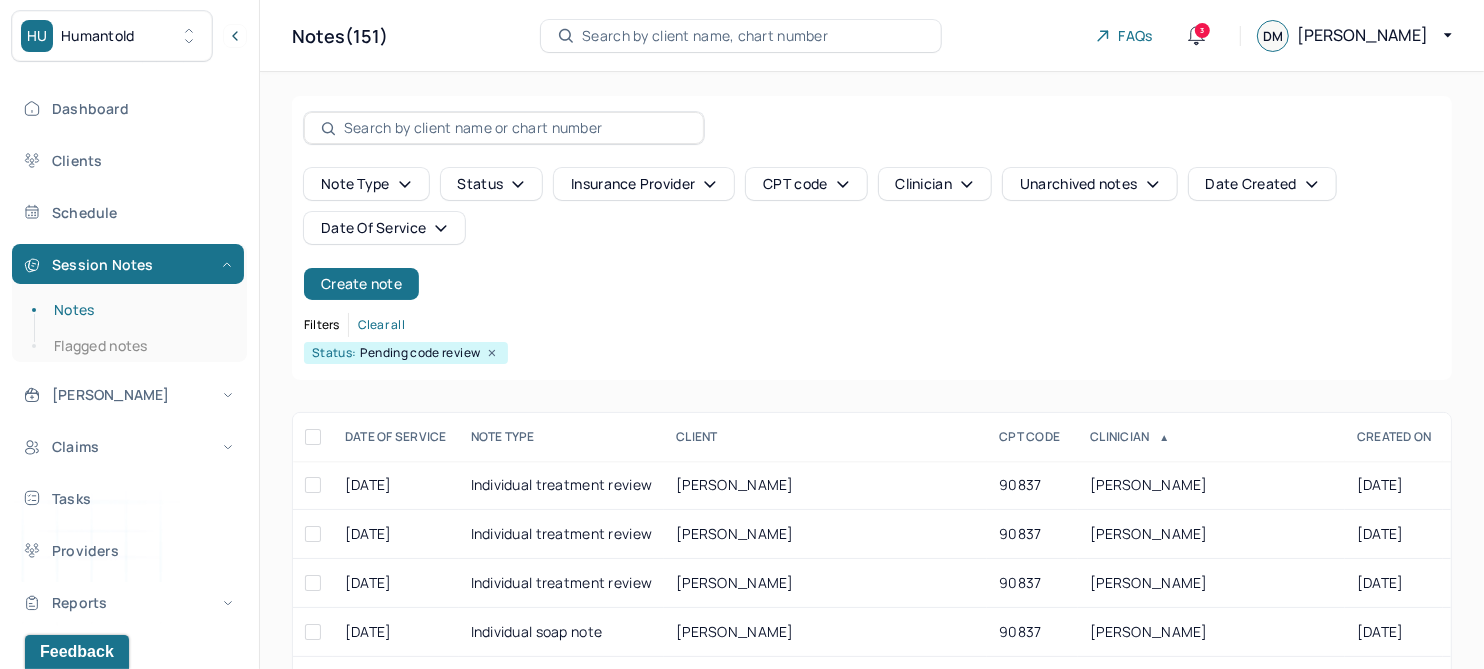 click on "Note type     Status     Insurance provider     CPT code     Clinician     Unarchived notes     Date Created     Date Of Service     Create note" at bounding box center [872, 234] 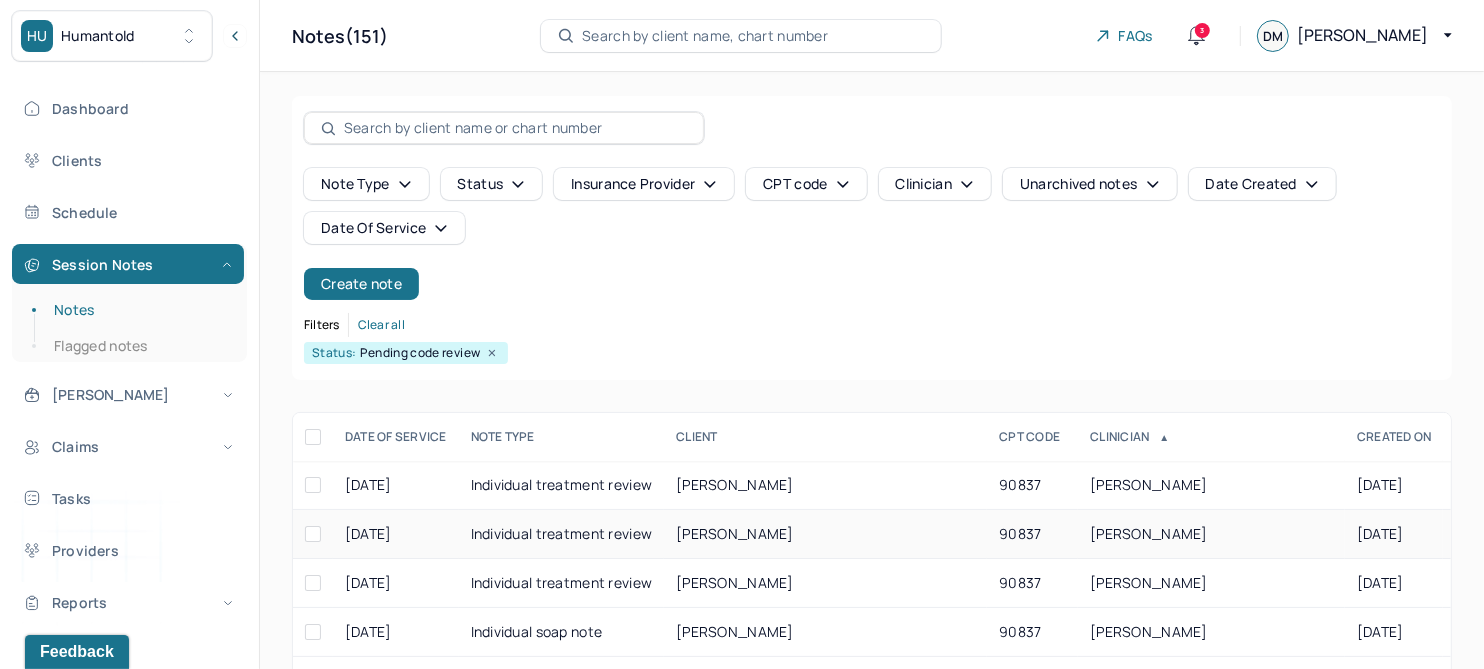click on "[PERSON_NAME]" at bounding box center [825, 534] 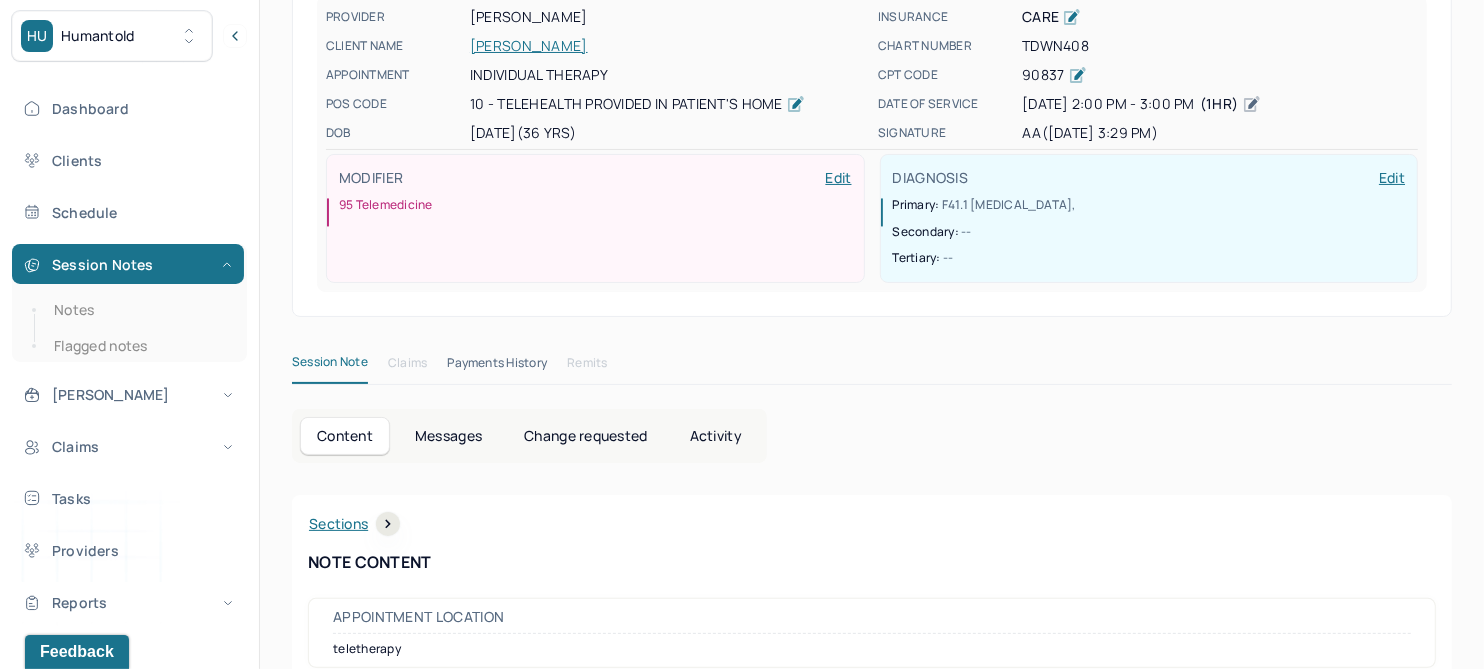 scroll, scrollTop: 0, scrollLeft: 0, axis: both 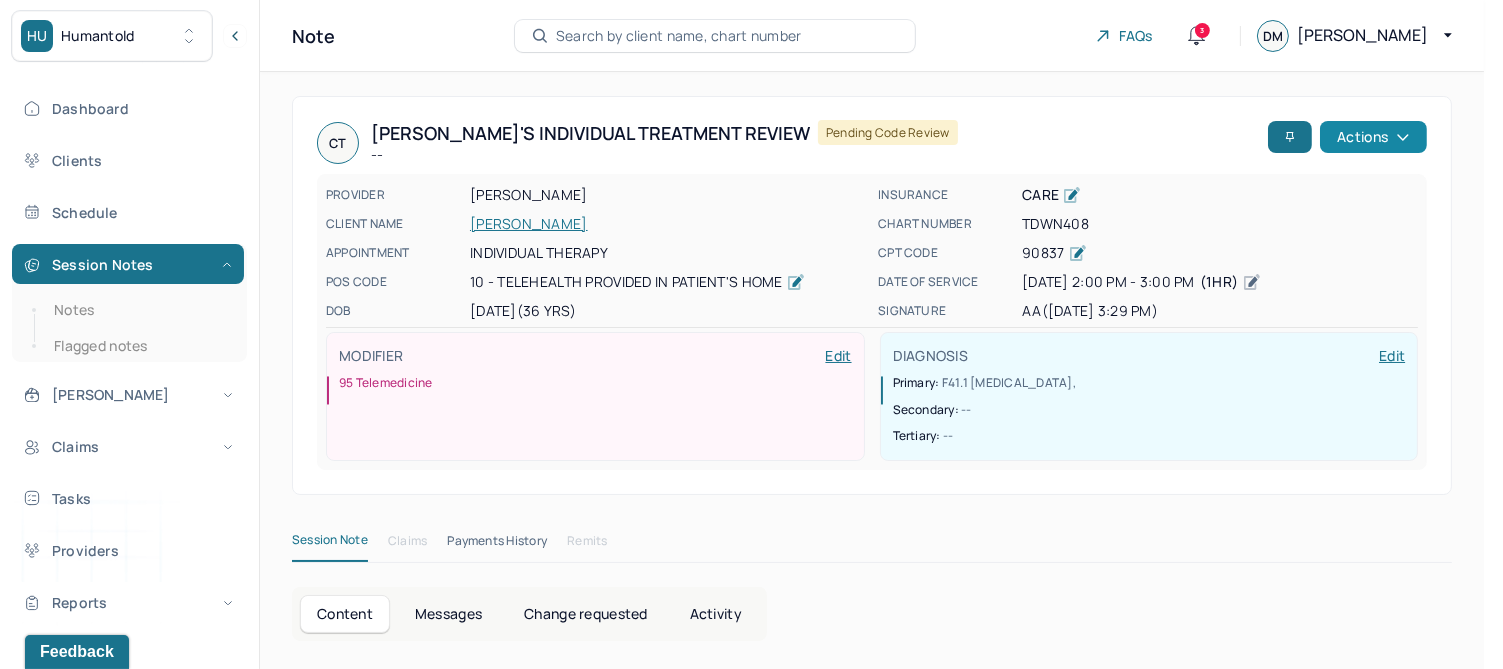 click 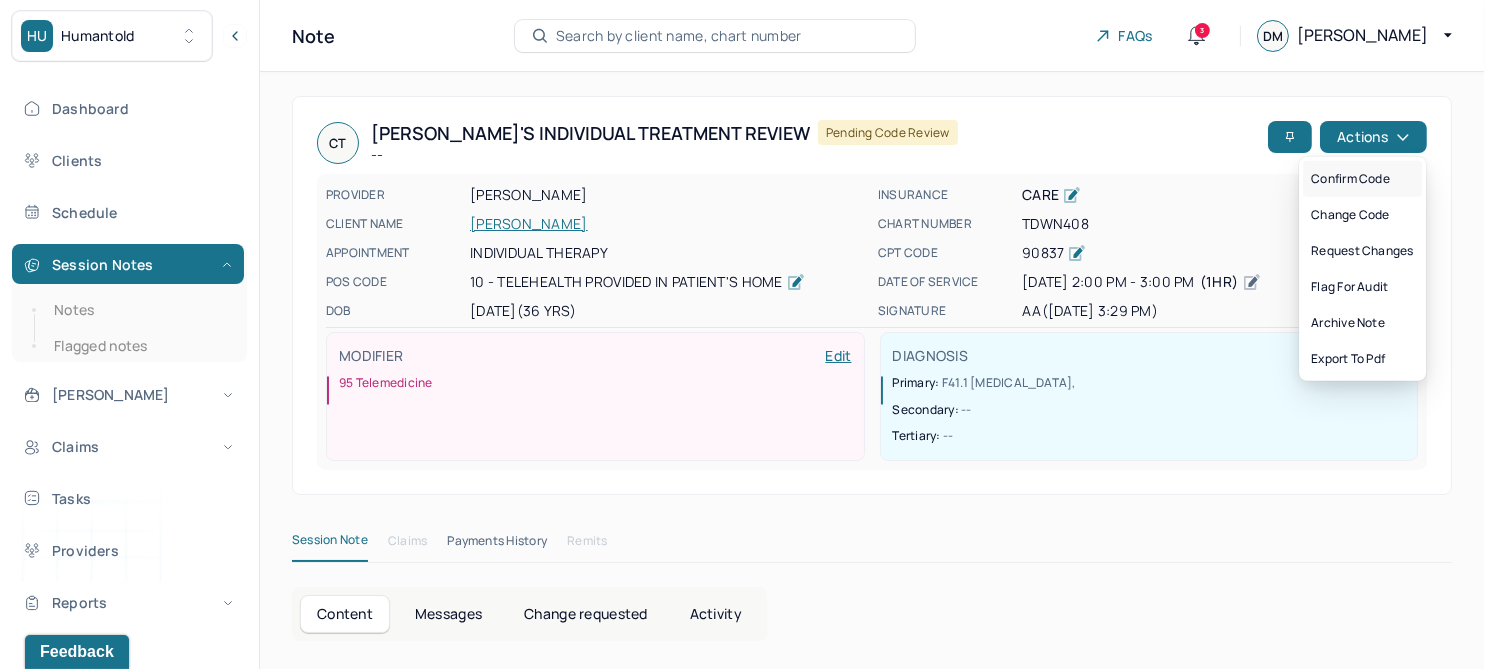 click on "Confirm code" at bounding box center (1362, 179) 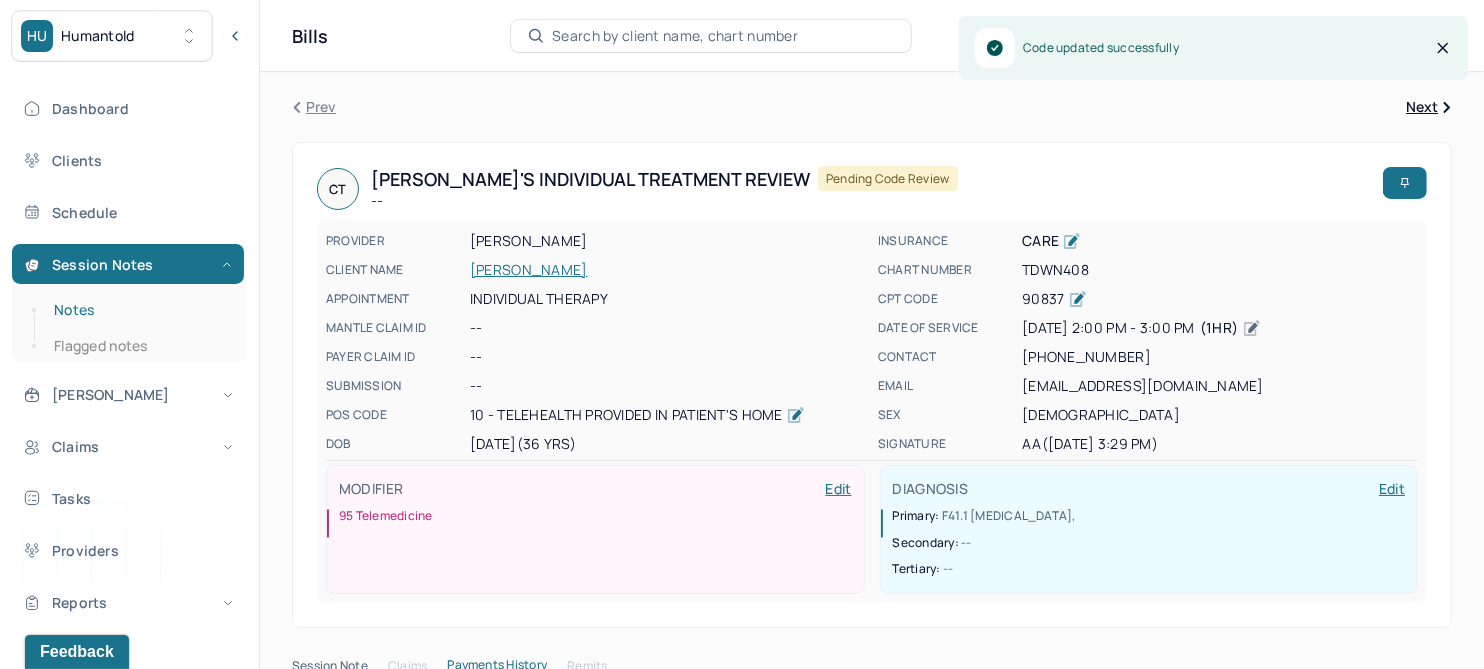 click on "Notes" at bounding box center [139, 310] 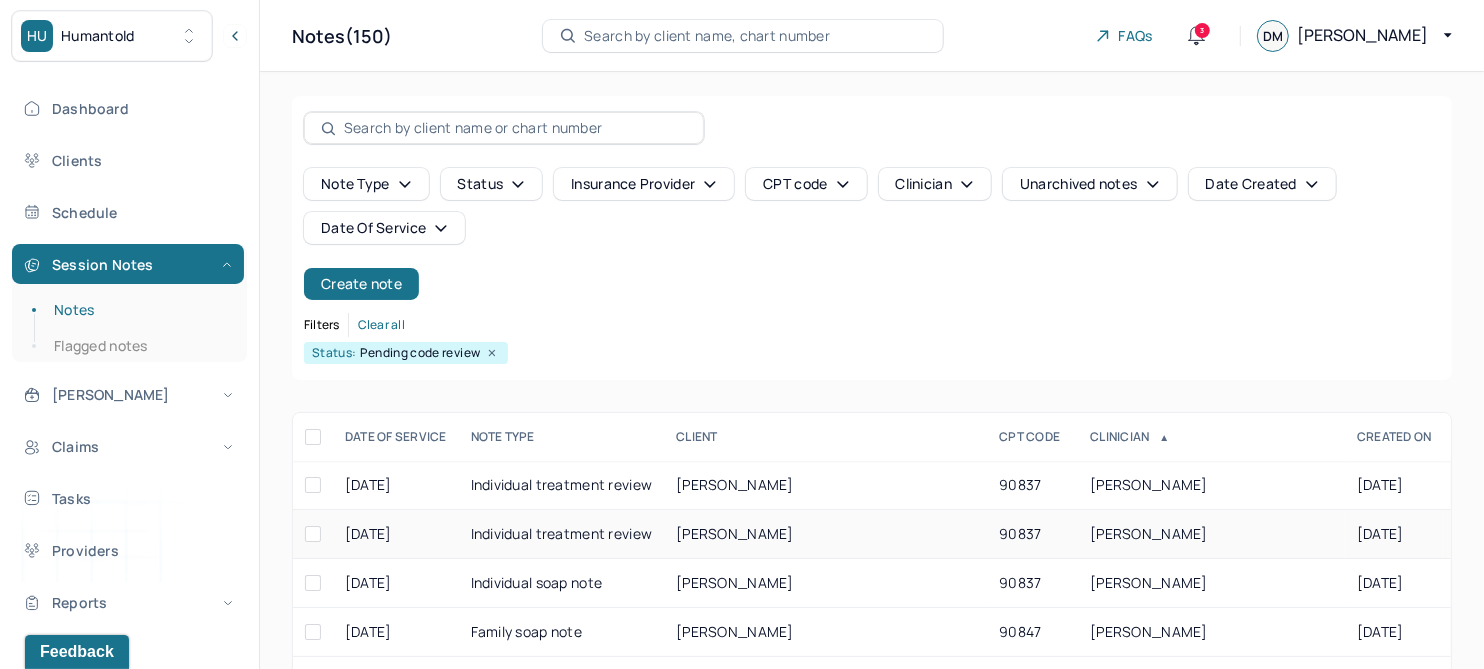 click on "FERRERA, MATTHEW" at bounding box center (735, 533) 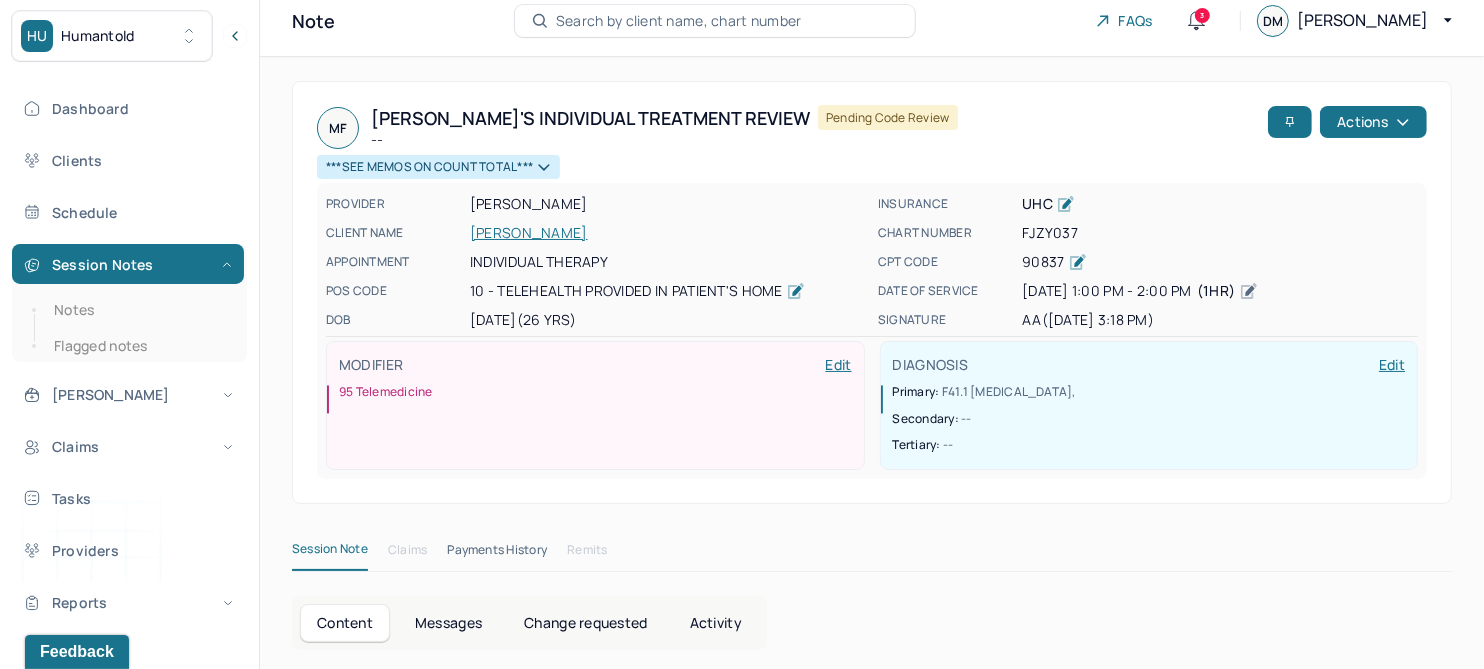 scroll, scrollTop: 0, scrollLeft: 0, axis: both 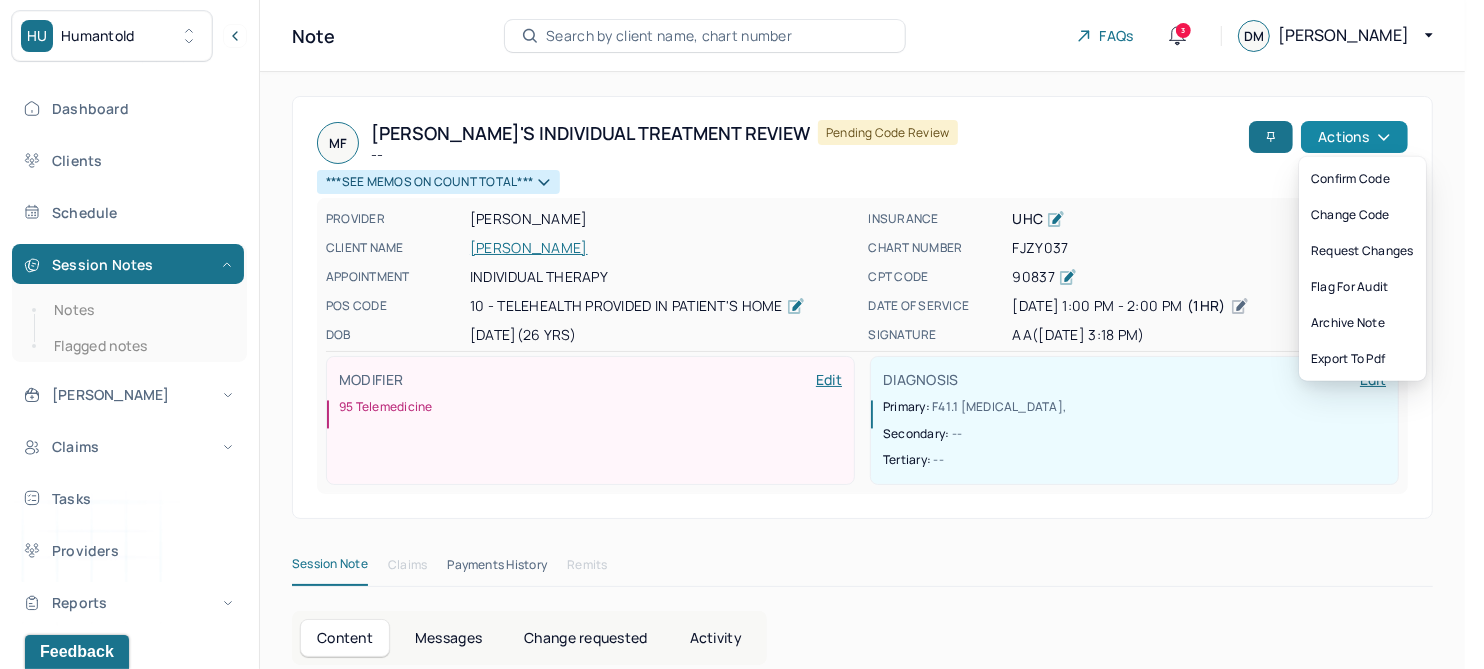 click 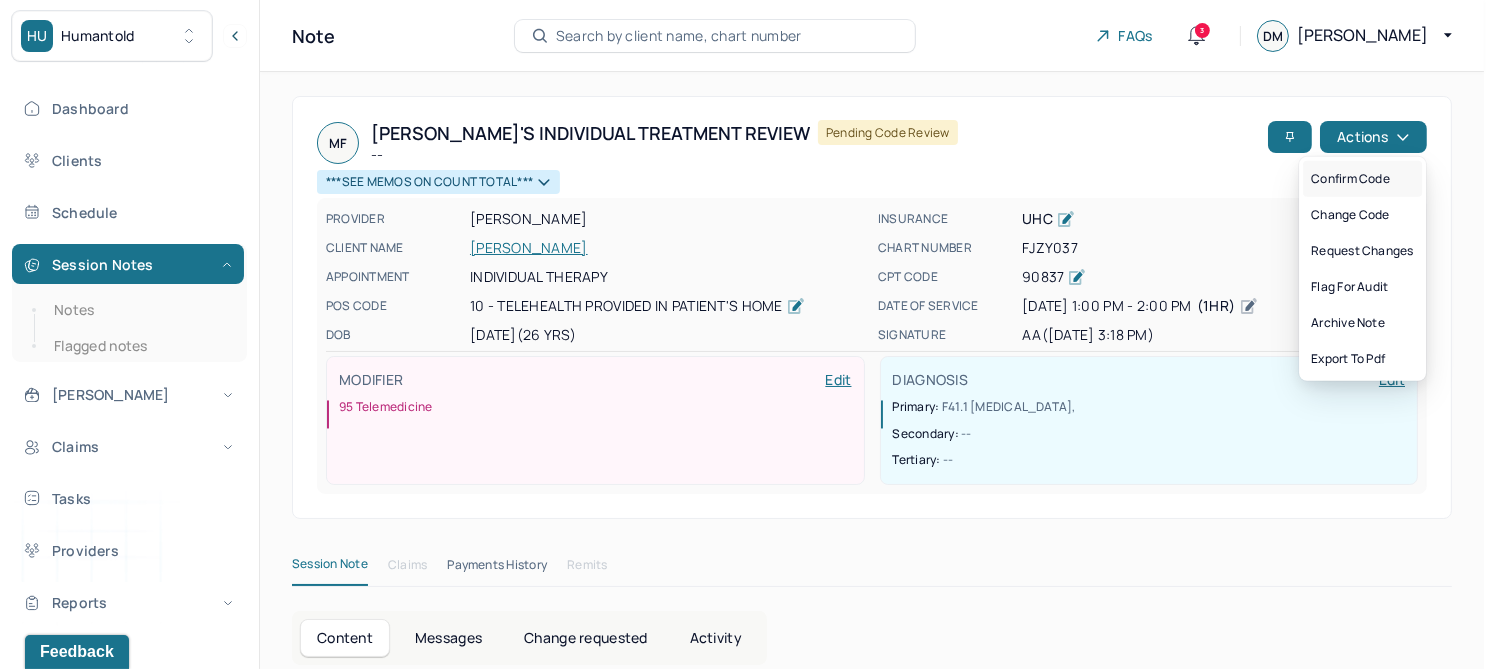 click on "Confirm code" at bounding box center [1362, 179] 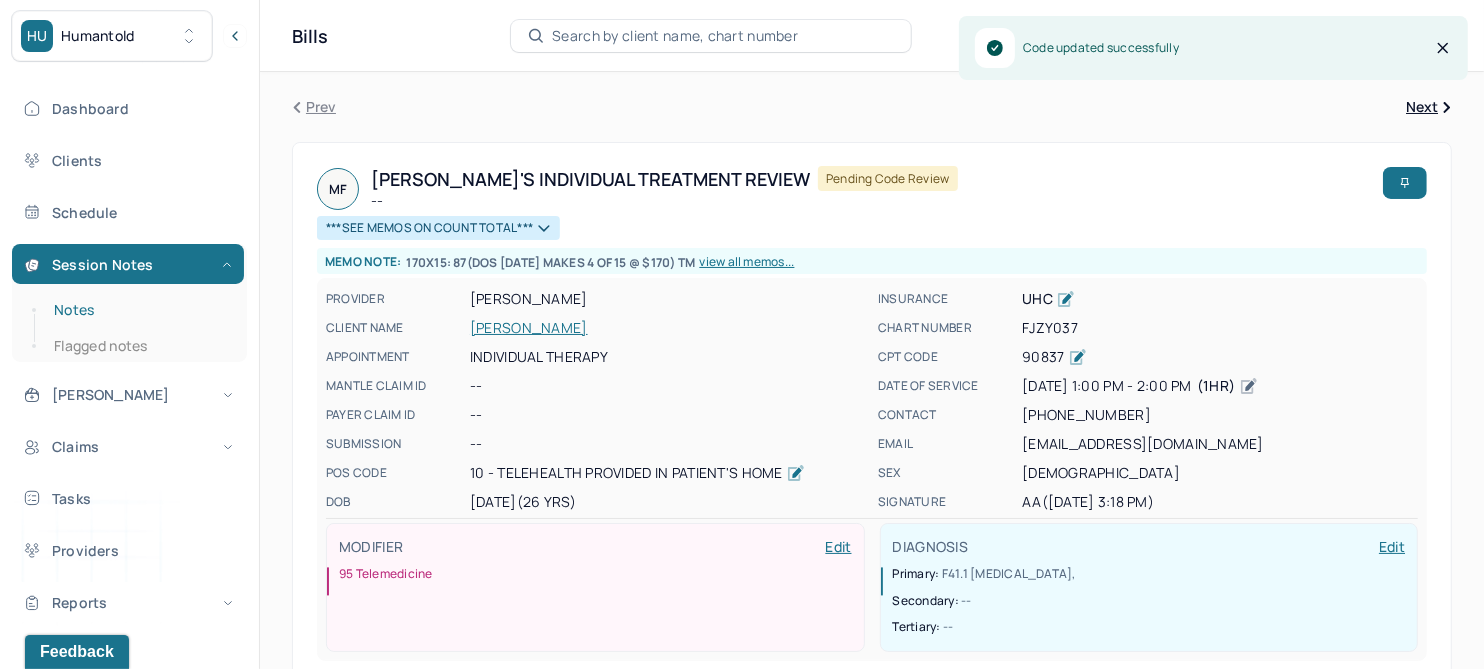 click on "Notes" at bounding box center (139, 310) 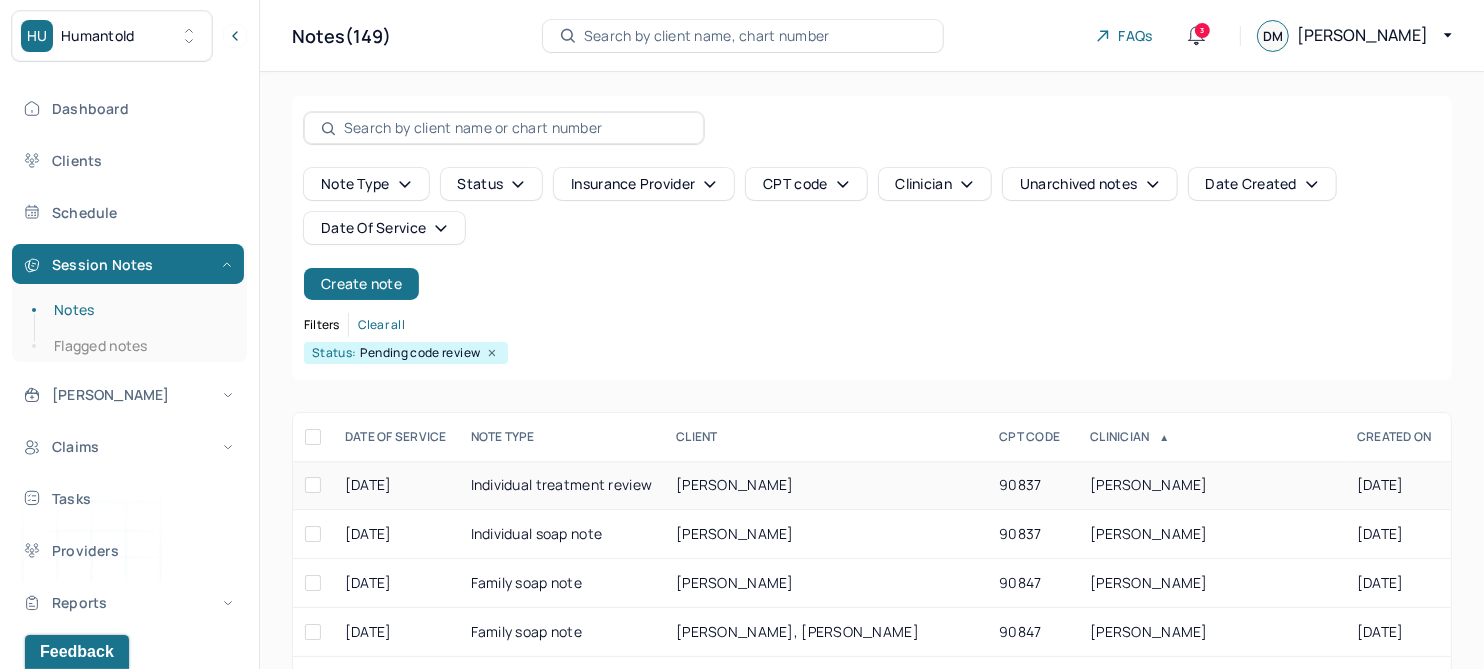 click on "KHAMAR, SALONI" at bounding box center (735, 484) 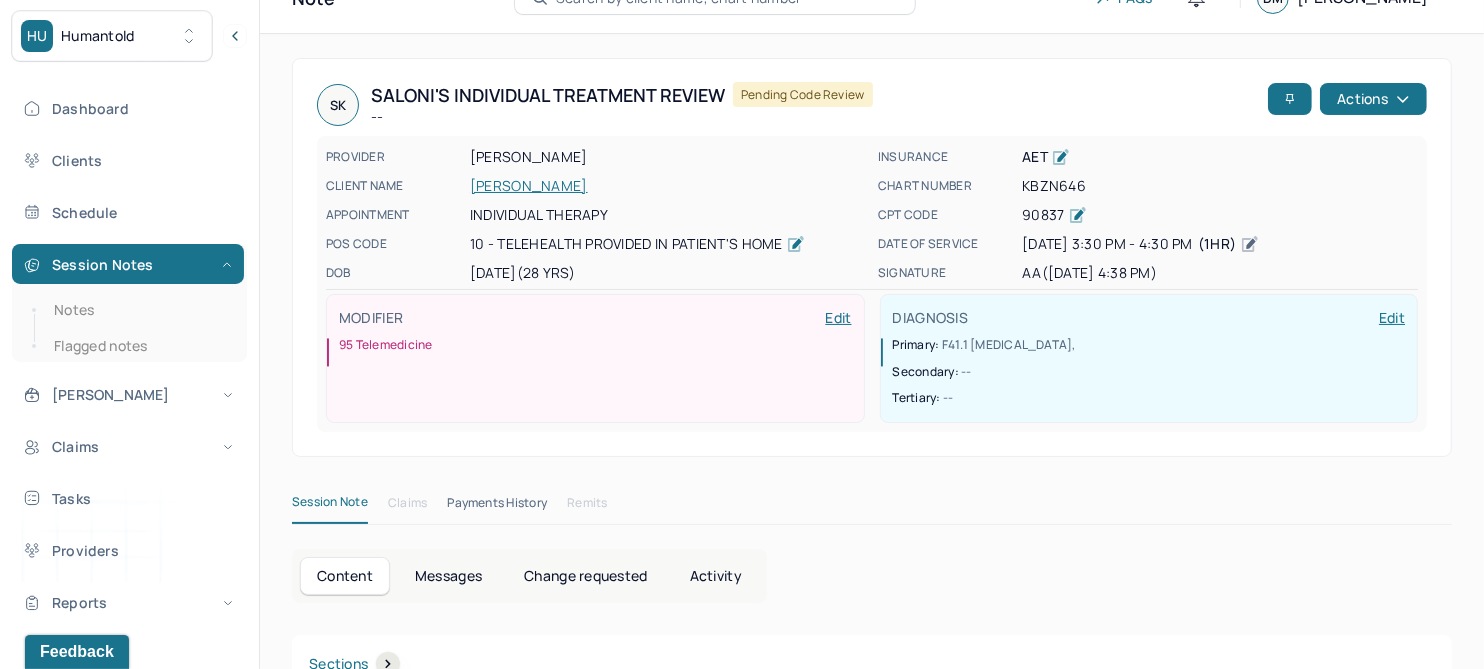 scroll, scrollTop: 0, scrollLeft: 0, axis: both 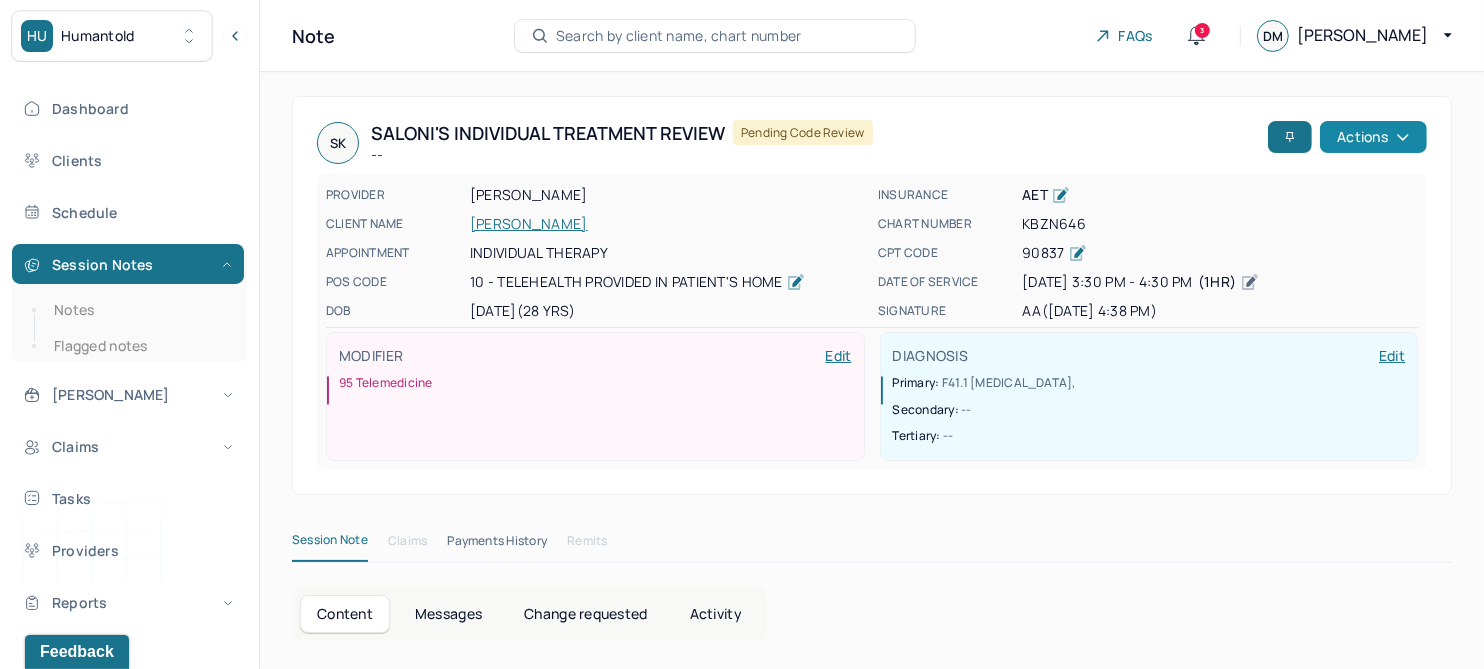 click 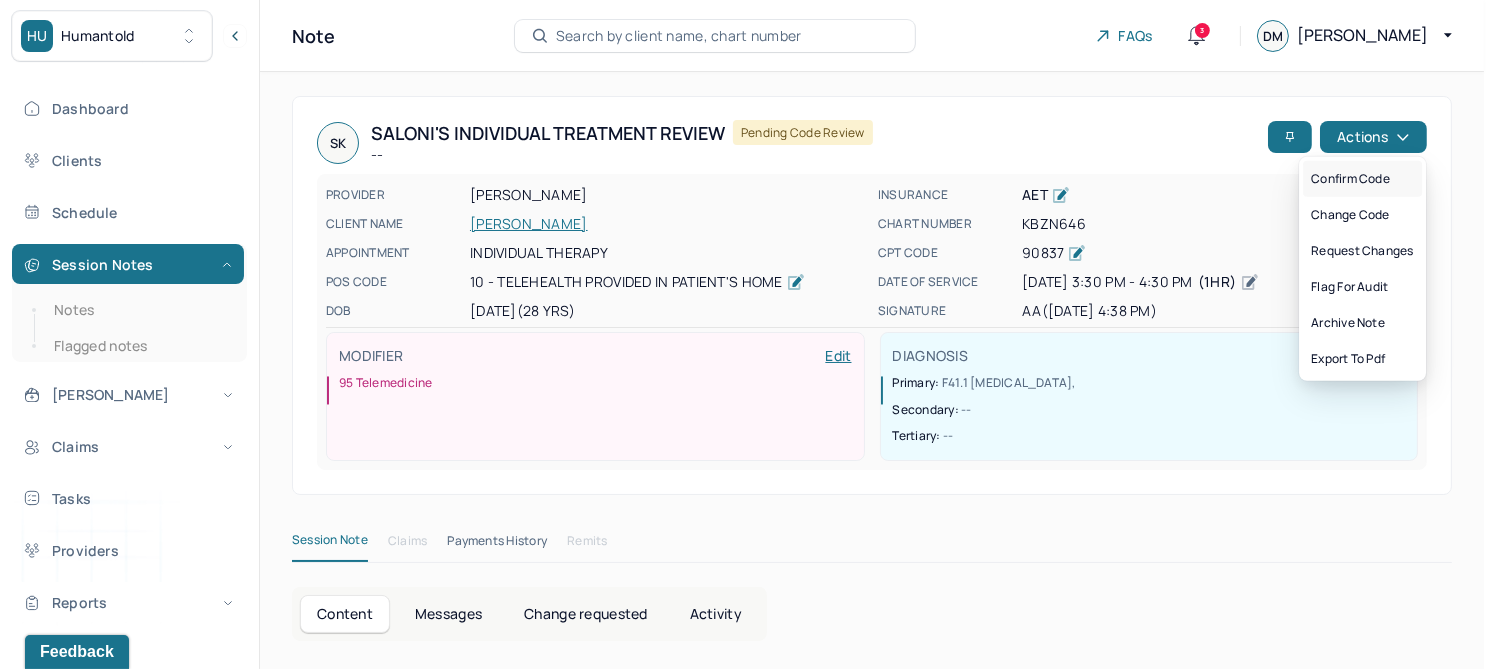 click on "Confirm code" at bounding box center [1362, 179] 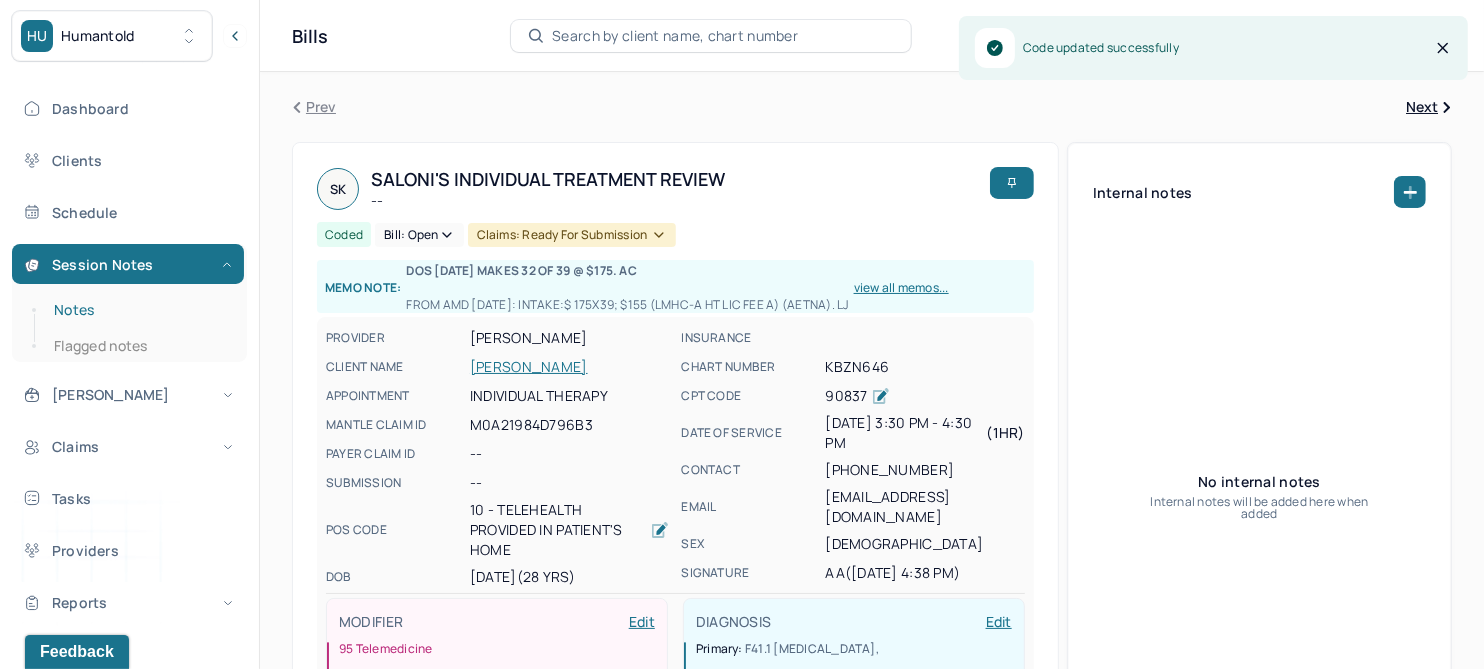 click on "Notes" at bounding box center [139, 310] 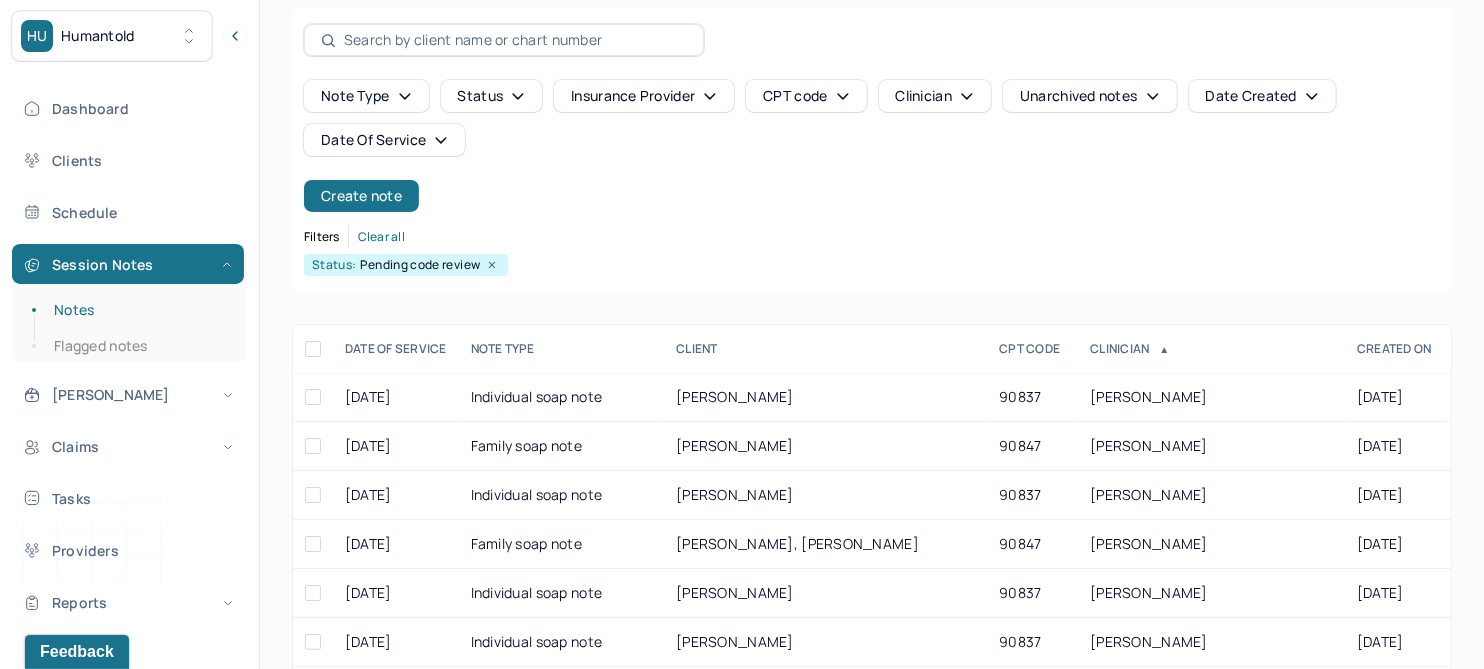 scroll, scrollTop: 125, scrollLeft: 0, axis: vertical 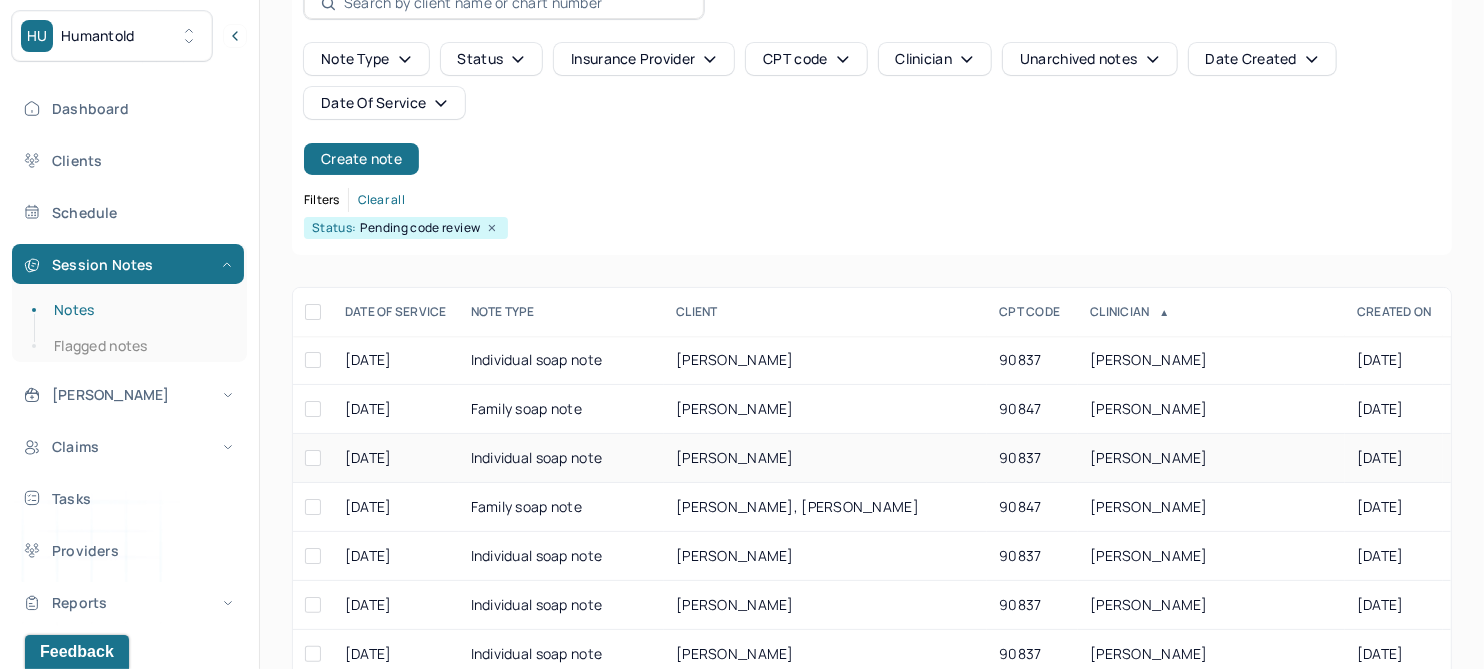 click on "PAWA, ANJANA" at bounding box center (735, 457) 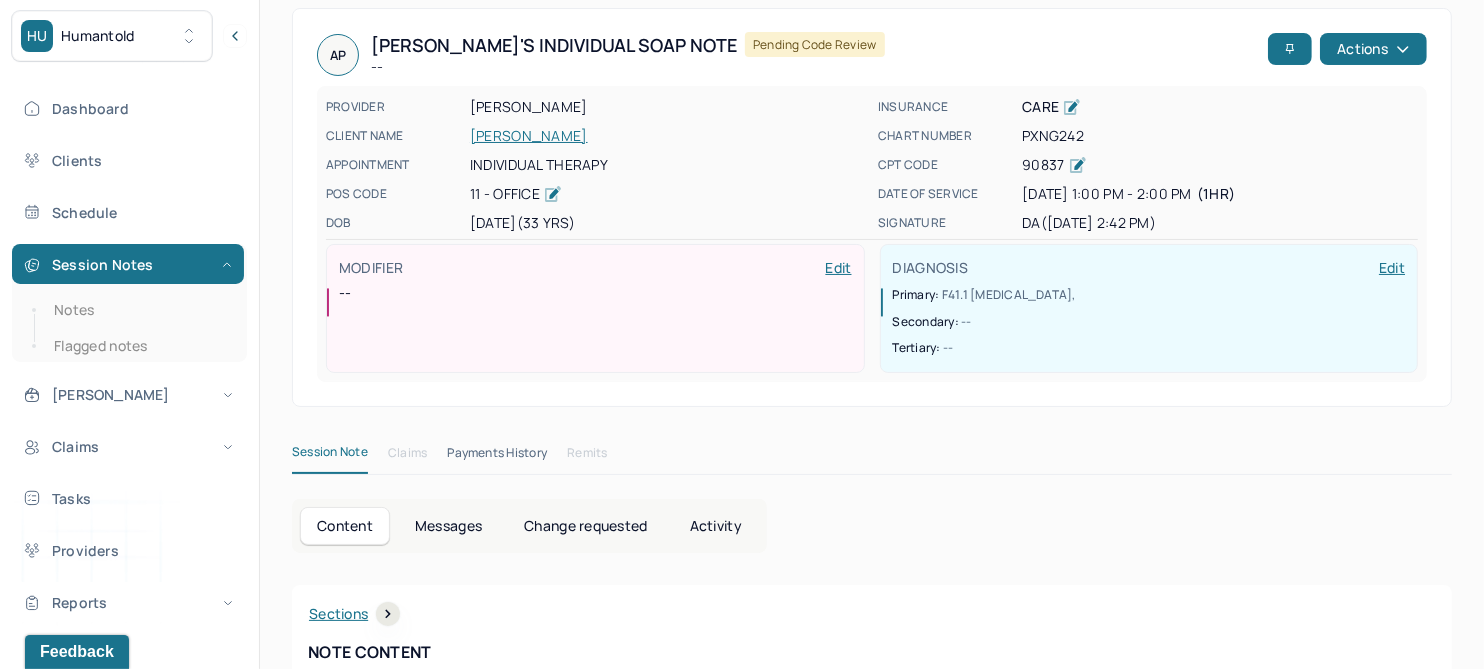 scroll, scrollTop: 0, scrollLeft: 0, axis: both 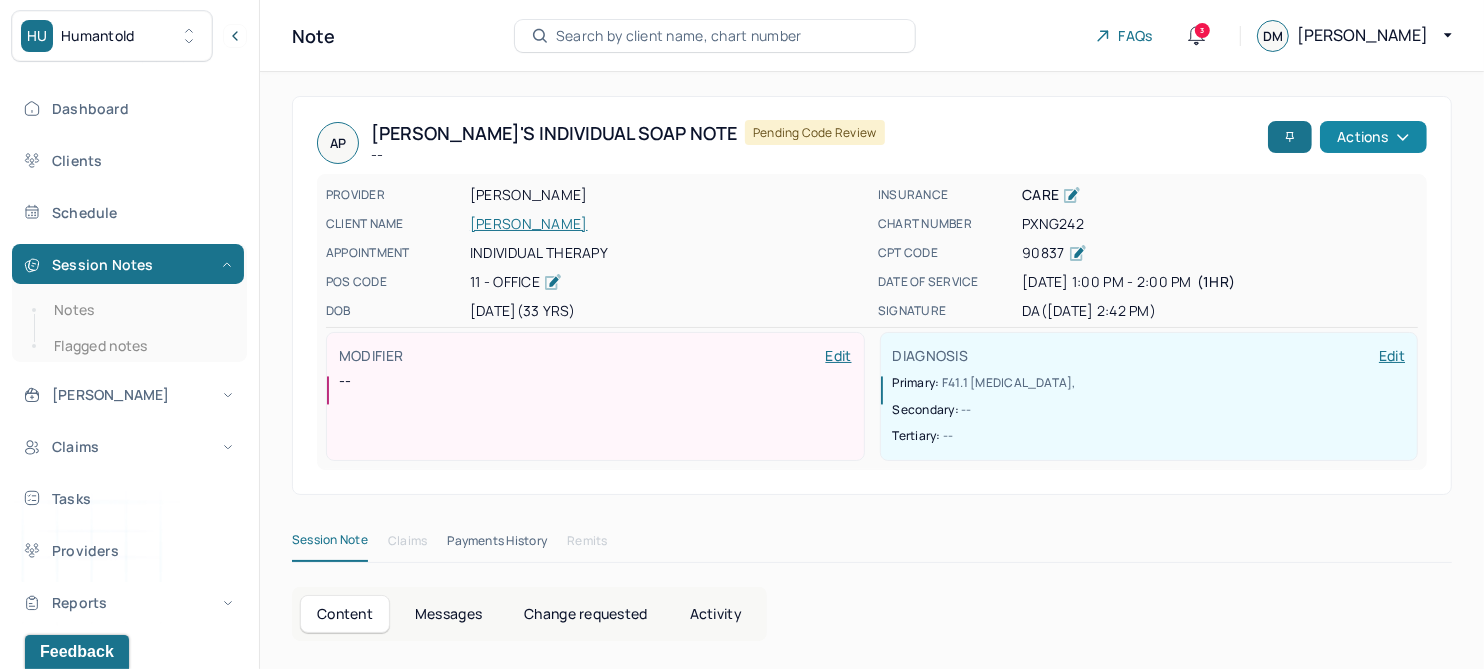 click 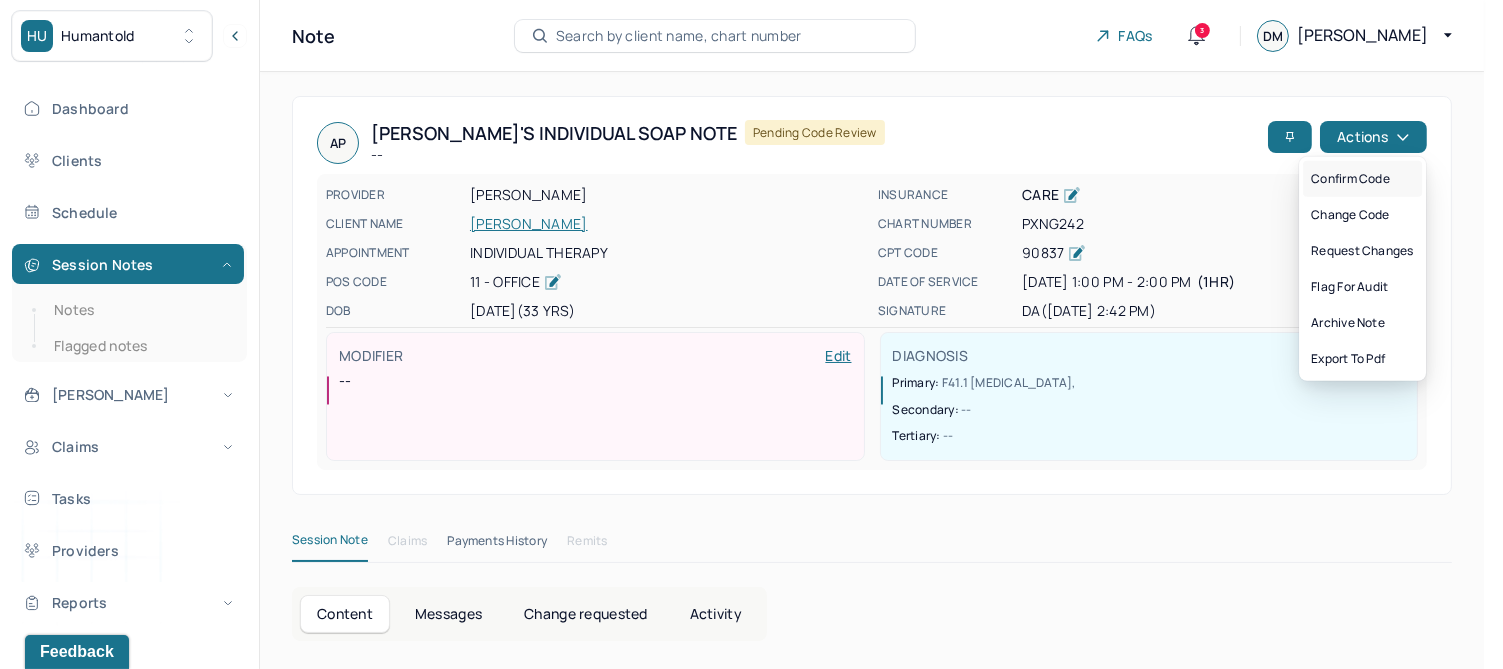 drag, startPoint x: 1370, startPoint y: 176, endPoint x: 1434, endPoint y: 212, distance: 73.43024 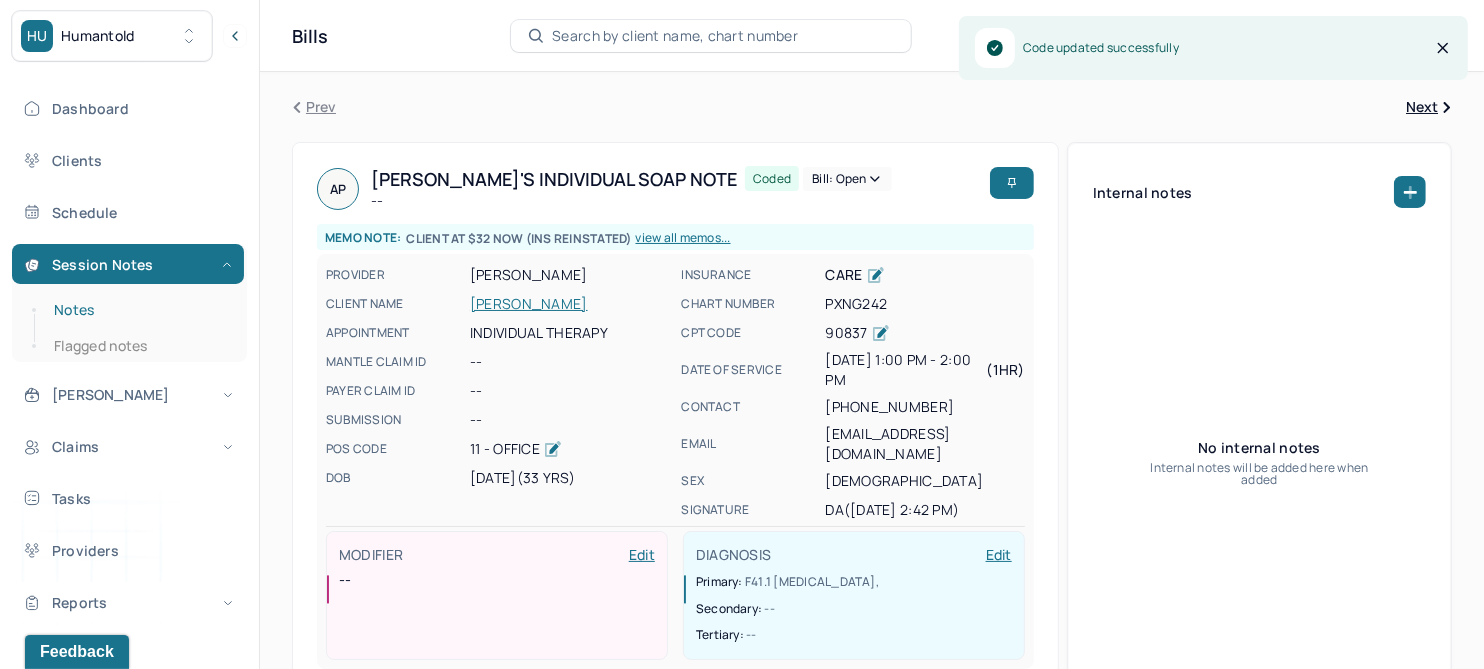 click on "Notes" at bounding box center (139, 310) 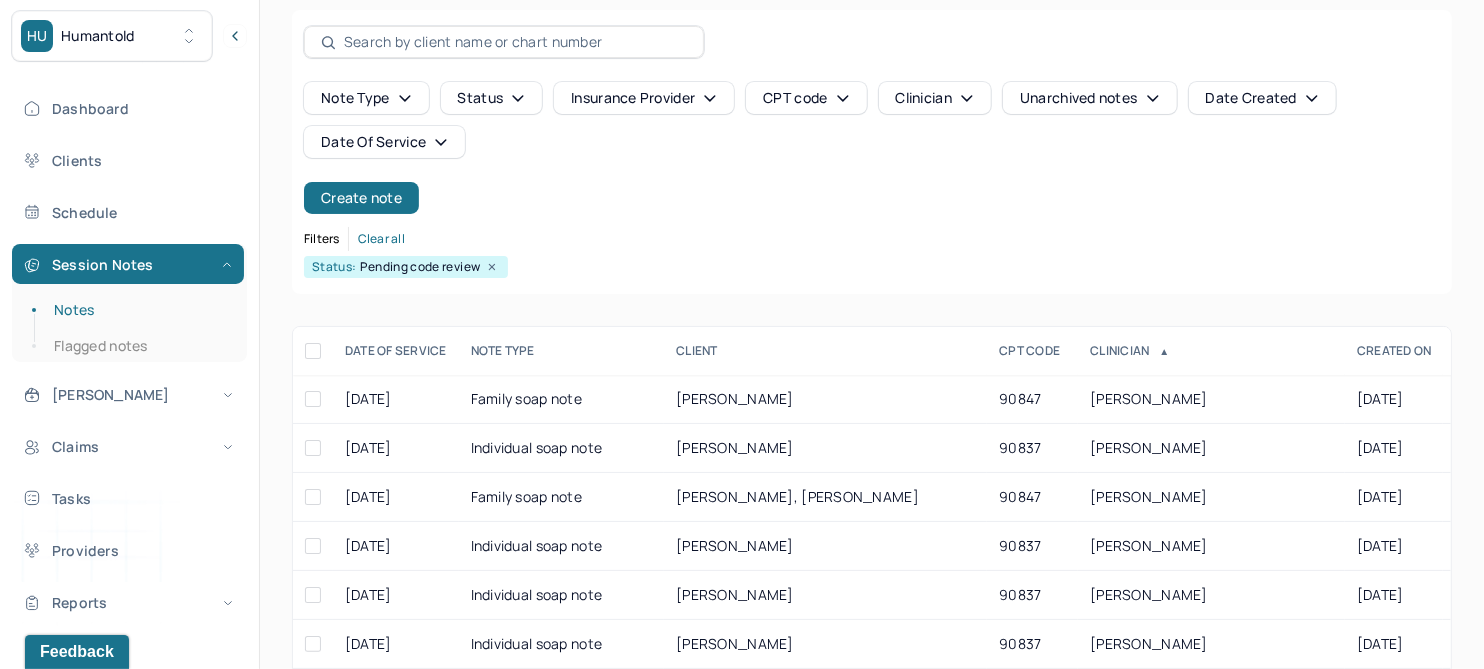 scroll, scrollTop: 250, scrollLeft: 0, axis: vertical 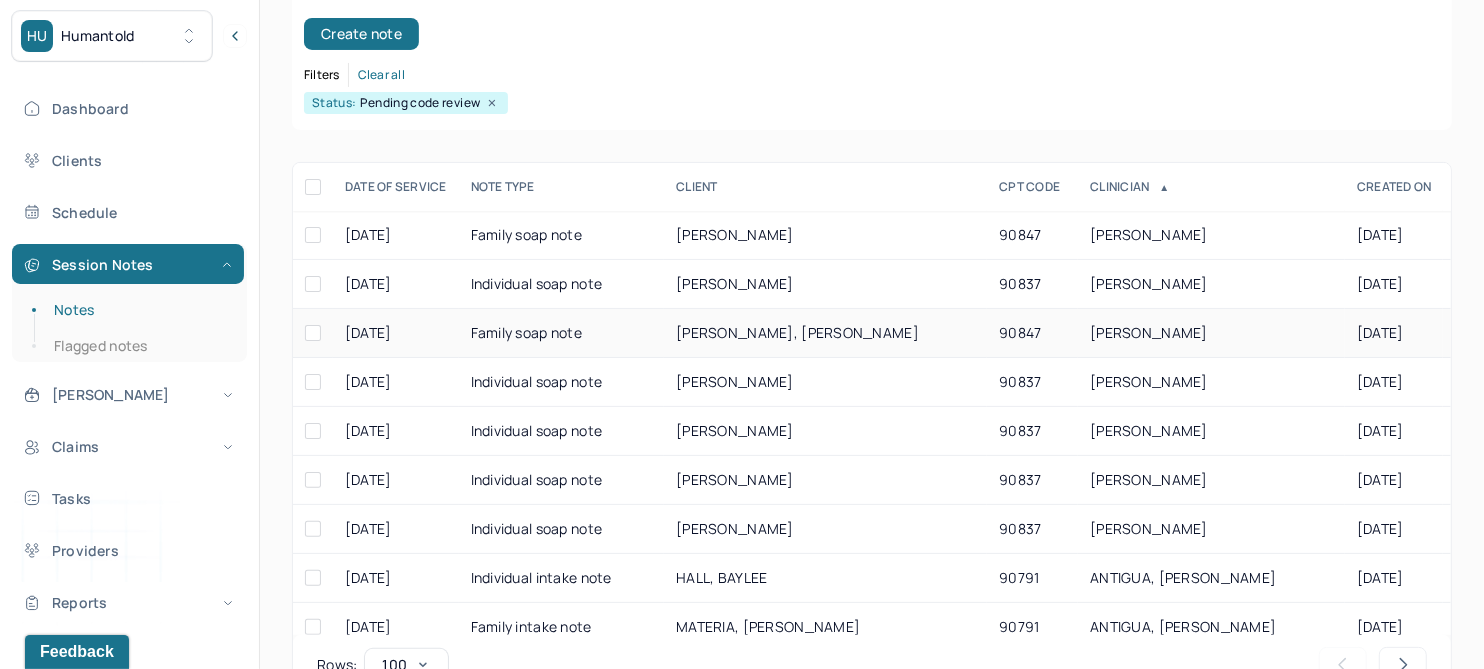 click on "POLANCO TAVERAS, NIXON" at bounding box center [797, 332] 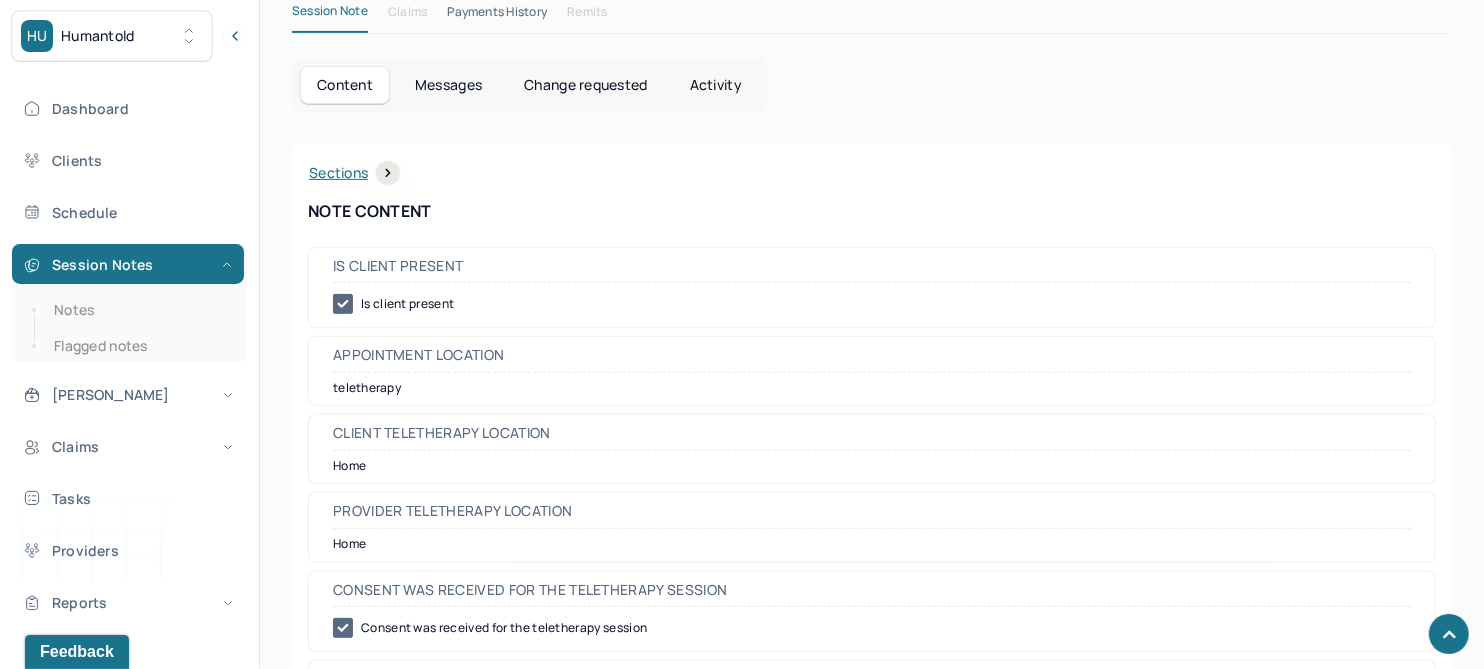 scroll, scrollTop: 0, scrollLeft: 0, axis: both 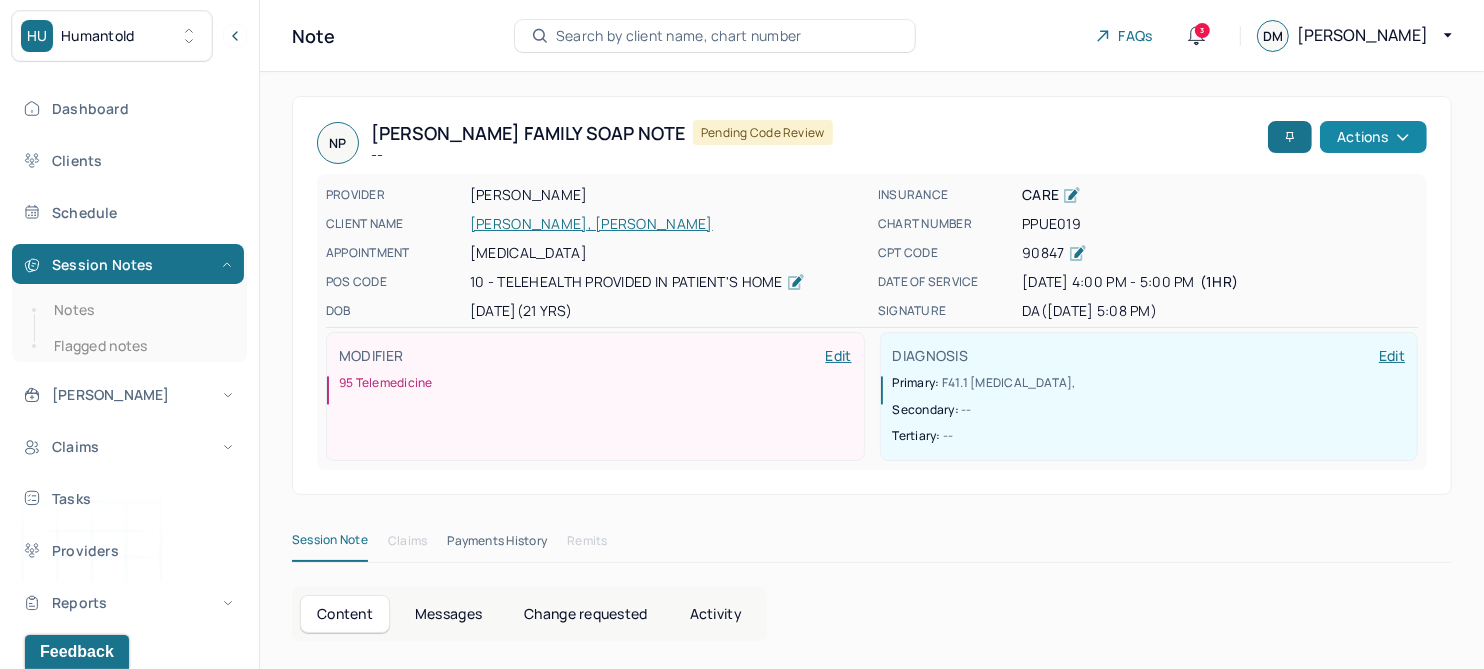 click 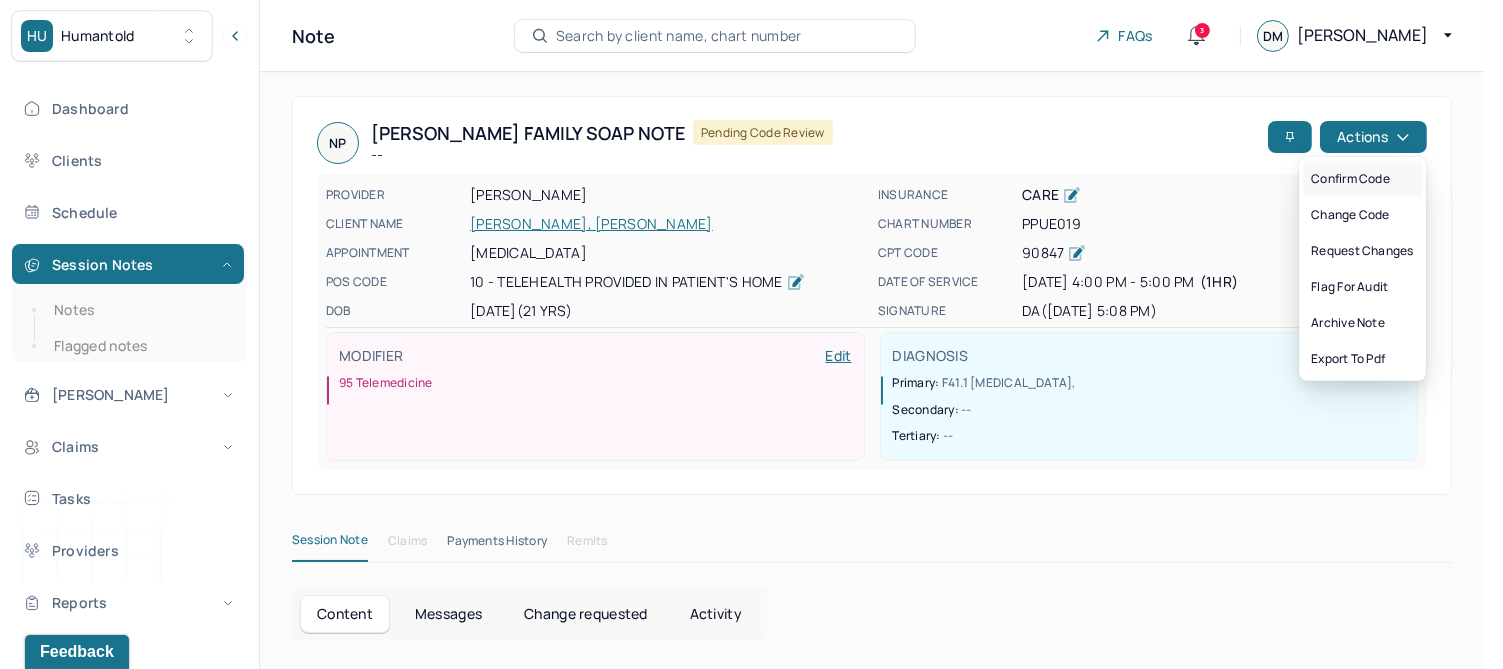 click on "Confirm code" at bounding box center [1362, 179] 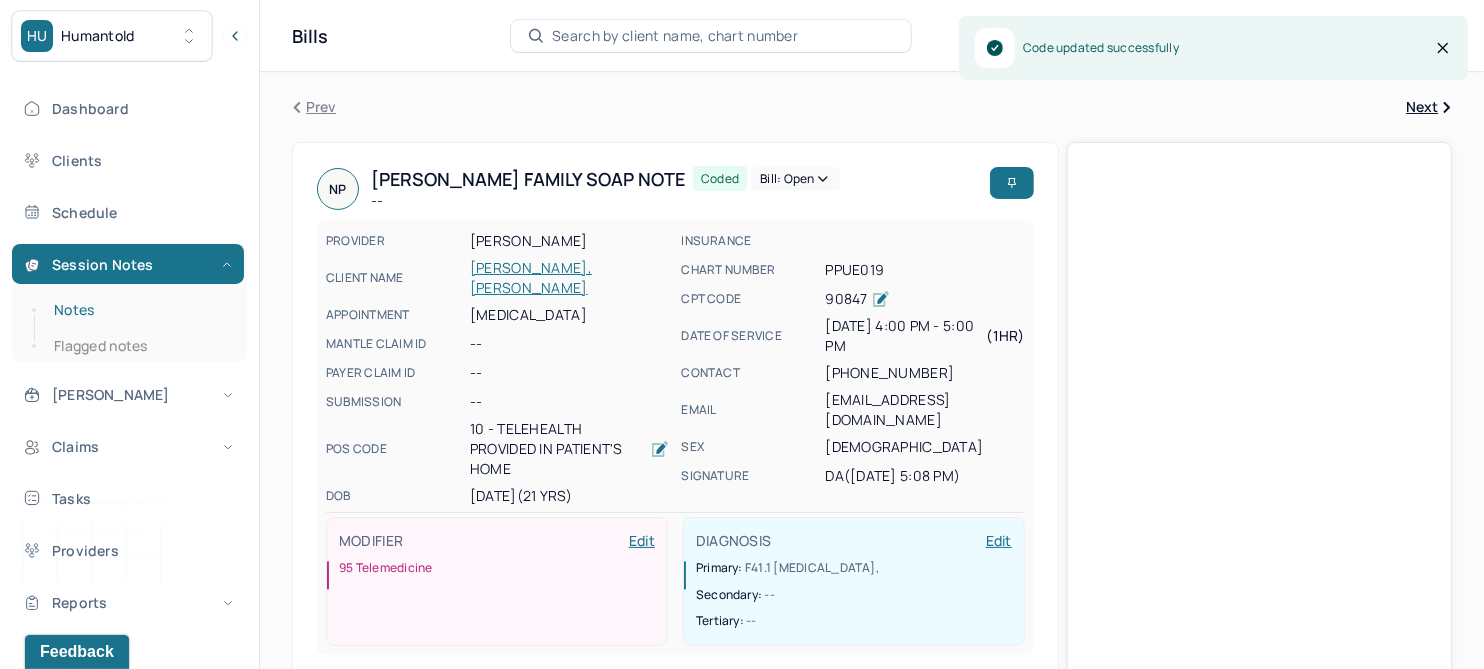 click on "Notes" at bounding box center [139, 310] 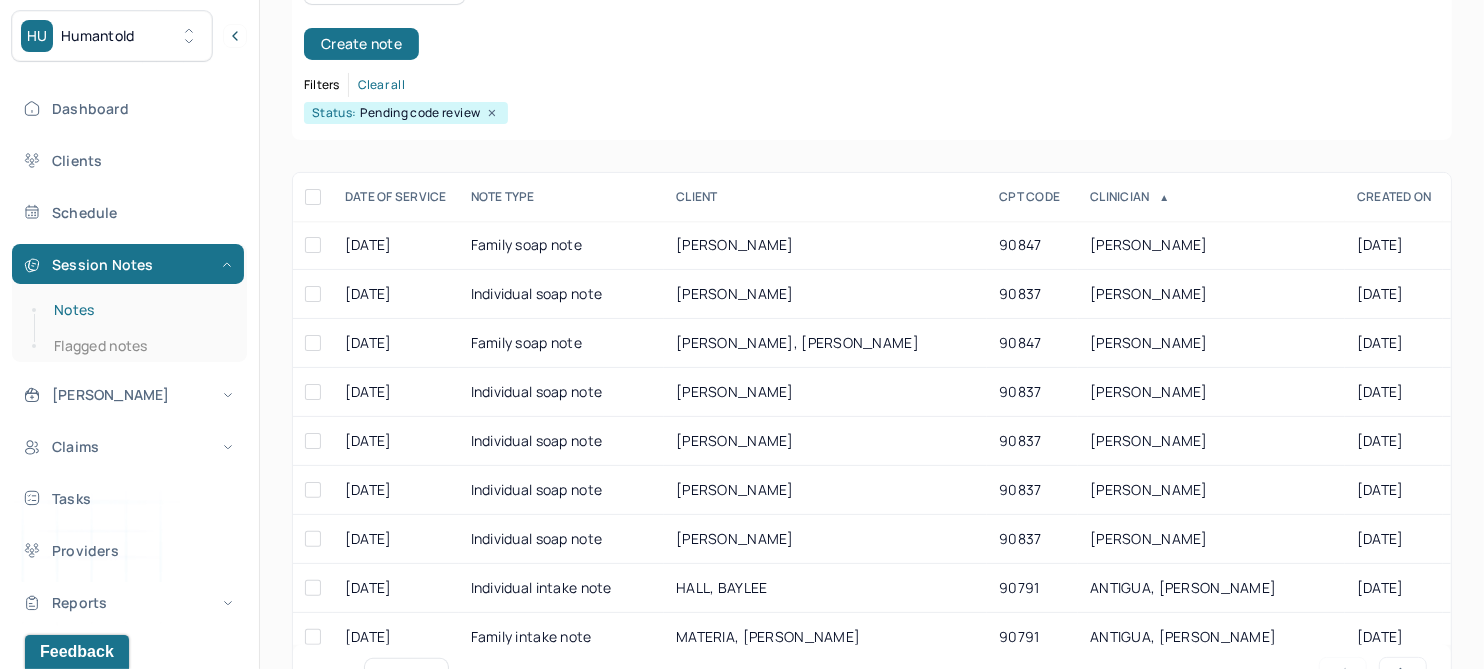 scroll, scrollTop: 250, scrollLeft: 0, axis: vertical 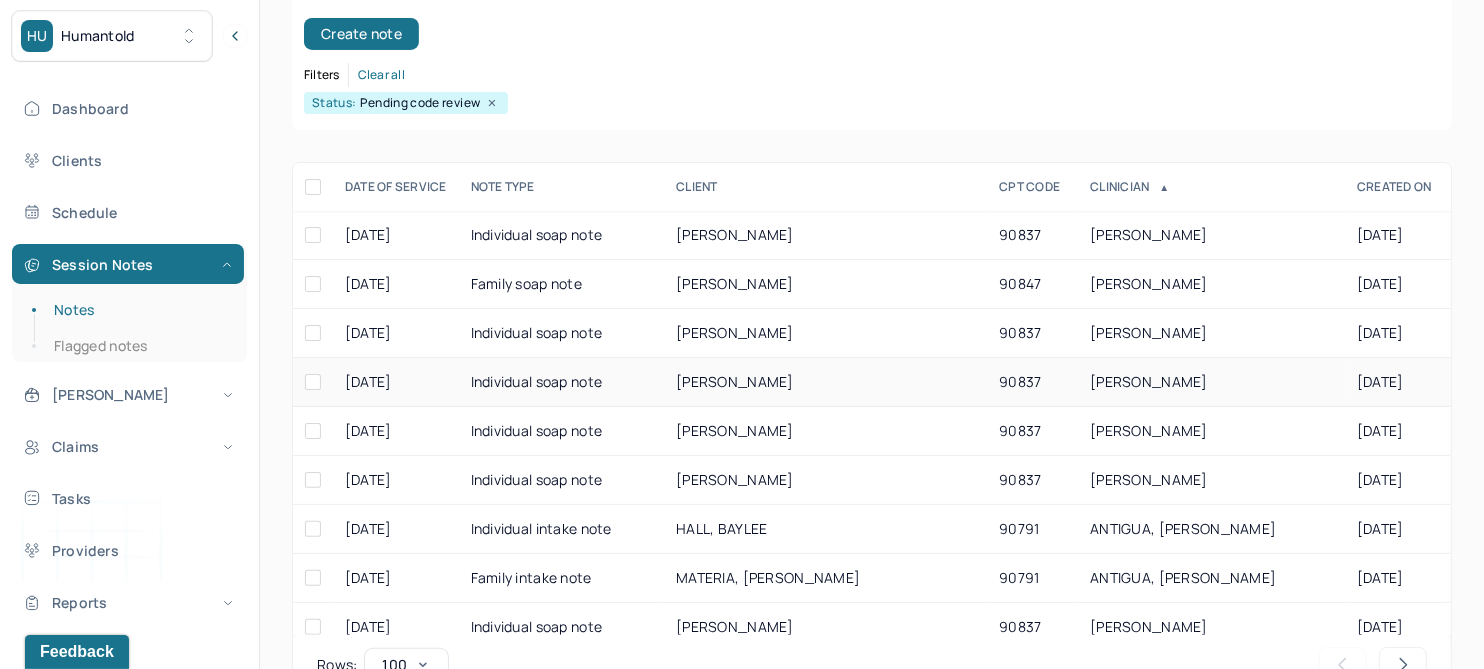 click on "ROSENBERG, HANNAH" at bounding box center [735, 381] 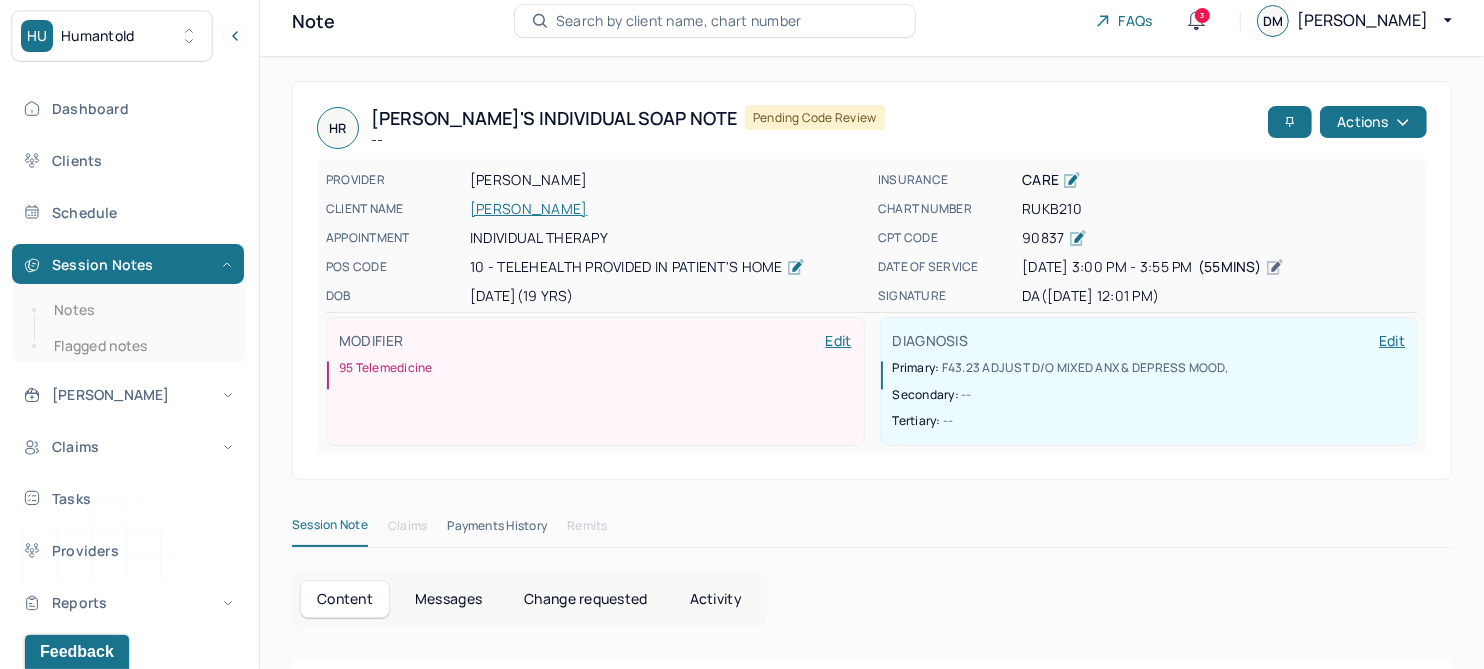 scroll, scrollTop: 0, scrollLeft: 0, axis: both 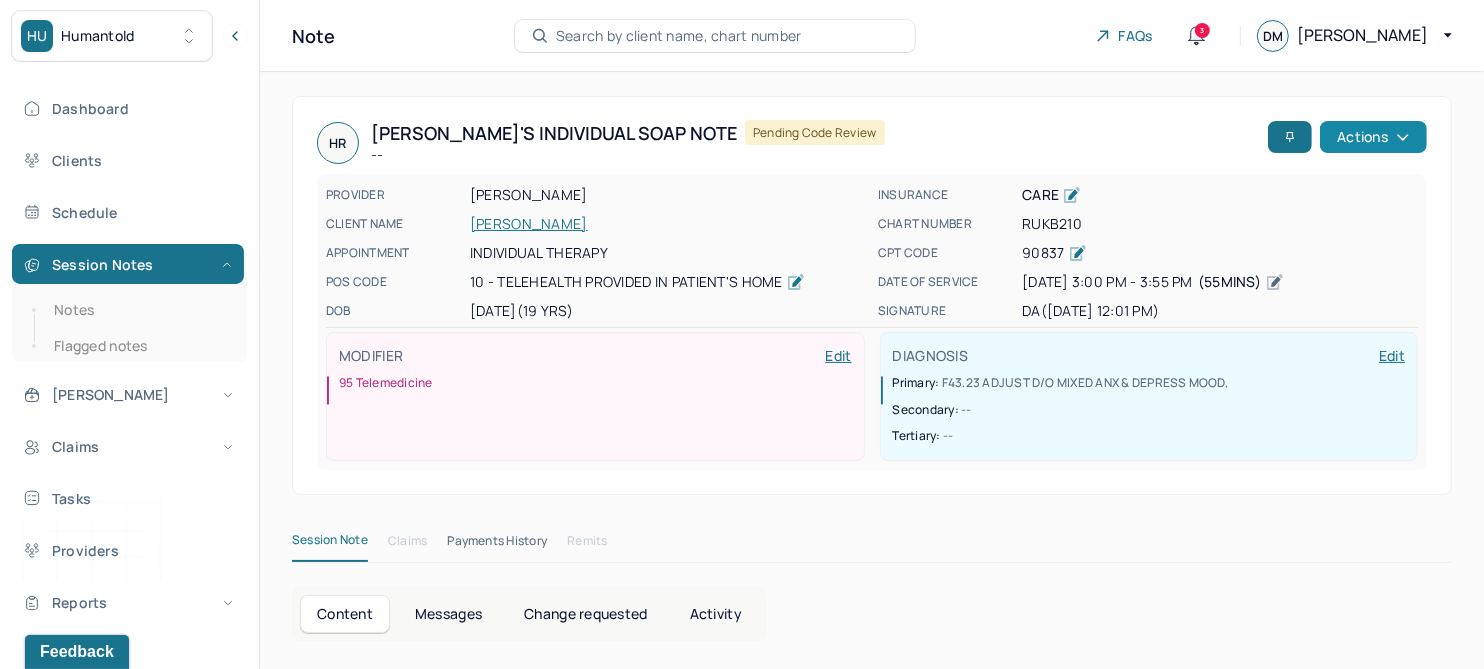 click on "Actions" at bounding box center [1373, 137] 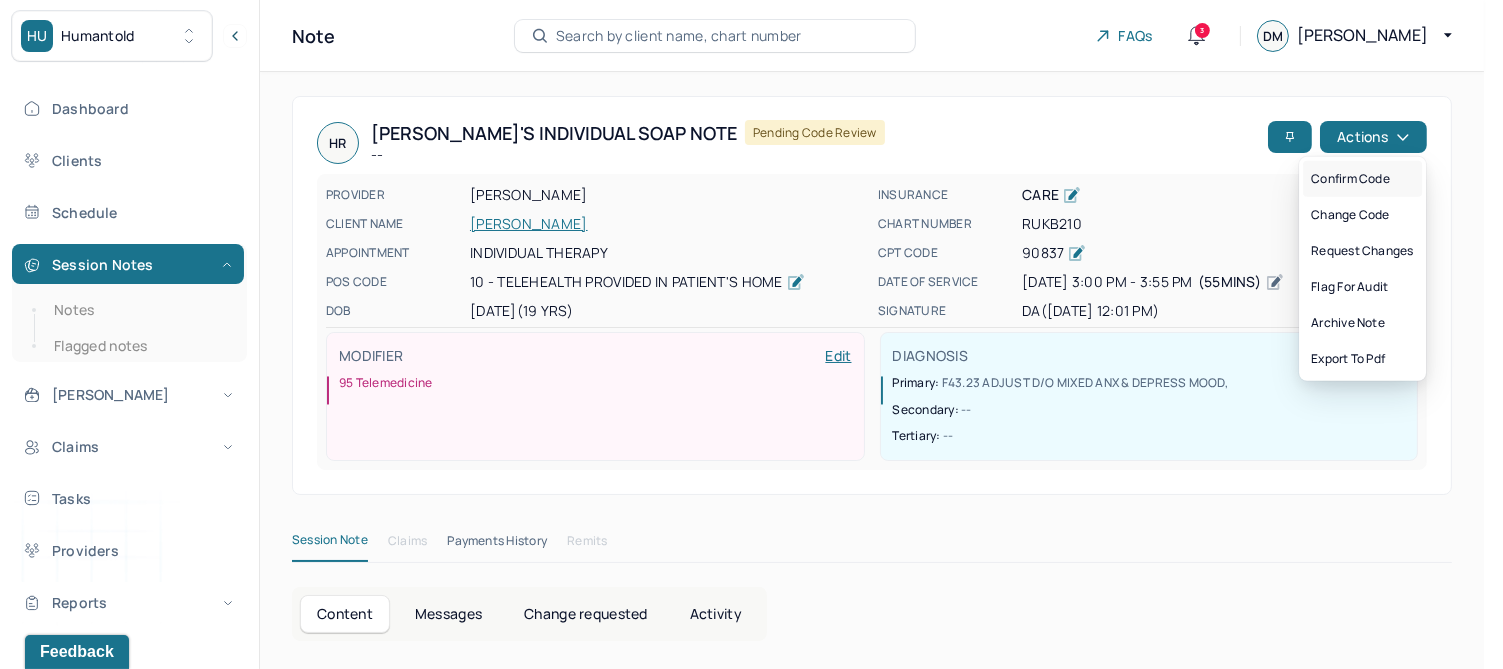 click on "Confirm code" at bounding box center [1362, 179] 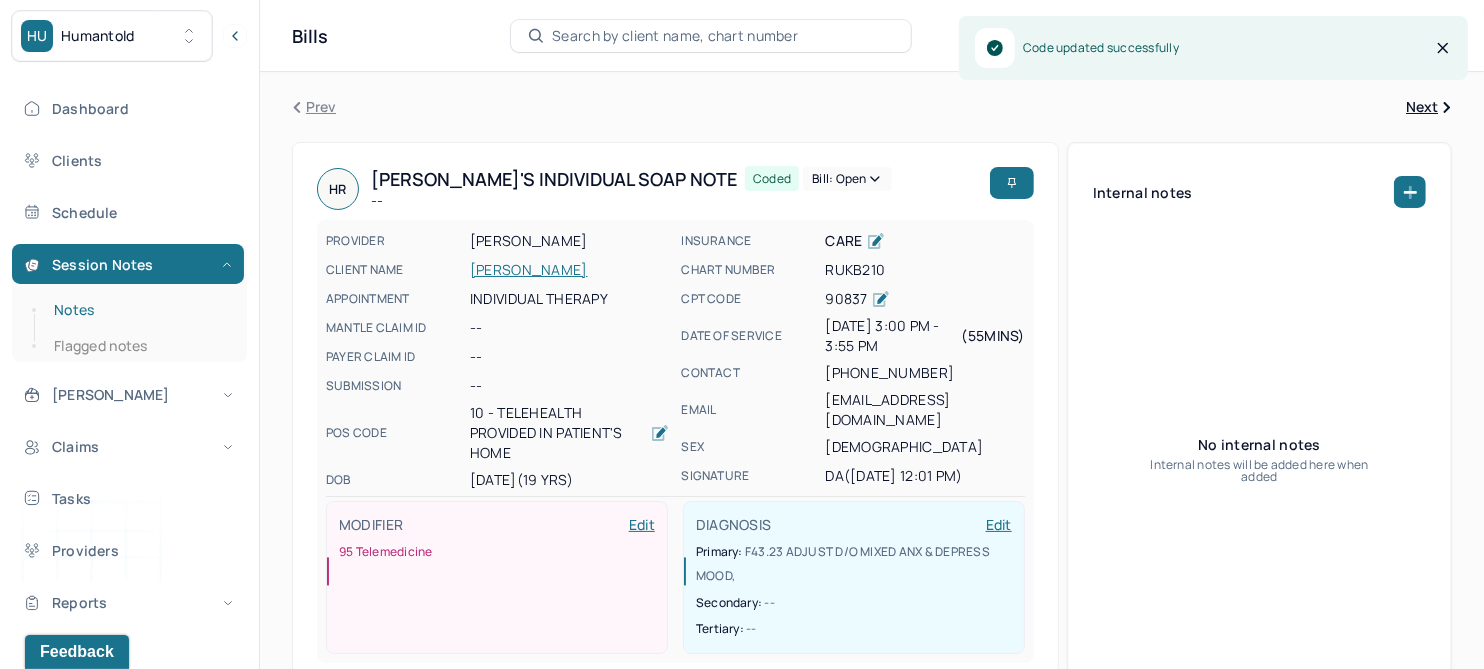 click on "Notes" at bounding box center (139, 310) 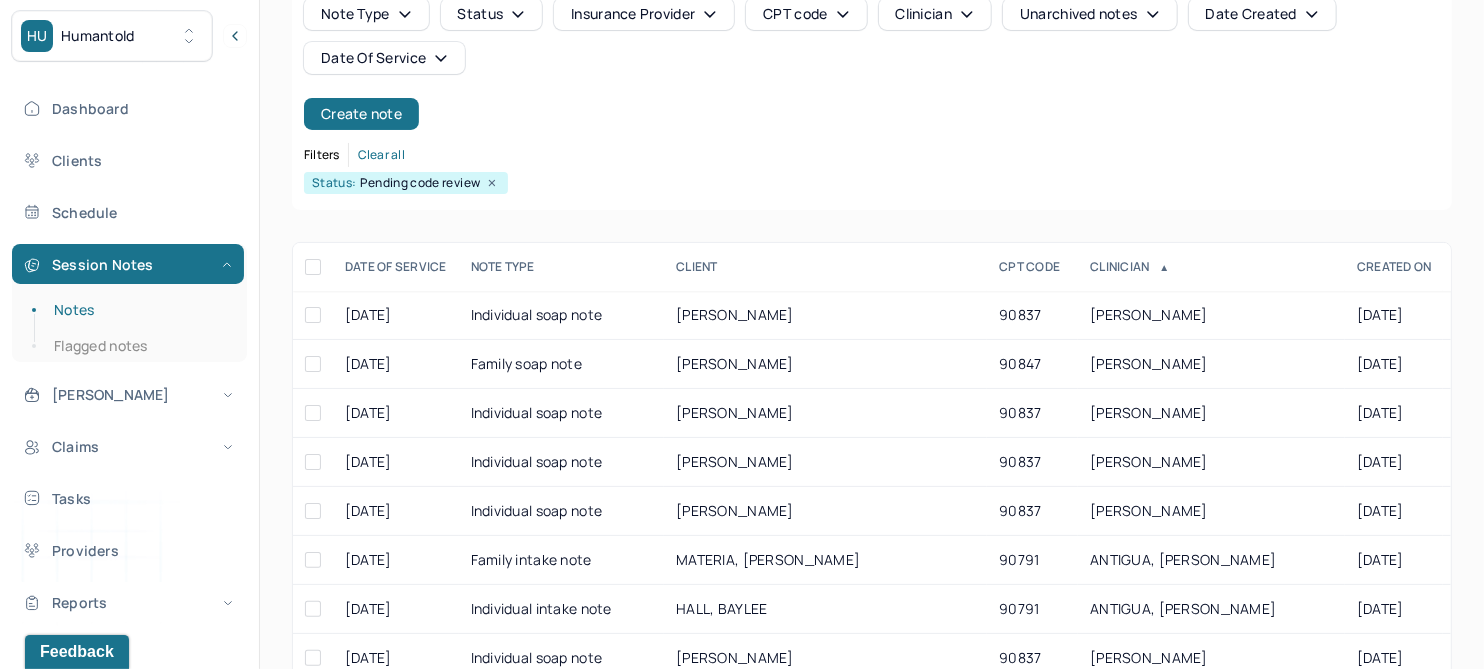 scroll, scrollTop: 250, scrollLeft: 0, axis: vertical 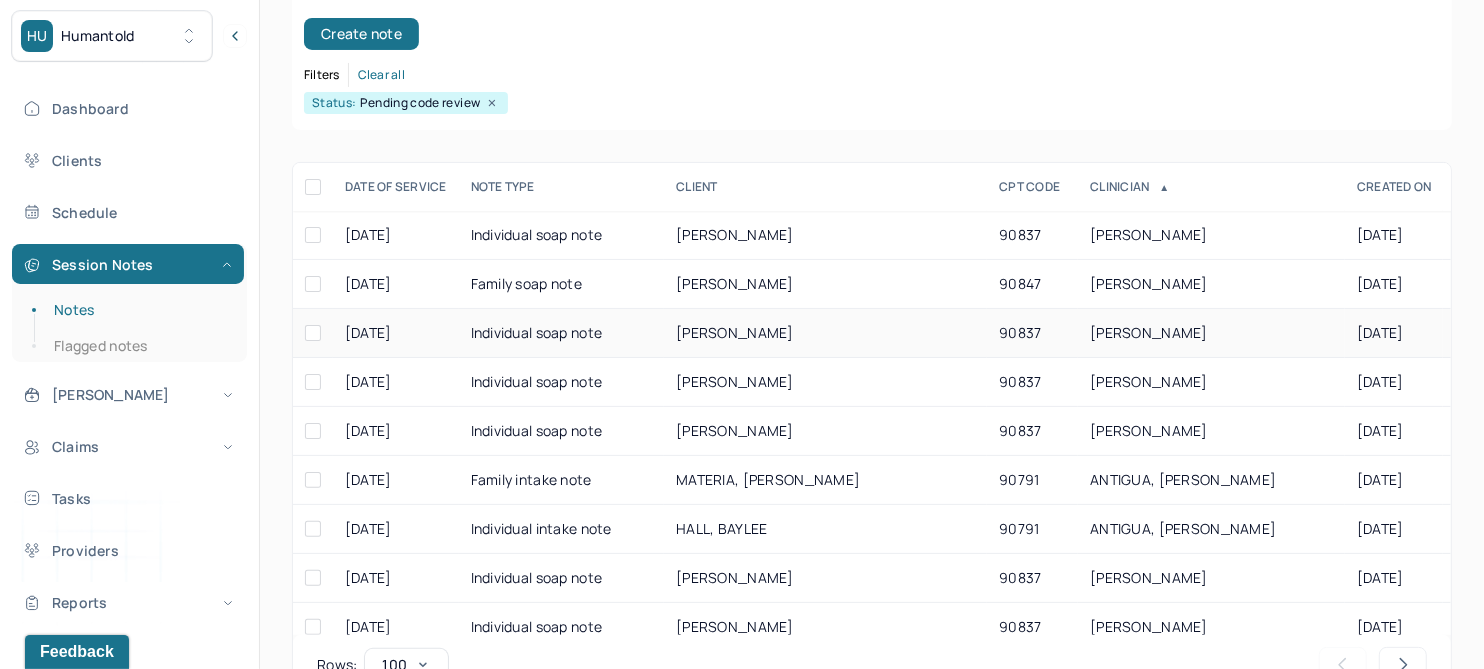click on "BONINI, TIFFANY" at bounding box center (735, 332) 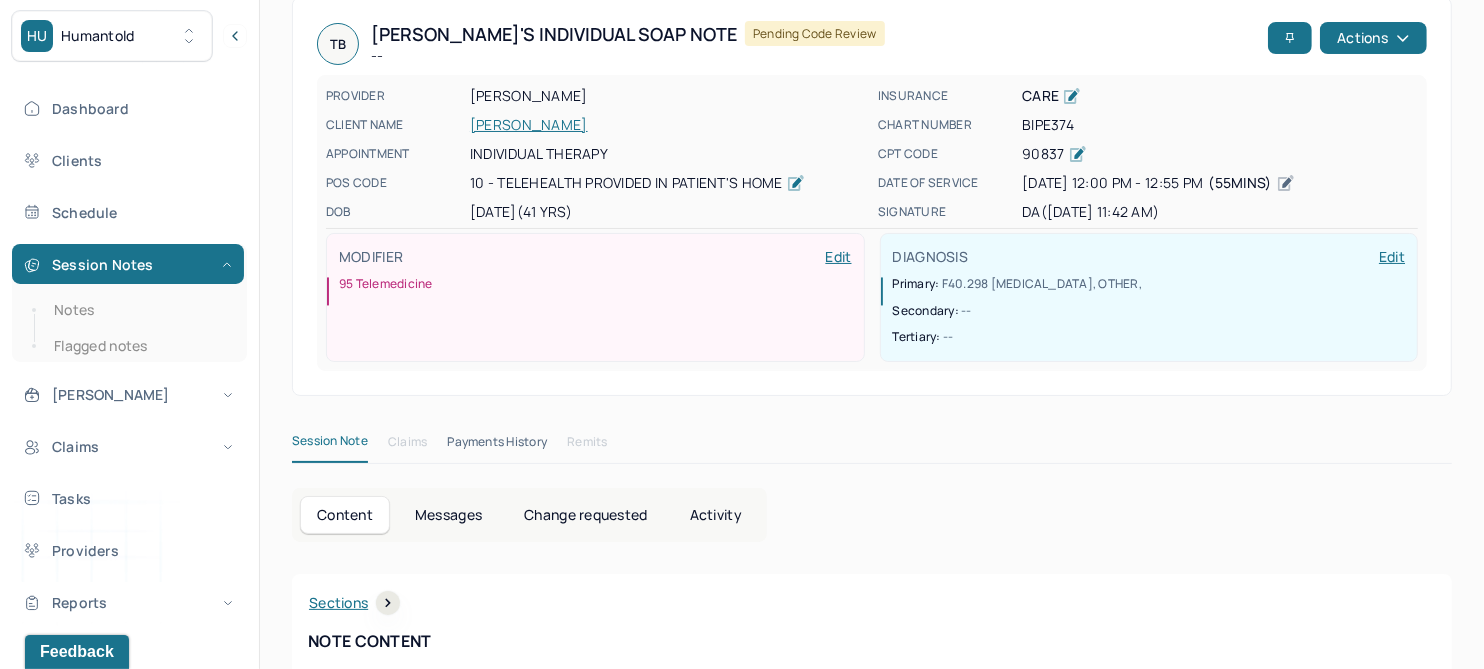scroll, scrollTop: 0, scrollLeft: 0, axis: both 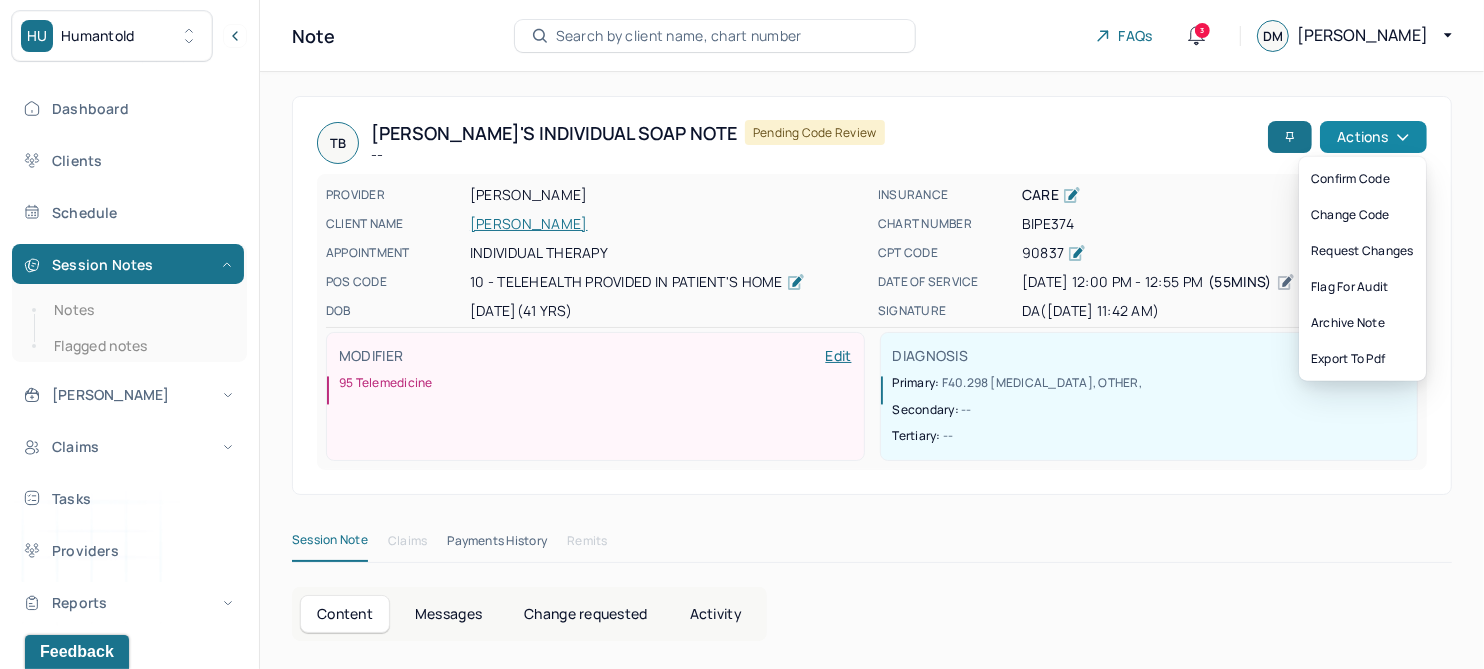 click 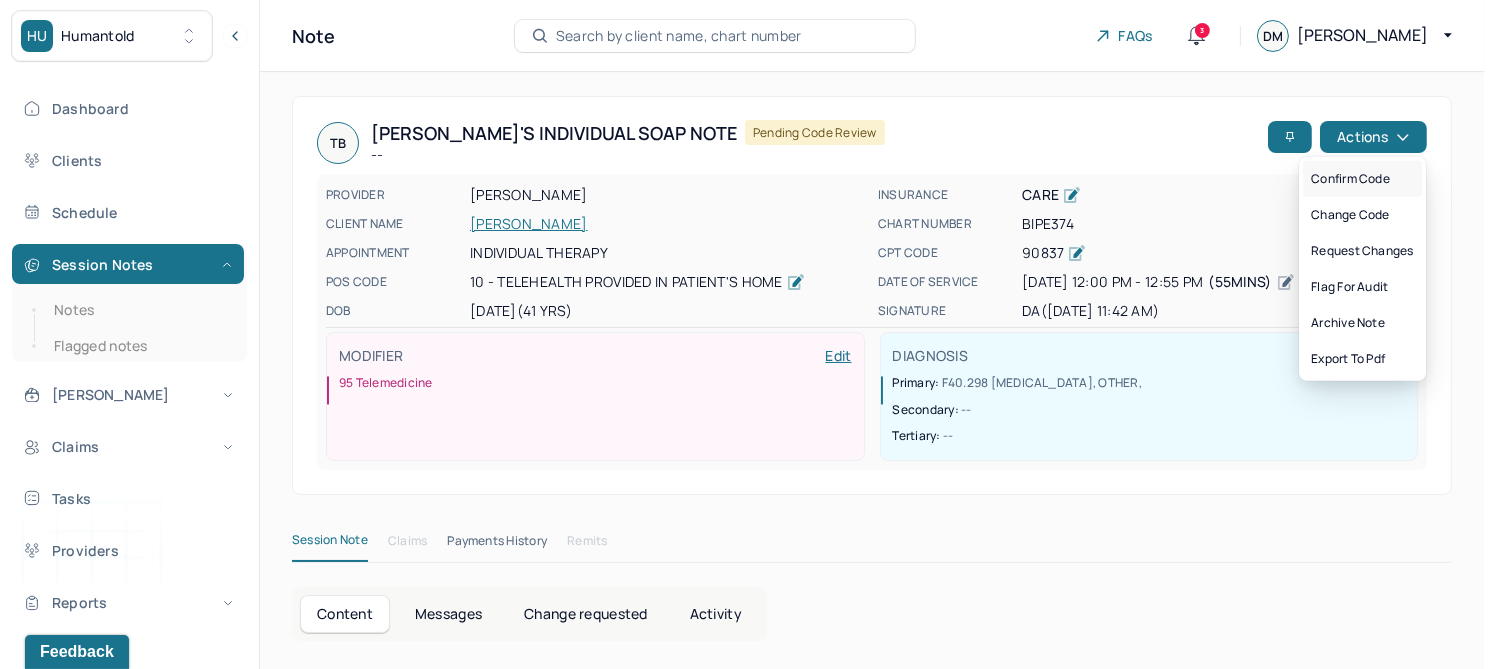 click on "Confirm code" at bounding box center [1362, 179] 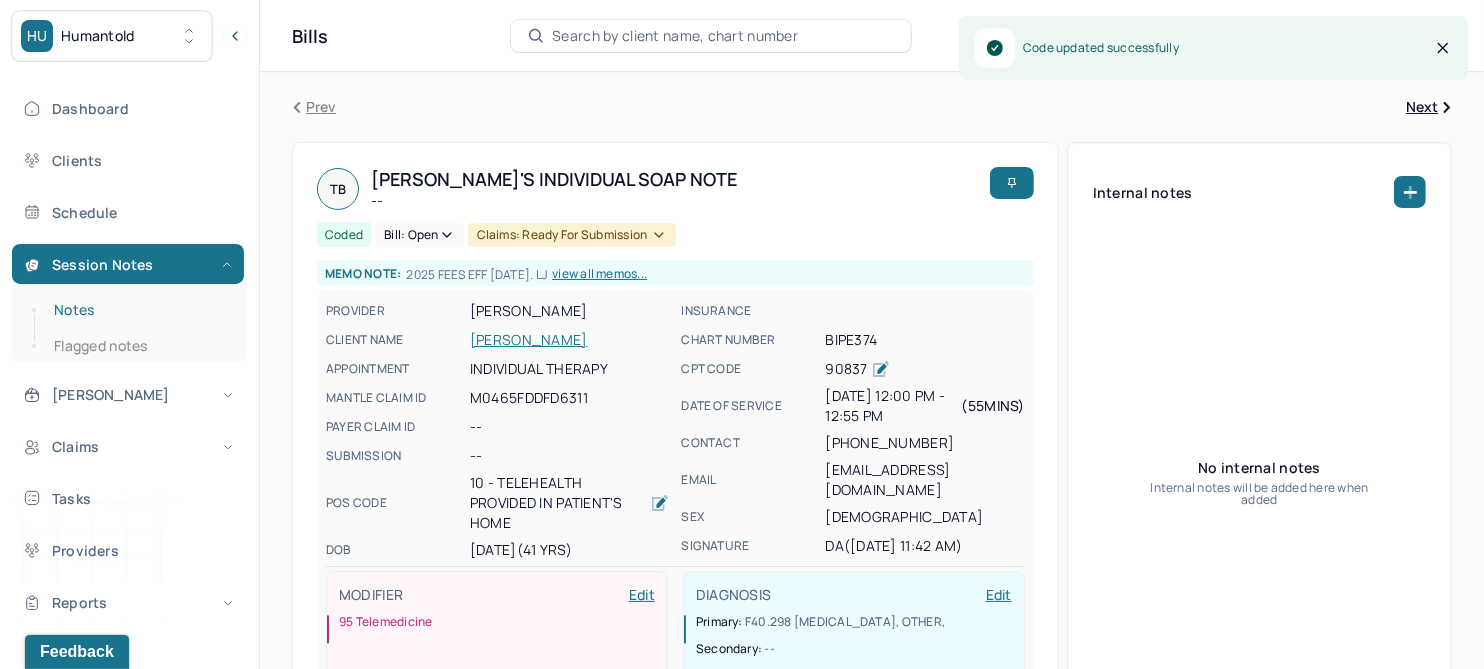 click on "Notes" at bounding box center [139, 310] 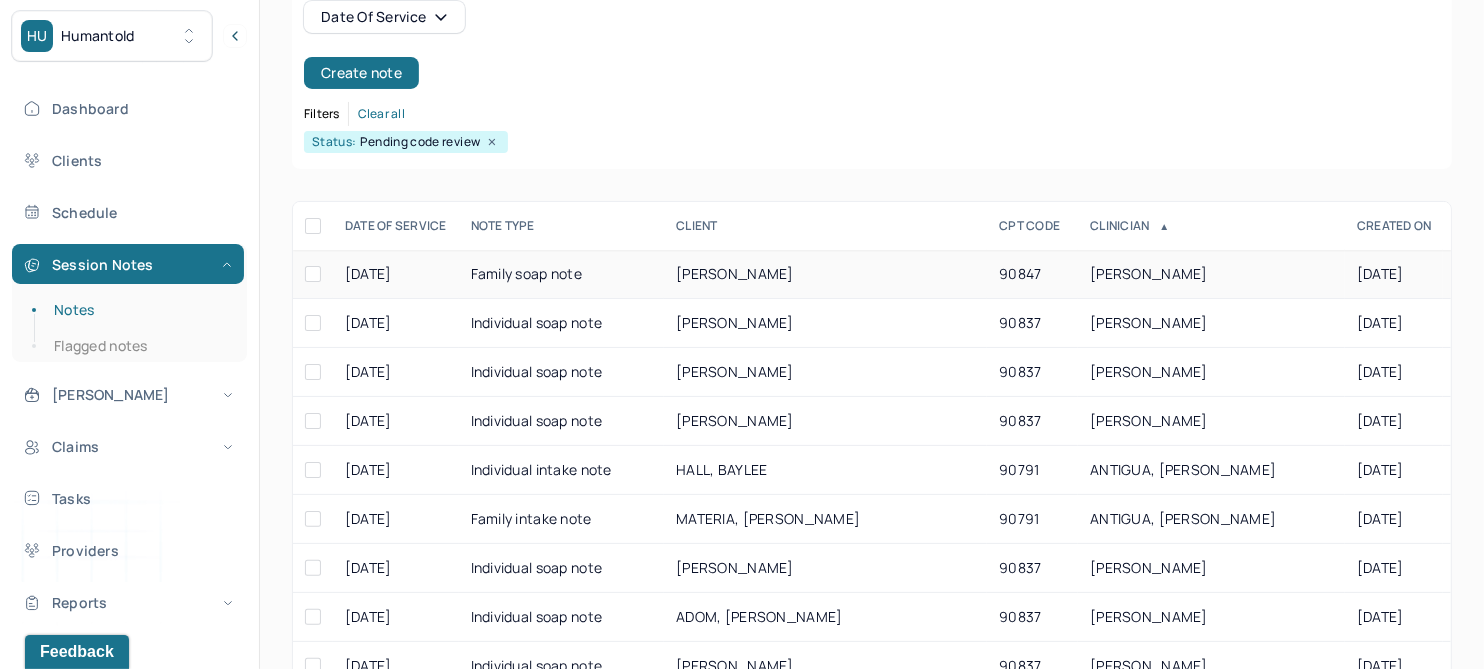 scroll, scrollTop: 301, scrollLeft: 0, axis: vertical 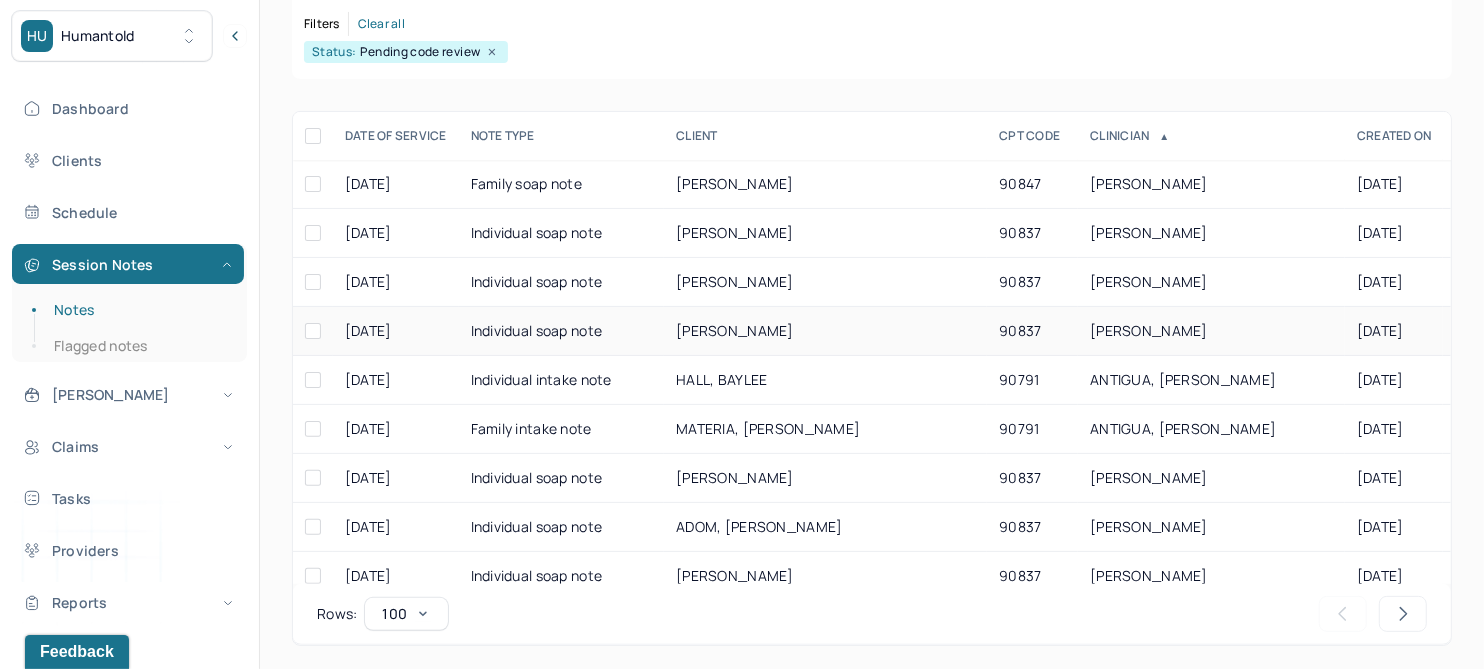click on "FOWLKS, TAYLOR" at bounding box center (735, 330) 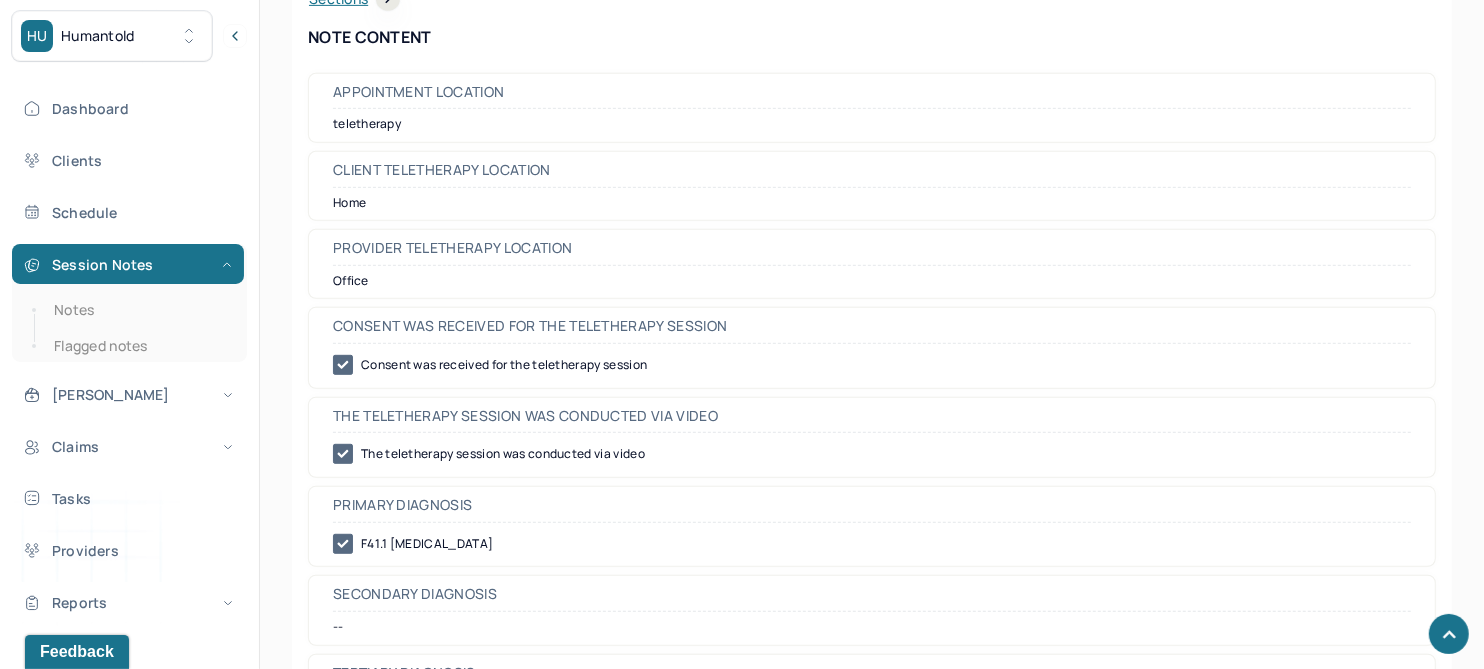scroll, scrollTop: 0, scrollLeft: 0, axis: both 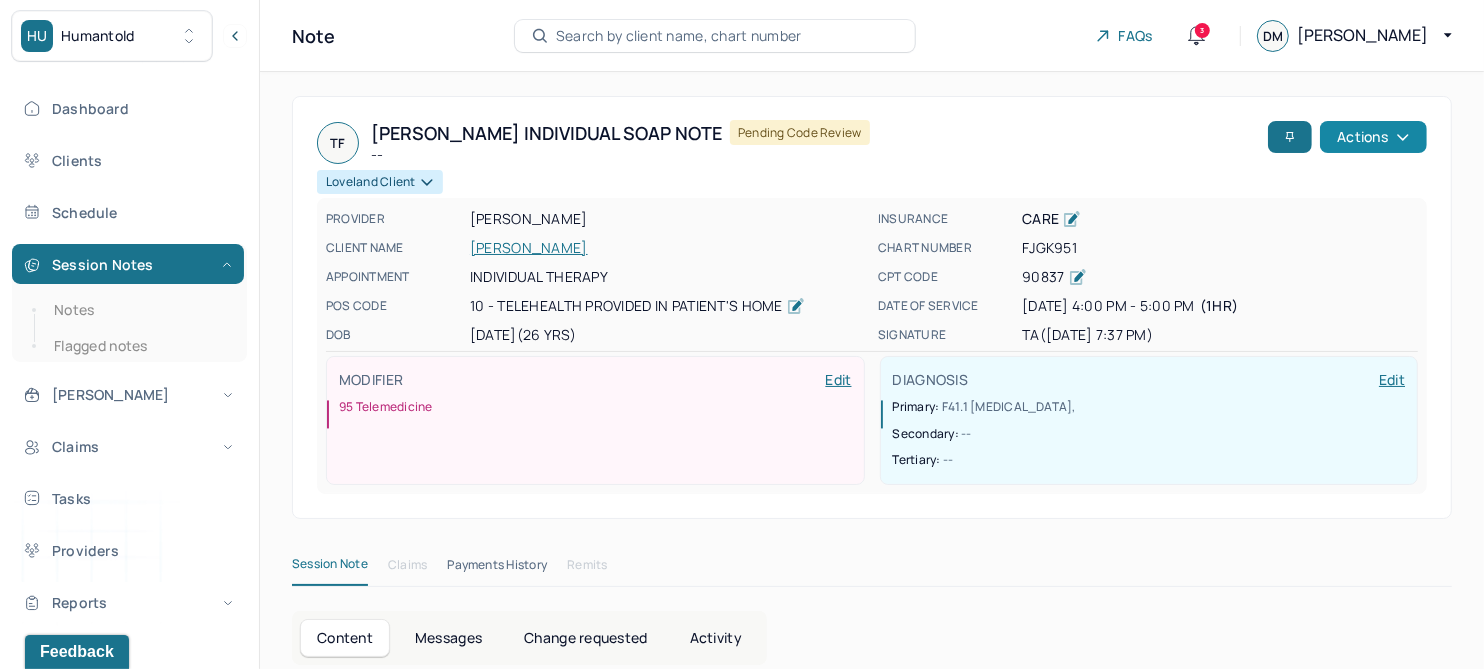 click on "Actions" at bounding box center (1373, 137) 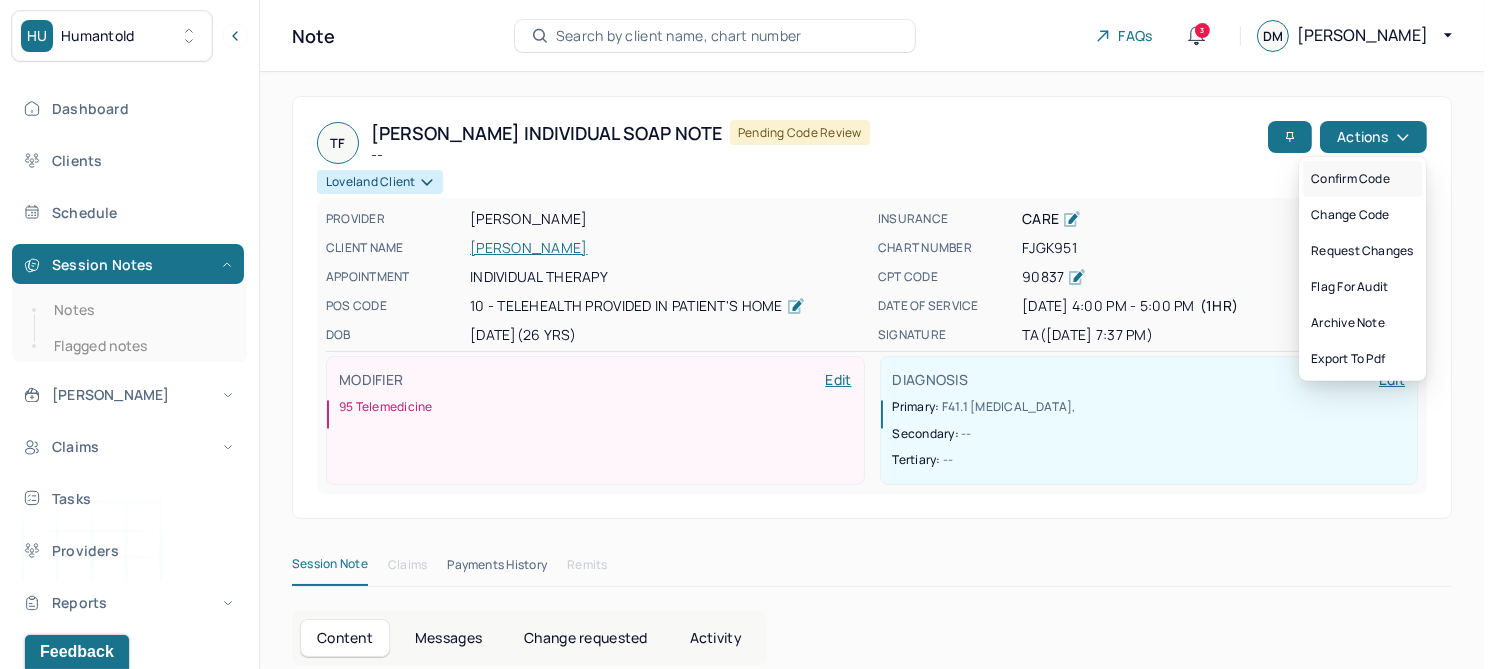 click on "Confirm code" at bounding box center (1362, 179) 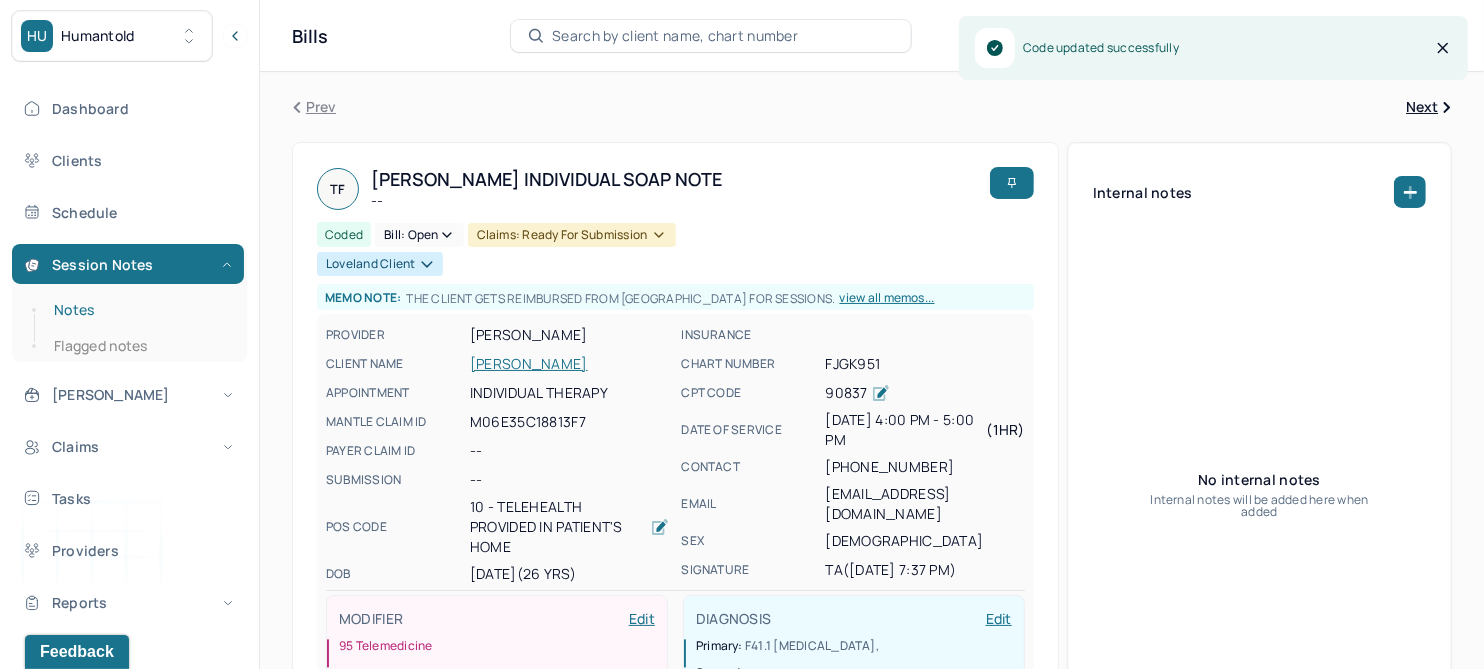 click on "Notes" at bounding box center [139, 310] 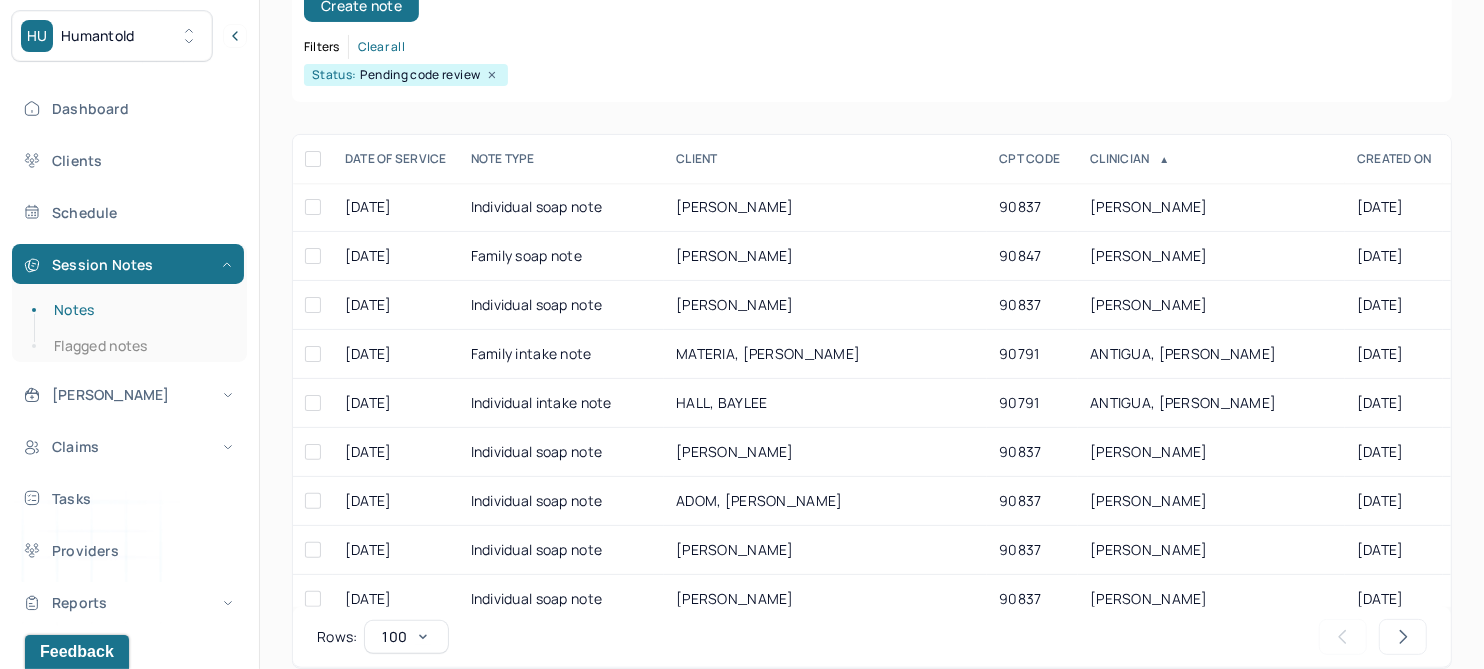 scroll, scrollTop: 301, scrollLeft: 0, axis: vertical 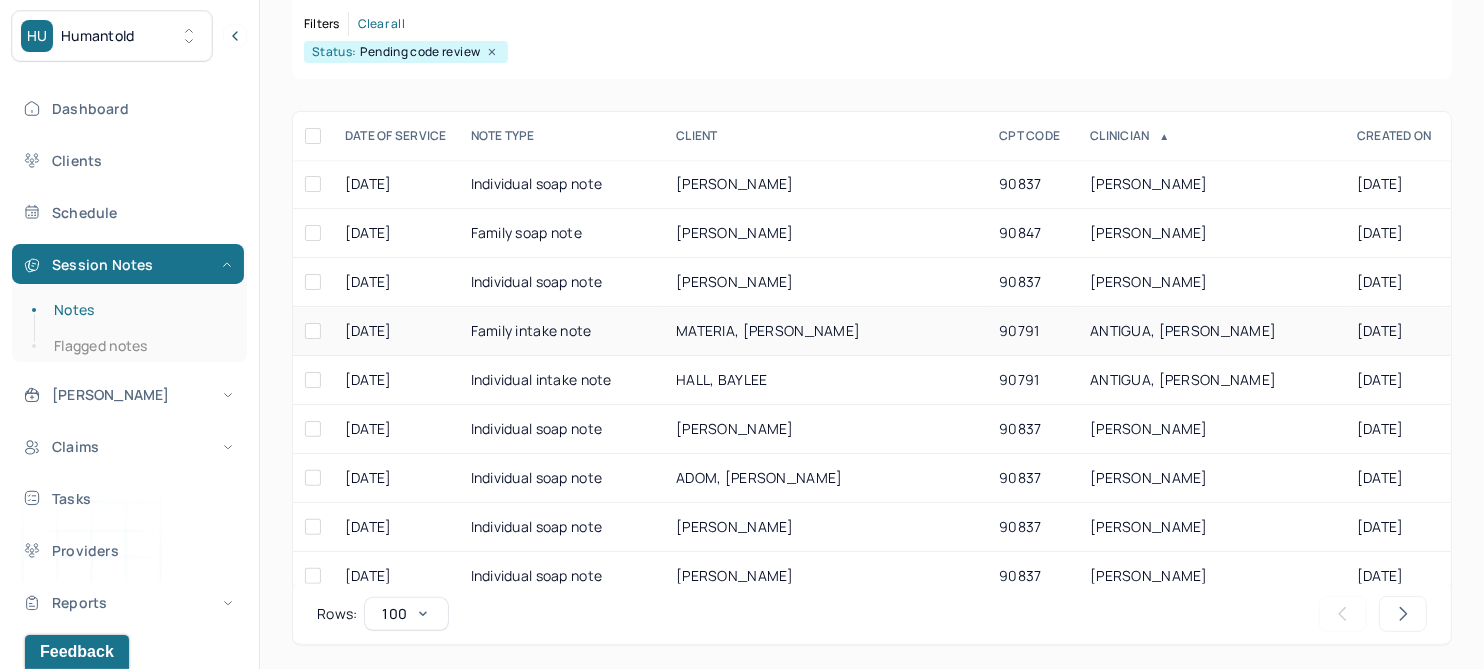 click on "MATERIA, ANGELO" at bounding box center (768, 330) 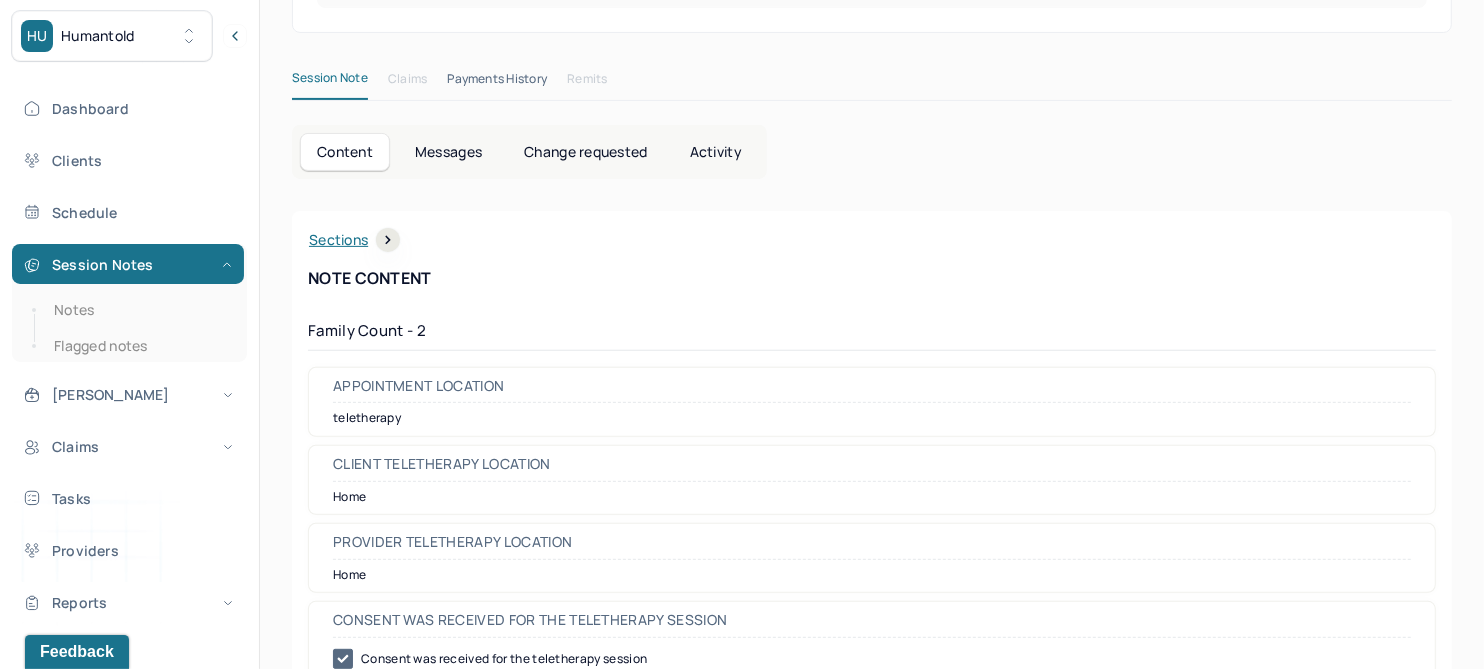 scroll, scrollTop: 0, scrollLeft: 0, axis: both 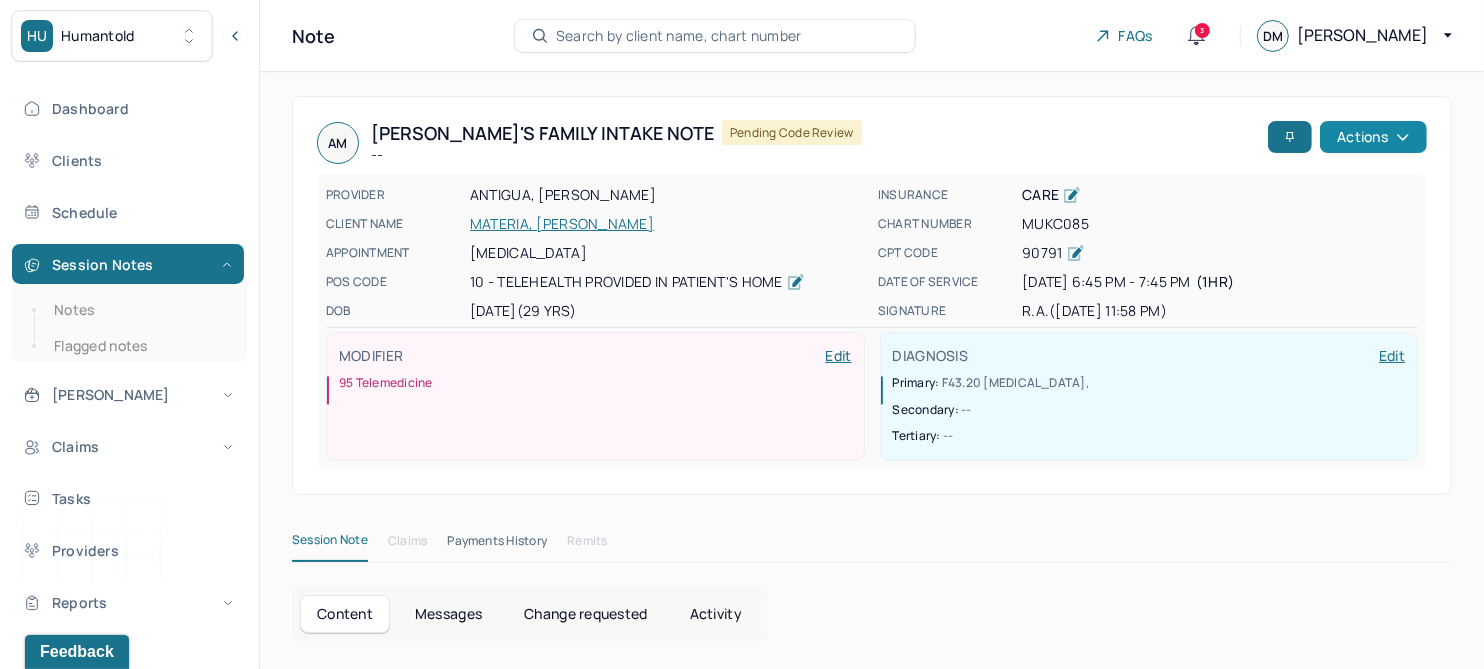 click on "Actions" at bounding box center [1373, 137] 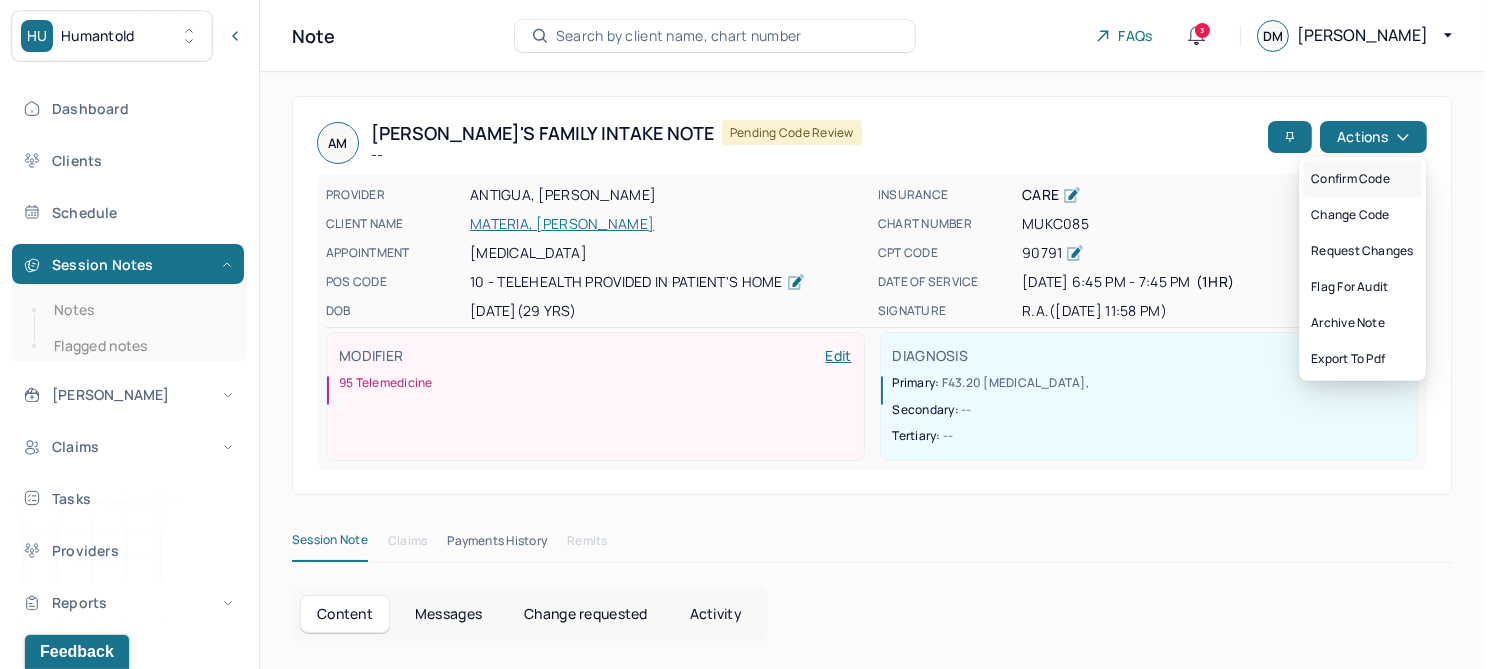 click on "Confirm code" at bounding box center [1362, 179] 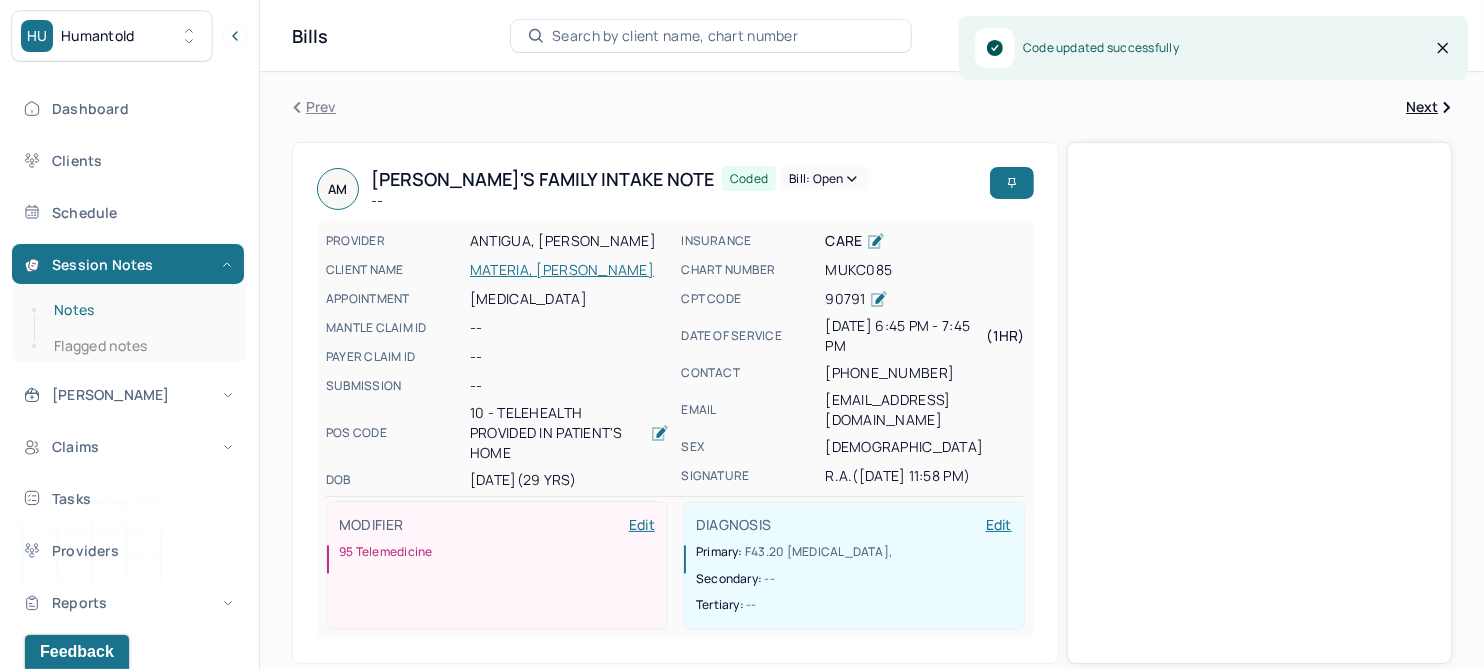 click on "Notes" at bounding box center (139, 310) 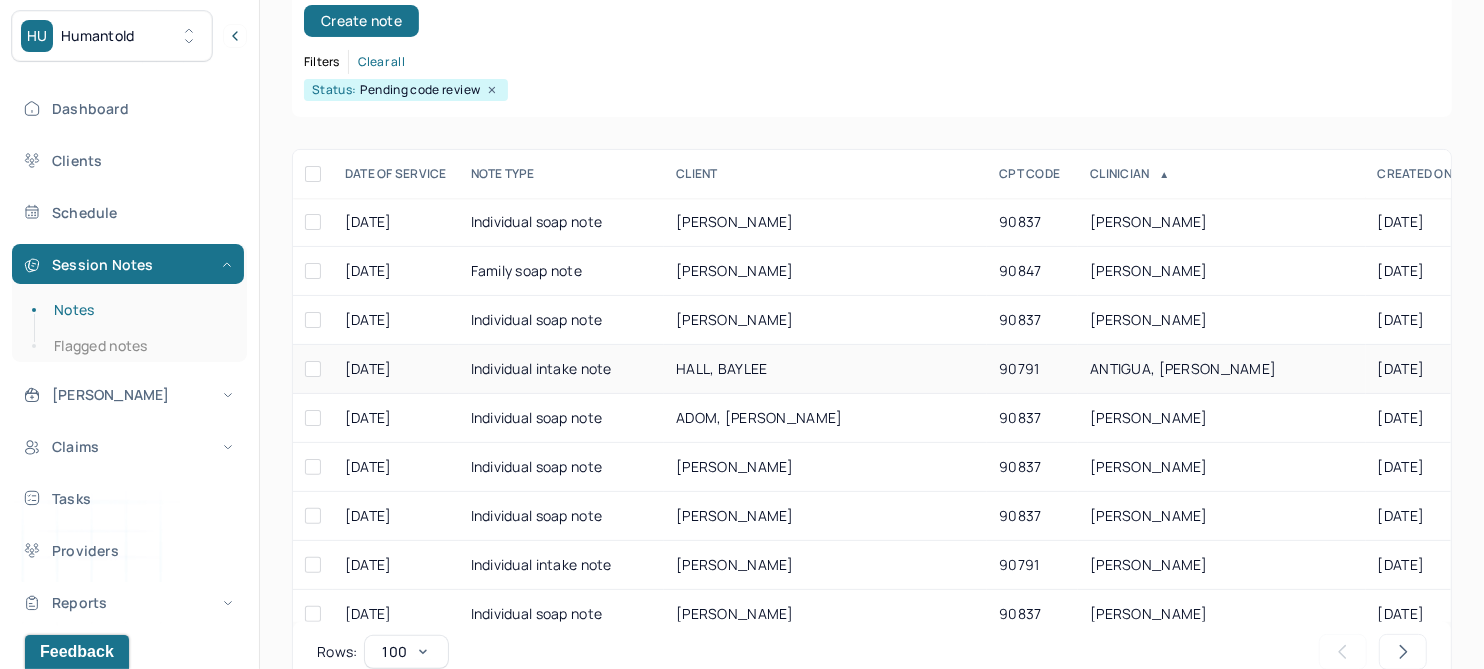 scroll, scrollTop: 301, scrollLeft: 0, axis: vertical 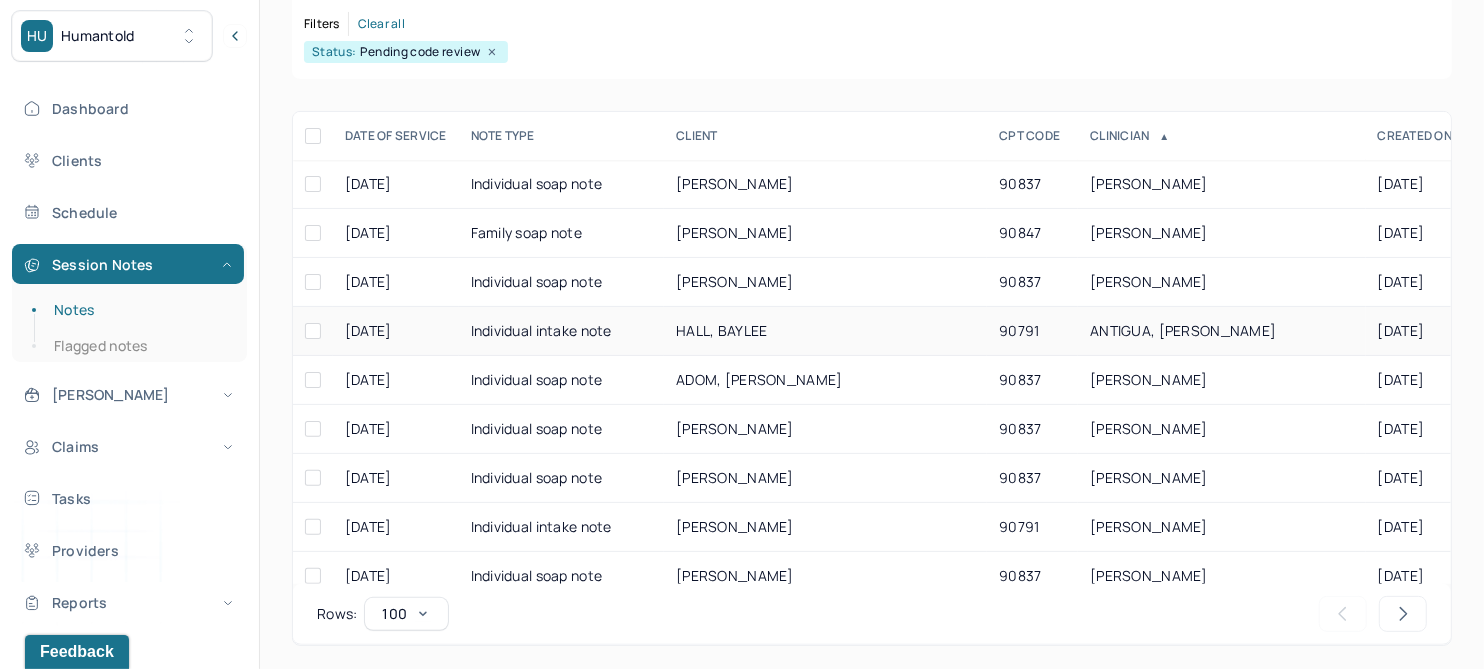 click on "HALL, BAYLEE" at bounding box center [721, 330] 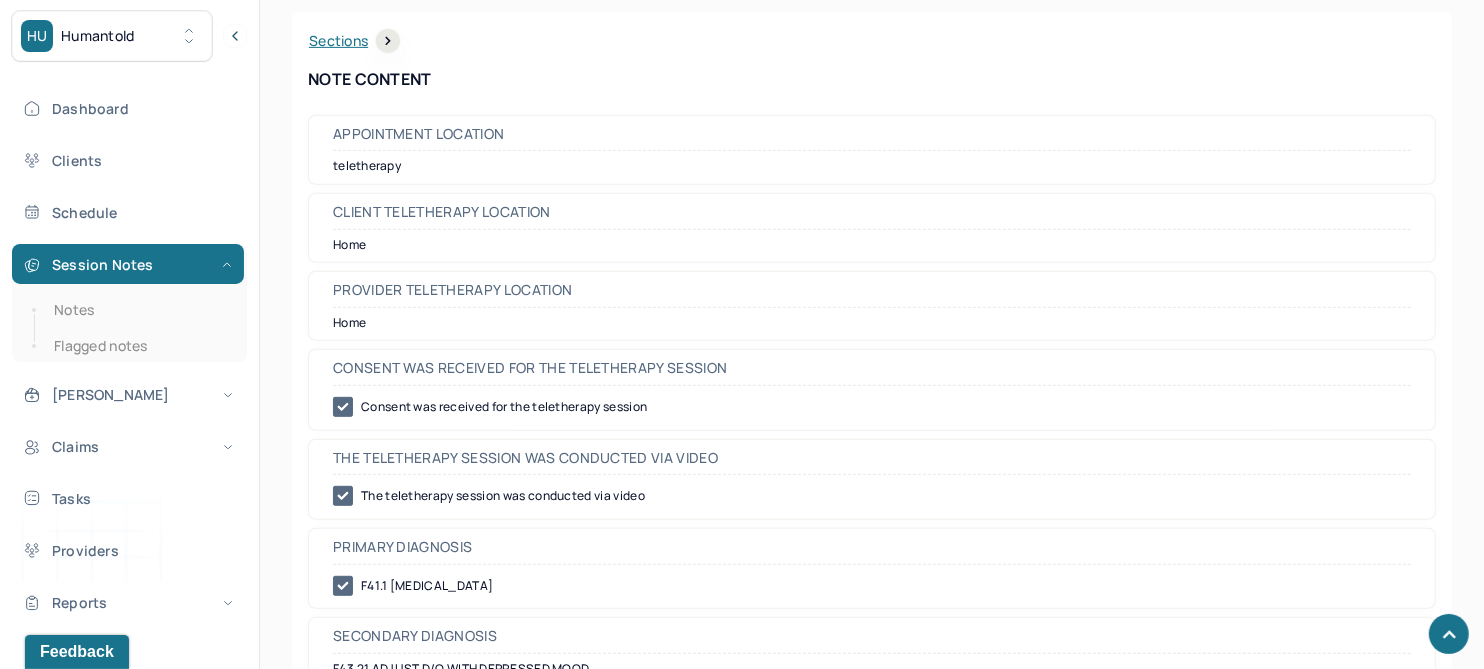 scroll, scrollTop: 0, scrollLeft: 0, axis: both 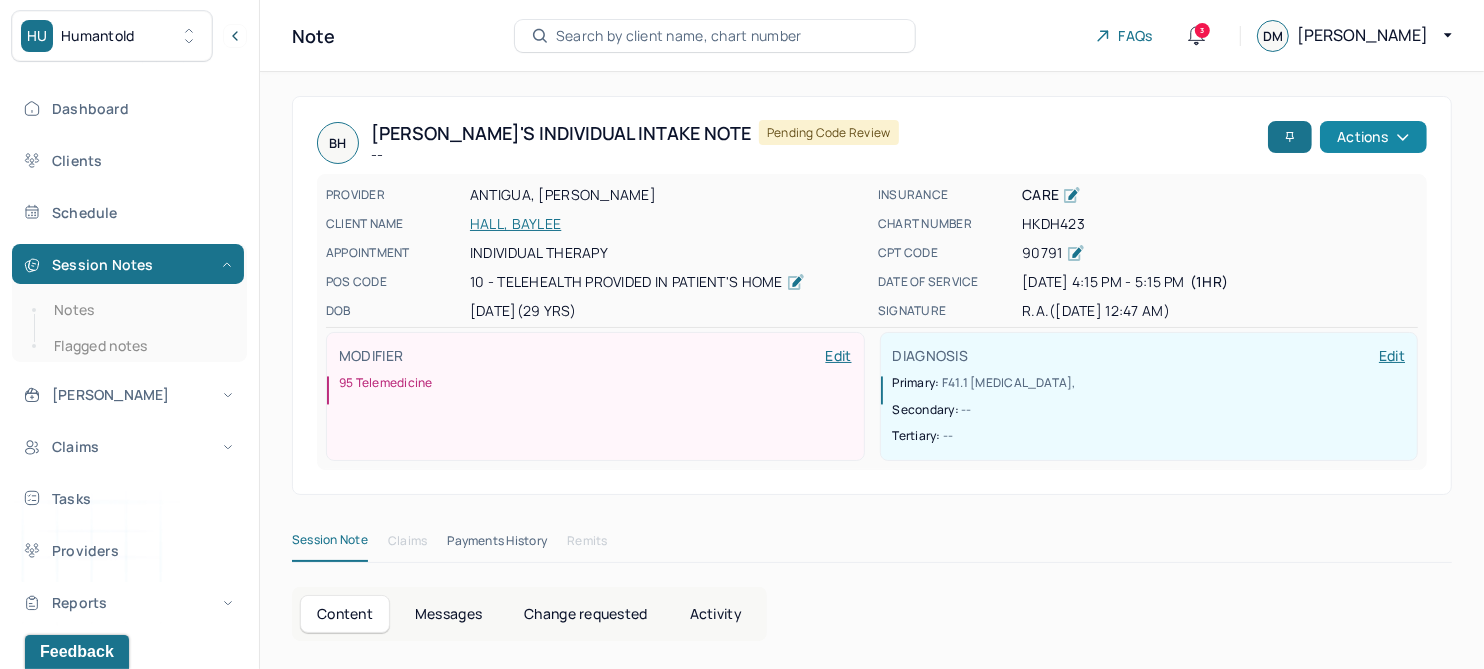 click 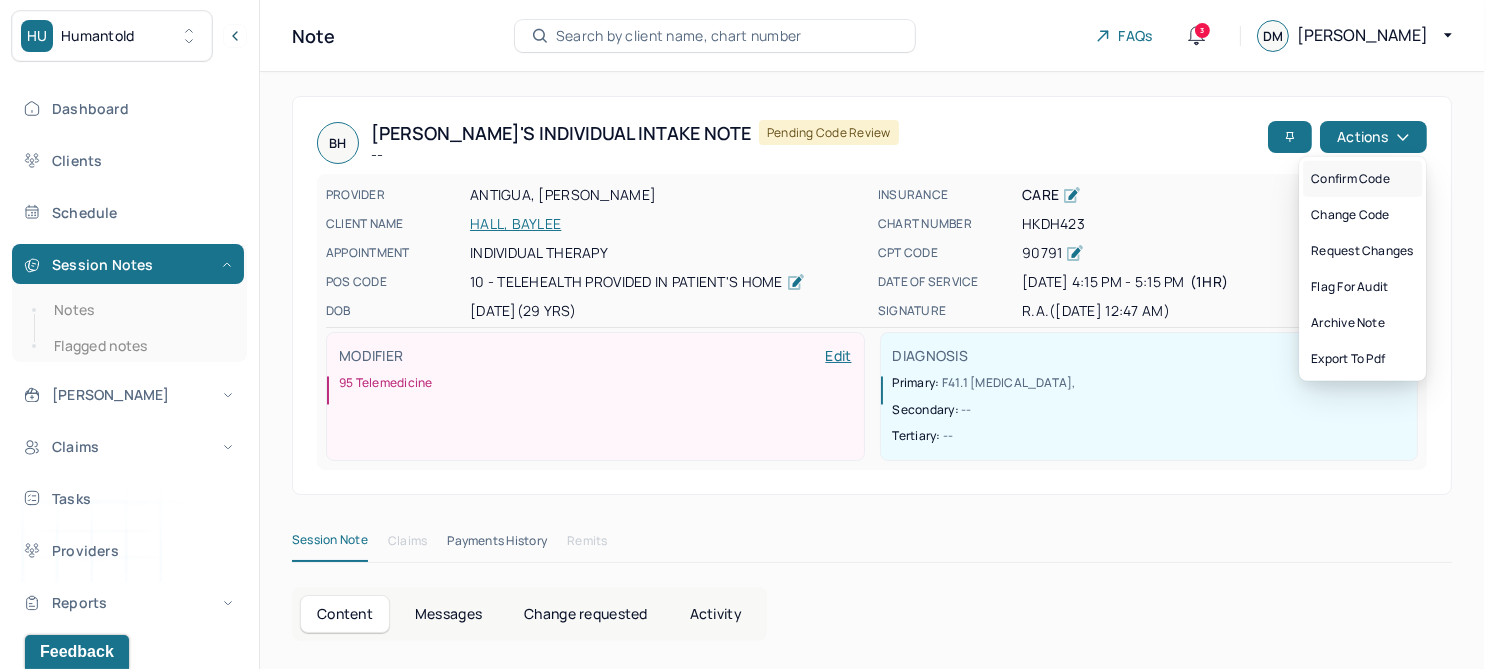 click on "Confirm code" at bounding box center (1362, 179) 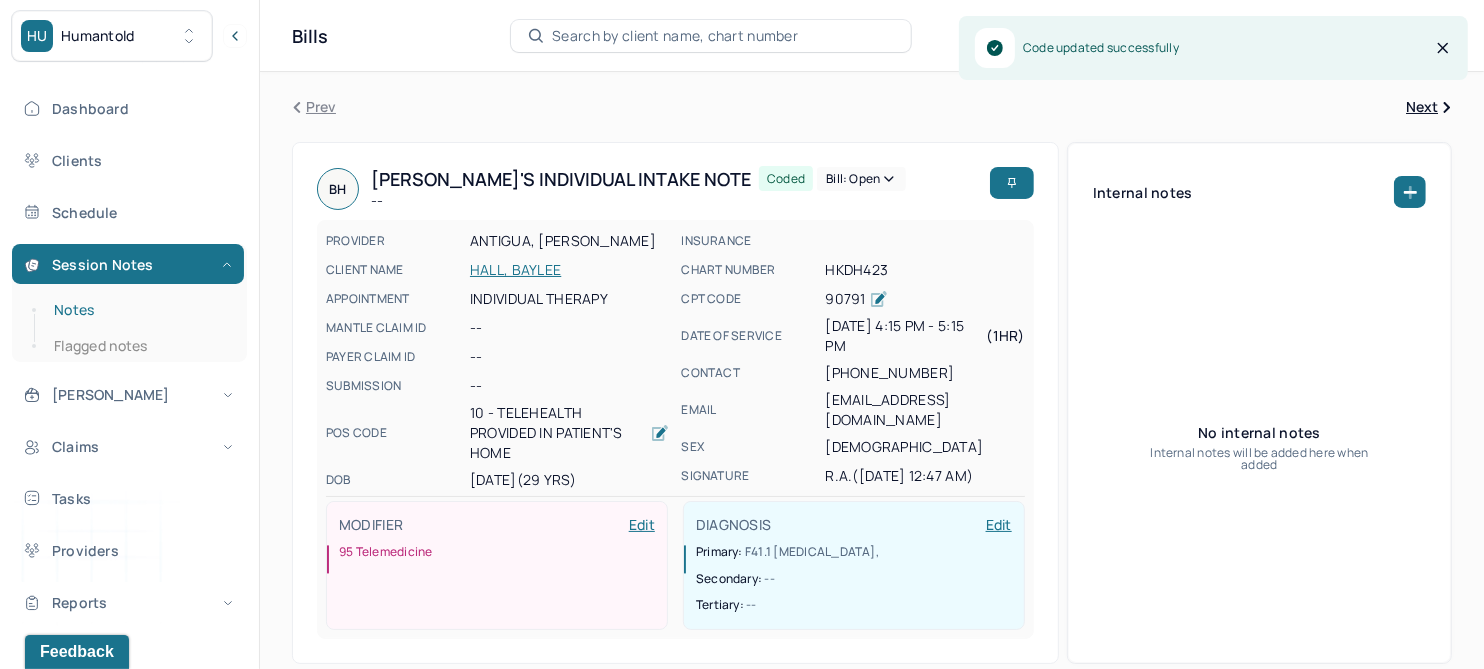 click on "Notes" at bounding box center (139, 310) 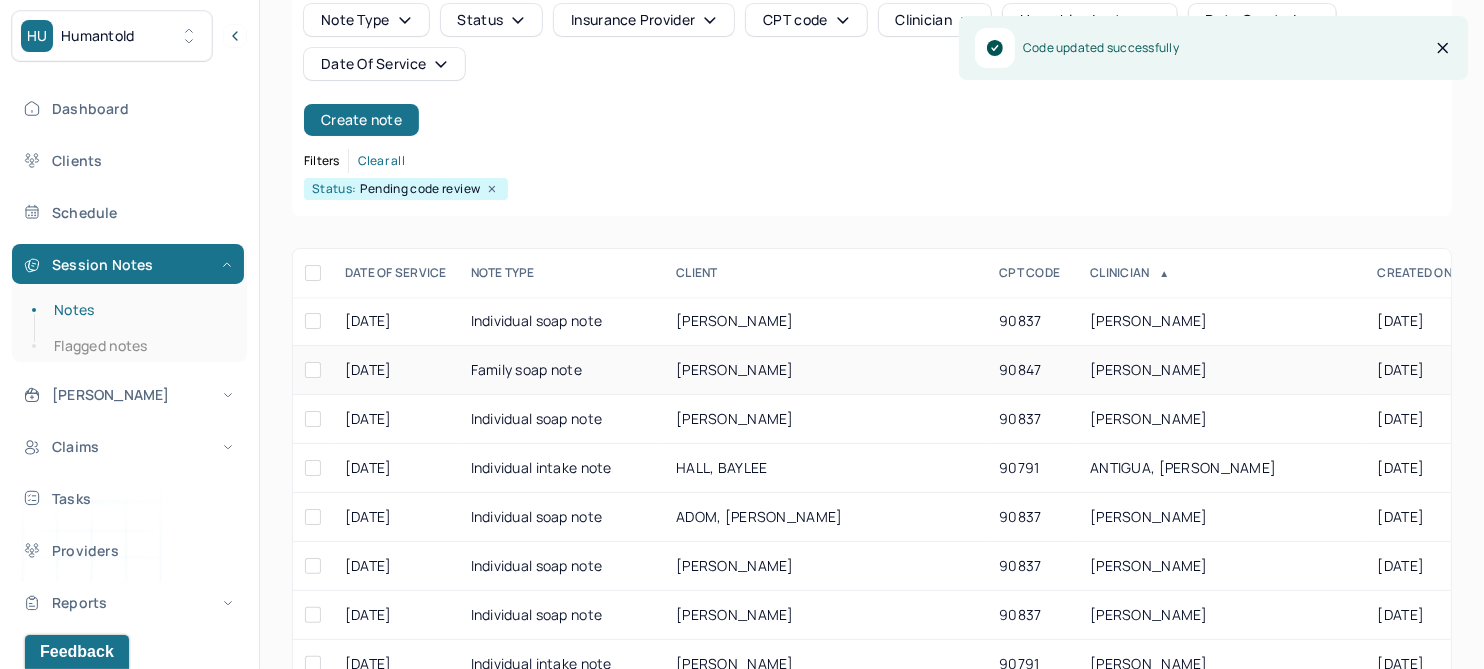 scroll, scrollTop: 250, scrollLeft: 0, axis: vertical 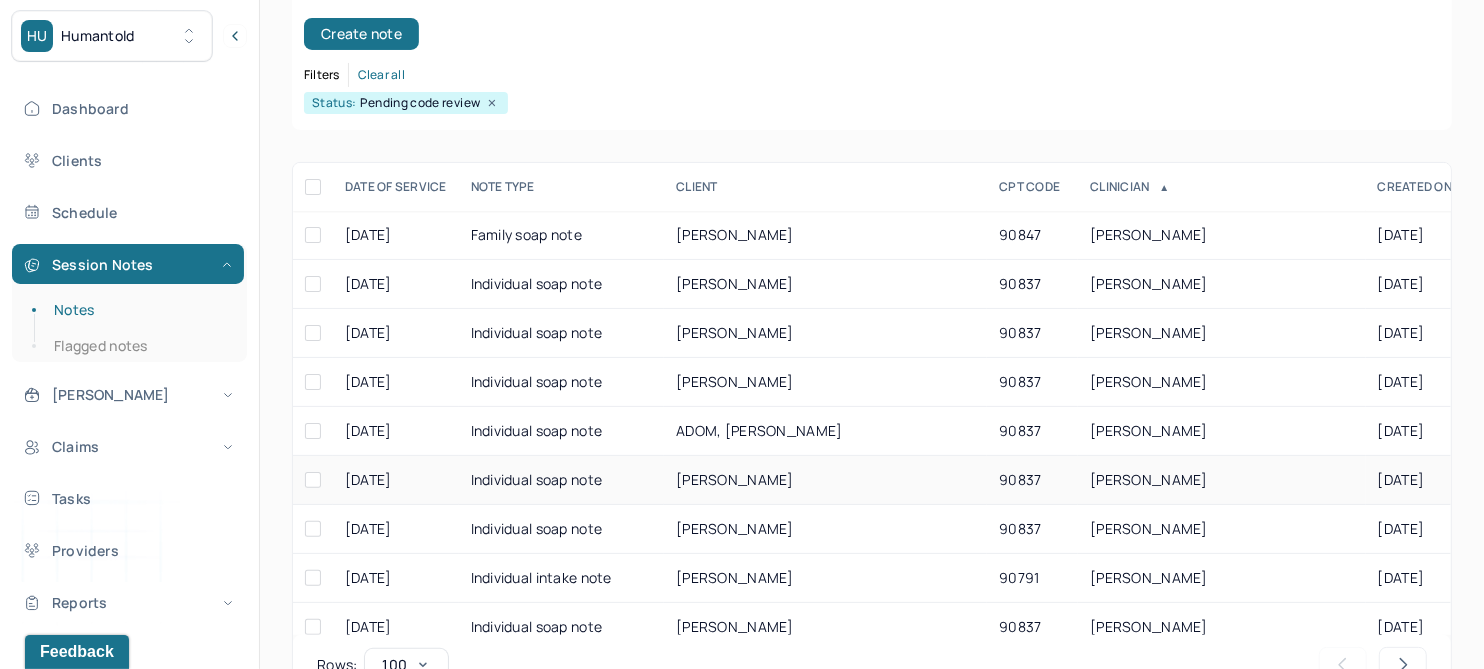 click on "TALBOT, NADEEN" at bounding box center [735, 479] 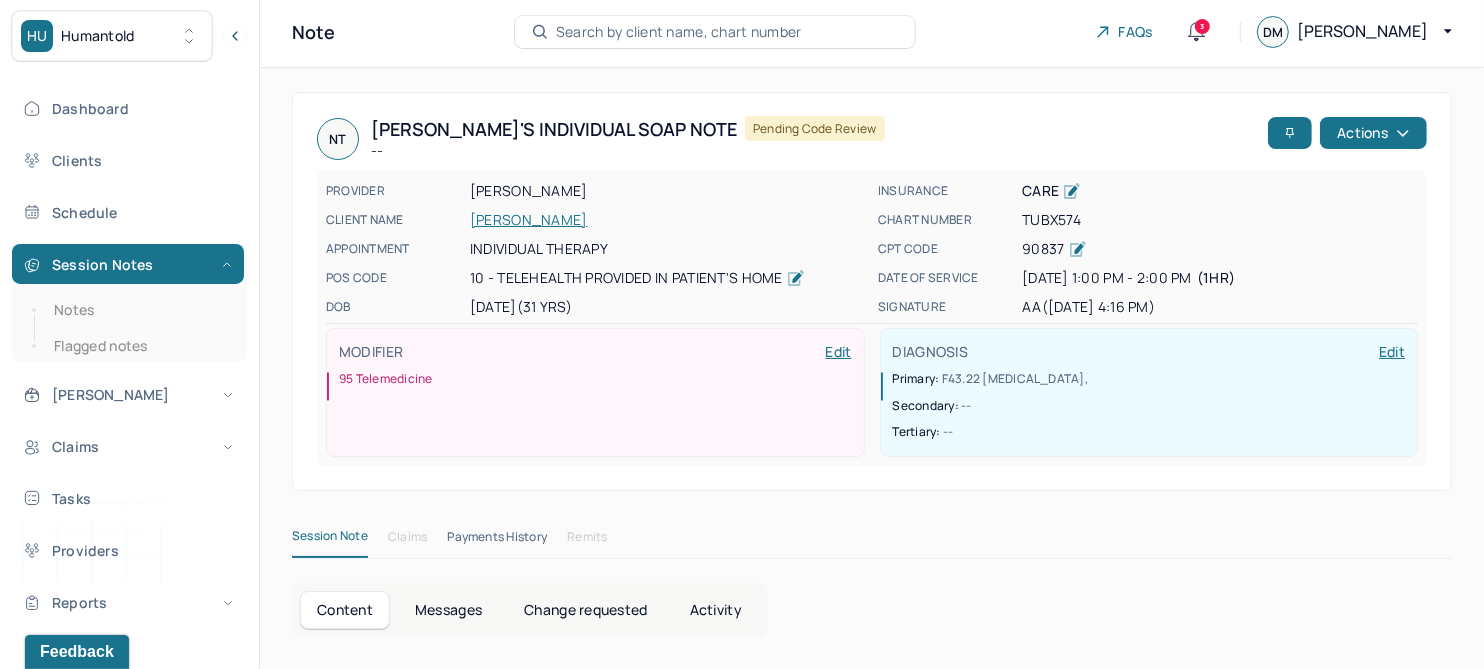 scroll, scrollTop: 0, scrollLeft: 0, axis: both 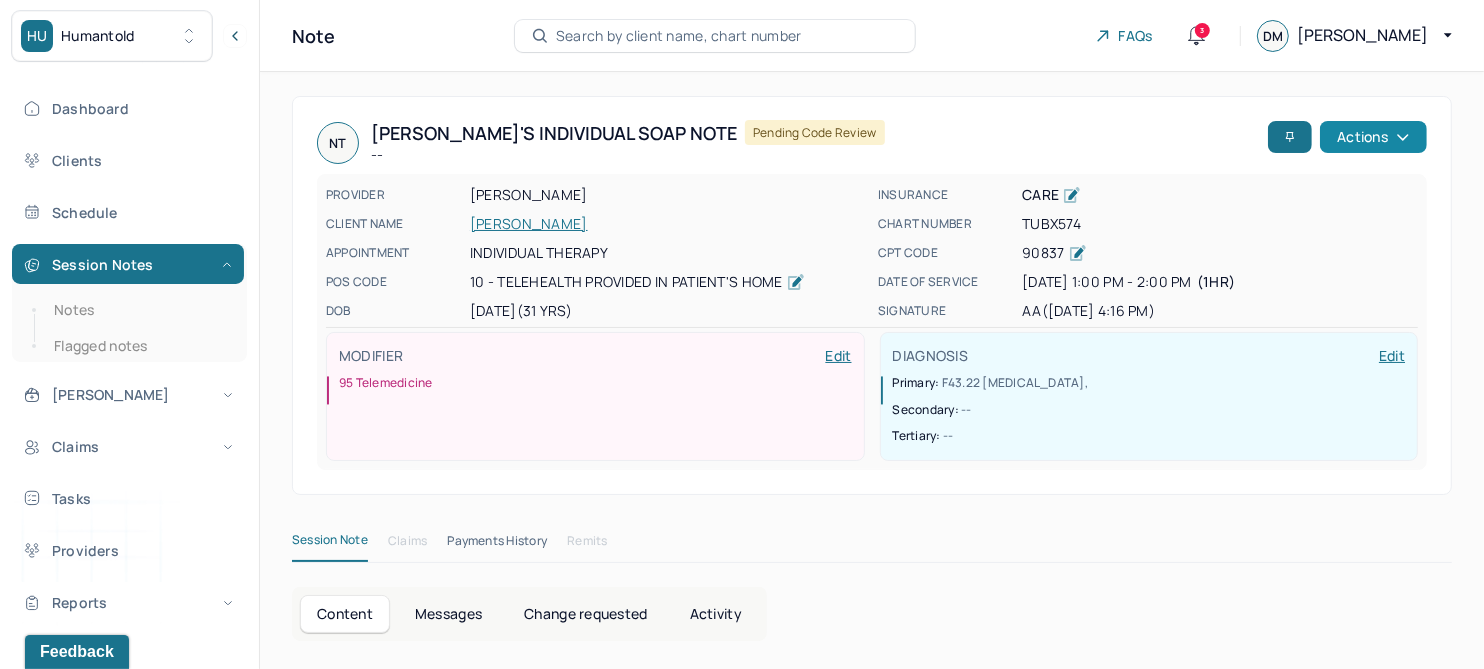 click on "Actions" at bounding box center [1373, 137] 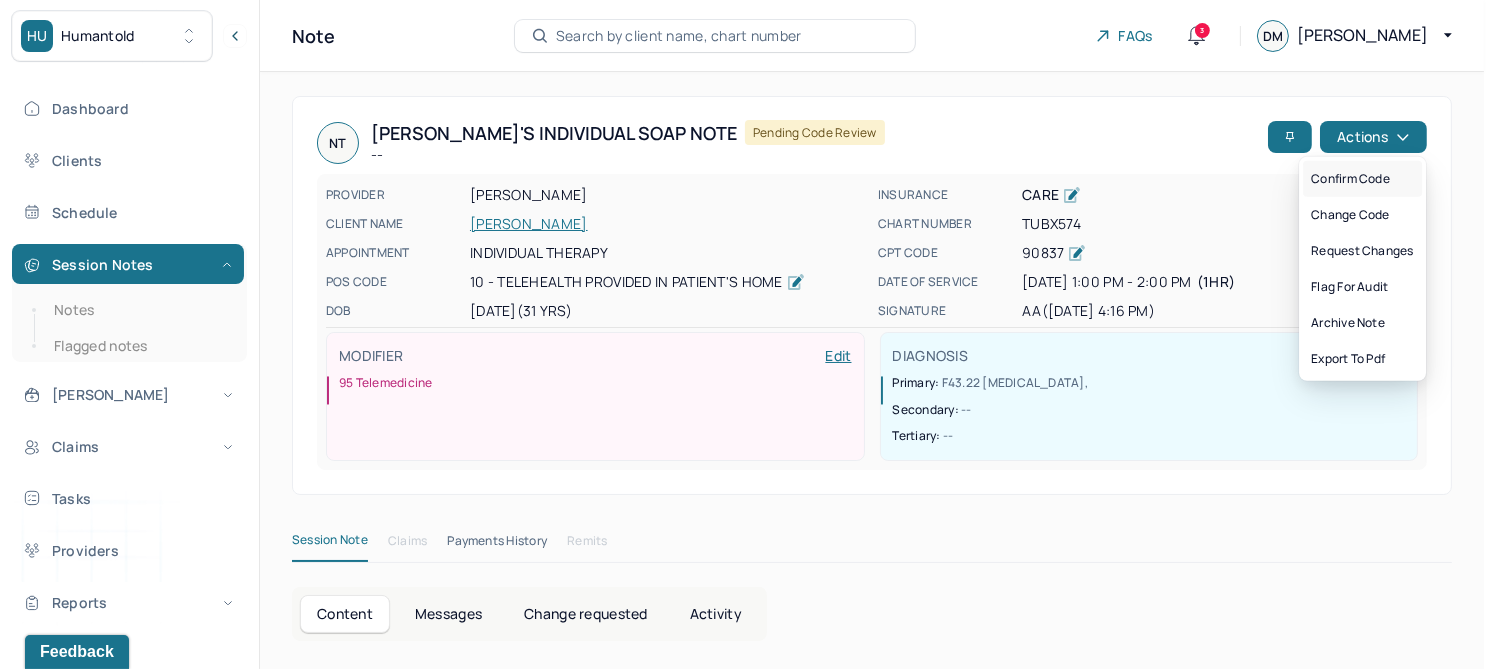 click on "Confirm code" at bounding box center (1362, 179) 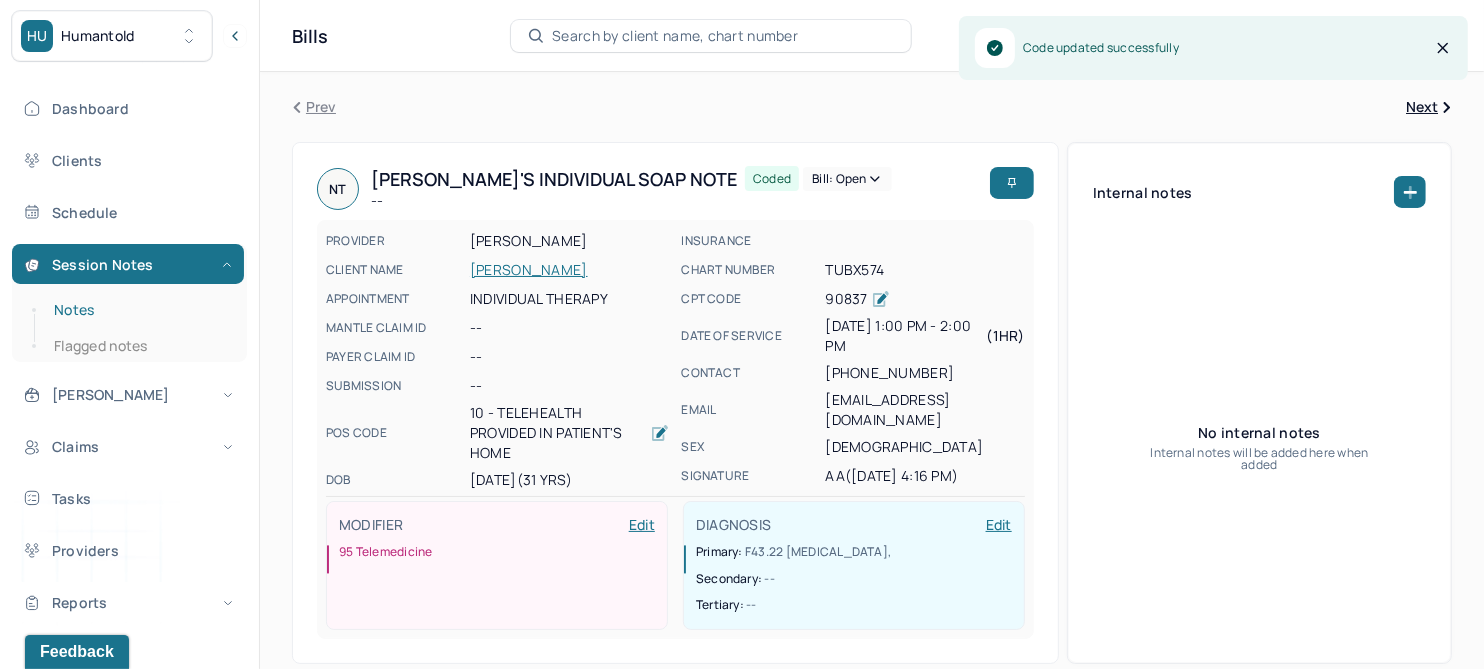 click on "Notes" at bounding box center [139, 310] 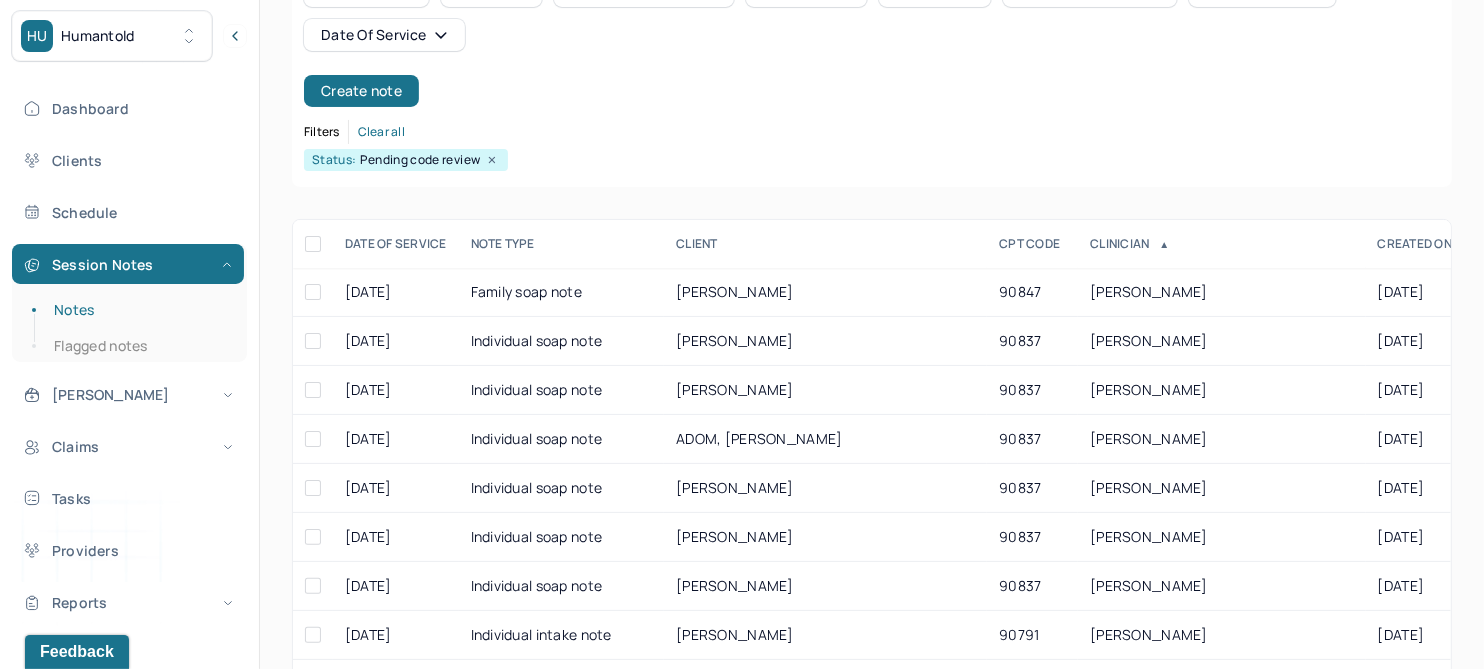 scroll, scrollTop: 250, scrollLeft: 0, axis: vertical 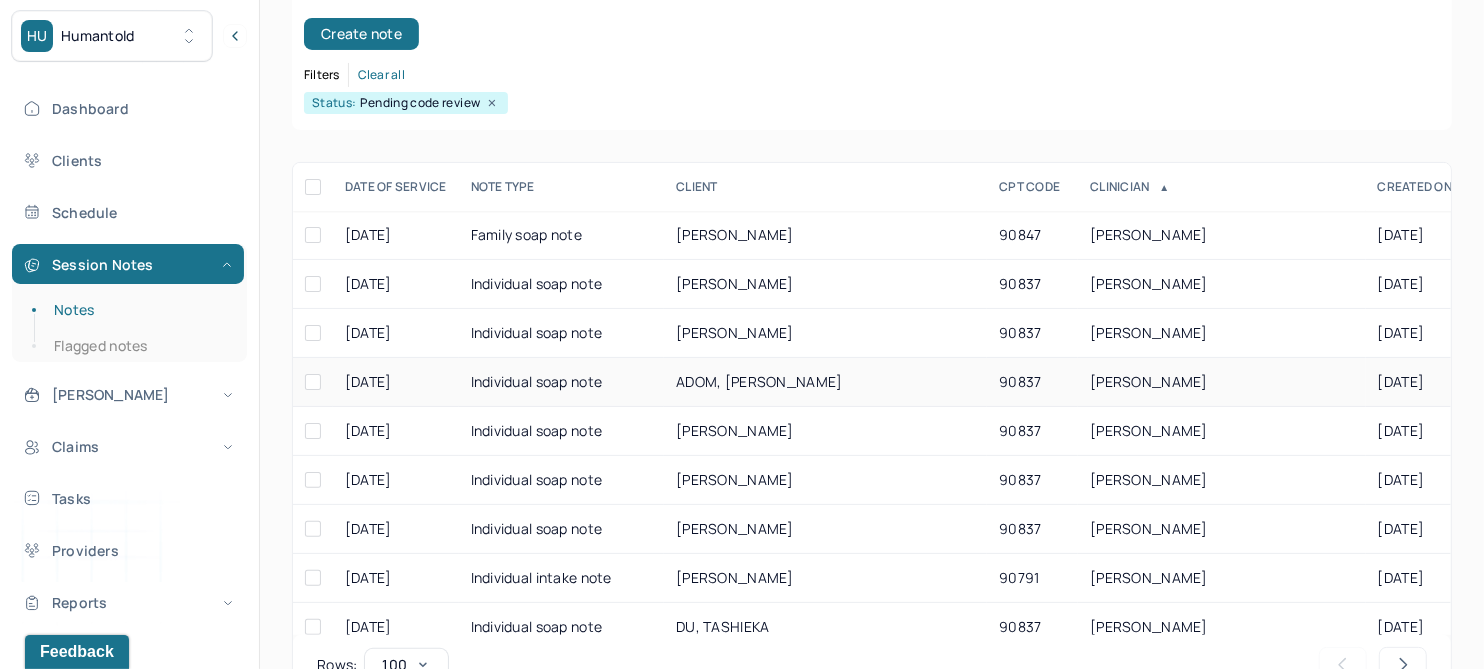 click on "ADOM, NANA SERWAH" at bounding box center [759, 381] 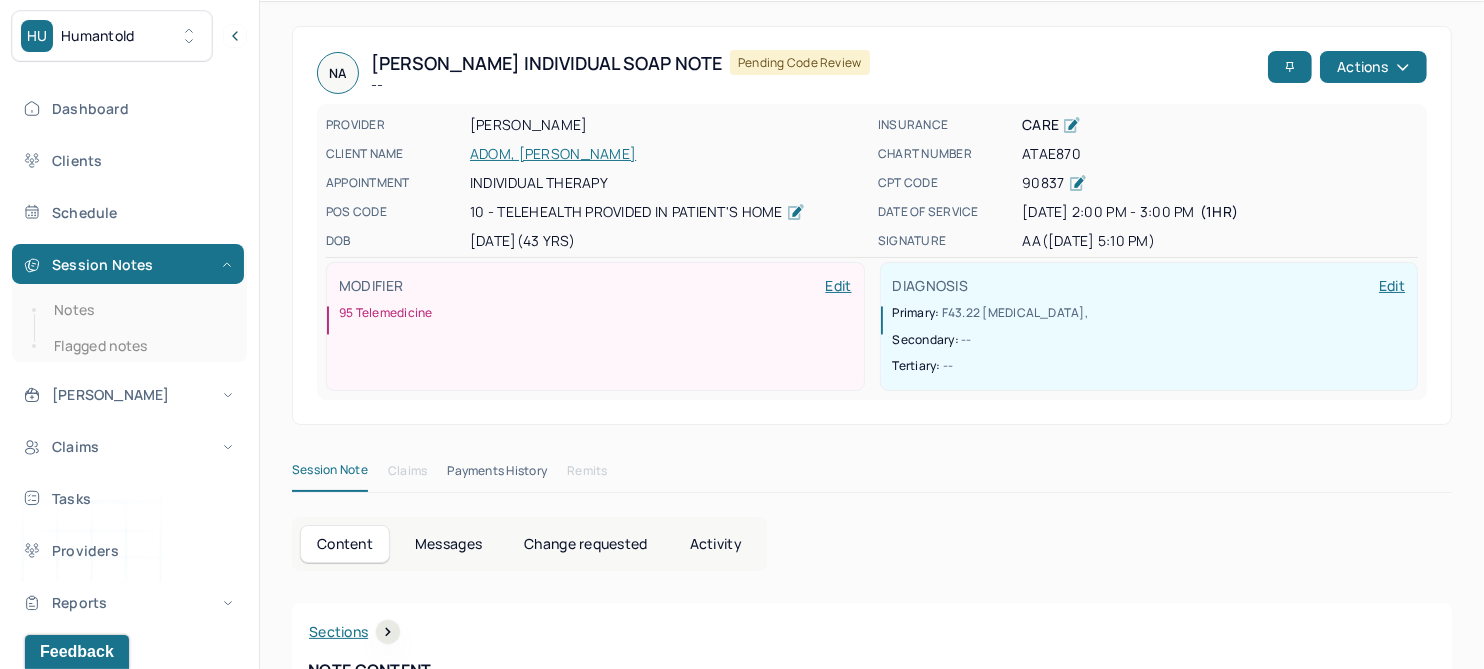scroll, scrollTop: 0, scrollLeft: 0, axis: both 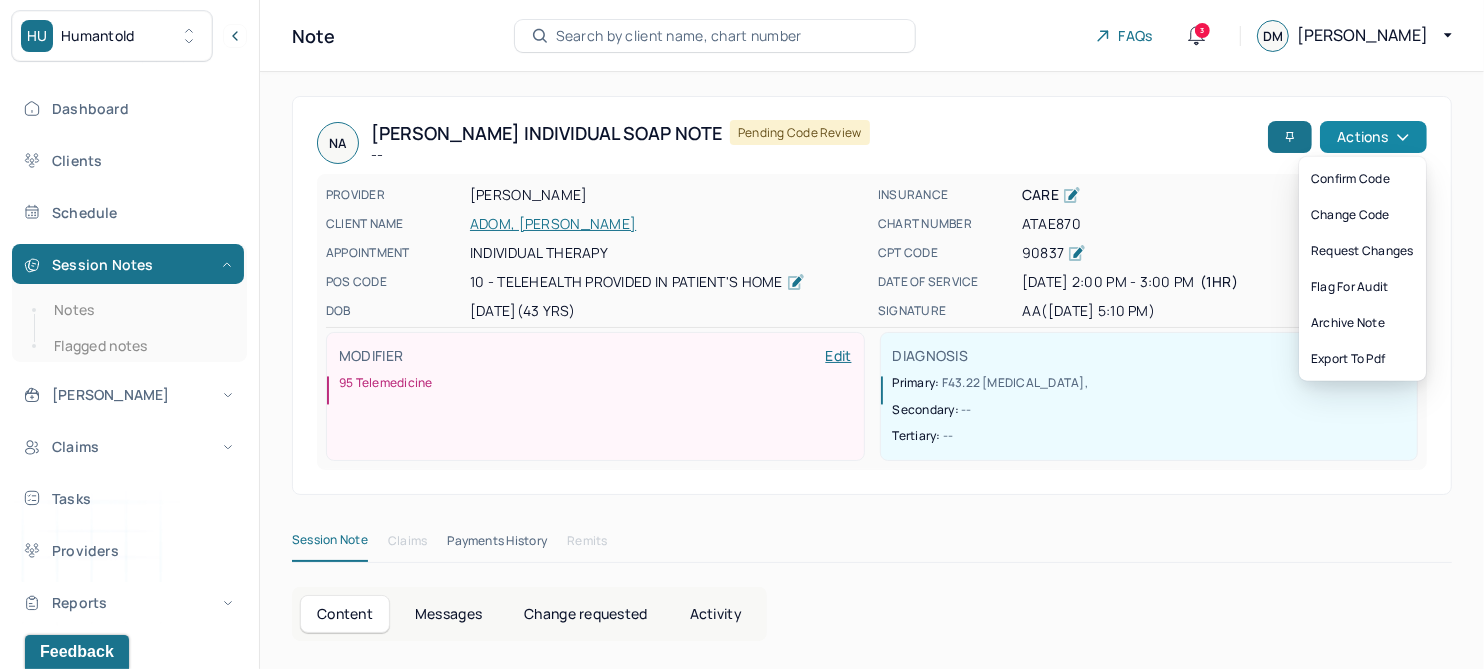 click 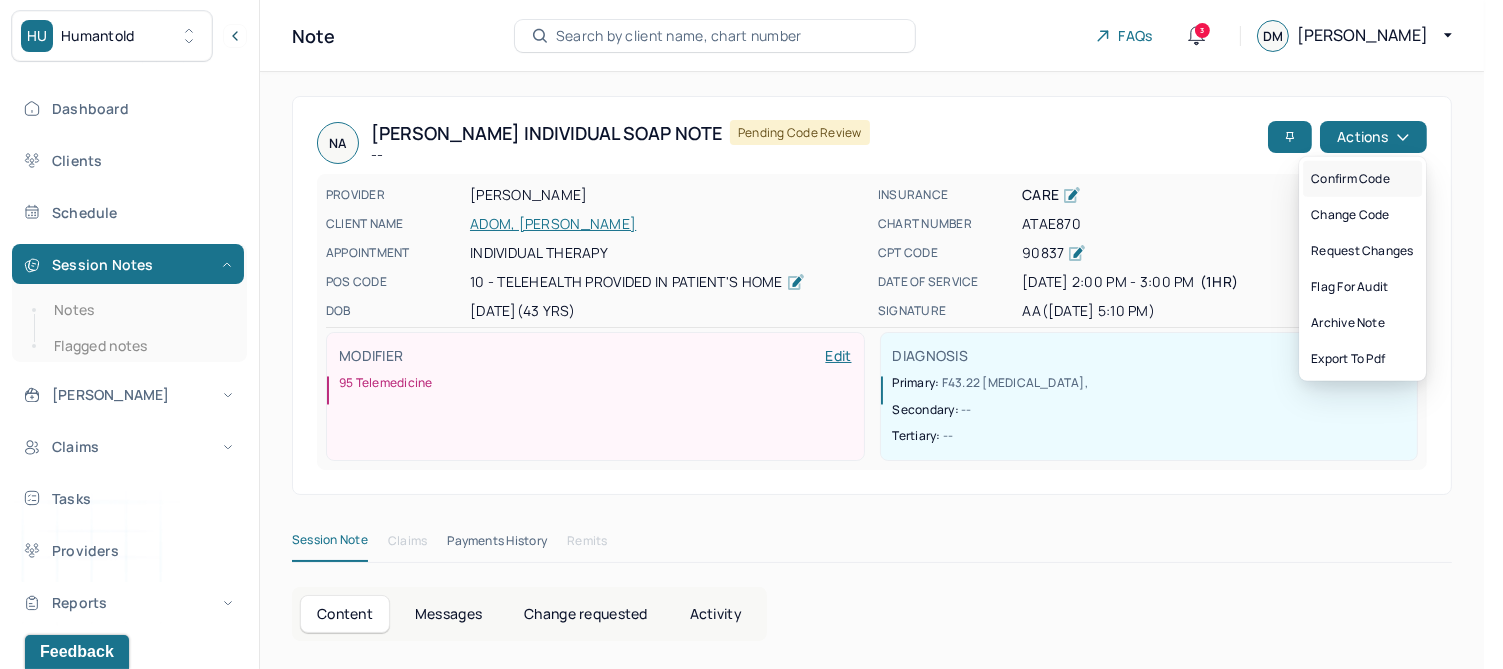 click on "Confirm code" at bounding box center [1362, 179] 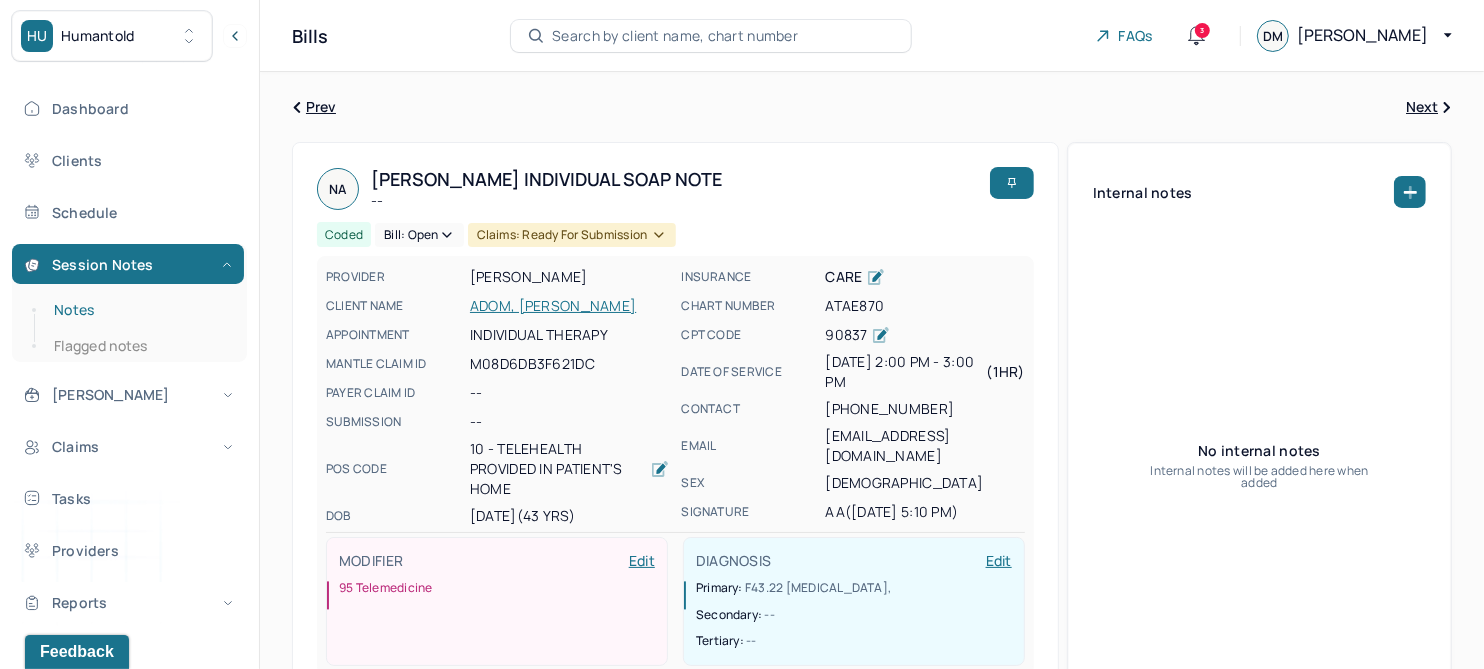 click on "Notes" at bounding box center (139, 310) 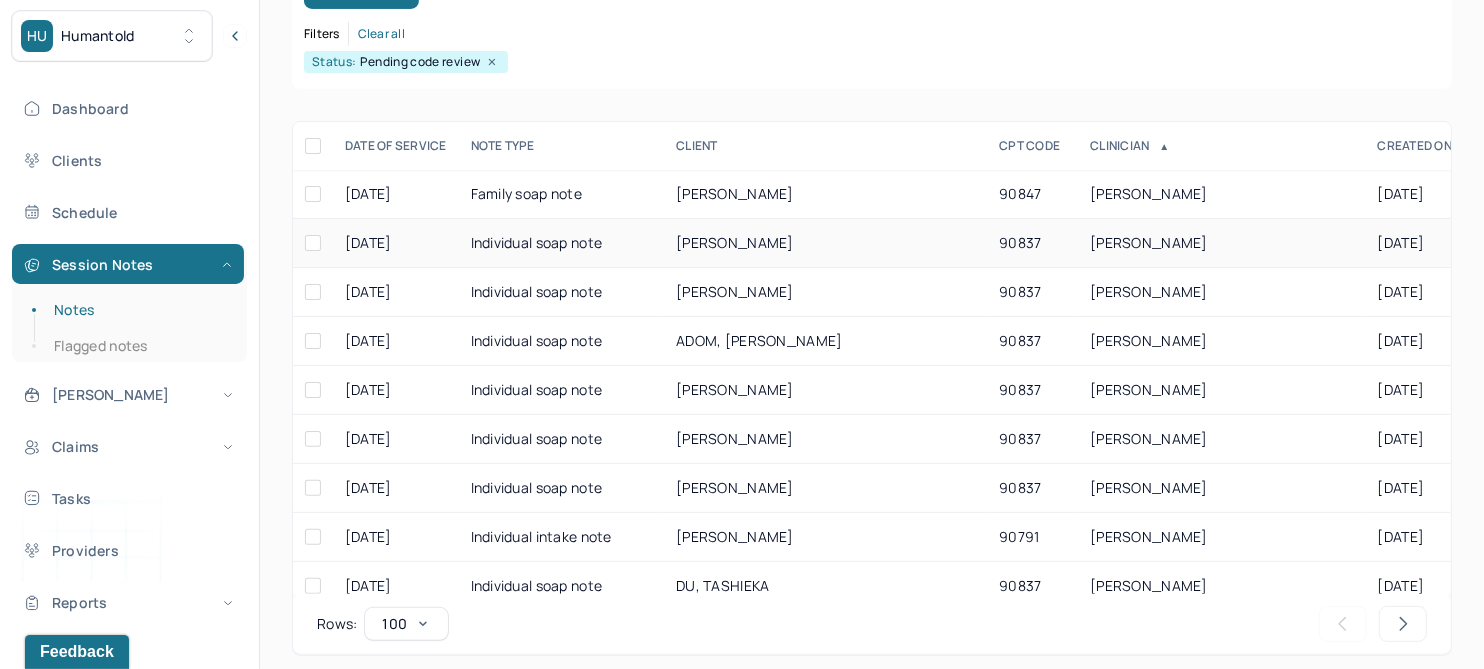 scroll, scrollTop: 301, scrollLeft: 0, axis: vertical 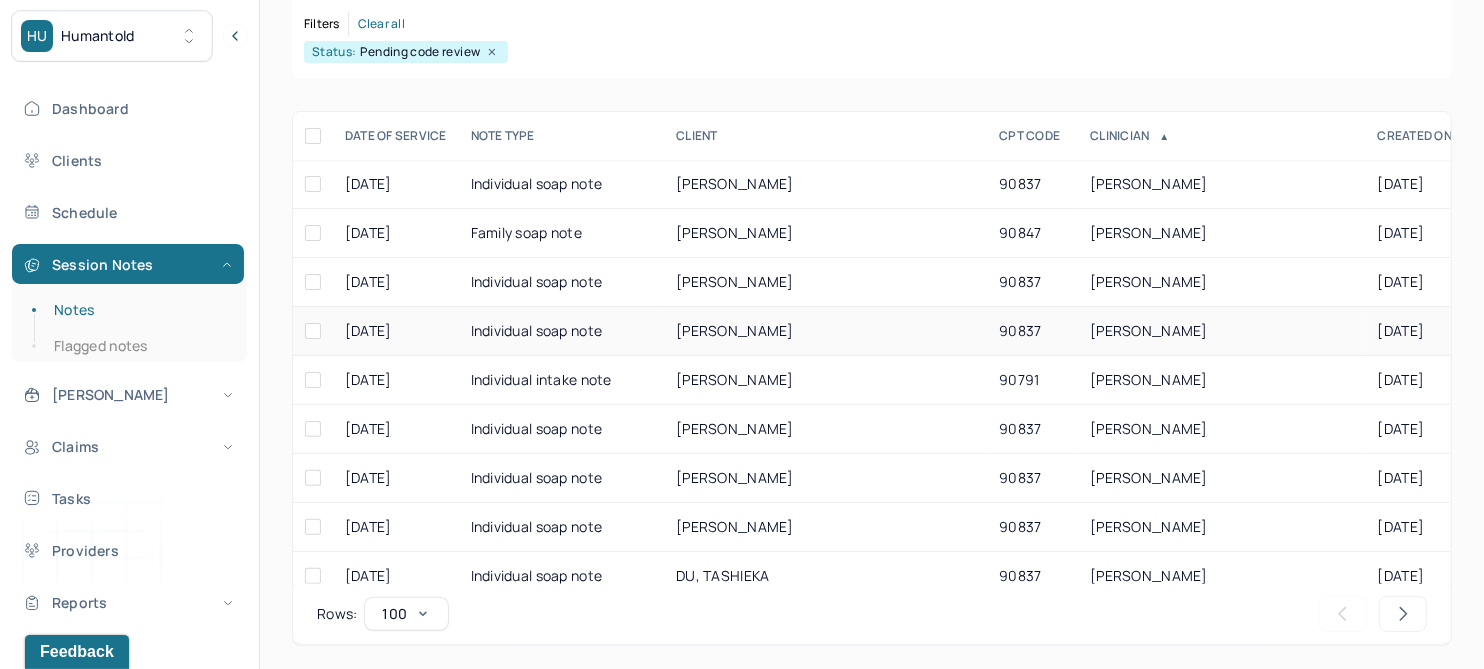 click on "BANKS -WILSON, TRISTAN" at bounding box center [735, 330] 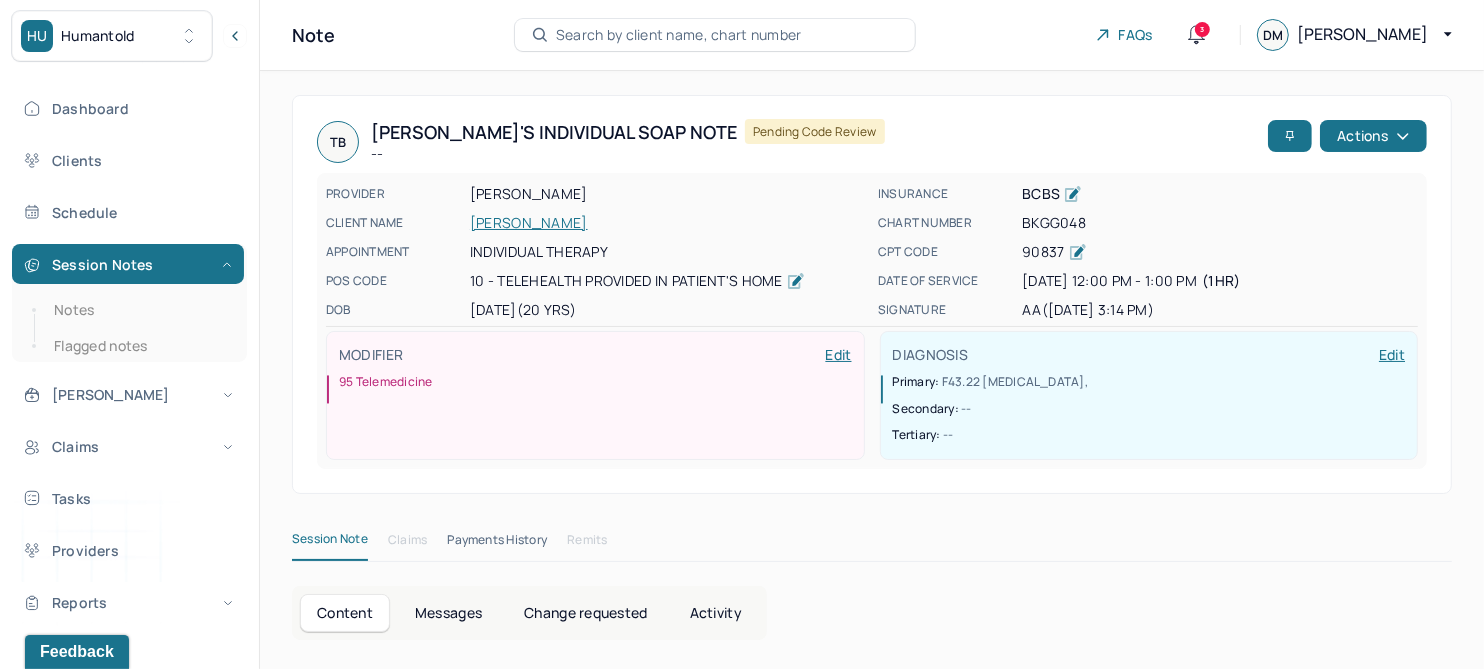 scroll, scrollTop: 0, scrollLeft: 0, axis: both 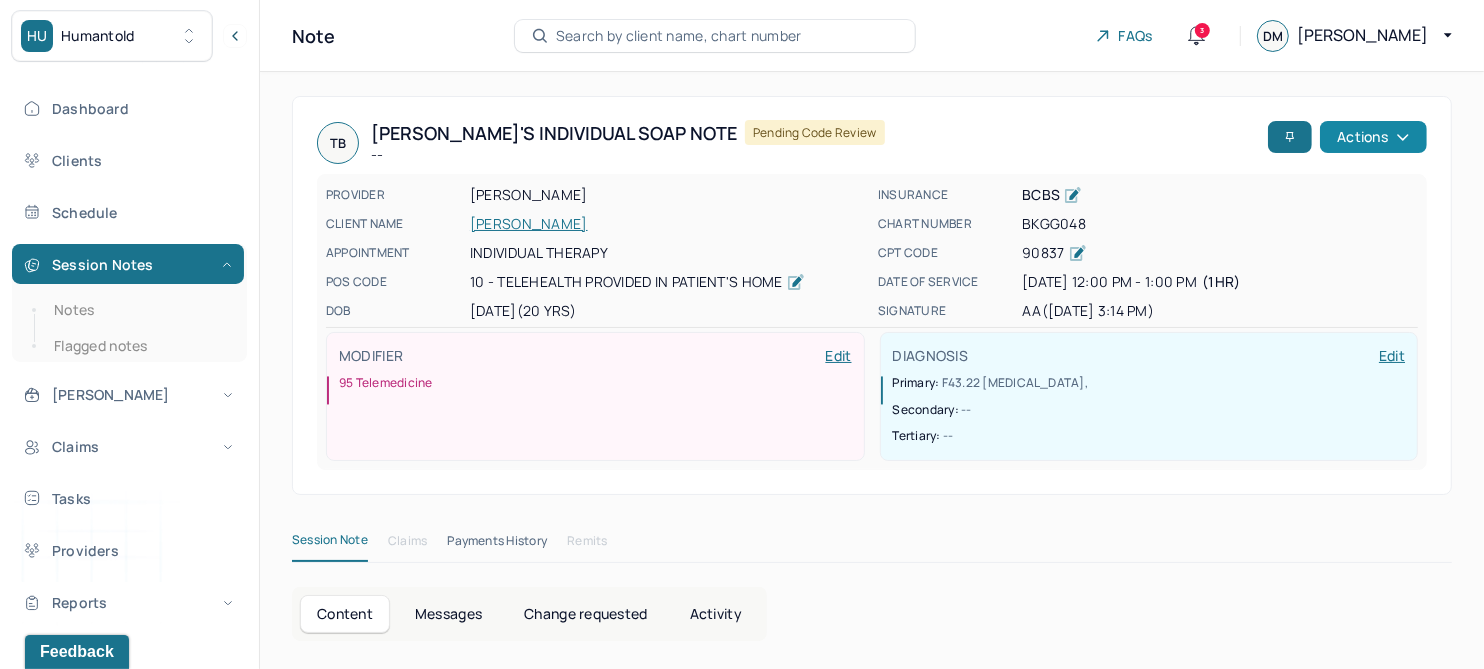 click 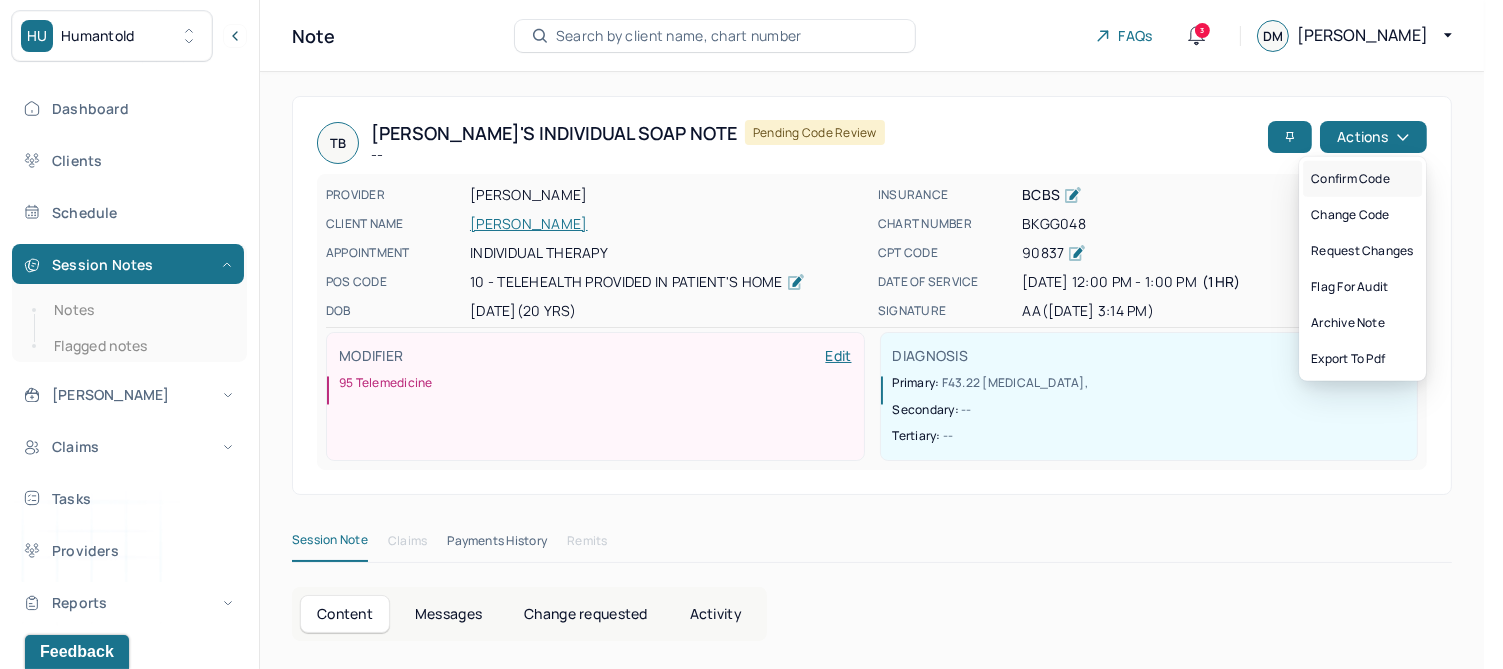 click on "Confirm code" at bounding box center (1362, 179) 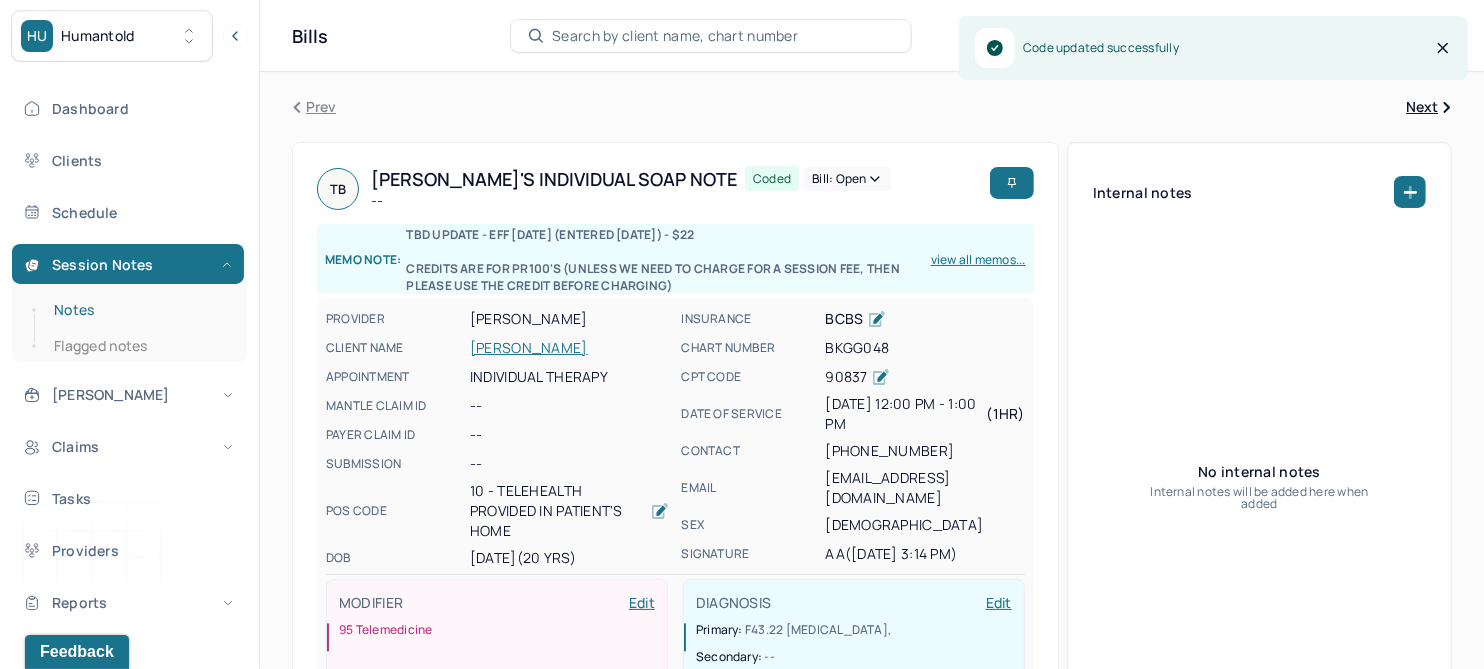 click on "Notes" at bounding box center (139, 310) 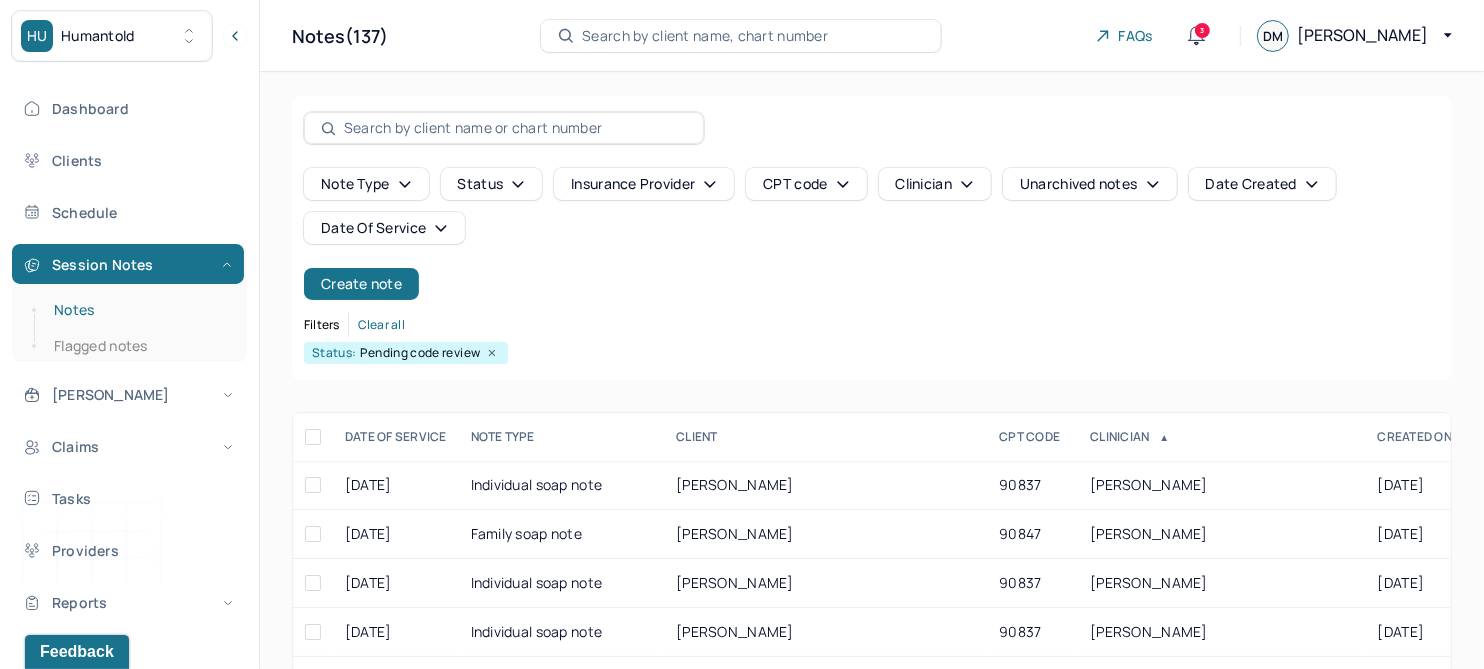 scroll, scrollTop: 250, scrollLeft: 0, axis: vertical 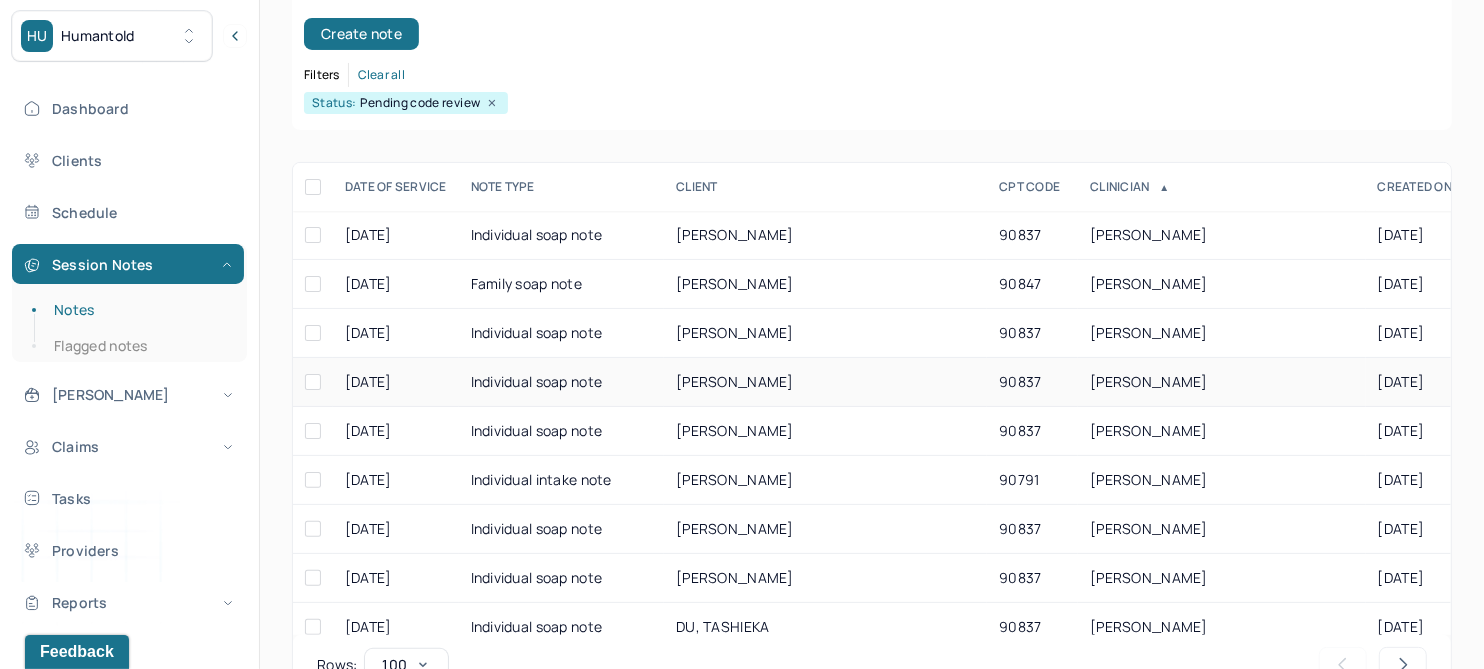 click on "TAMEEZ, NAJI'A" at bounding box center (735, 381) 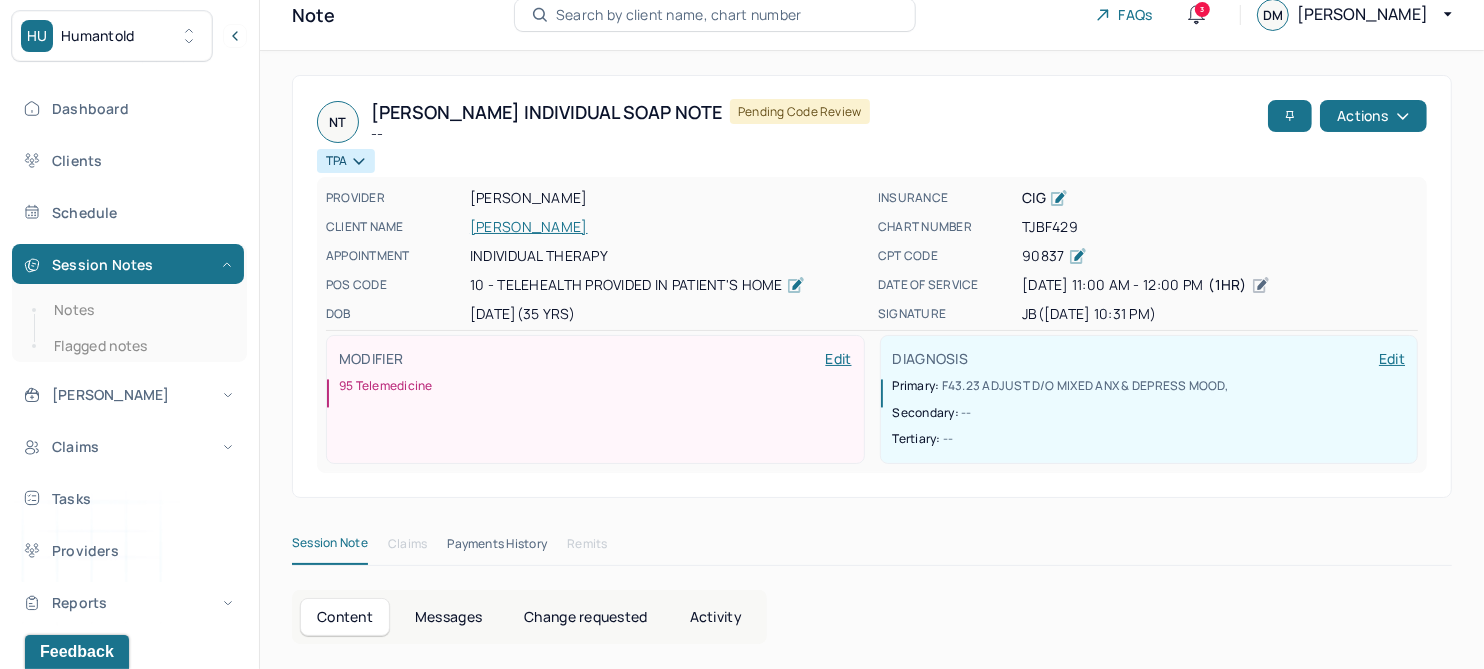 scroll, scrollTop: 0, scrollLeft: 0, axis: both 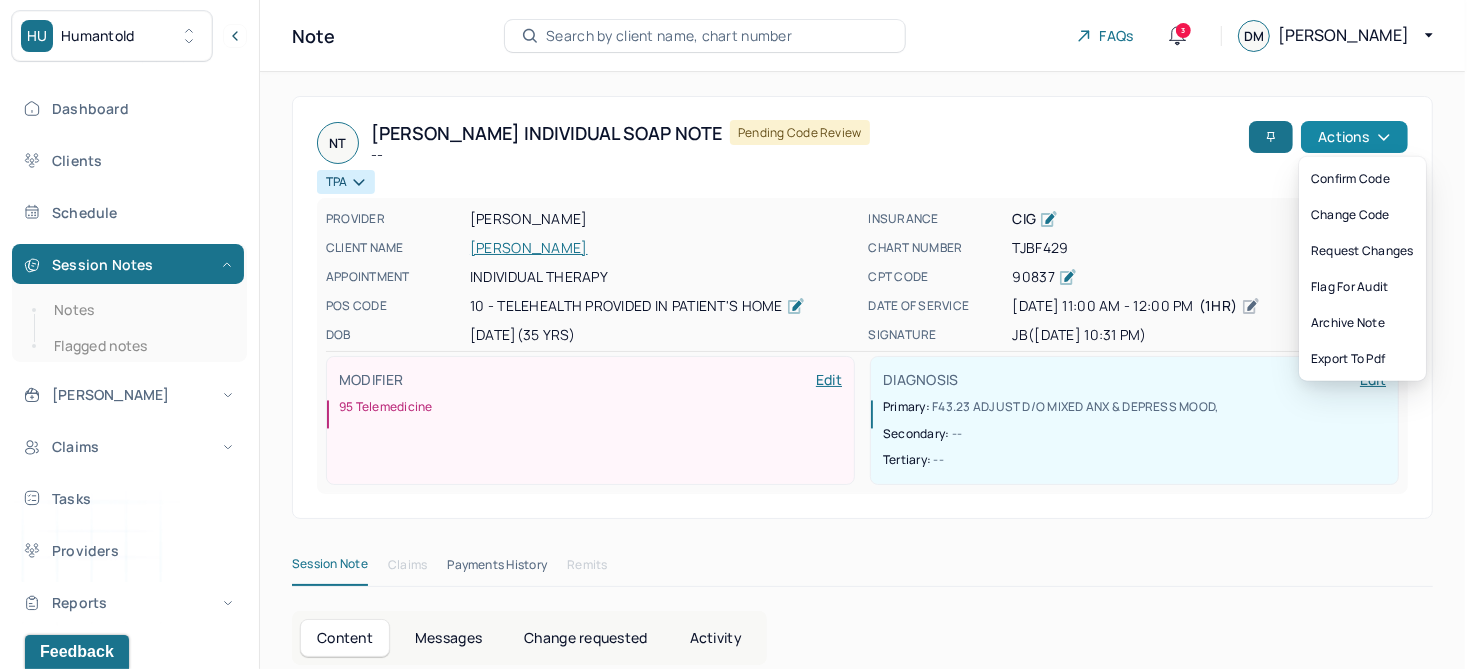 click on "Actions" at bounding box center [1354, 137] 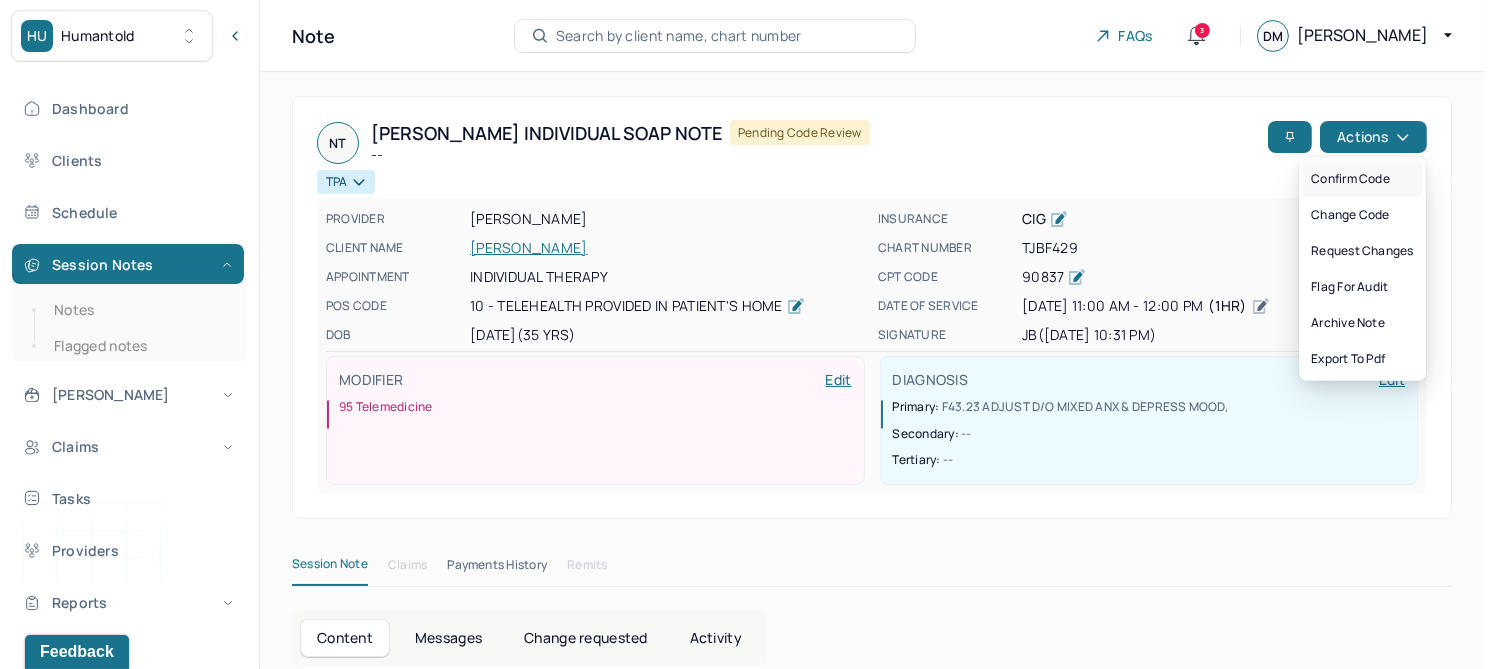 click on "Confirm code" at bounding box center (1362, 179) 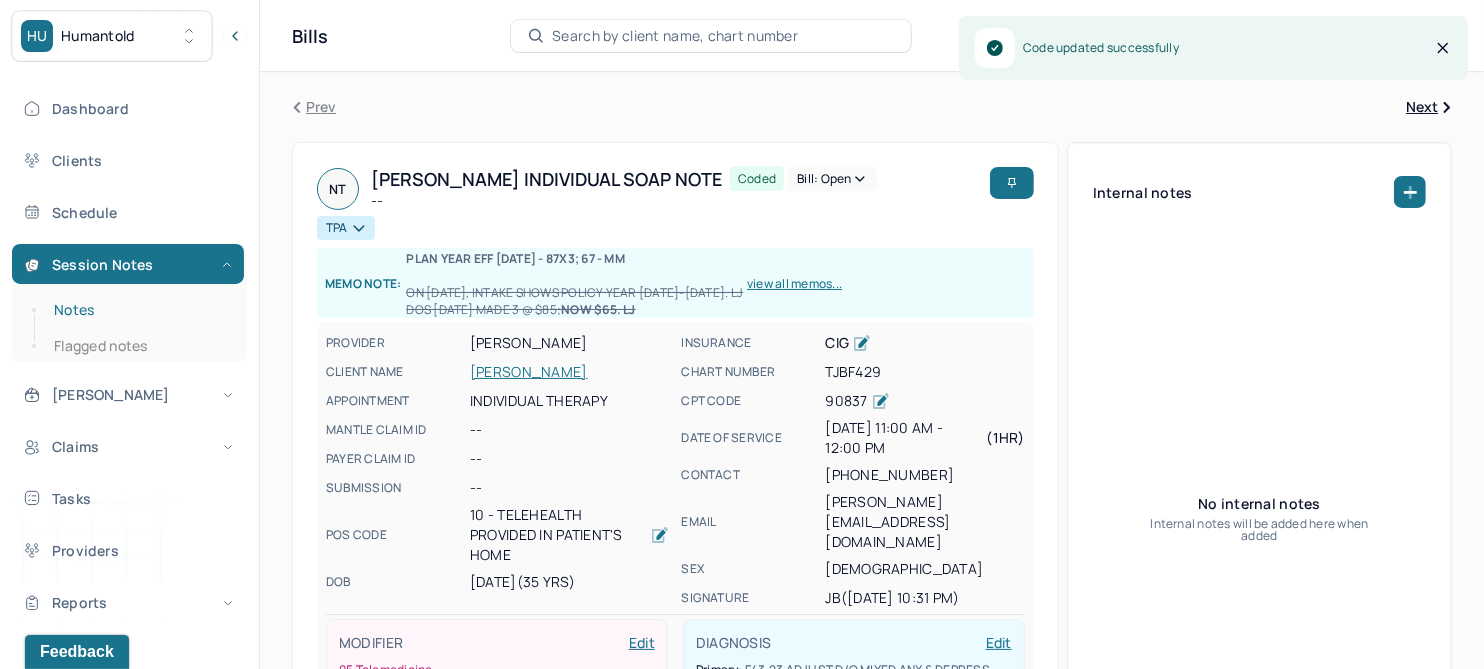click on "Notes" at bounding box center [139, 310] 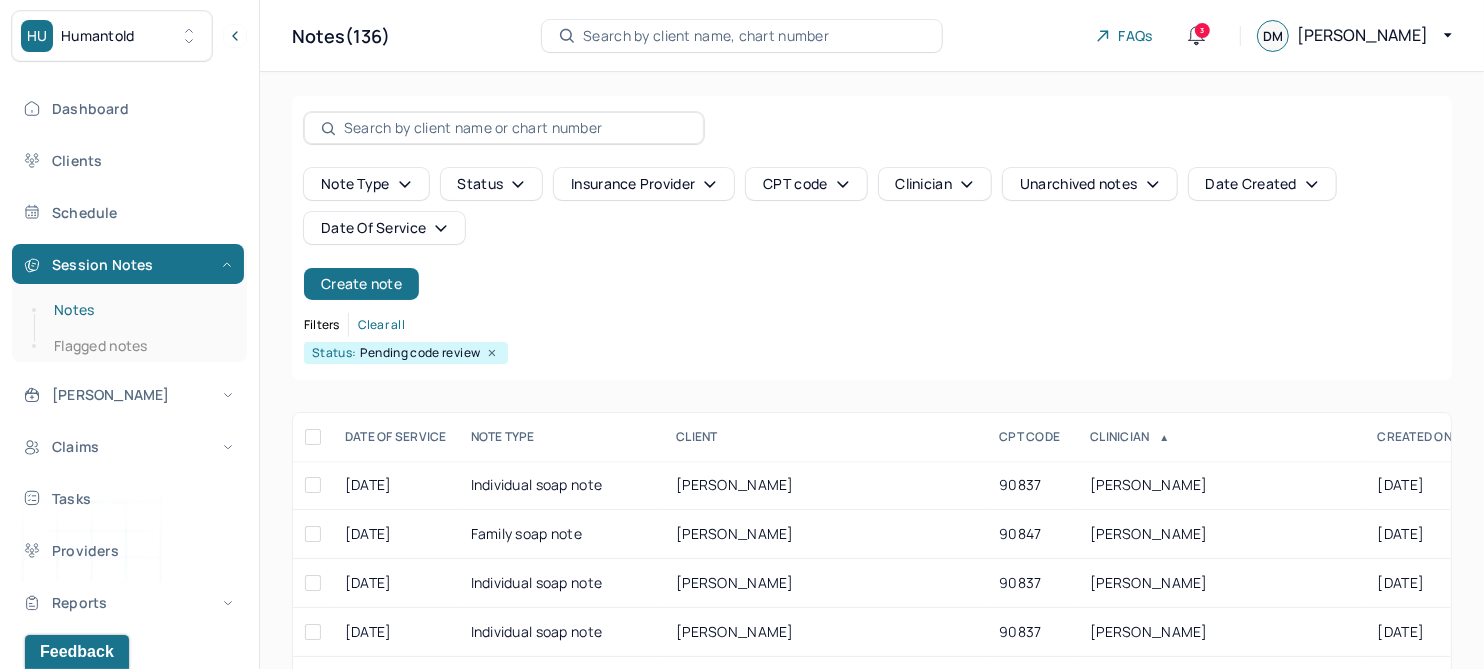 scroll, scrollTop: 301, scrollLeft: 0, axis: vertical 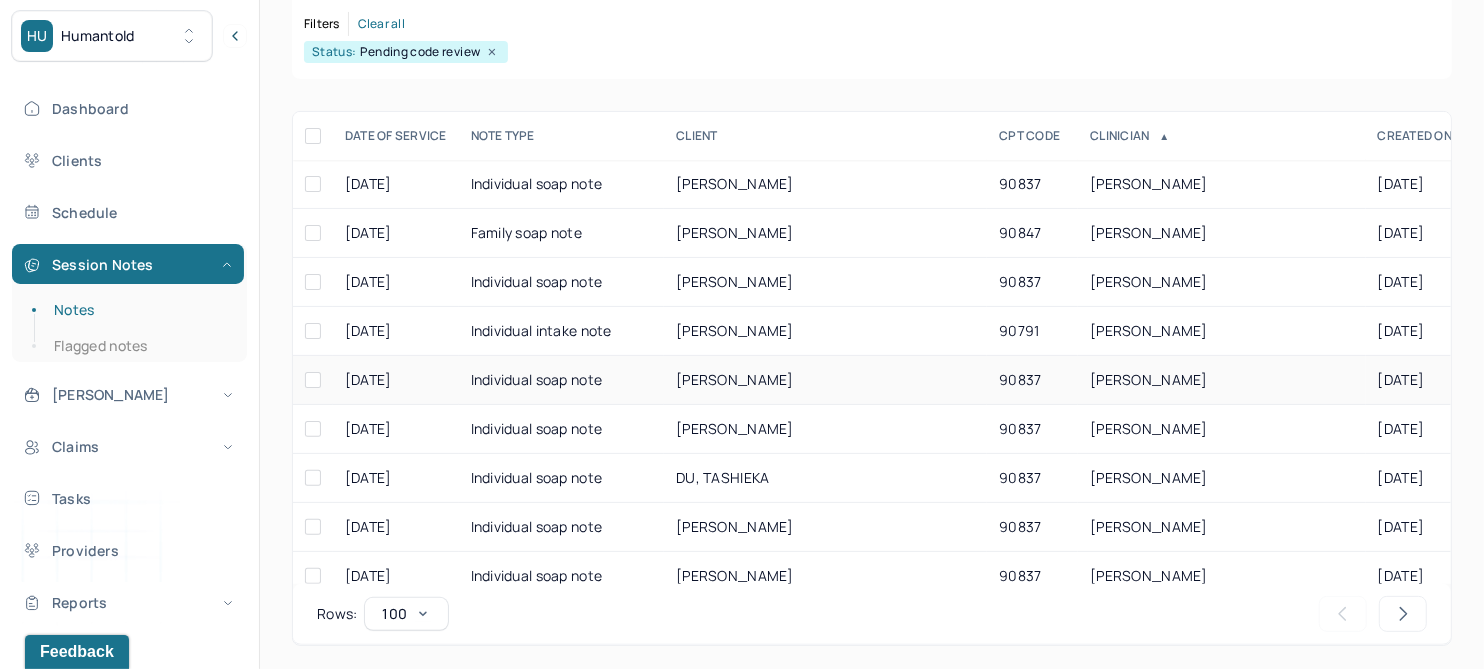 click on "YOUNG, RAYVEN" at bounding box center [735, 379] 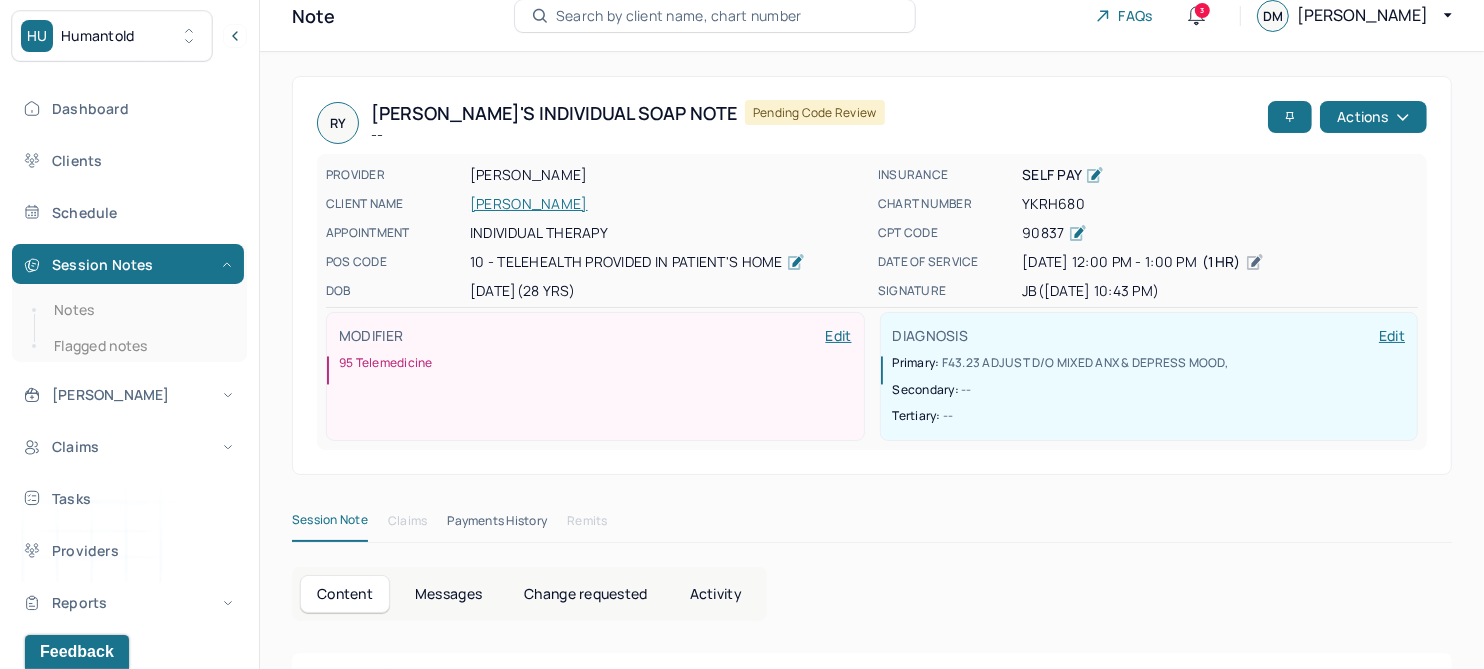 scroll, scrollTop: 0, scrollLeft: 0, axis: both 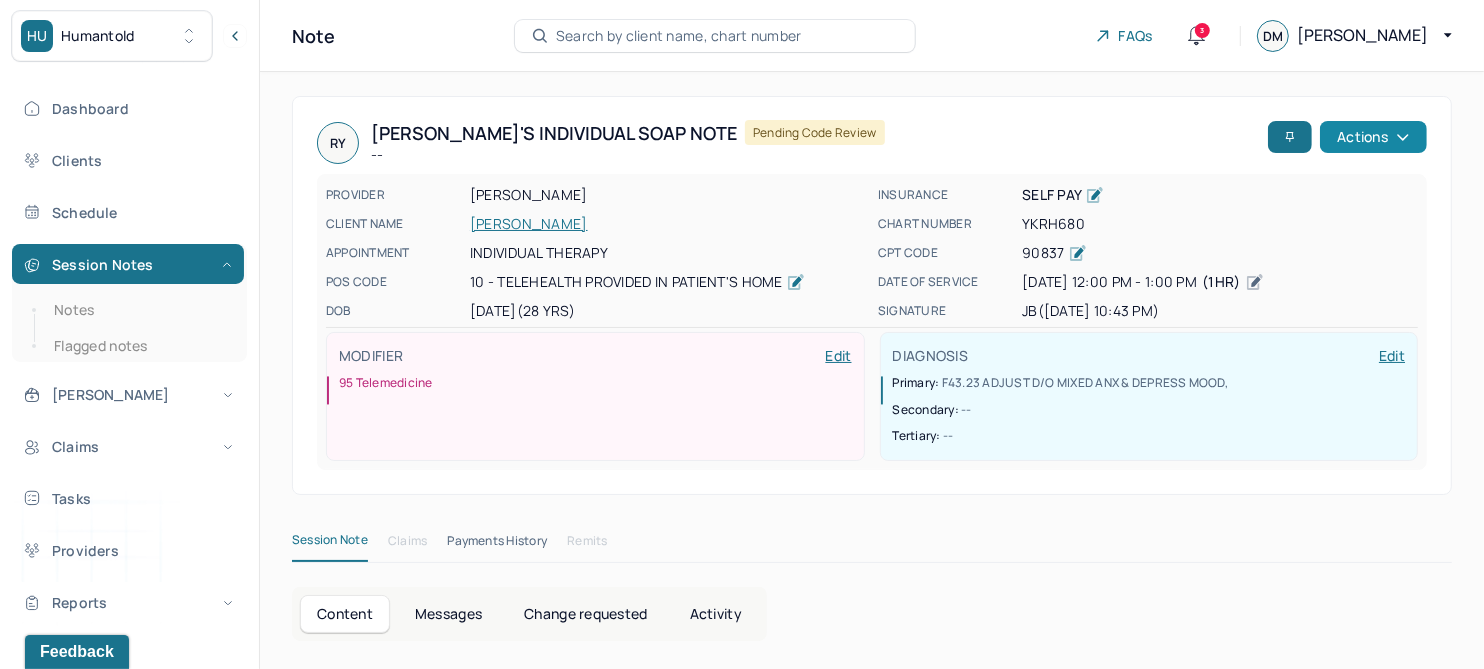 click 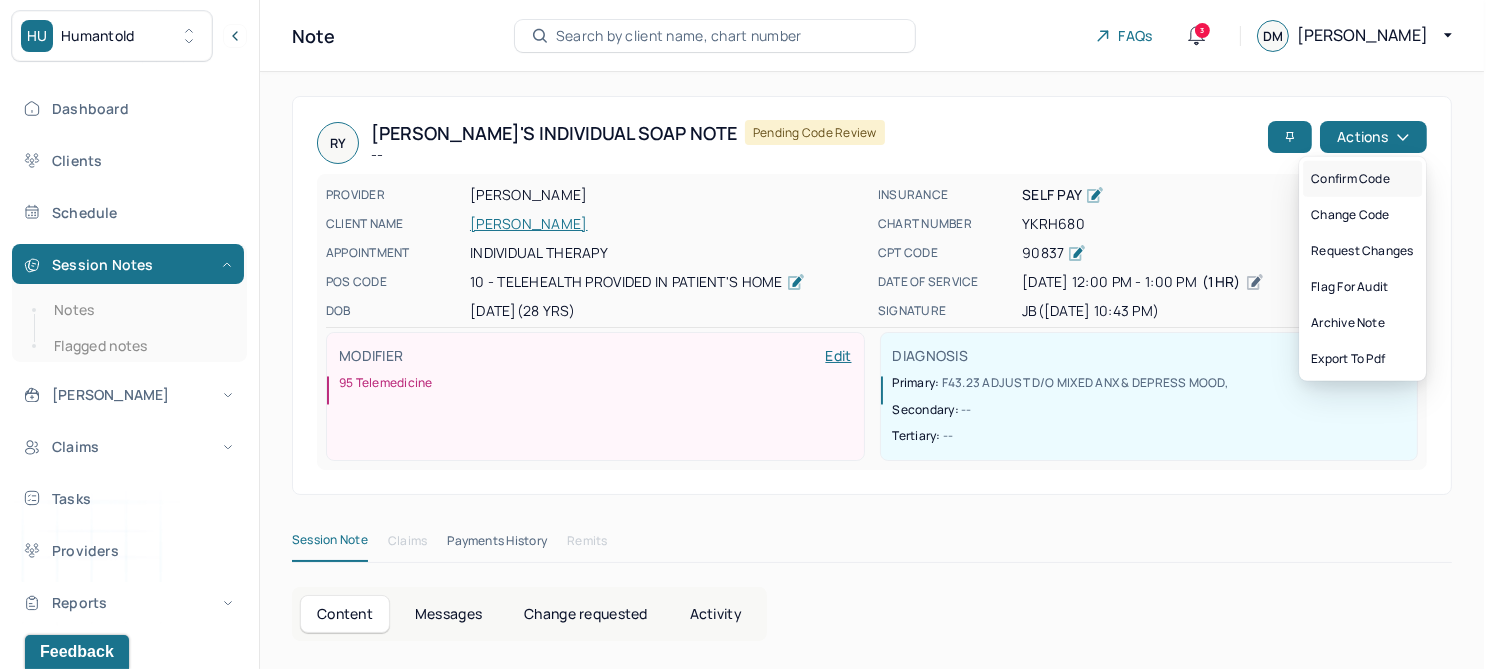 click on "Confirm code" at bounding box center (1362, 179) 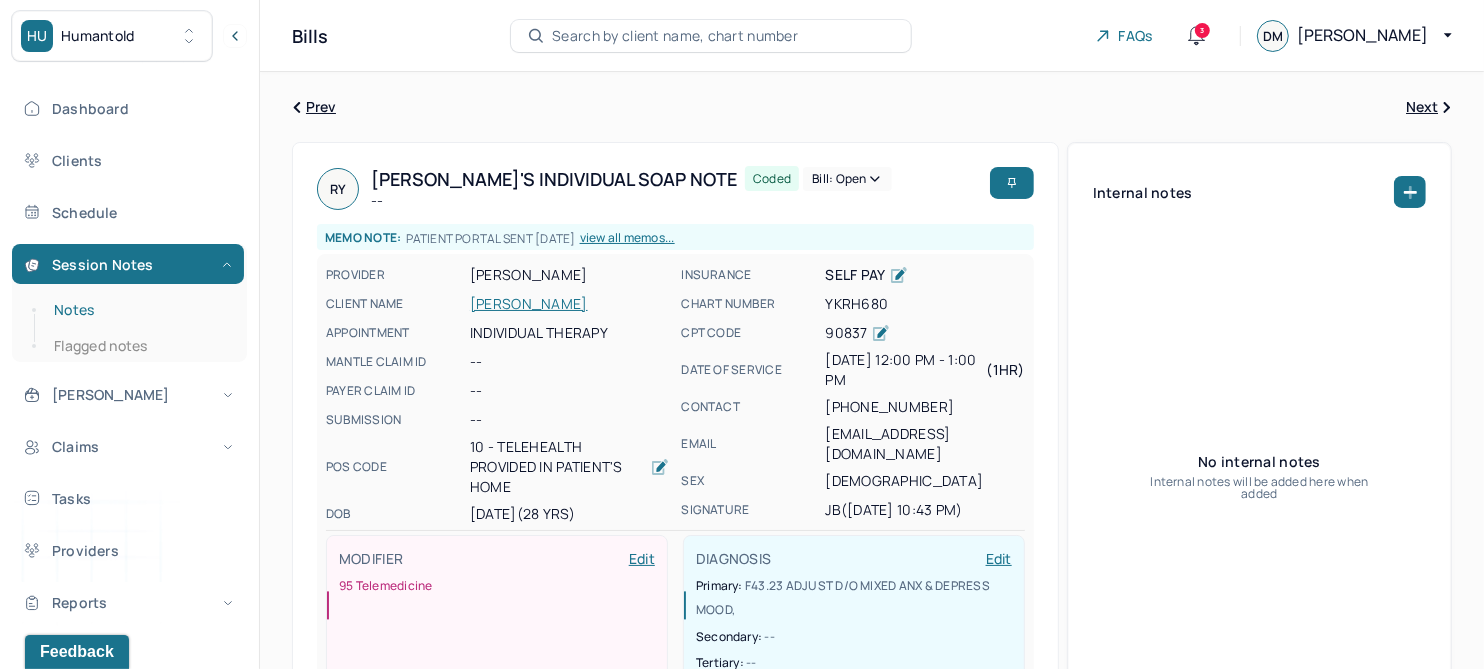 click on "Notes" at bounding box center [139, 310] 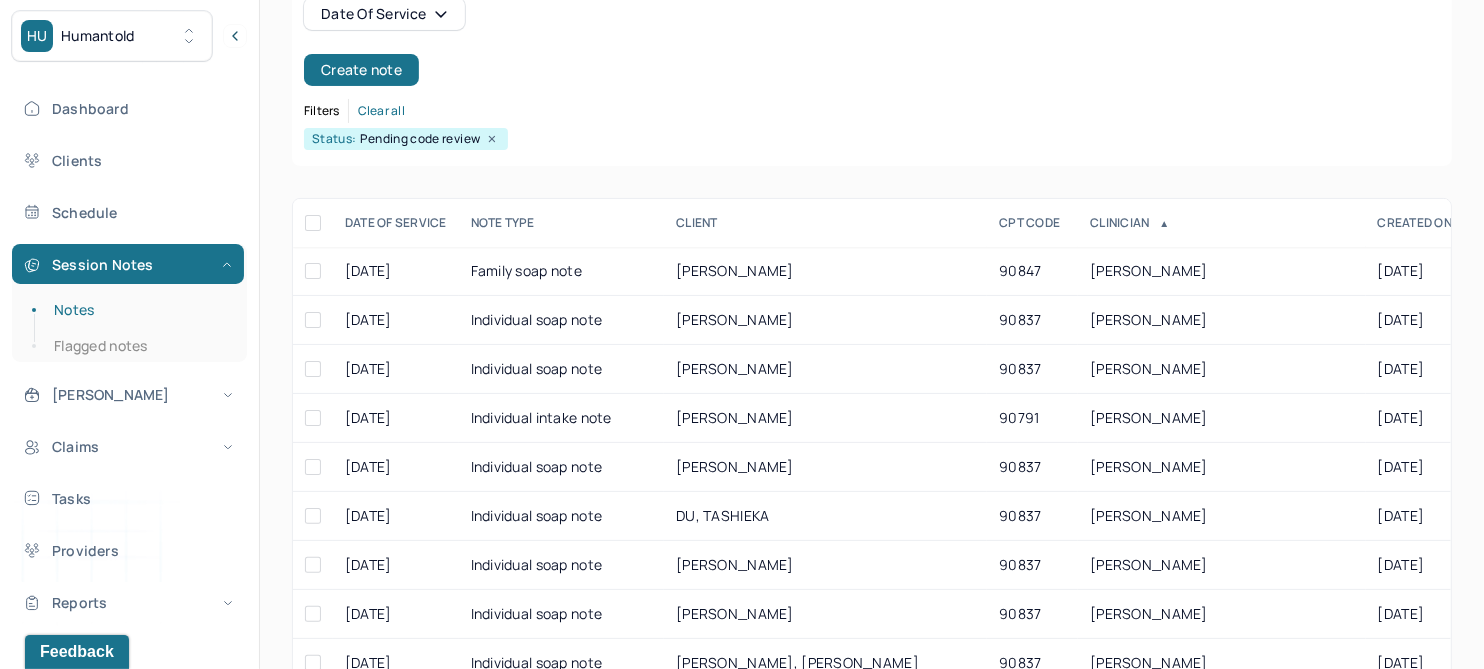 scroll, scrollTop: 250, scrollLeft: 0, axis: vertical 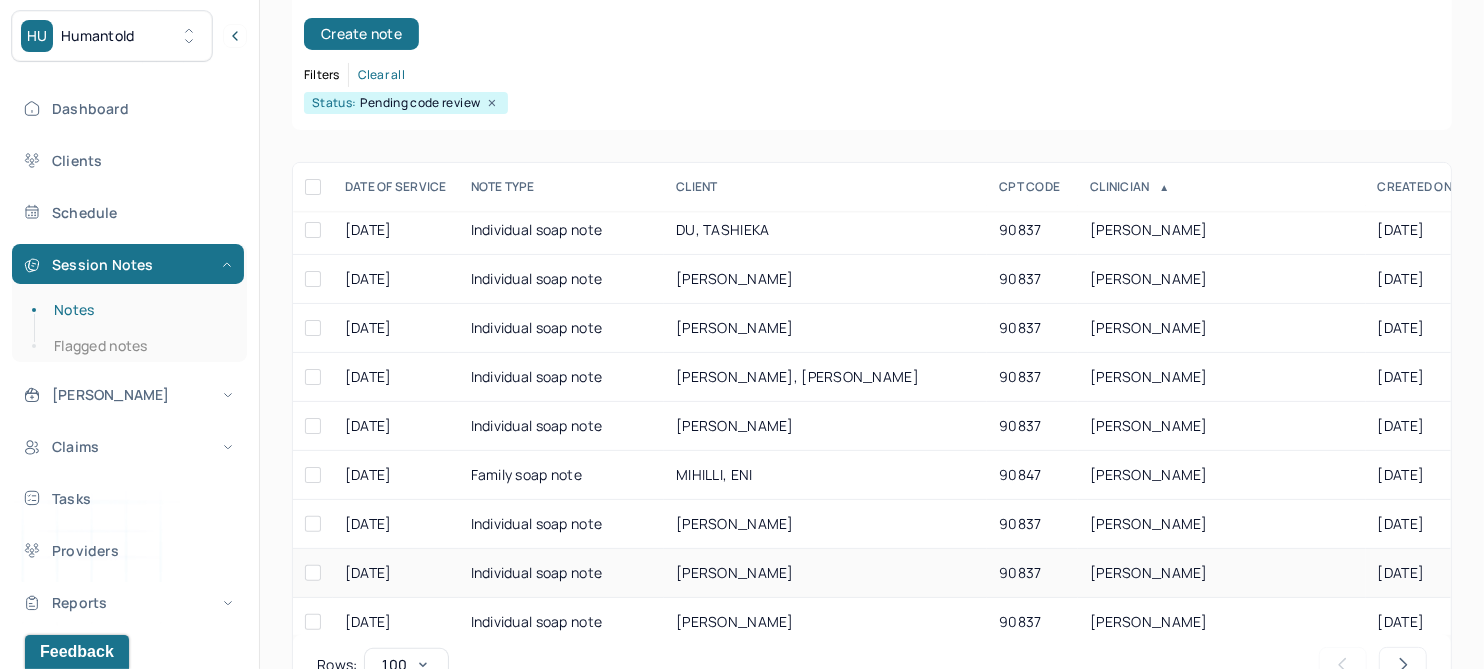 click on "NAGENGAST, MARIANNA" at bounding box center (735, 572) 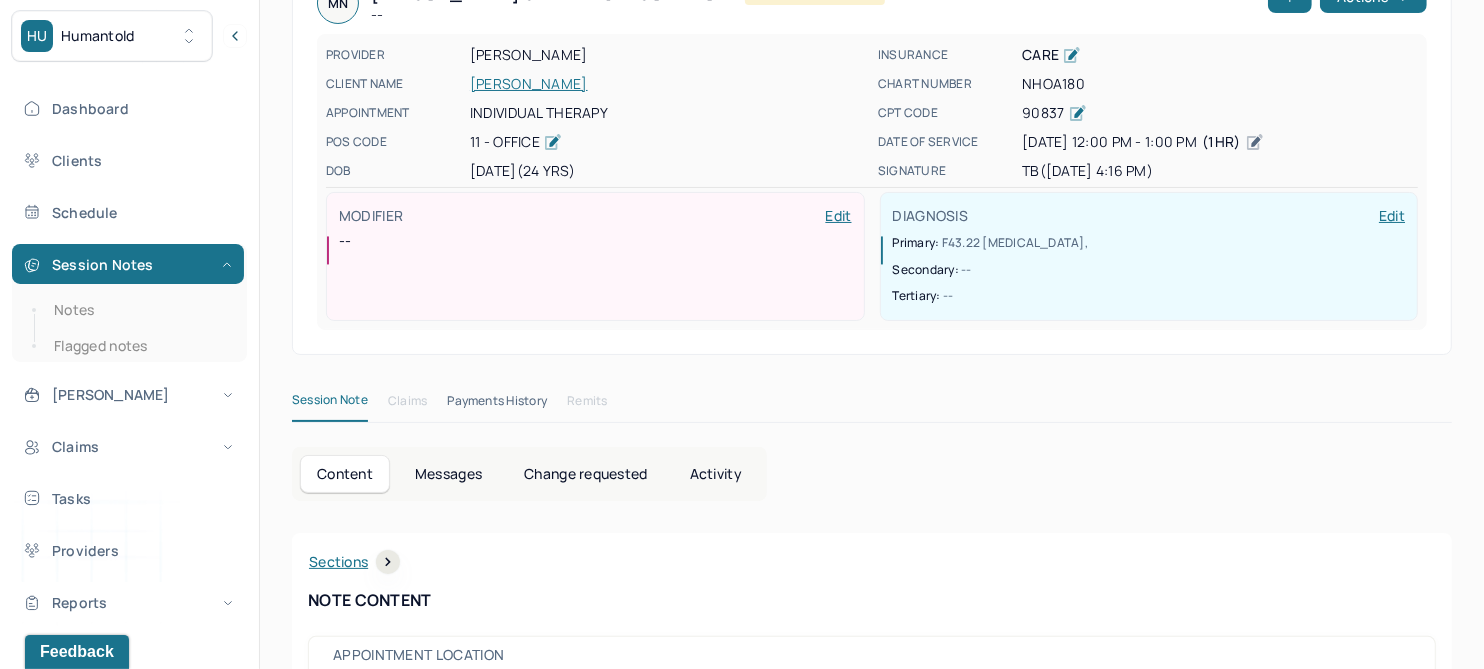 scroll, scrollTop: 0, scrollLeft: 0, axis: both 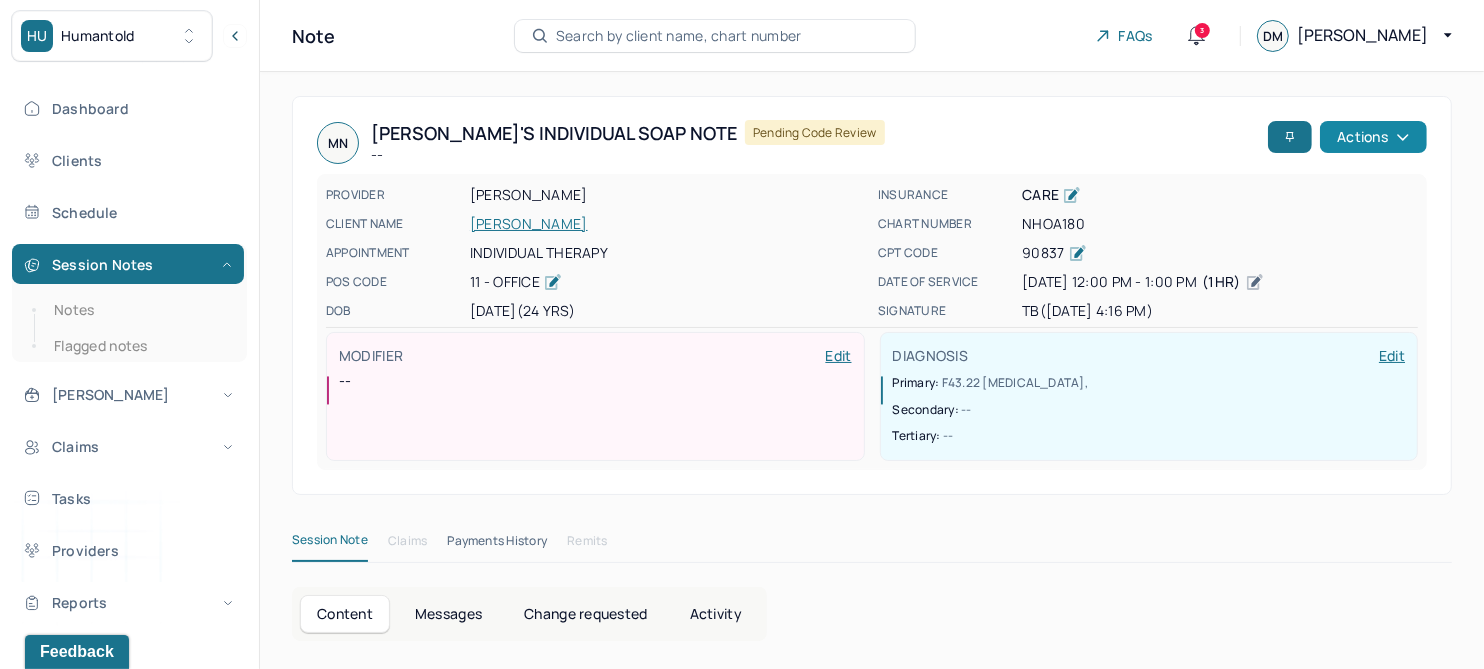 click on "Actions" at bounding box center [1373, 137] 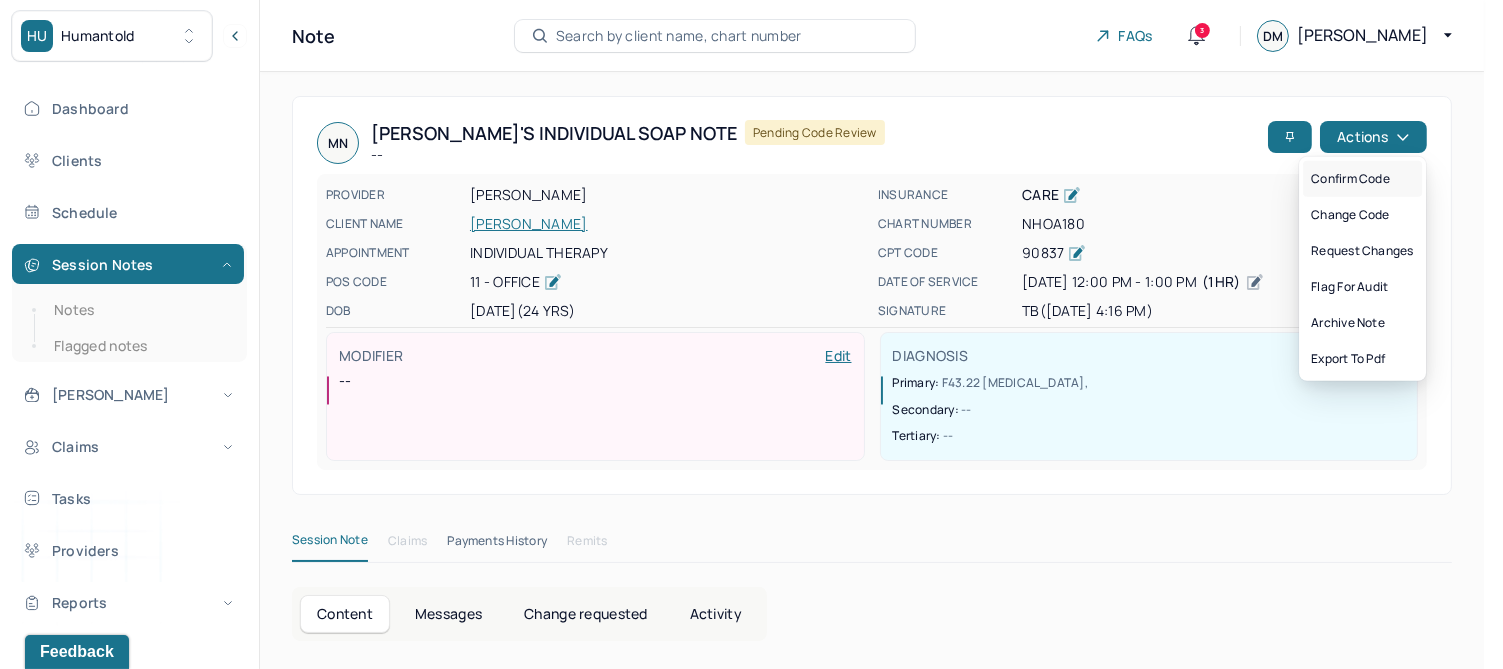 click on "Confirm code" at bounding box center [1362, 179] 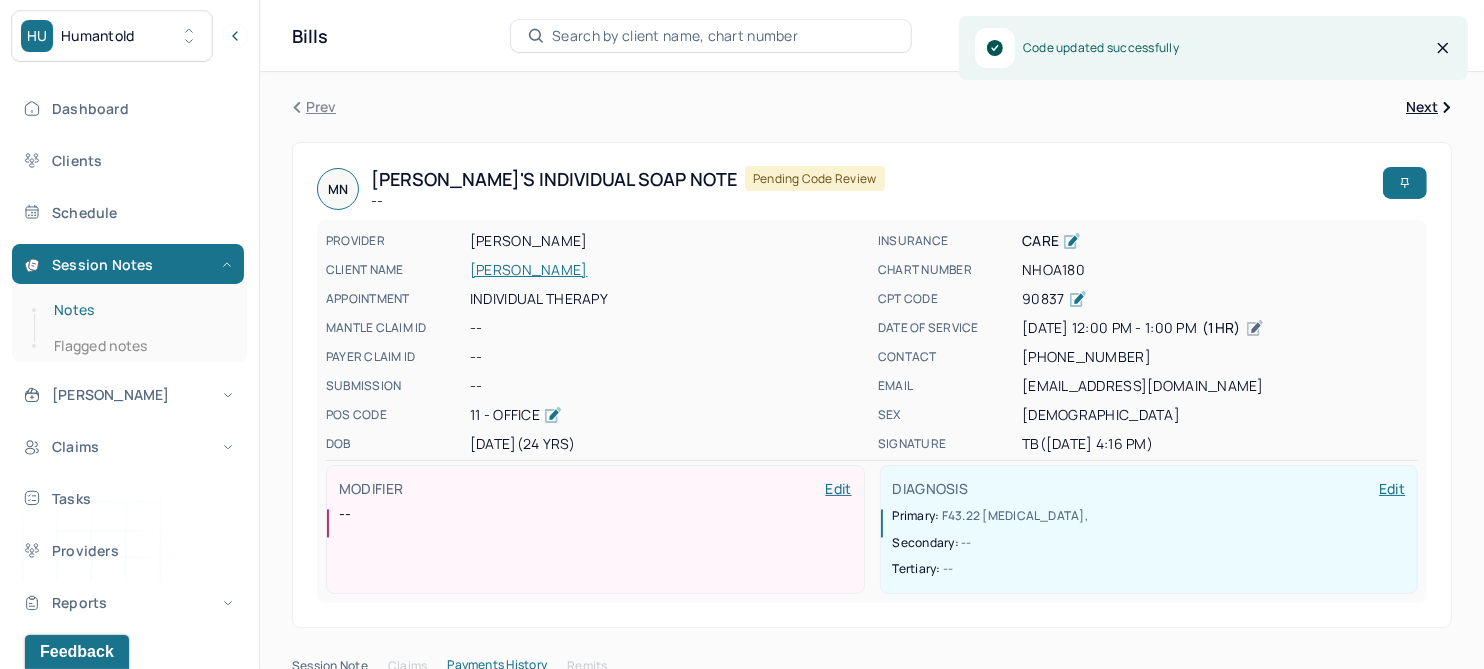 click on "Notes" at bounding box center (139, 310) 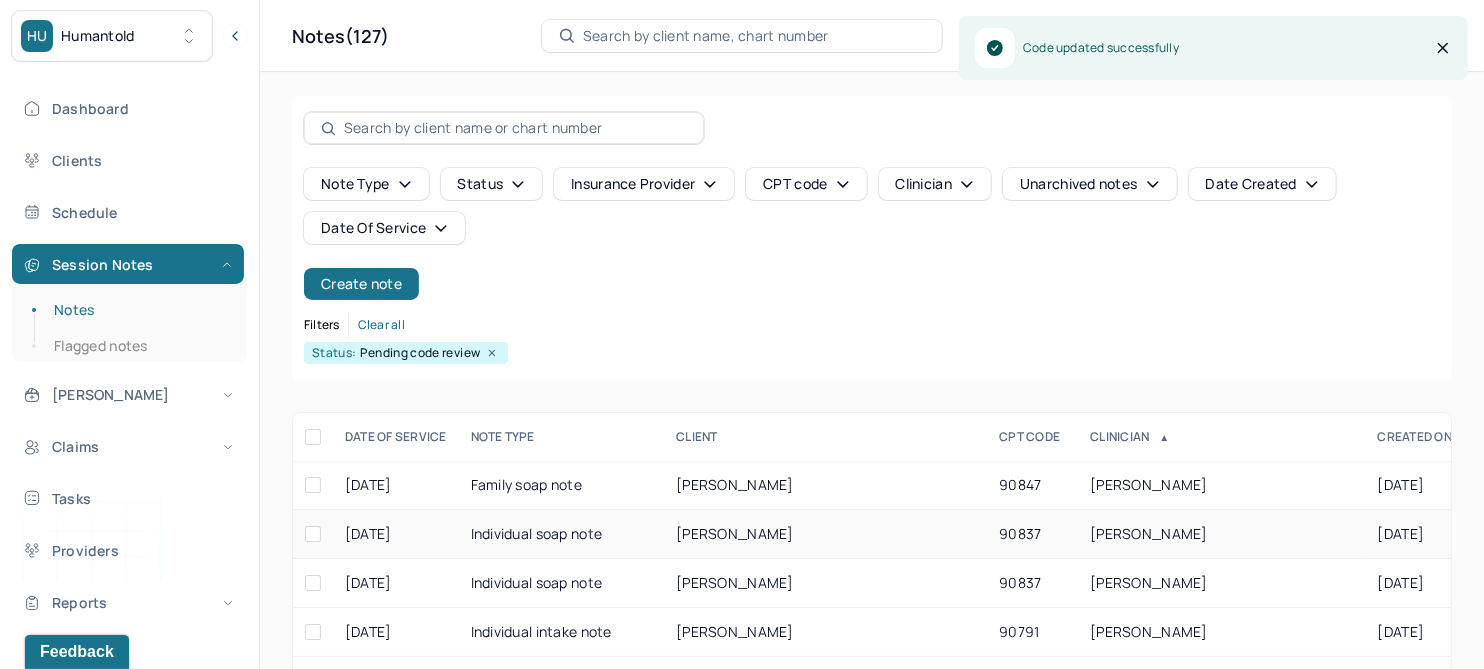 scroll, scrollTop: 301, scrollLeft: 0, axis: vertical 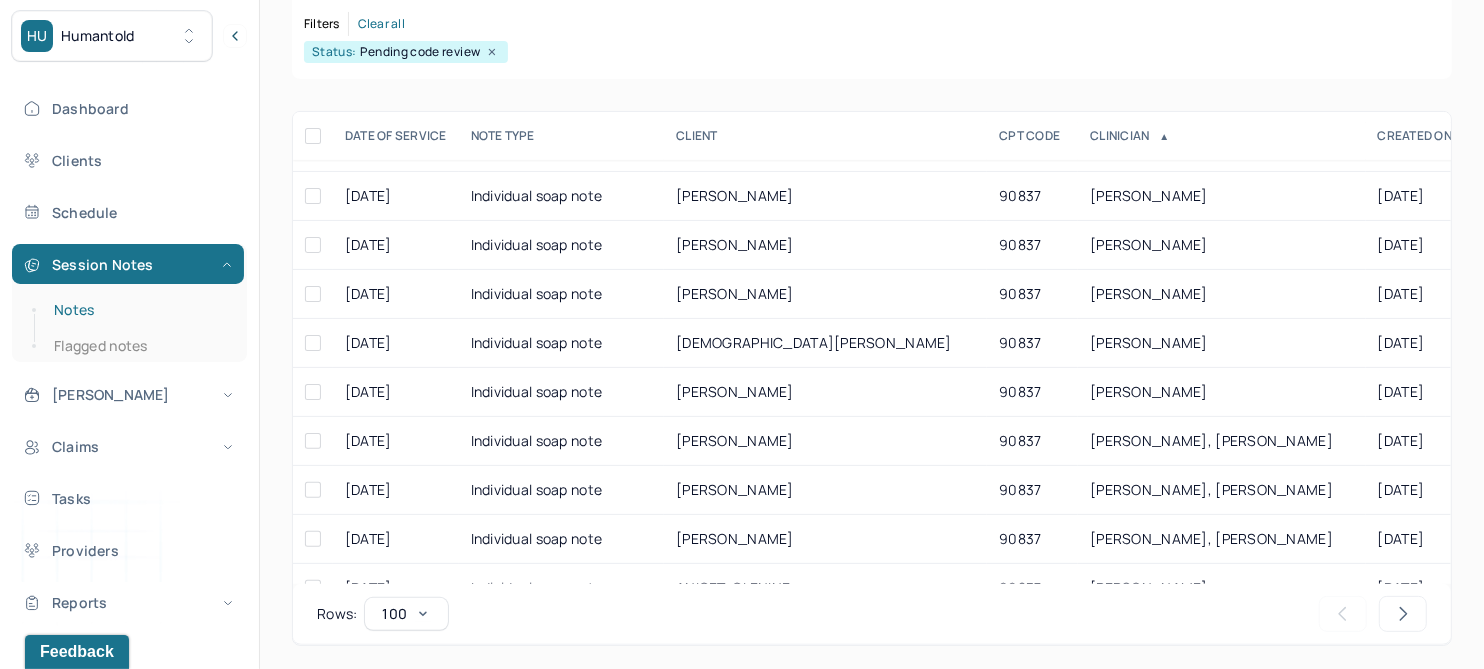 click on "Notes" at bounding box center [139, 310] 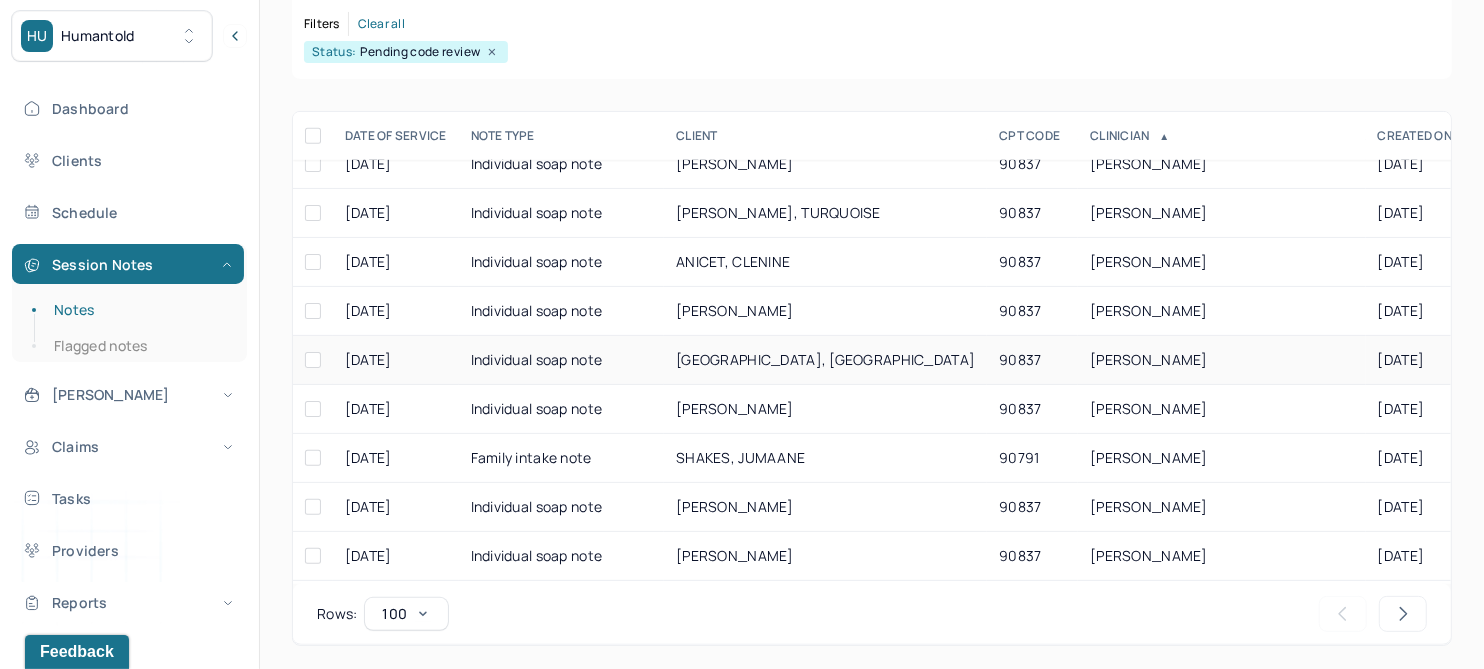 scroll, scrollTop: 1125, scrollLeft: 0, axis: vertical 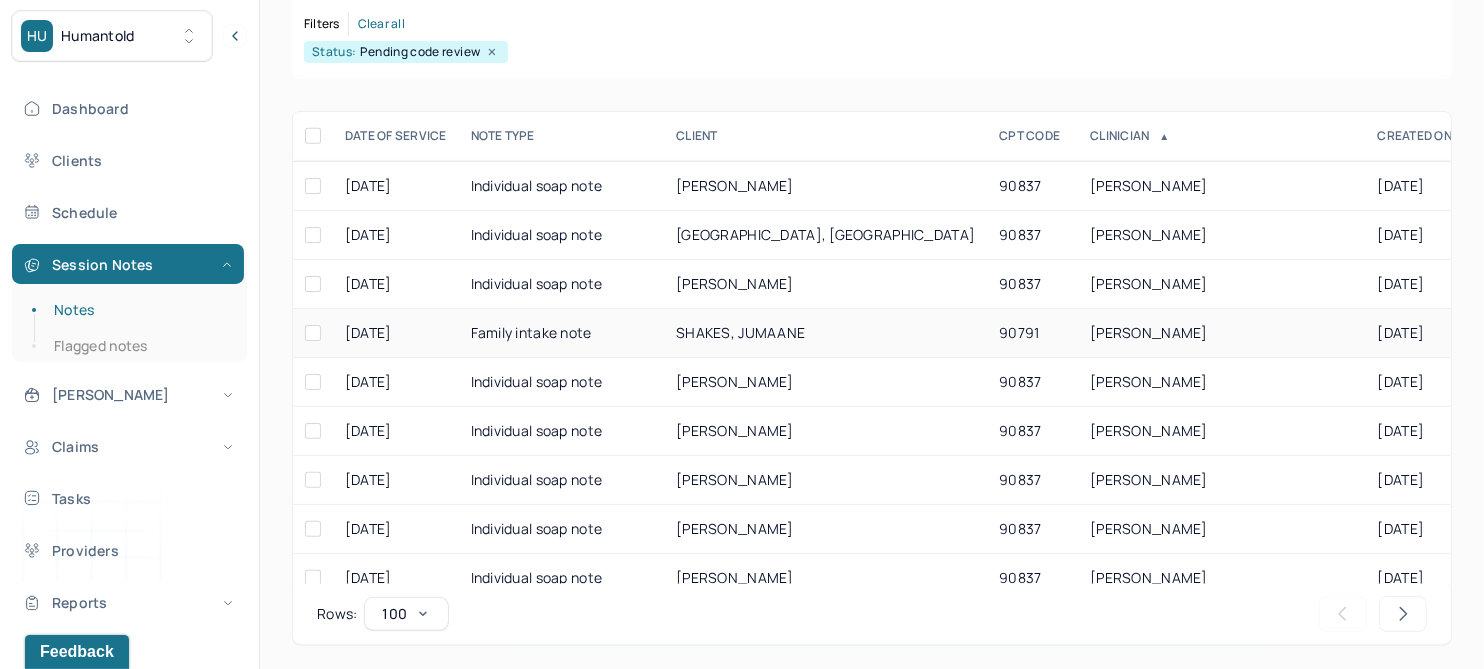 click on "SHAKES, JUMAANE" at bounding box center [740, 332] 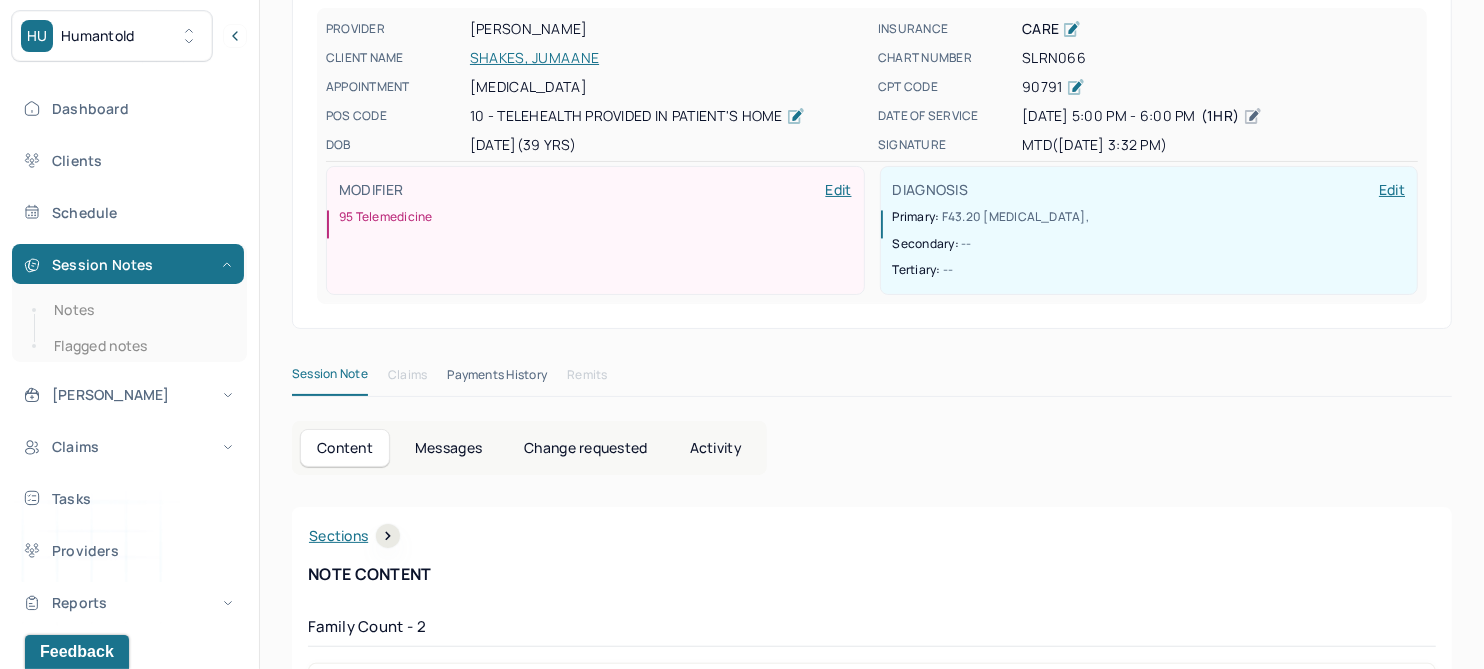 scroll, scrollTop: 0, scrollLeft: 0, axis: both 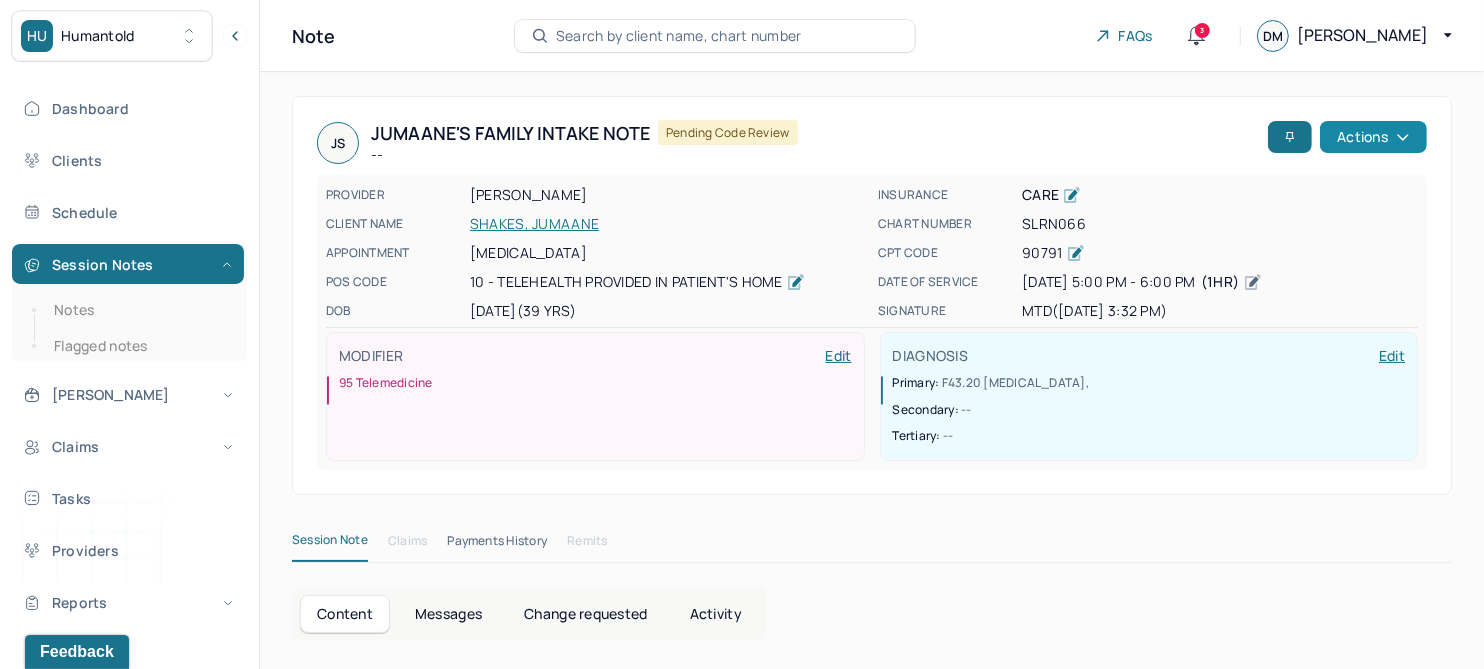 click on "Actions" at bounding box center (1373, 137) 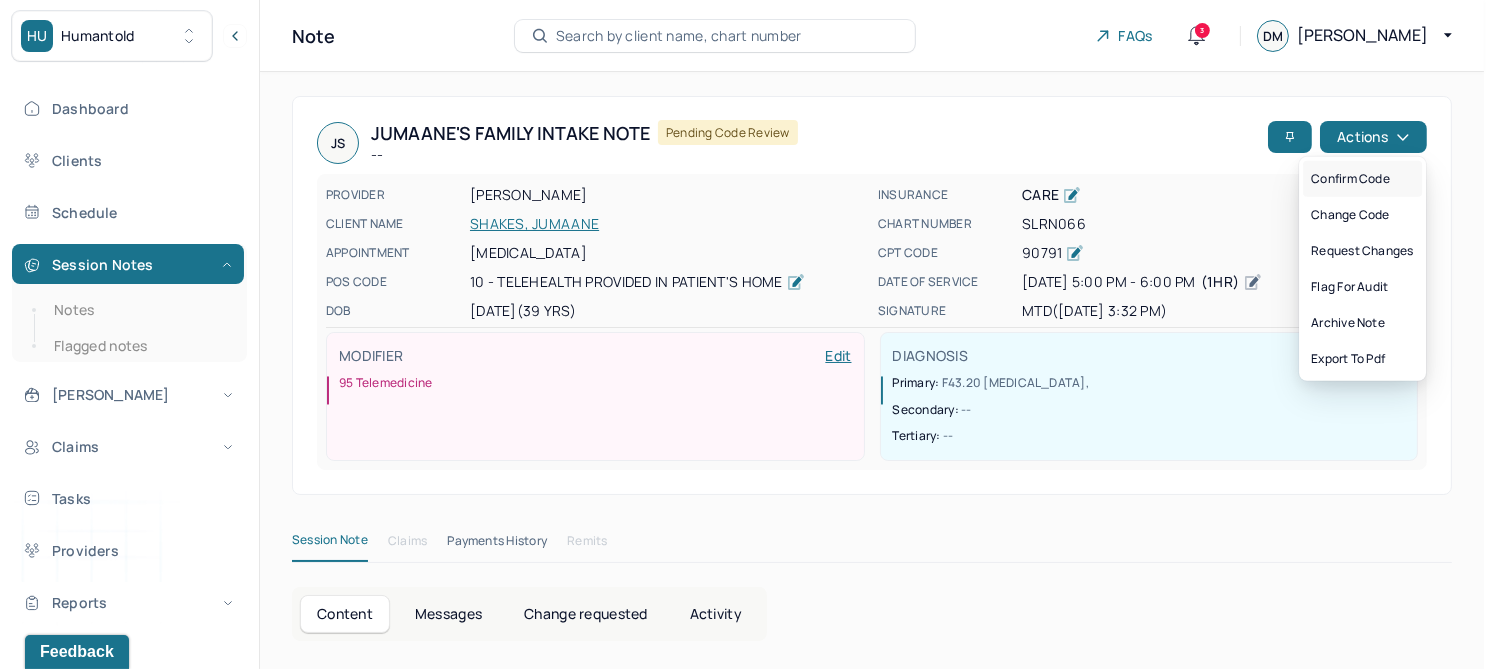 click on "Confirm code" at bounding box center [1362, 179] 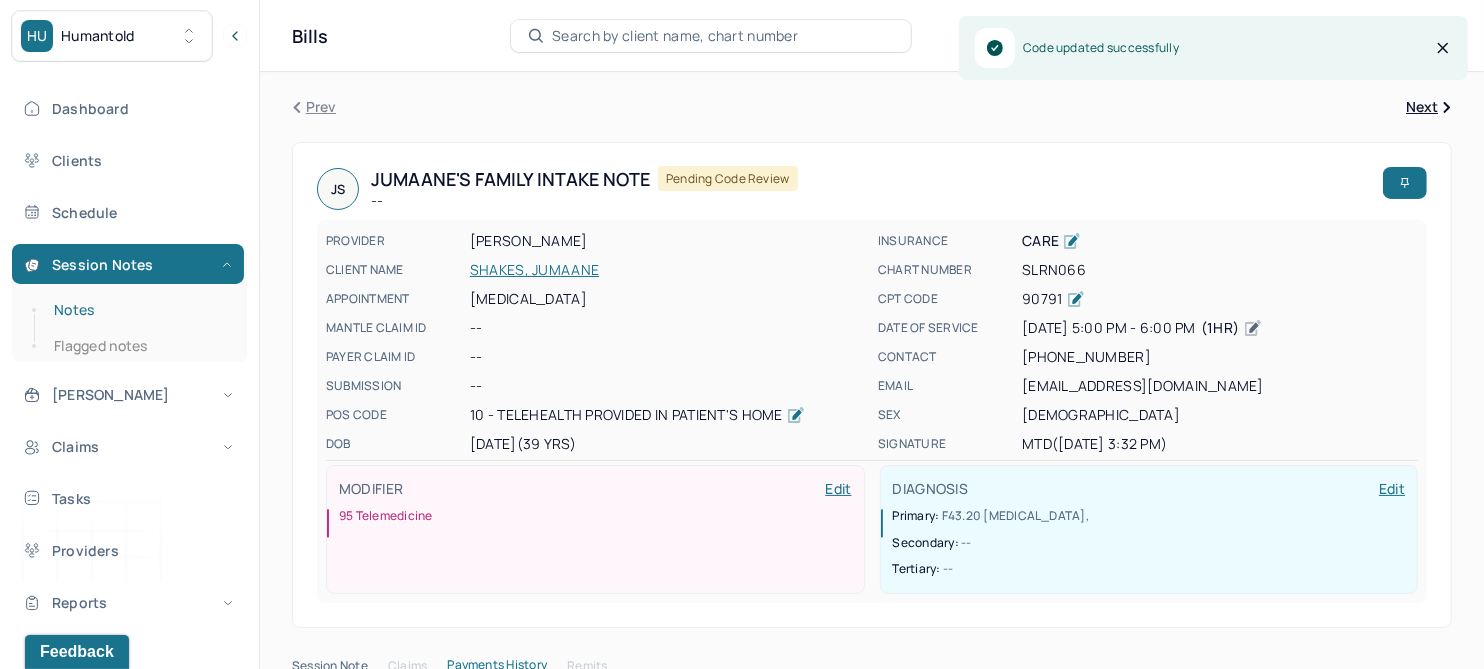 click on "Notes" at bounding box center (139, 310) 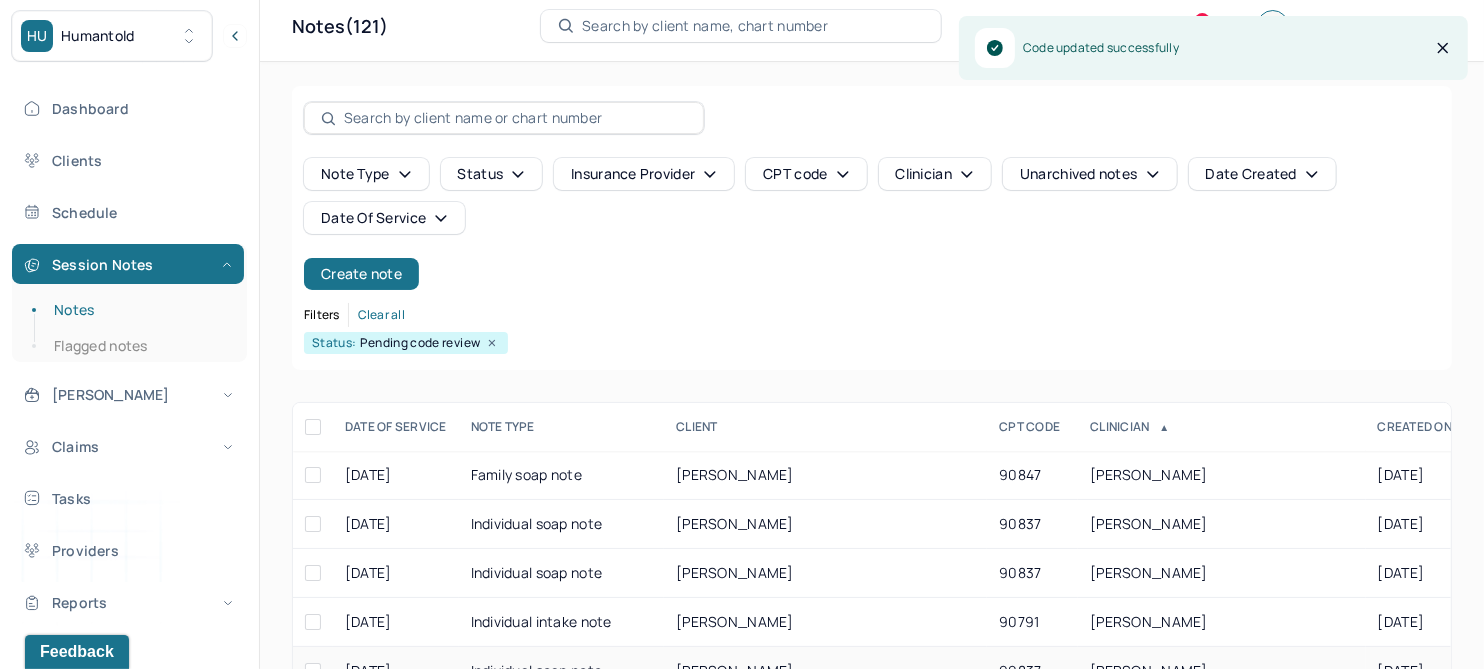 scroll, scrollTop: 301, scrollLeft: 0, axis: vertical 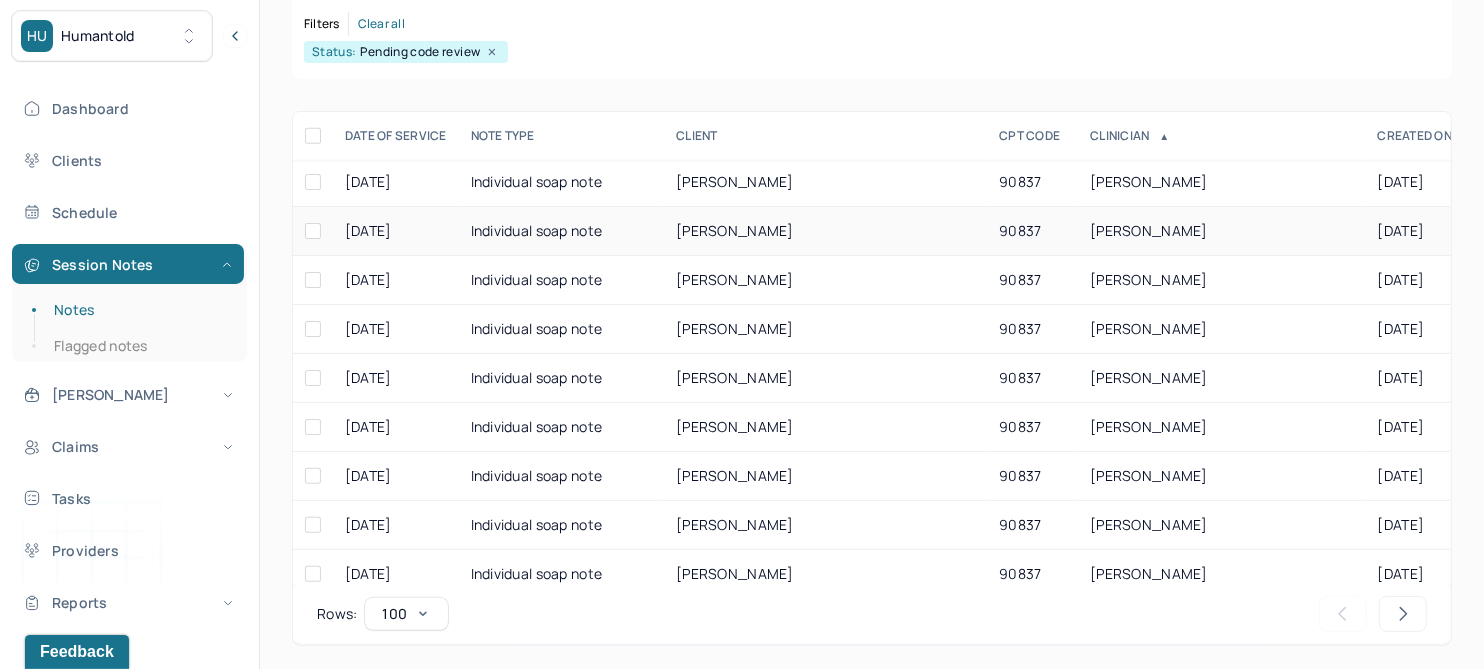 click on "OWENS, MEGHAN" at bounding box center (735, 230) 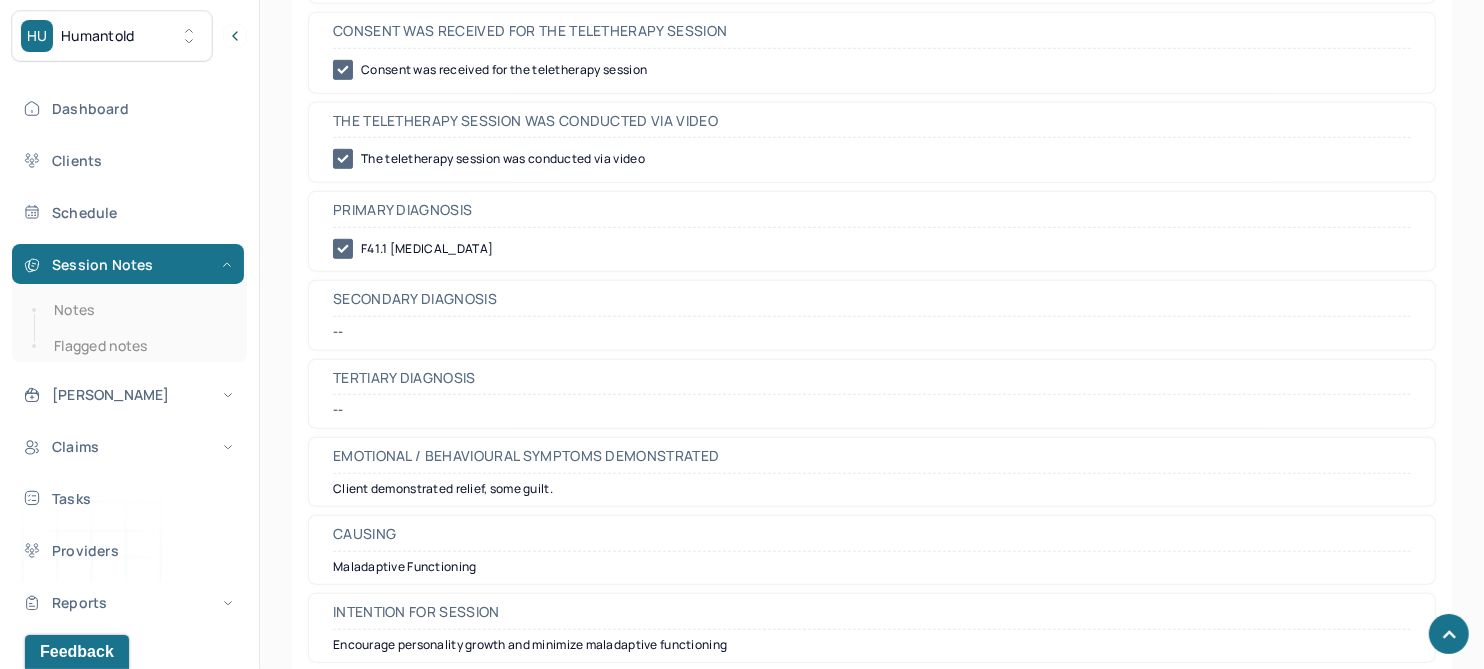 scroll, scrollTop: 0, scrollLeft: 0, axis: both 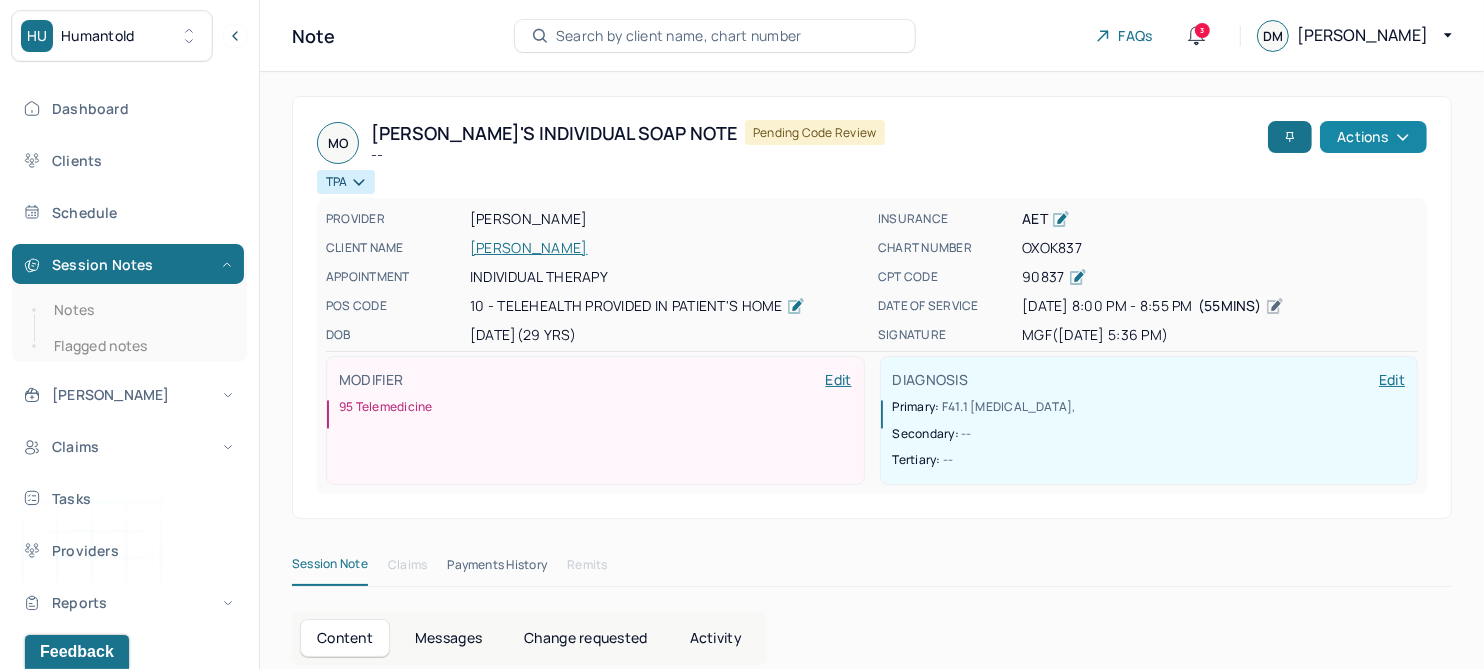 click 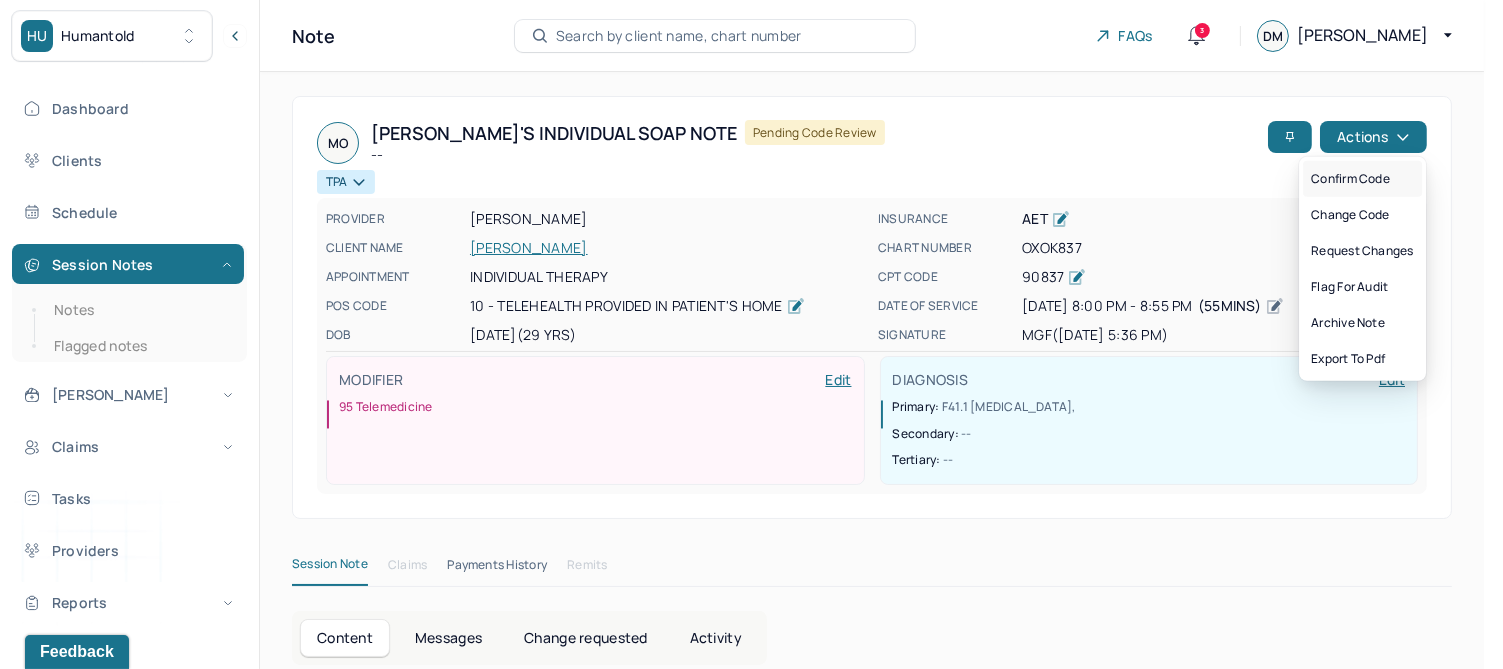 click on "Confirm code" at bounding box center [1362, 179] 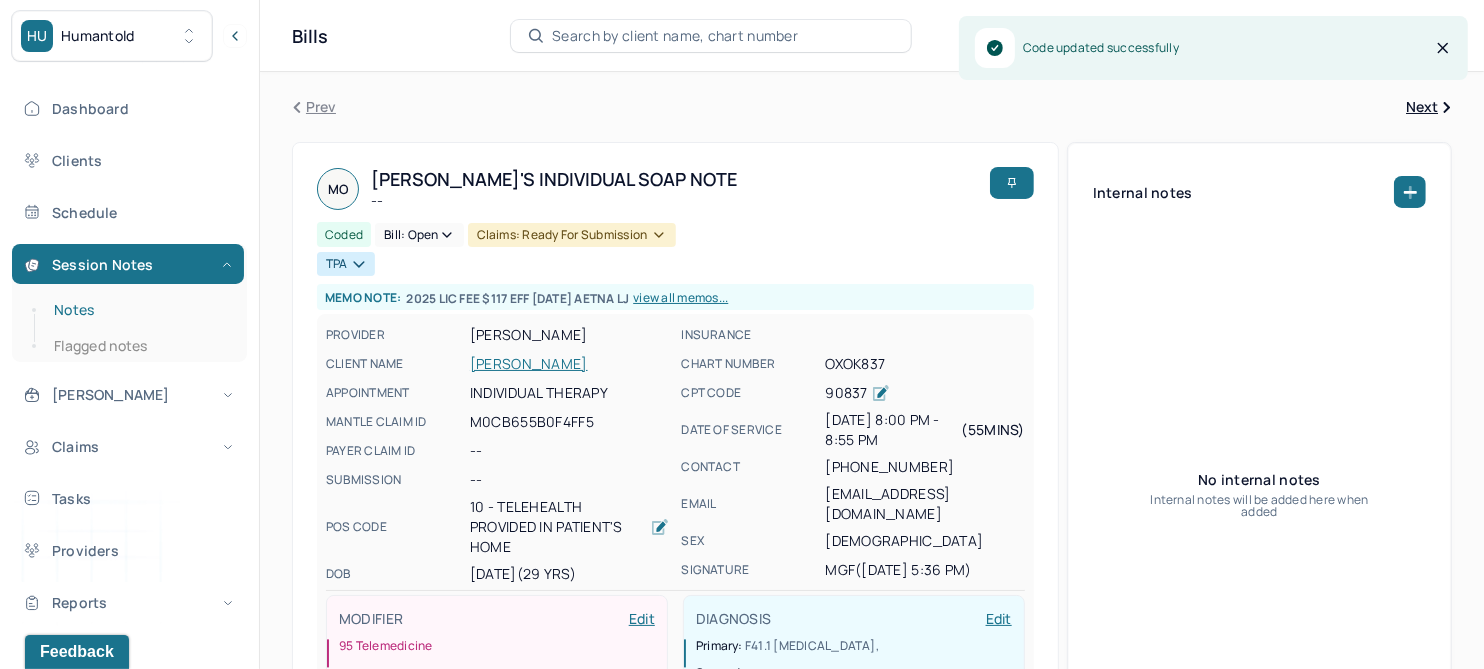 click on "Notes" at bounding box center [139, 310] 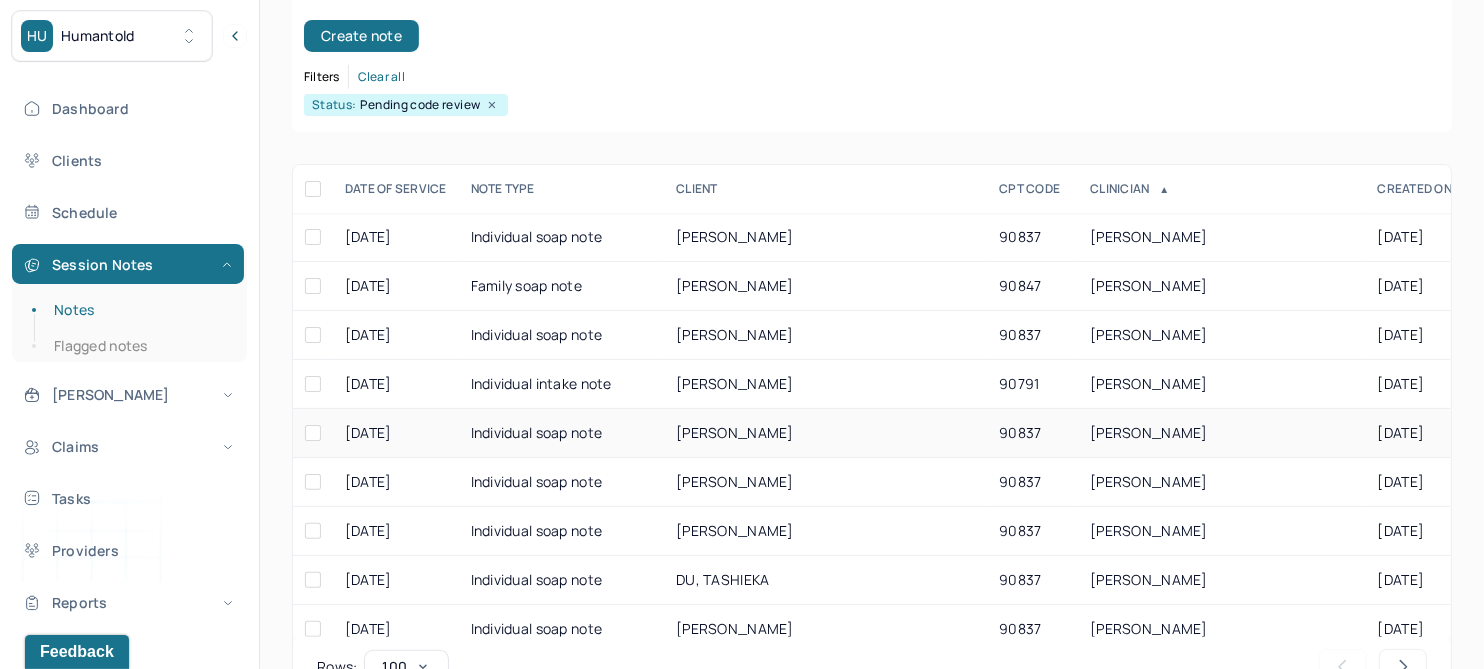 scroll, scrollTop: 301, scrollLeft: 0, axis: vertical 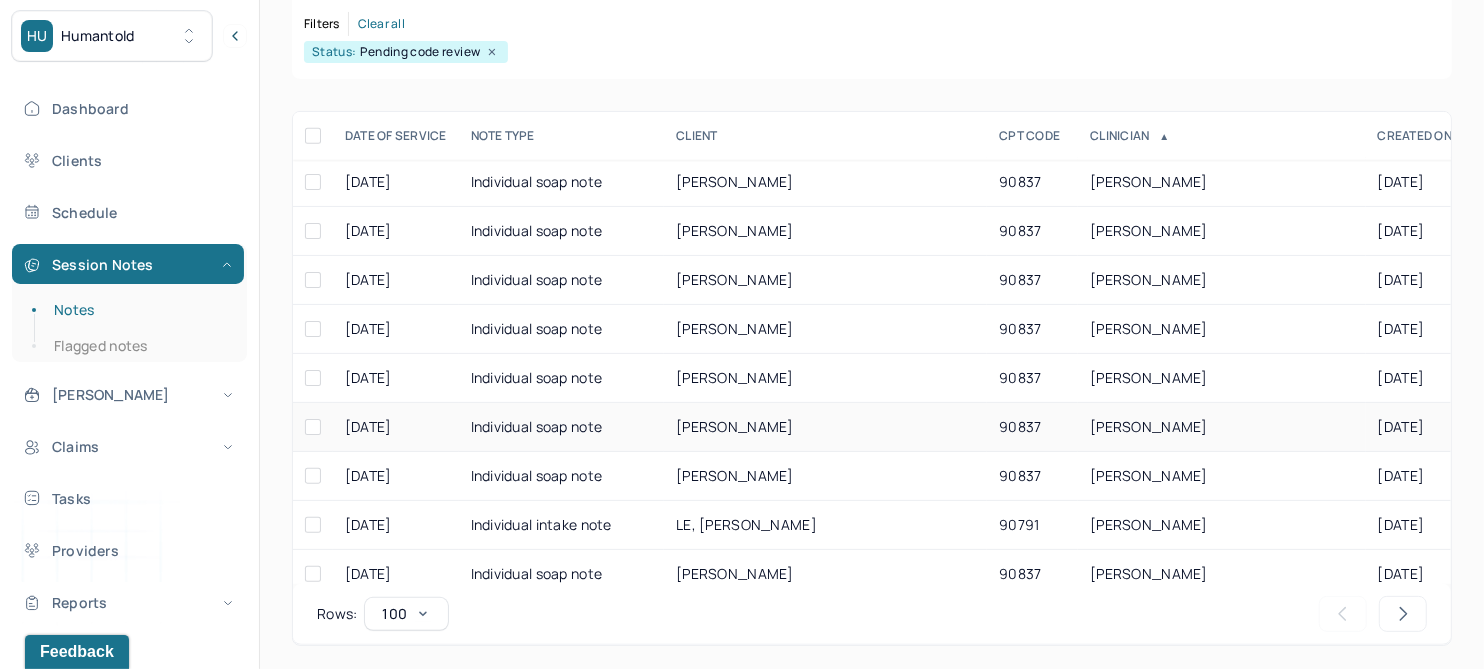 click on "MCKEON, BRIAN" at bounding box center [735, 426] 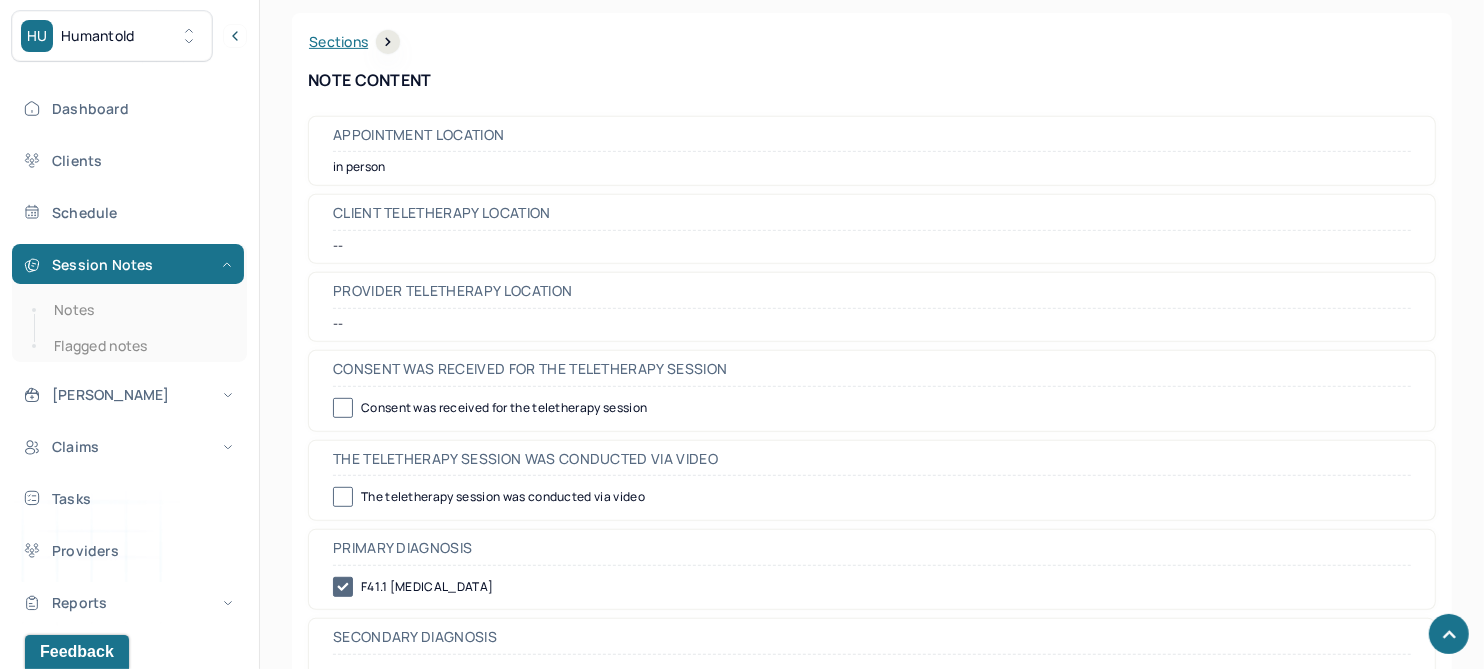 scroll, scrollTop: 0, scrollLeft: 0, axis: both 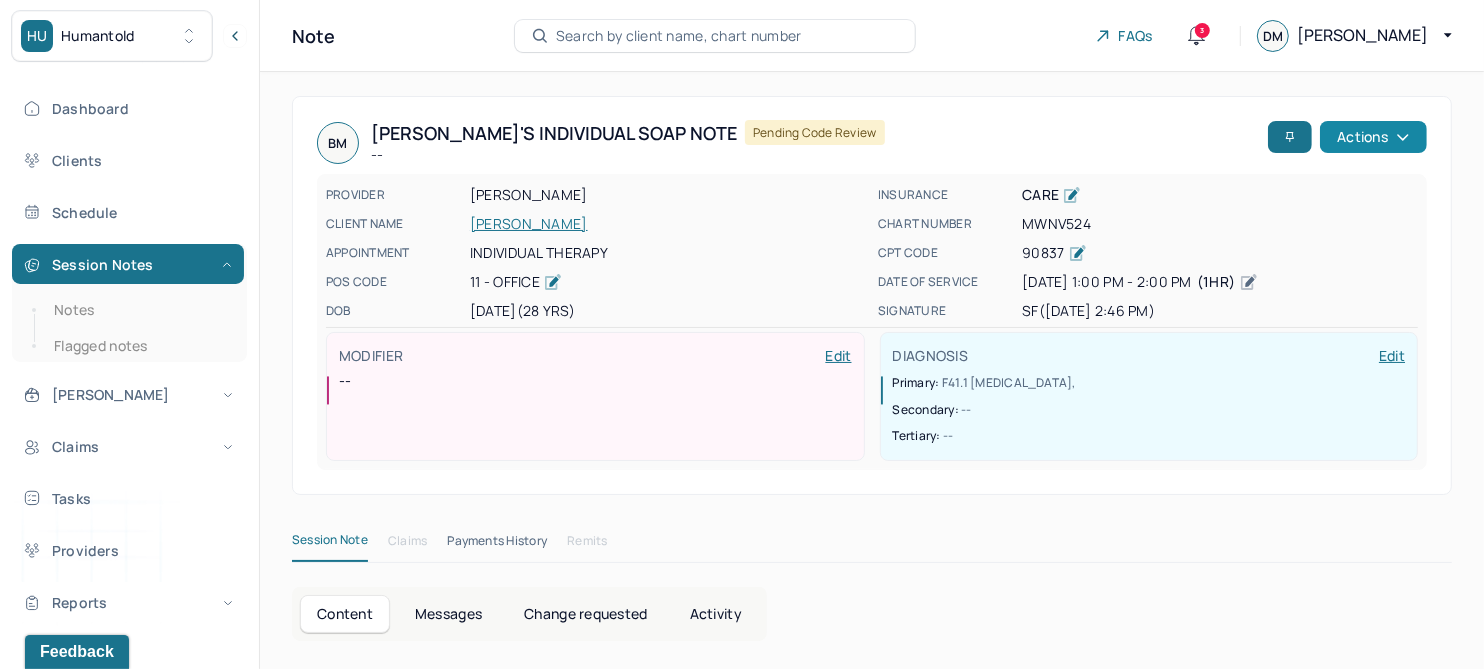 click 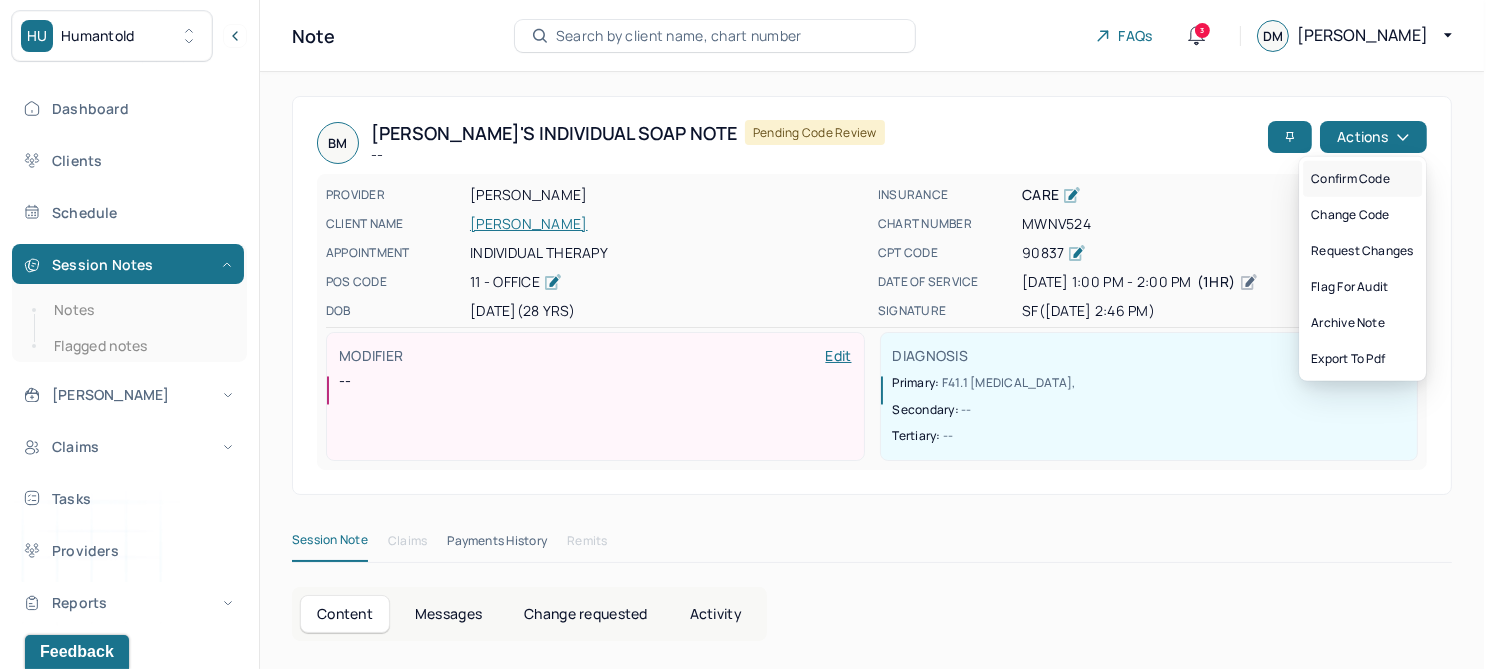 click on "Confirm code" at bounding box center (1362, 179) 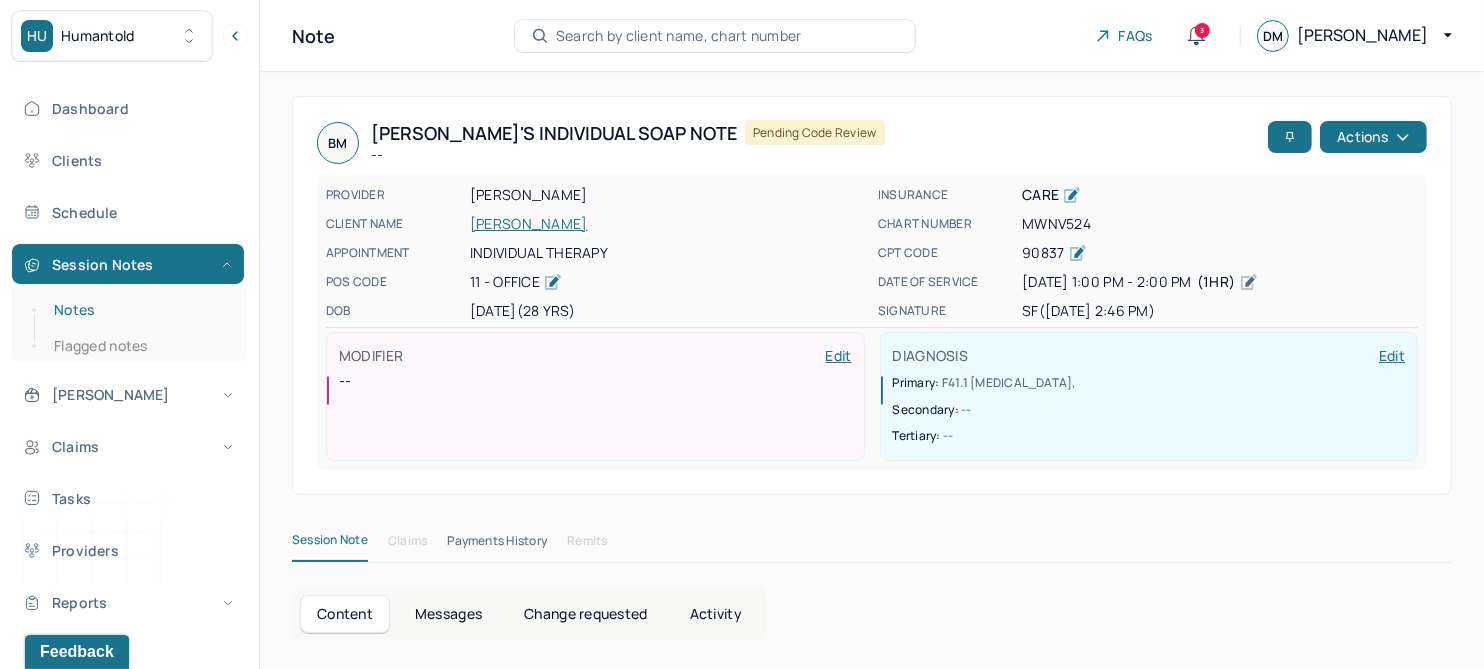 click on "Notes" at bounding box center [139, 310] 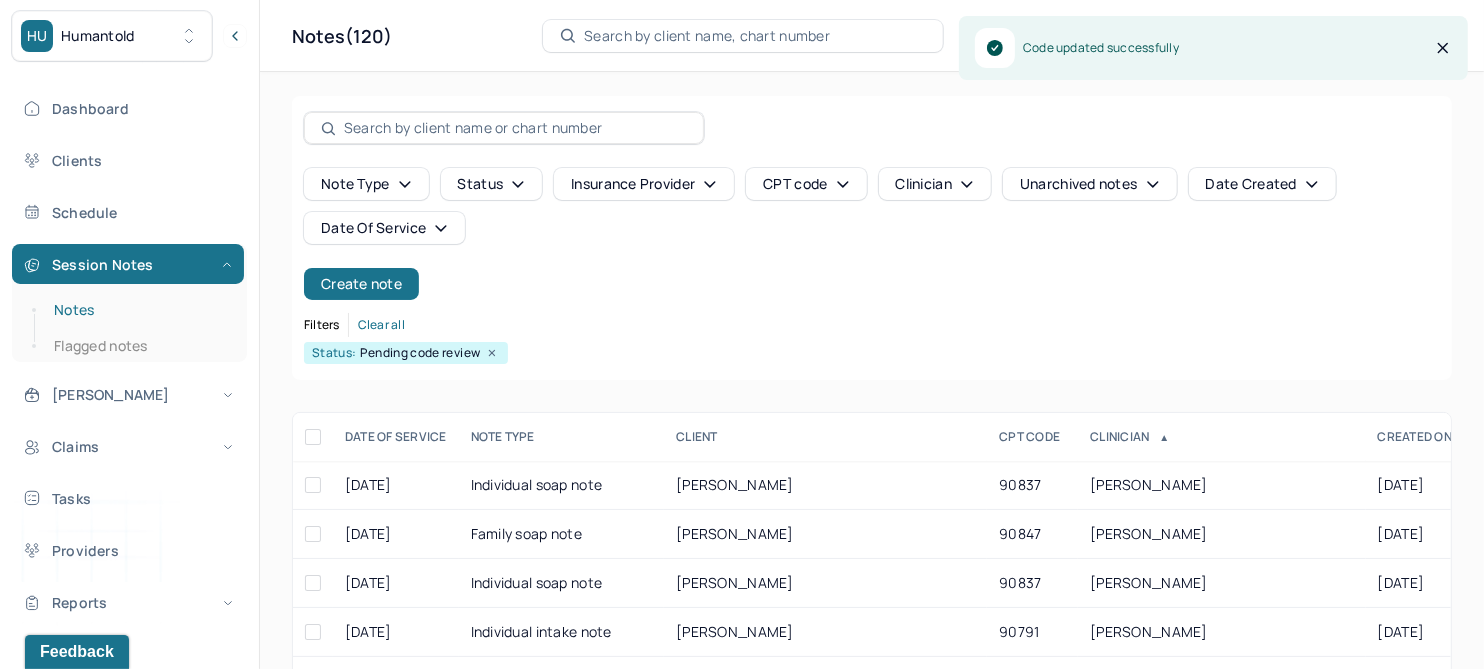 scroll, scrollTop: 301, scrollLeft: 0, axis: vertical 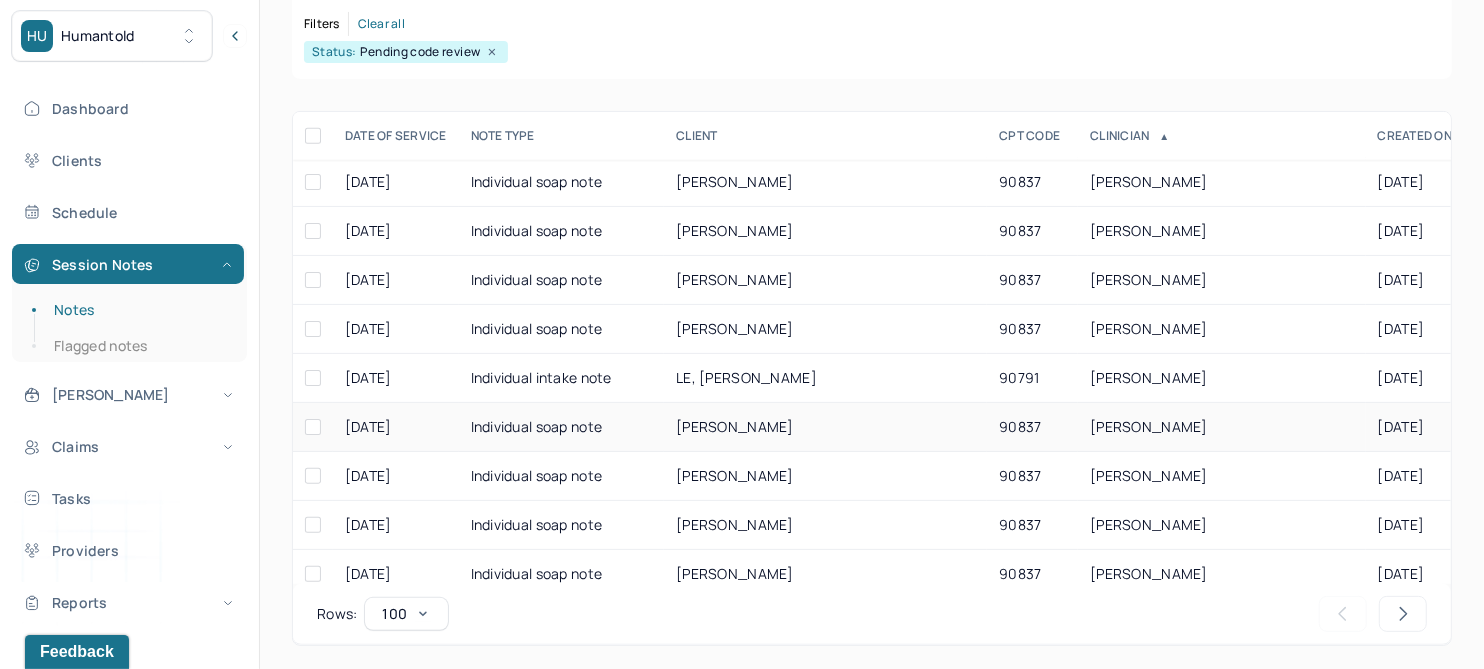 click on "AHUMADA, JESSICA" at bounding box center [735, 426] 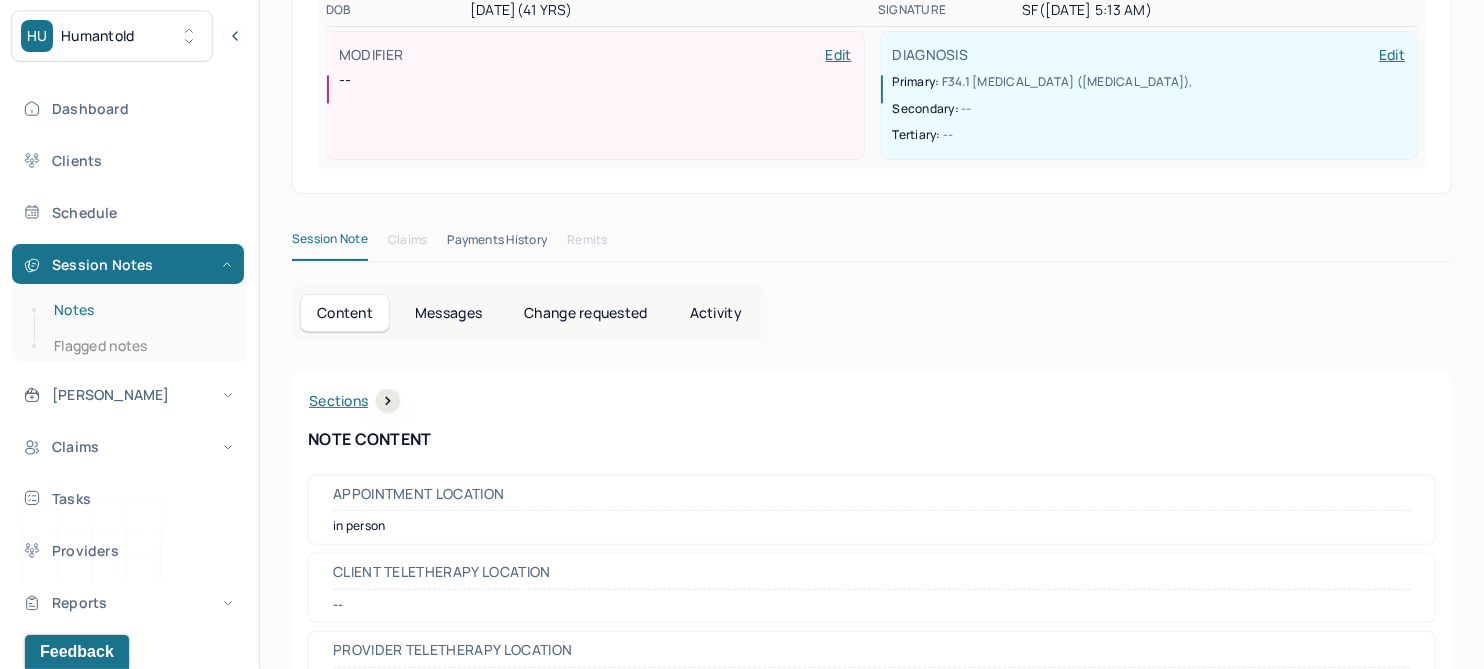 click on "Notes" at bounding box center [139, 310] 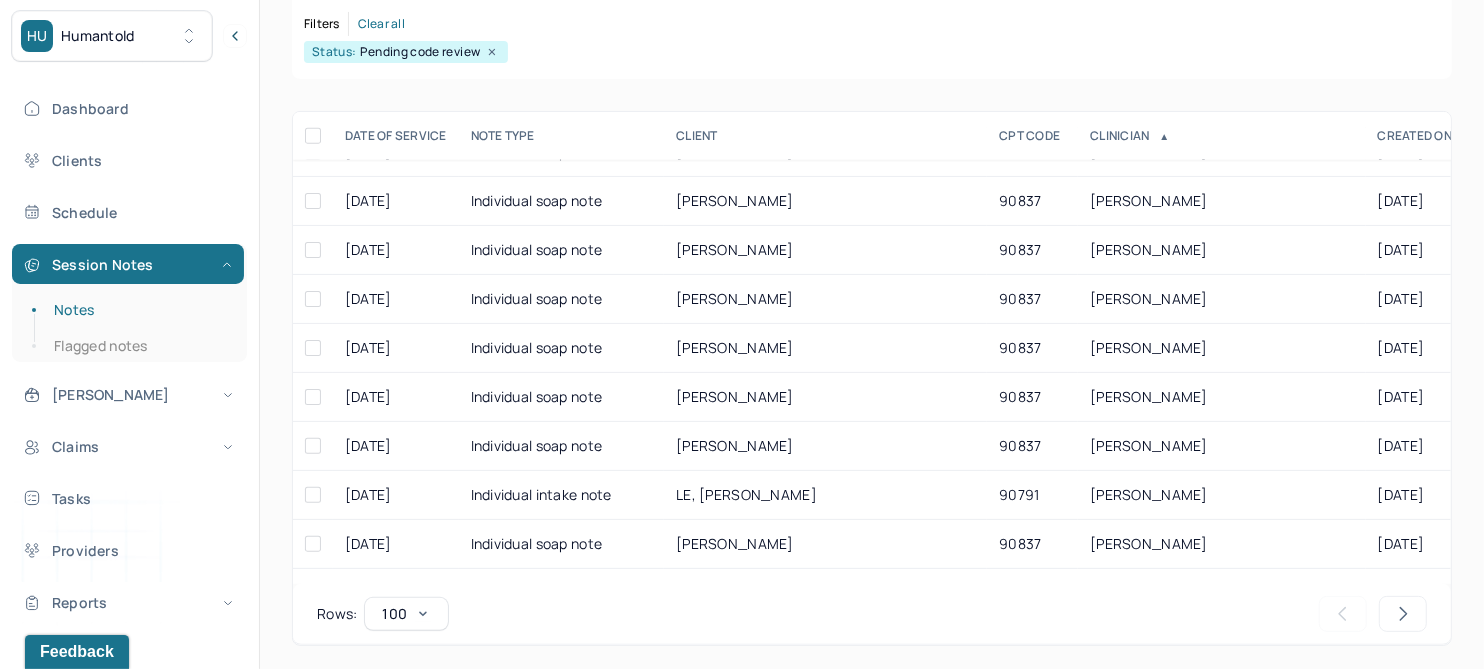 scroll, scrollTop: 1374, scrollLeft: 0, axis: vertical 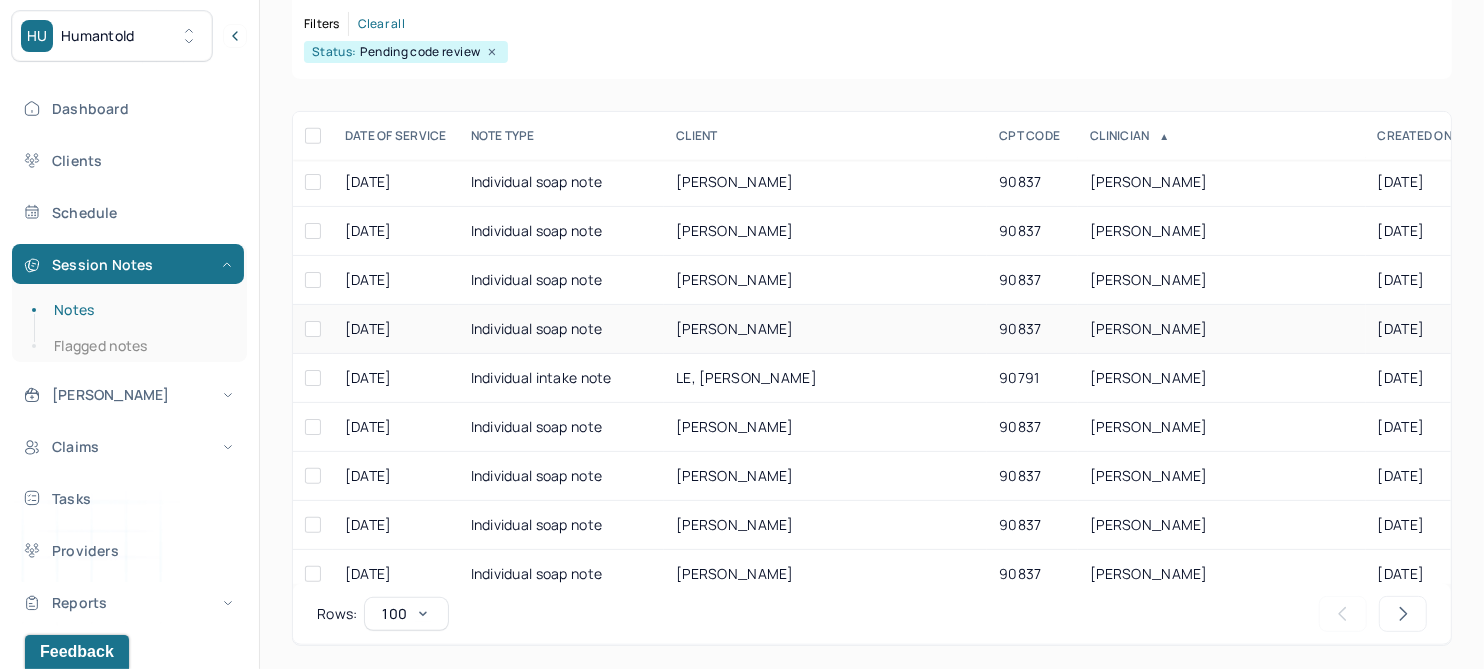 click on "ORLANDER, DUNCAN" at bounding box center [735, 328] 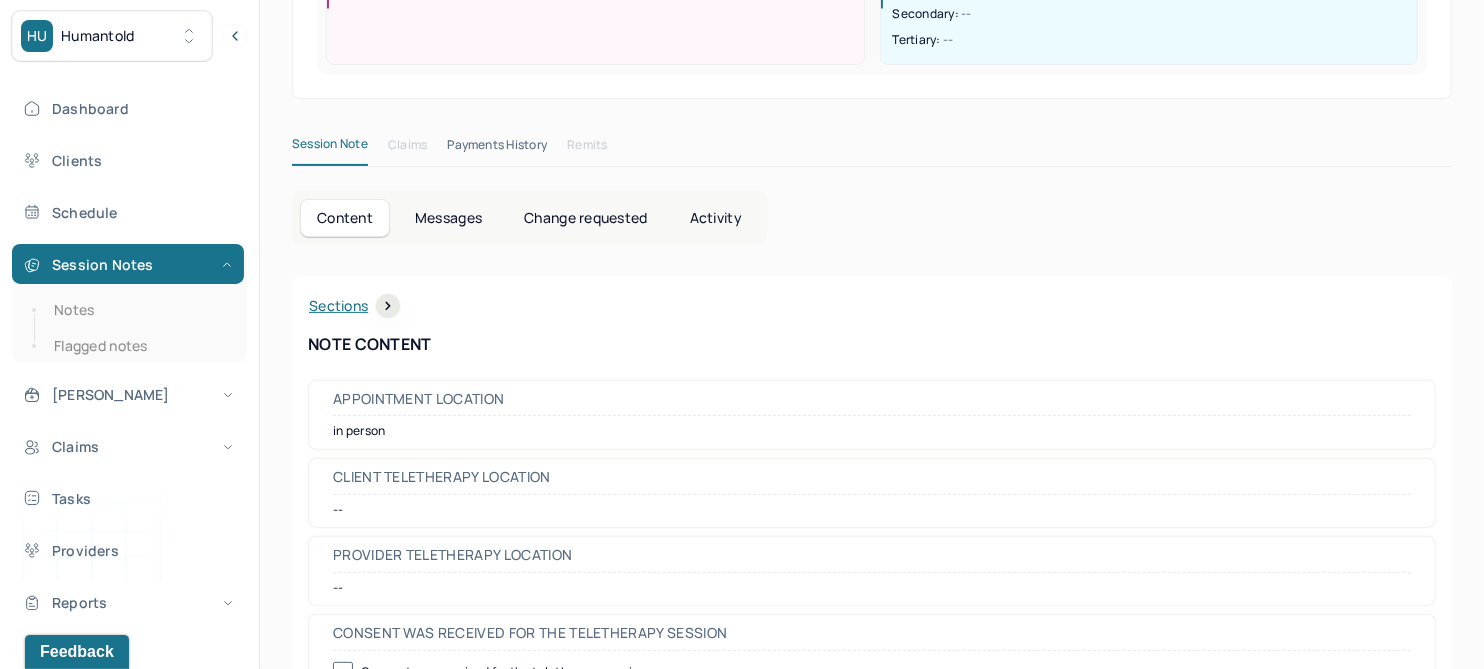 scroll, scrollTop: 0, scrollLeft: 0, axis: both 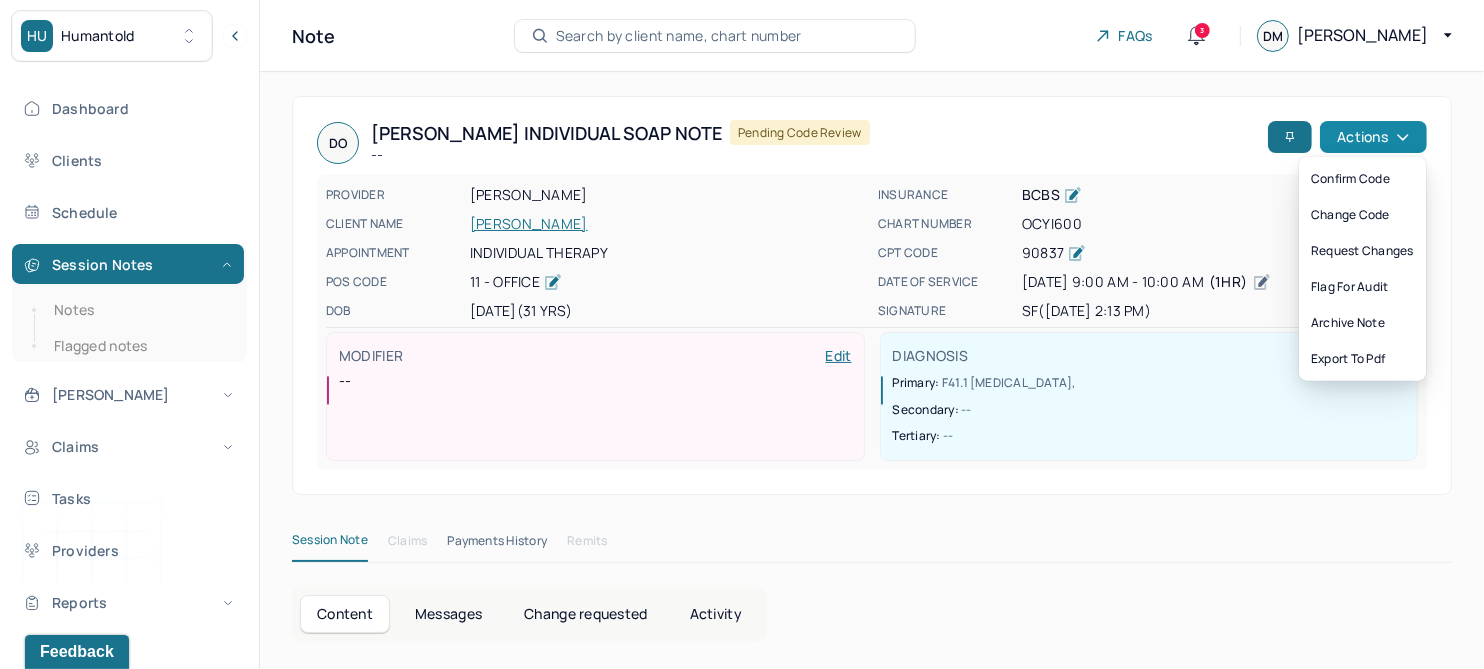 click 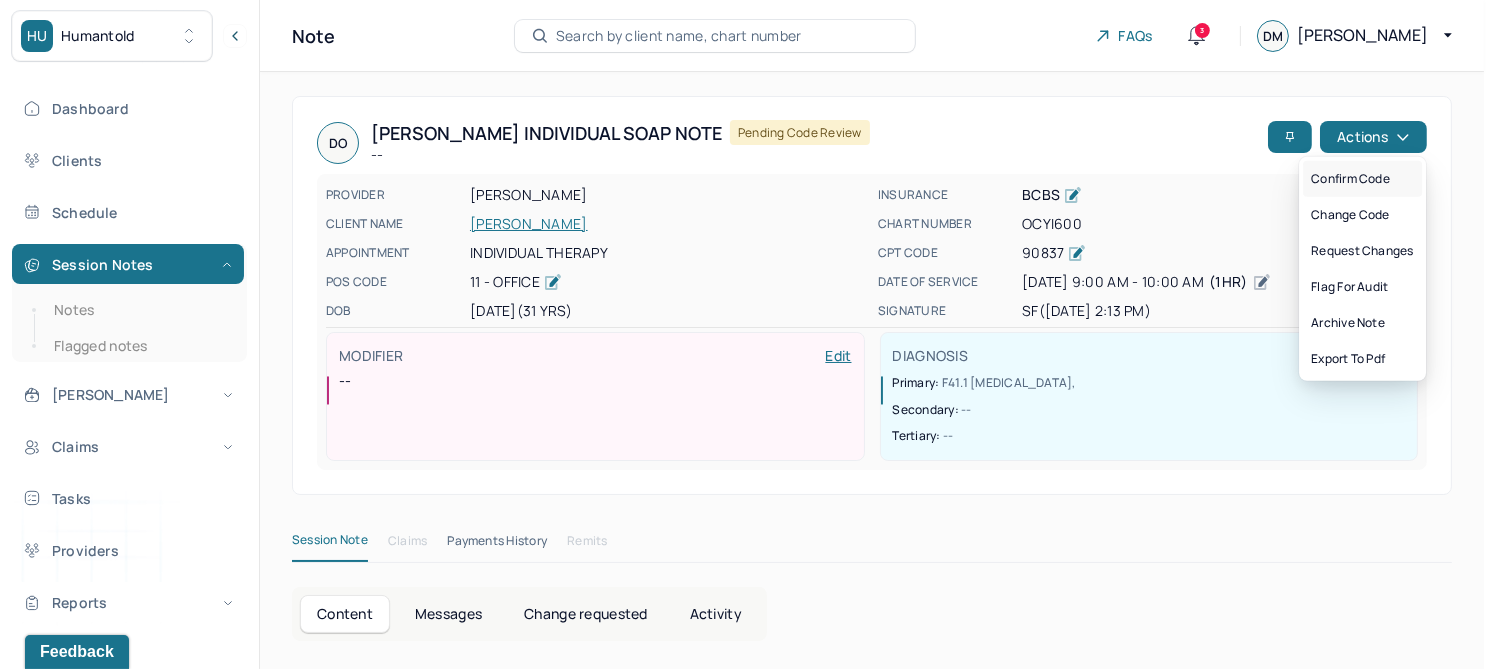 drag, startPoint x: 1364, startPoint y: 173, endPoint x: 1472, endPoint y: 208, distance: 113.52973 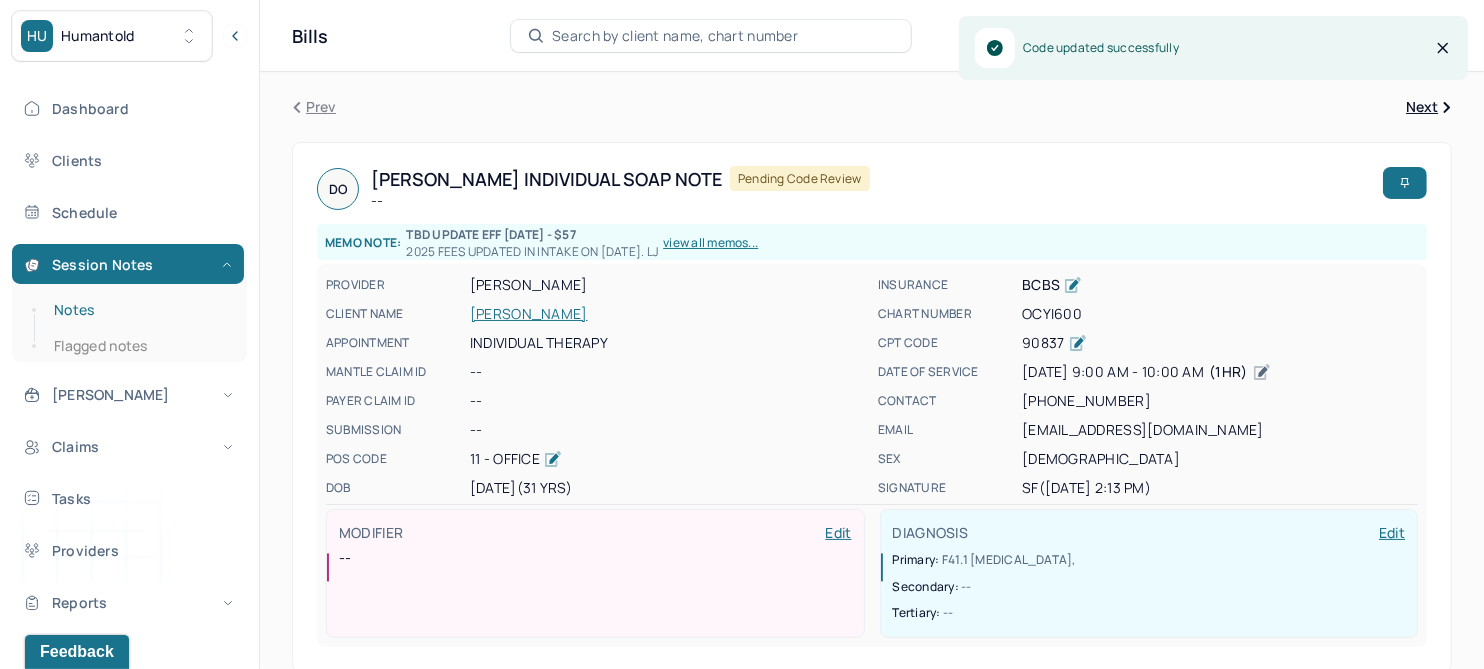 click on "Notes" at bounding box center [139, 310] 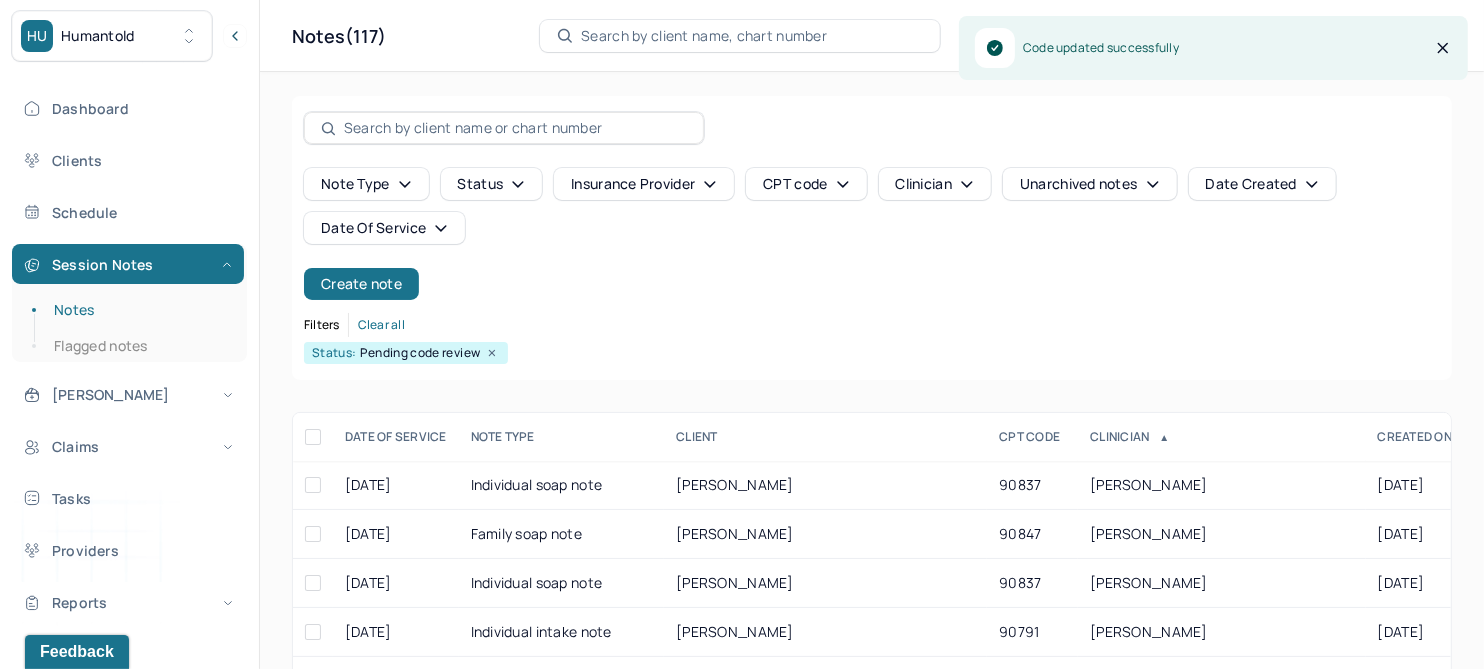 scroll, scrollTop: 250, scrollLeft: 0, axis: vertical 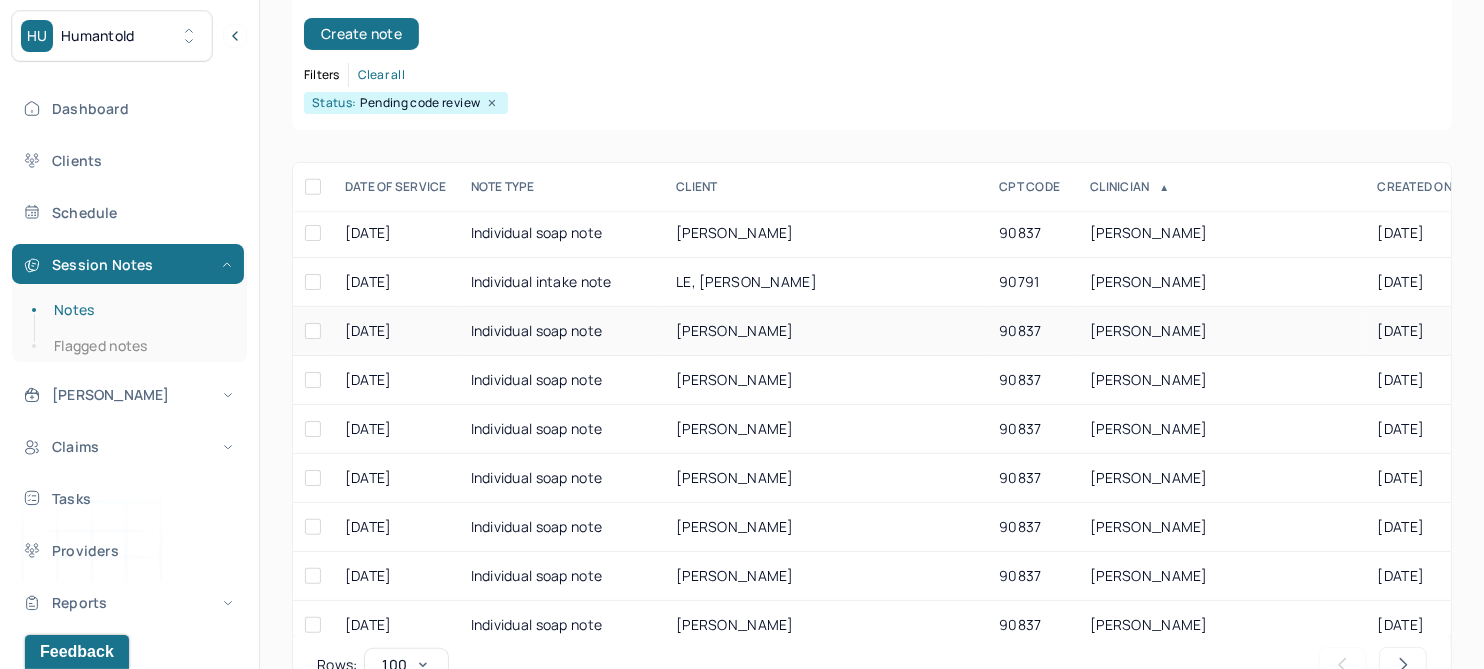 click on "KELLY, JAYNA" at bounding box center [735, 330] 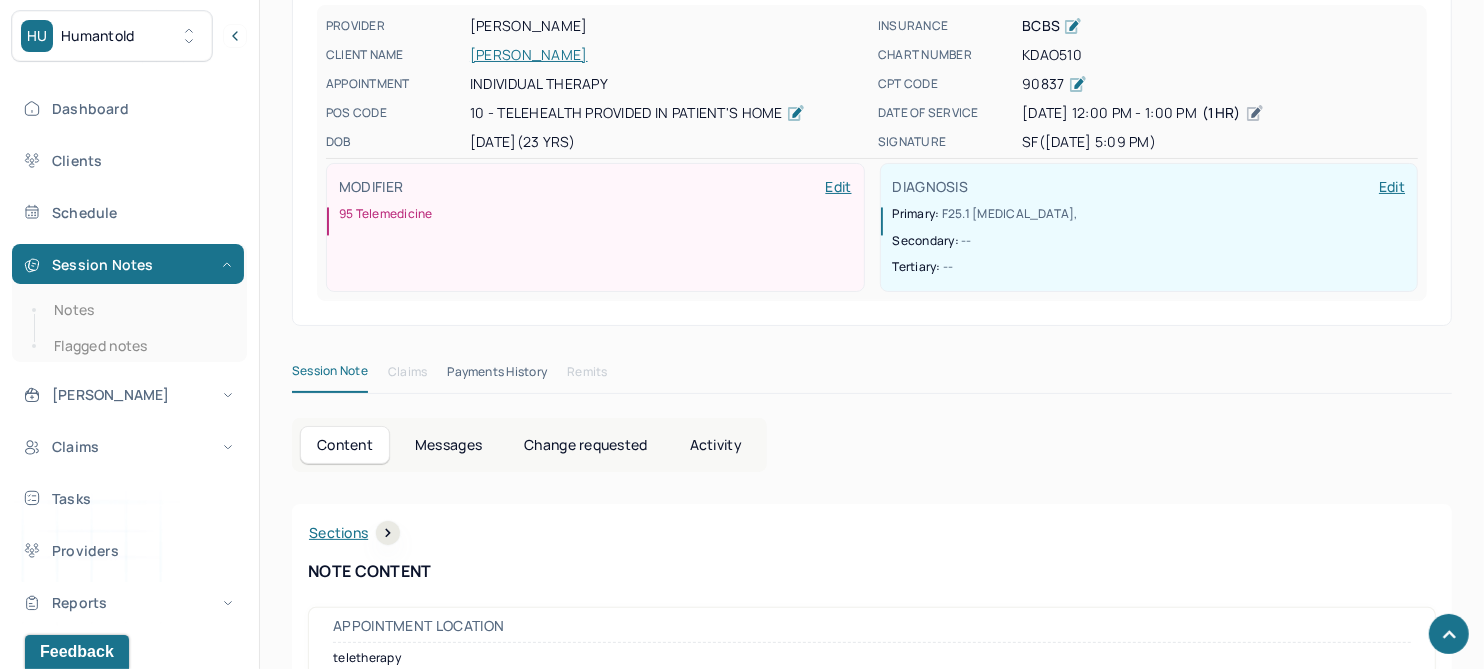 scroll, scrollTop: 0, scrollLeft: 0, axis: both 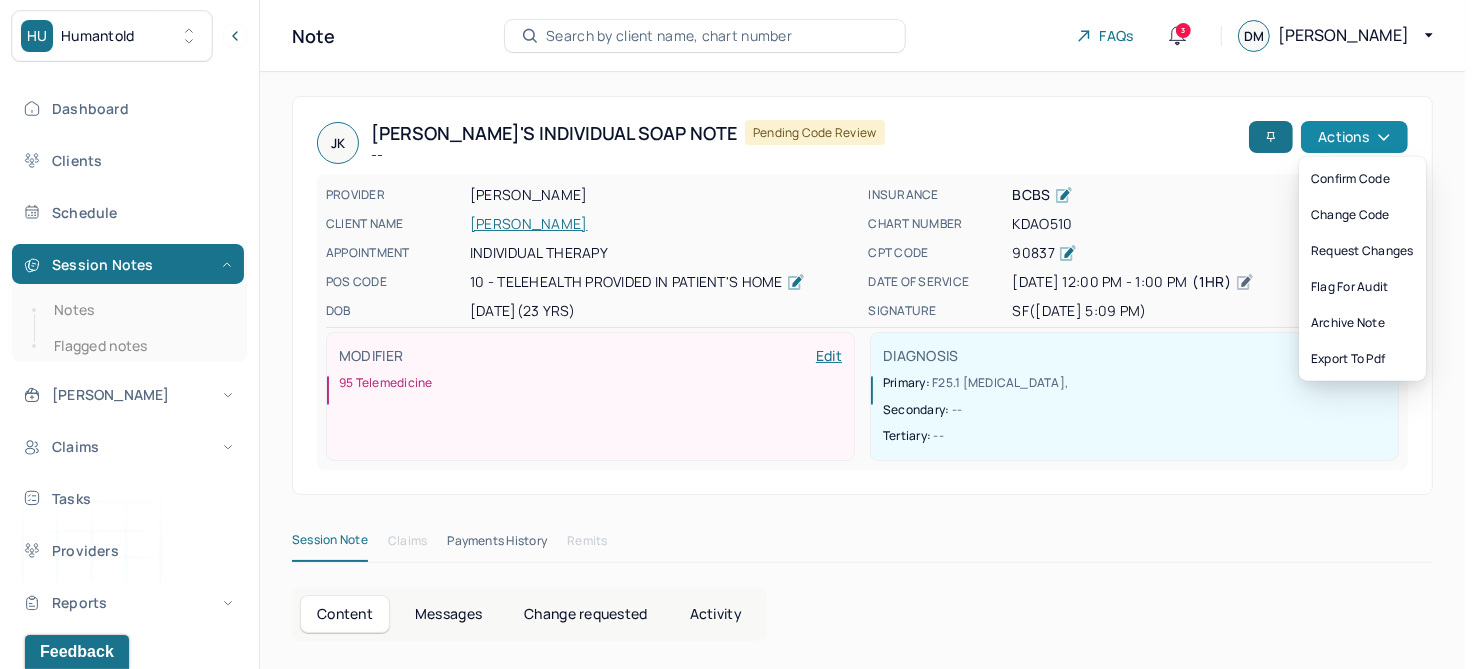 click on "Actions" at bounding box center (1354, 137) 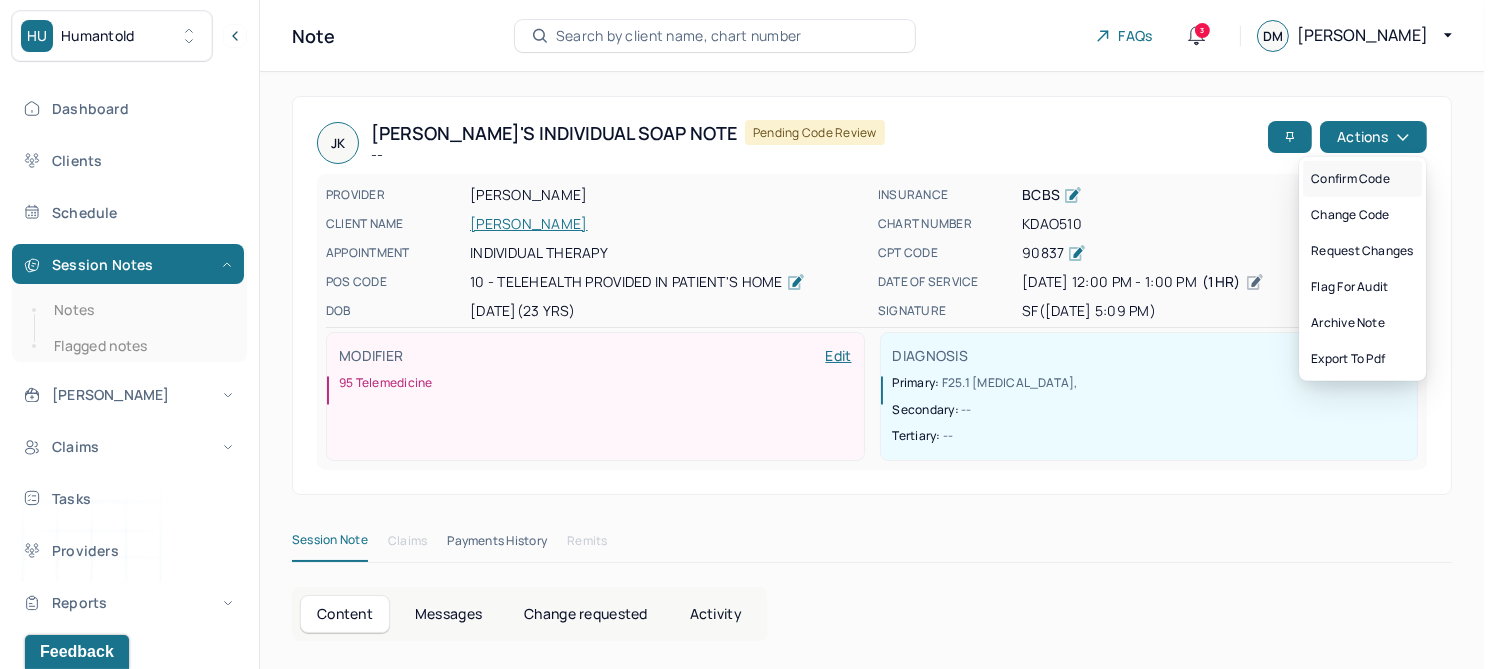 click on "Confirm code" at bounding box center (1362, 179) 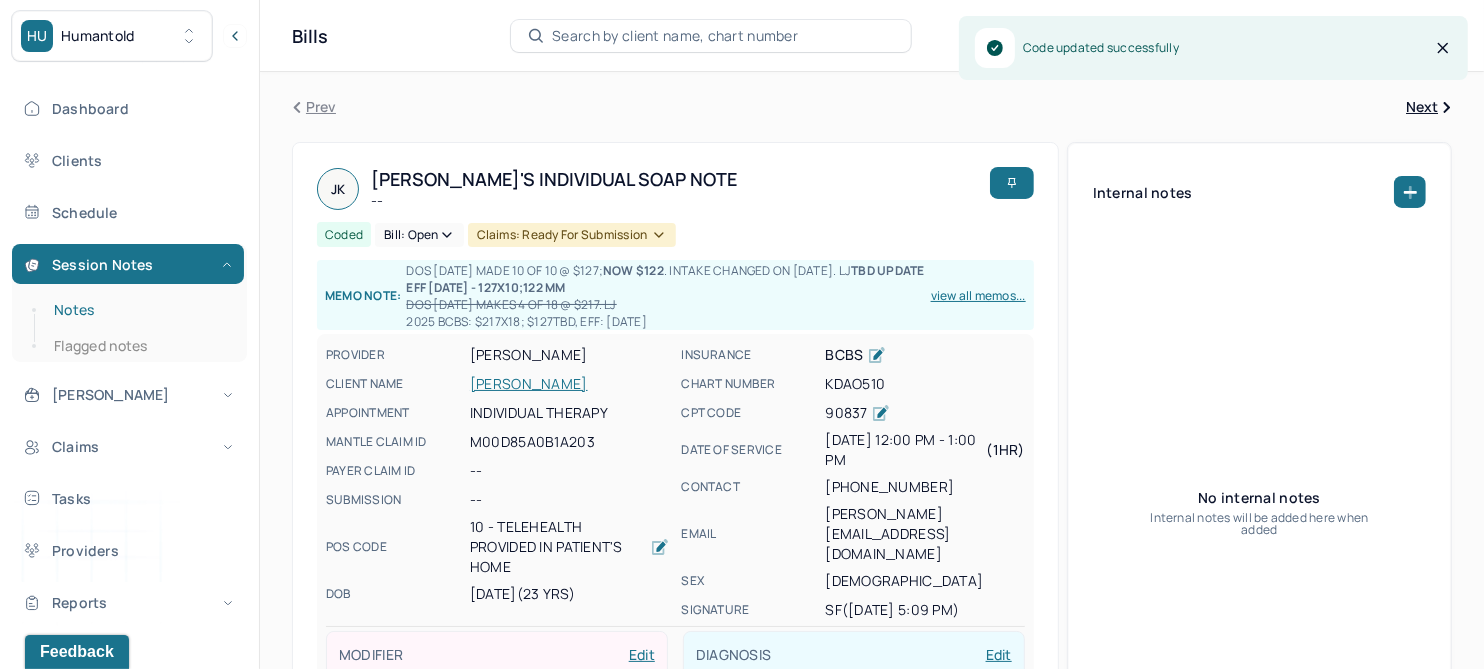 click on "Notes" at bounding box center (139, 310) 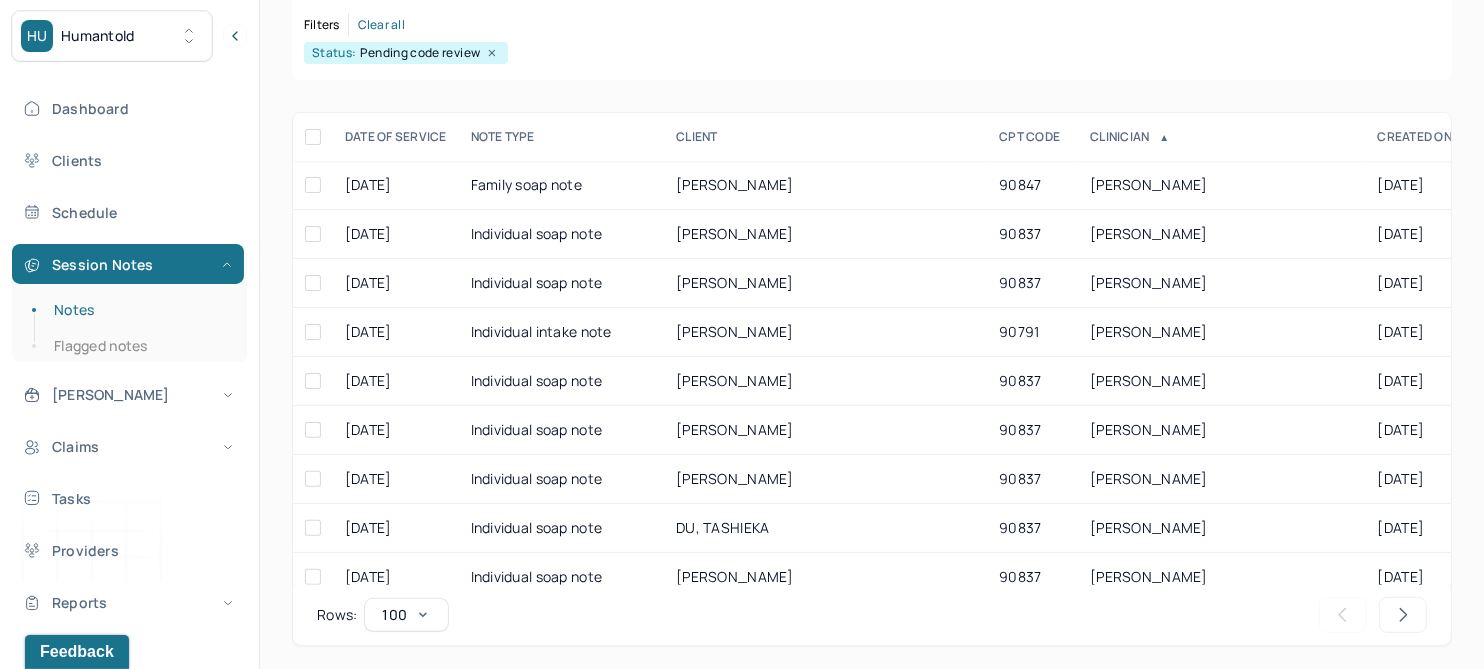 scroll, scrollTop: 301, scrollLeft: 0, axis: vertical 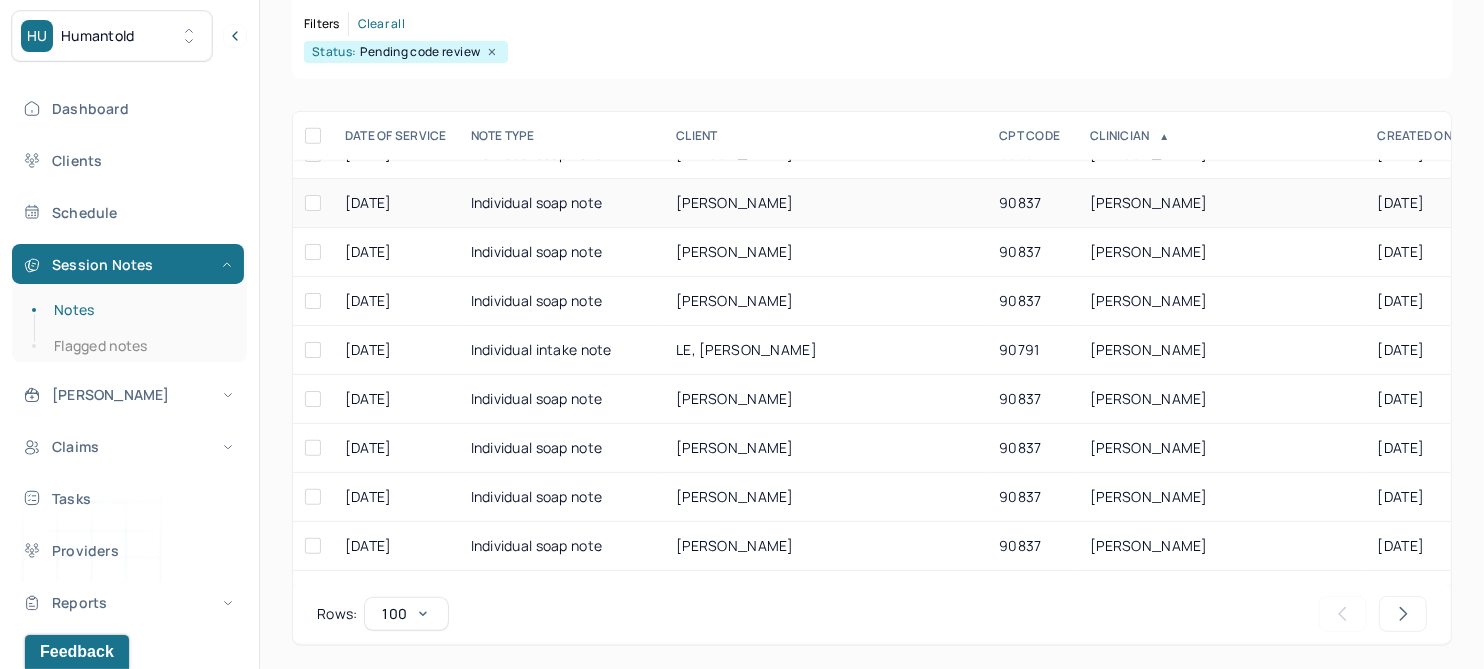 click on "GEBRE, LIDIA" at bounding box center [735, 202] 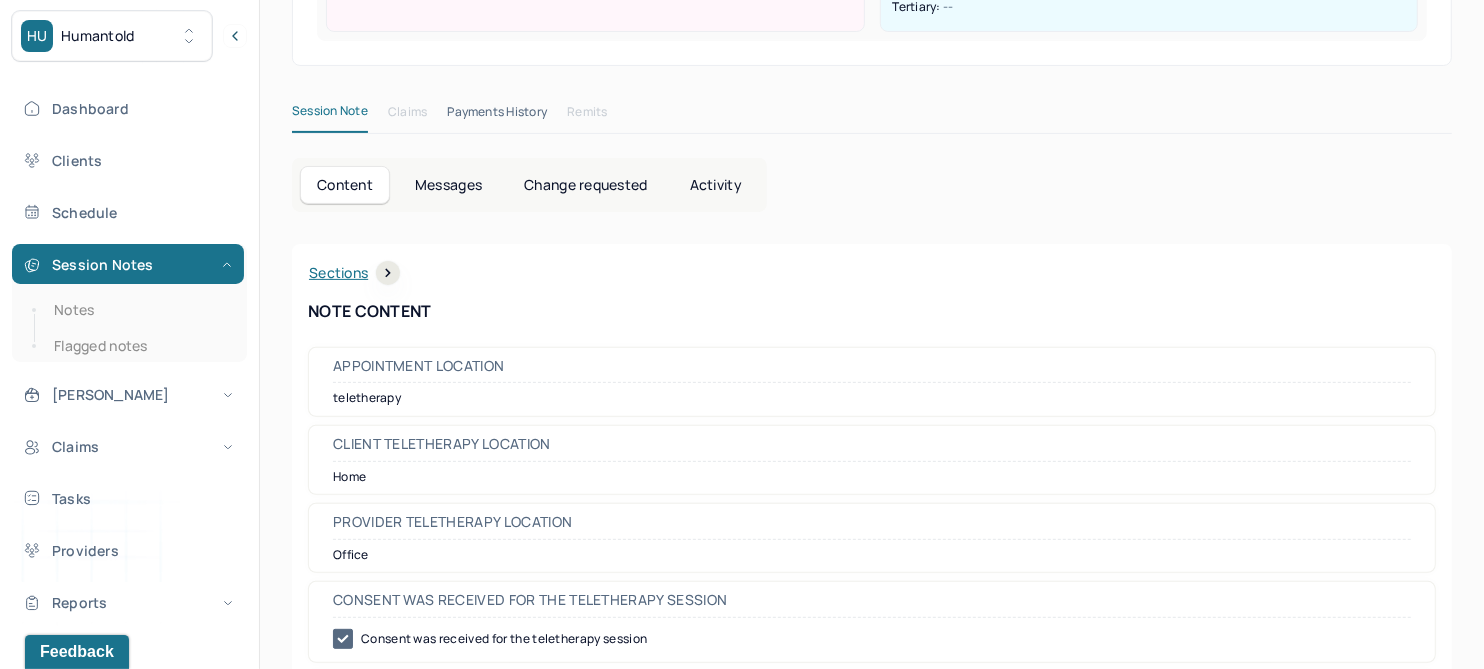 scroll, scrollTop: 0, scrollLeft: 0, axis: both 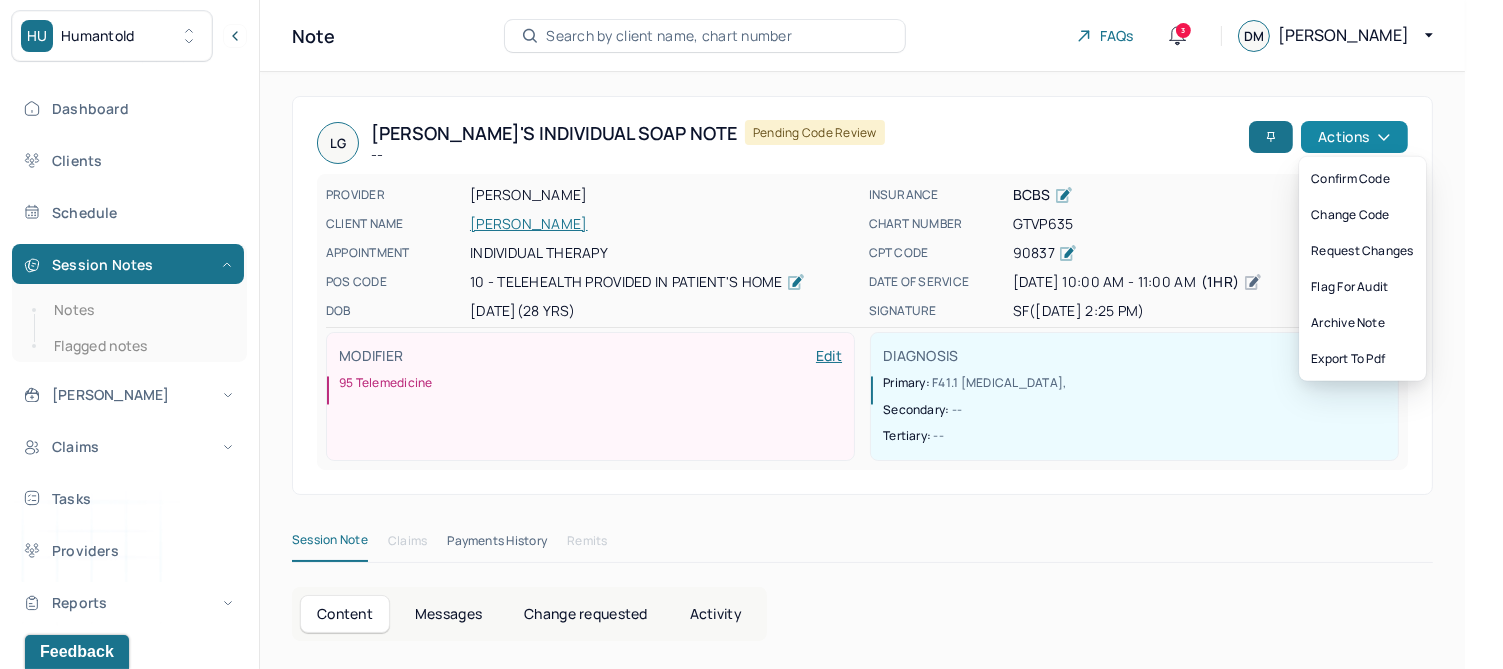 click 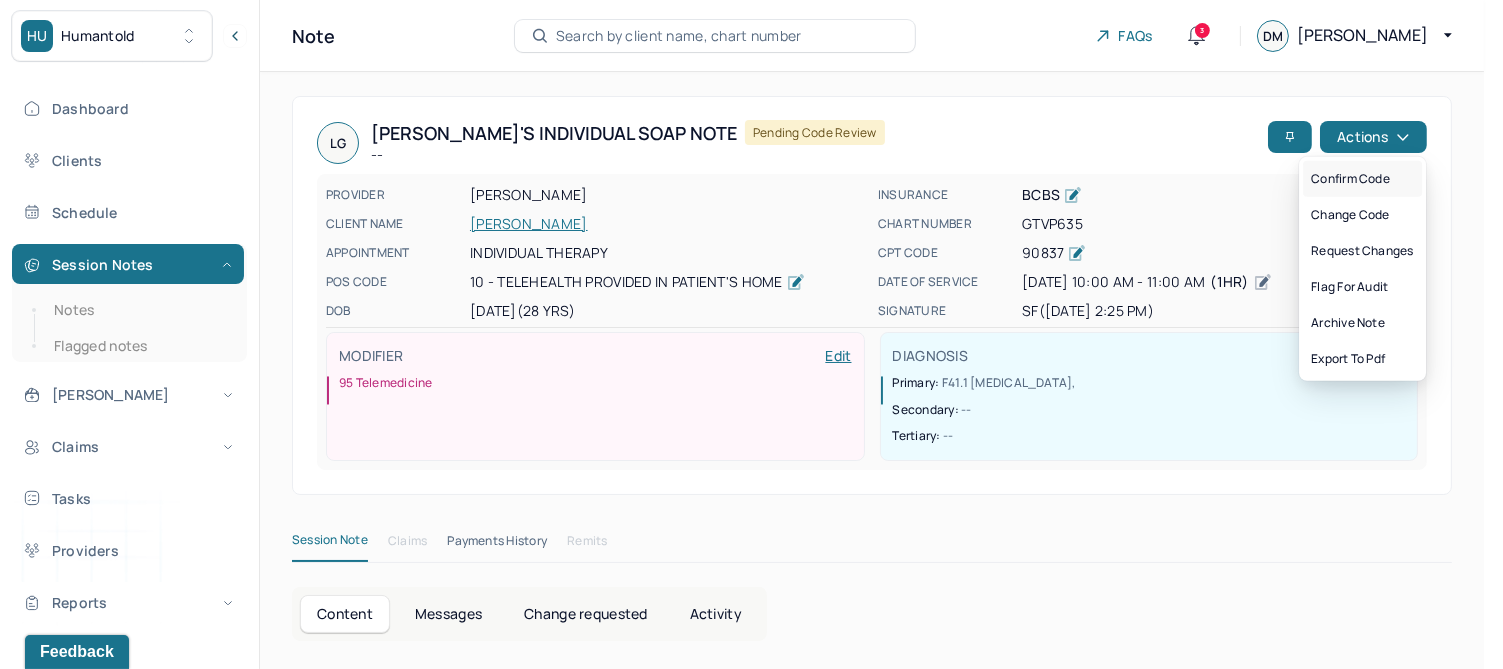 click on "Confirm code" at bounding box center [1362, 179] 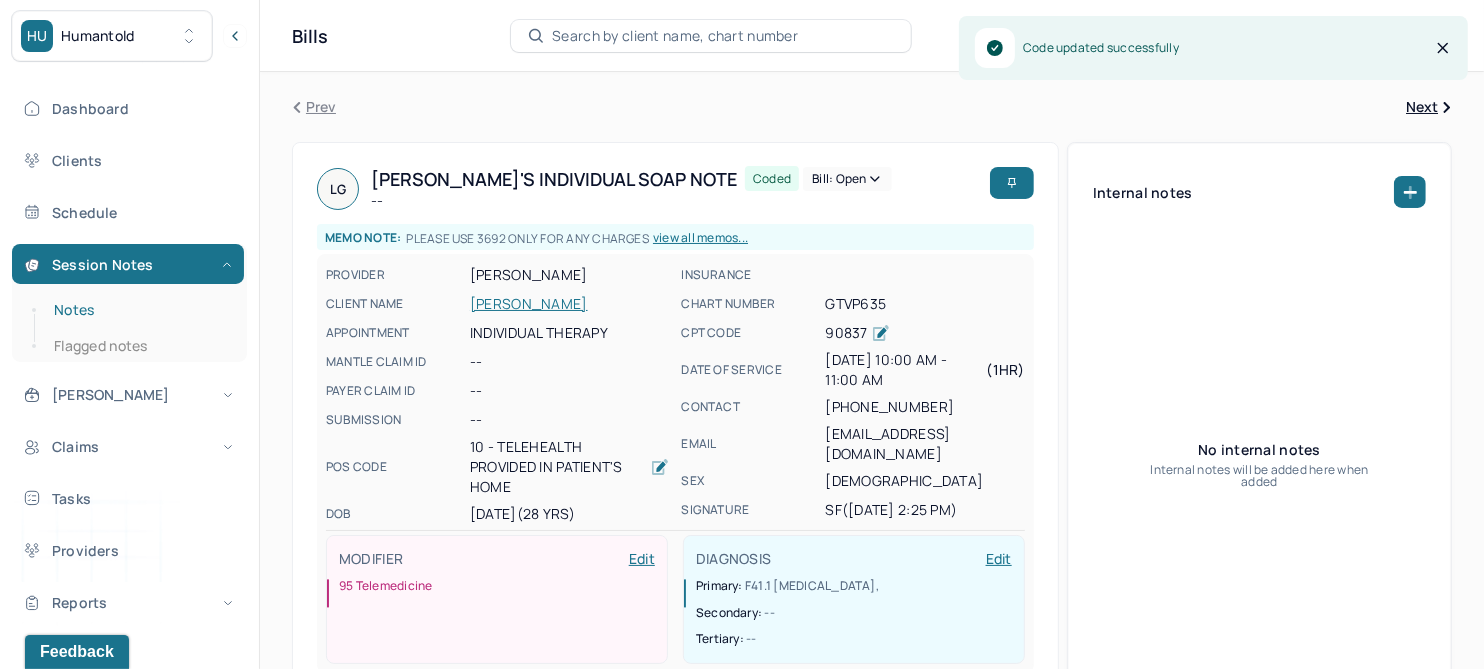 drag, startPoint x: 88, startPoint y: 305, endPoint x: 160, endPoint y: 303, distance: 72.02777 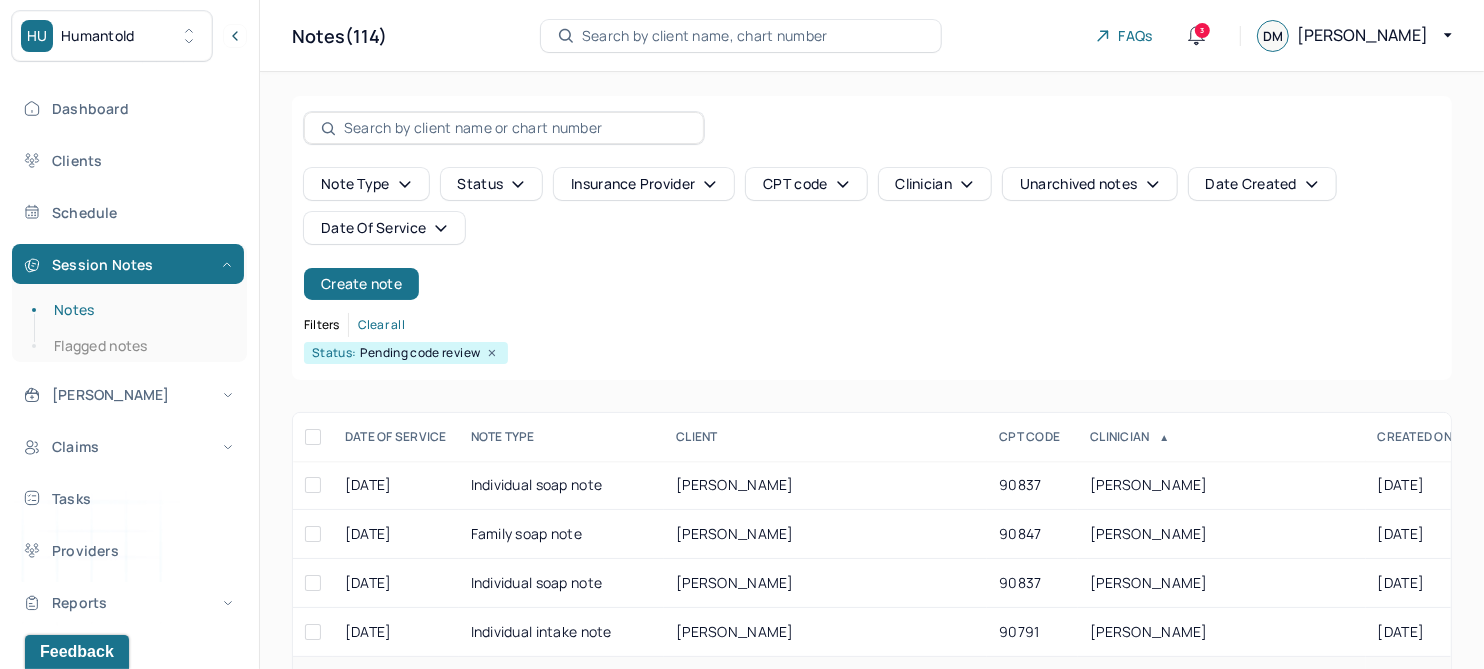 scroll, scrollTop: 301, scrollLeft: 0, axis: vertical 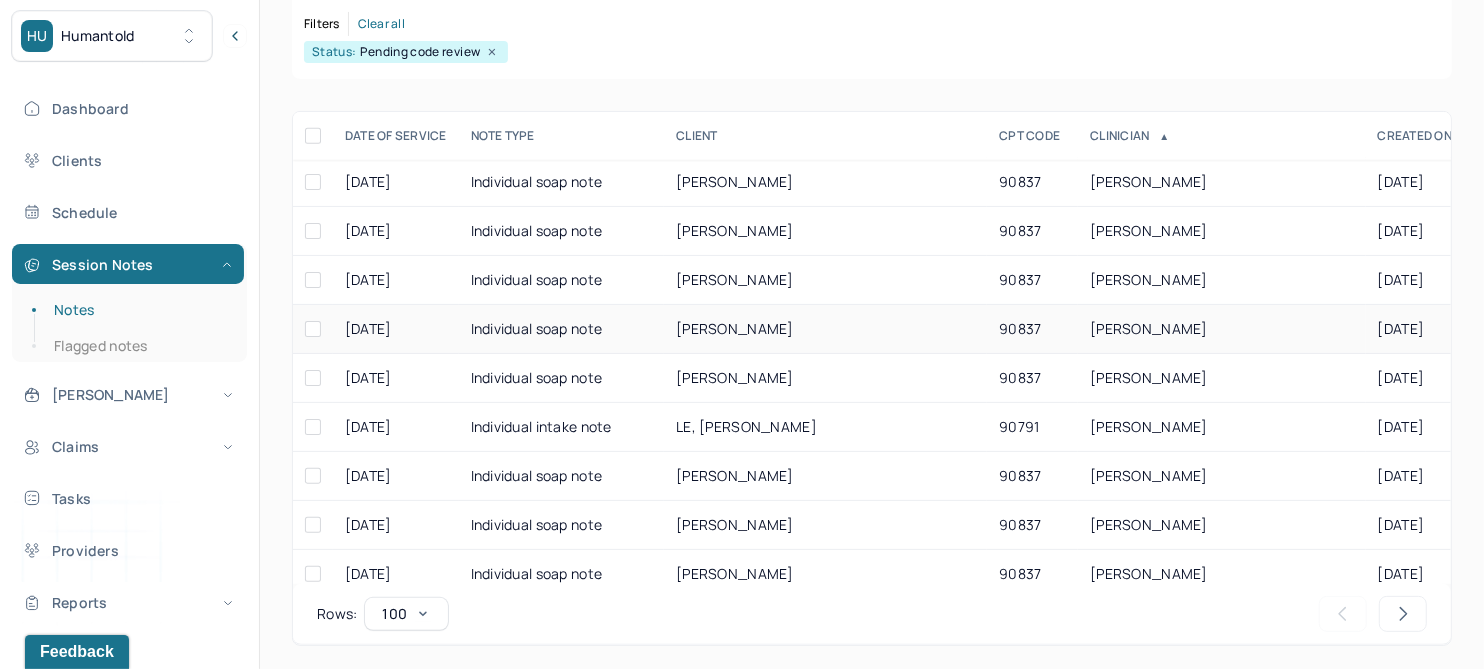 click on "GAFFNEY, TERRI ANNE" at bounding box center [735, 328] 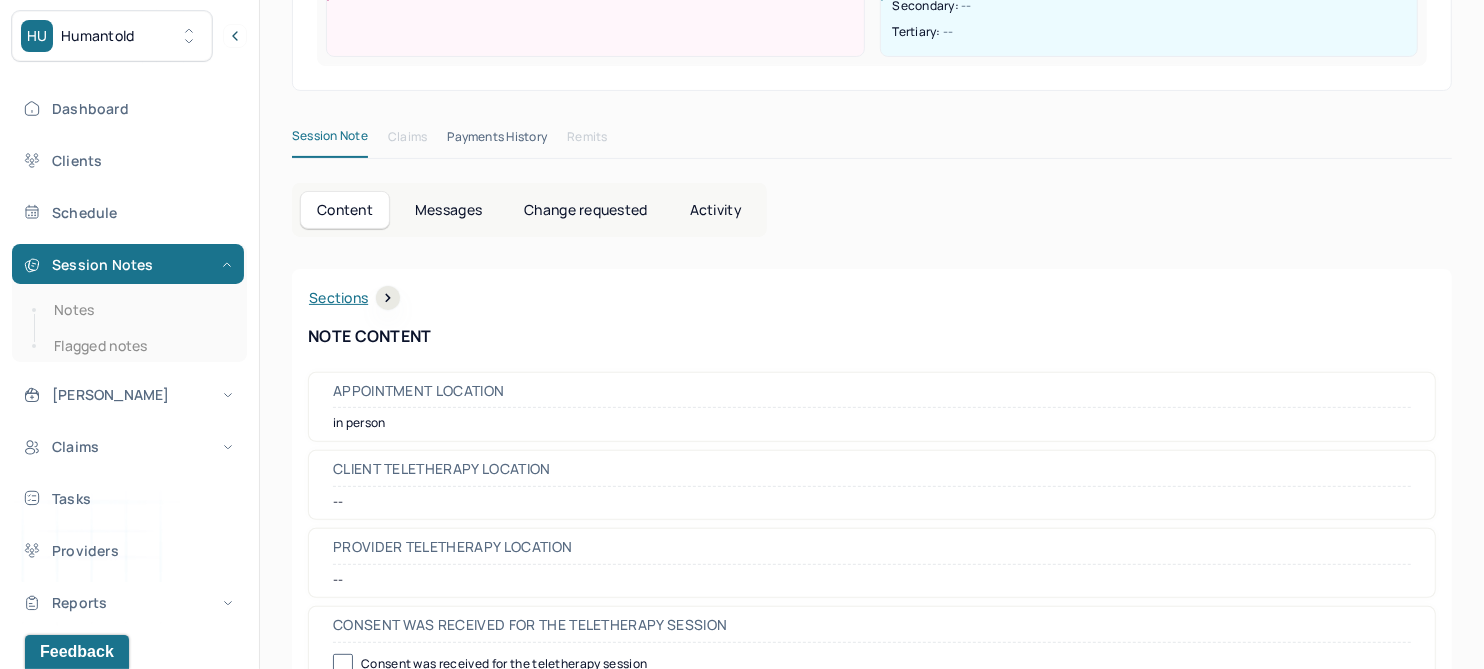 scroll, scrollTop: 0, scrollLeft: 0, axis: both 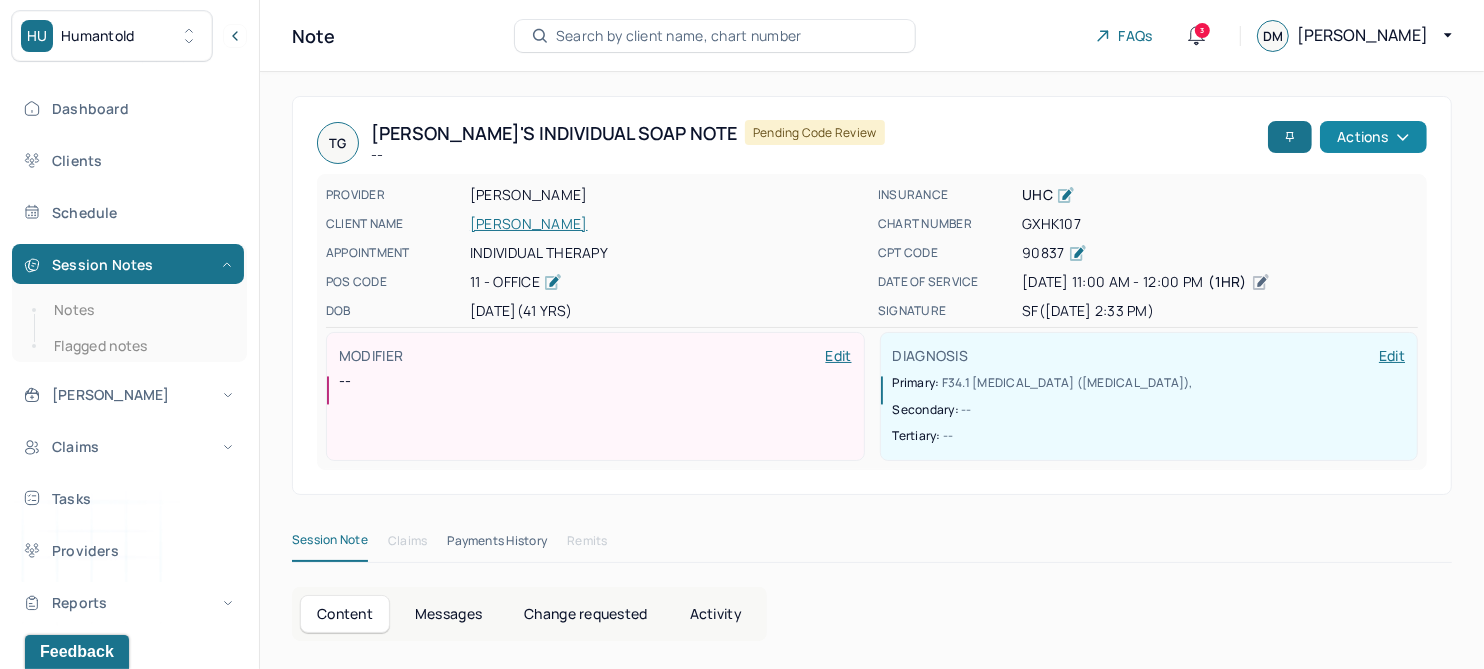 click on "Actions" at bounding box center (1373, 137) 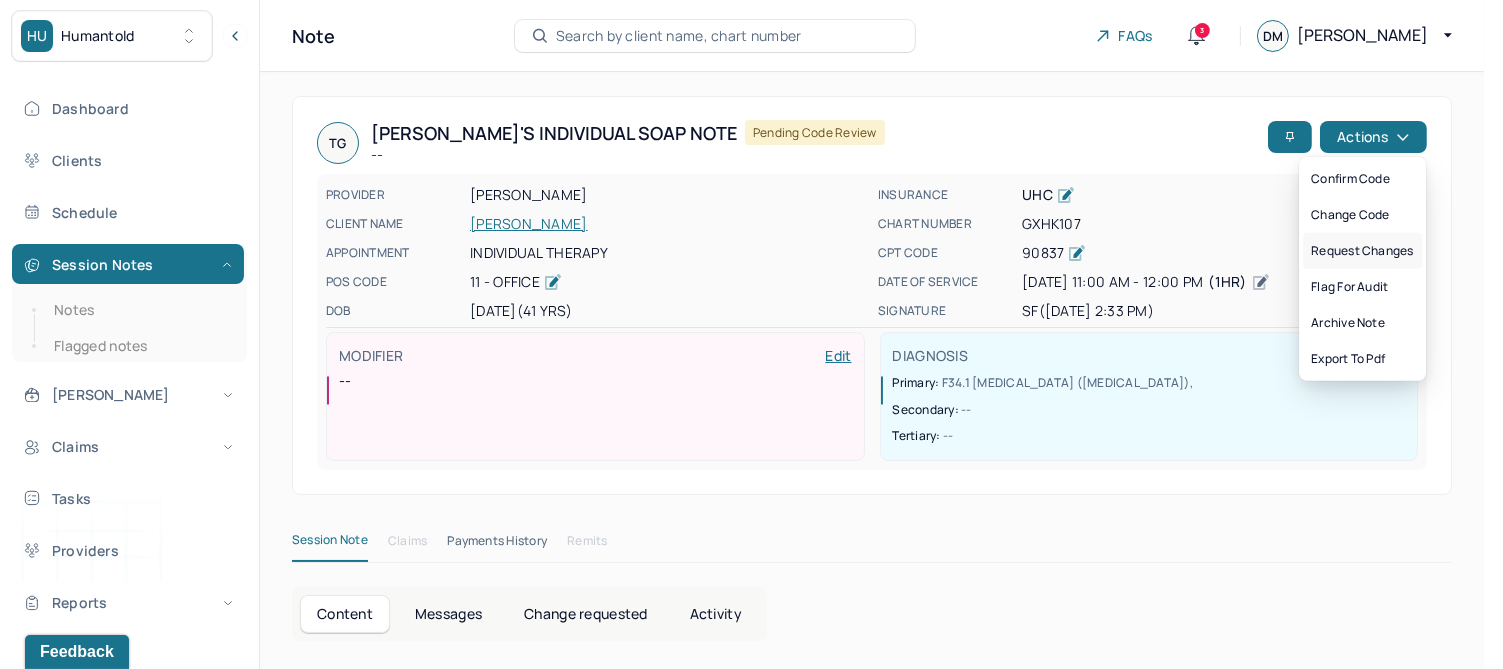 click on "Request changes" at bounding box center (1362, 251) 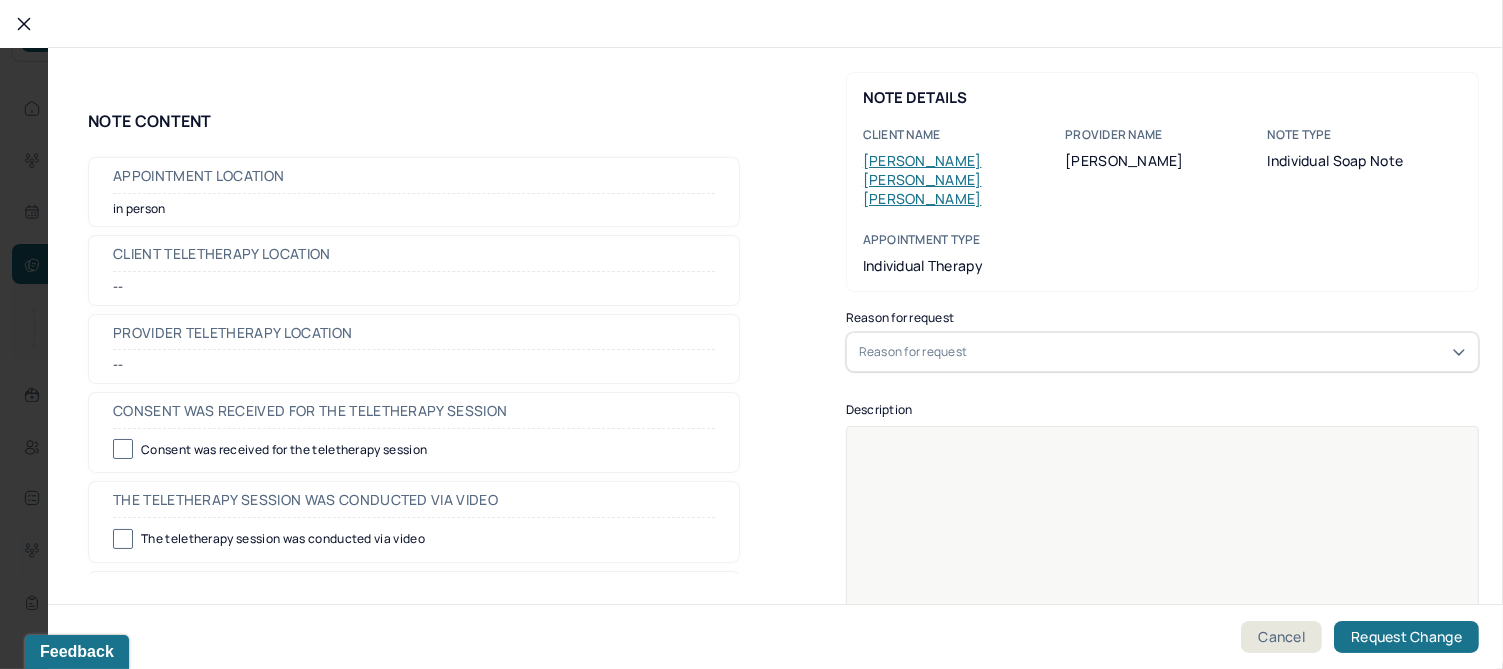 click on "Reason for request" at bounding box center [1162, 352] 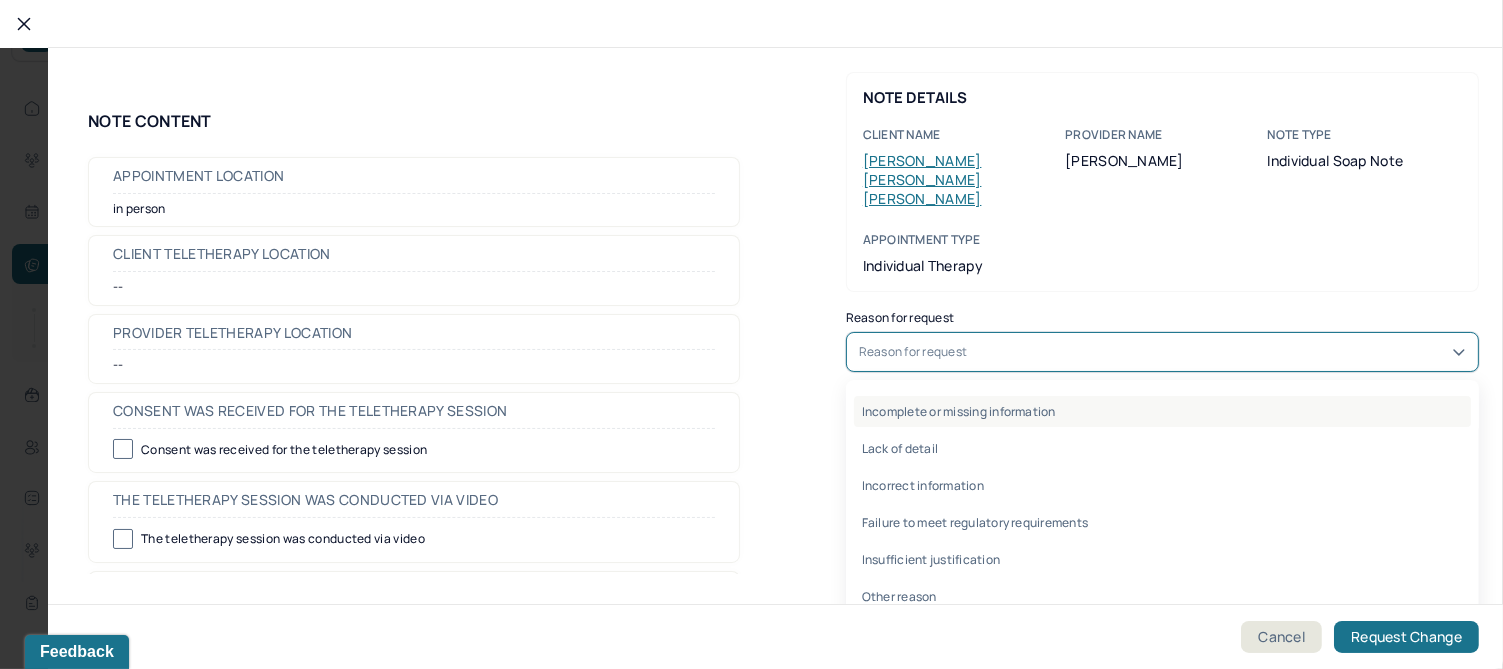click on "Incomplete or missing information" at bounding box center (1162, 411) 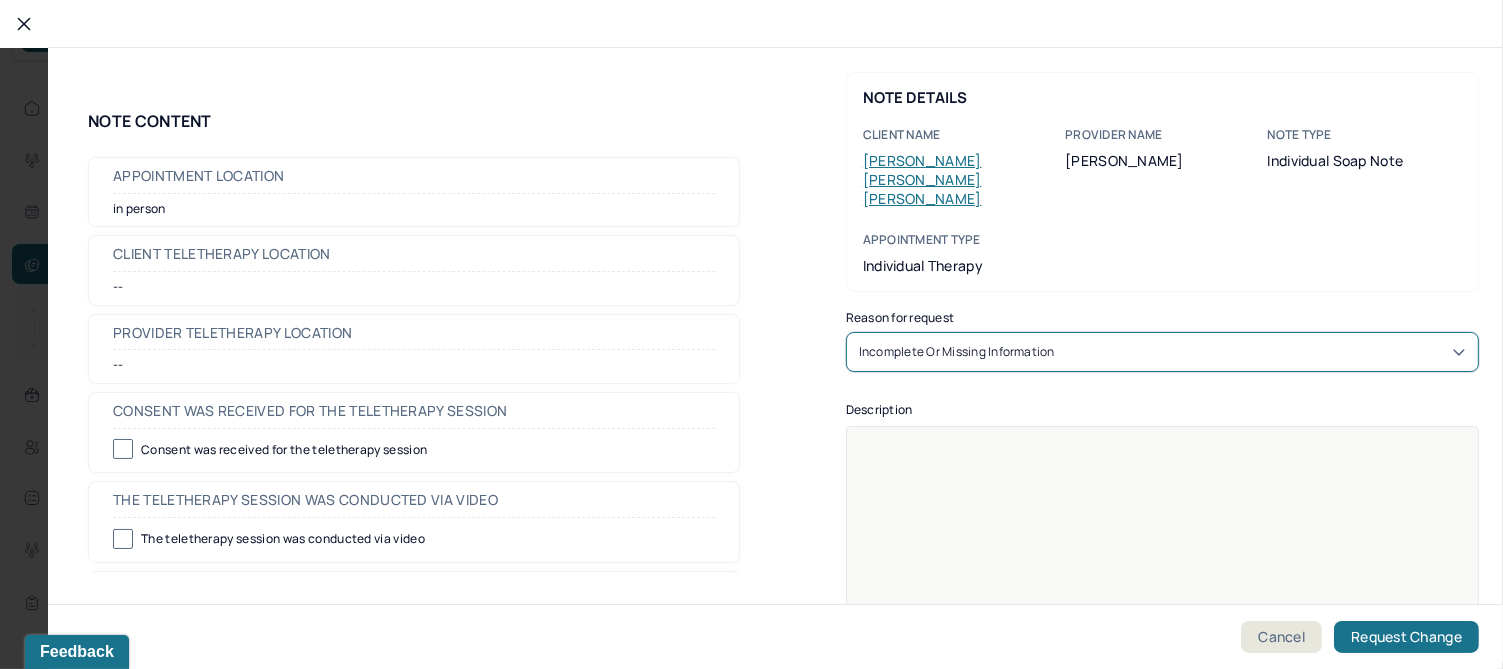 click at bounding box center [1163, 539] 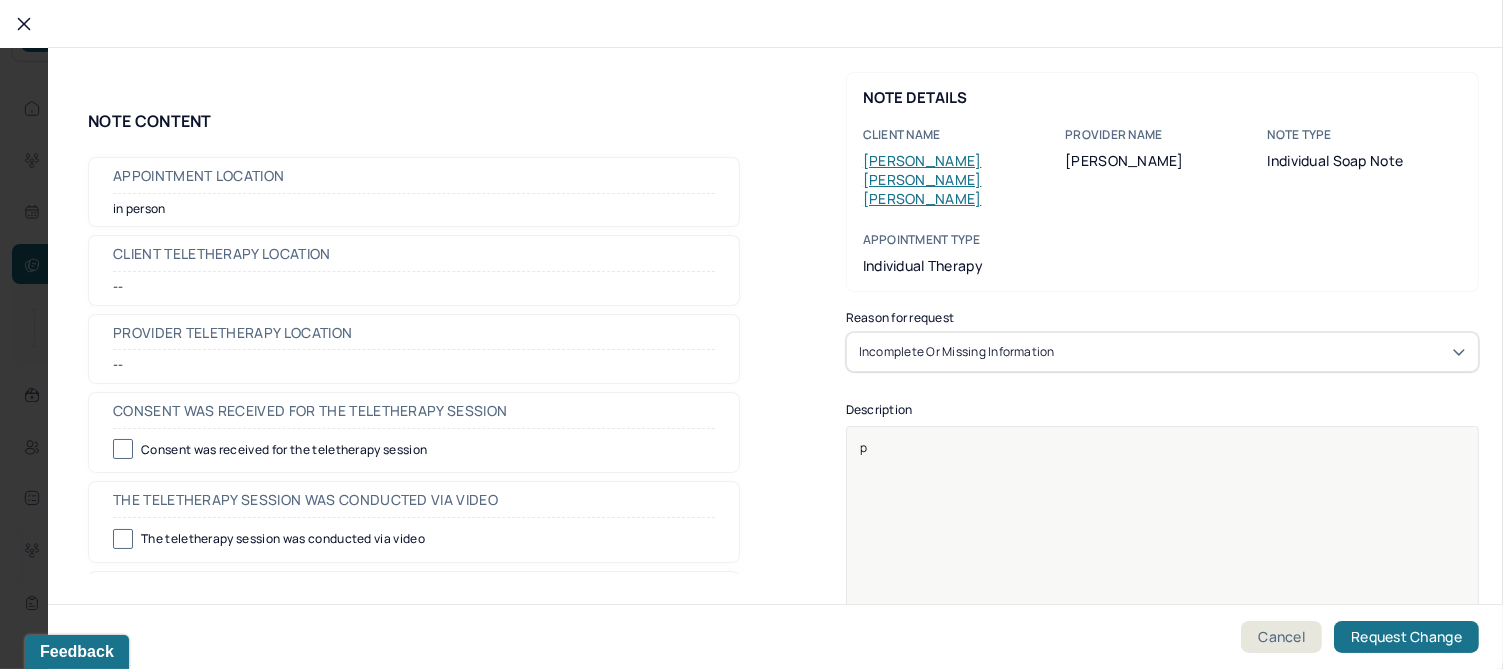 type 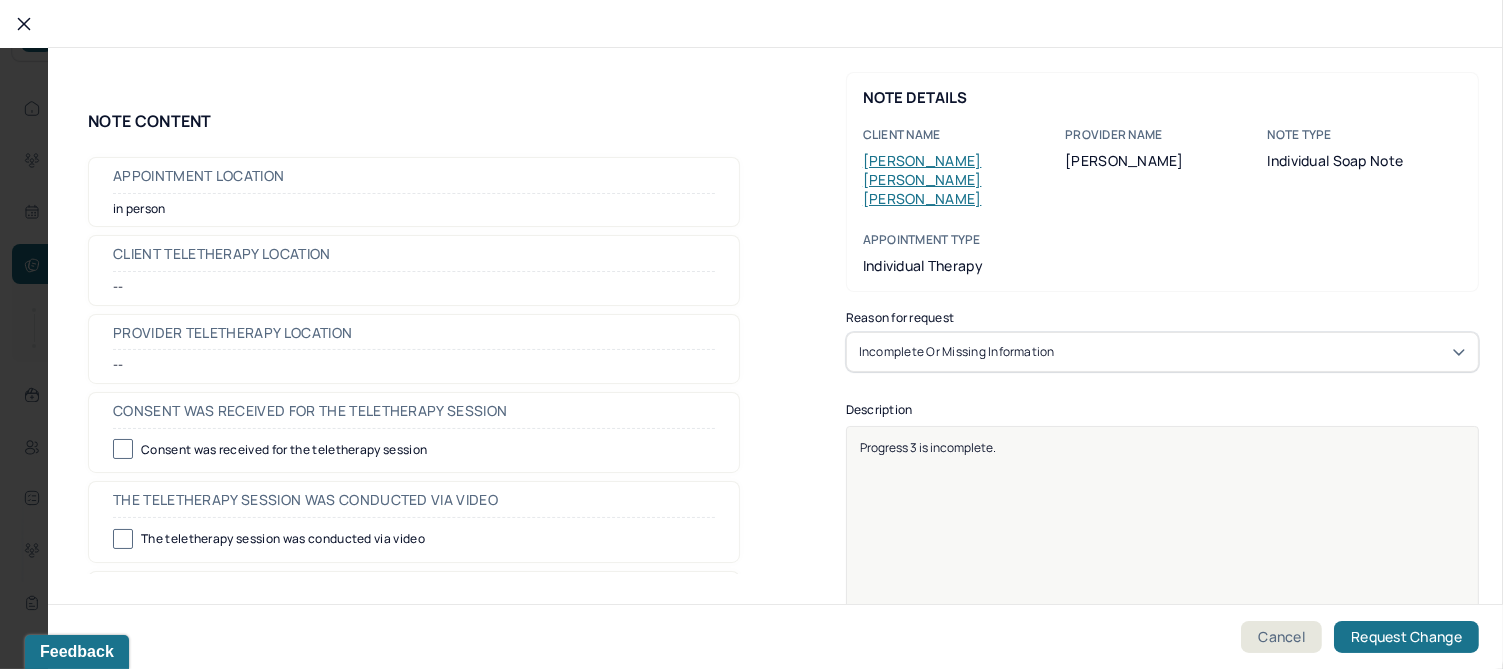 click on "Progress 3 is incomplete." at bounding box center (928, 447) 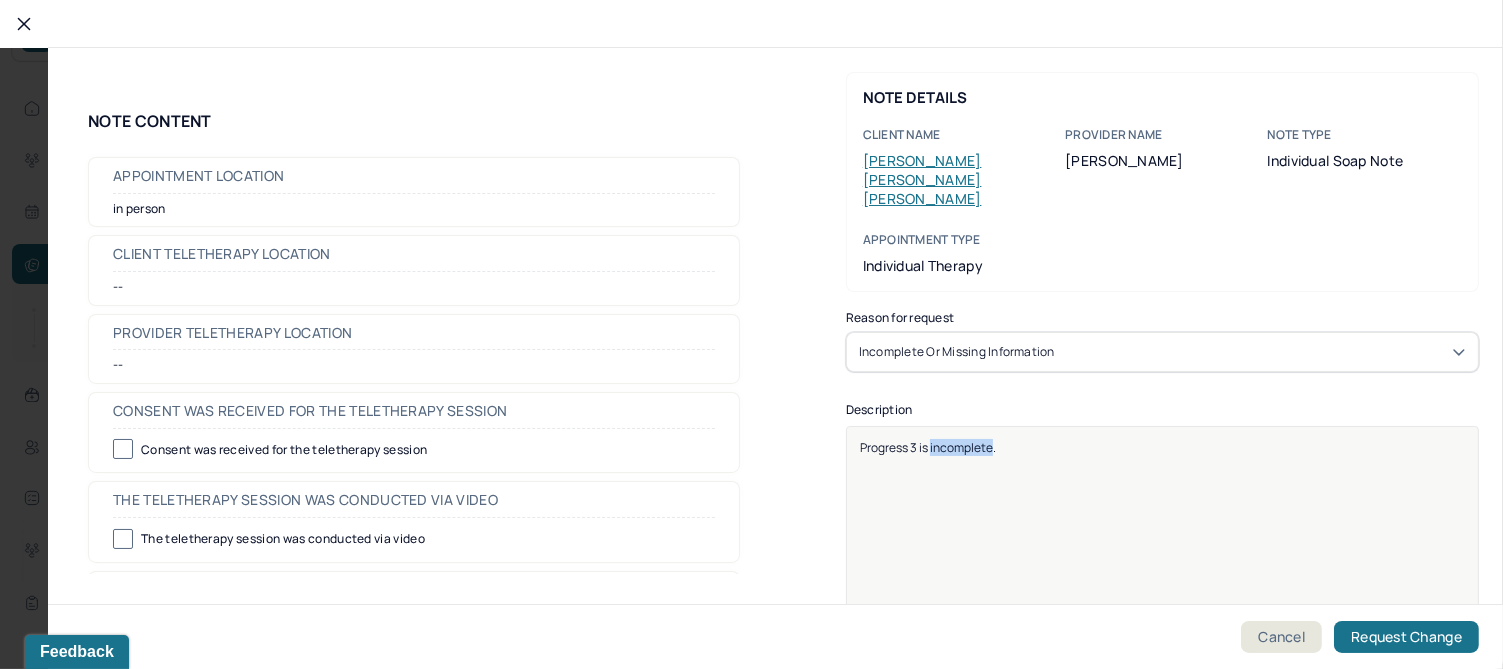 click on "Progress 3 is incomplete." at bounding box center (928, 447) 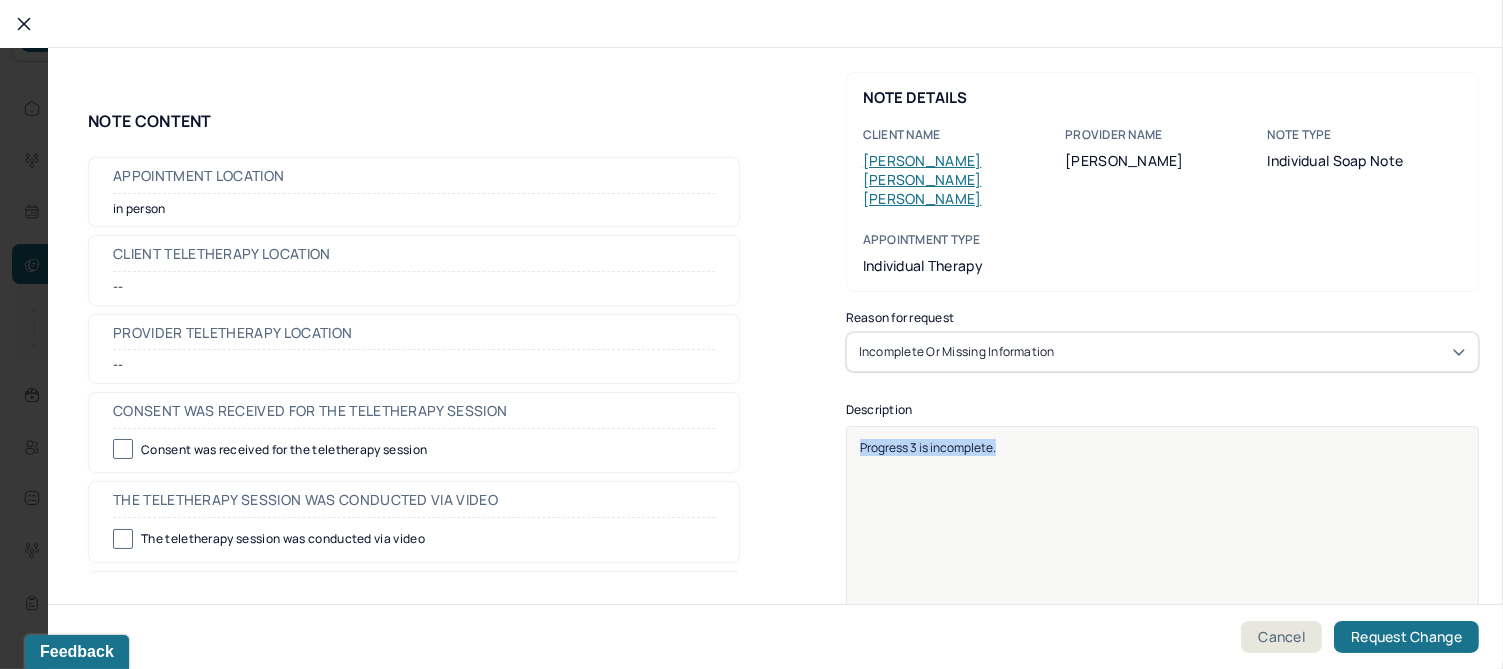 click on "Progress 3 is incomplete." at bounding box center [928, 447] 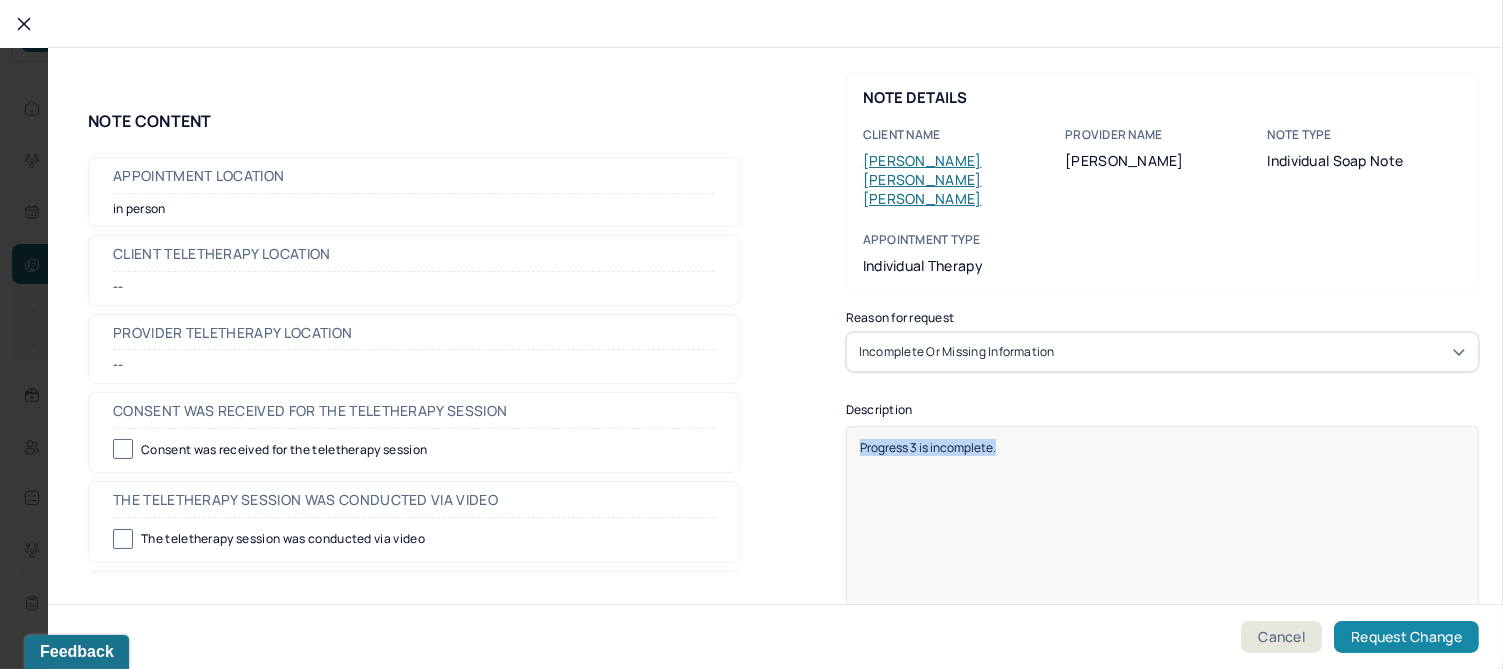 click on "Request Change" at bounding box center [1406, 637] 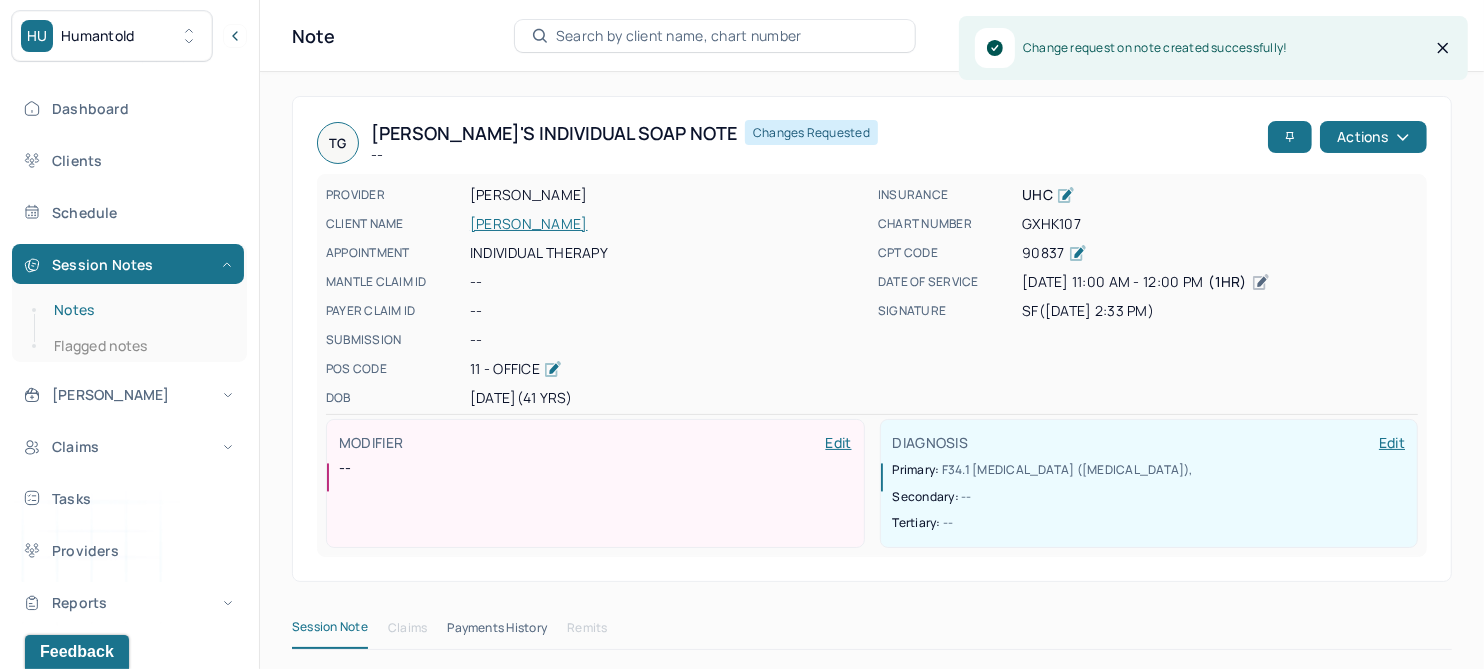click on "Notes" at bounding box center [139, 310] 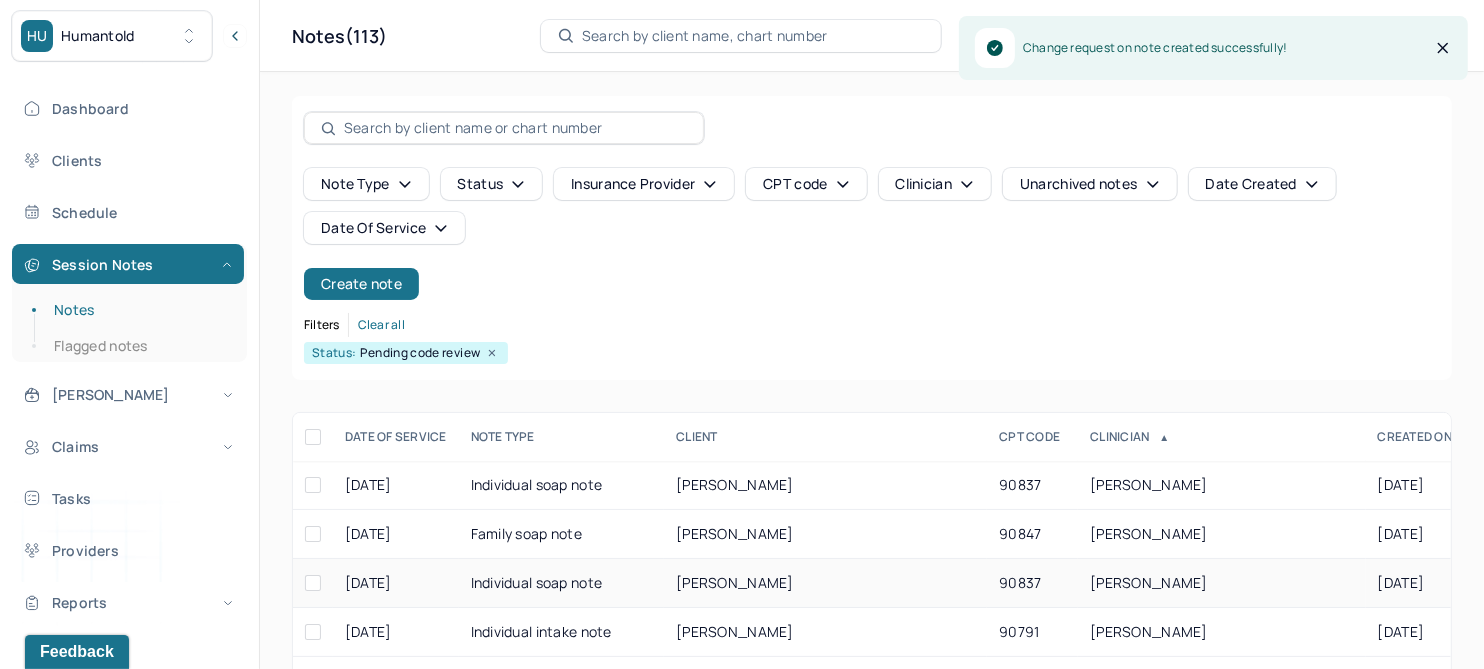 scroll, scrollTop: 301, scrollLeft: 0, axis: vertical 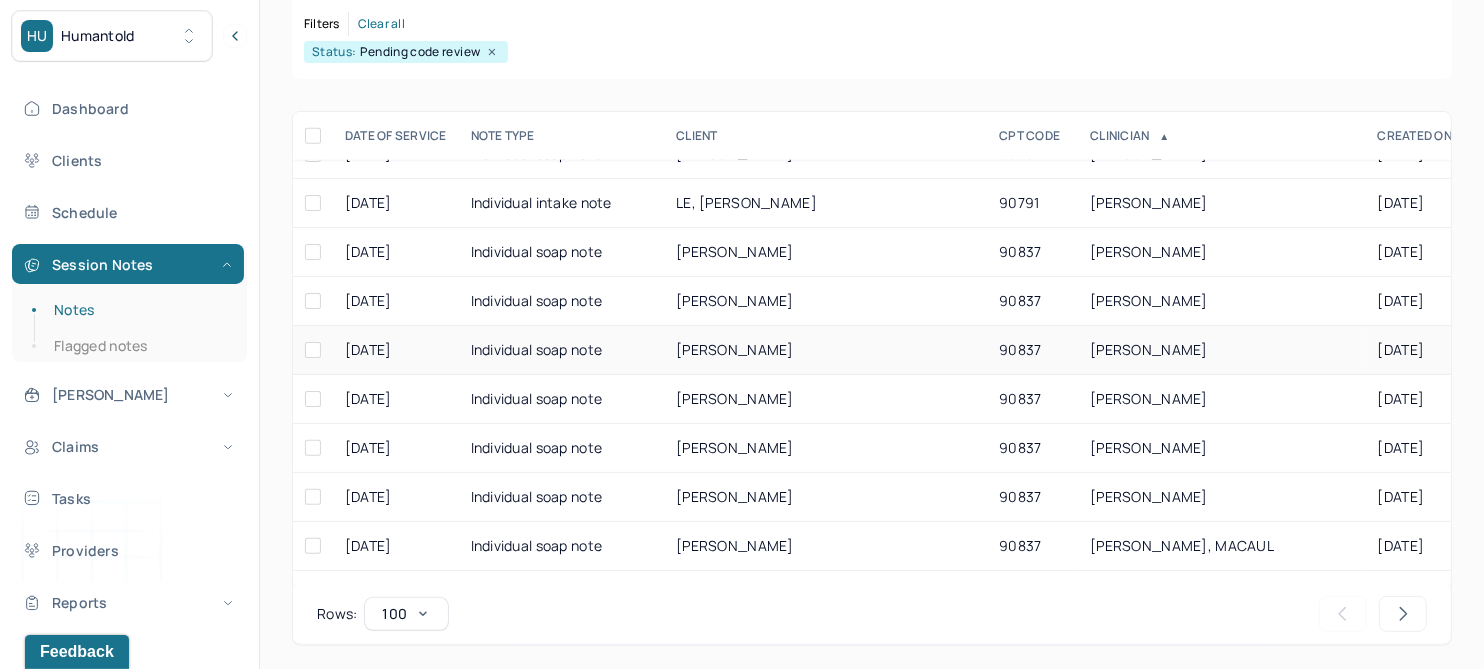 click on "VAZQUEZ, VERONICA" at bounding box center [735, 349] 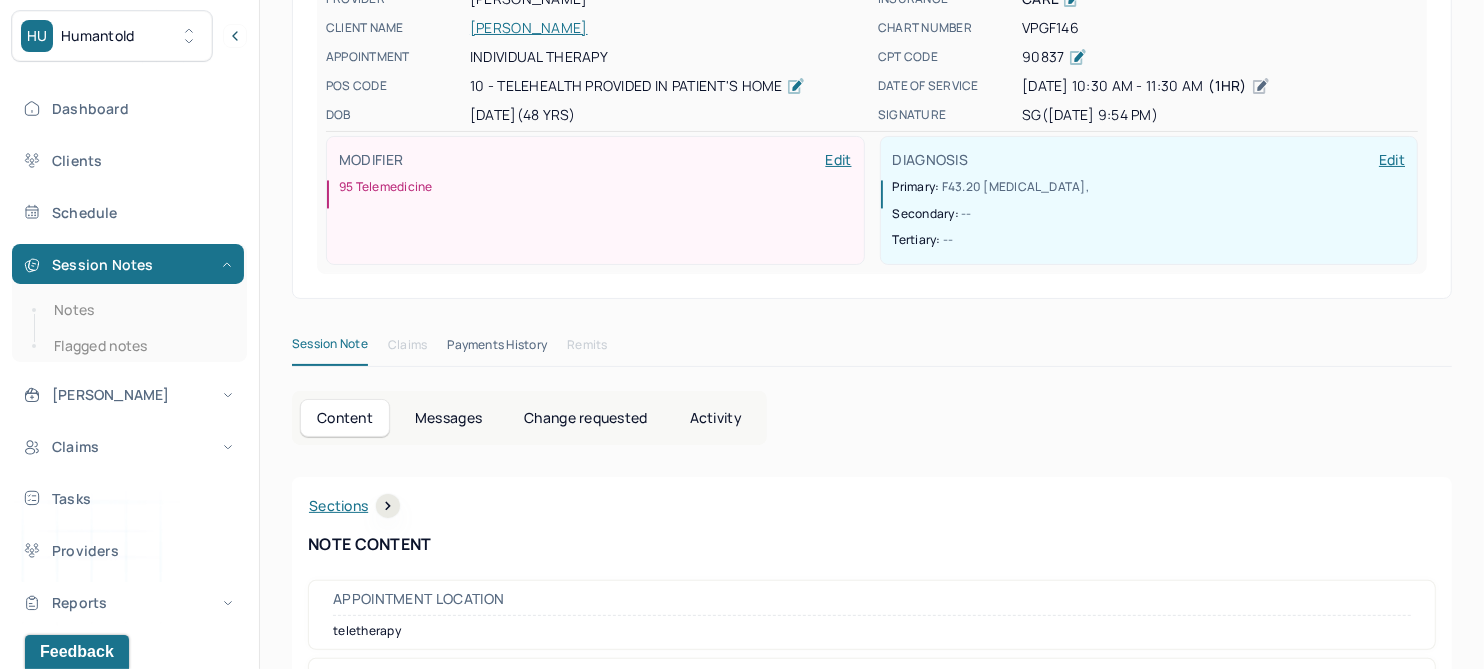 scroll, scrollTop: 0, scrollLeft: 0, axis: both 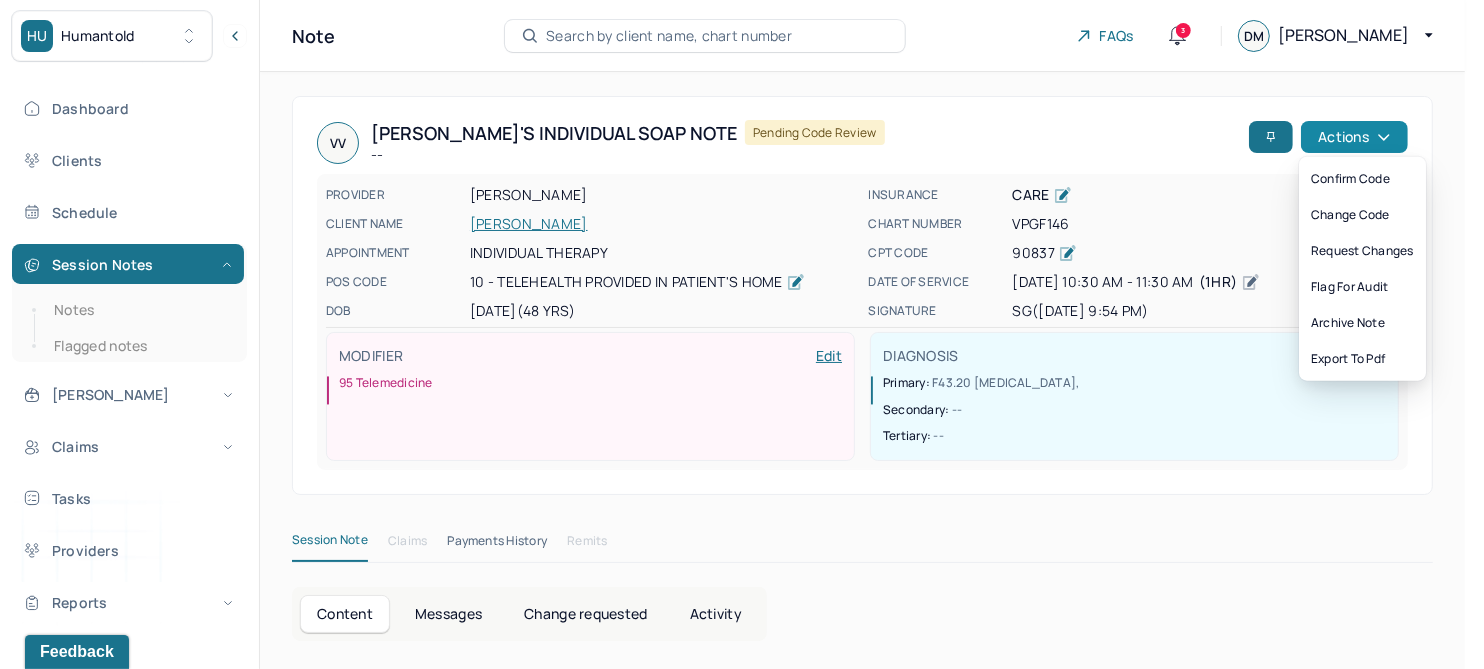 click 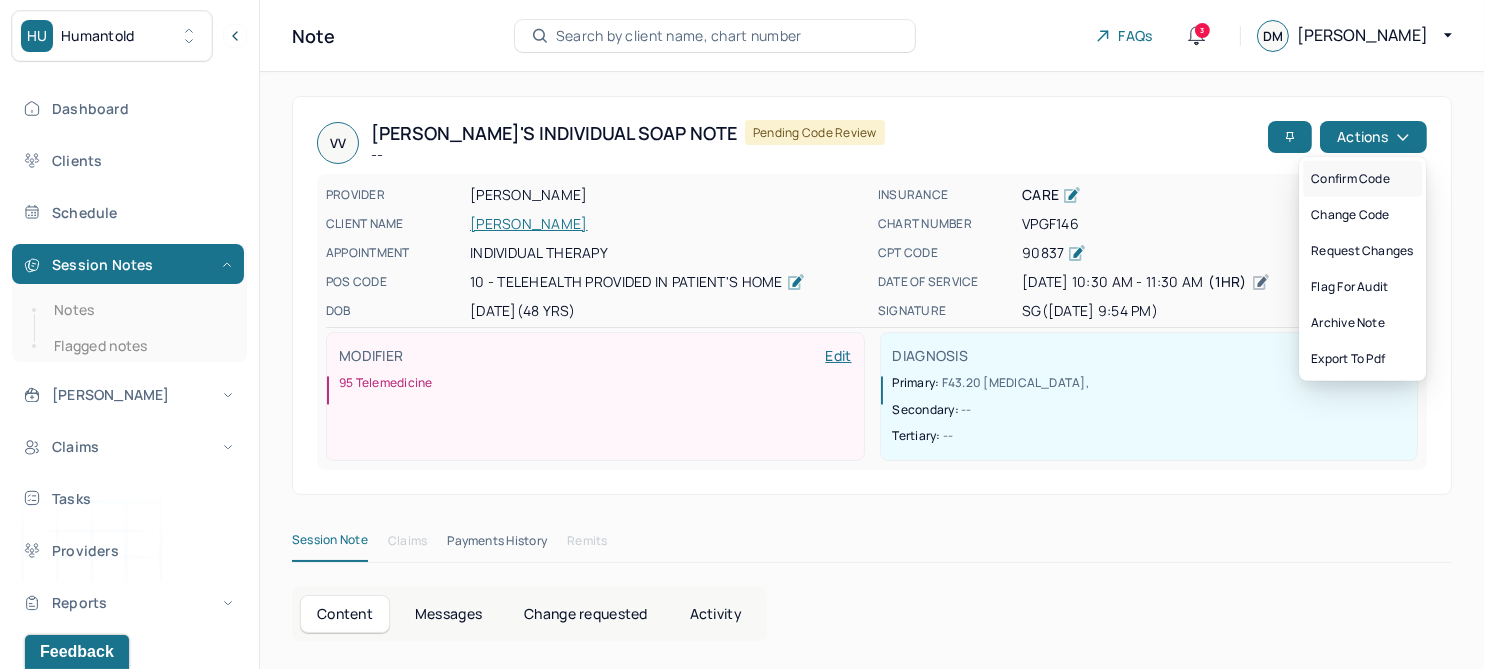 click on "Confirm code" at bounding box center [1362, 179] 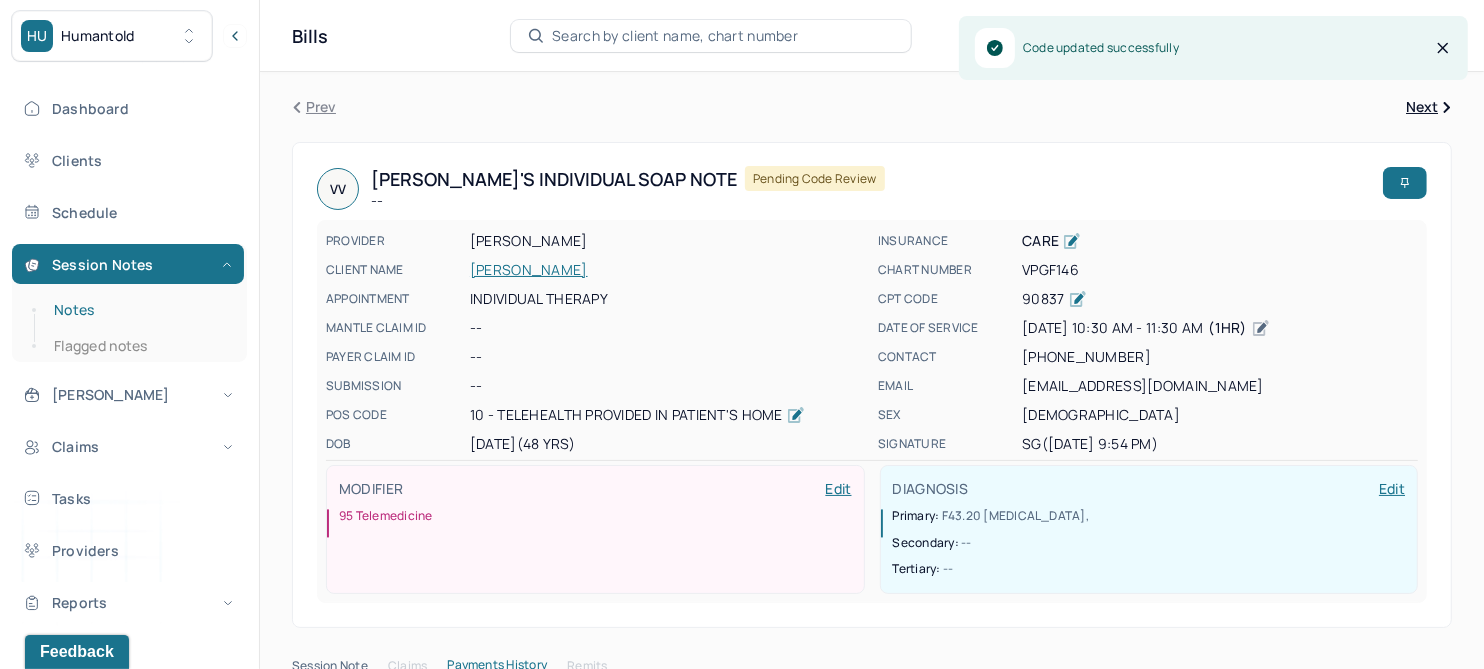 click on "Notes" at bounding box center (139, 310) 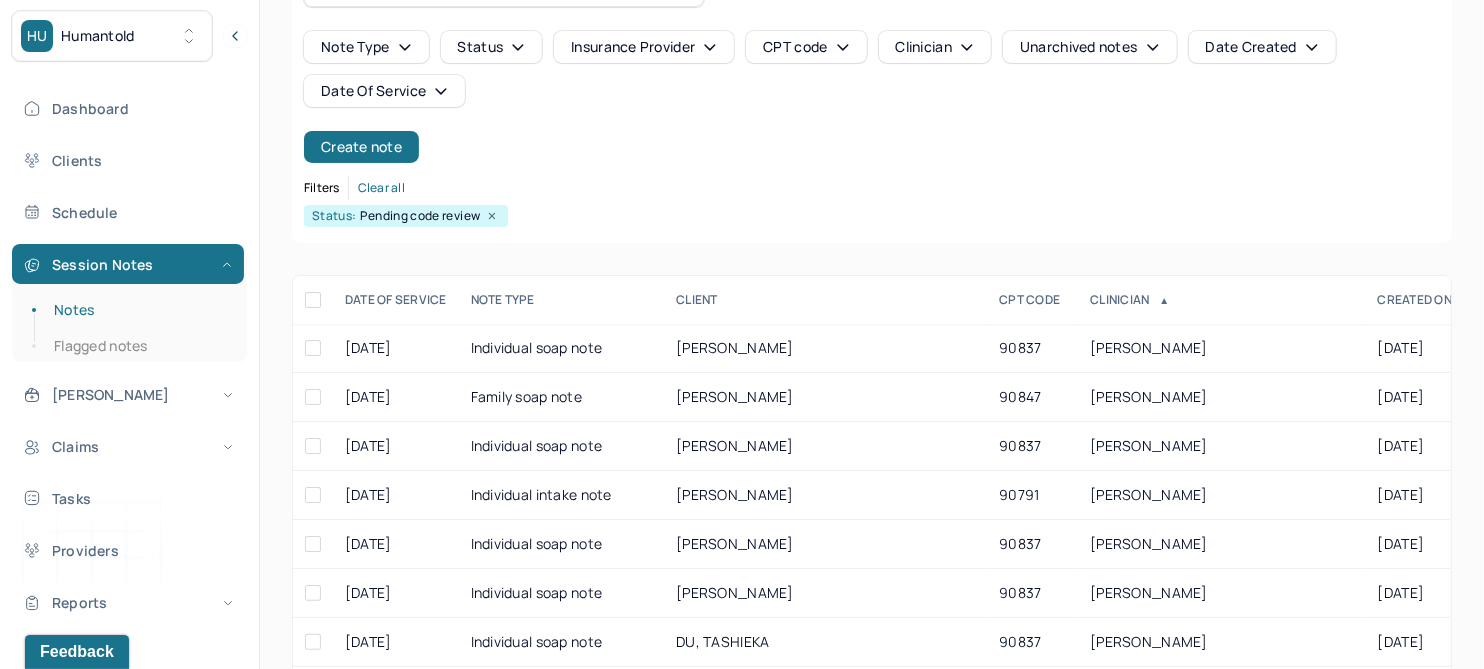scroll, scrollTop: 301, scrollLeft: 0, axis: vertical 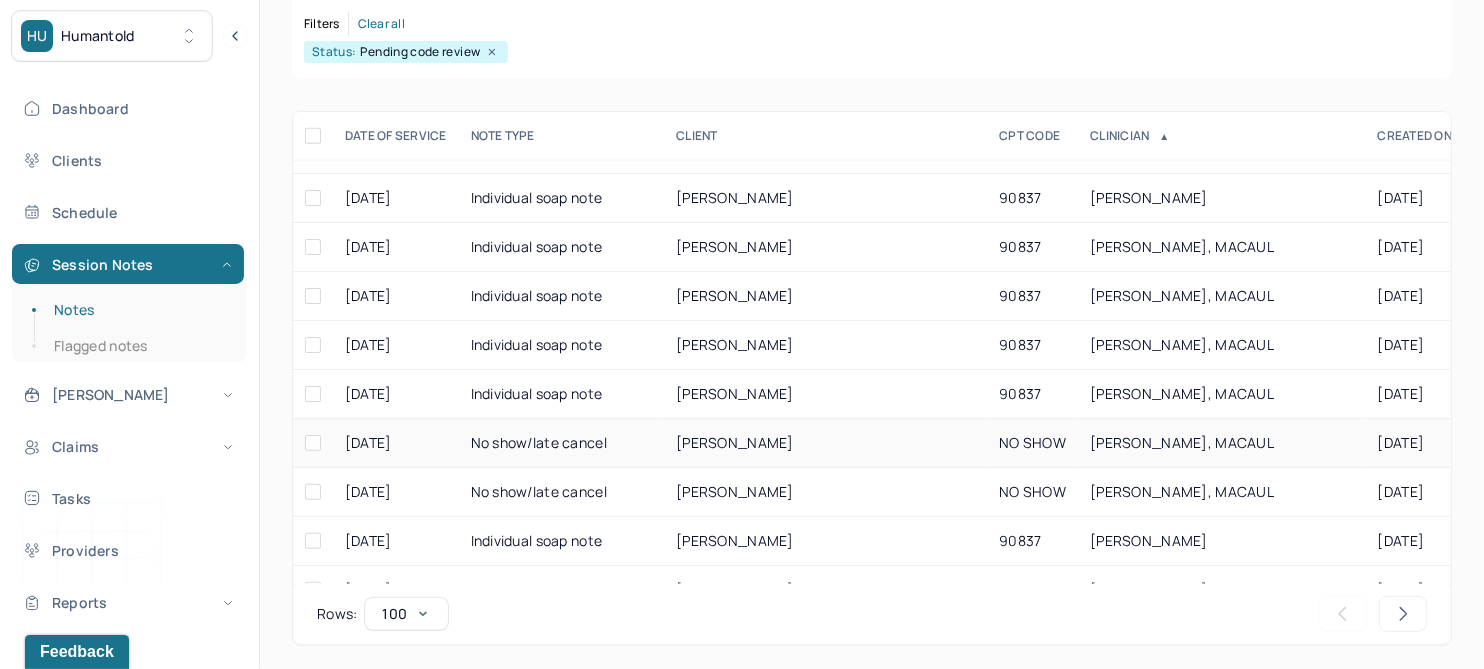 click on "SULTEMEIER, KAYLA" at bounding box center [735, 442] 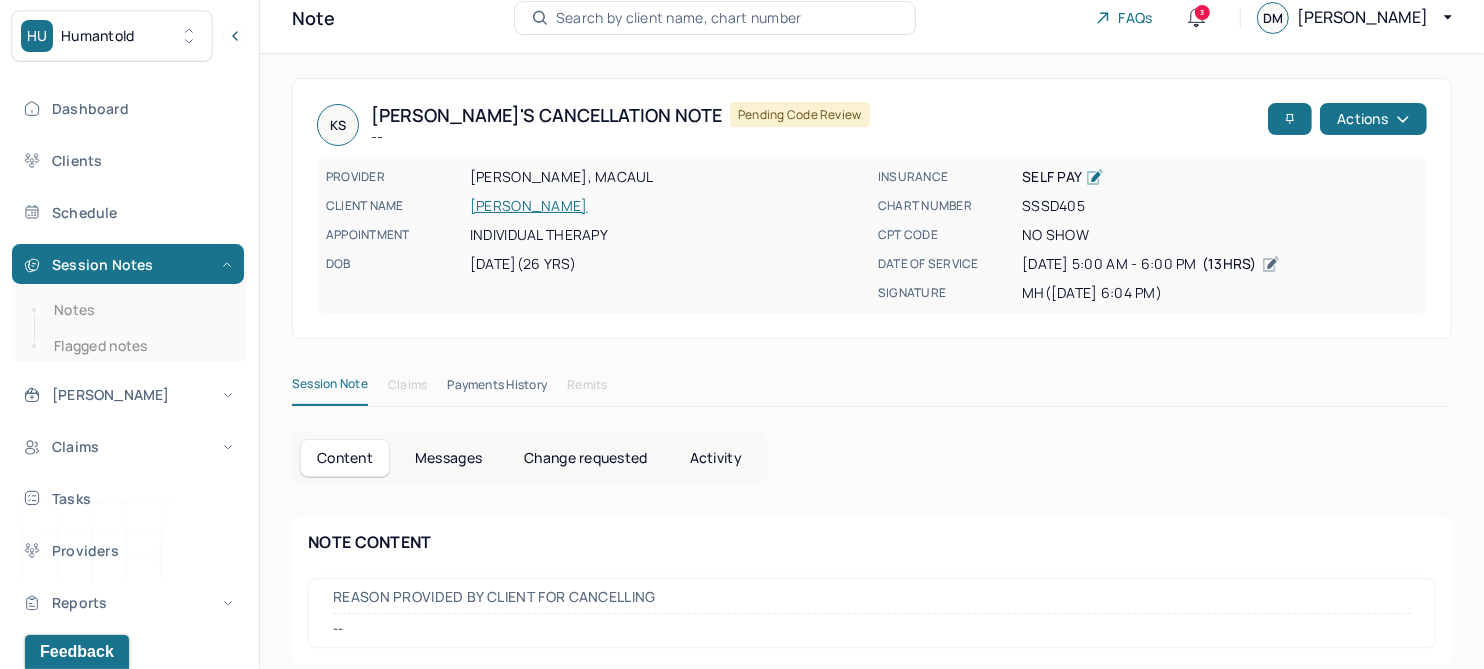 scroll, scrollTop: 33, scrollLeft: 0, axis: vertical 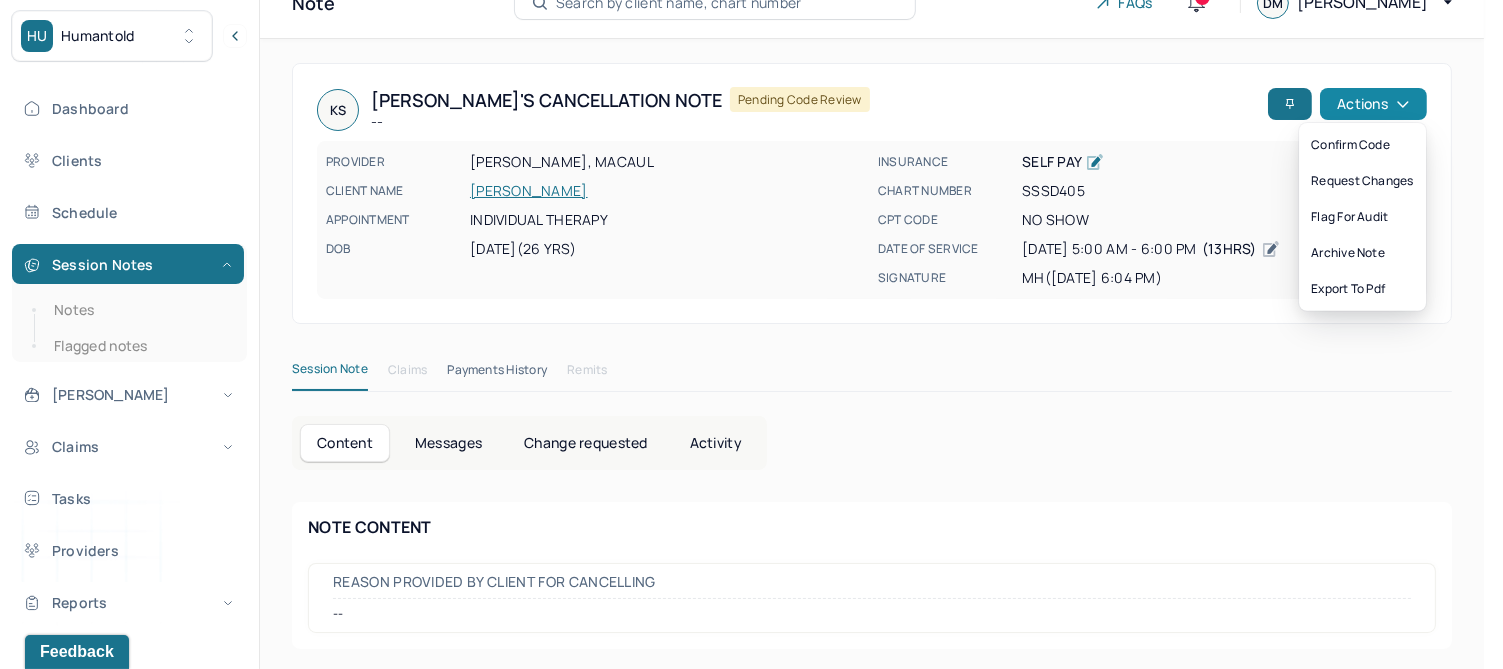click on "Actions" at bounding box center (1373, 104) 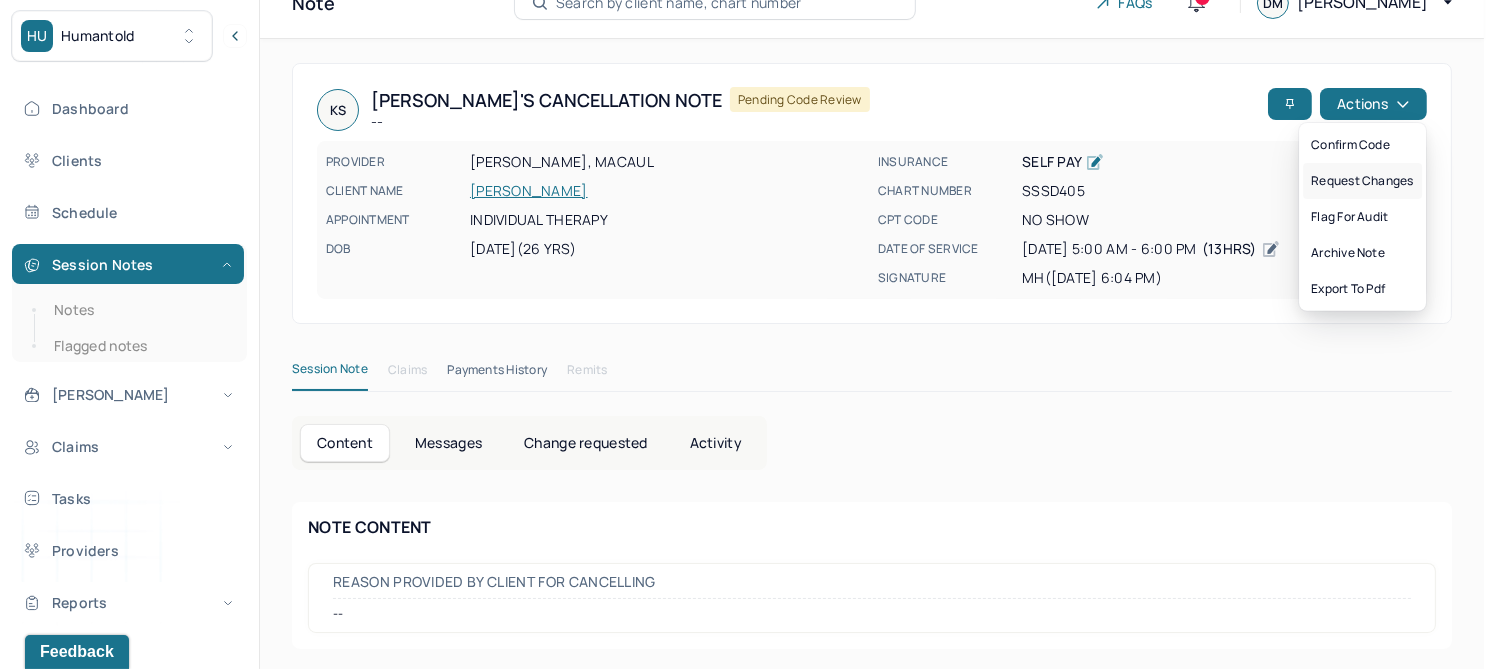 click on "Request changes" at bounding box center (1362, 181) 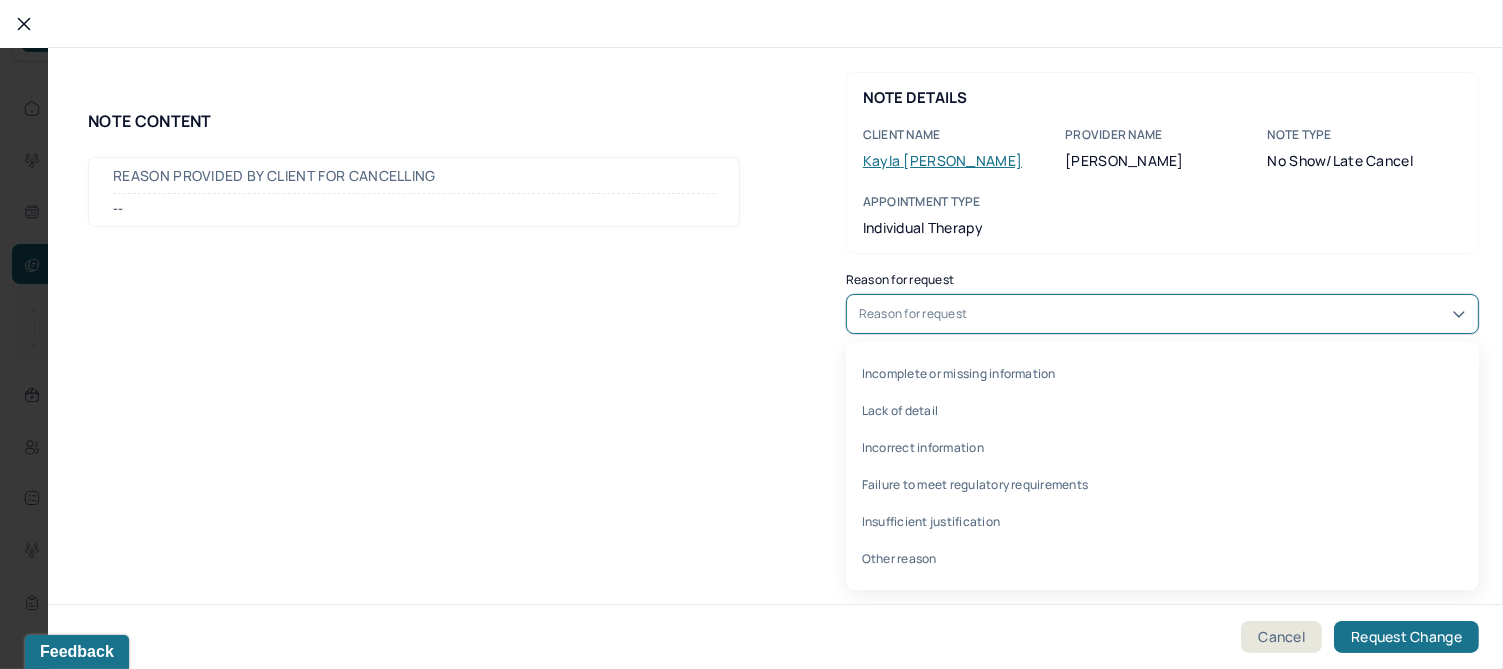click on "Reason for request" at bounding box center (1162, 314) 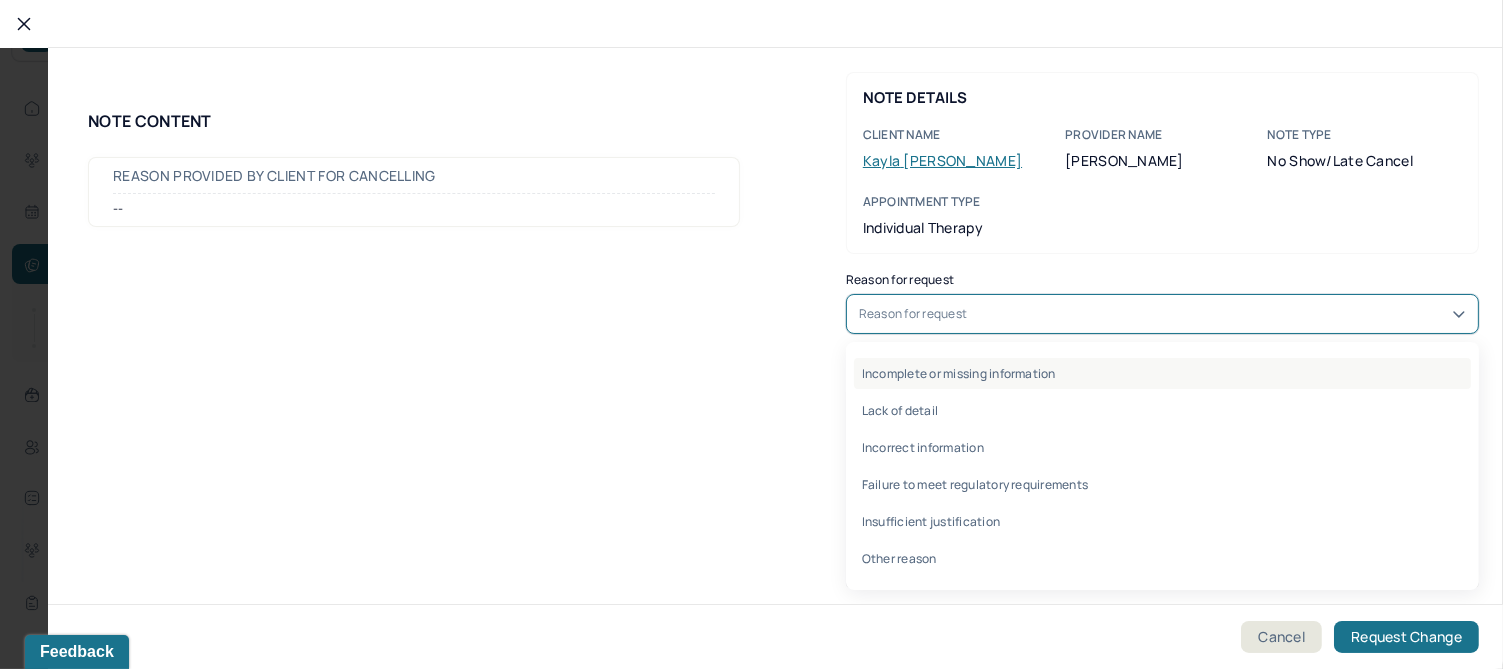 click on "Incomplete or missing information" at bounding box center [1162, 373] 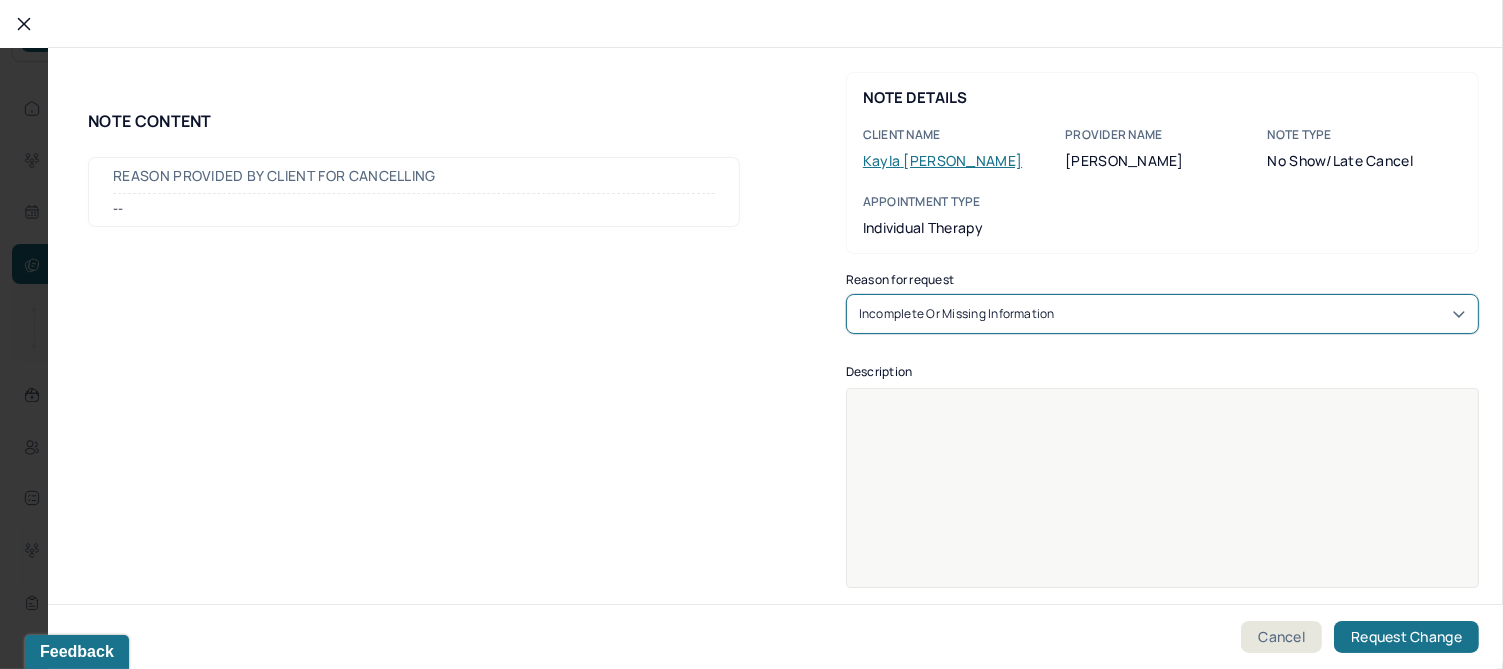 click at bounding box center [1163, 501] 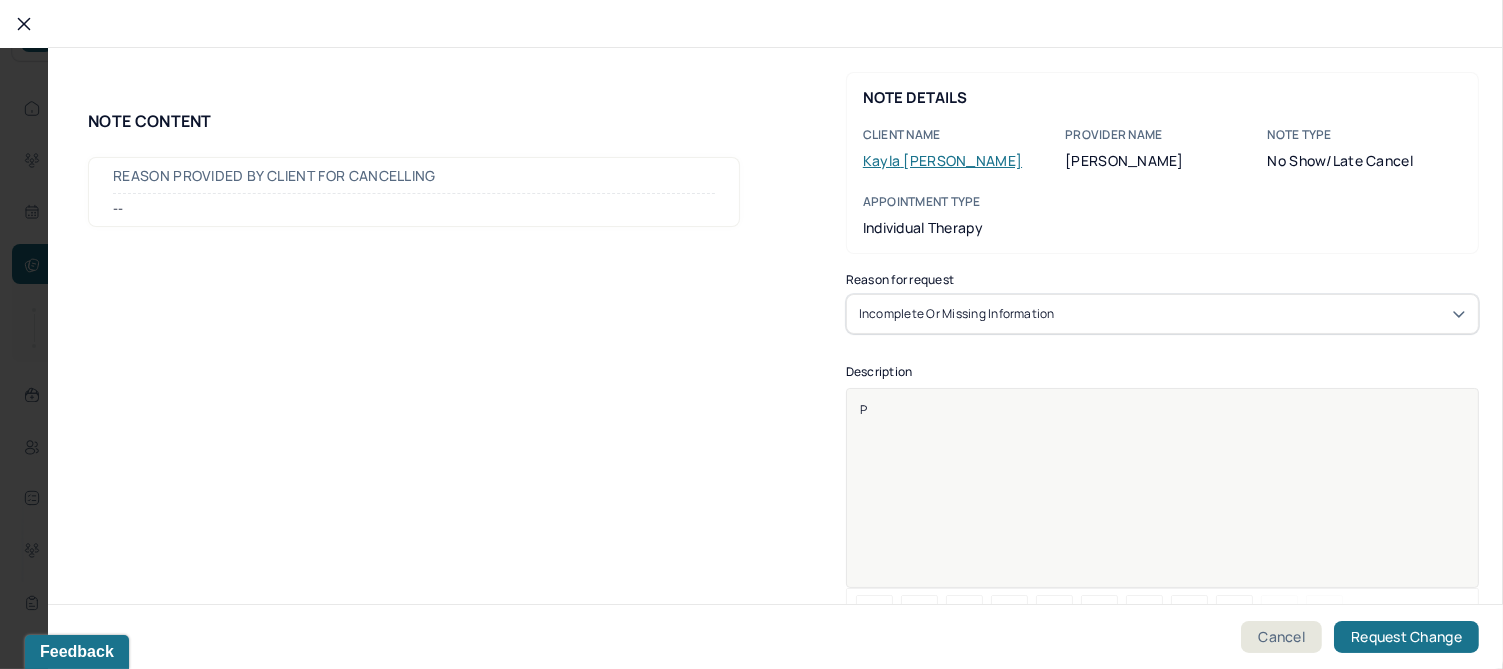 type 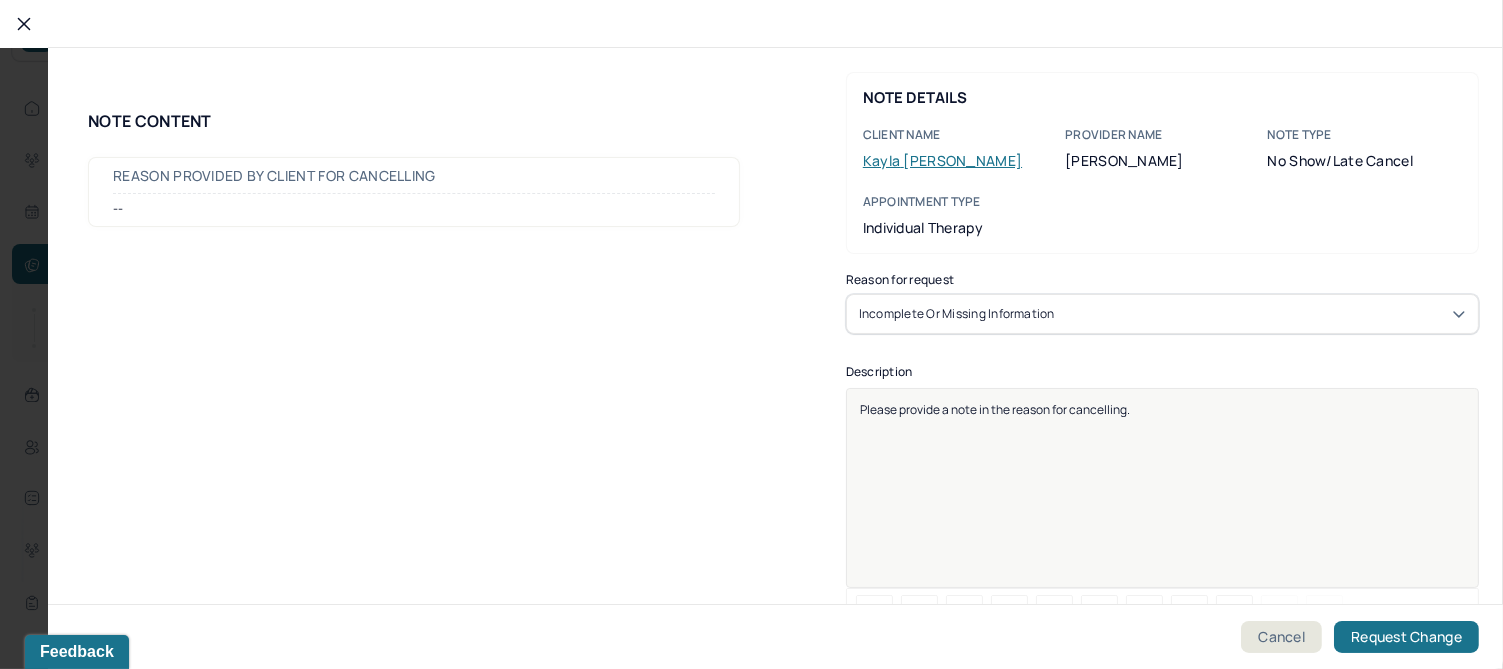 click on "Please provide a note in the reason for cancelling." at bounding box center [995, 409] 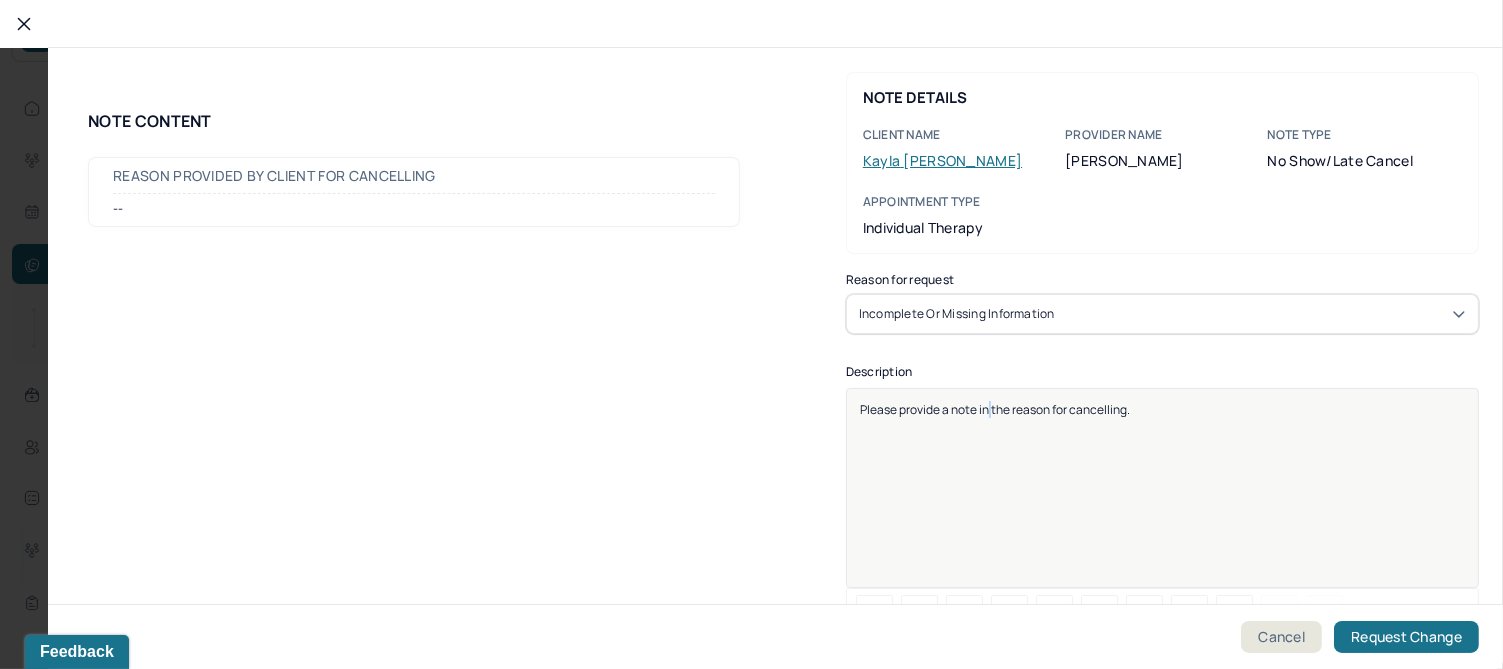 click on "Please provide a note in the reason for cancelling." at bounding box center (995, 409) 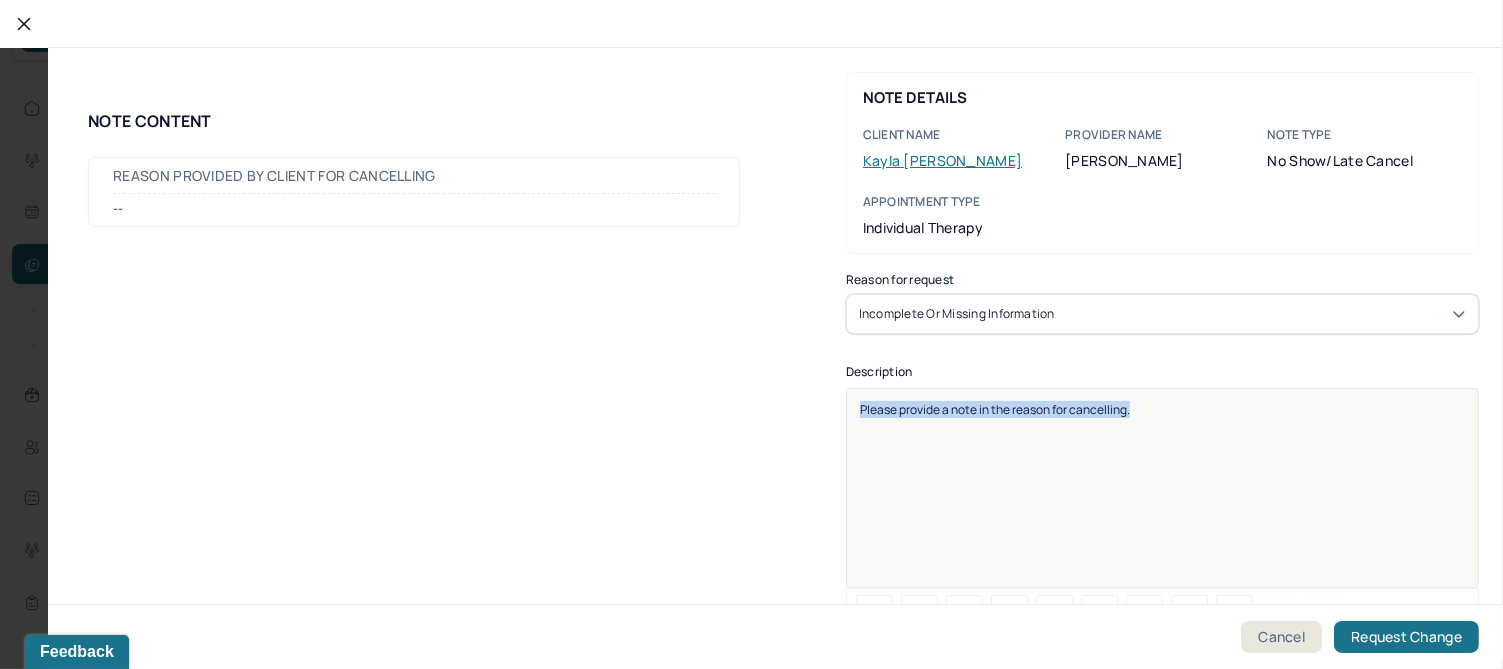click on "Please provide a note in the reason for cancelling." at bounding box center (995, 409) 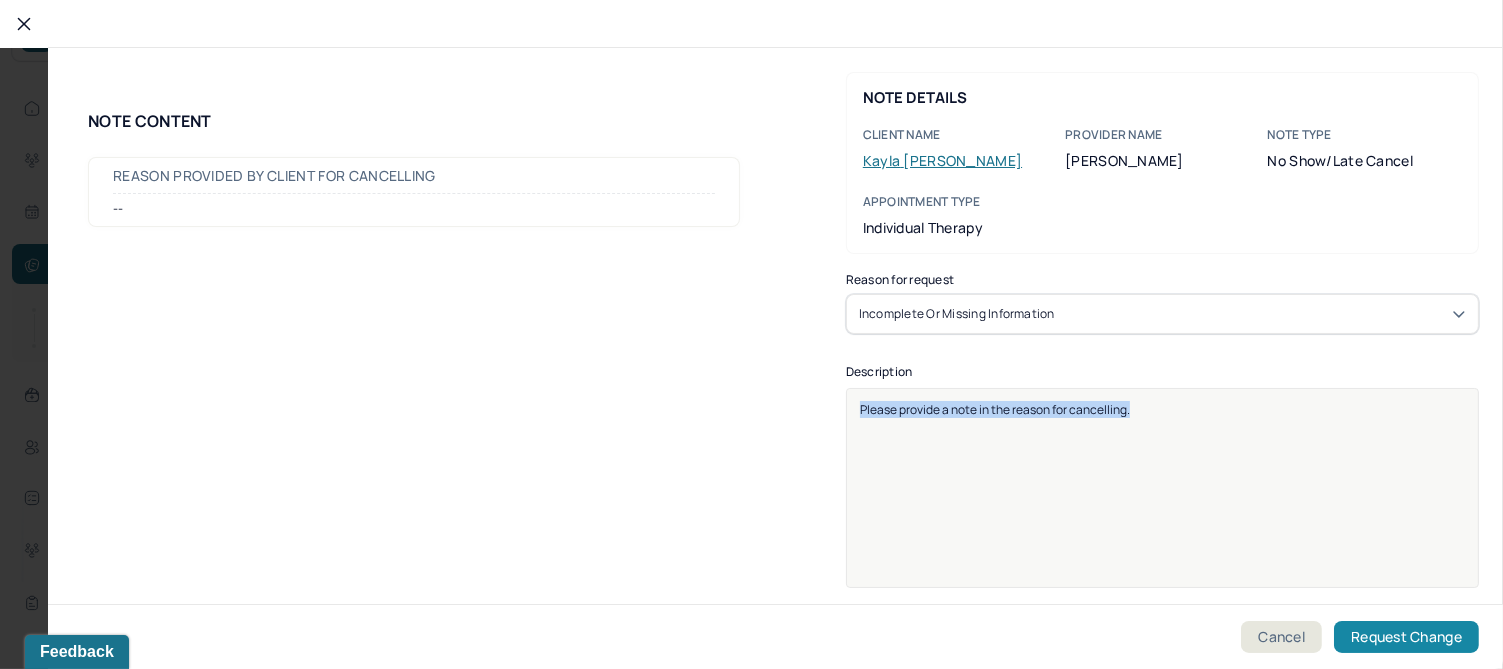 click on "Request Change" at bounding box center [1406, 637] 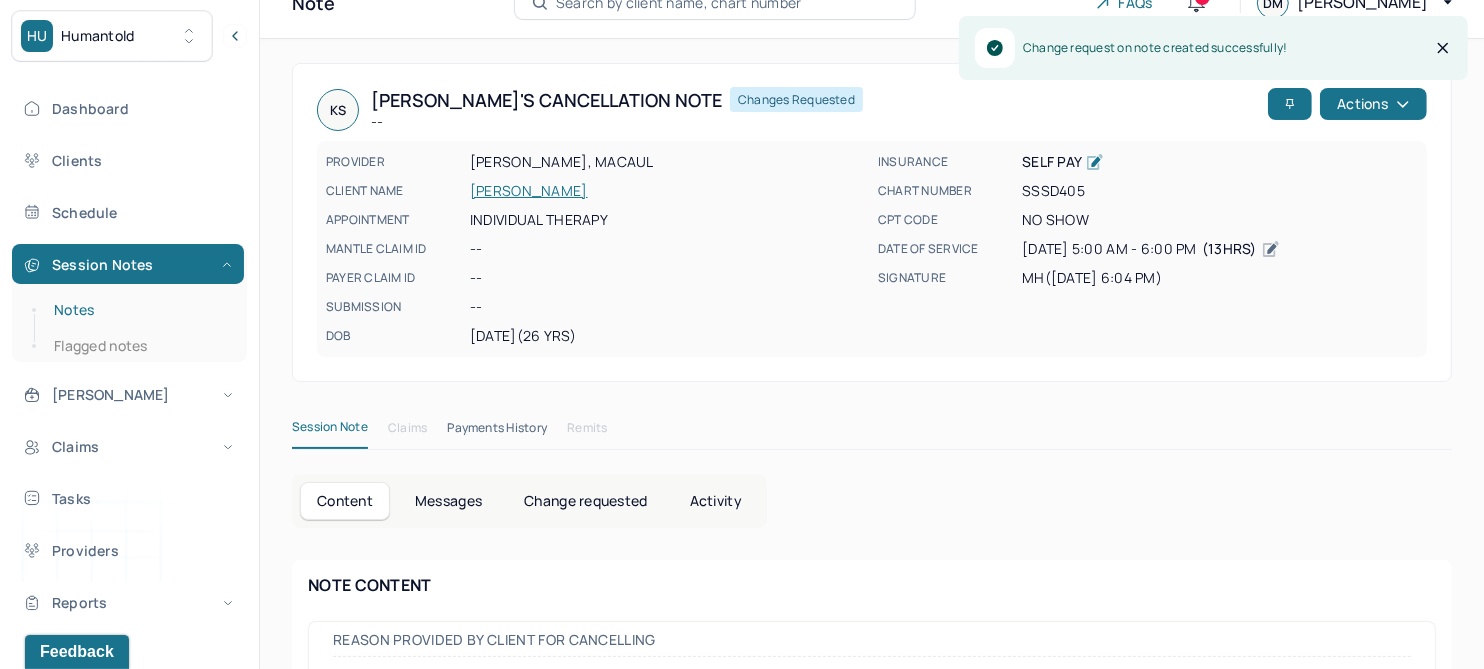 click on "Notes" at bounding box center [139, 310] 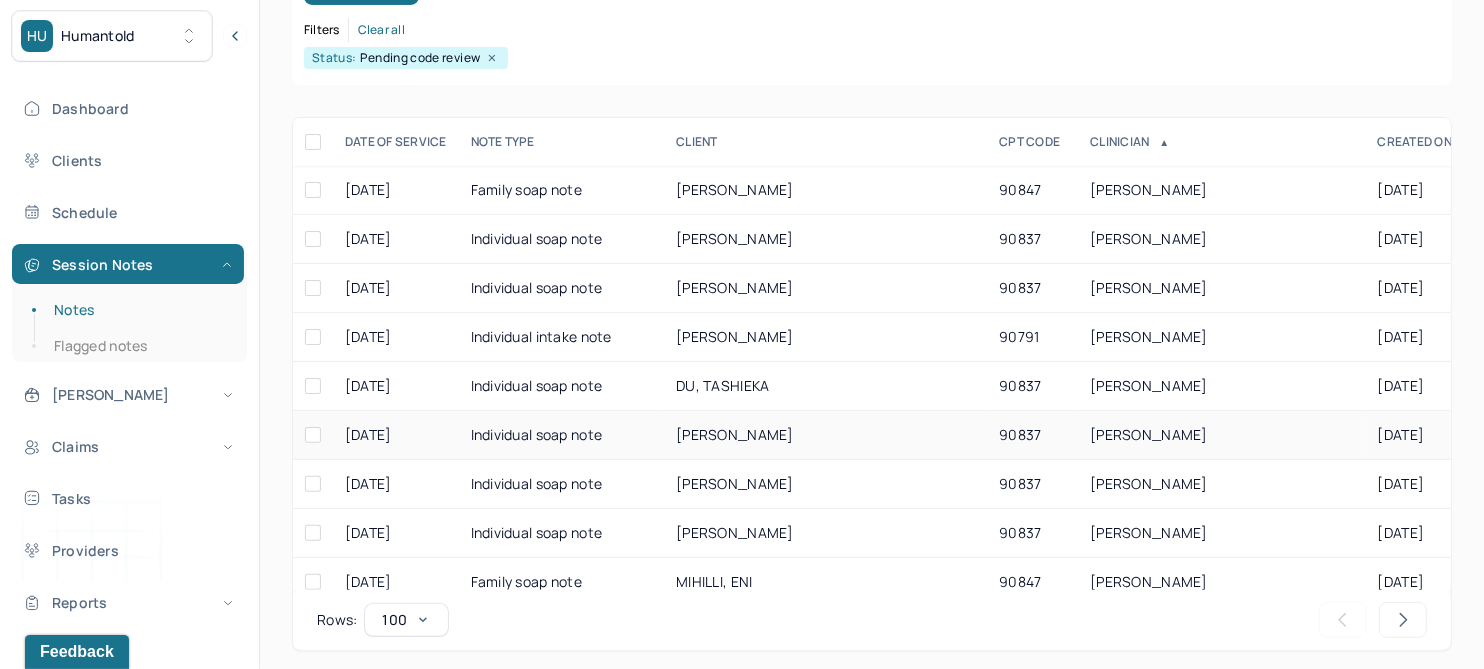 scroll, scrollTop: 301, scrollLeft: 0, axis: vertical 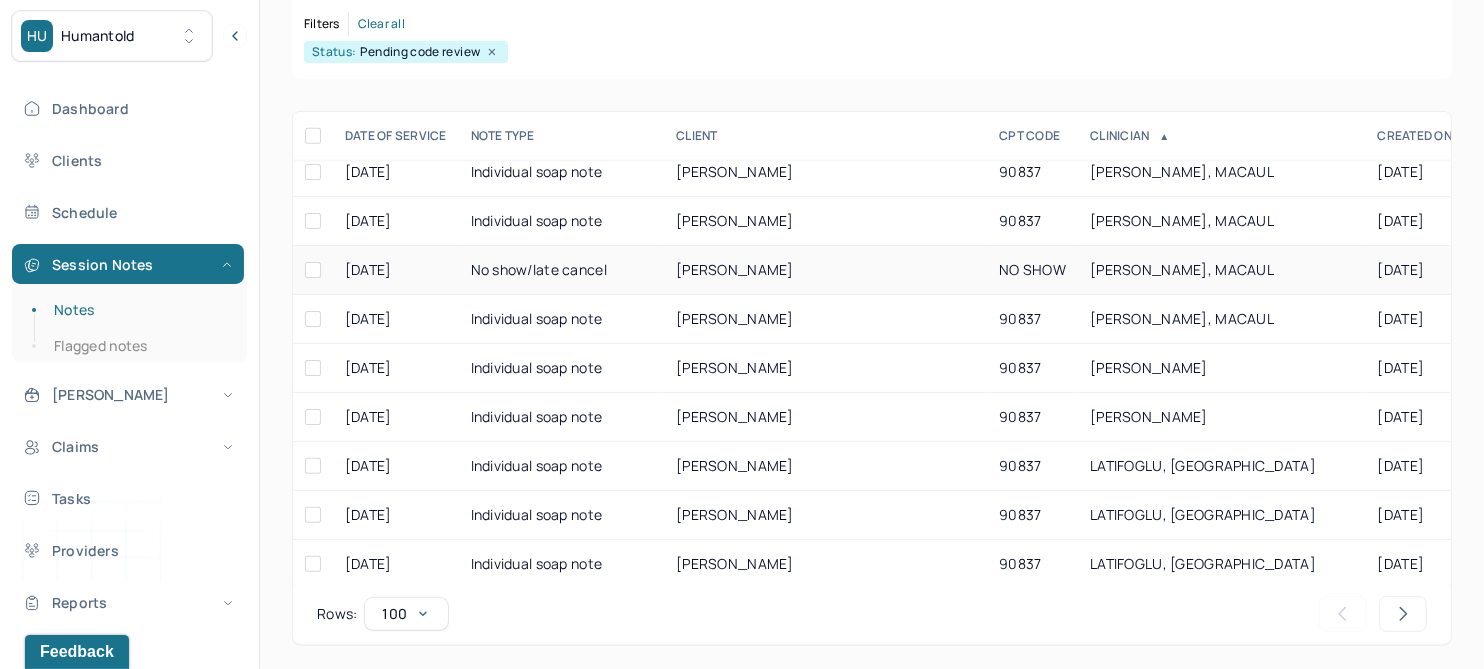click on "BROQUADIO-PONS, LORELEI" at bounding box center [735, 269] 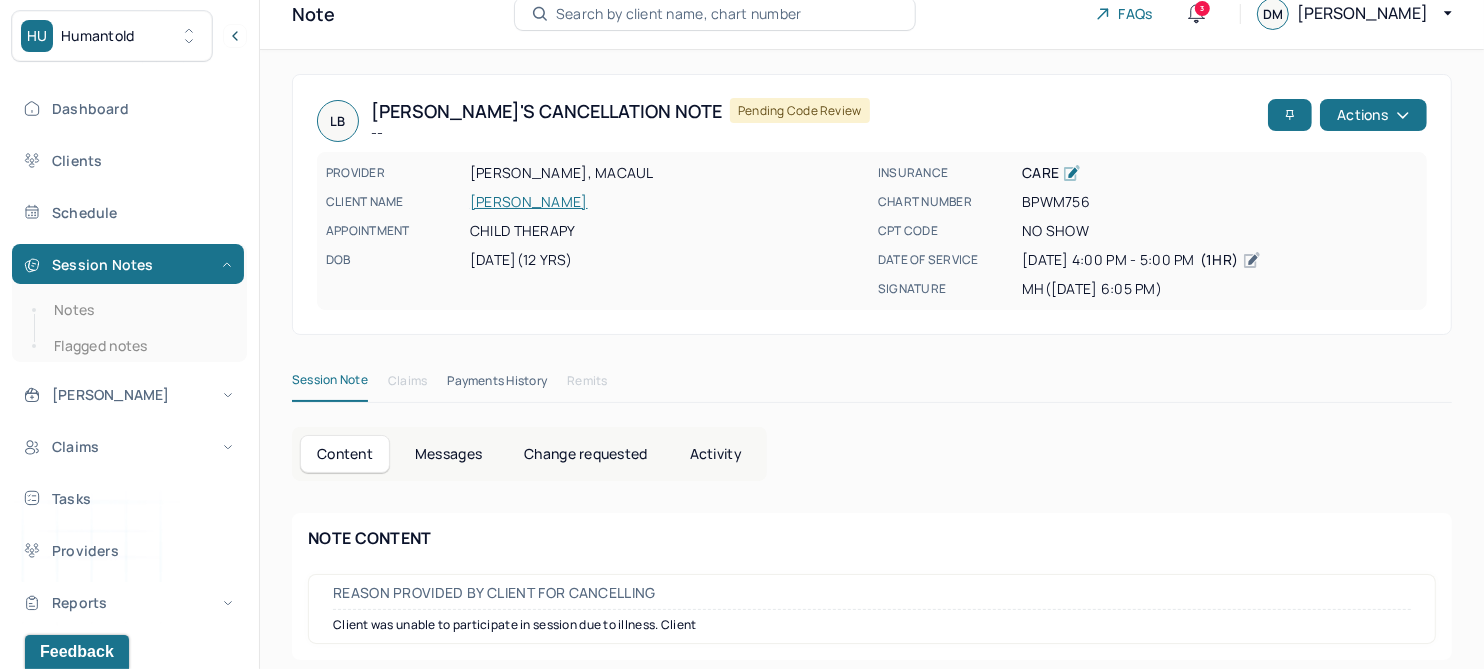 scroll, scrollTop: 33, scrollLeft: 0, axis: vertical 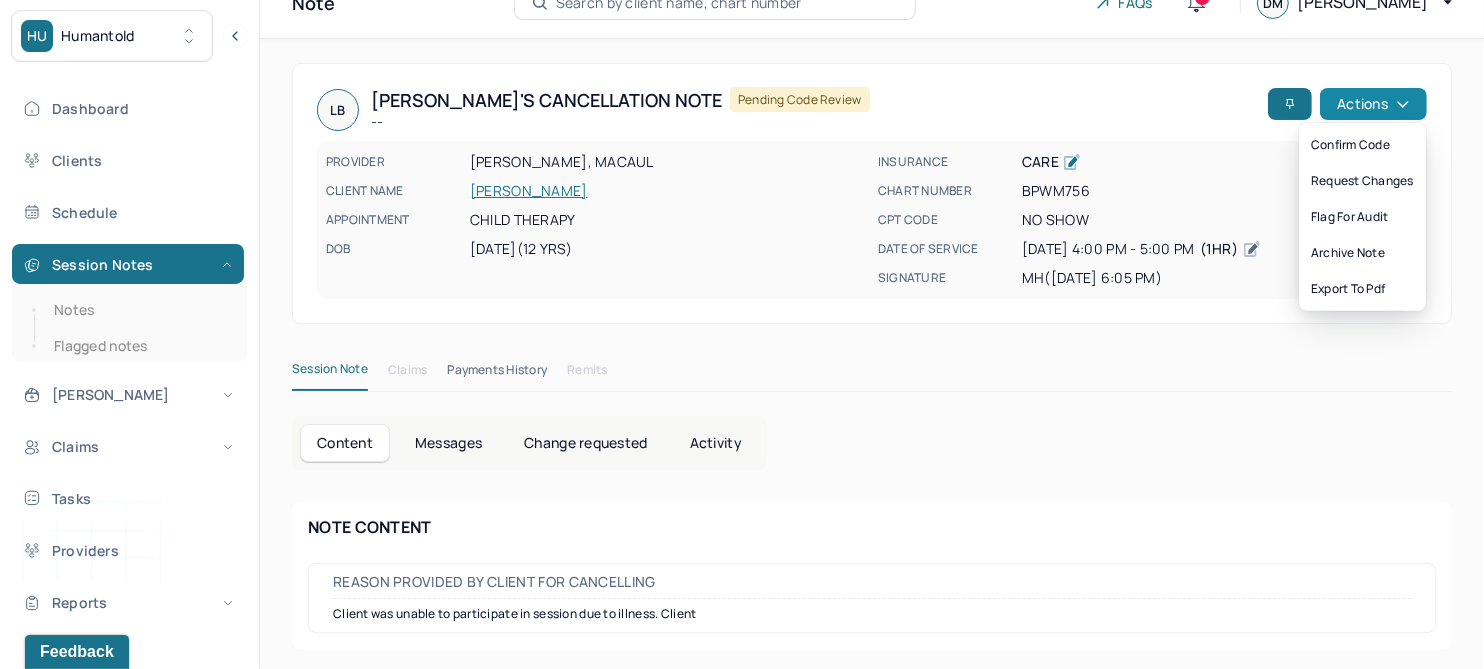 click 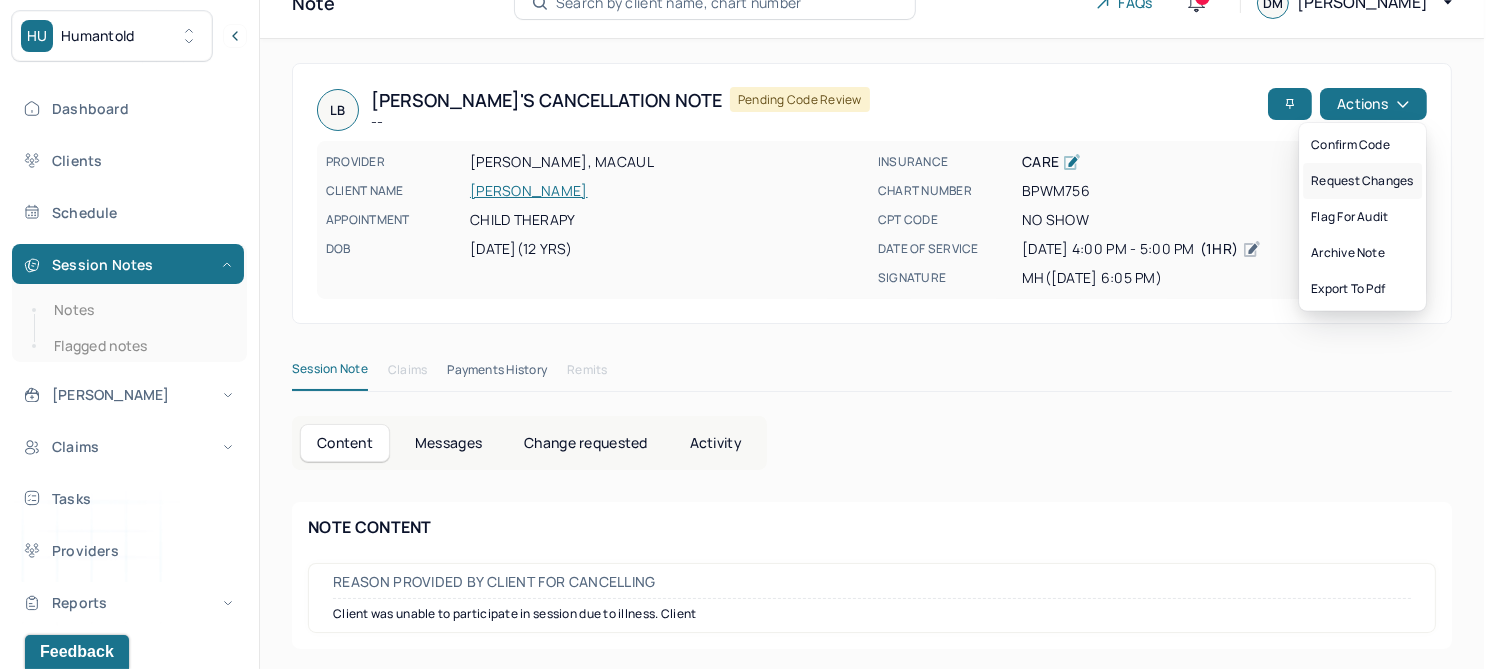 click on "Request changes" at bounding box center [1362, 181] 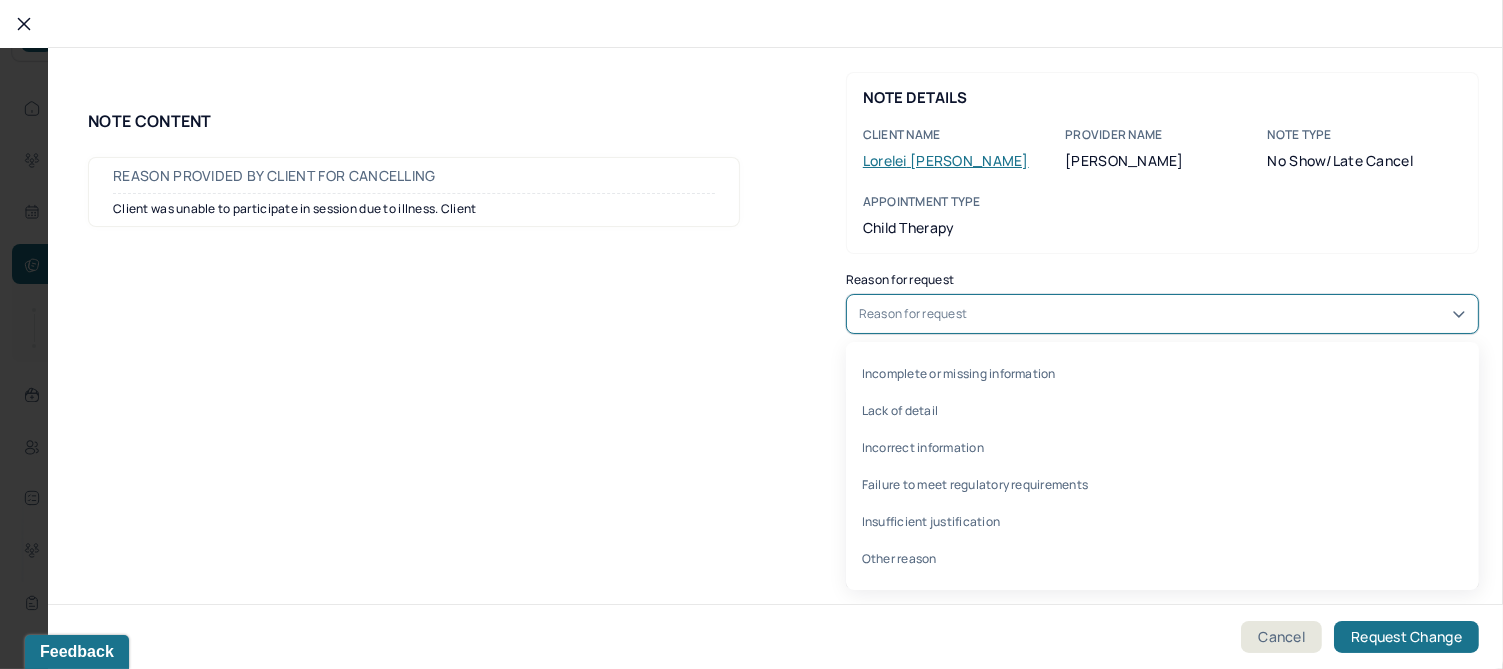 click on "Reason for request" at bounding box center [1162, 314] 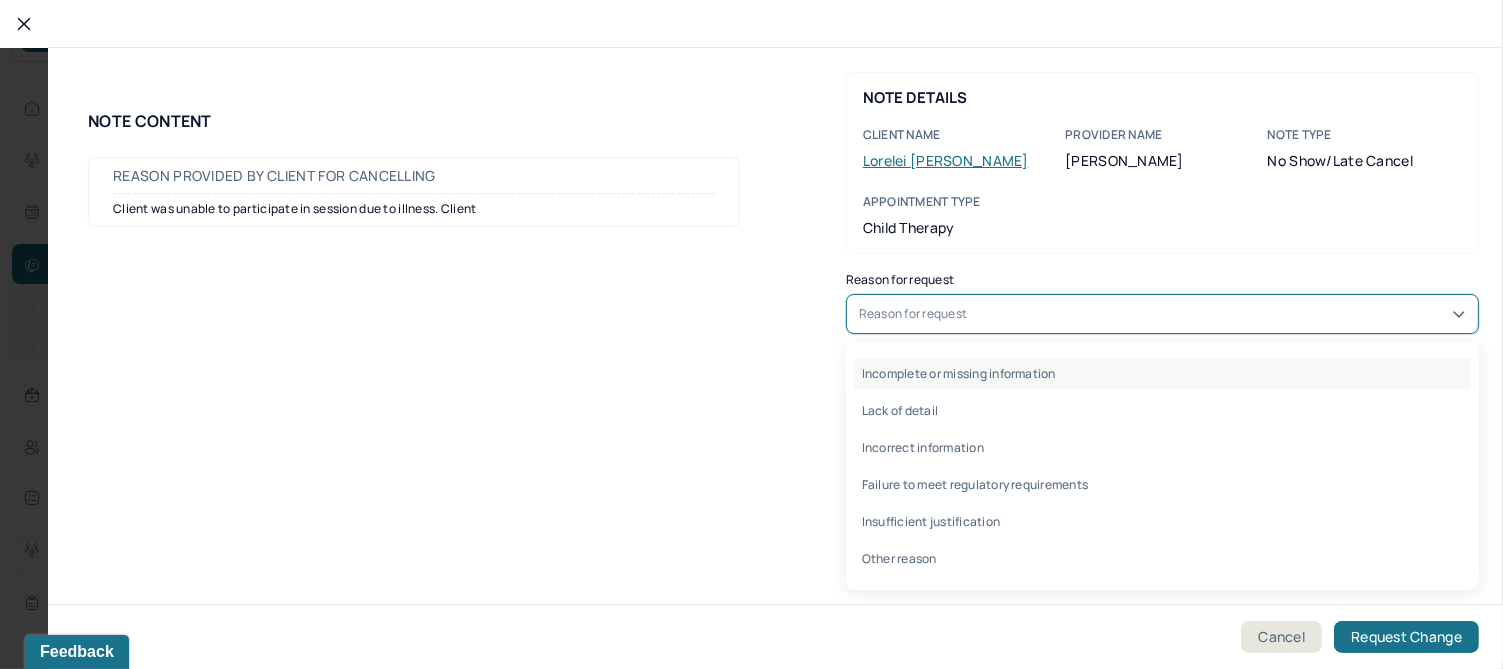 click on "Incomplete or missing information" at bounding box center [1162, 373] 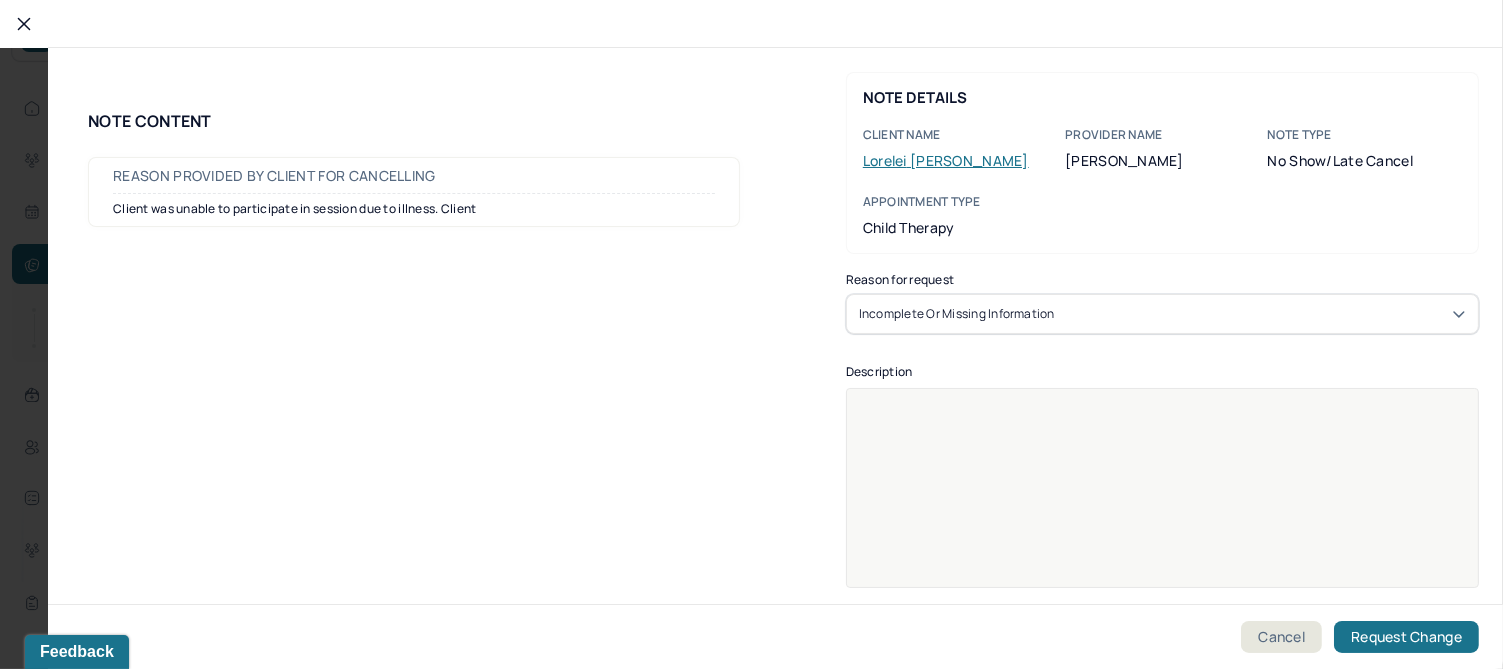click at bounding box center (1163, 501) 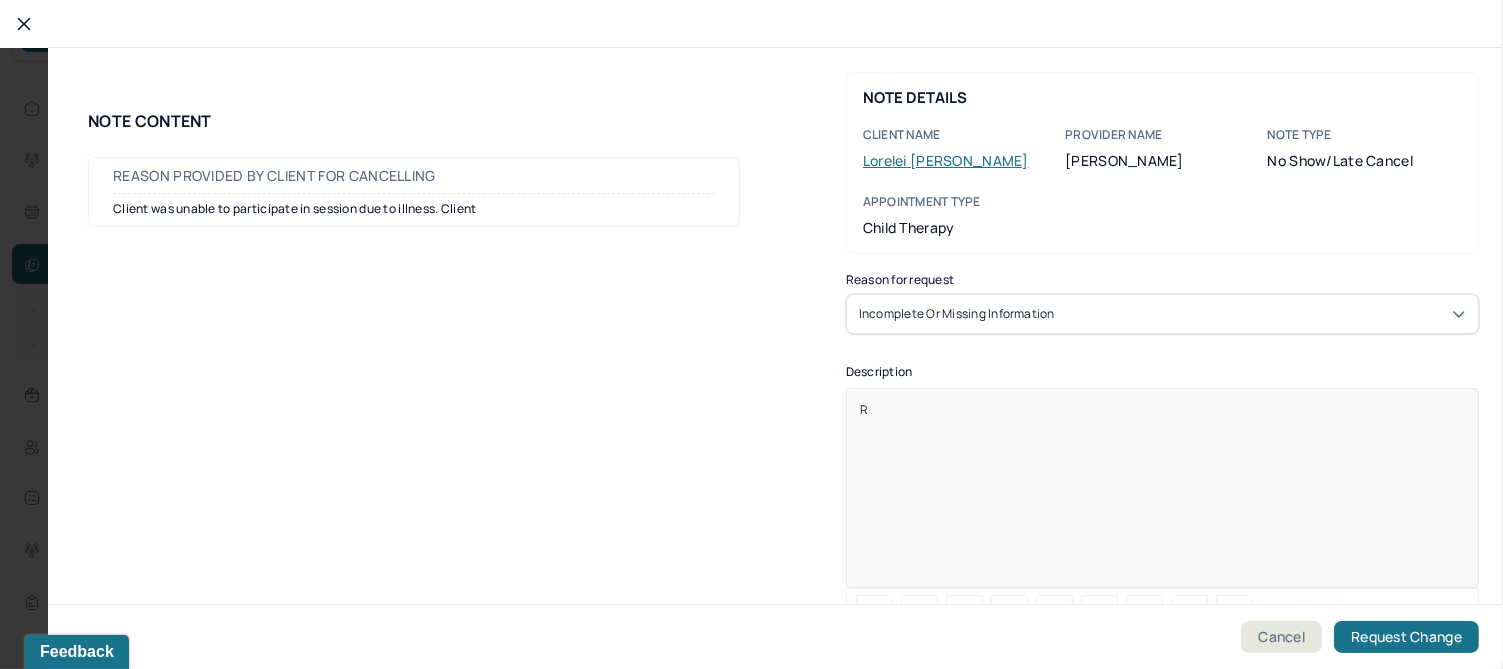type 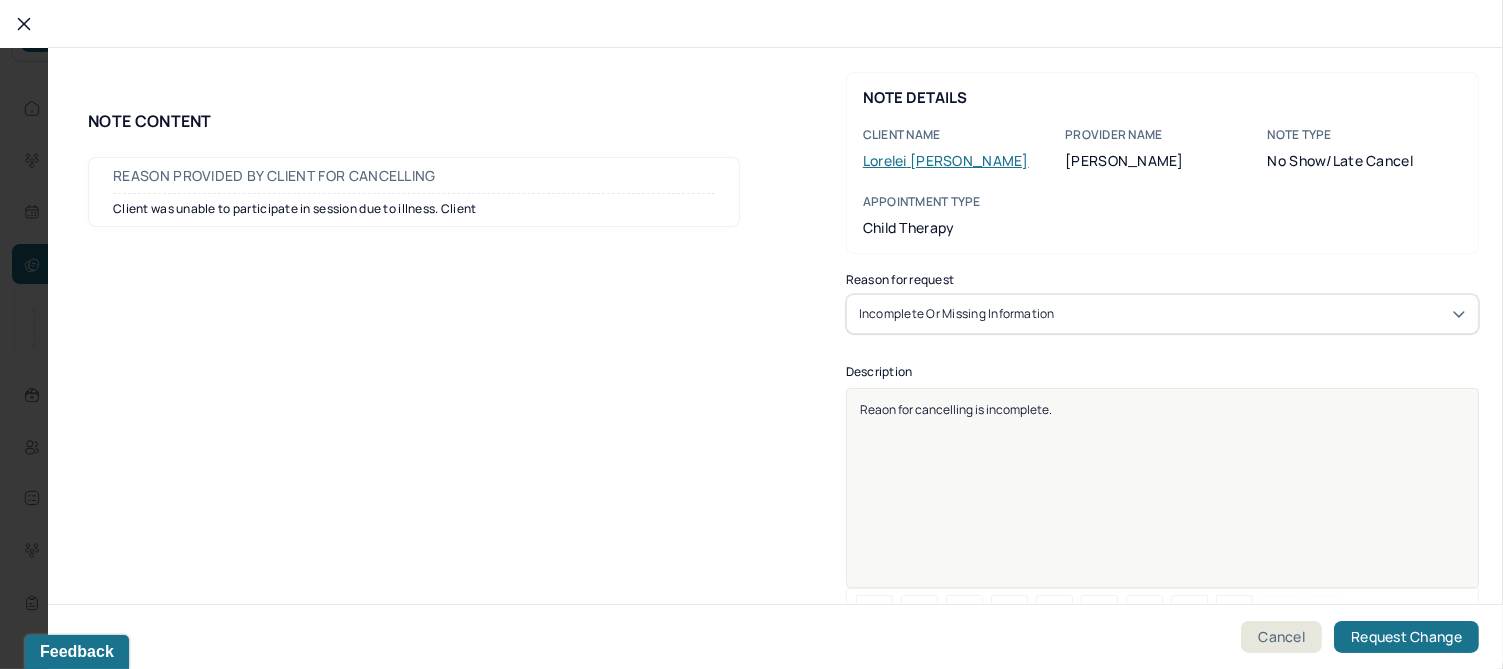 click on "Reaon for cancelling is incomplete." at bounding box center (956, 409) 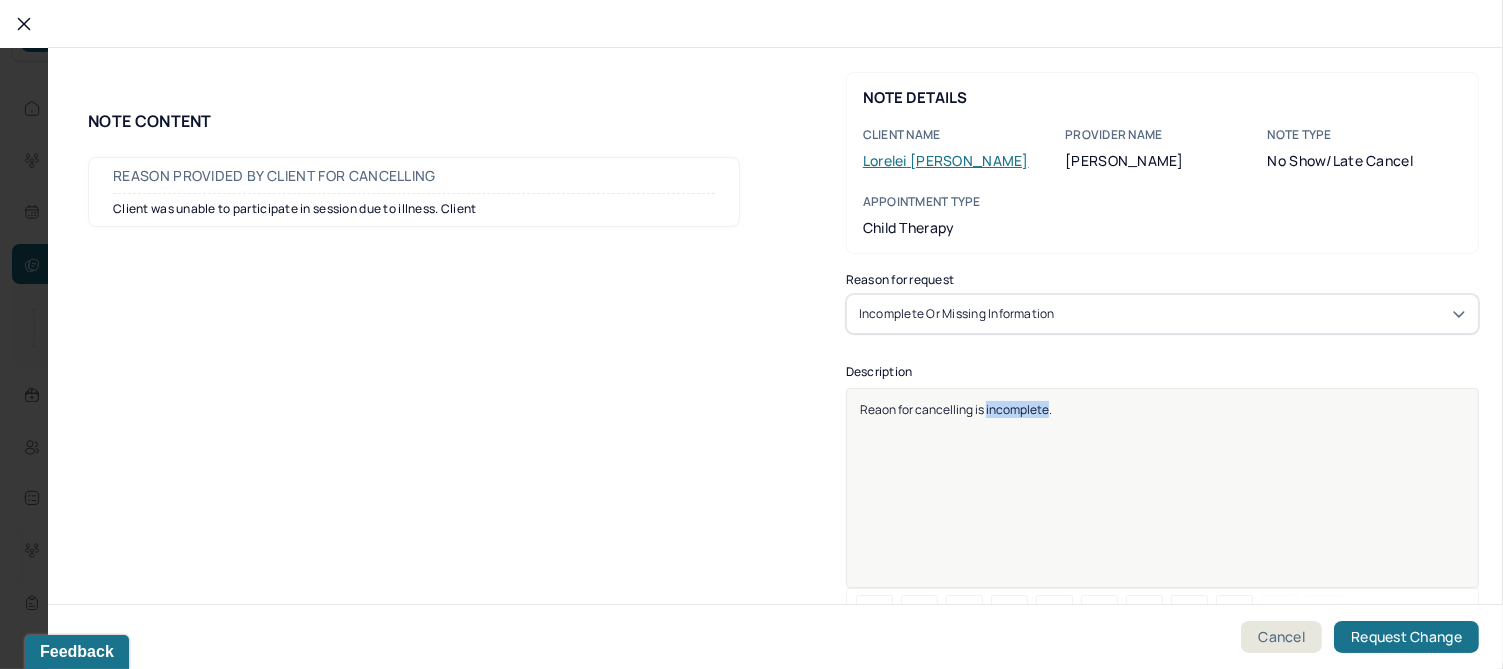 click on "Reaon for cancelling is incomplete." at bounding box center (956, 409) 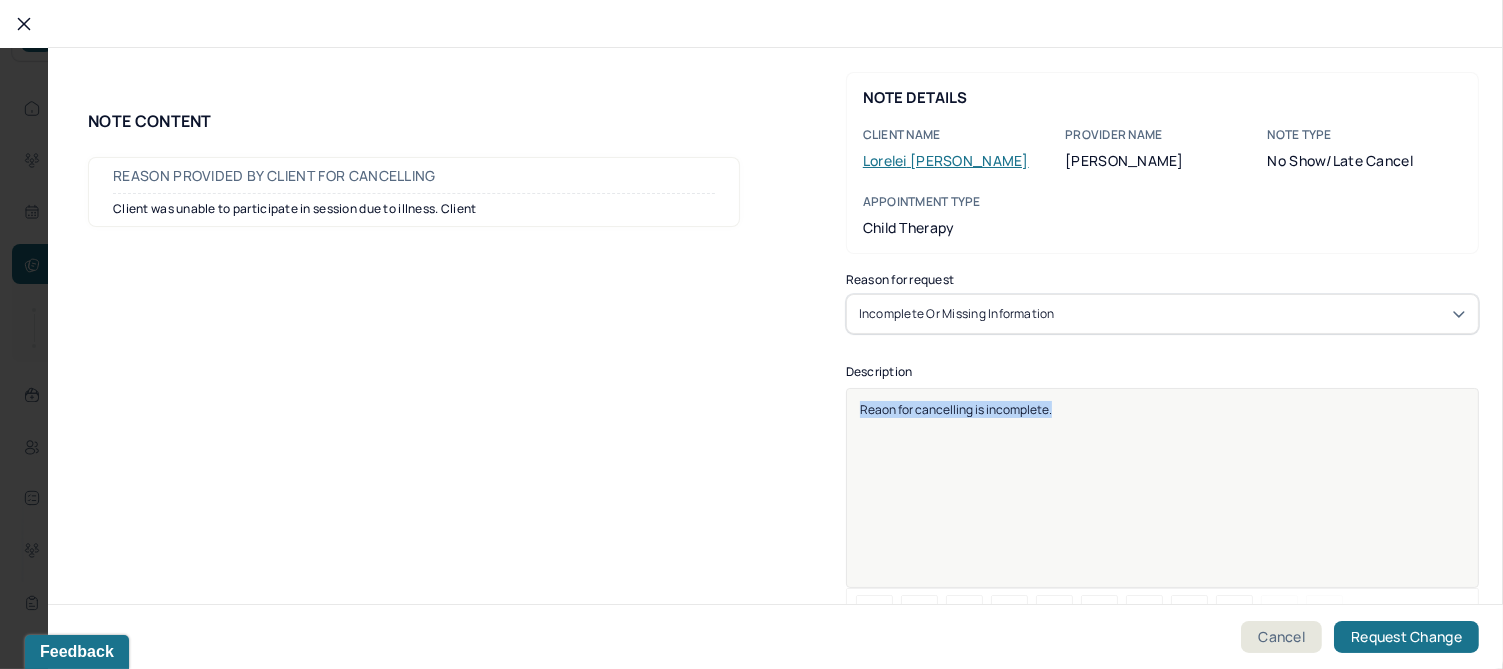 click on "Reaon for cancelling is incomplete." at bounding box center (956, 409) 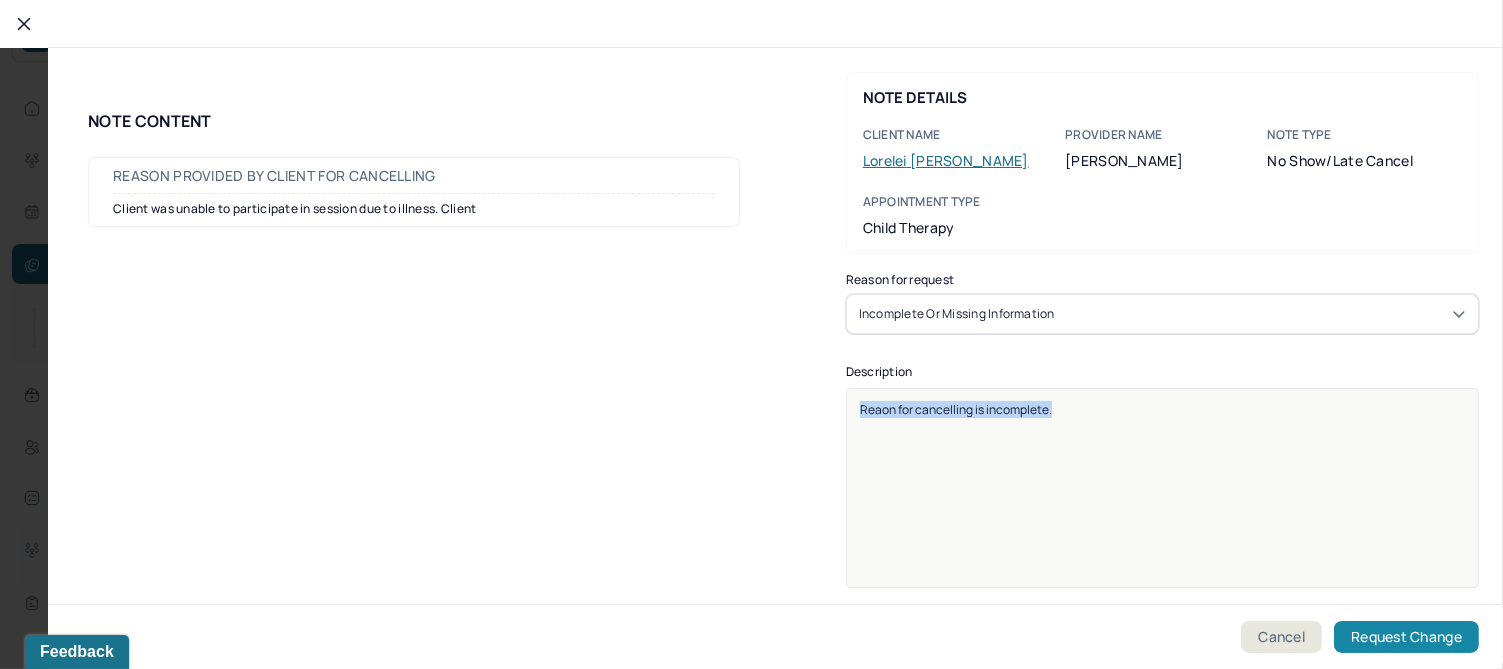 click on "Request Change" at bounding box center [1406, 637] 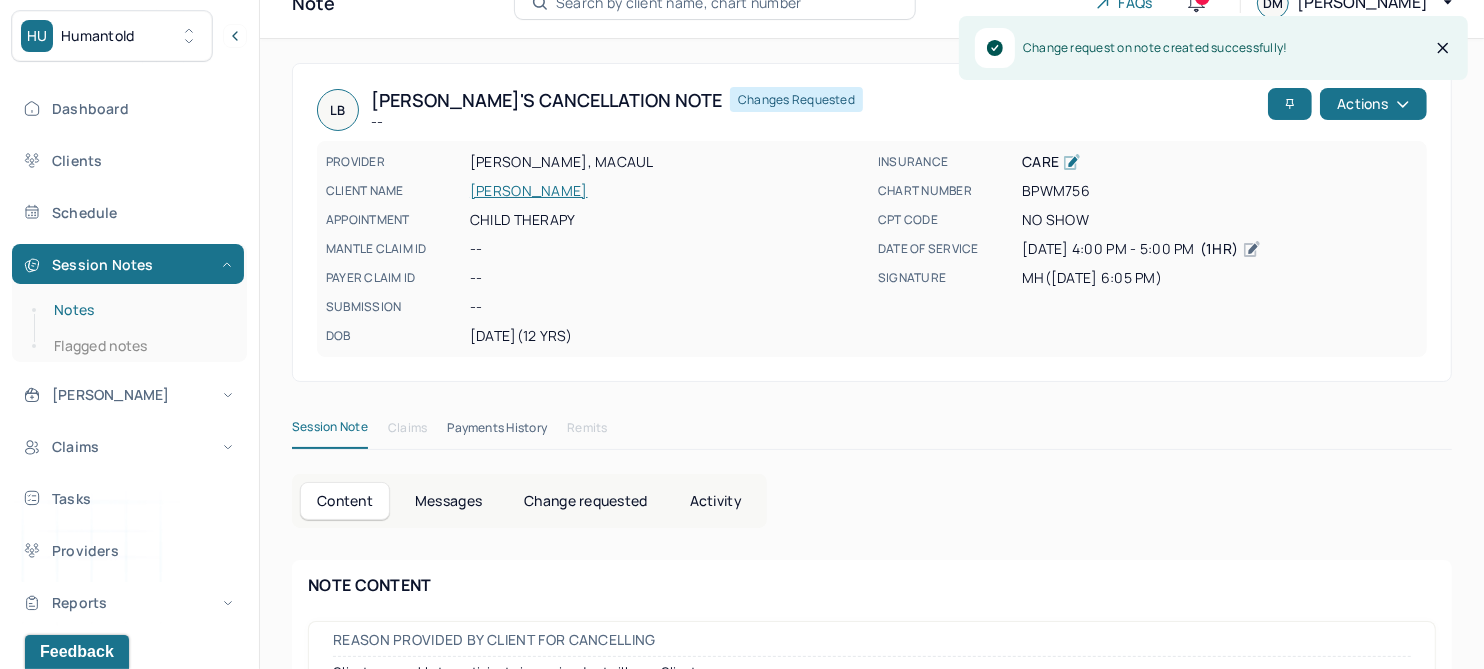 click on "Notes" at bounding box center (139, 310) 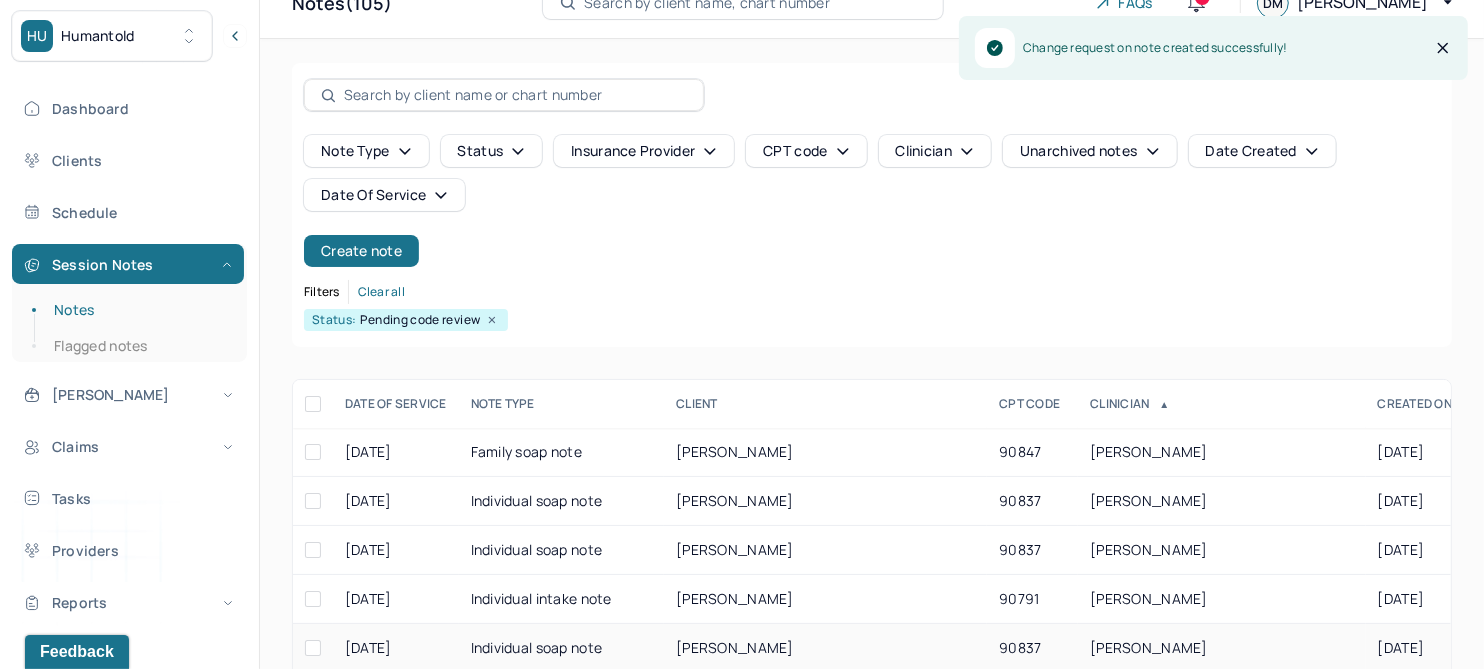 scroll, scrollTop: 301, scrollLeft: 0, axis: vertical 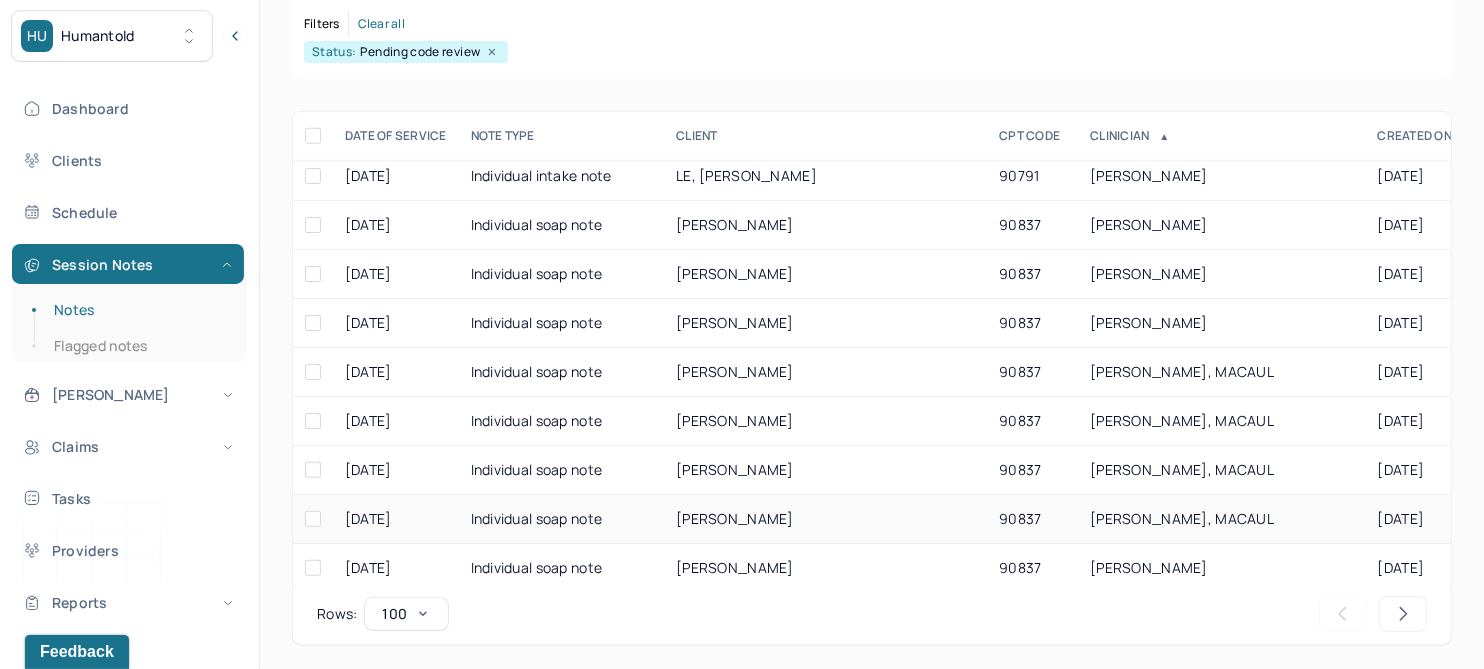 click on "LIONTI, NICHOLAS" at bounding box center (735, 518) 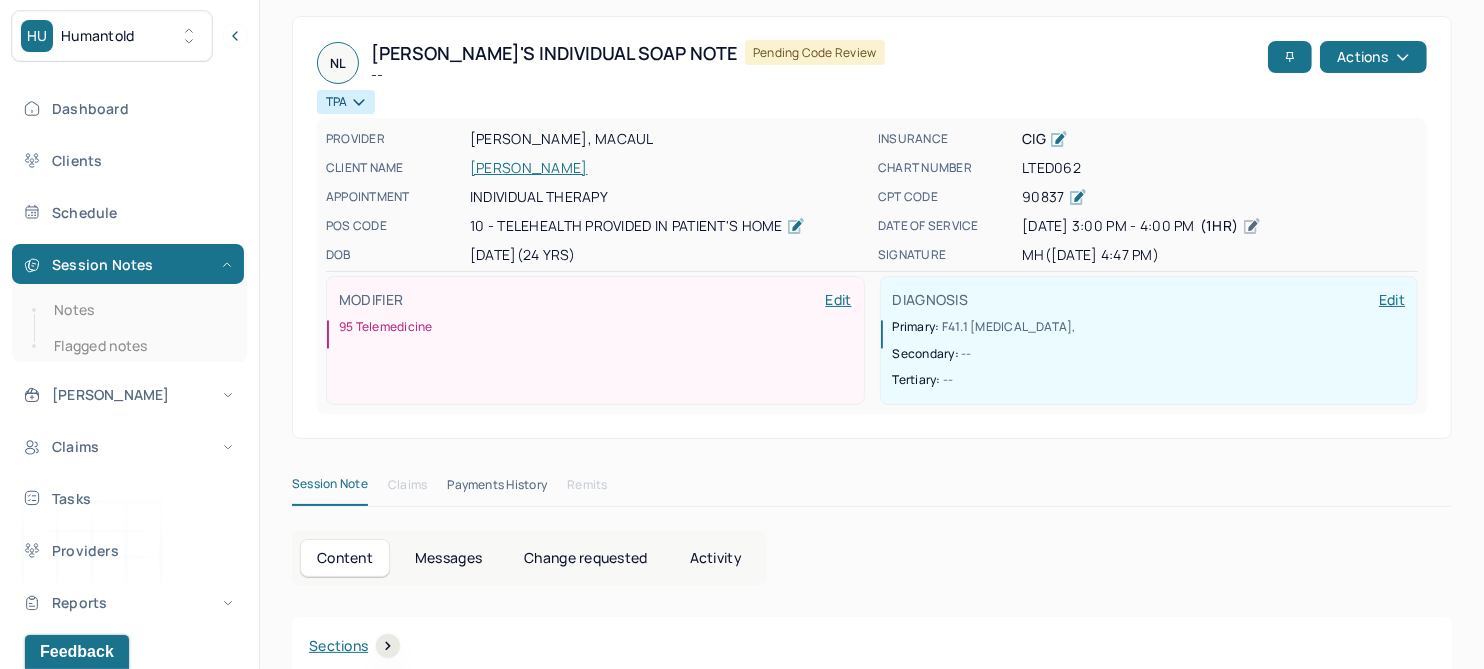 scroll, scrollTop: 0, scrollLeft: 0, axis: both 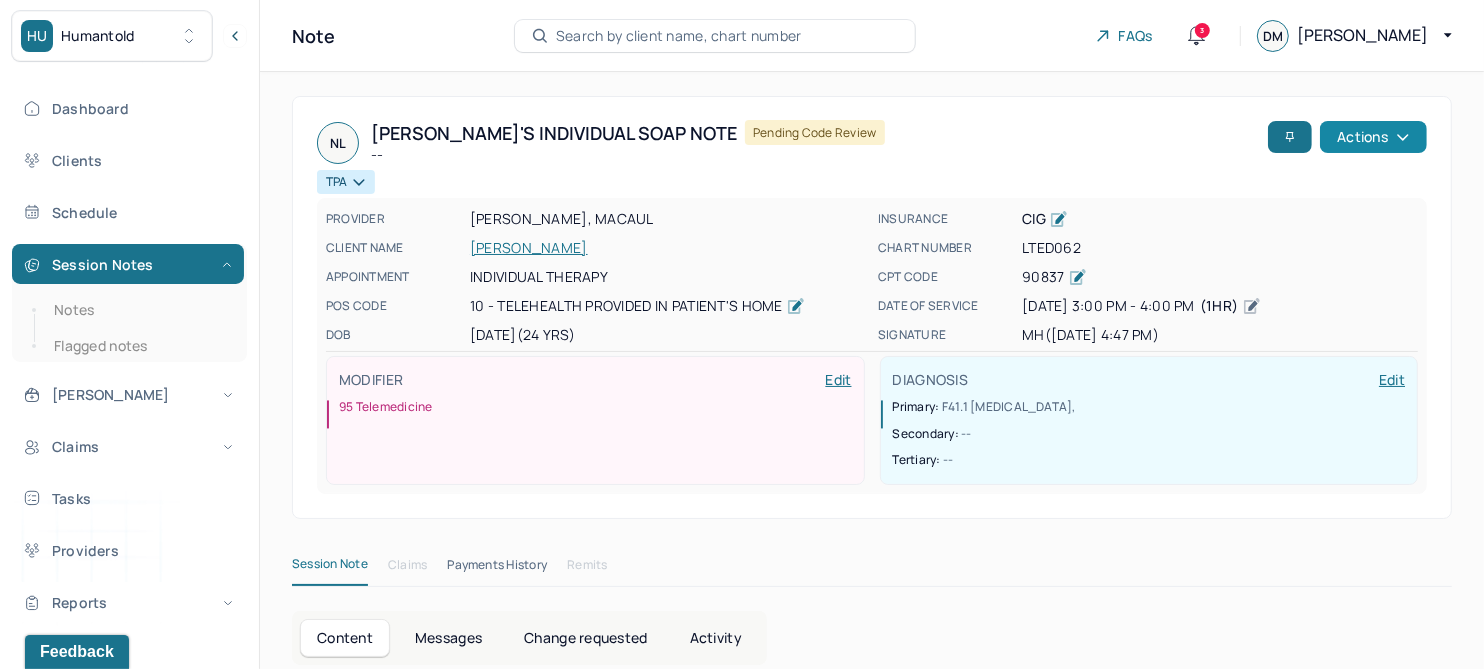 click 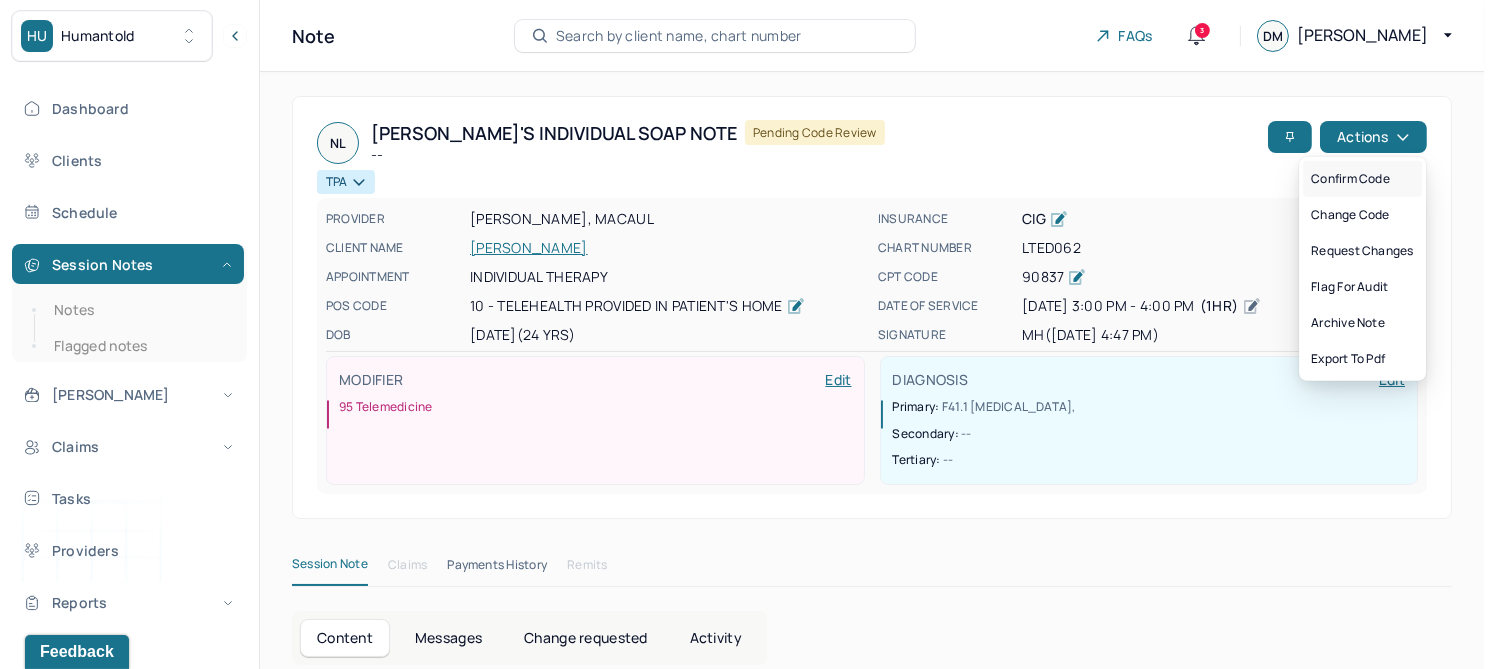 click on "Confirm code" at bounding box center [1362, 179] 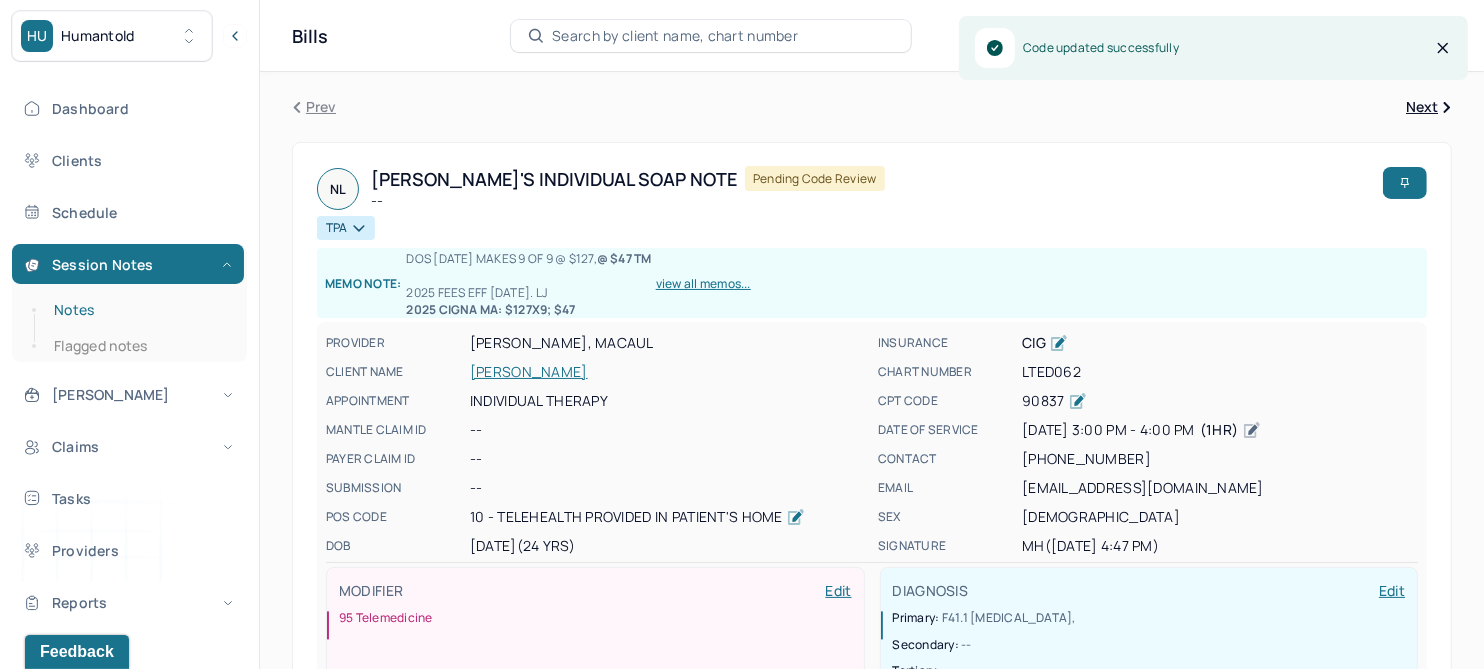 click on "Notes" at bounding box center (139, 310) 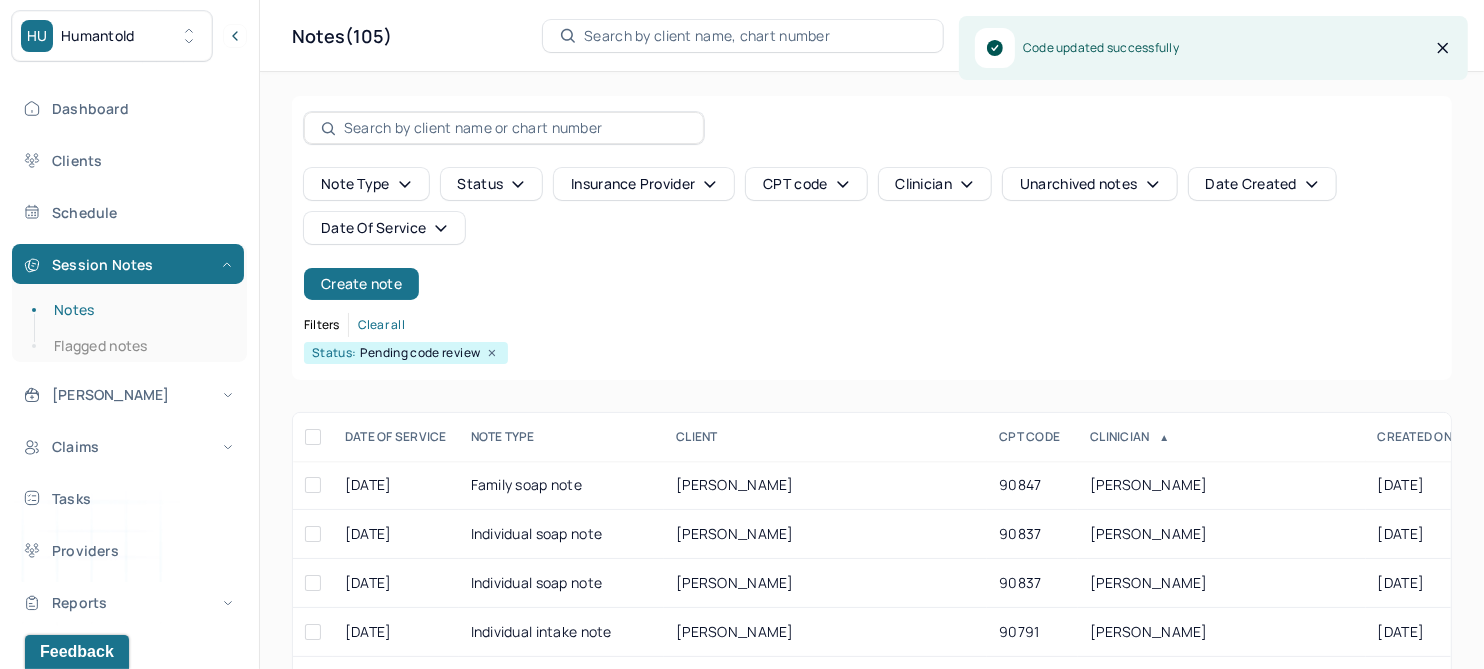 scroll, scrollTop: 301, scrollLeft: 0, axis: vertical 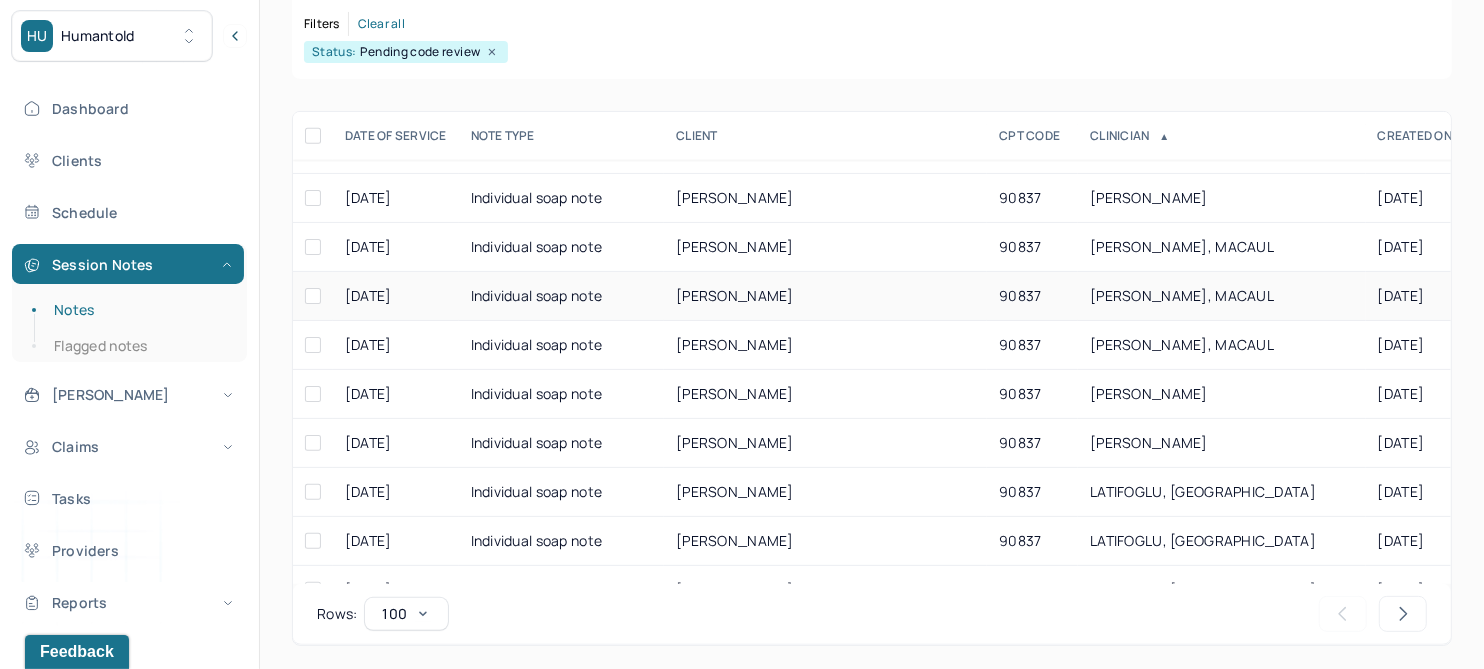 click on "LOPEZ, STEPHANIE" at bounding box center (735, 295) 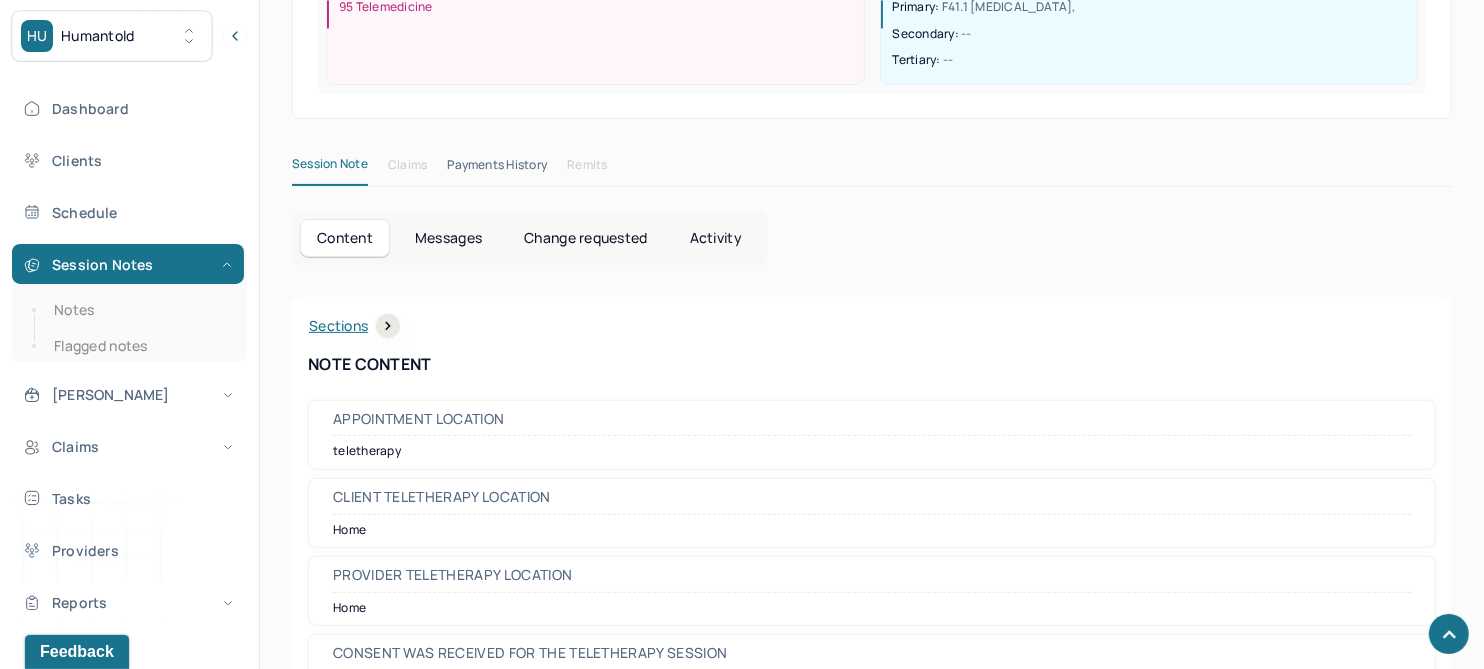 scroll, scrollTop: 0, scrollLeft: 0, axis: both 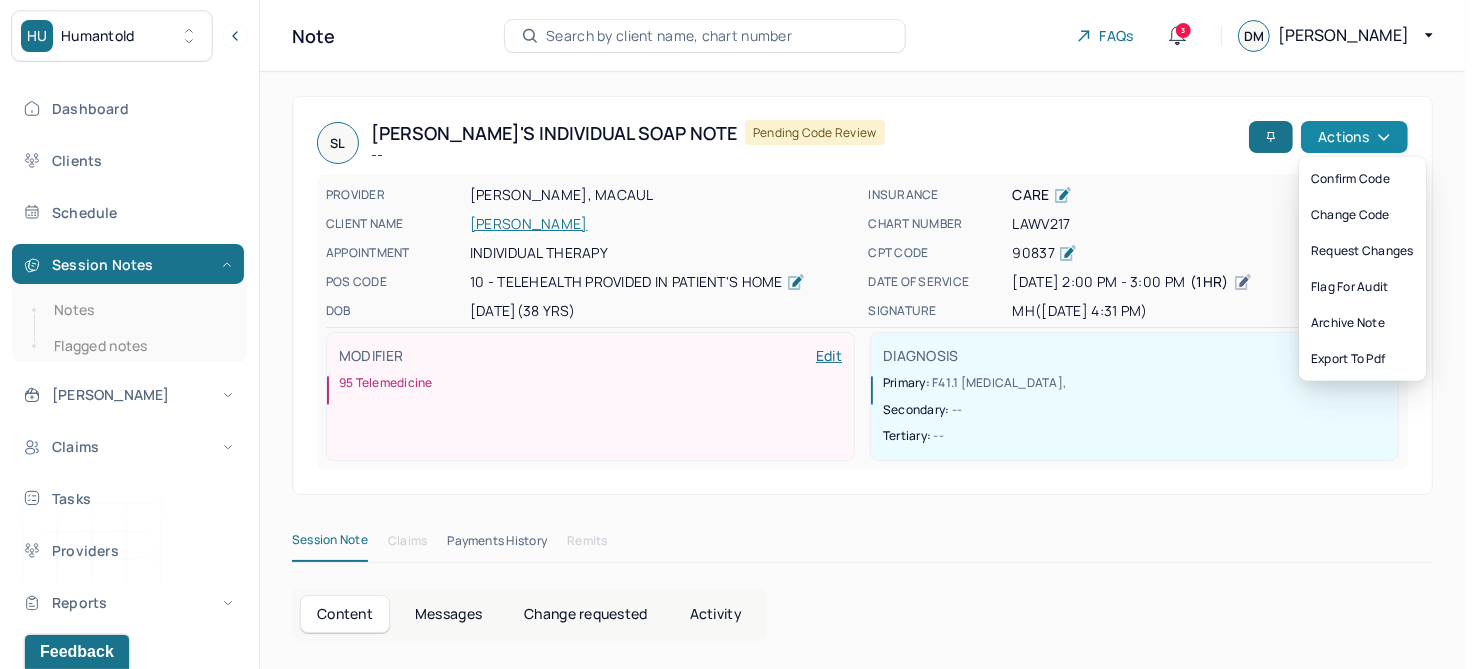 click on "Actions" at bounding box center [1354, 137] 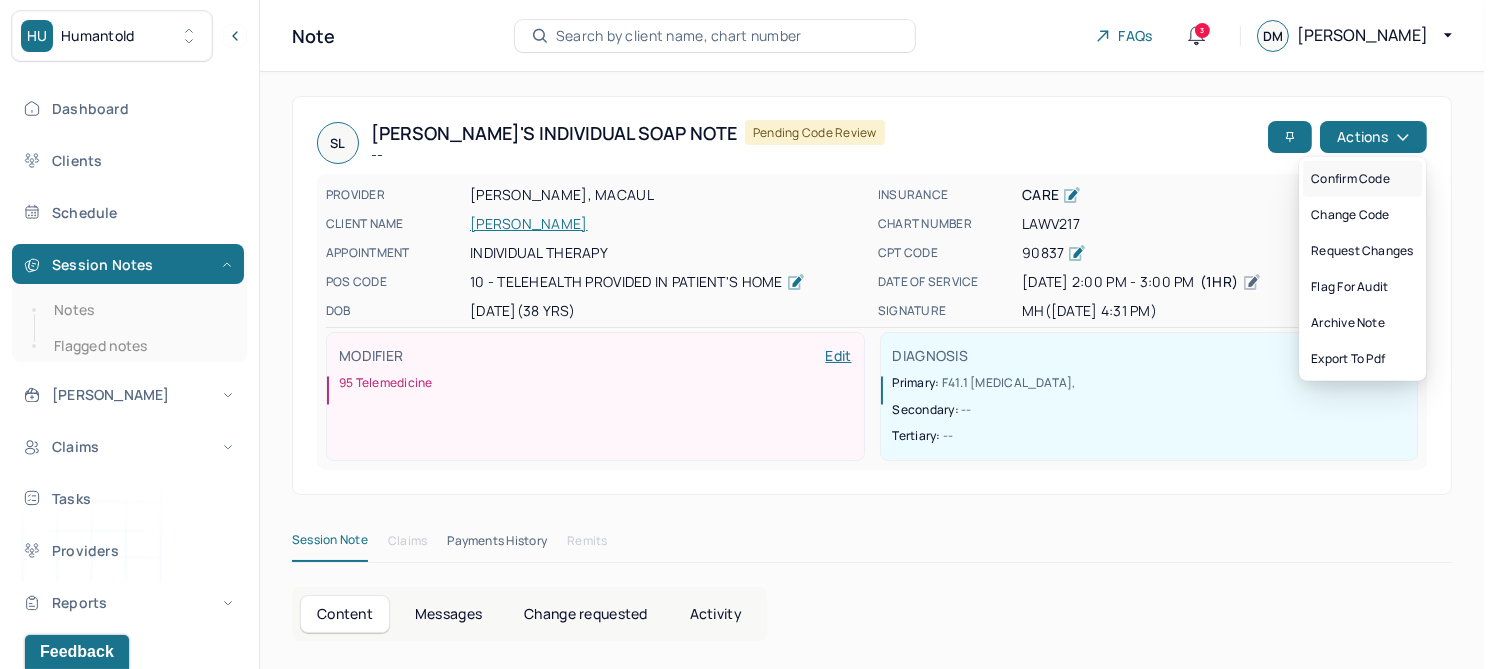 click on "Confirm code" at bounding box center [1362, 179] 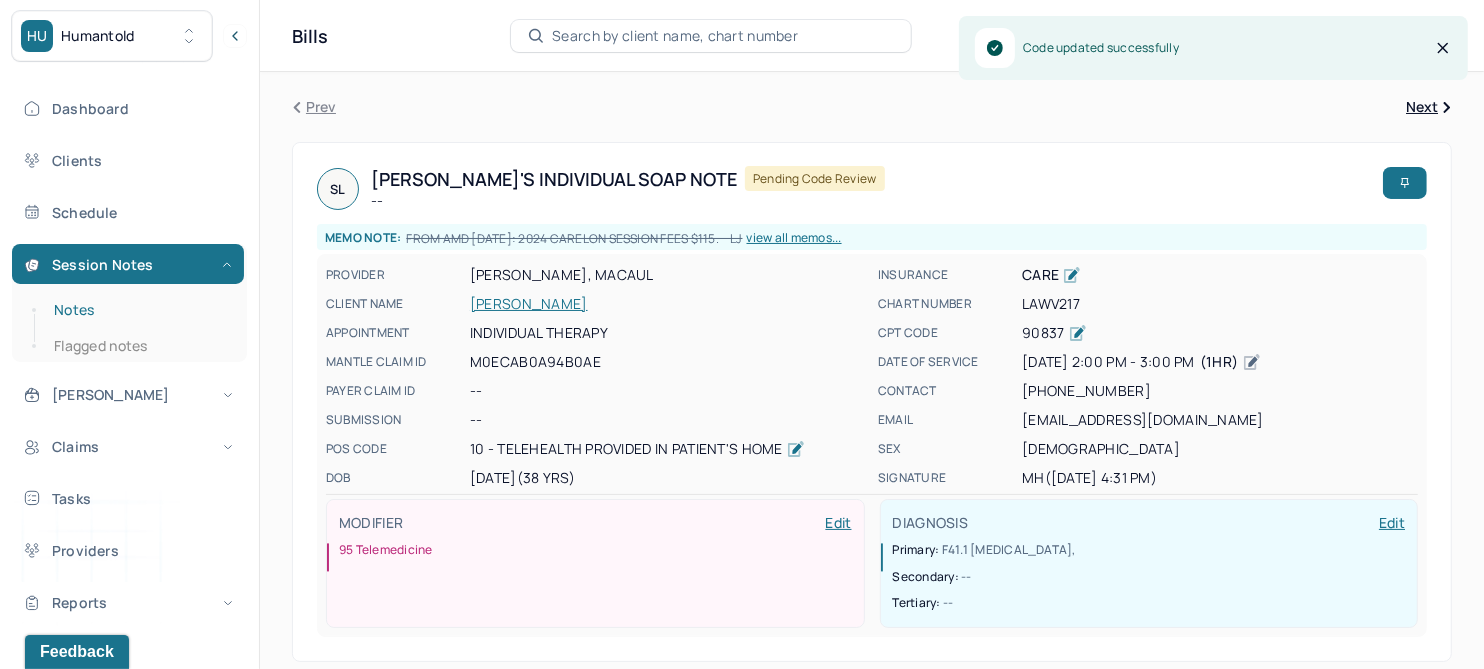 click on "Notes" at bounding box center [139, 310] 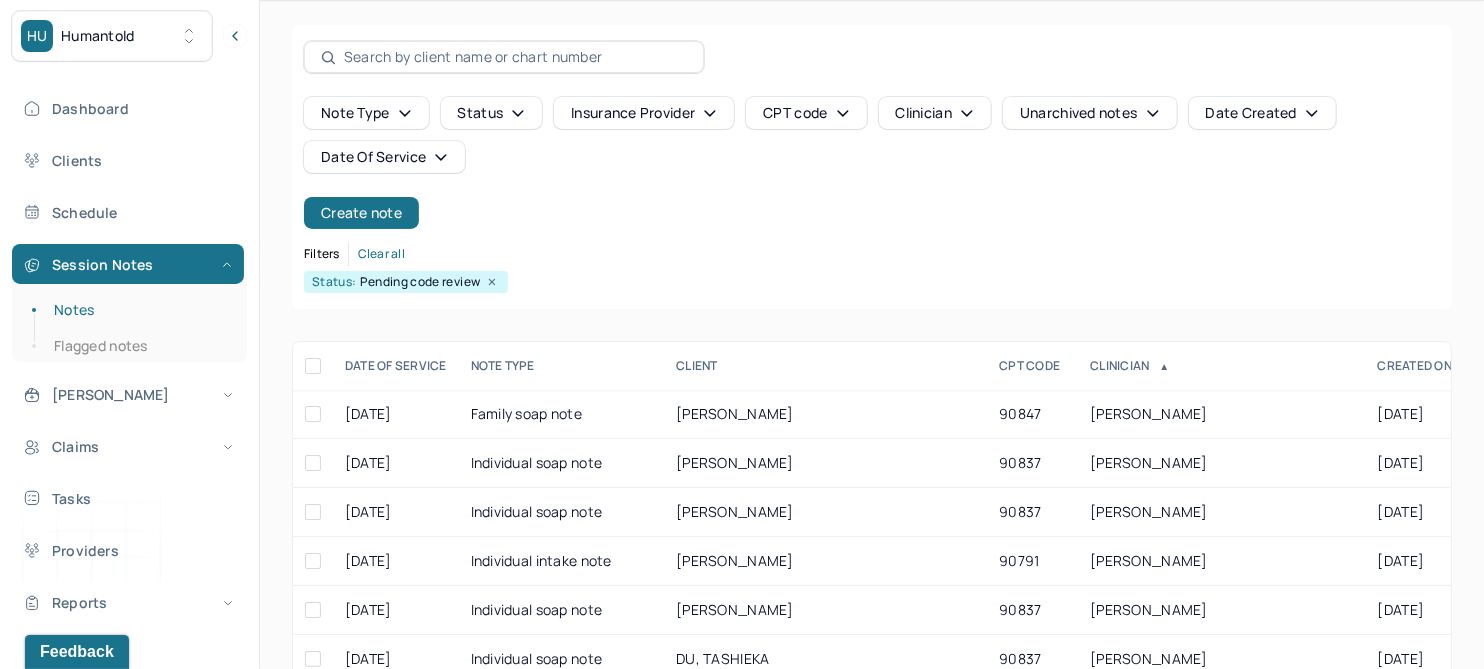 scroll, scrollTop: 250, scrollLeft: 0, axis: vertical 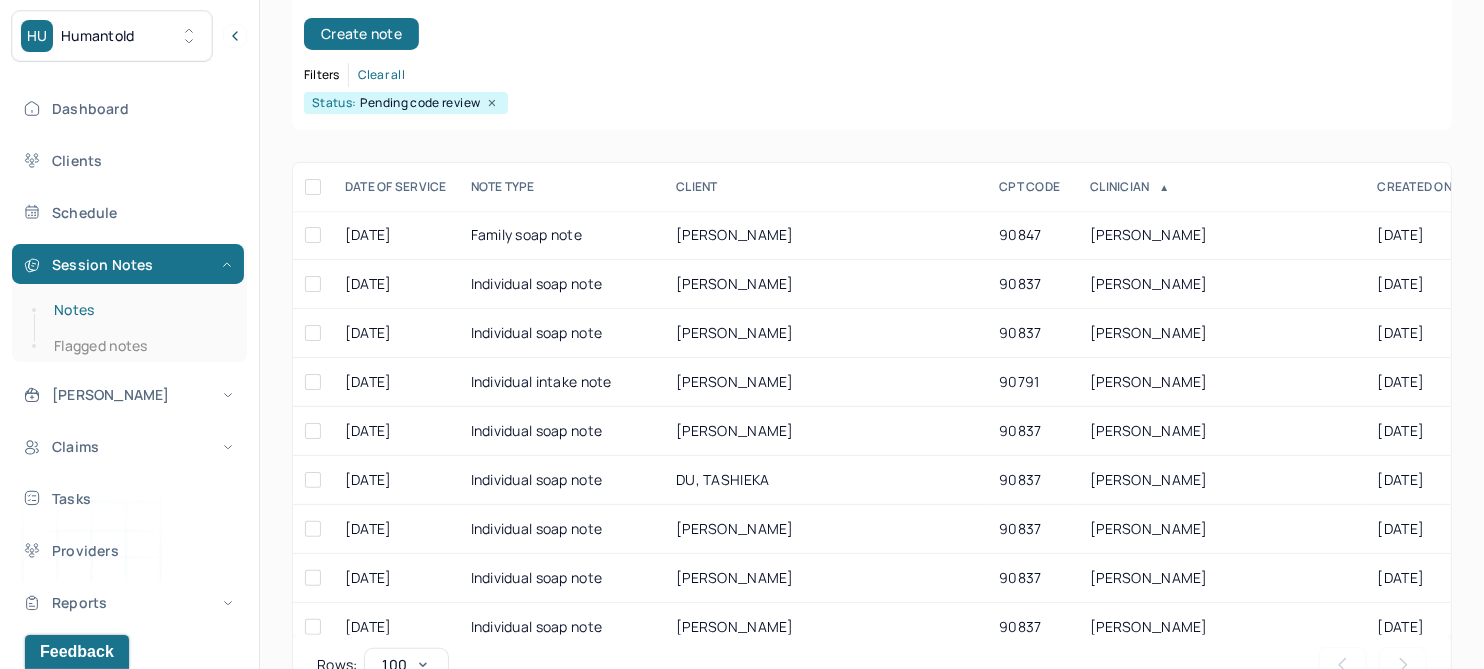 click on "Notes" at bounding box center (139, 310) 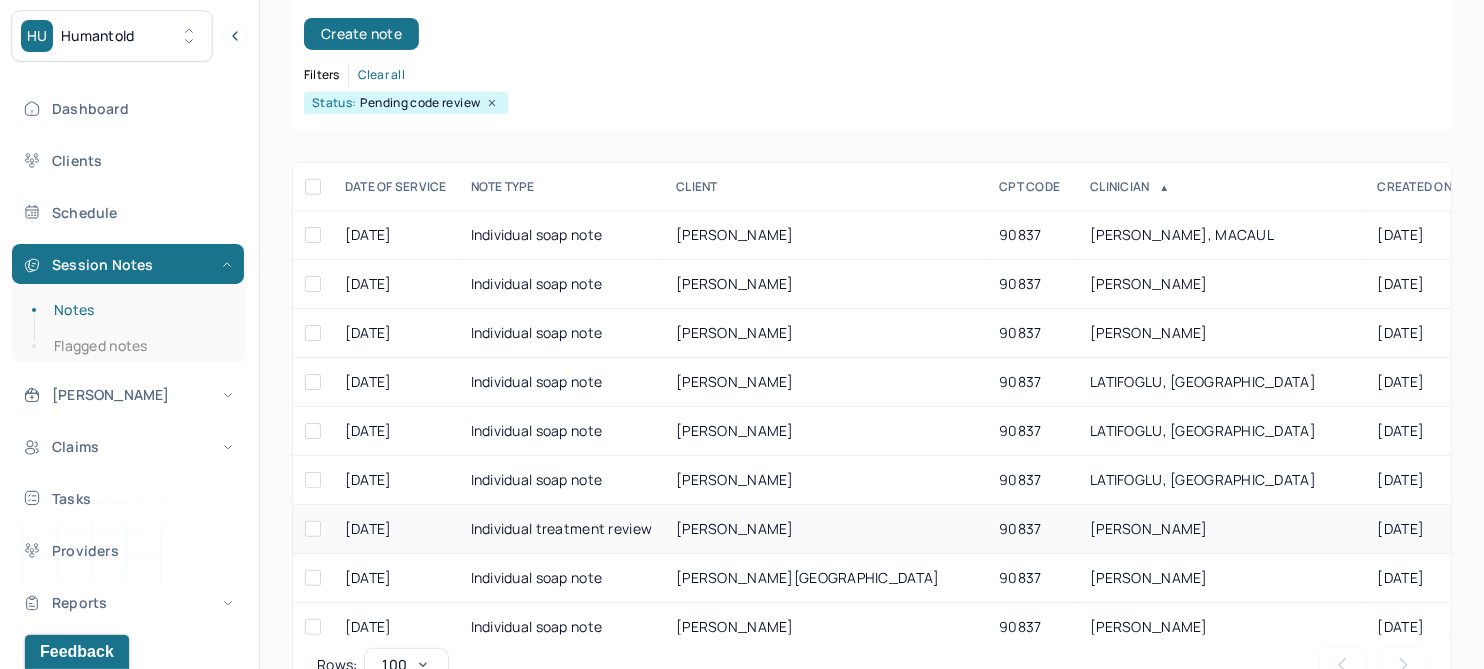 scroll, scrollTop: 2000, scrollLeft: 0, axis: vertical 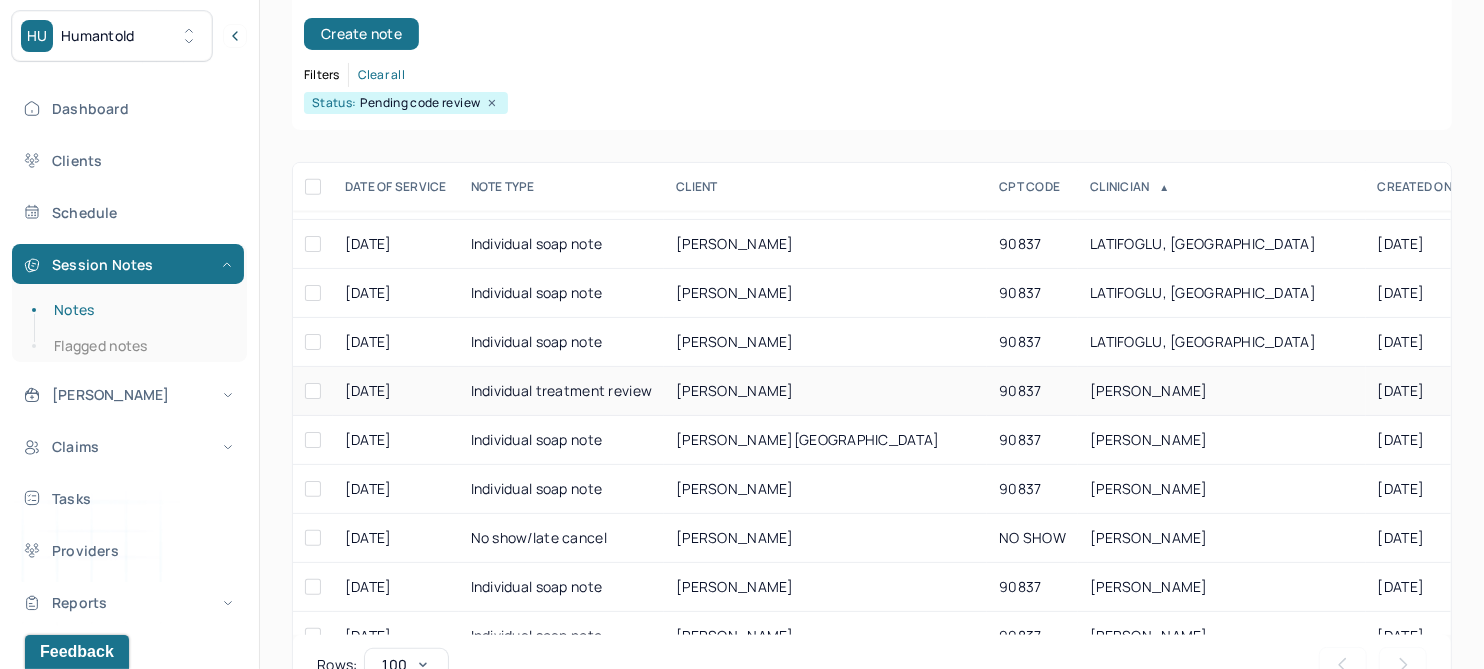 click on "NOMURA, KEI" at bounding box center (735, 390) 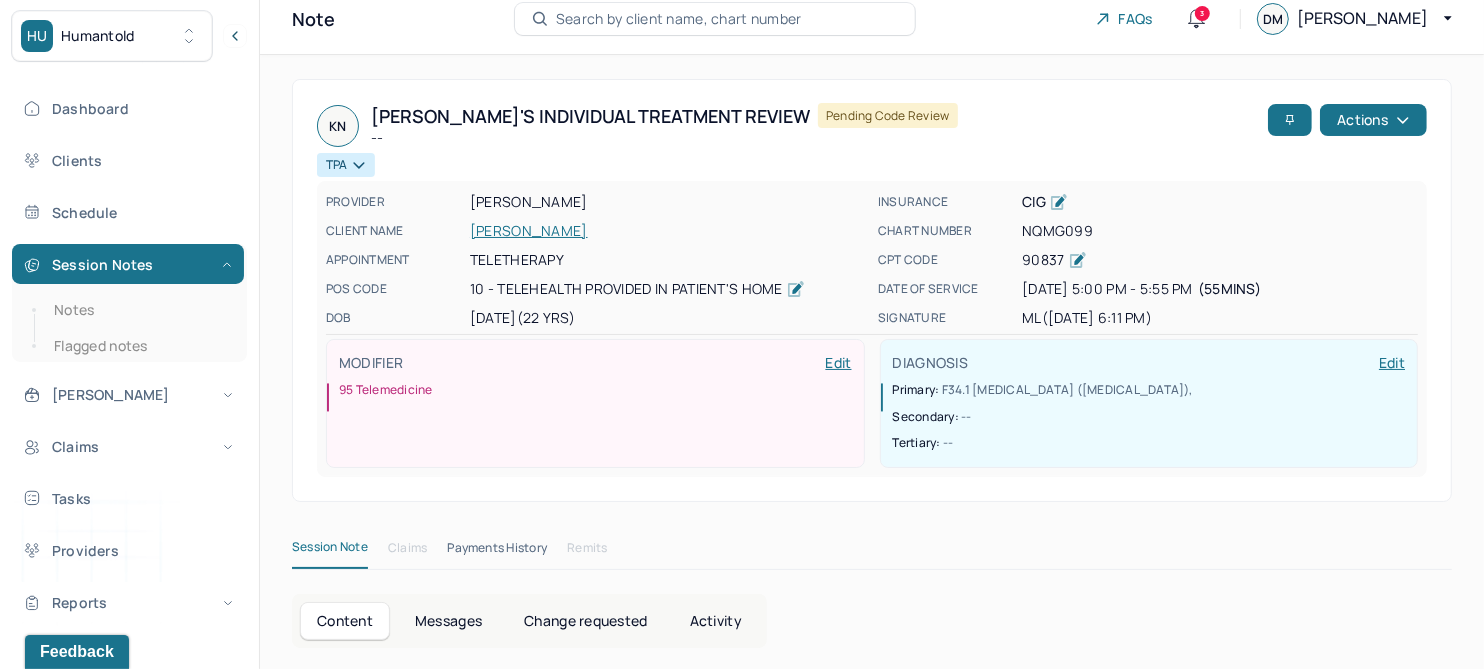 scroll, scrollTop: 0, scrollLeft: 0, axis: both 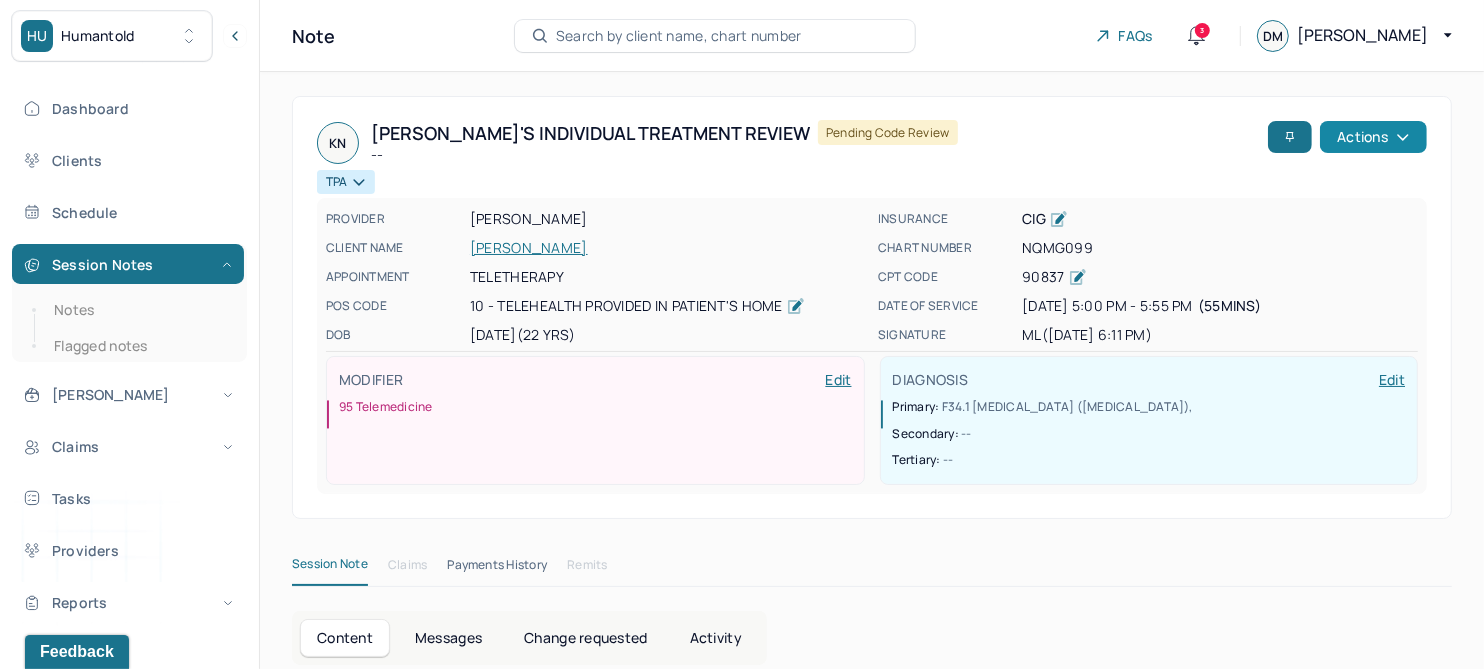 click on "Actions" at bounding box center [1373, 137] 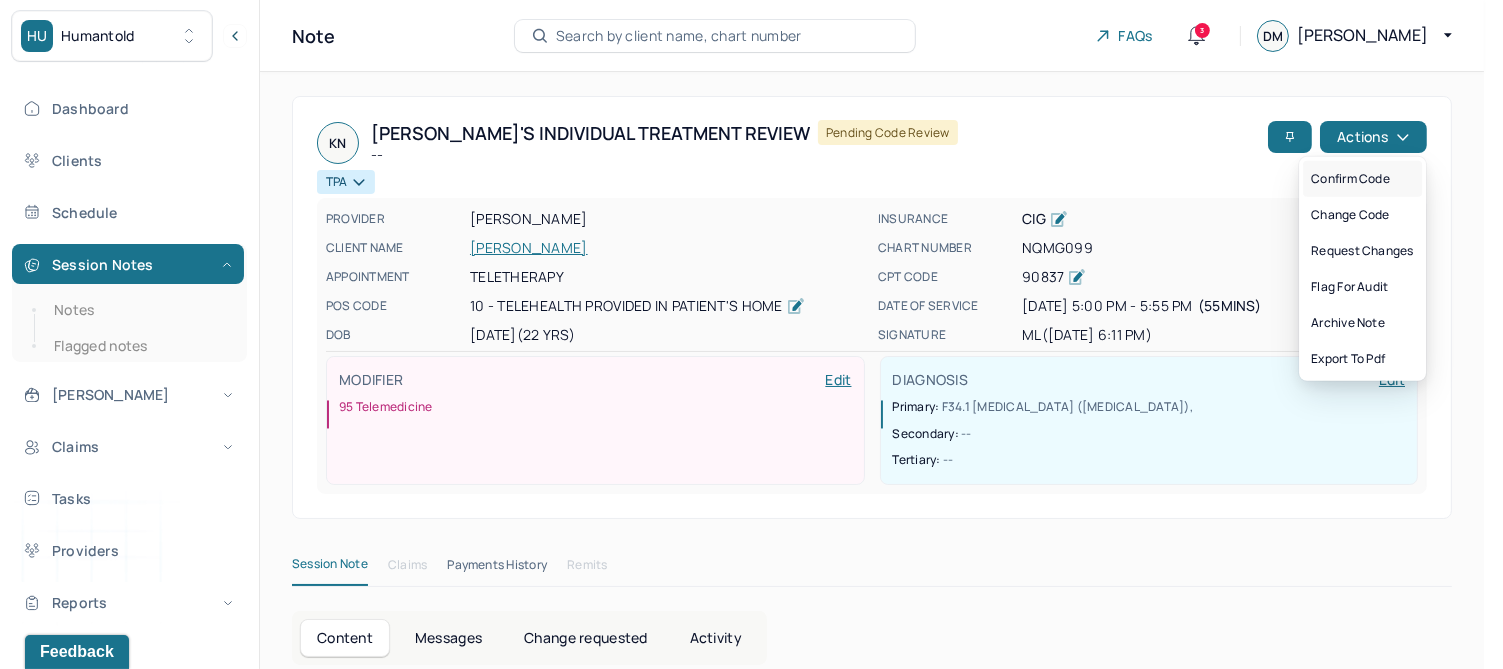 click on "Confirm code" at bounding box center [1362, 179] 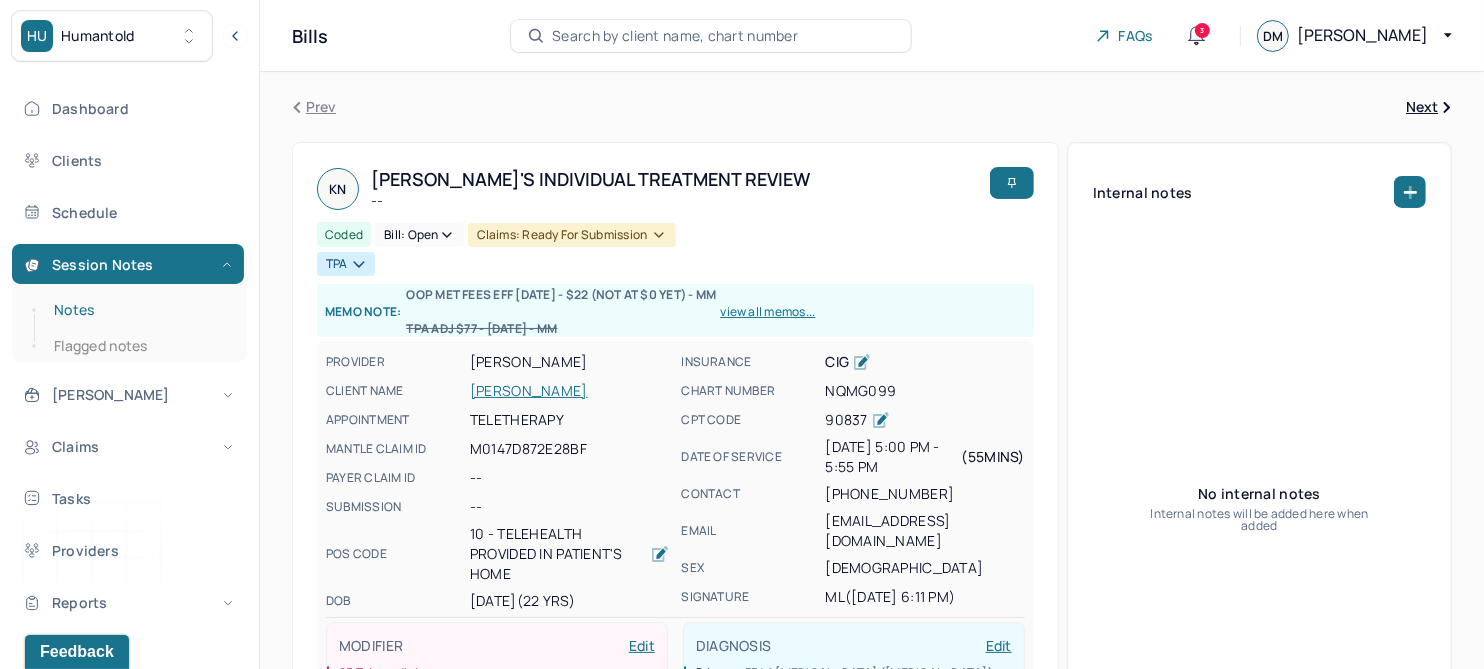 click on "Notes" at bounding box center [139, 310] 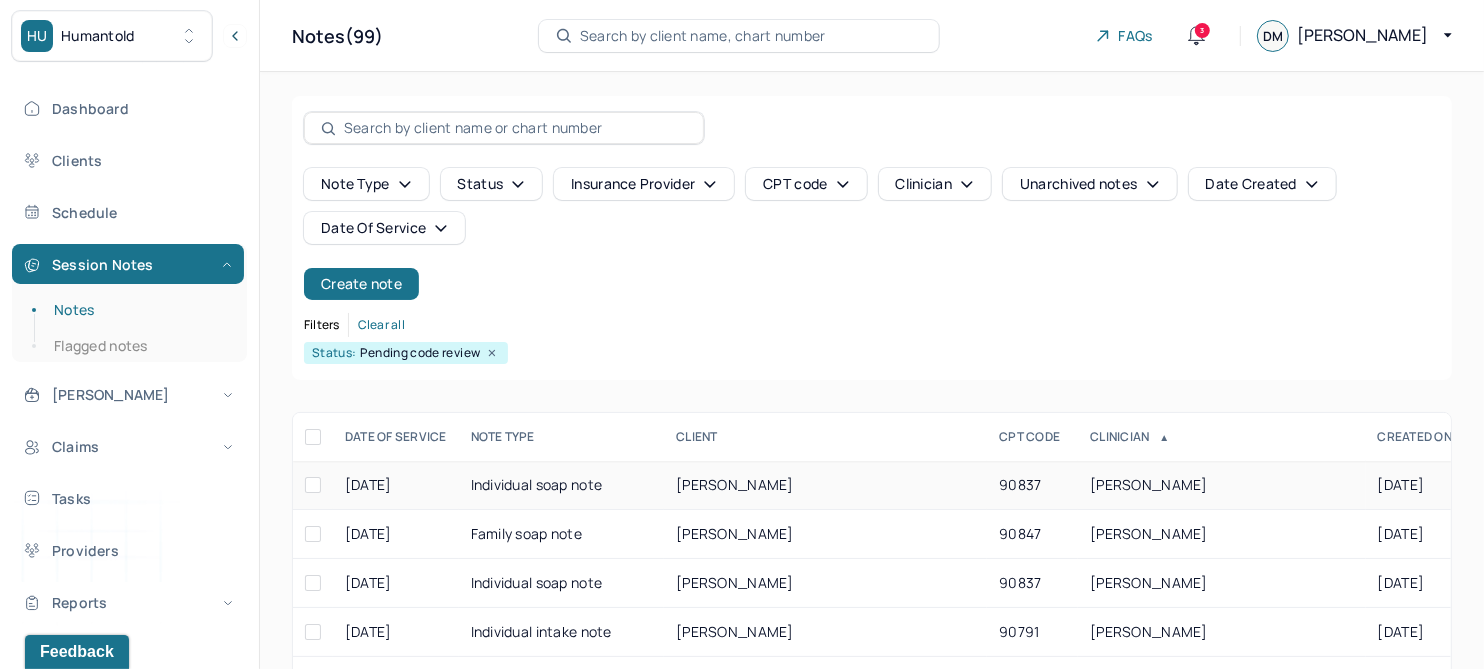 scroll, scrollTop: 301, scrollLeft: 0, axis: vertical 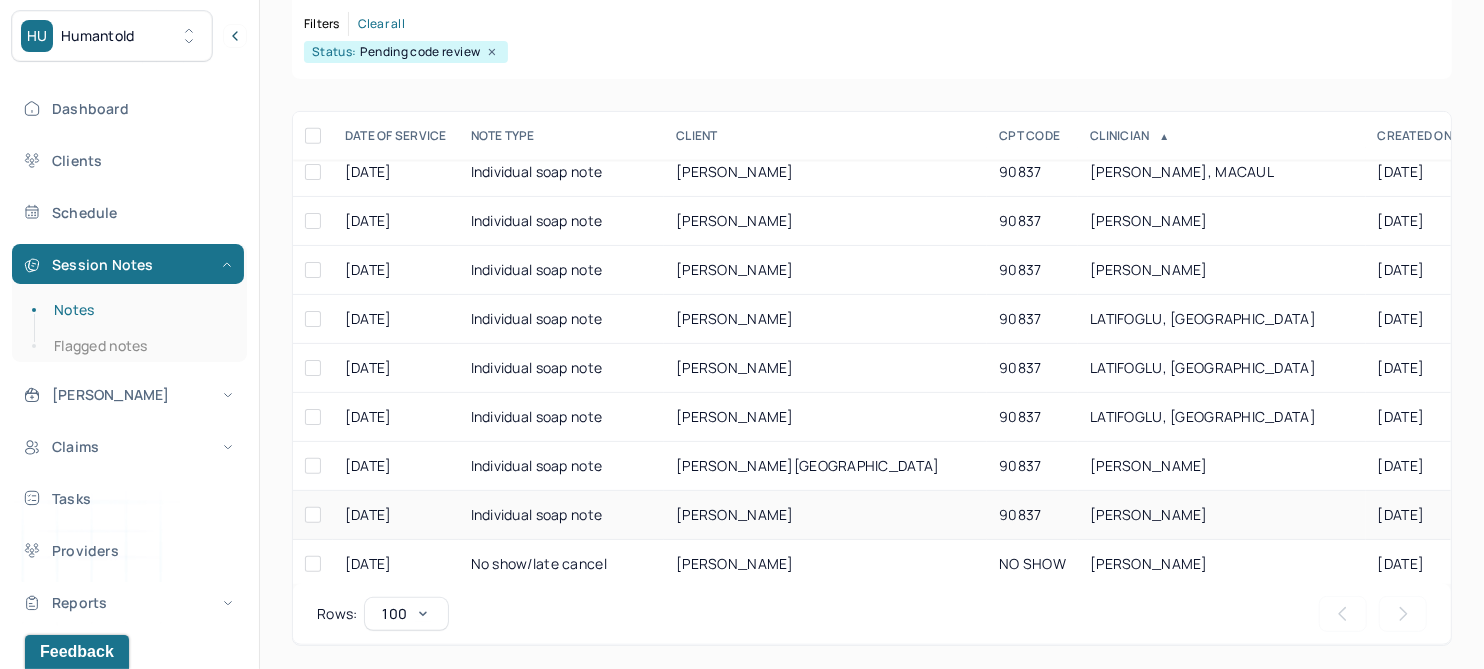 click on "SMITH, CHLOE" at bounding box center [735, 514] 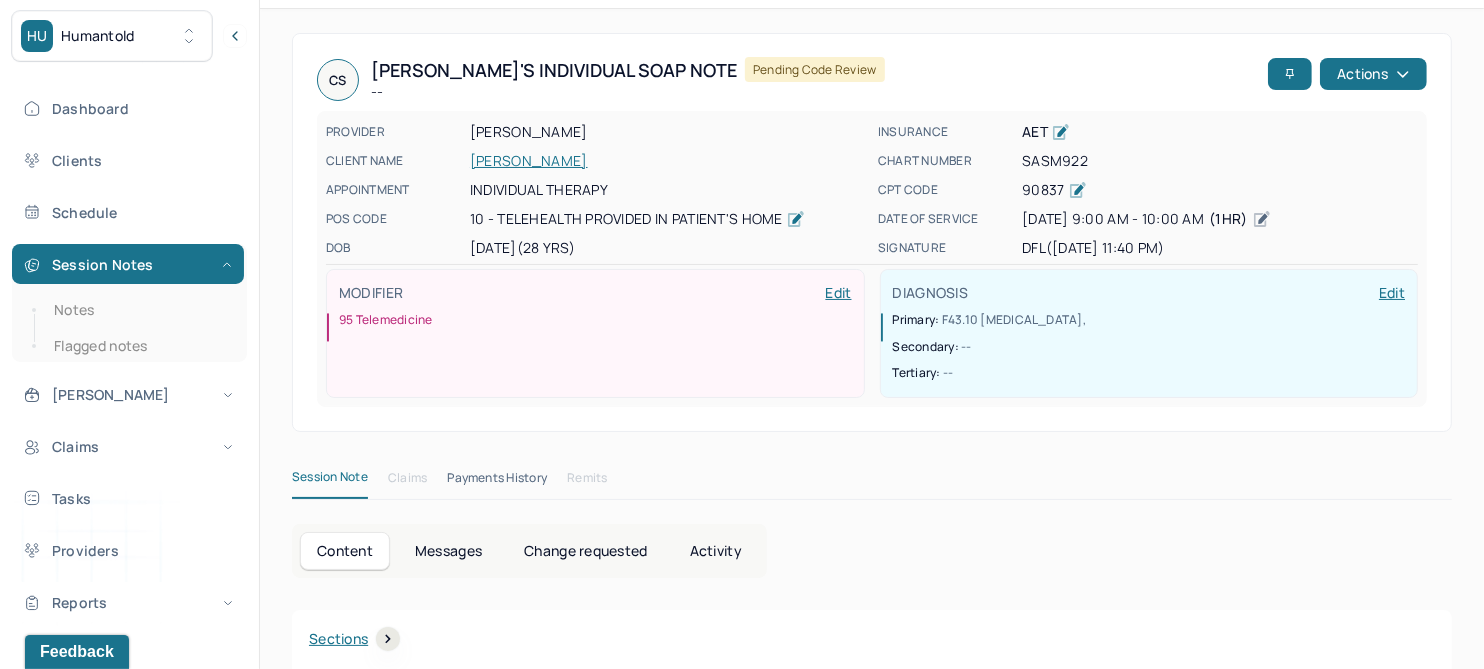 scroll, scrollTop: 0, scrollLeft: 0, axis: both 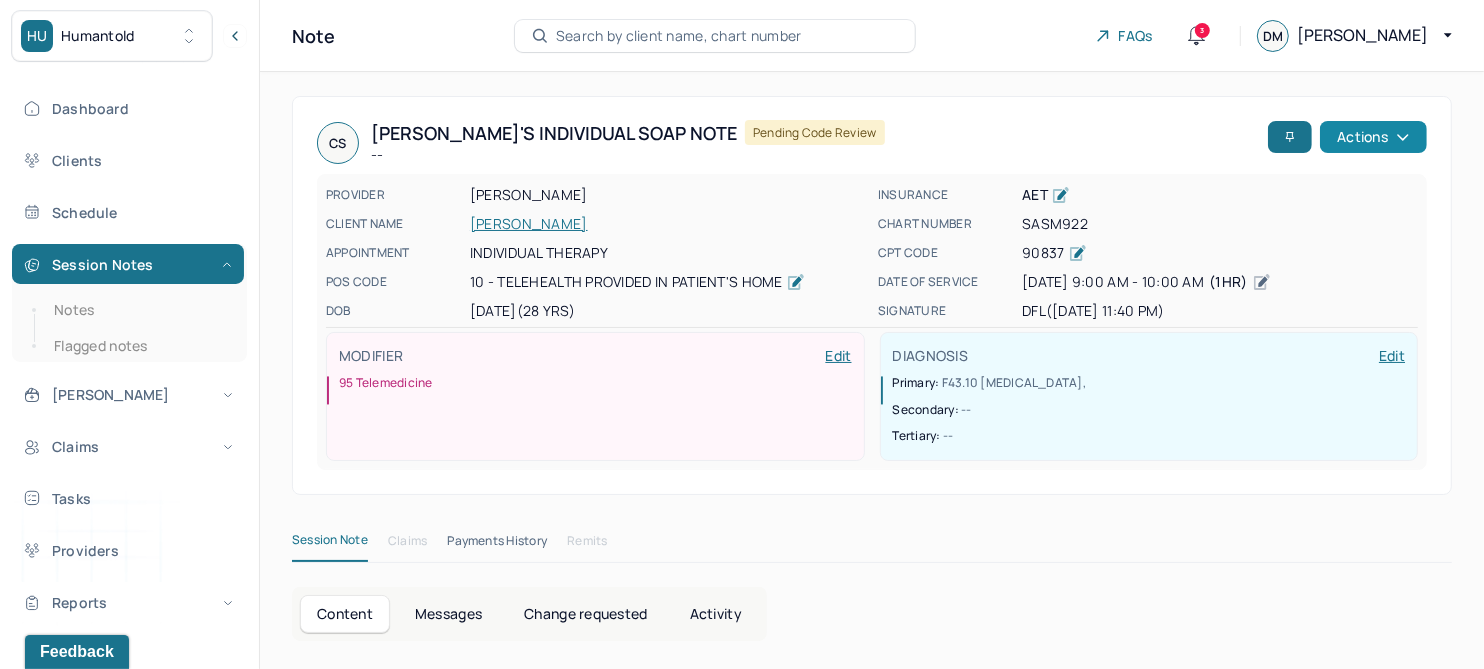 click on "Actions" at bounding box center [1373, 137] 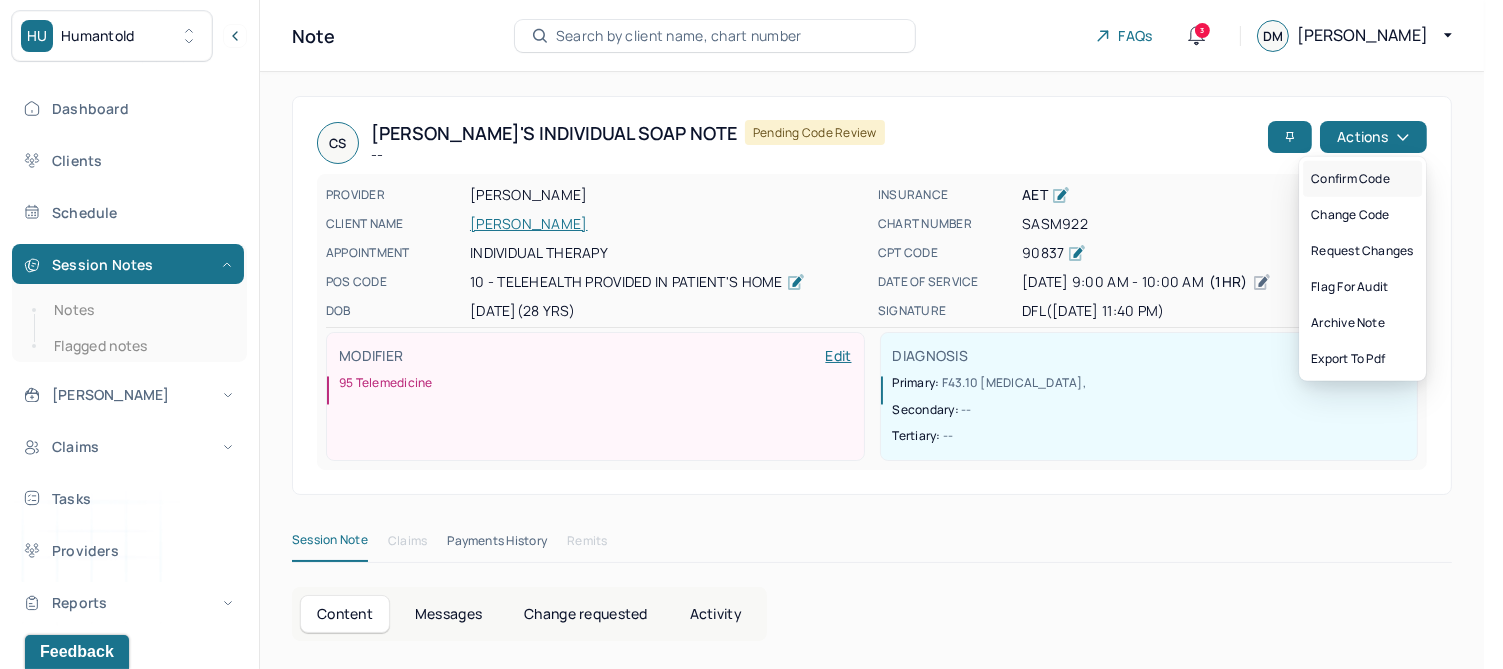 click on "Confirm code" at bounding box center [1362, 179] 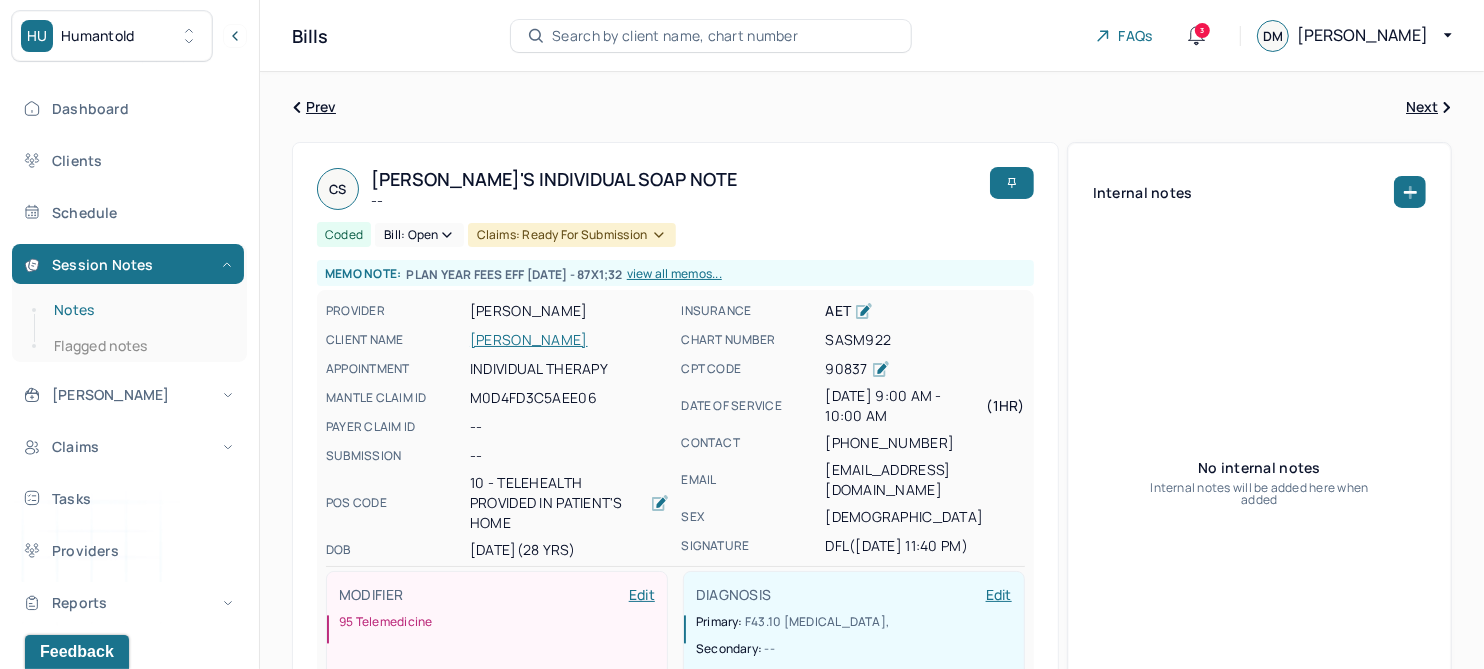 click on "Notes" at bounding box center [139, 310] 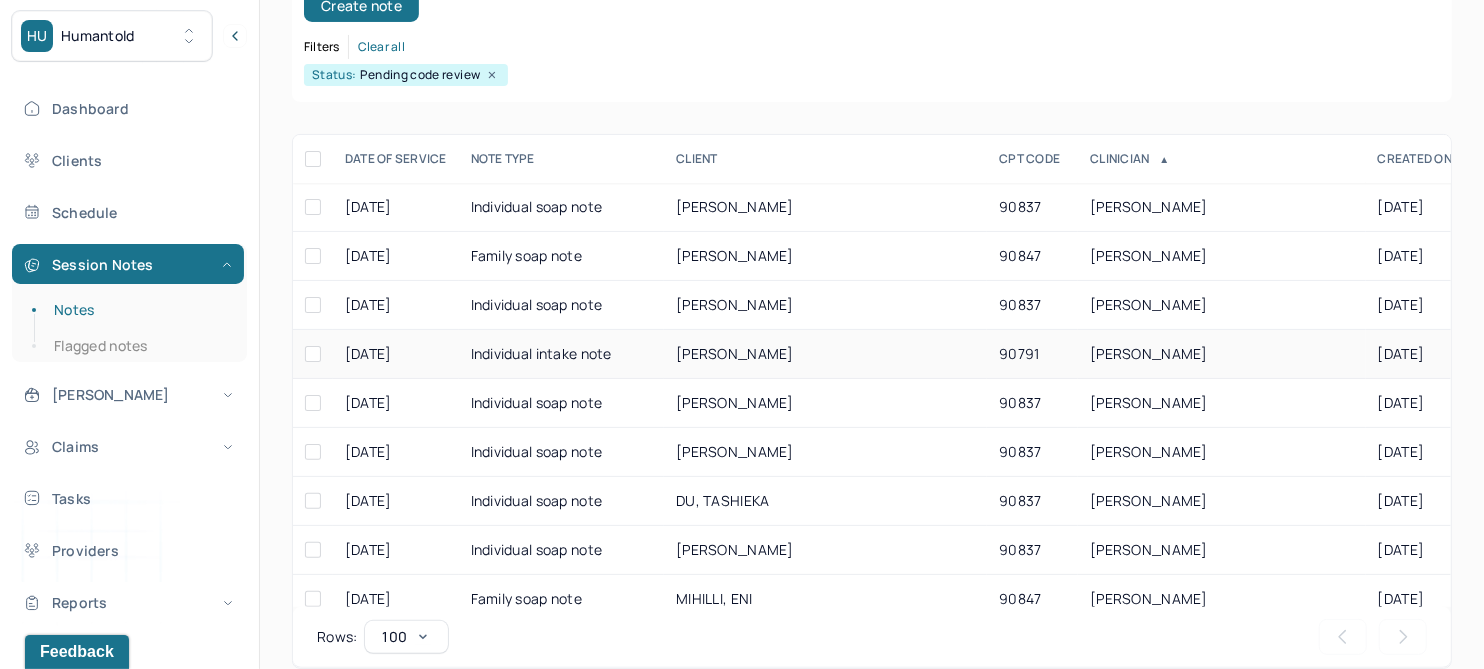 scroll, scrollTop: 301, scrollLeft: 0, axis: vertical 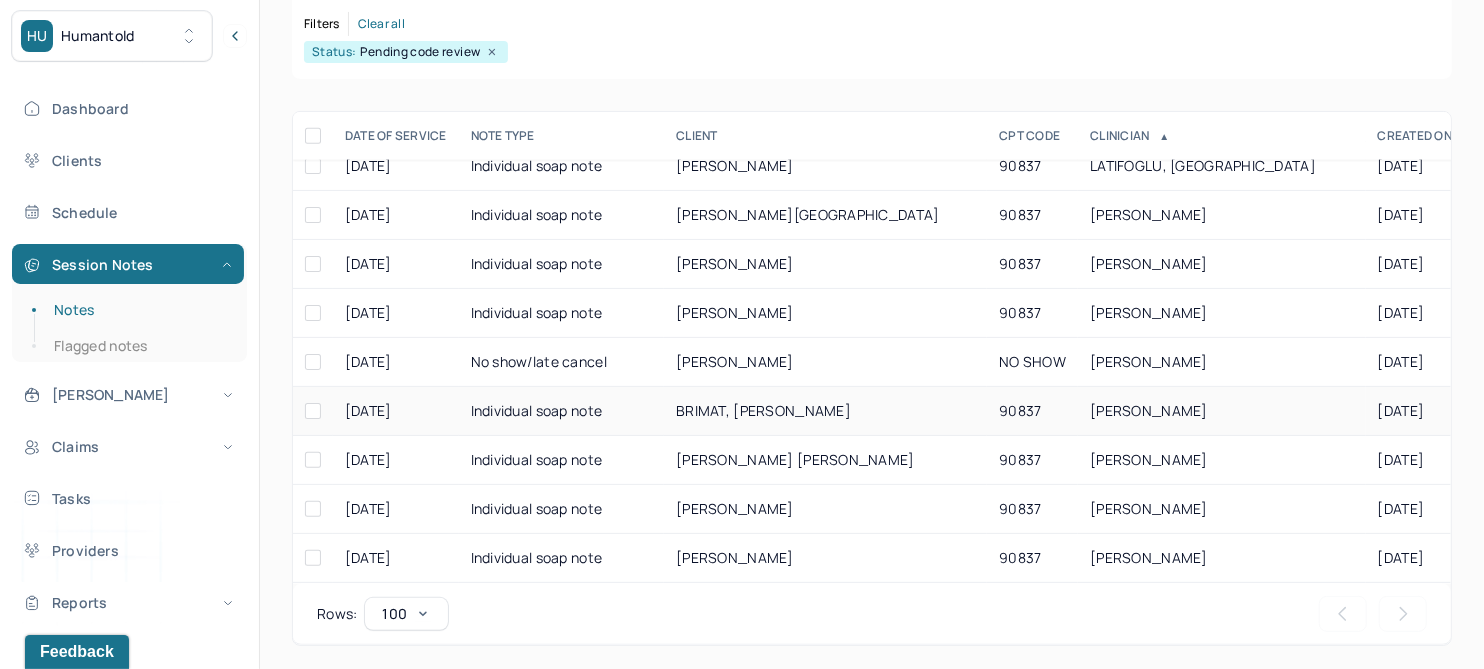 click on "BRIMAT, WHITNEY" at bounding box center (763, 410) 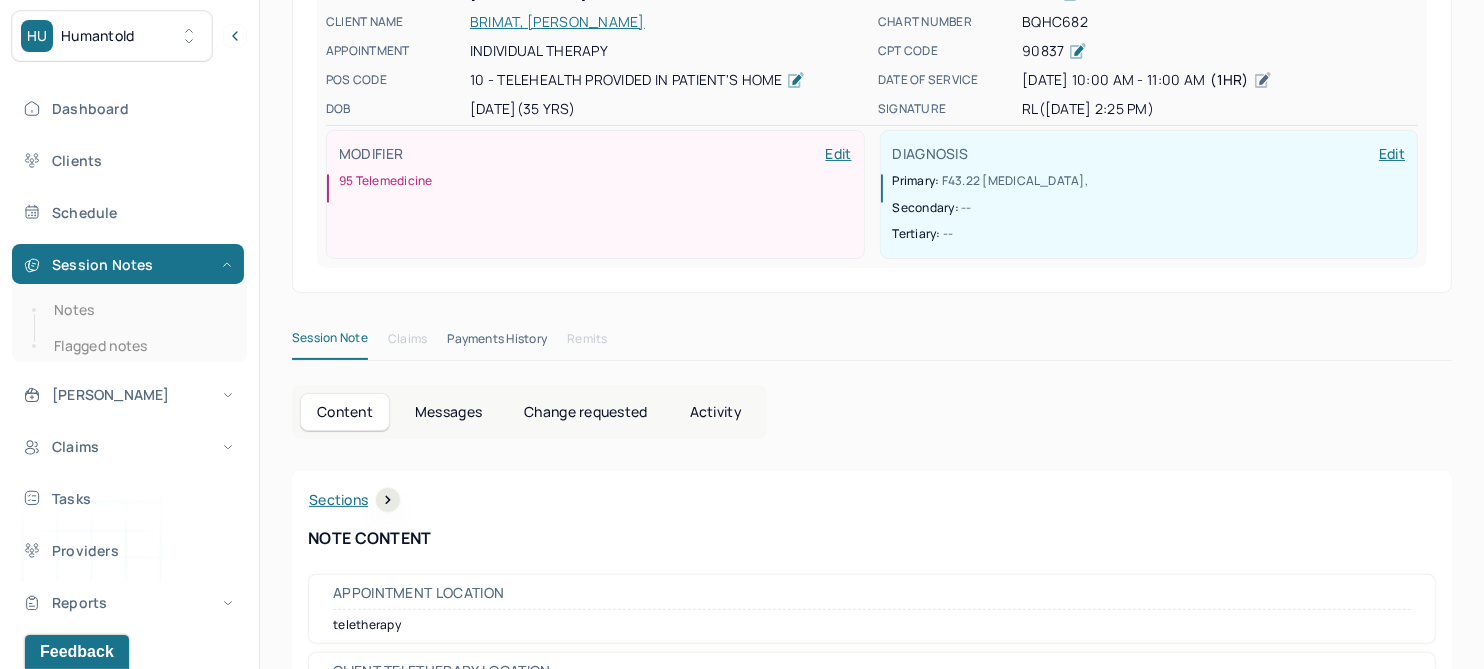 scroll, scrollTop: 0, scrollLeft: 0, axis: both 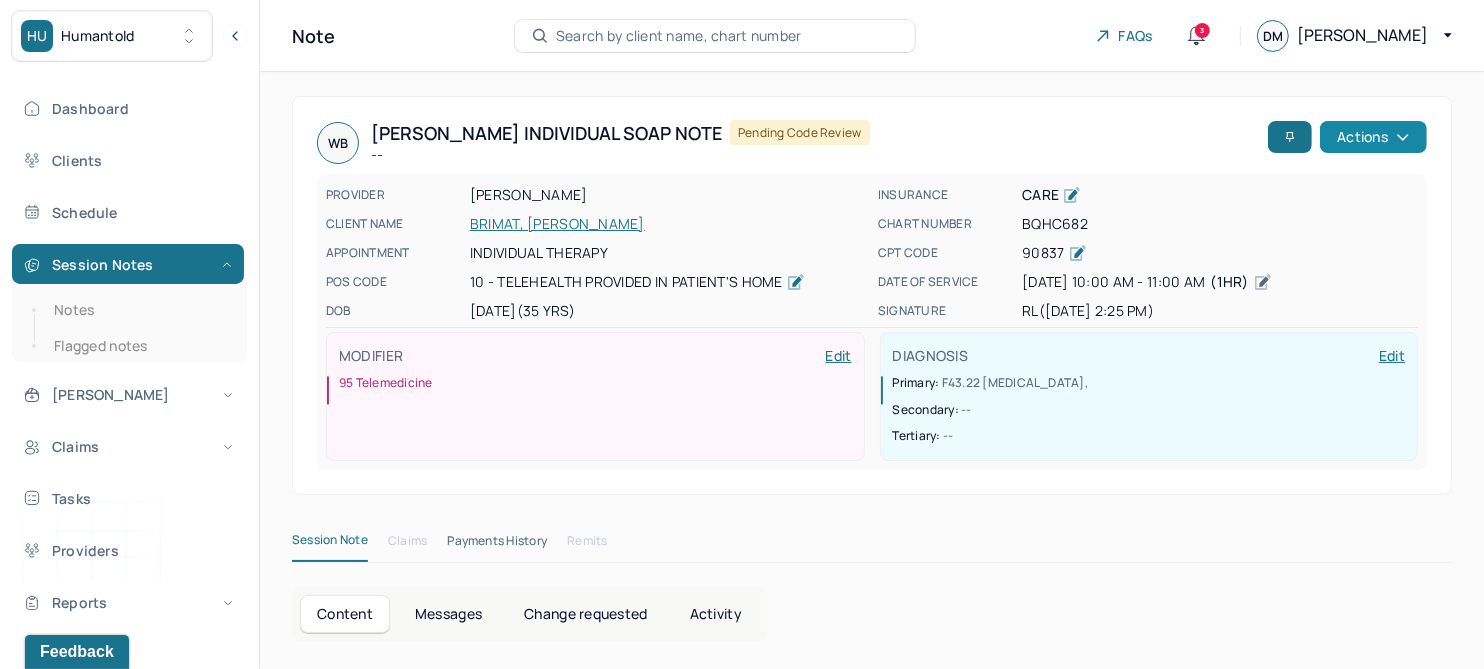 click on "Actions" at bounding box center [1373, 137] 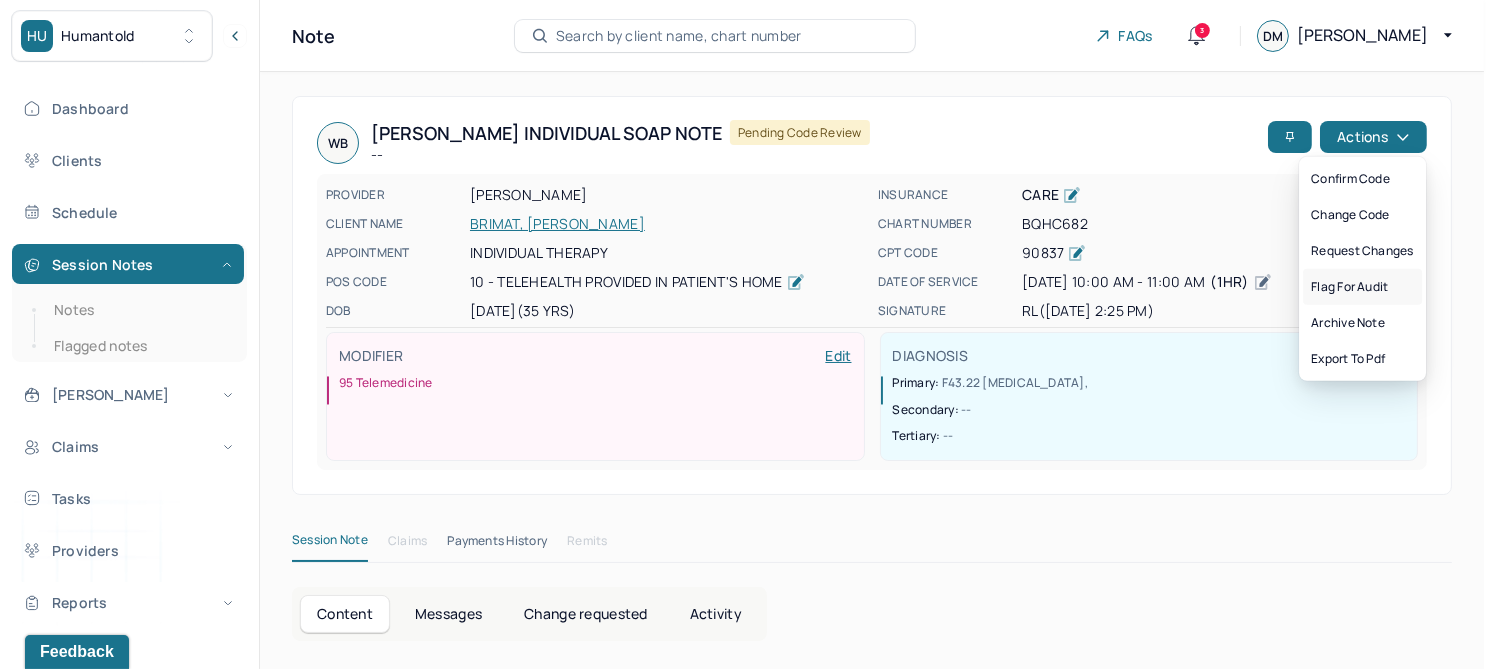 click on "Flag for audit" at bounding box center (1362, 287) 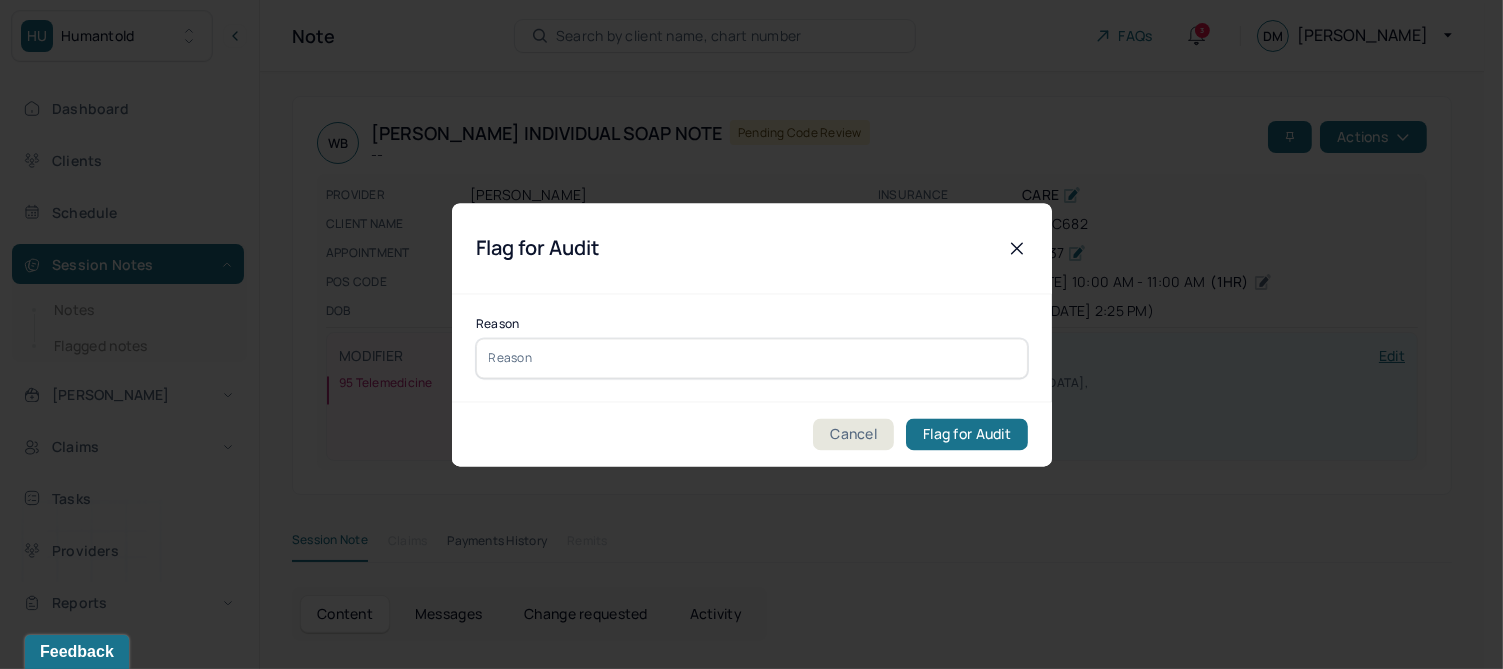 click at bounding box center (752, 358) 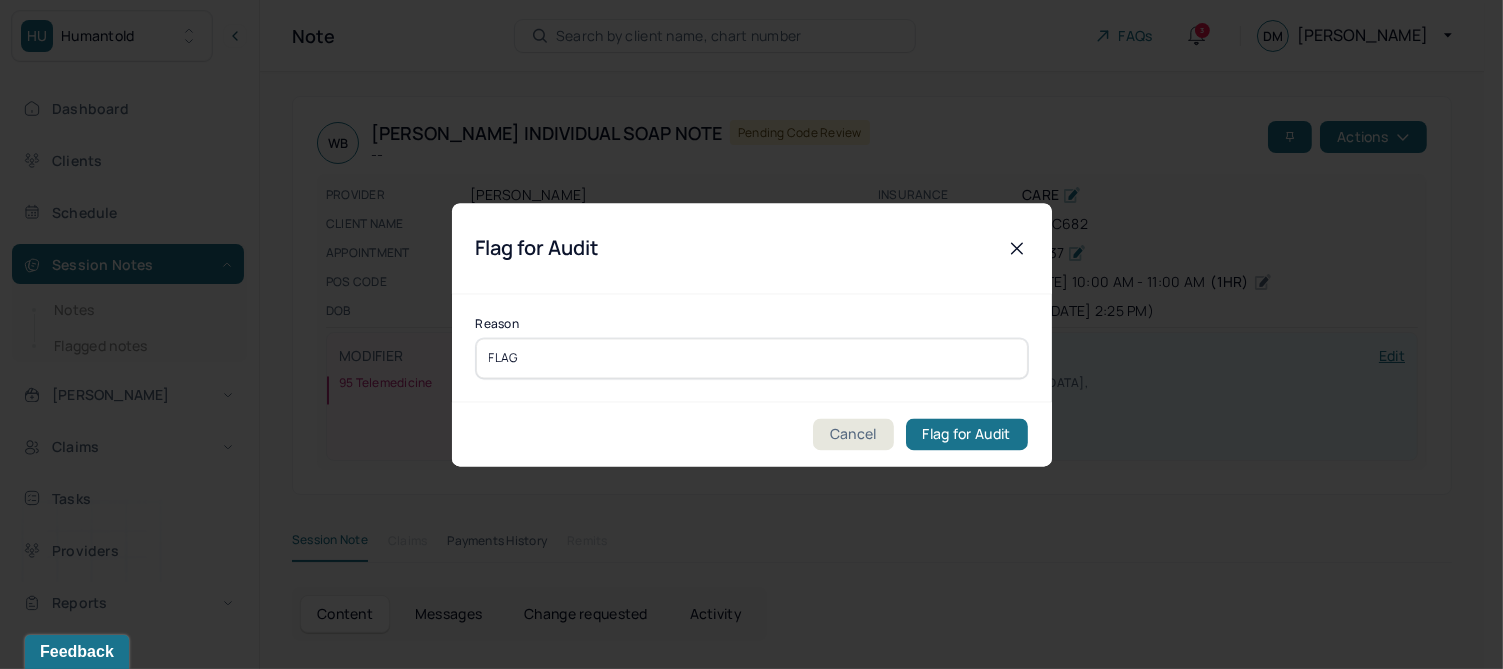 type on "Flagged for auditing" 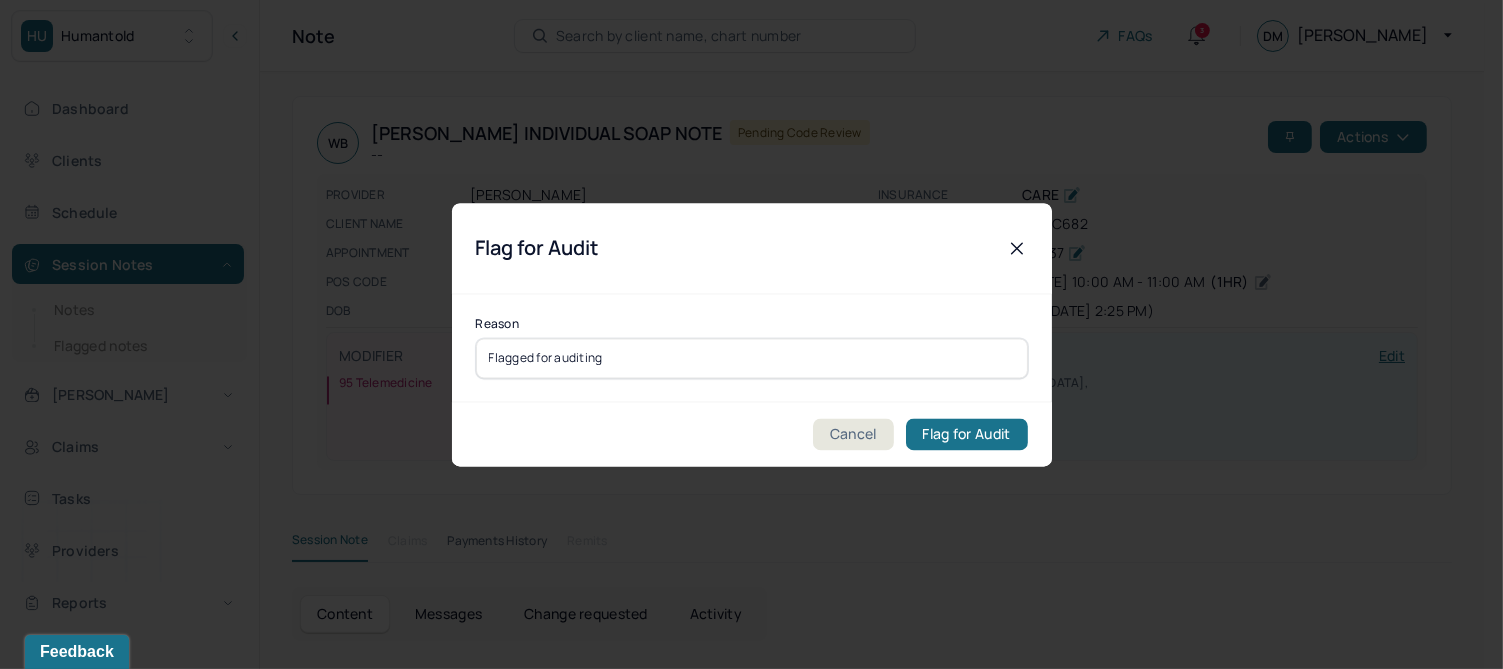 type 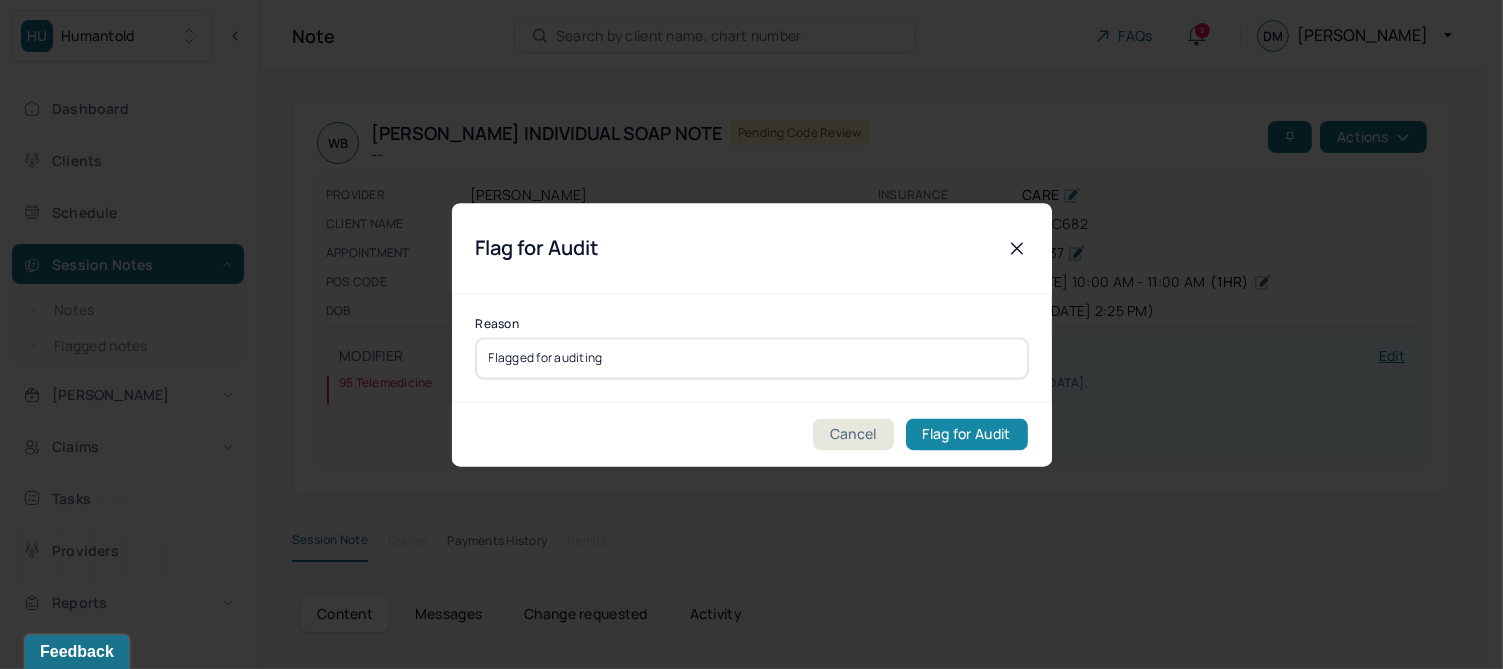 click on "Flag for Audit" at bounding box center (967, 434) 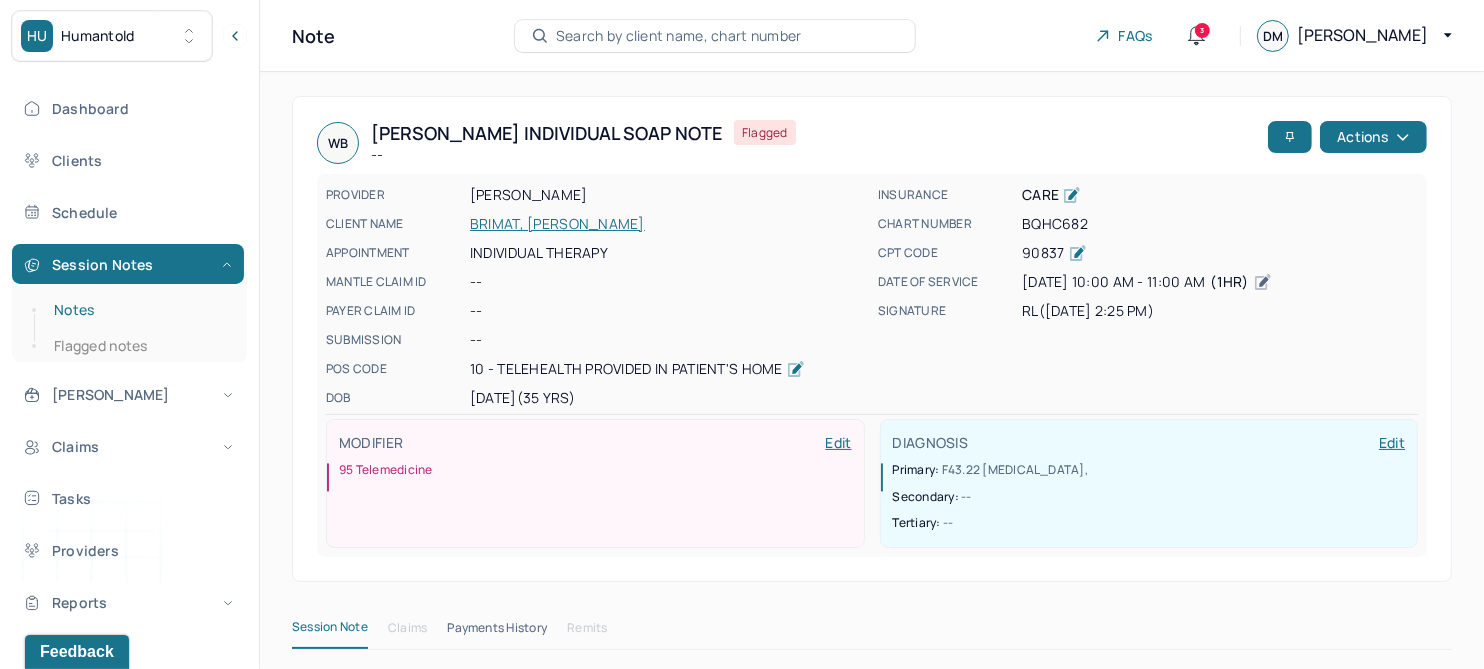 click on "Notes" at bounding box center (139, 310) 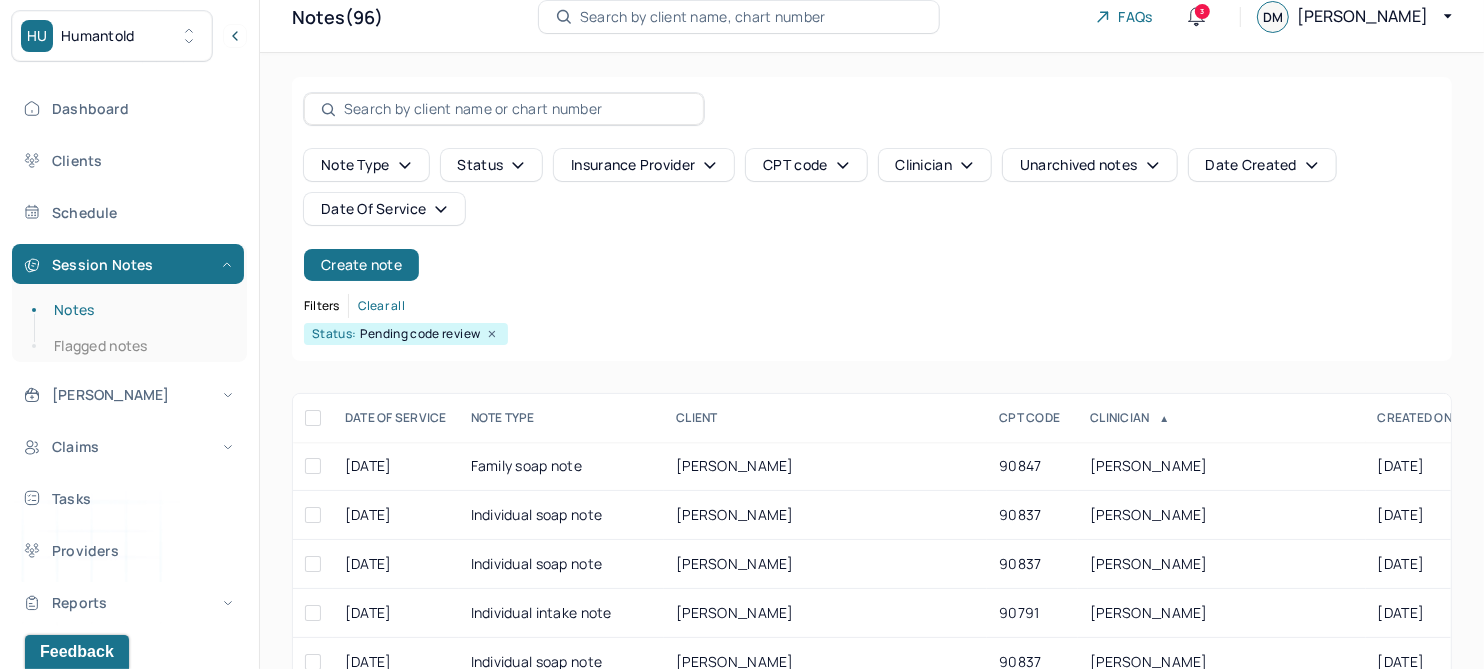 scroll, scrollTop: 301, scrollLeft: 0, axis: vertical 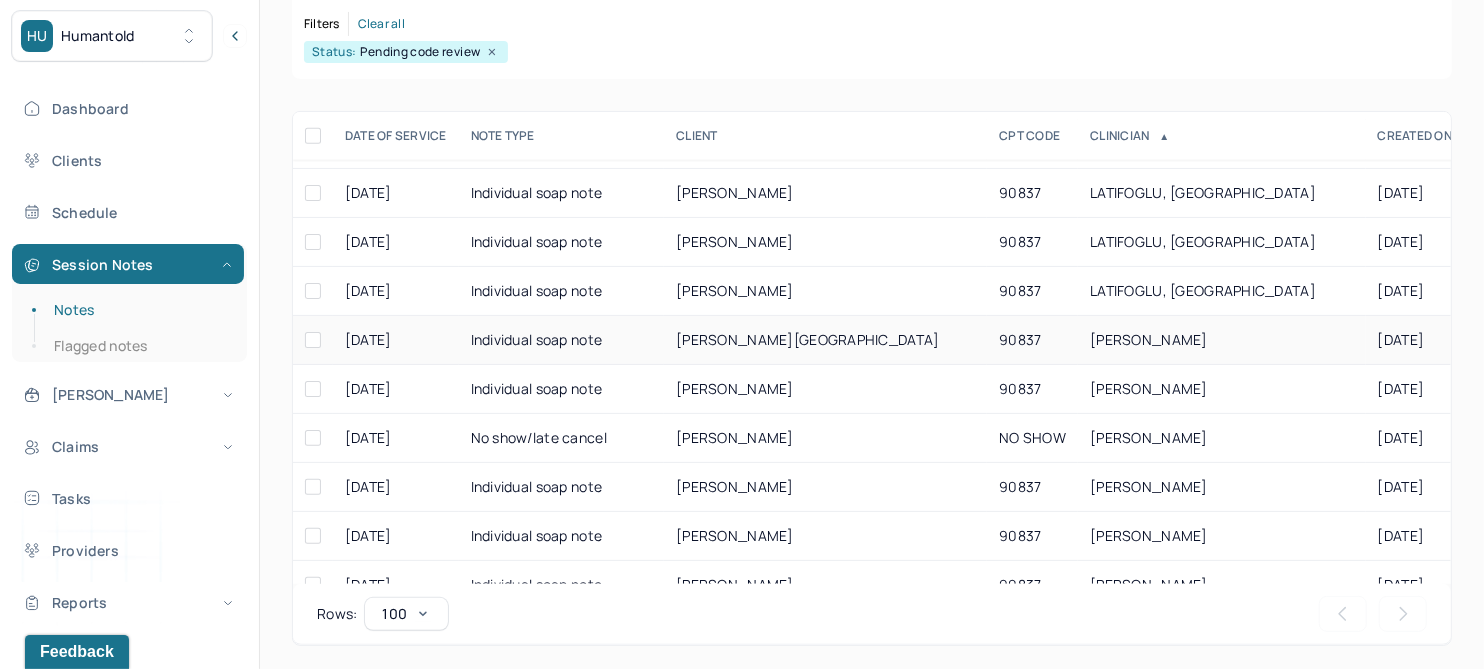click on "ROTHERMEL, SOFIA" at bounding box center [807, 339] 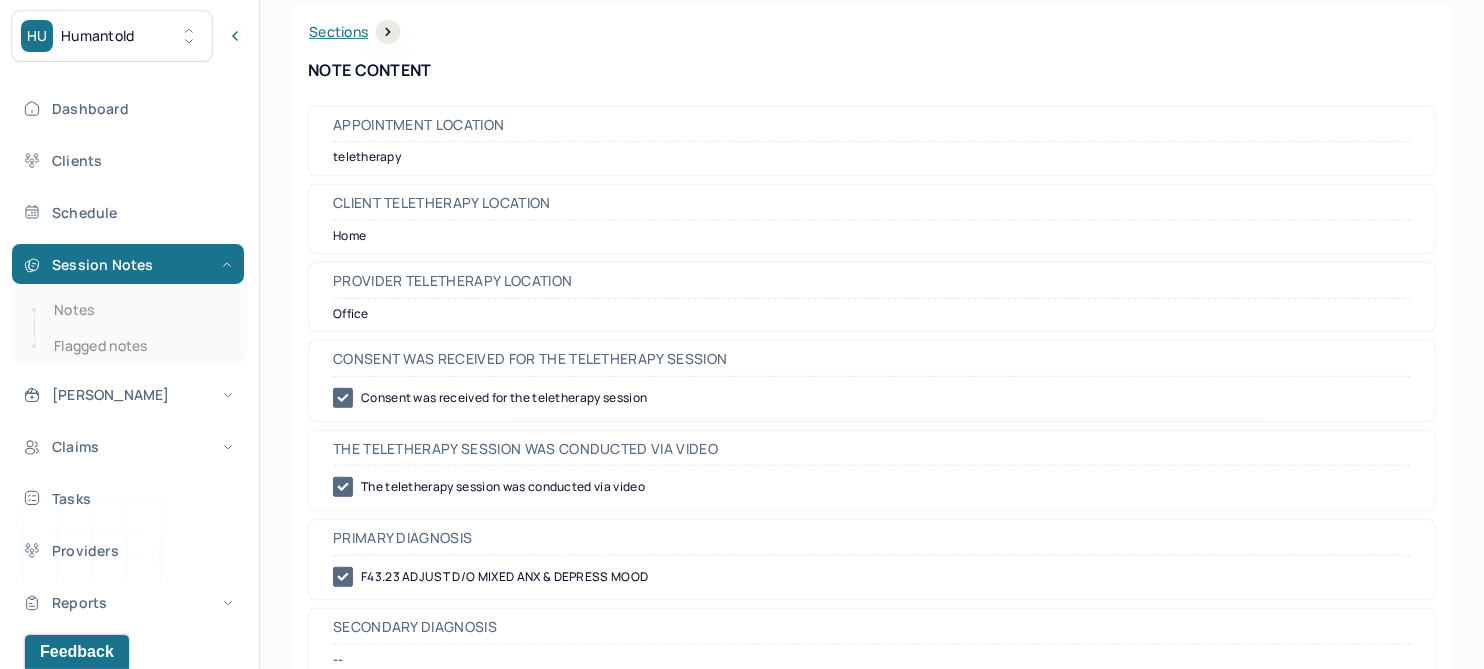scroll, scrollTop: 0, scrollLeft: 0, axis: both 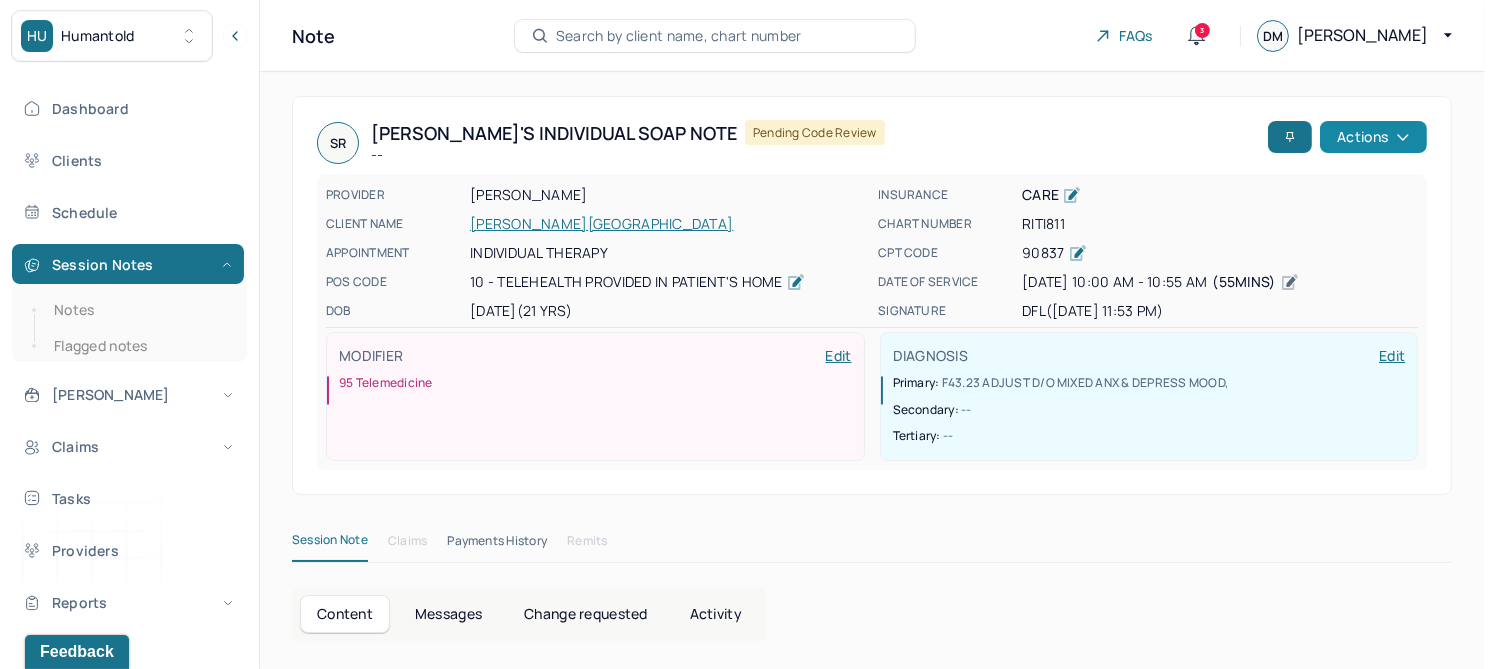 click on "Actions" at bounding box center [1373, 137] 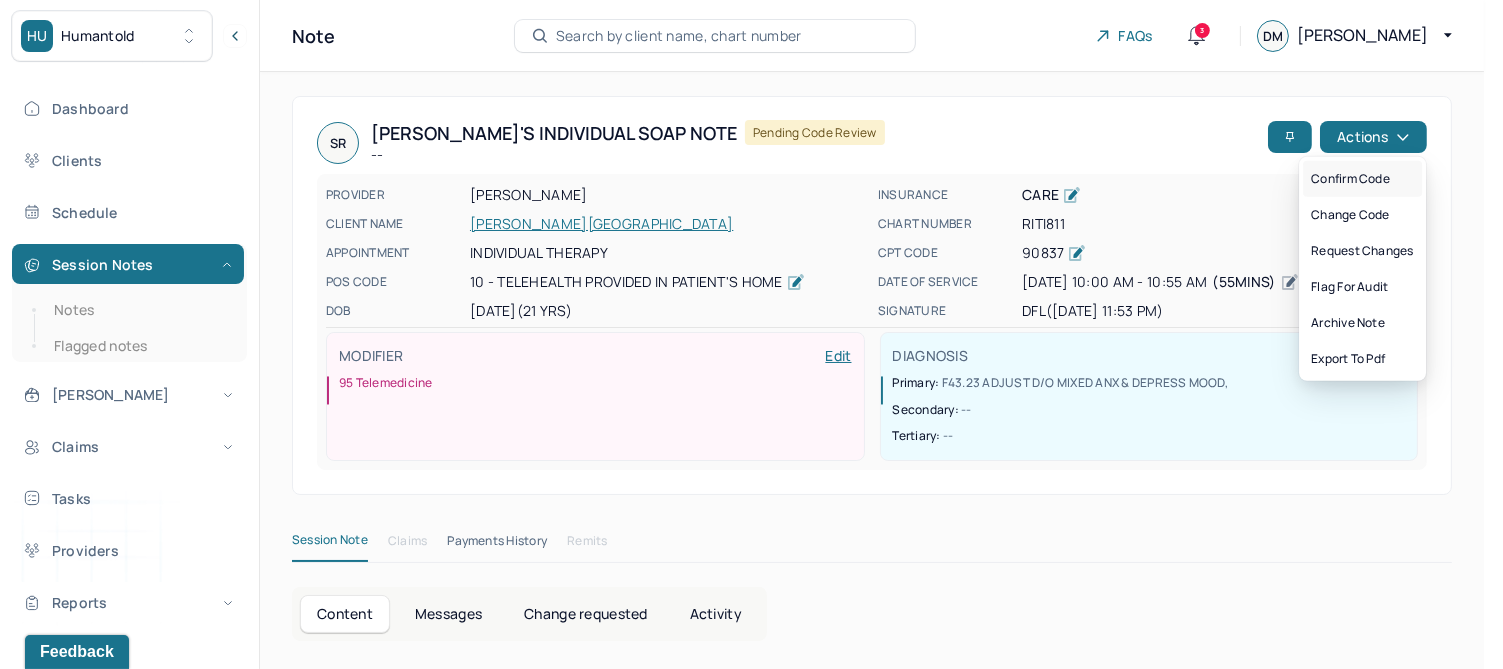 click on "Confirm code" at bounding box center [1362, 179] 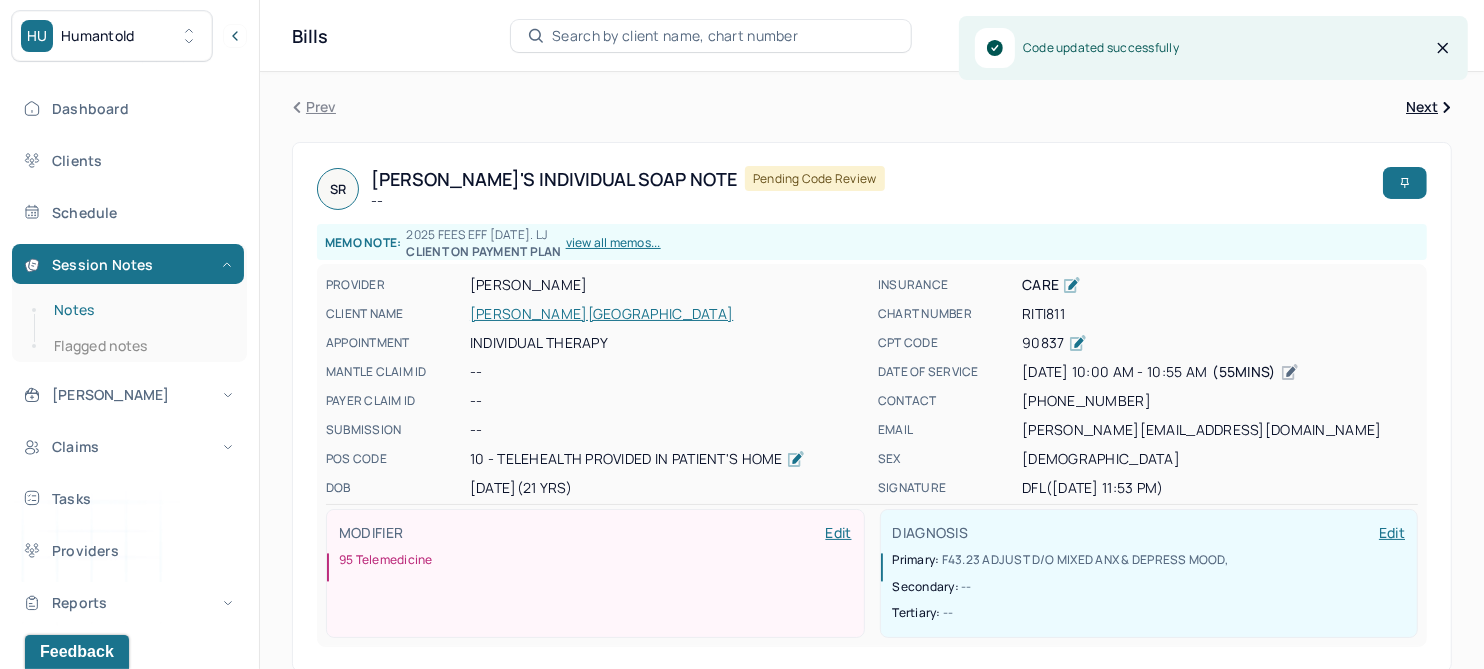 click on "Notes" at bounding box center (139, 310) 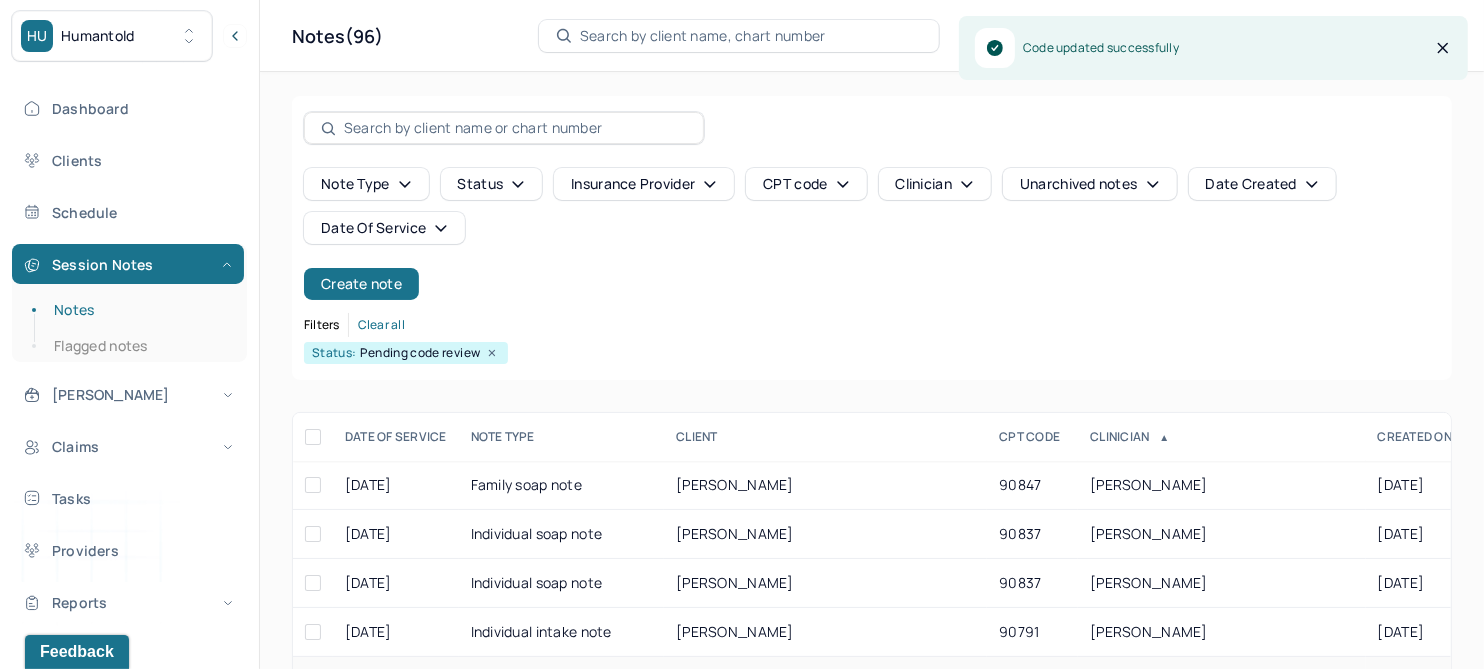scroll, scrollTop: 301, scrollLeft: 0, axis: vertical 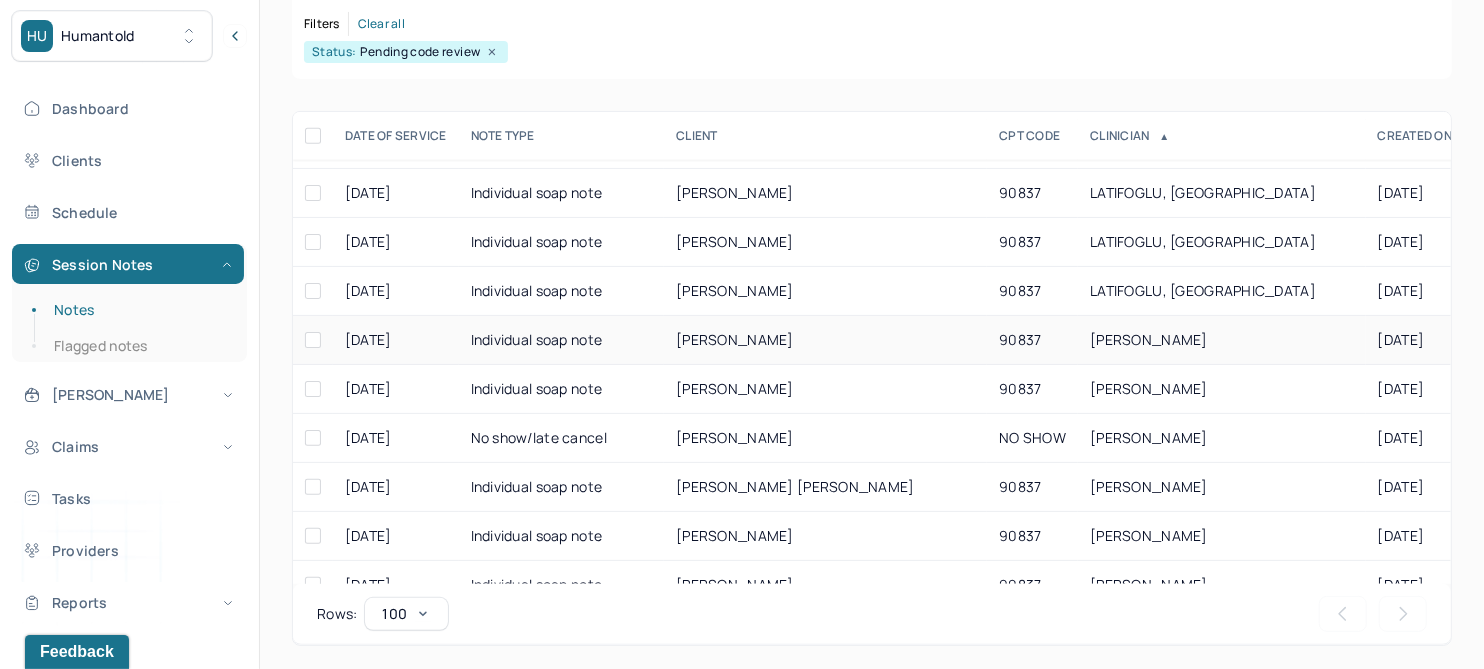 click on "SARTI, DANIELE" at bounding box center (825, 340) 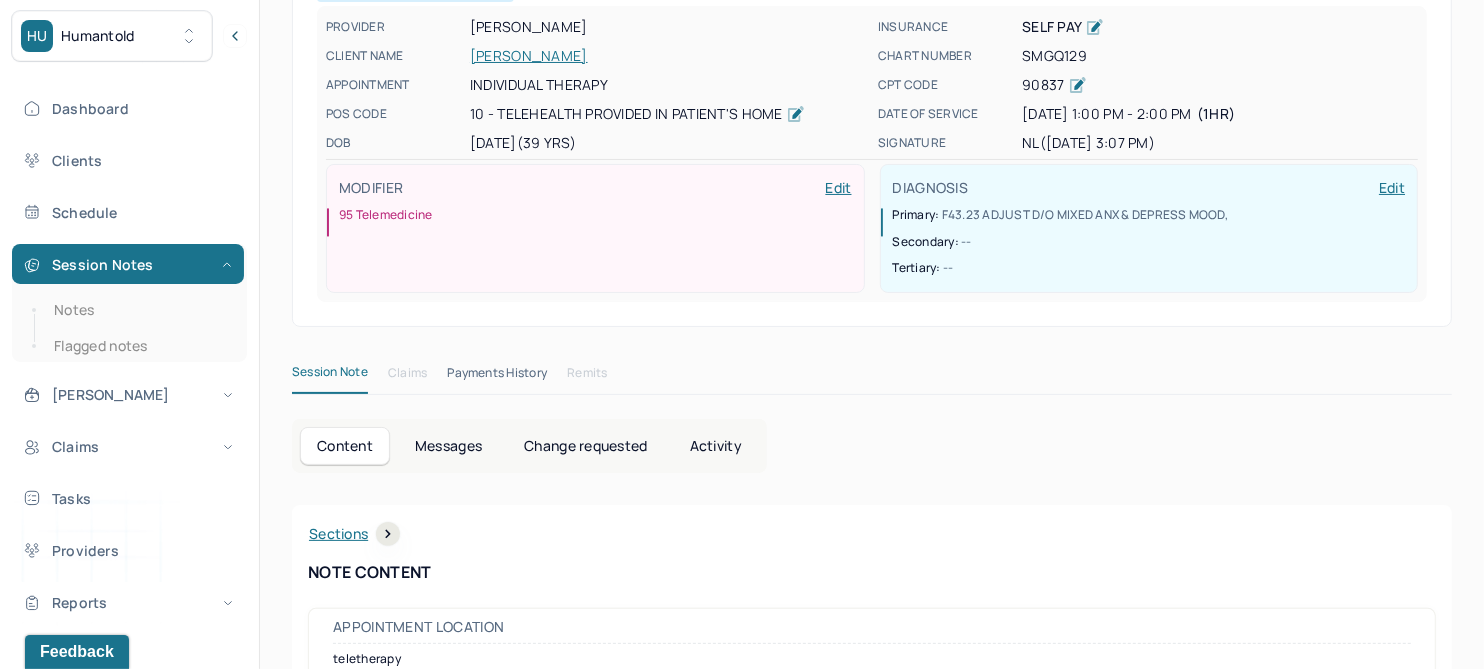 scroll, scrollTop: 0, scrollLeft: 0, axis: both 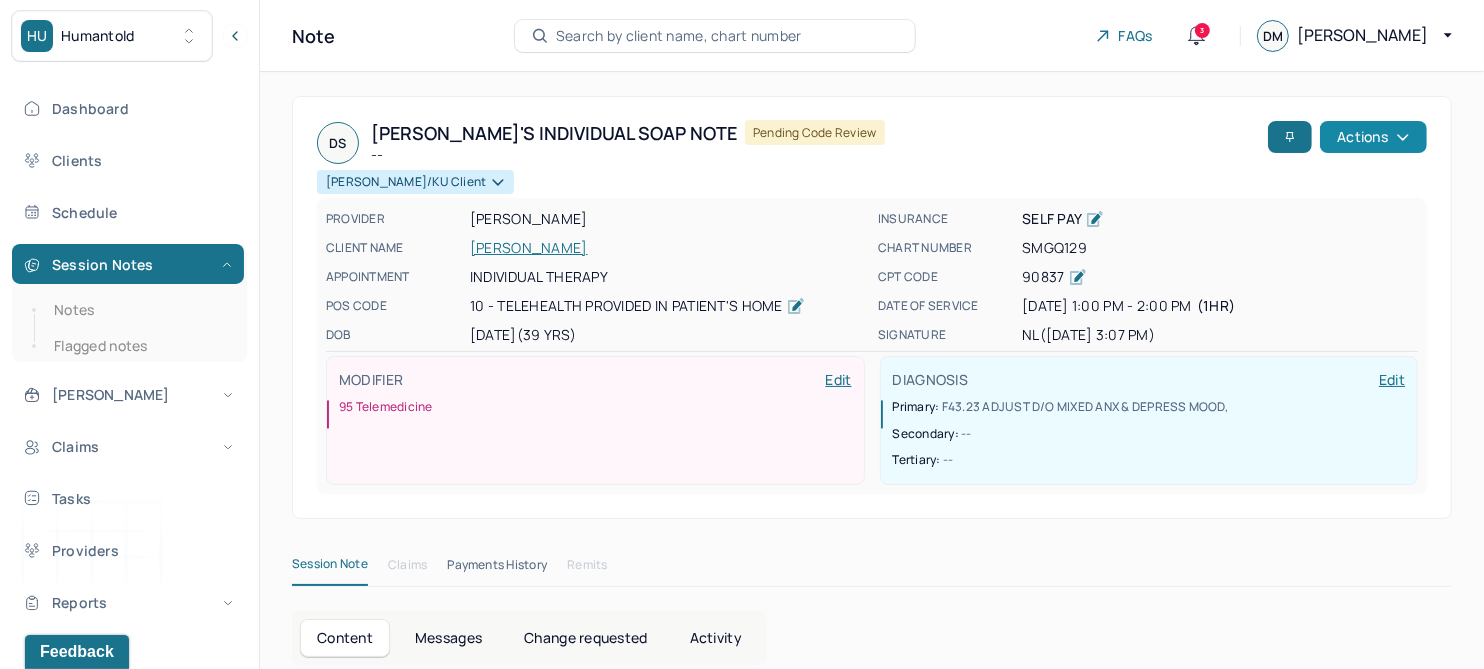 click on "Actions" at bounding box center (1373, 137) 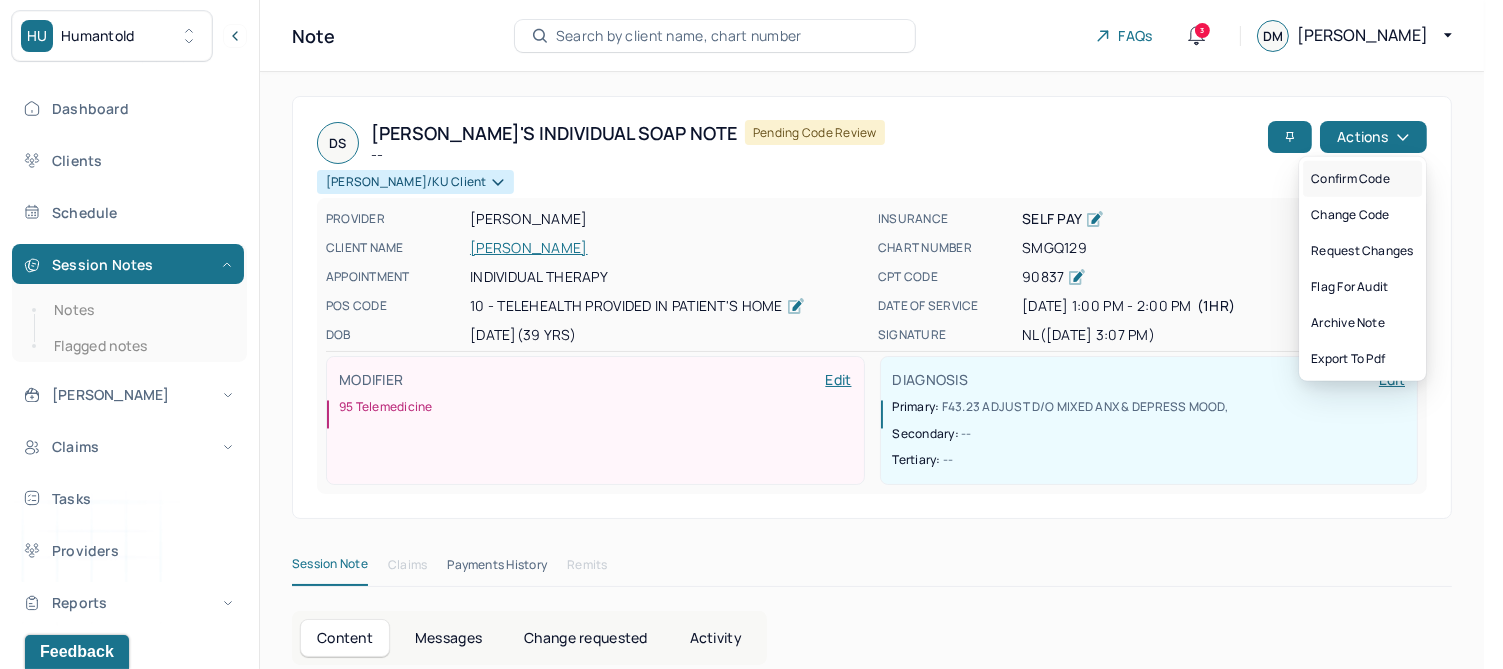 click on "Confirm code" at bounding box center (1362, 179) 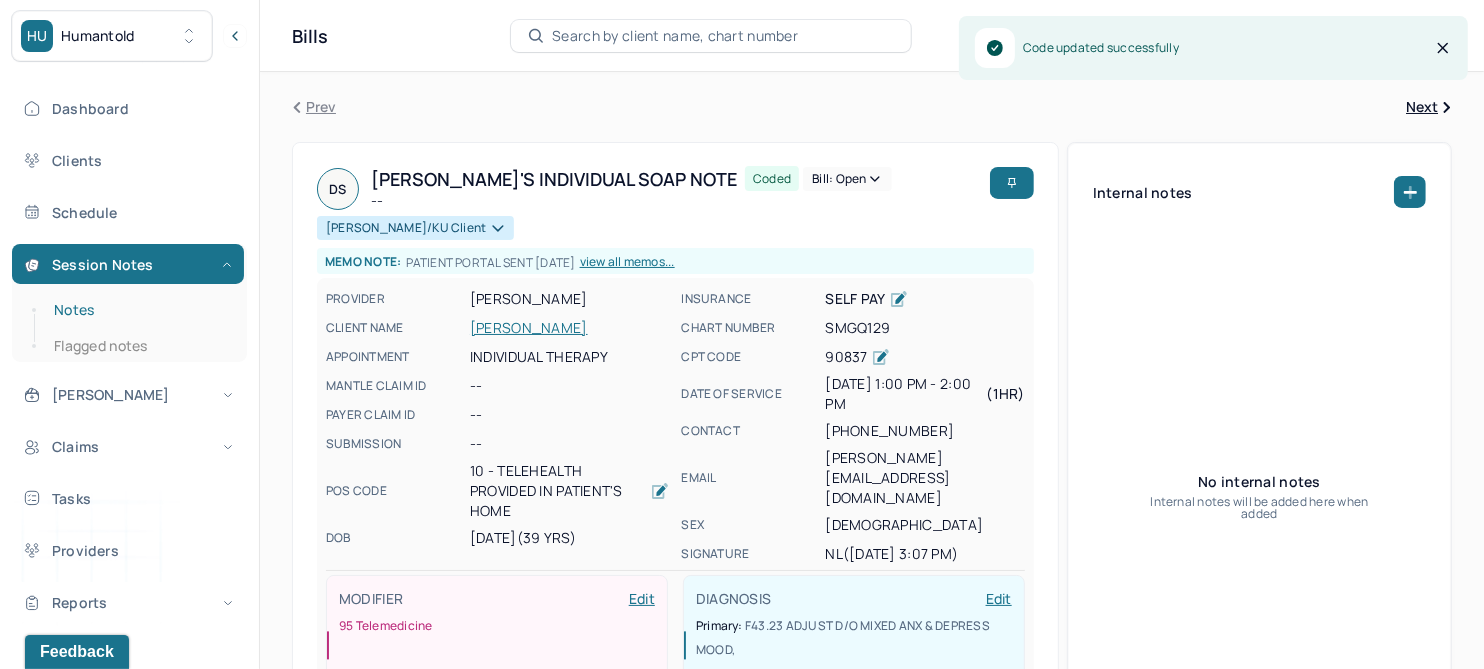 click on "Notes" at bounding box center (139, 310) 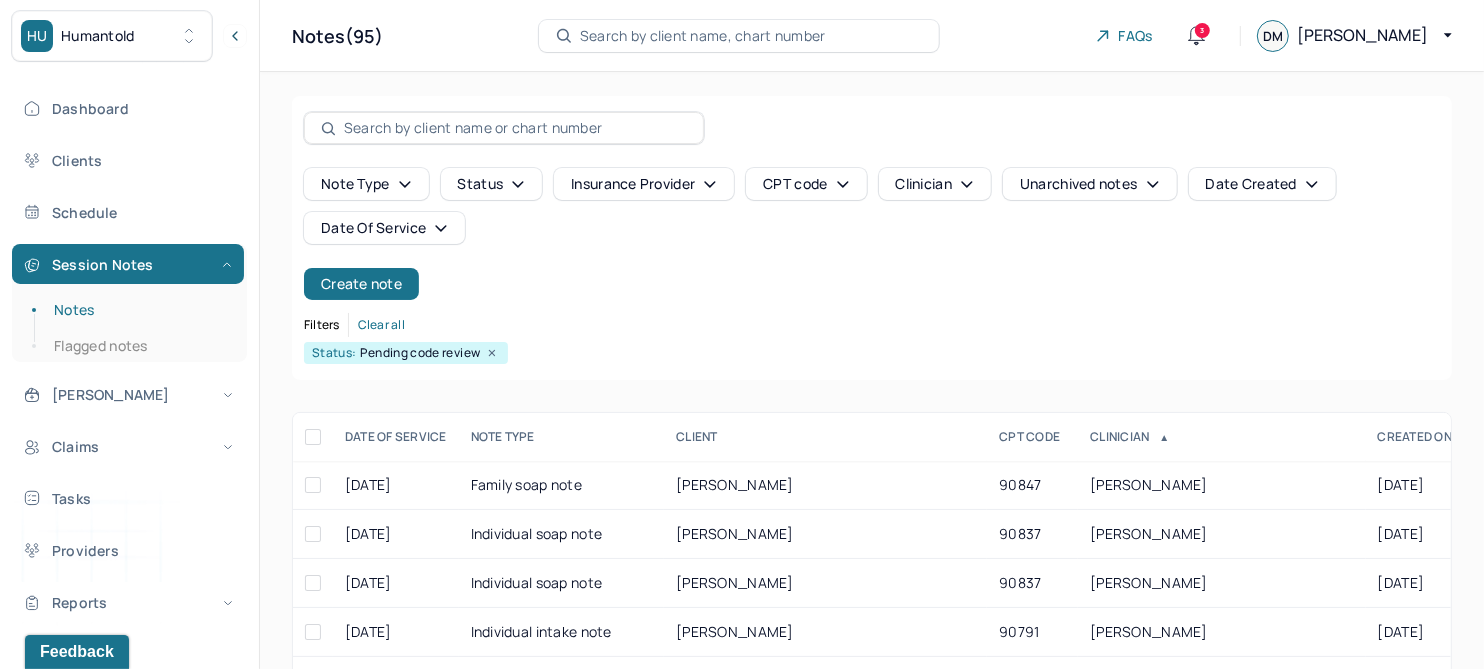 scroll, scrollTop: 301, scrollLeft: 0, axis: vertical 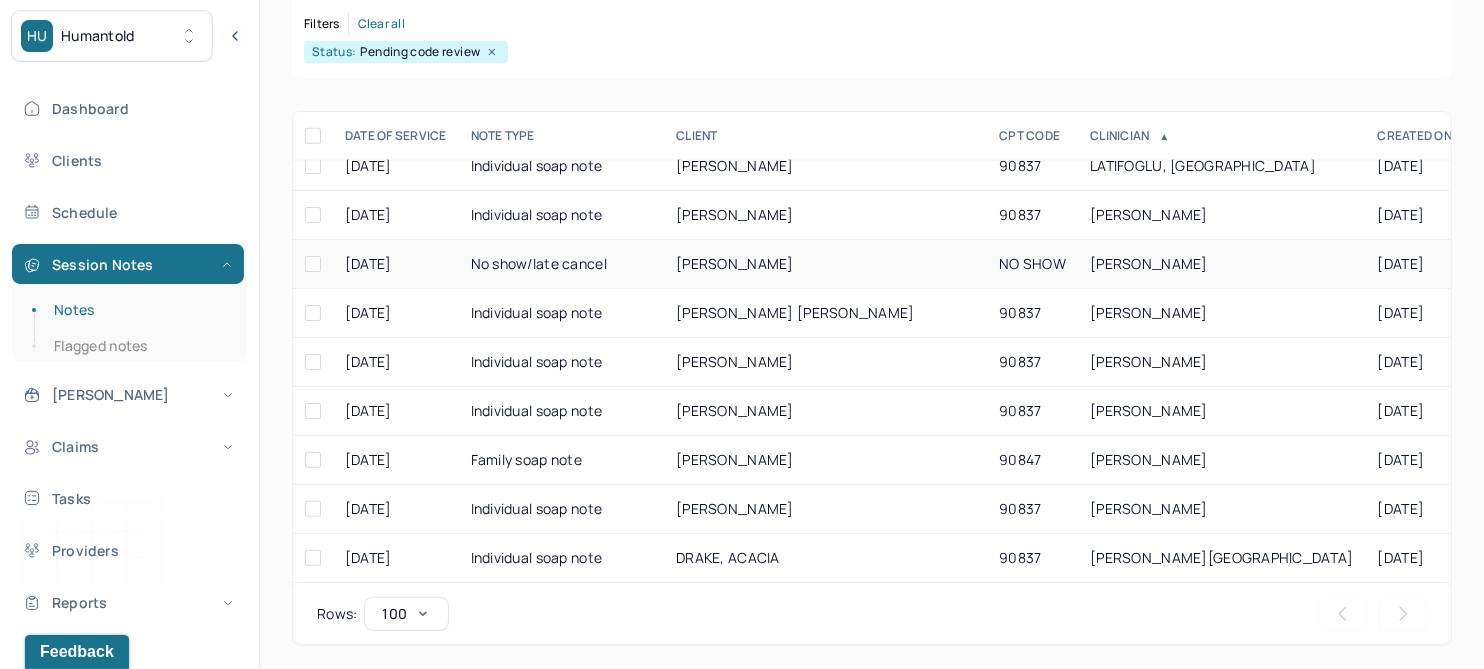 click on "BAVARO, ISABELLA" at bounding box center [735, 263] 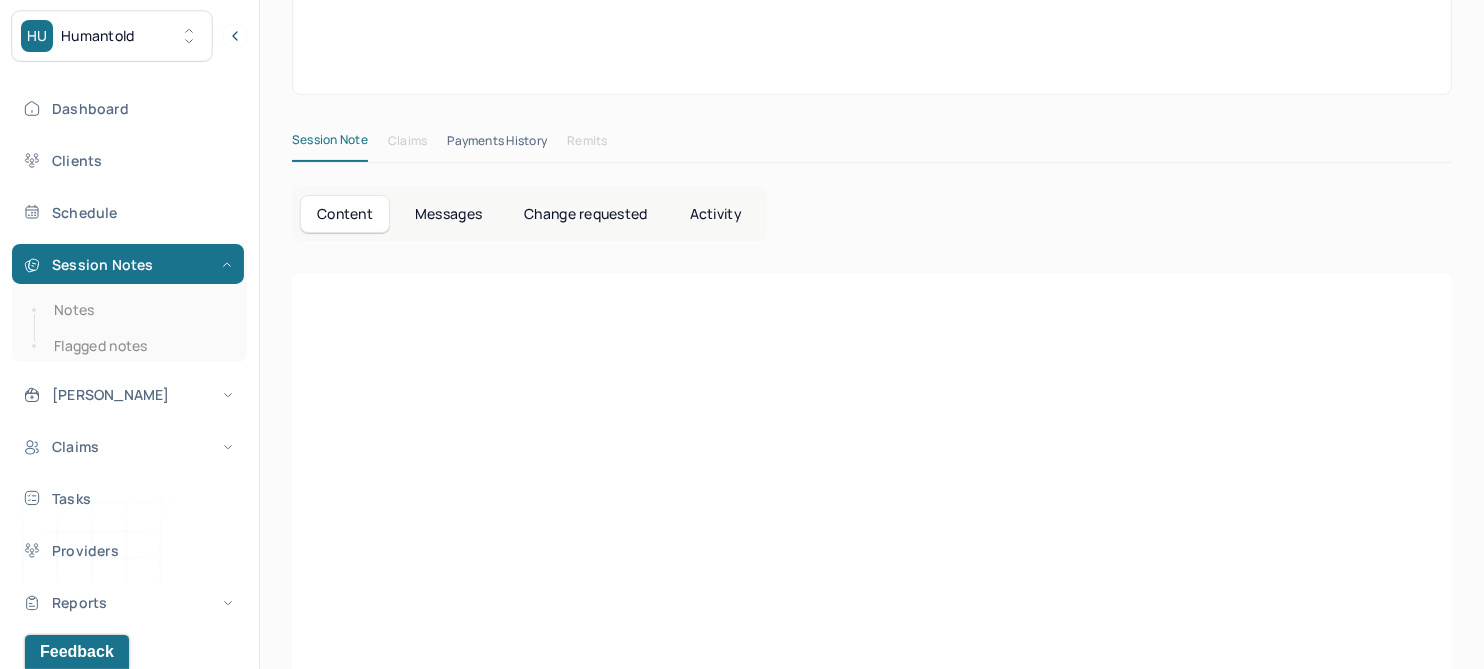 scroll, scrollTop: 0, scrollLeft: 0, axis: both 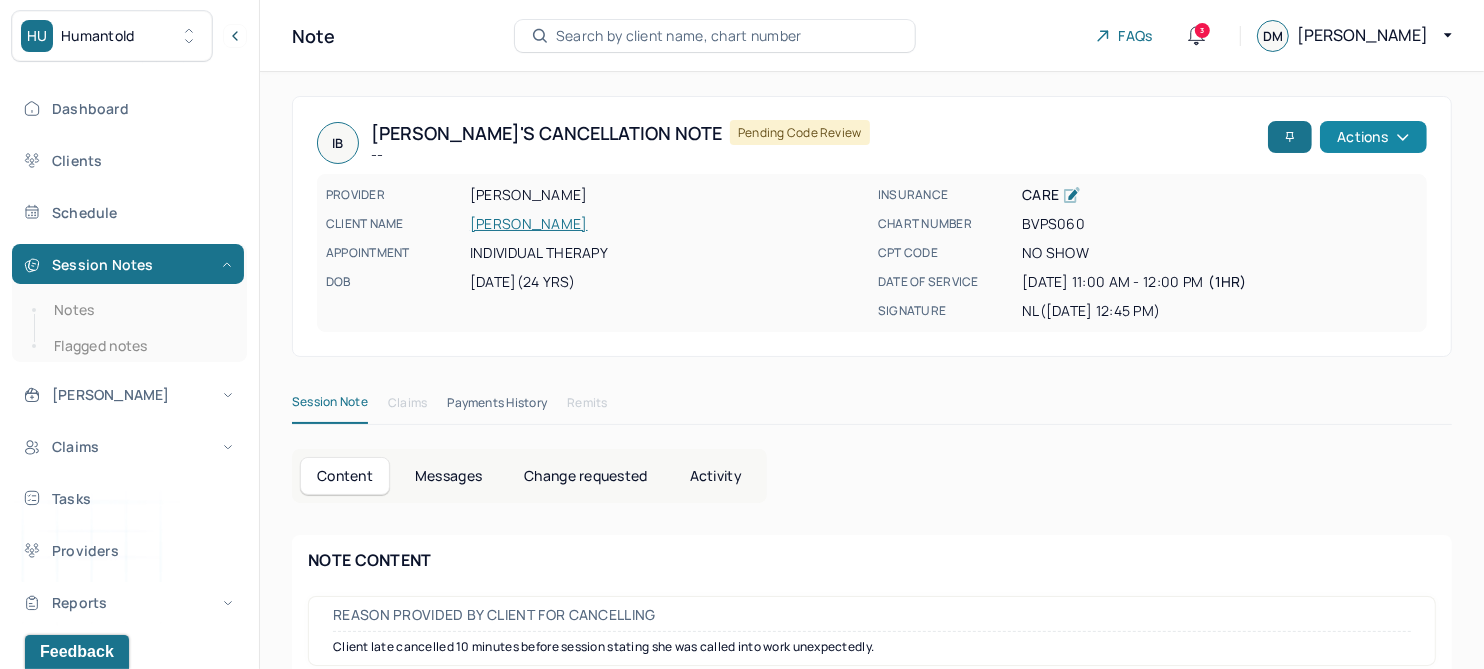 click 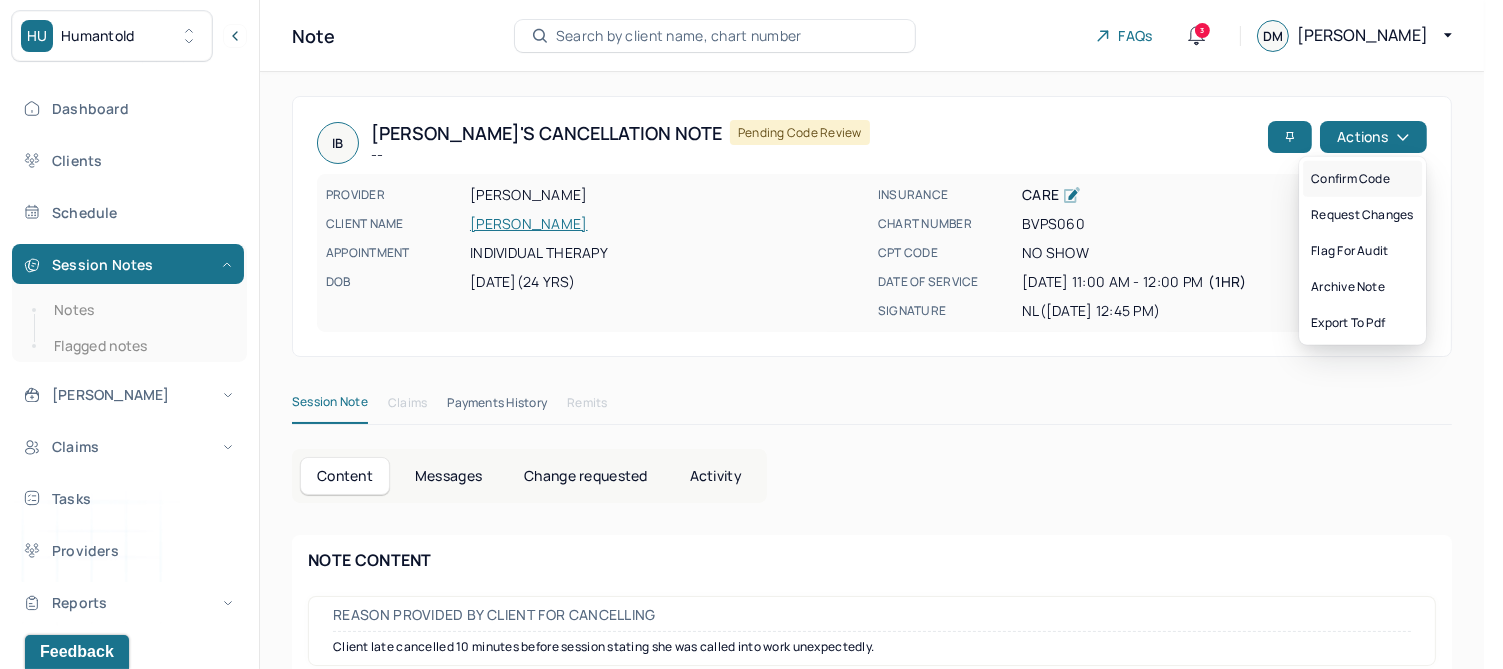 click on "Confirm code" at bounding box center (1362, 179) 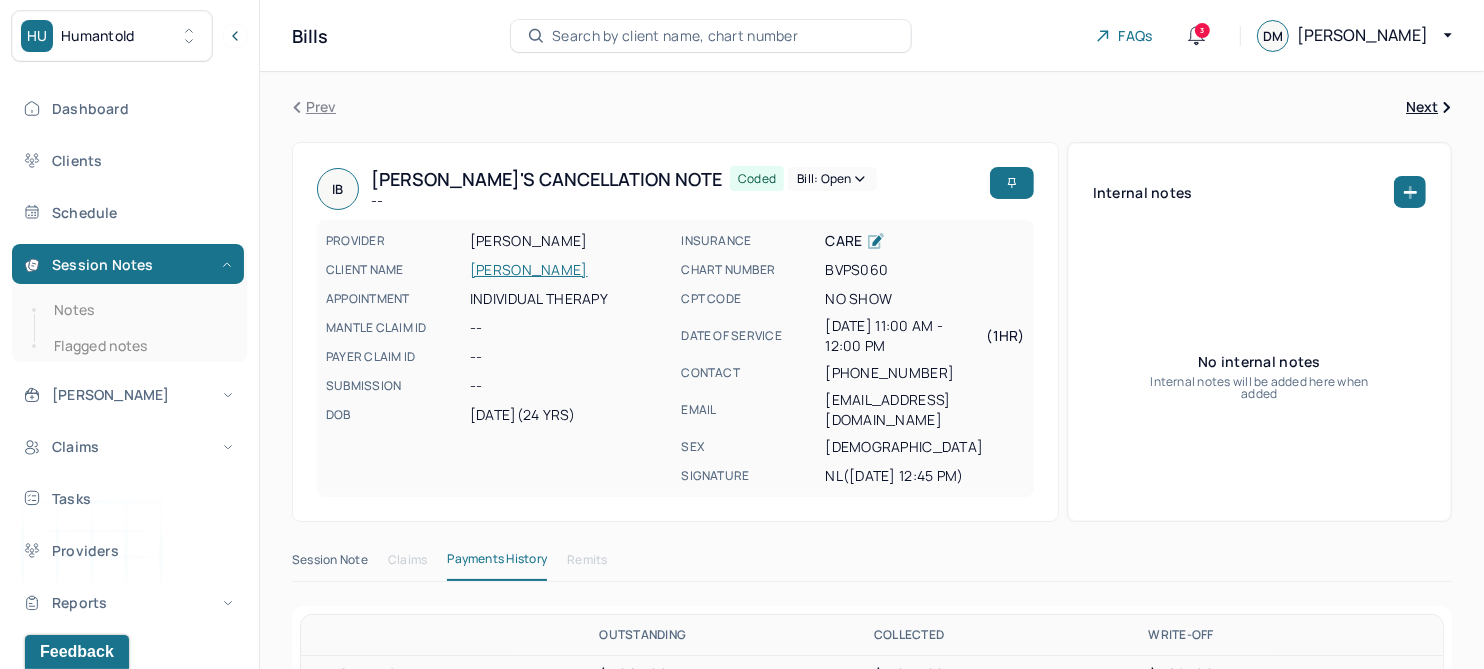 click on "Notes" at bounding box center [139, 310] 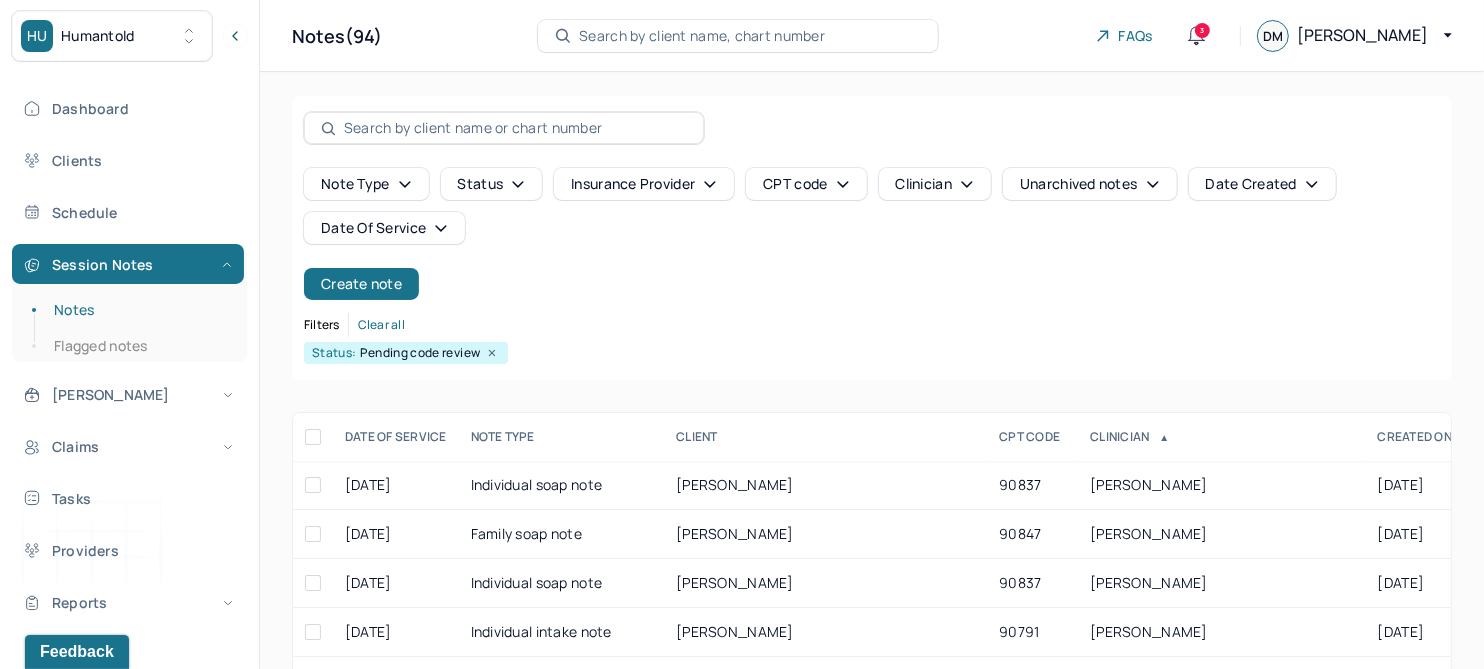 scroll, scrollTop: 301, scrollLeft: 0, axis: vertical 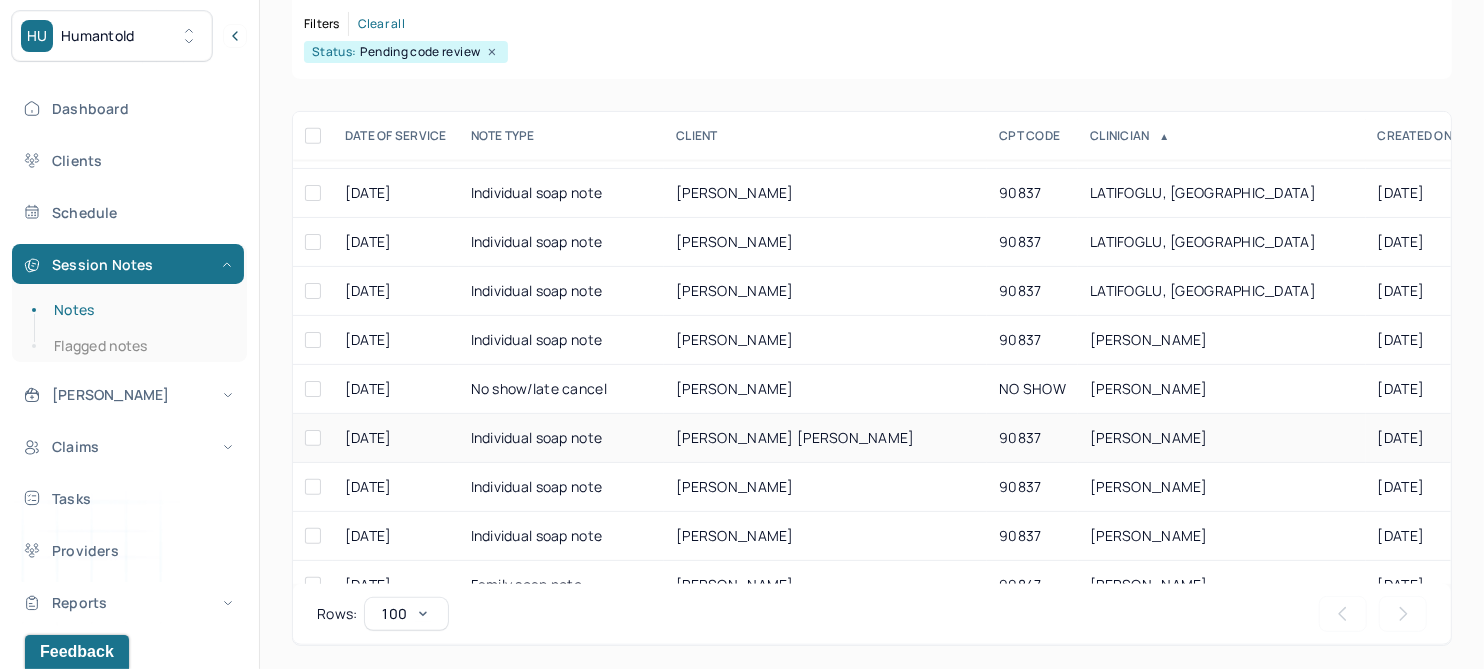 click on "AGUIRRE FIGUEROA, JORGE" at bounding box center (795, 437) 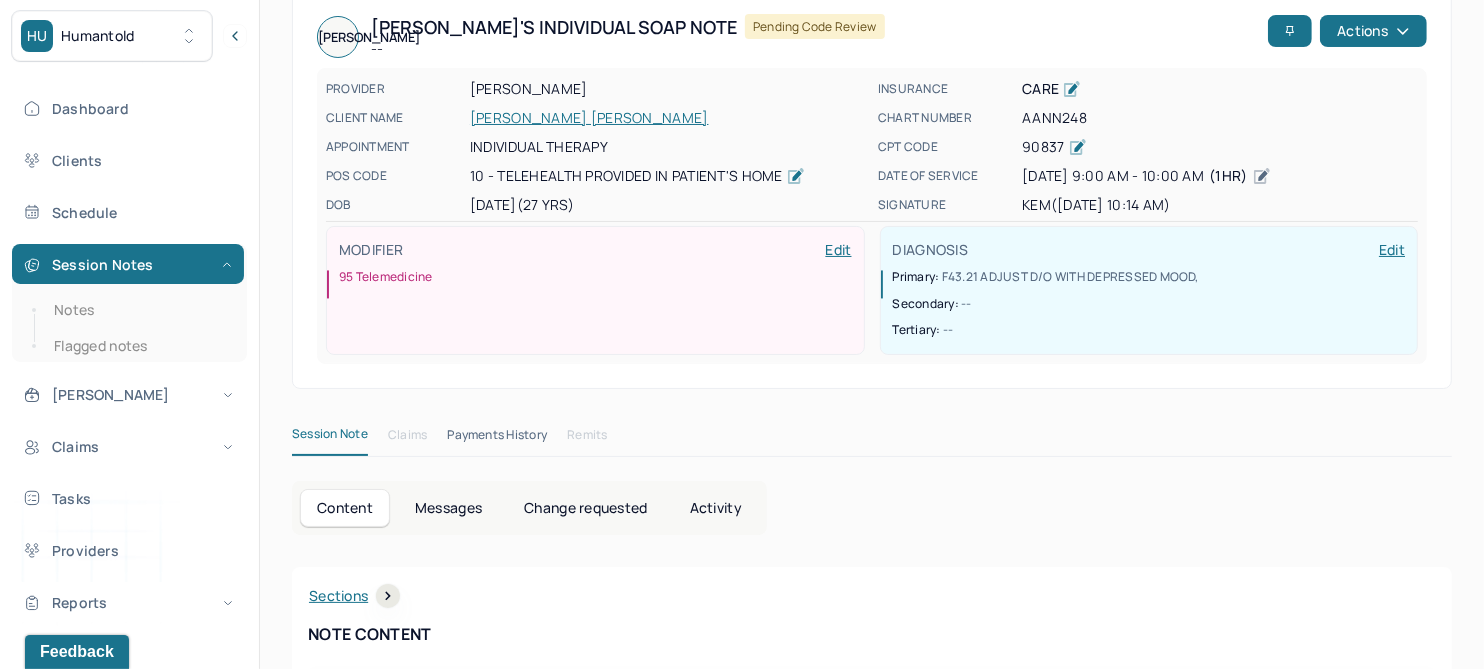 scroll, scrollTop: 0, scrollLeft: 0, axis: both 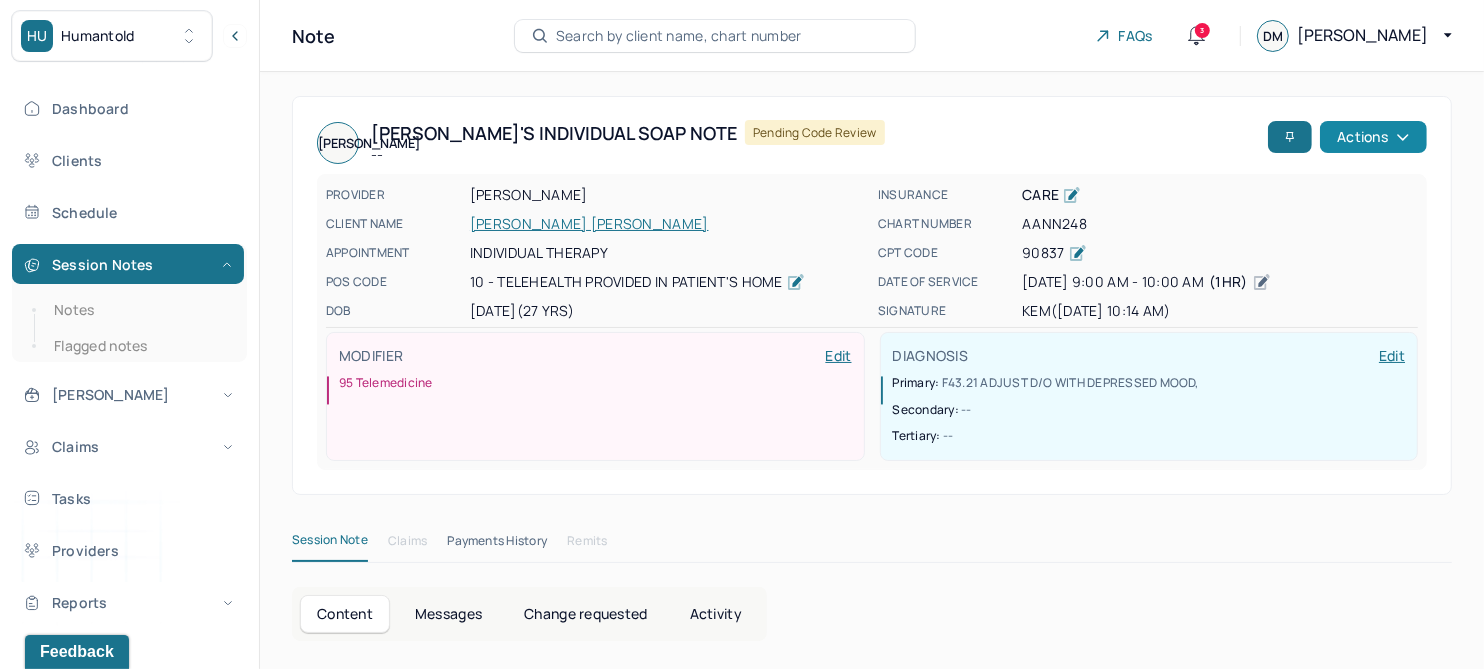 click 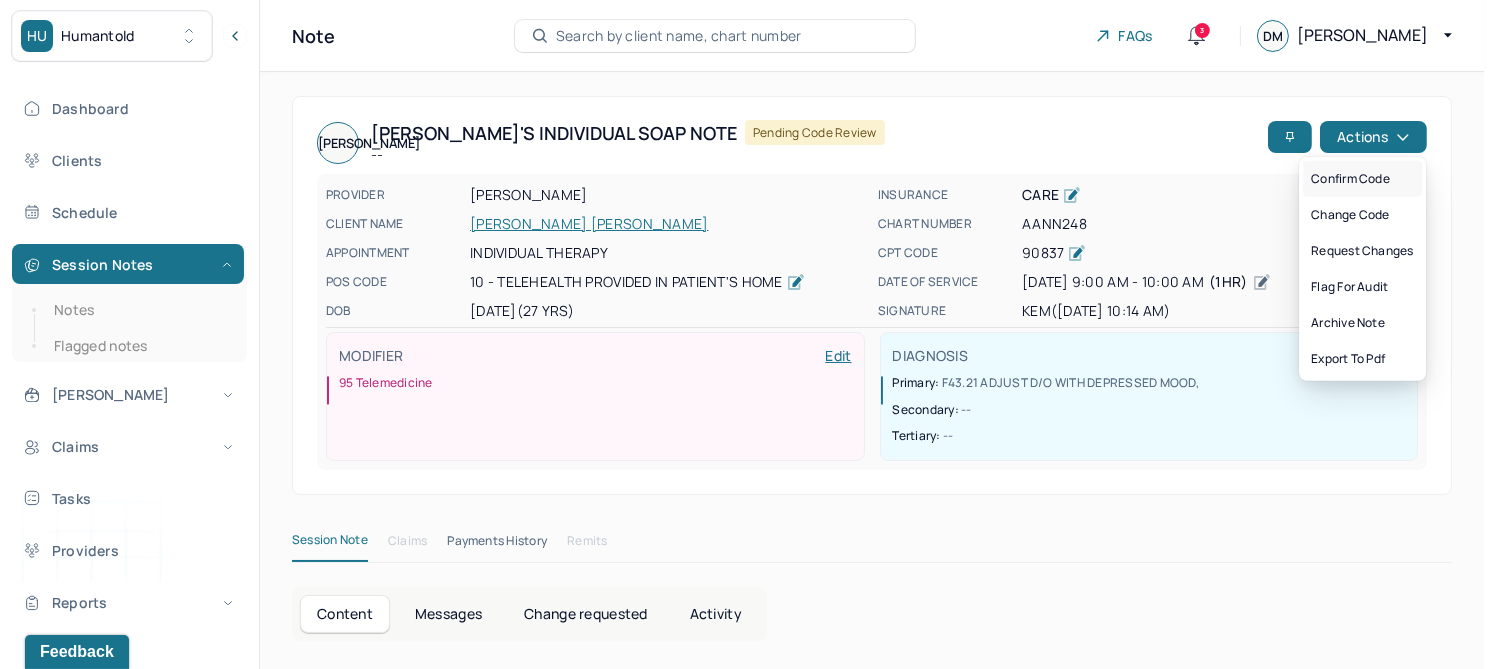 click on "Confirm code" at bounding box center [1362, 179] 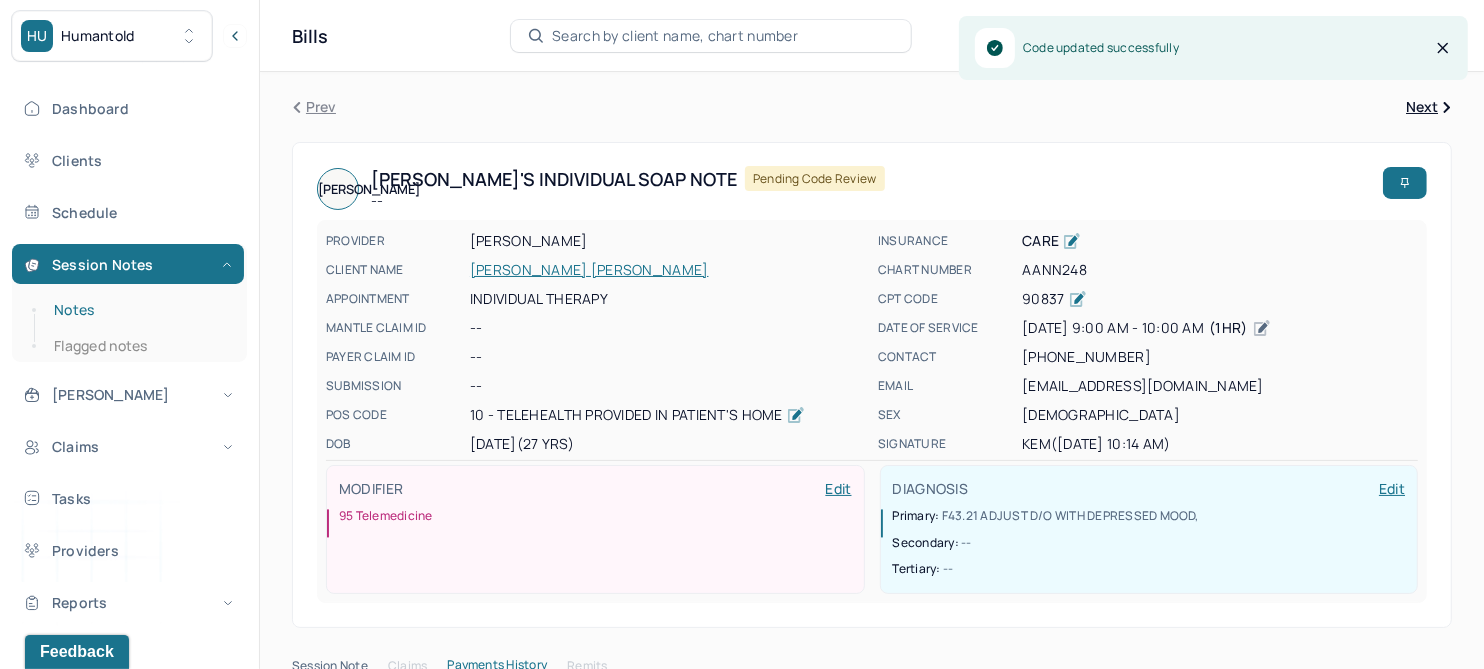 drag, startPoint x: 77, startPoint y: 314, endPoint x: 176, endPoint y: 306, distance: 99.32271 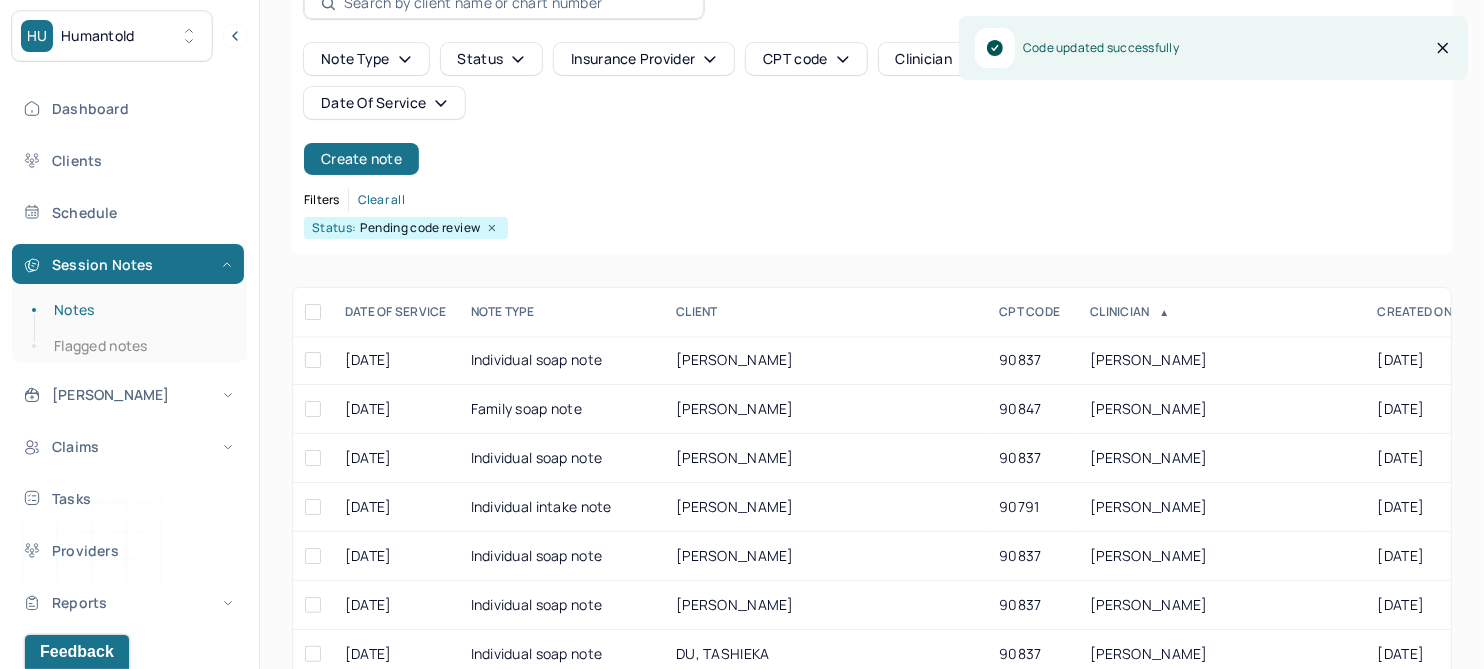 scroll, scrollTop: 301, scrollLeft: 0, axis: vertical 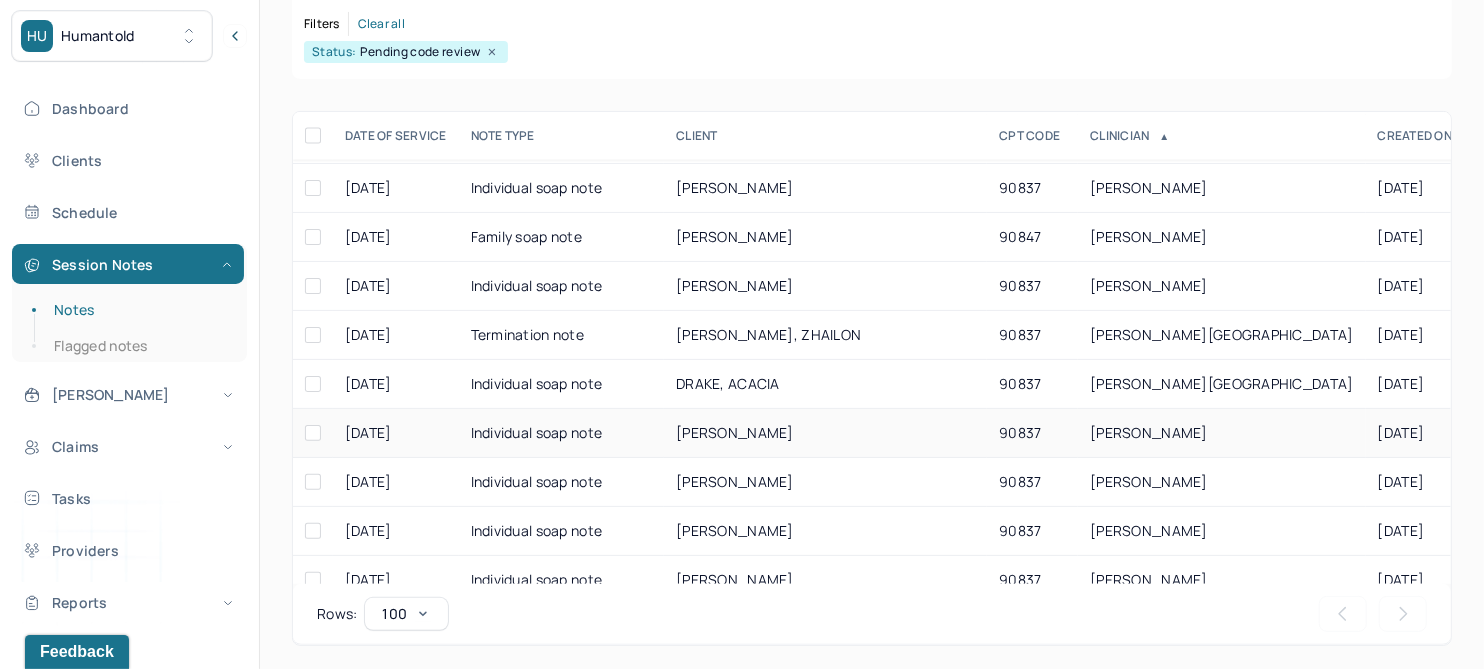 click on "CHIMENTO, TYLER" at bounding box center [735, 432] 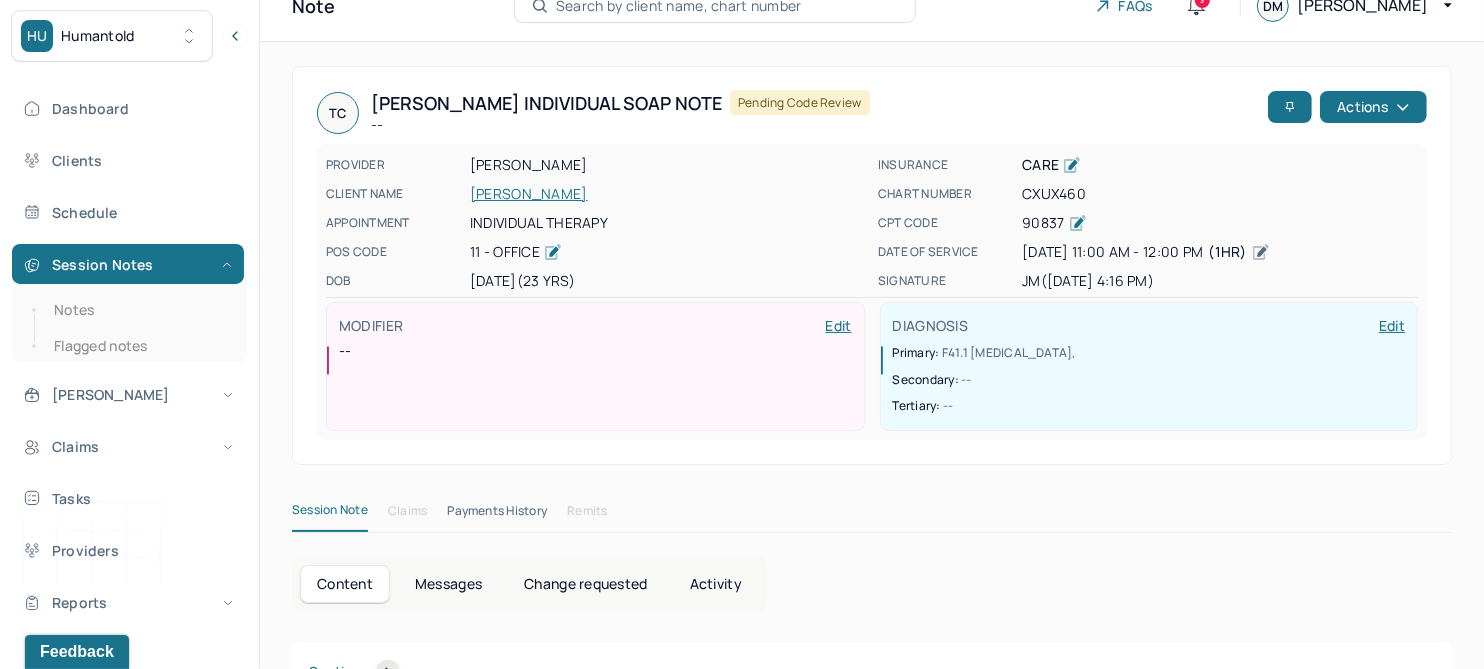 scroll, scrollTop: 0, scrollLeft: 0, axis: both 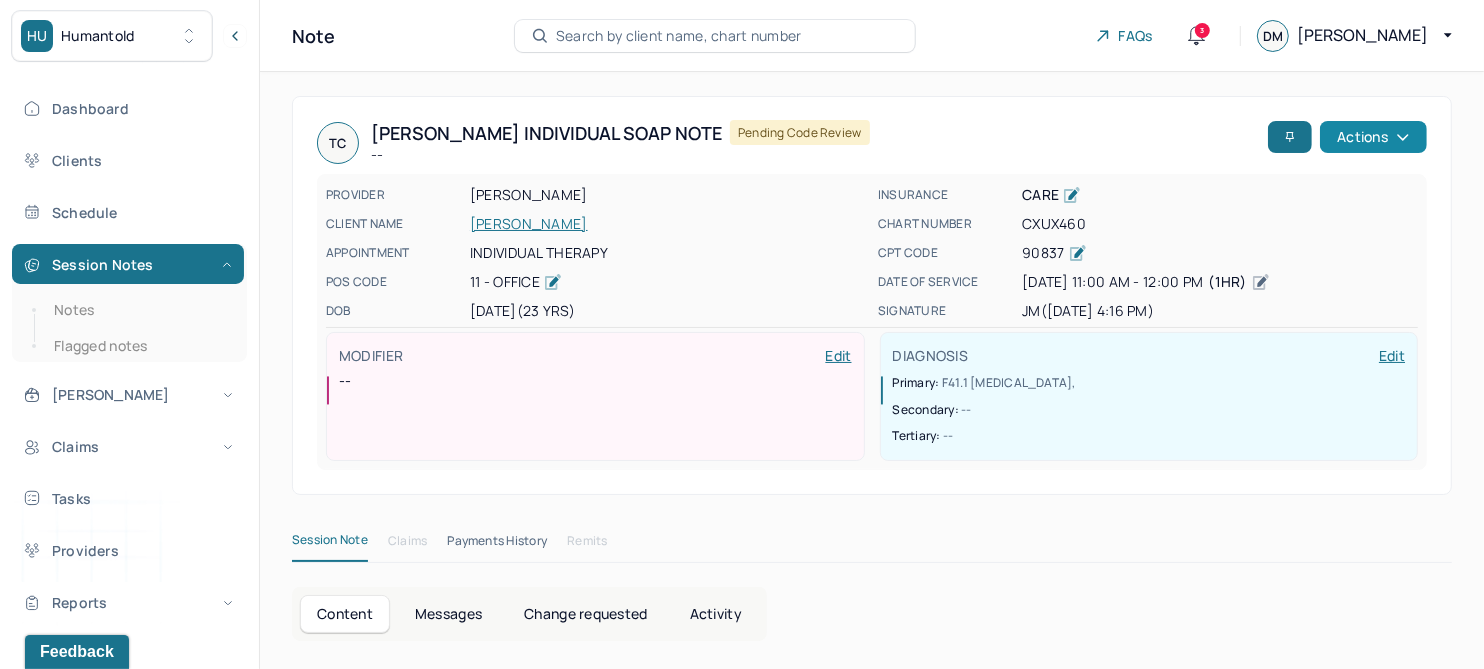 click on "Actions" at bounding box center [1373, 137] 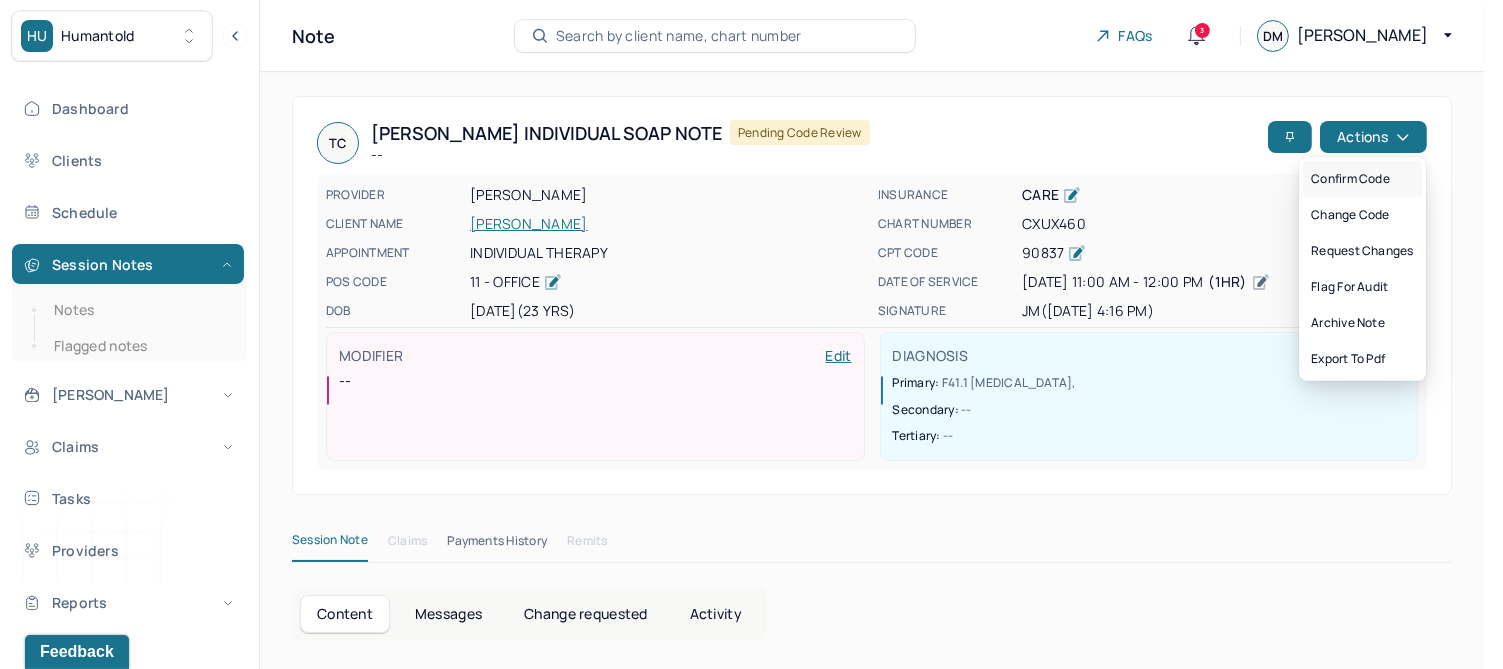 click on "Confirm code" at bounding box center [1362, 179] 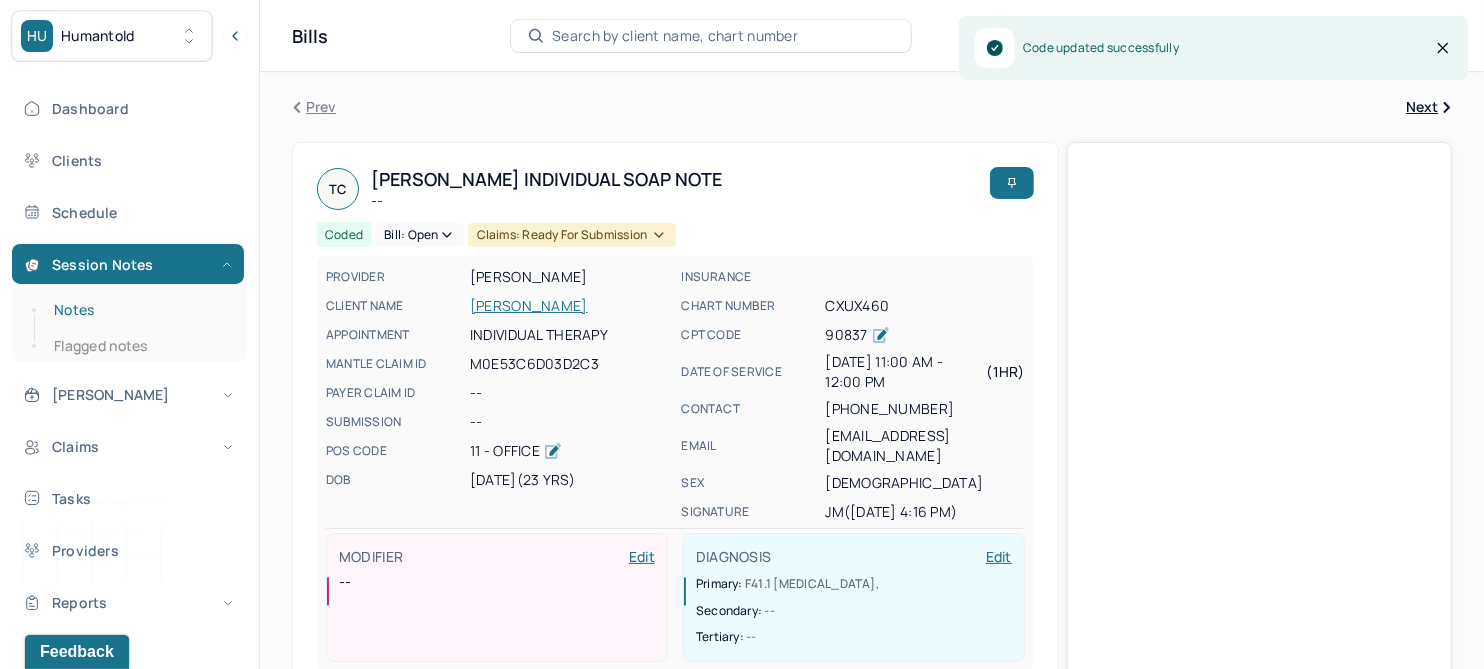 click on "Notes" at bounding box center (139, 310) 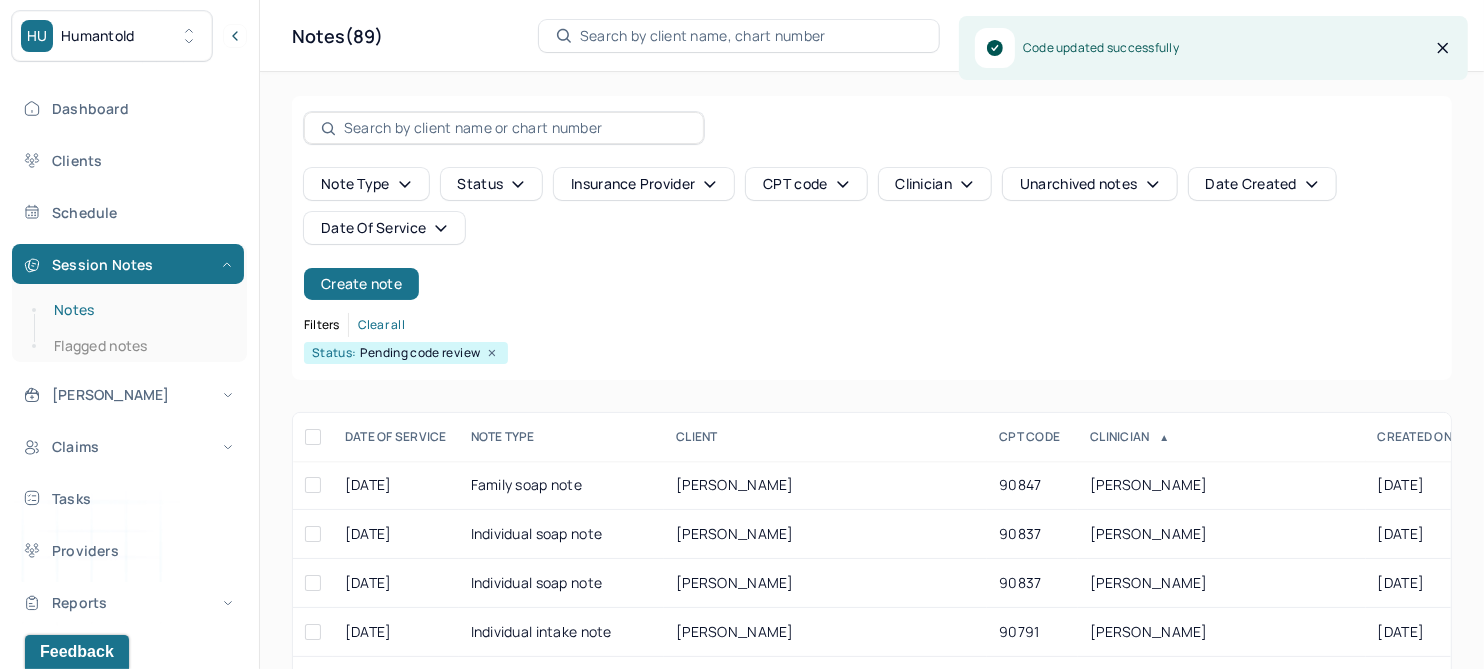 scroll, scrollTop: 301, scrollLeft: 0, axis: vertical 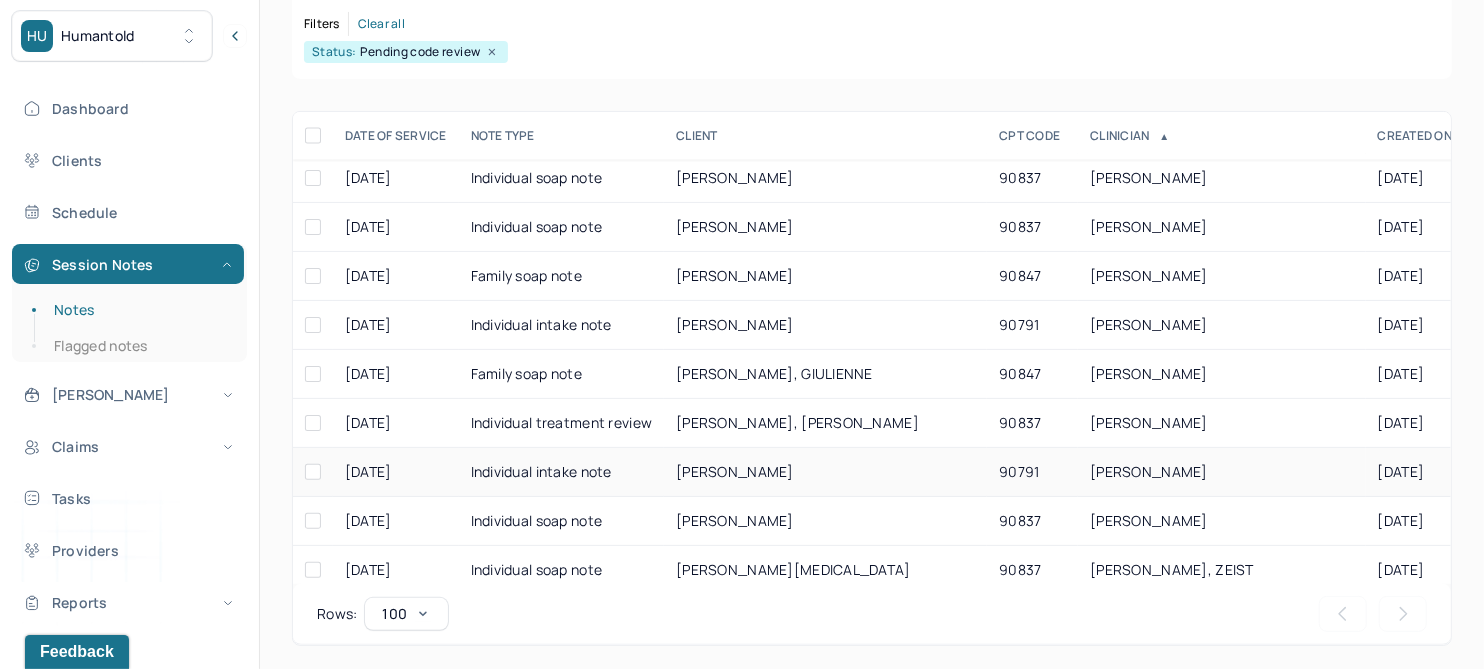 click on "LITTLEJOHN, AUNDRIA" at bounding box center (735, 471) 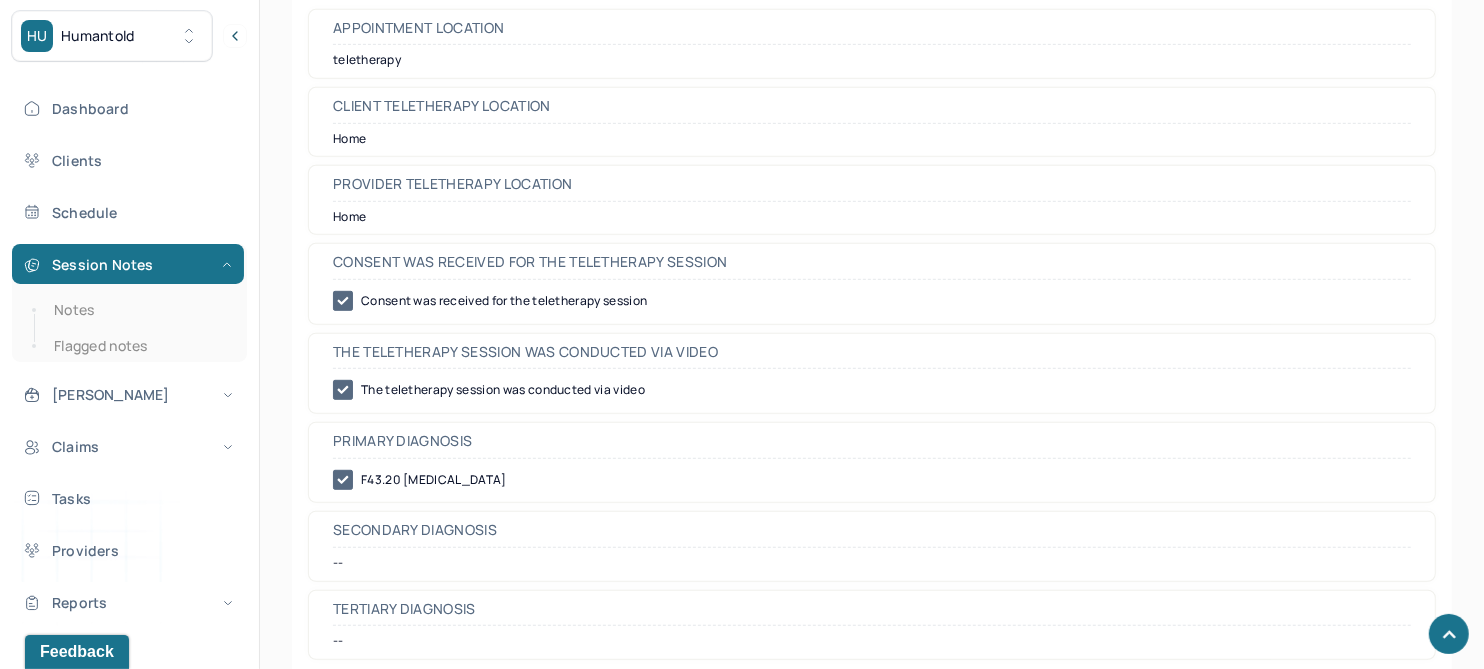 scroll, scrollTop: 0, scrollLeft: 0, axis: both 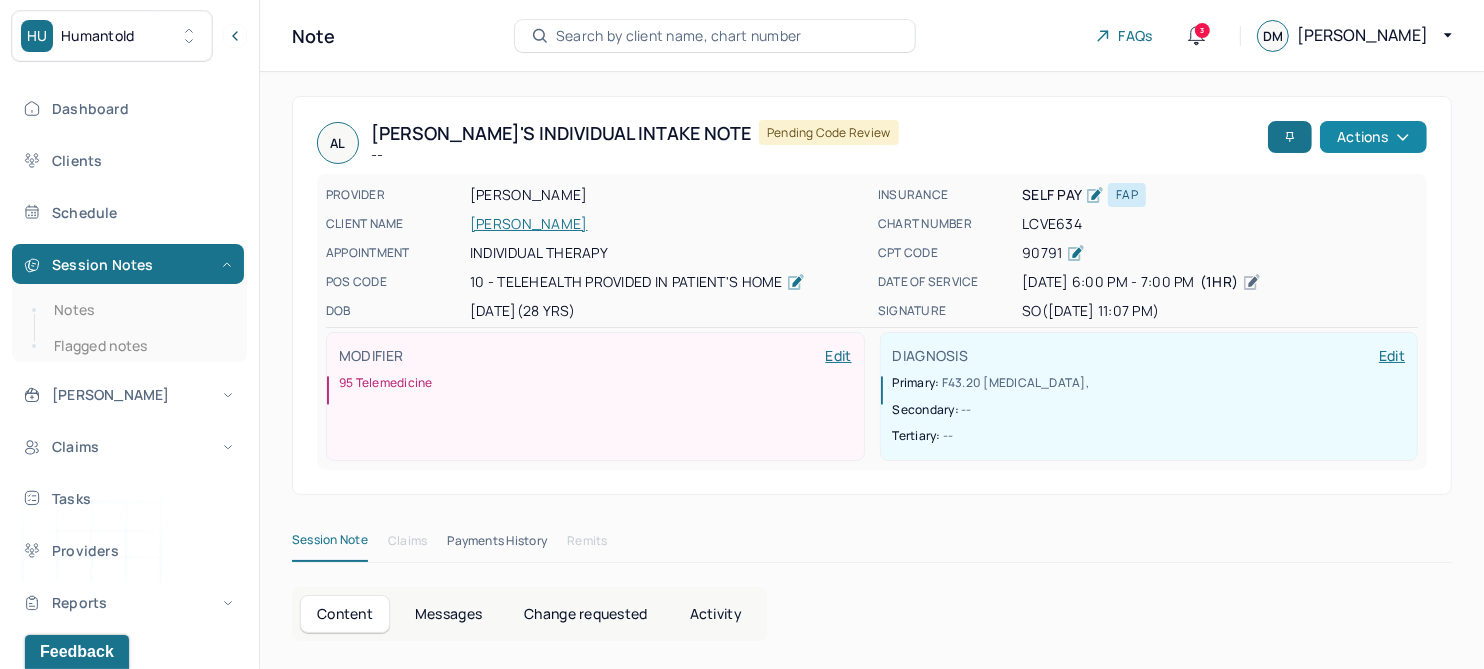 click on "Actions" at bounding box center [1373, 137] 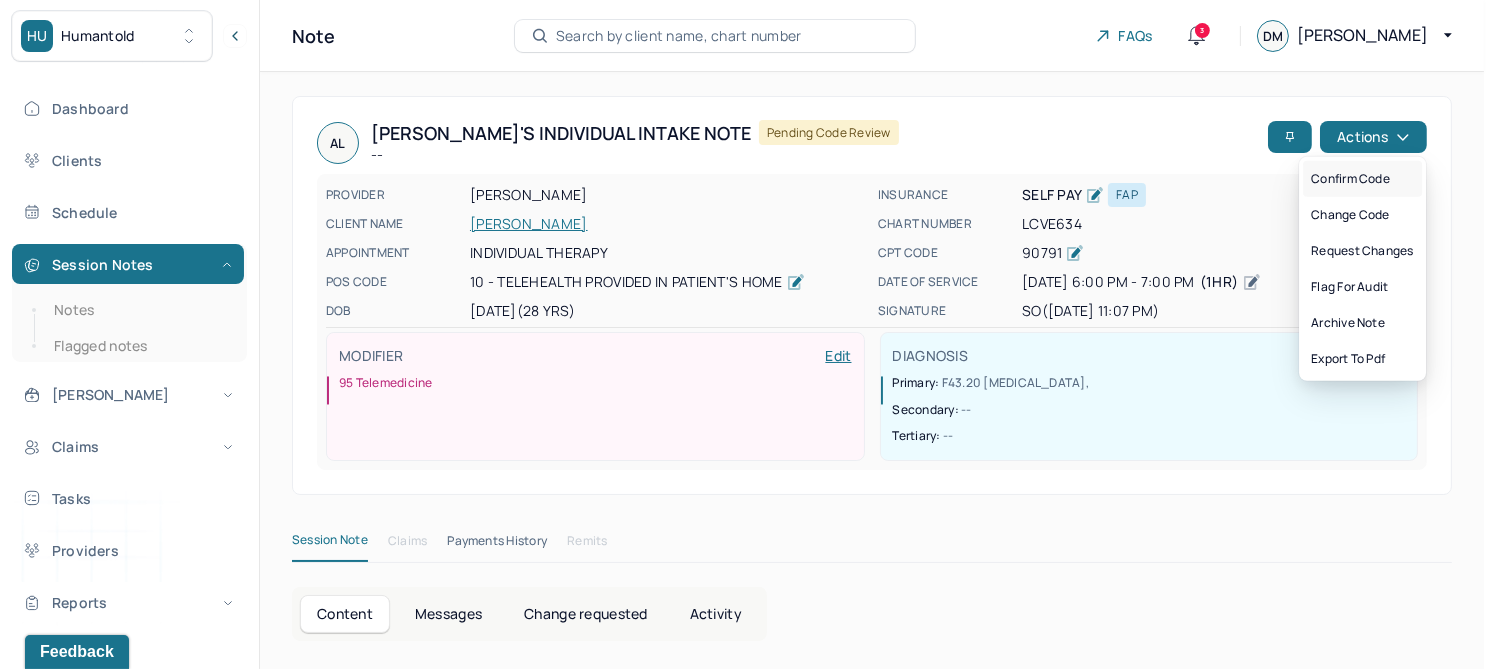 click on "Confirm code" at bounding box center [1362, 179] 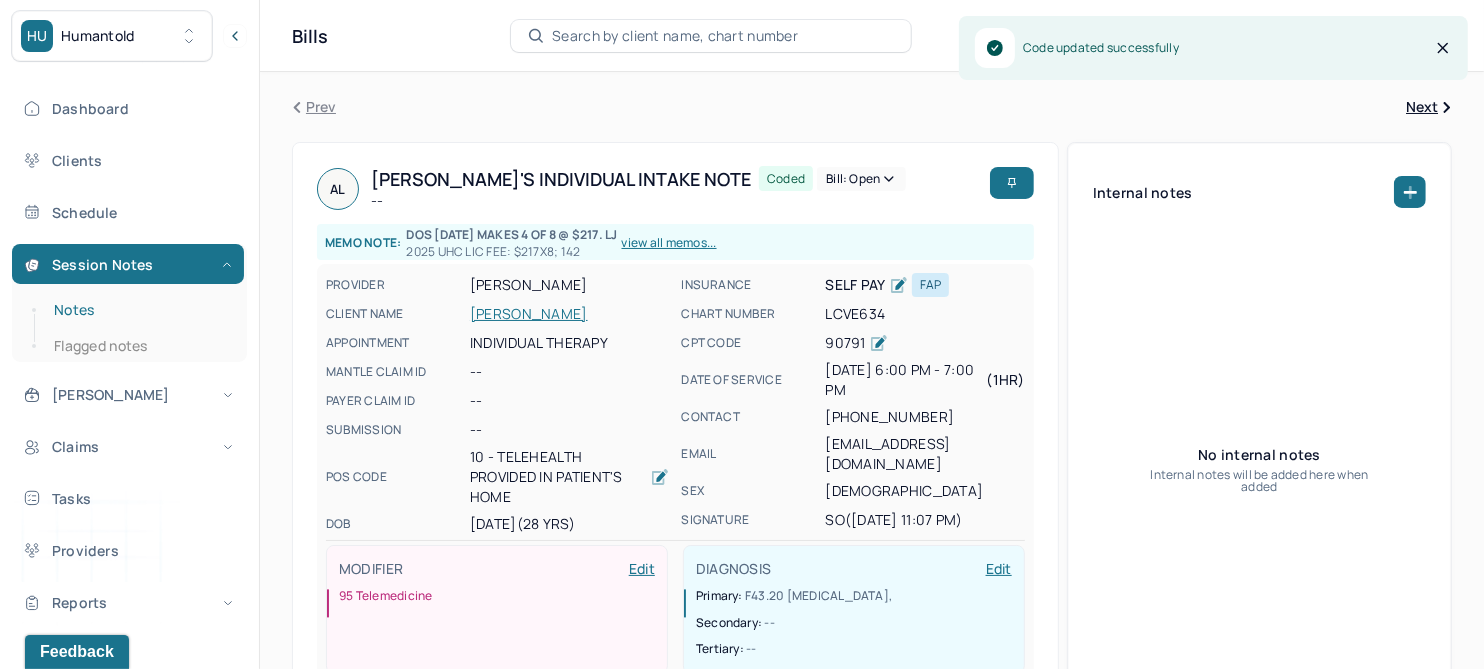 click on "Notes" at bounding box center [139, 310] 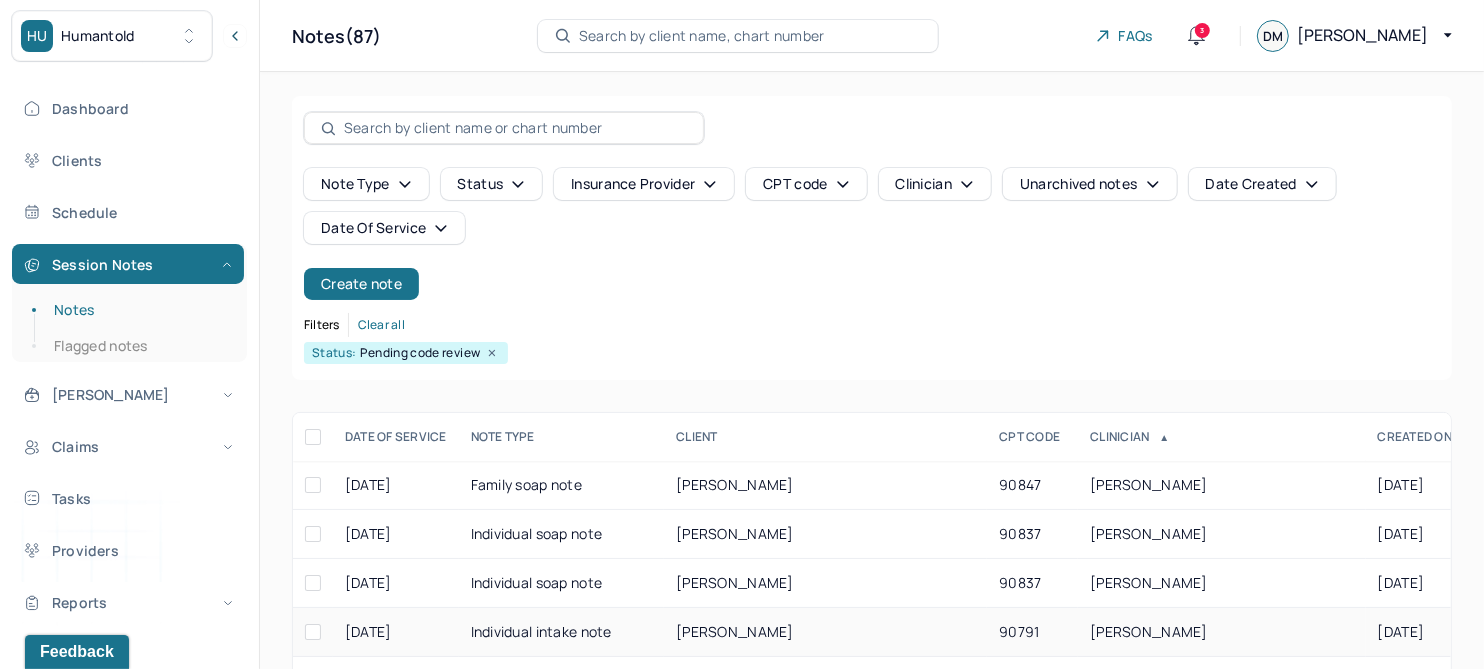 scroll, scrollTop: 301, scrollLeft: 0, axis: vertical 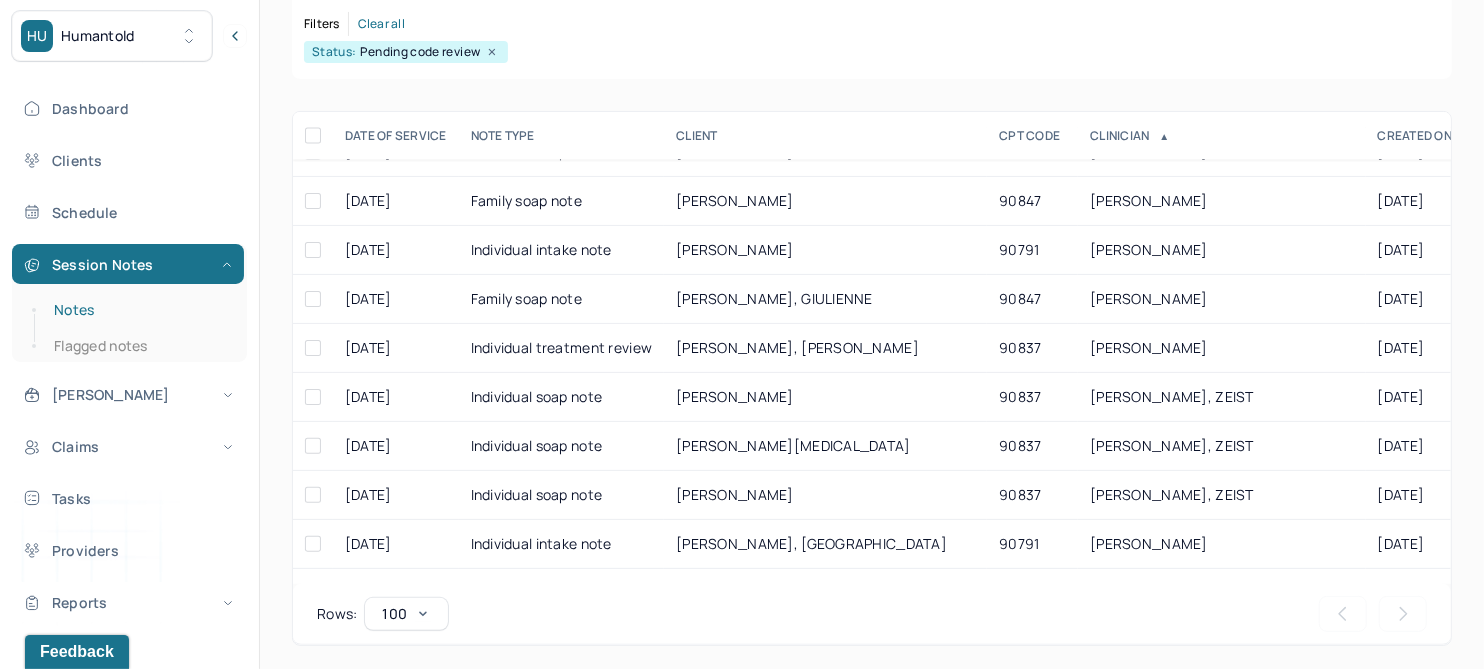 click on "Notes" at bounding box center [139, 310] 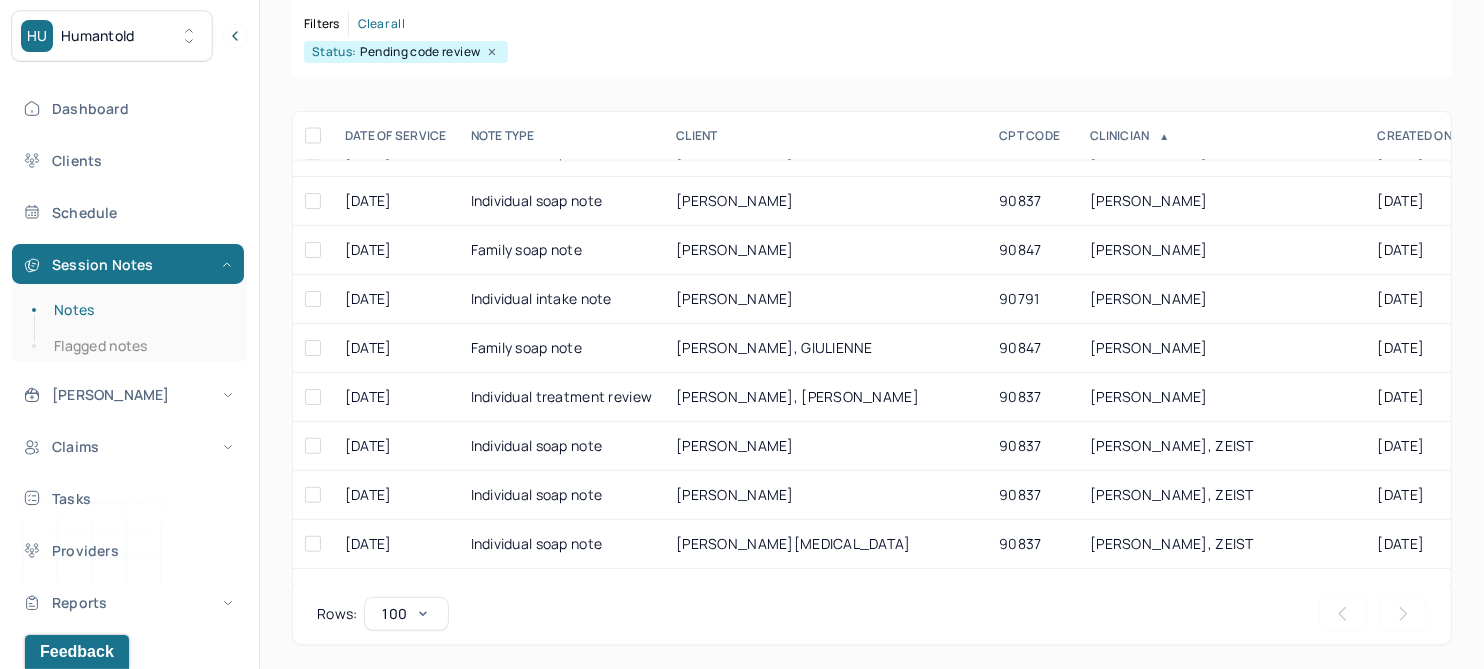 scroll, scrollTop: 345, scrollLeft: 0, axis: vertical 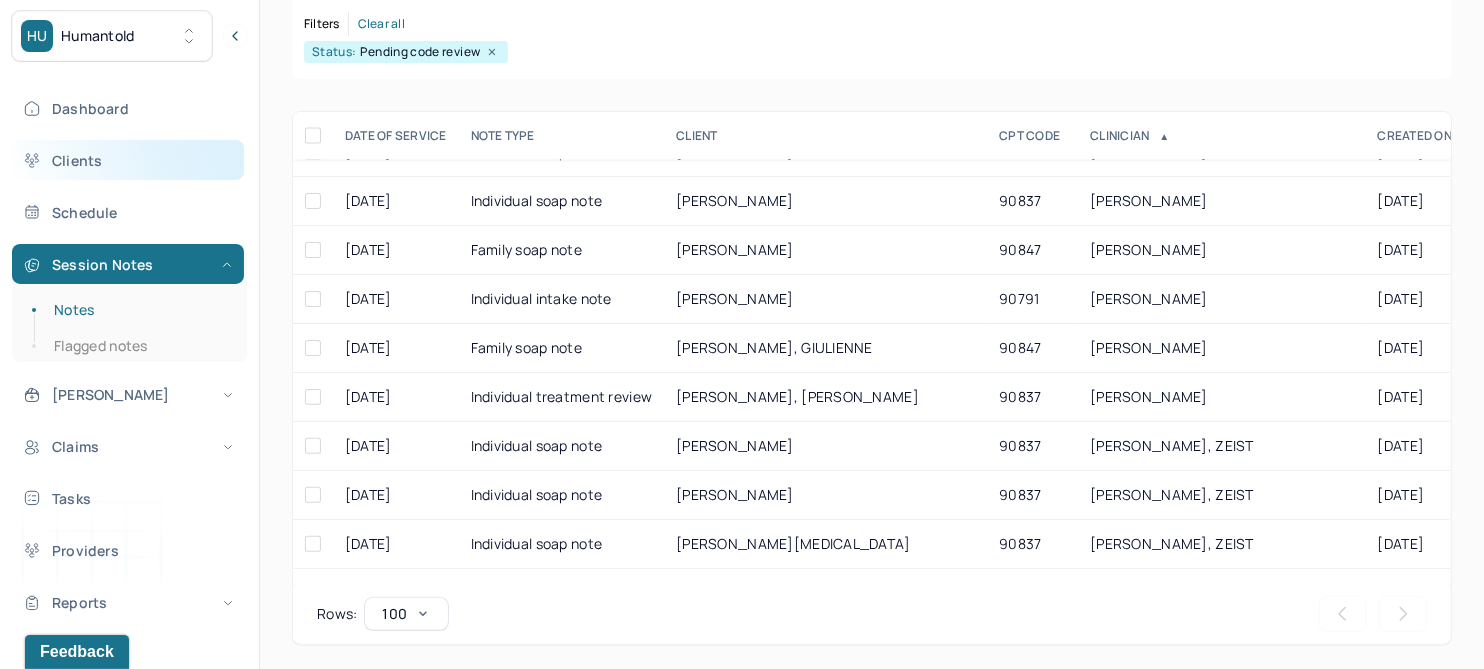 click on "Clients" at bounding box center (128, 160) 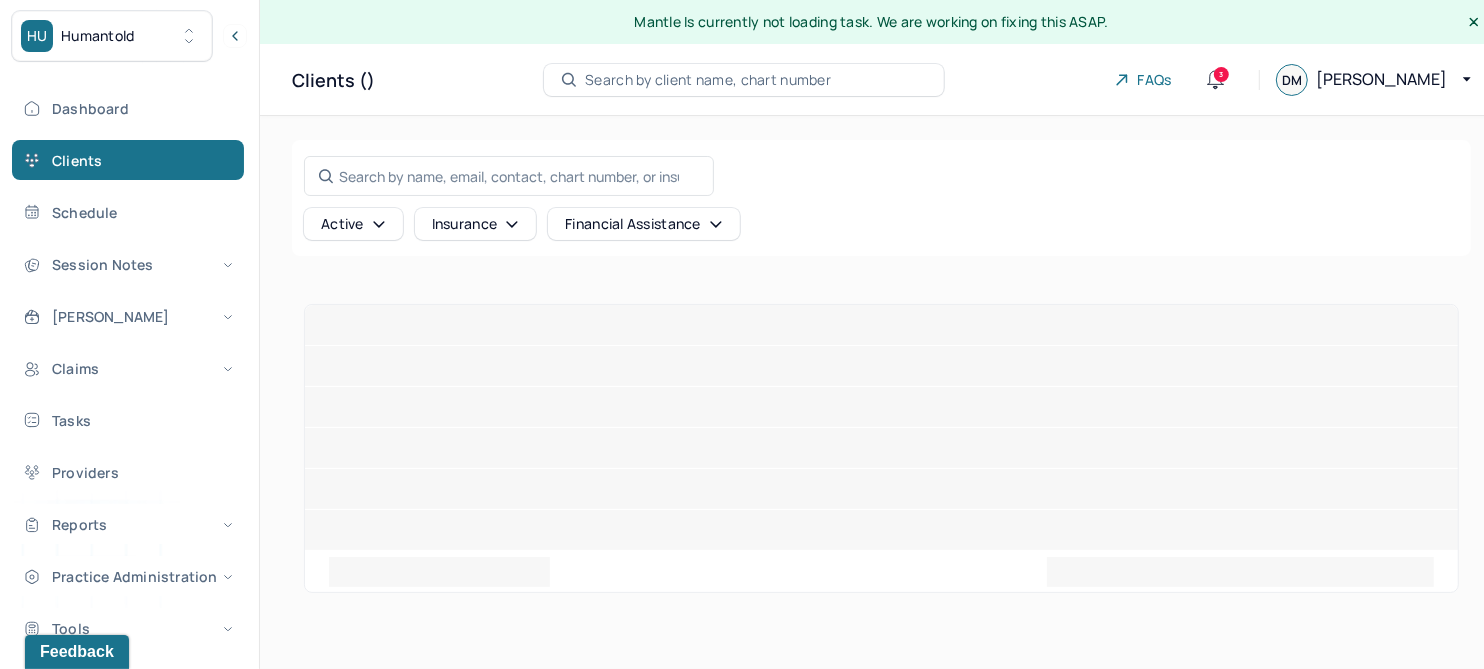 scroll, scrollTop: 0, scrollLeft: 0, axis: both 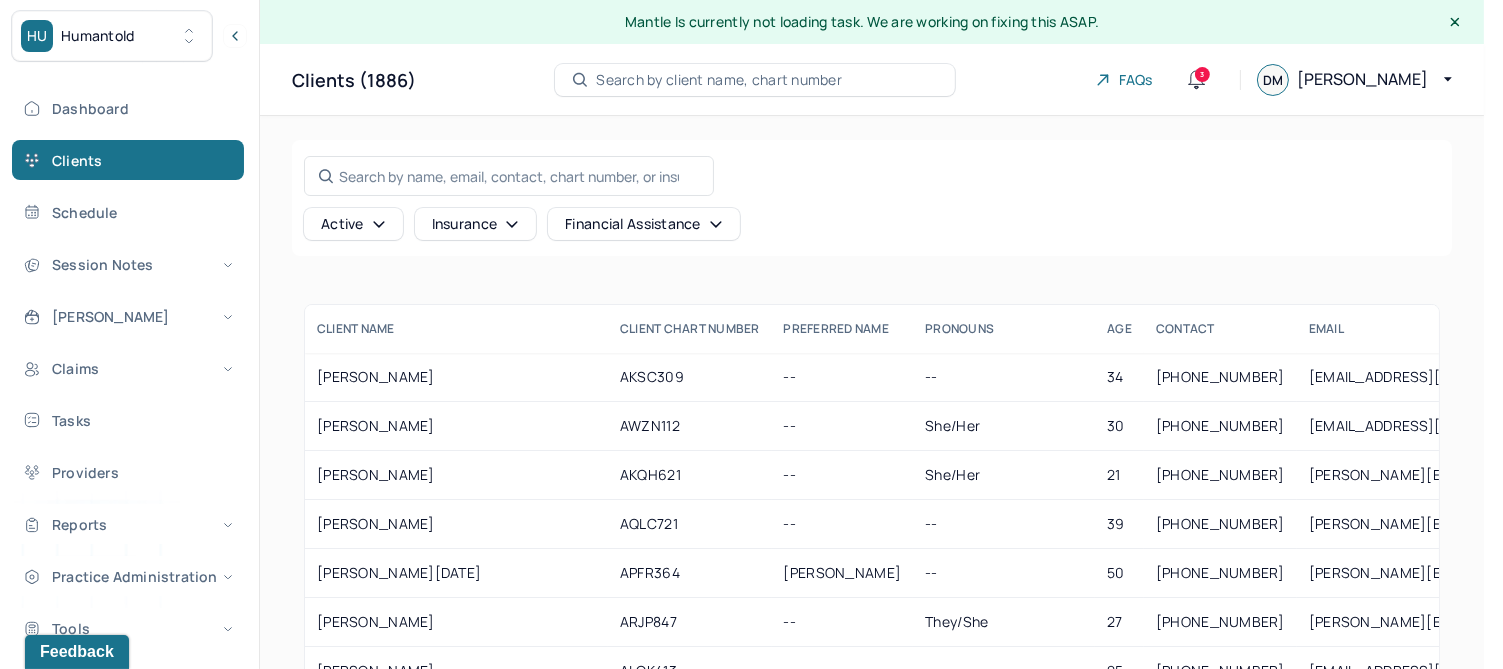 click on "Search by name, email, contact, chart number, or insurance id...   Active     Insurance     Financial assistance" at bounding box center [872, 198] 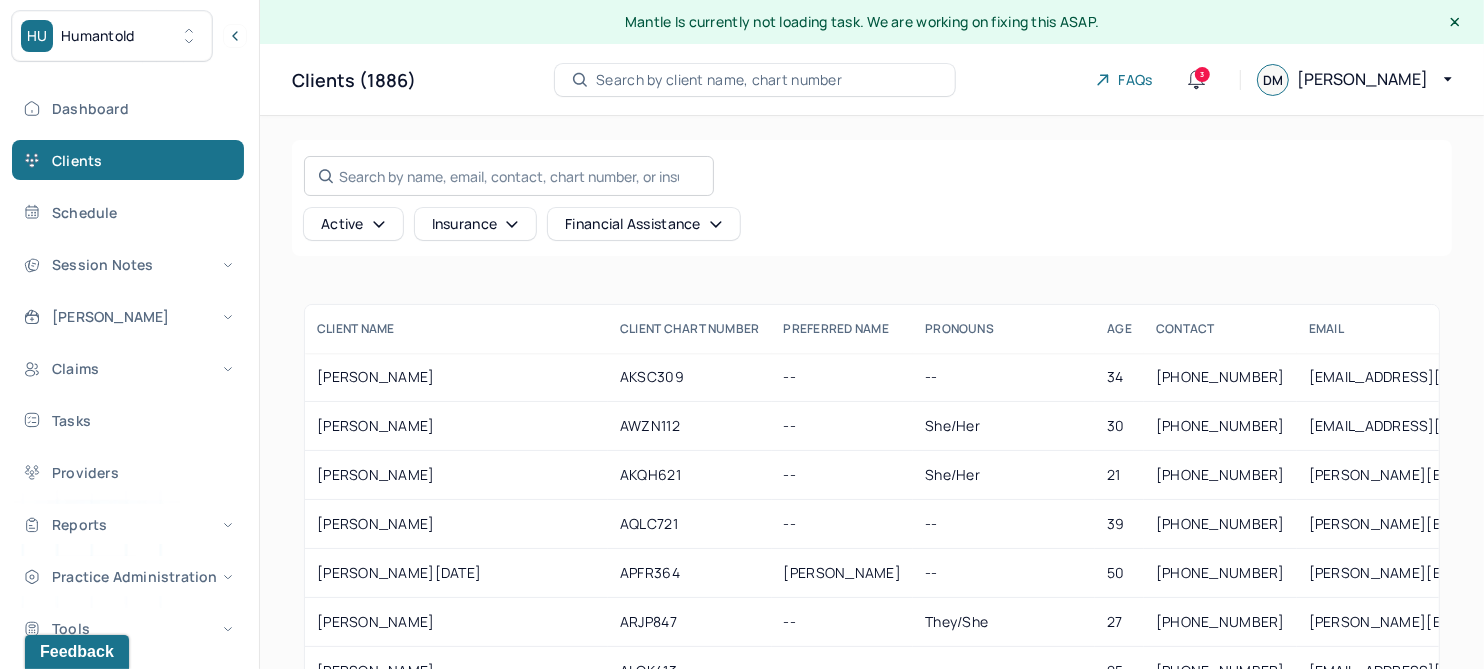 click on "Search by name, email, contact, chart number, or insurance id..." at bounding box center [509, 176] 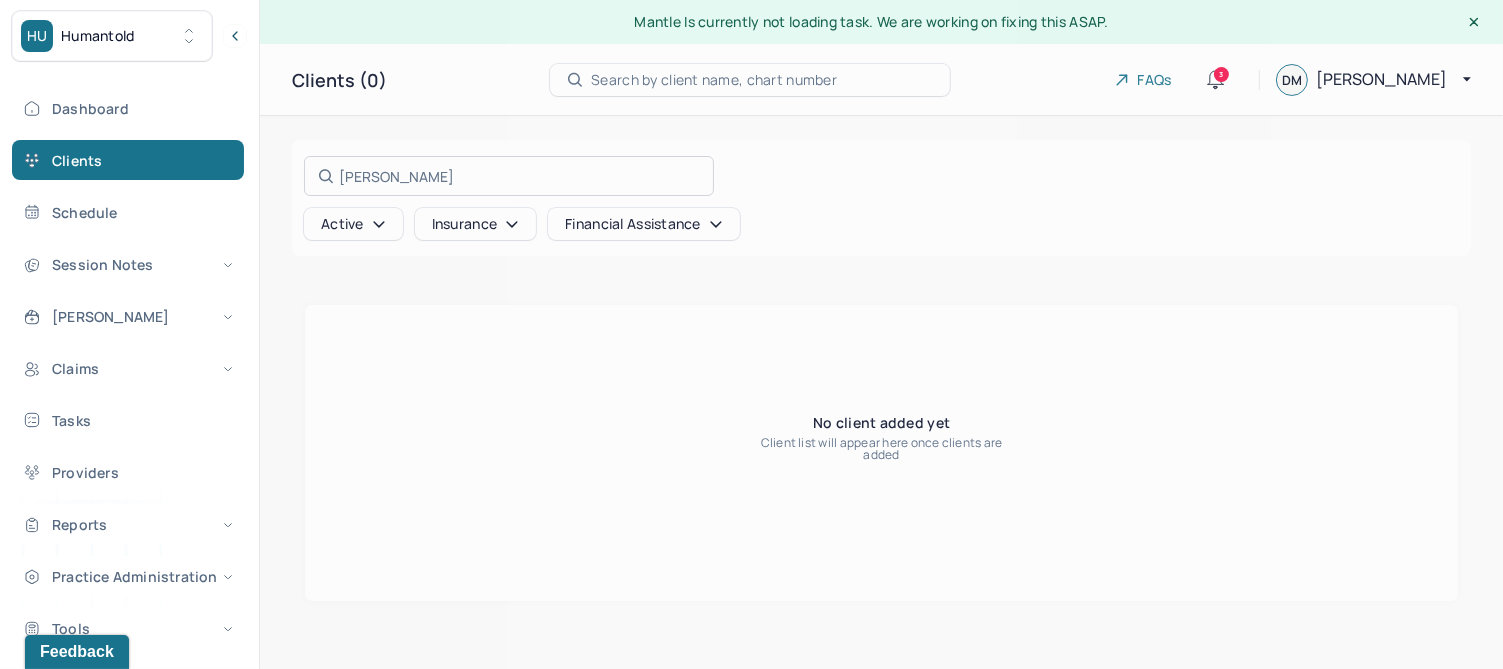 click at bounding box center (751, 334) 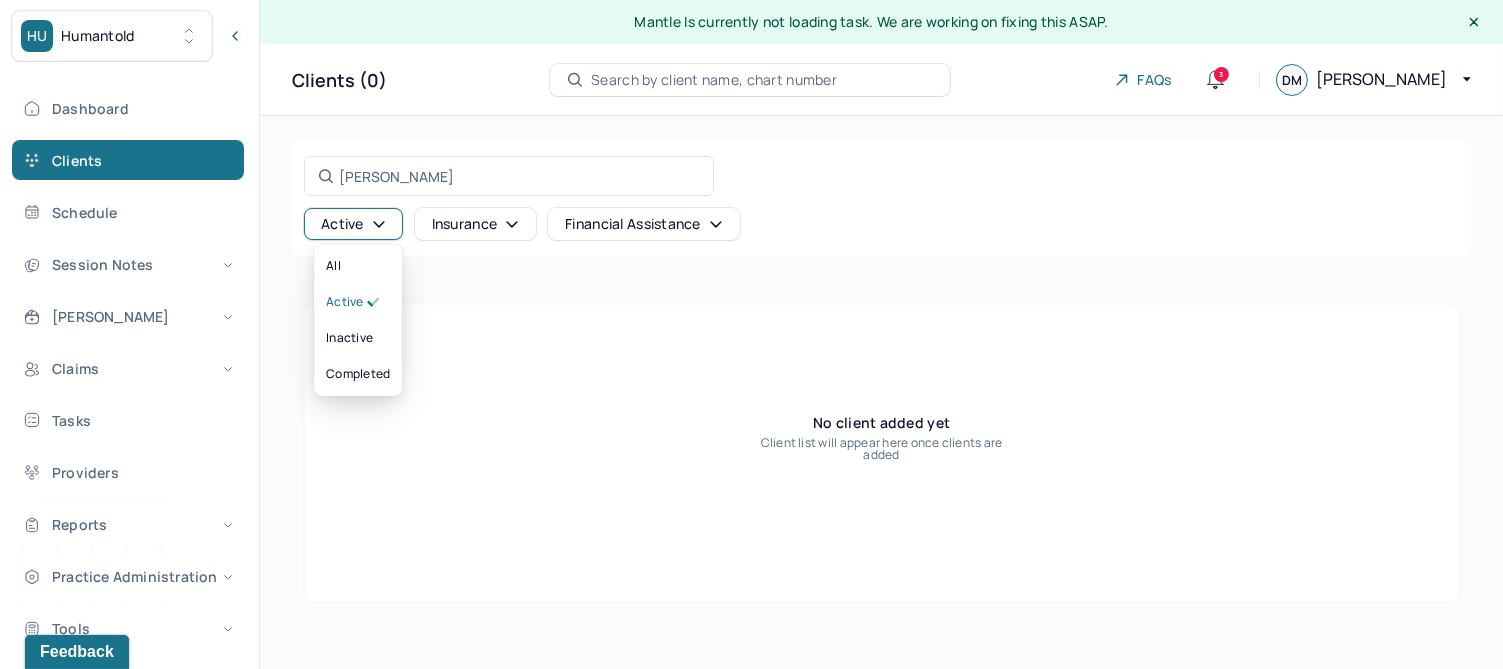 click 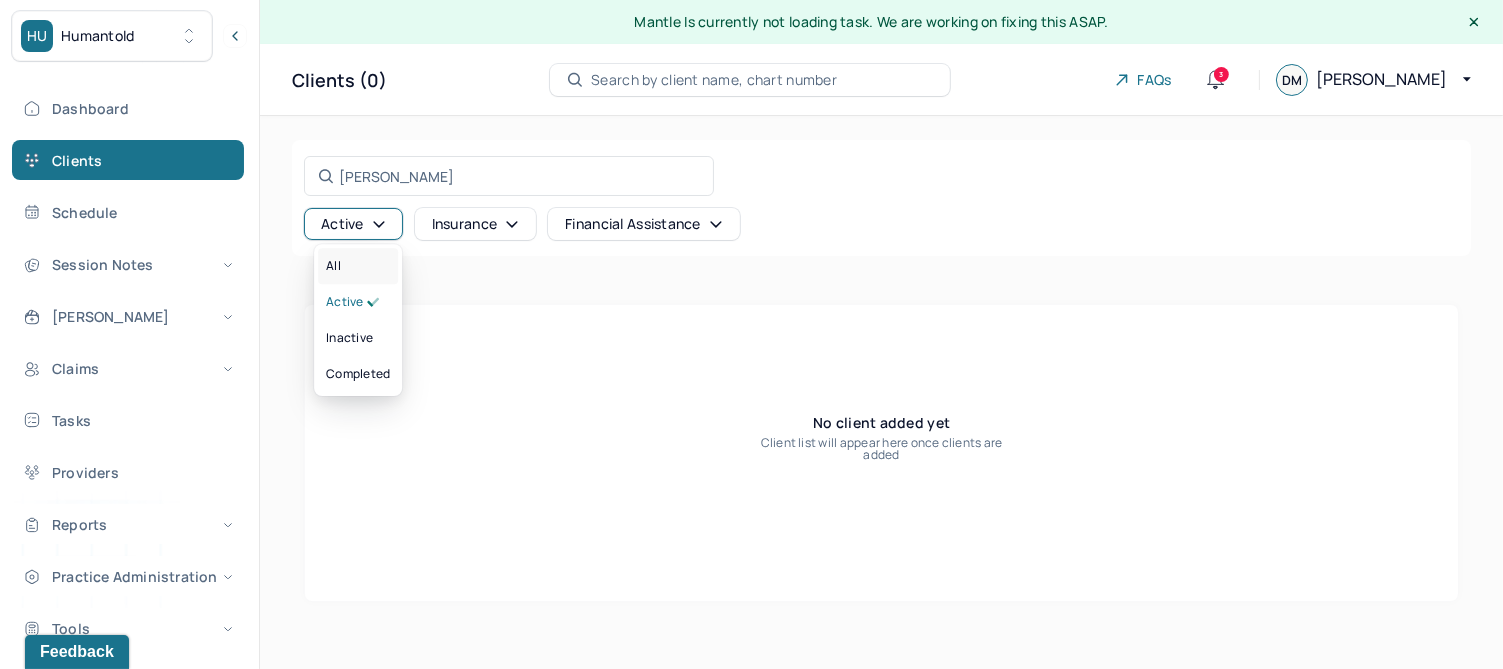 click on "All" at bounding box center (358, 266) 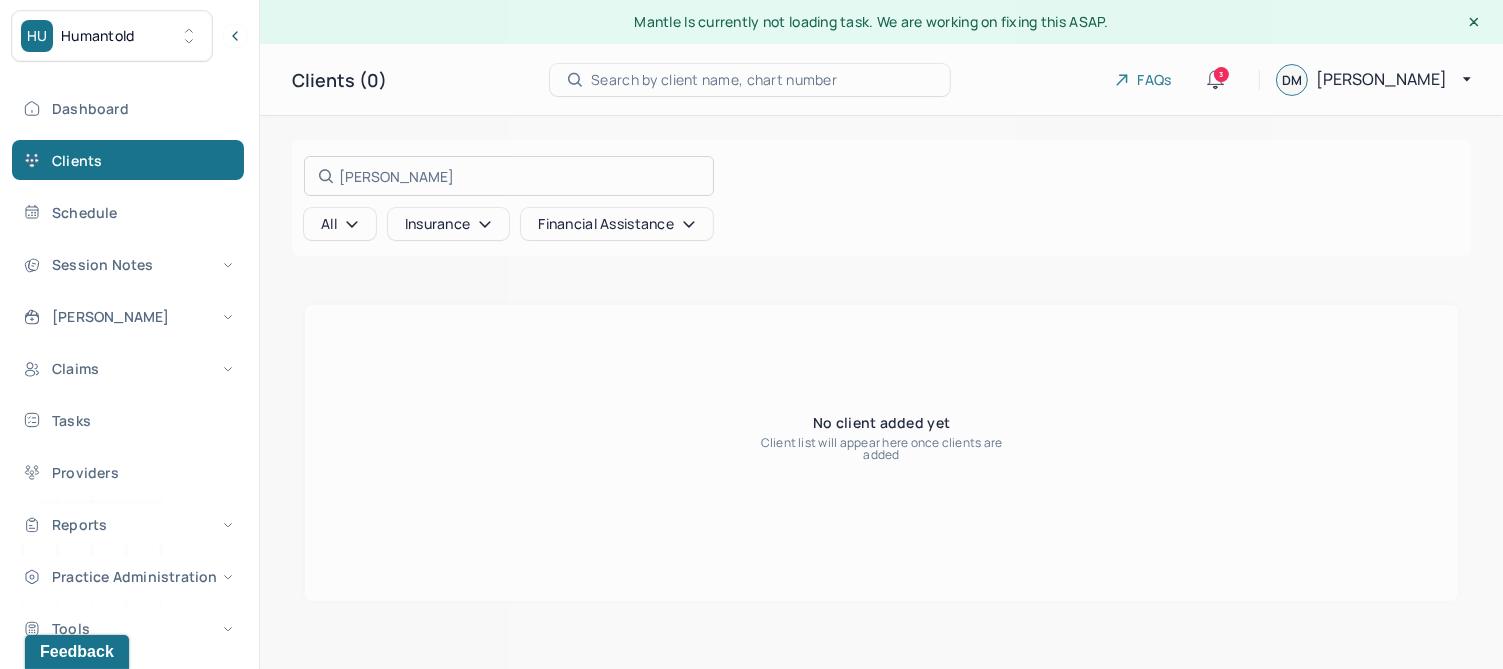 drag, startPoint x: 461, startPoint y: 173, endPoint x: 243, endPoint y: 194, distance: 219.00912 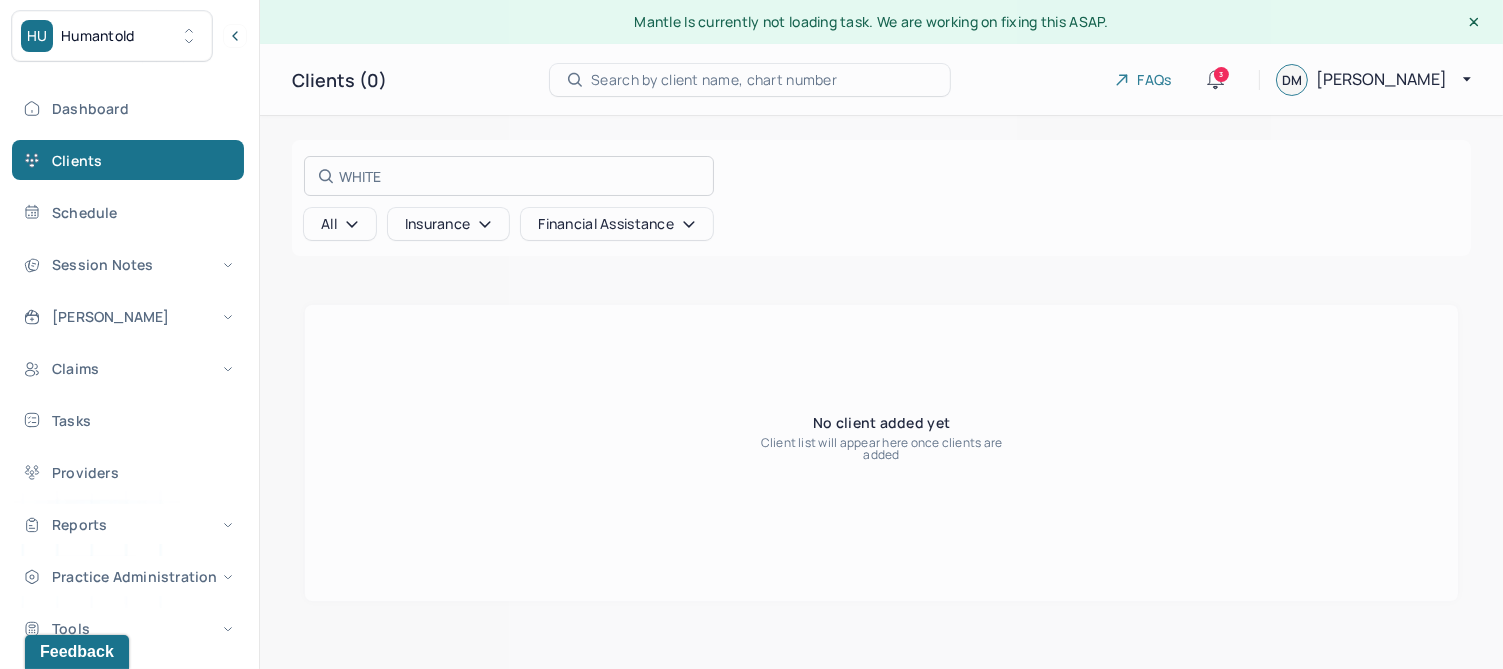 type on "WHITE" 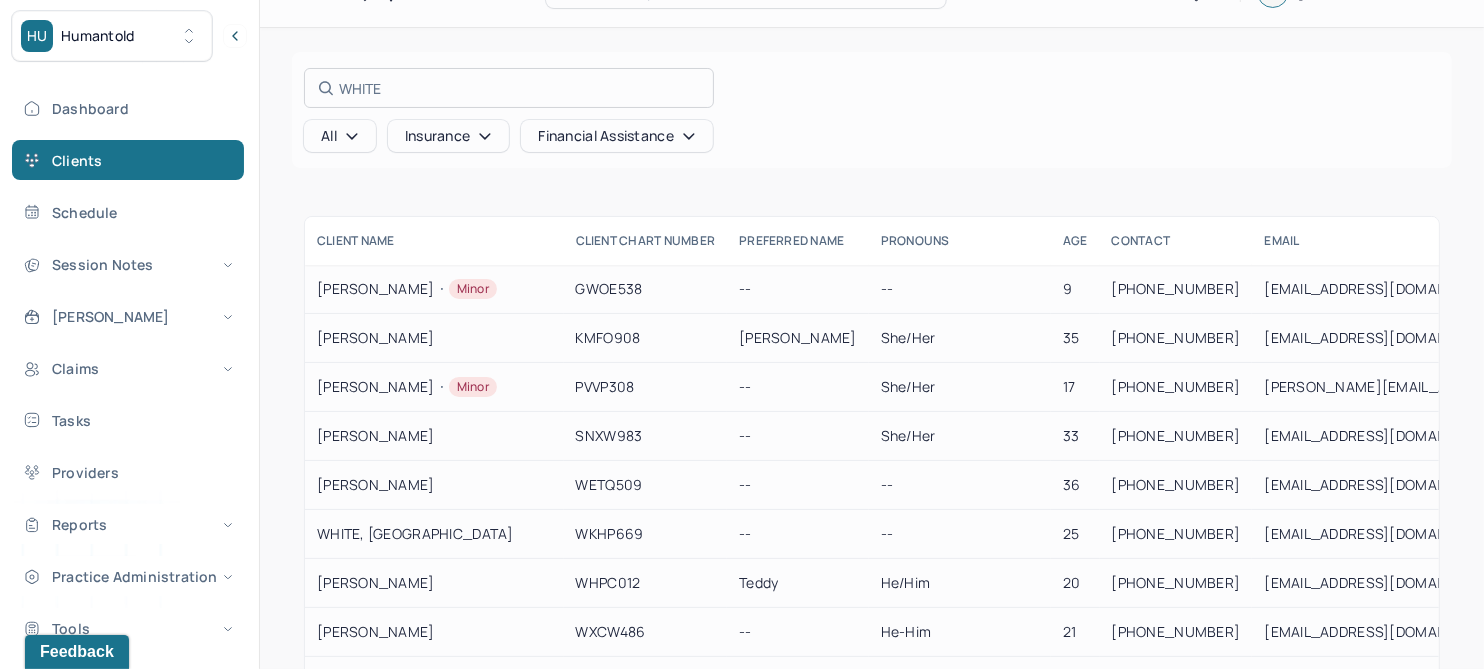 scroll, scrollTop: 125, scrollLeft: 0, axis: vertical 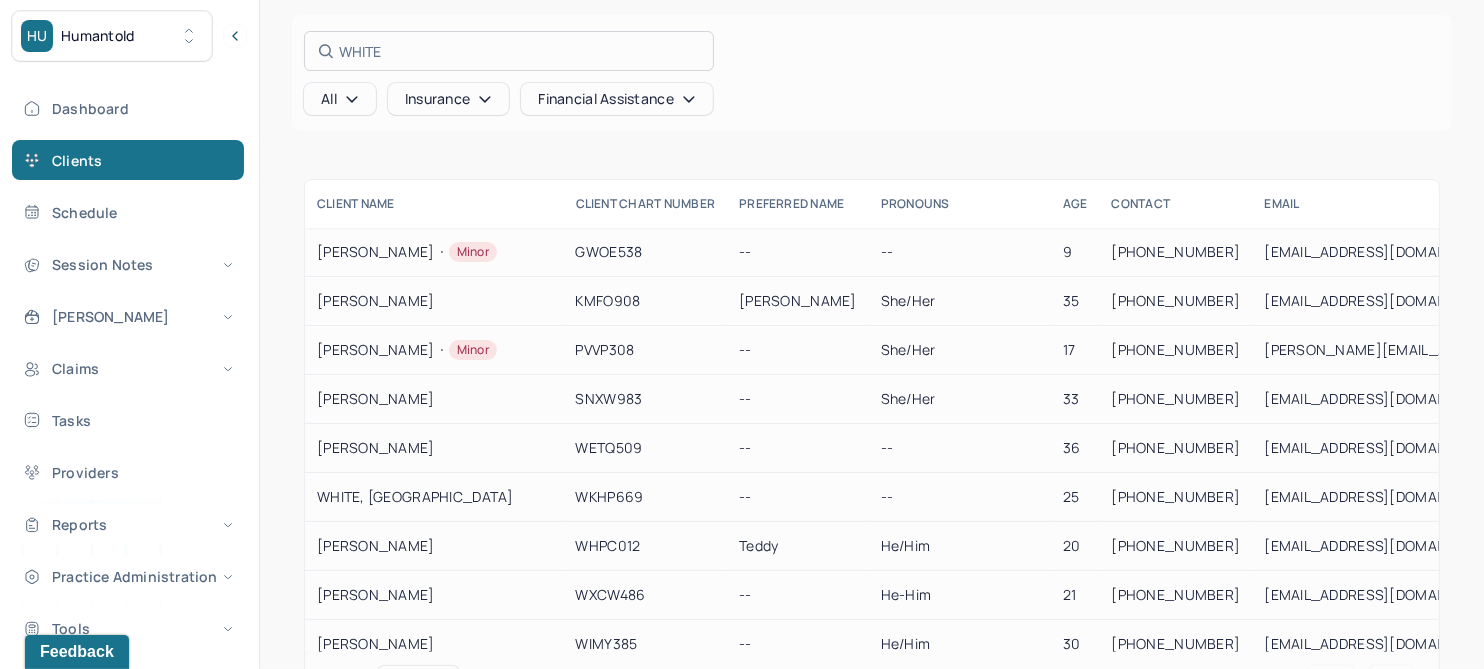 click at bounding box center [742, 334] 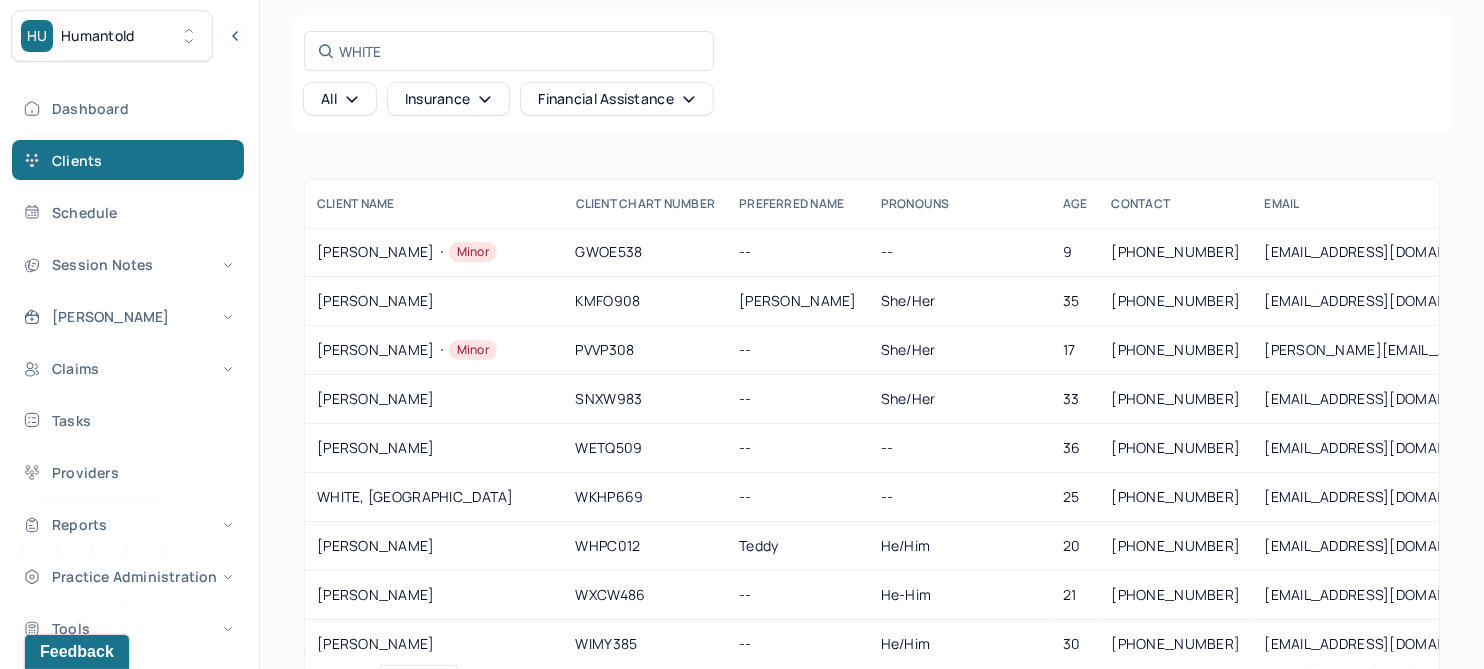 click on "WHITE, CECILIA" at bounding box center [434, 546] 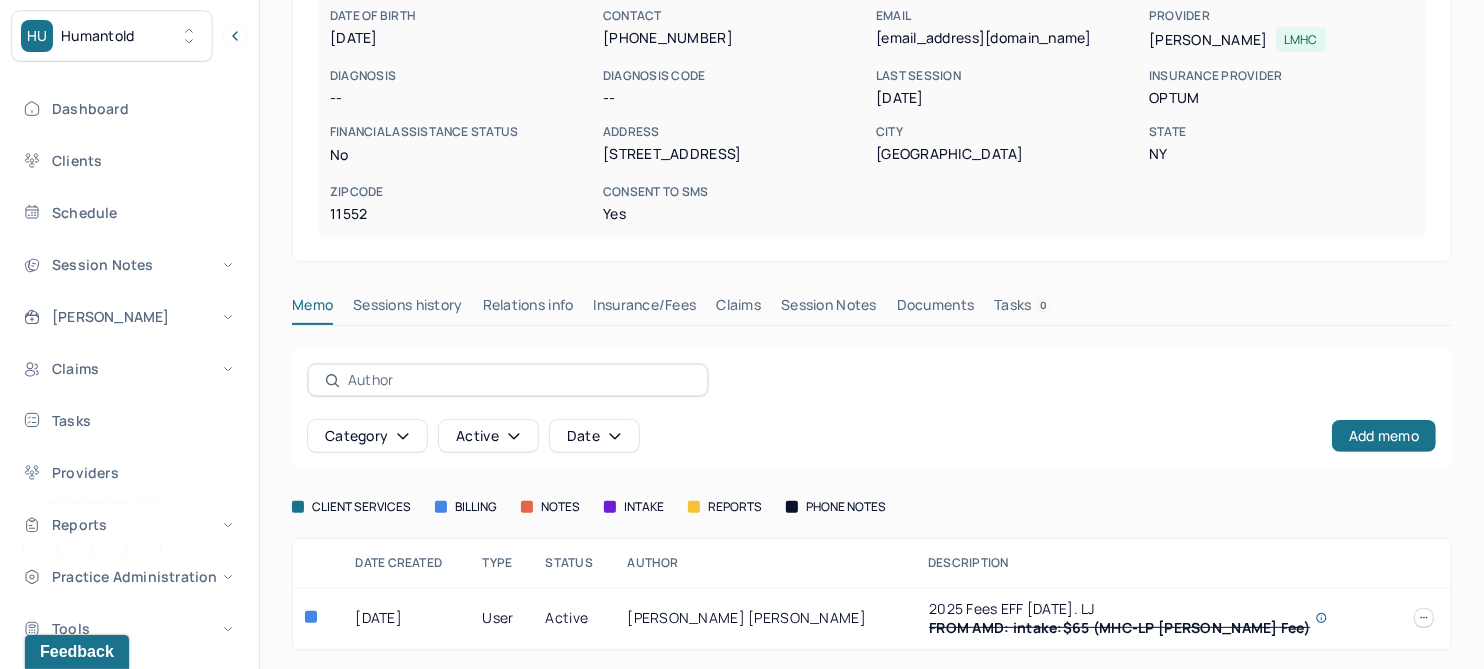 scroll, scrollTop: 314, scrollLeft: 0, axis: vertical 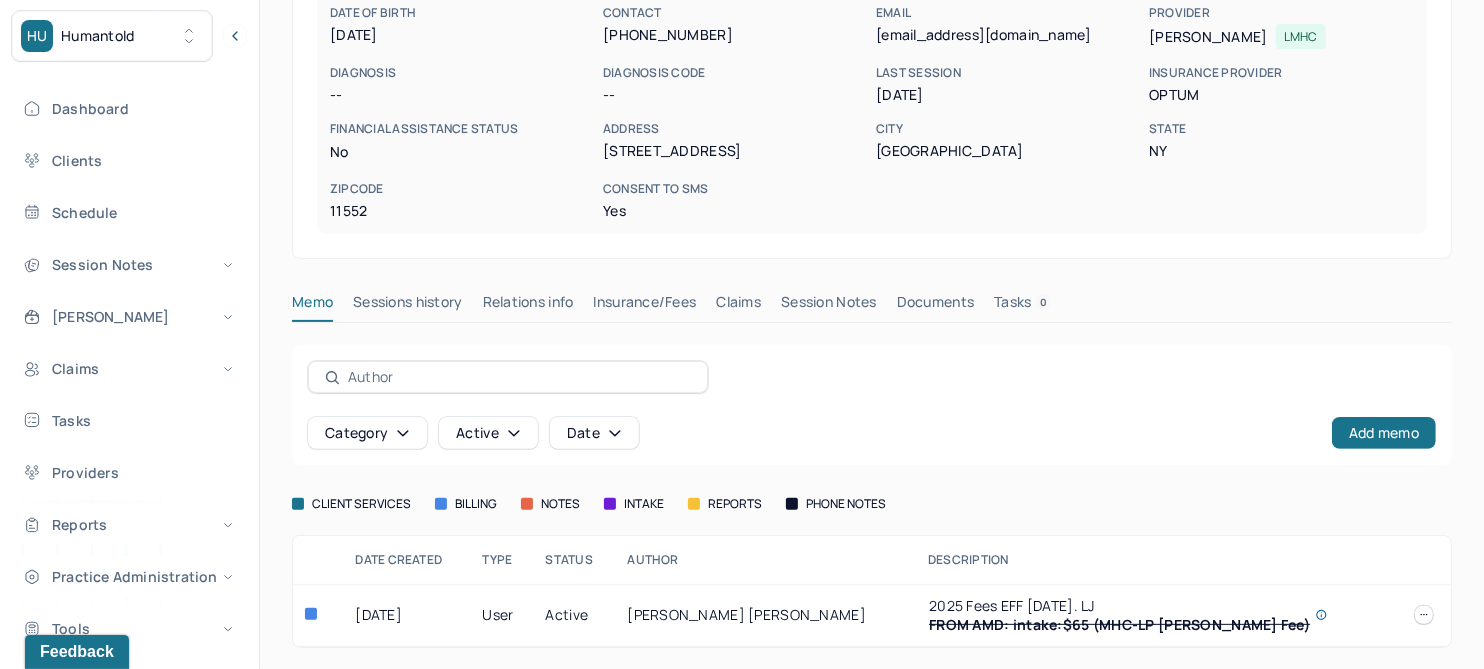 click on "Claims" at bounding box center [738, 306] 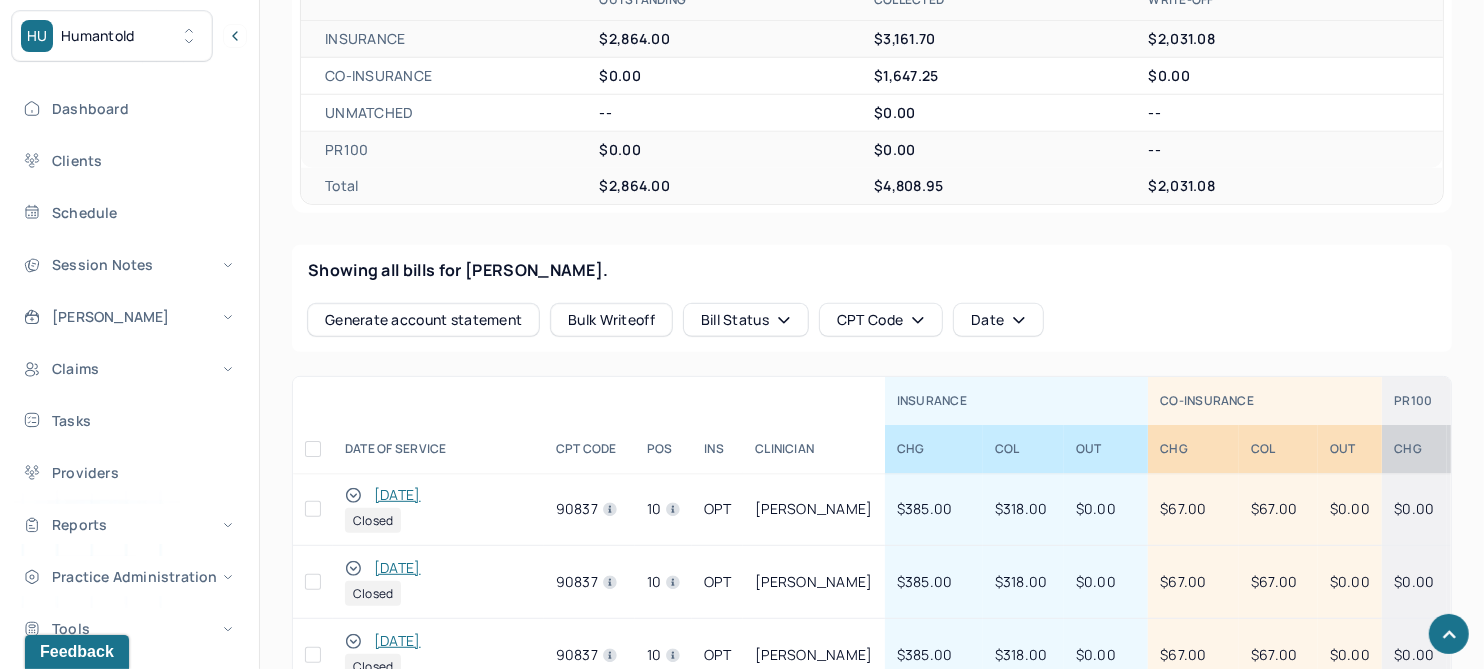 scroll, scrollTop: 729, scrollLeft: 0, axis: vertical 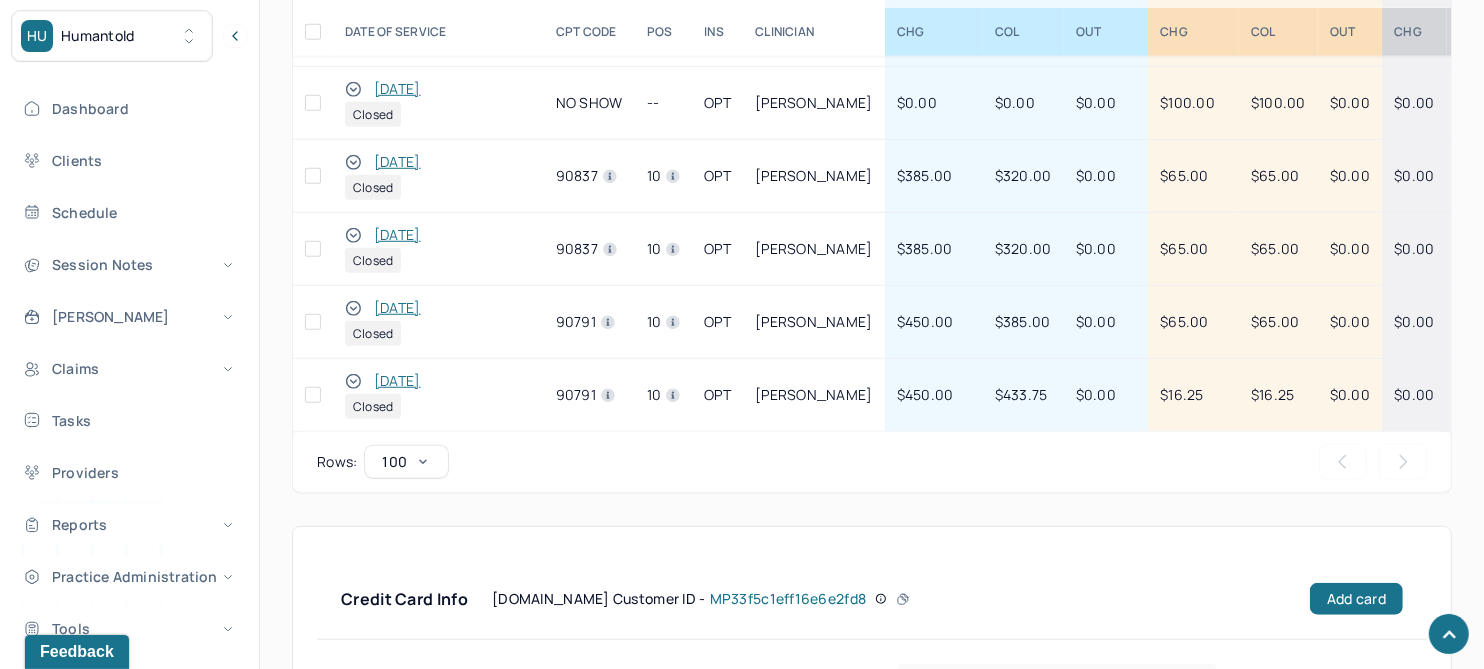 click on "11/12/2024" at bounding box center (397, 381) 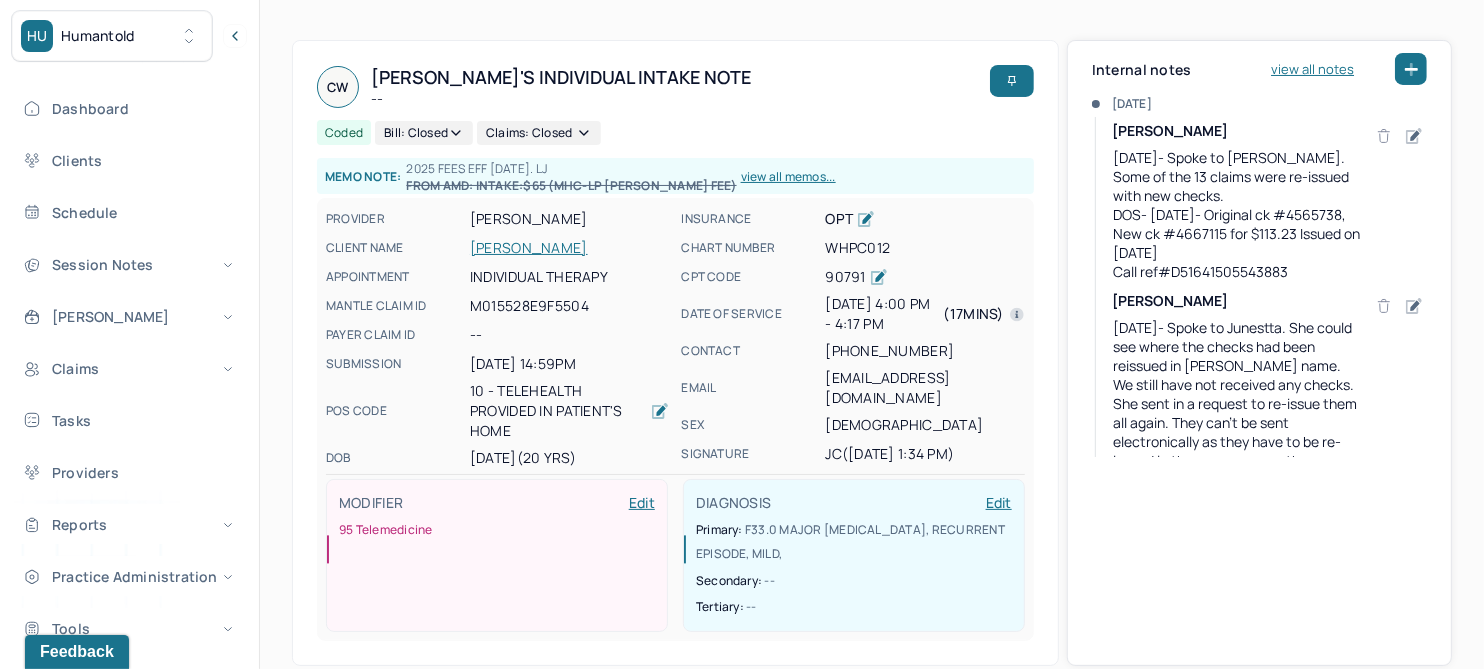 scroll, scrollTop: 112, scrollLeft: 0, axis: vertical 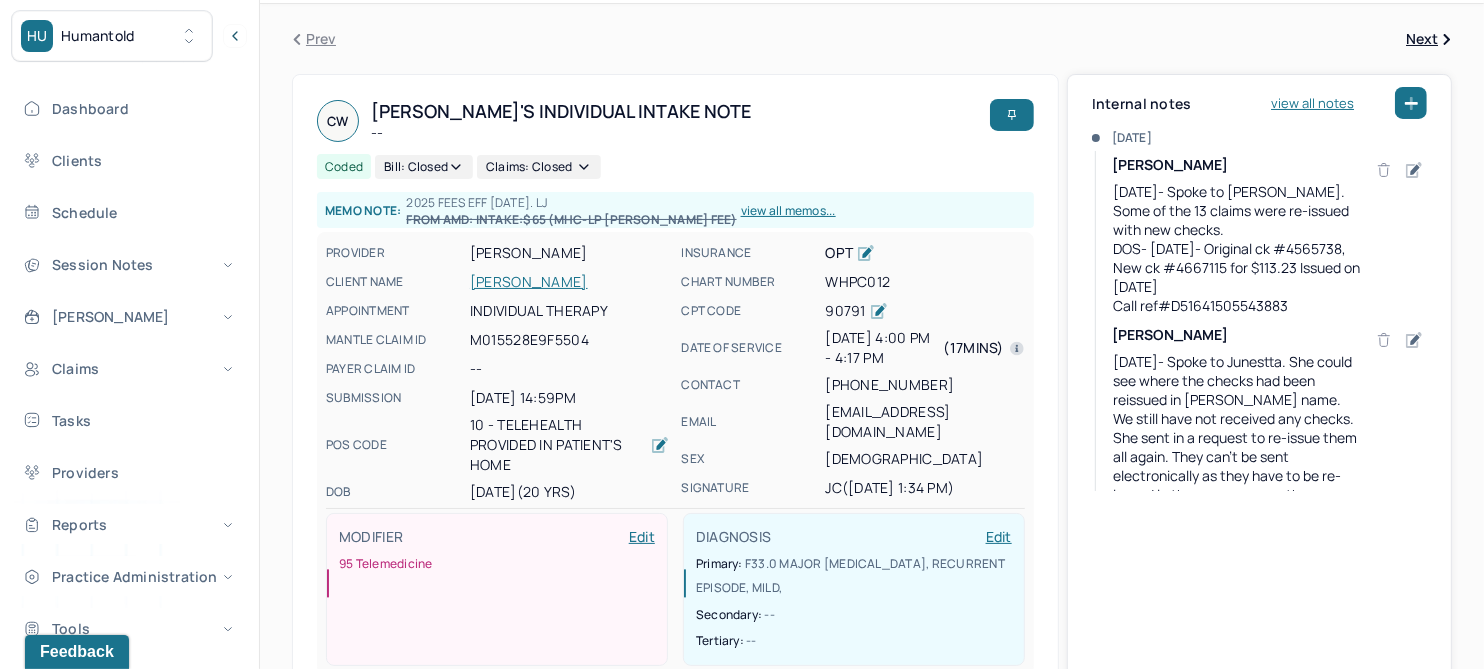 click on "WHITE, CECILIA" at bounding box center (569, 282) 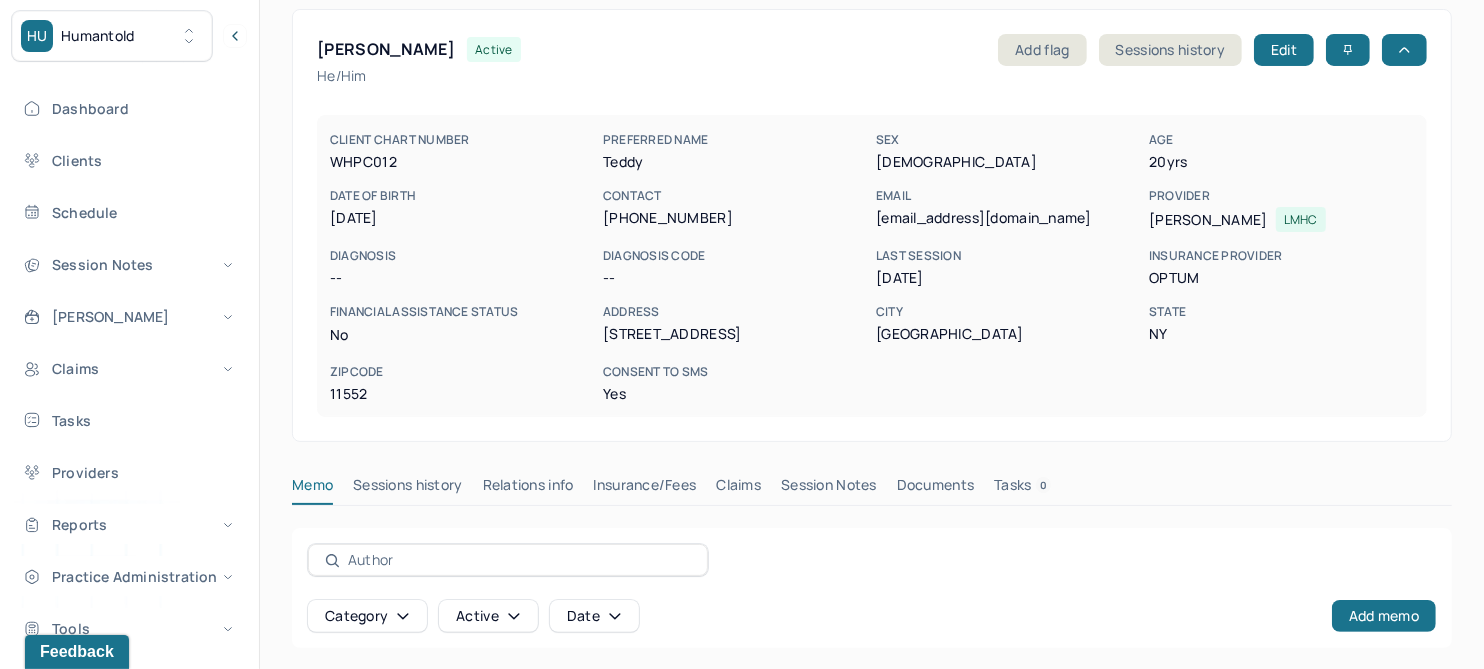 scroll, scrollTop: 250, scrollLeft: 0, axis: vertical 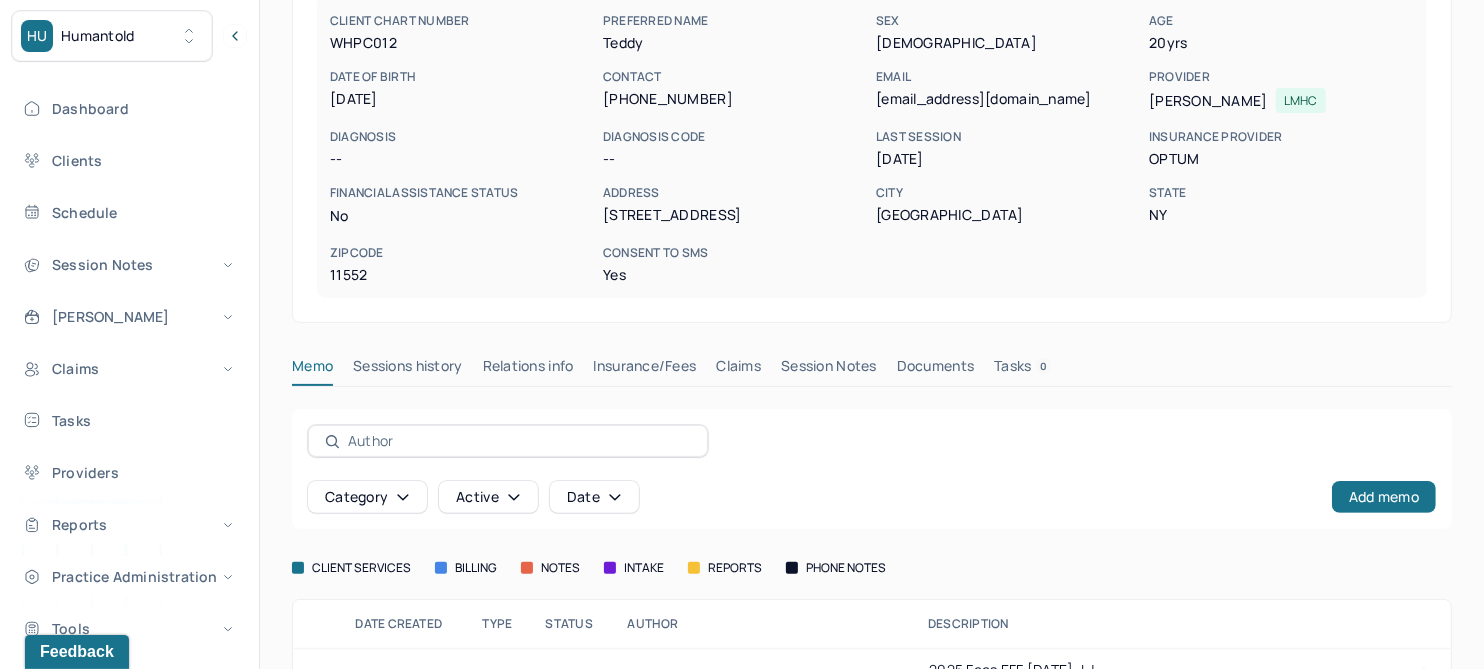 click on "Claims" at bounding box center [738, 370] 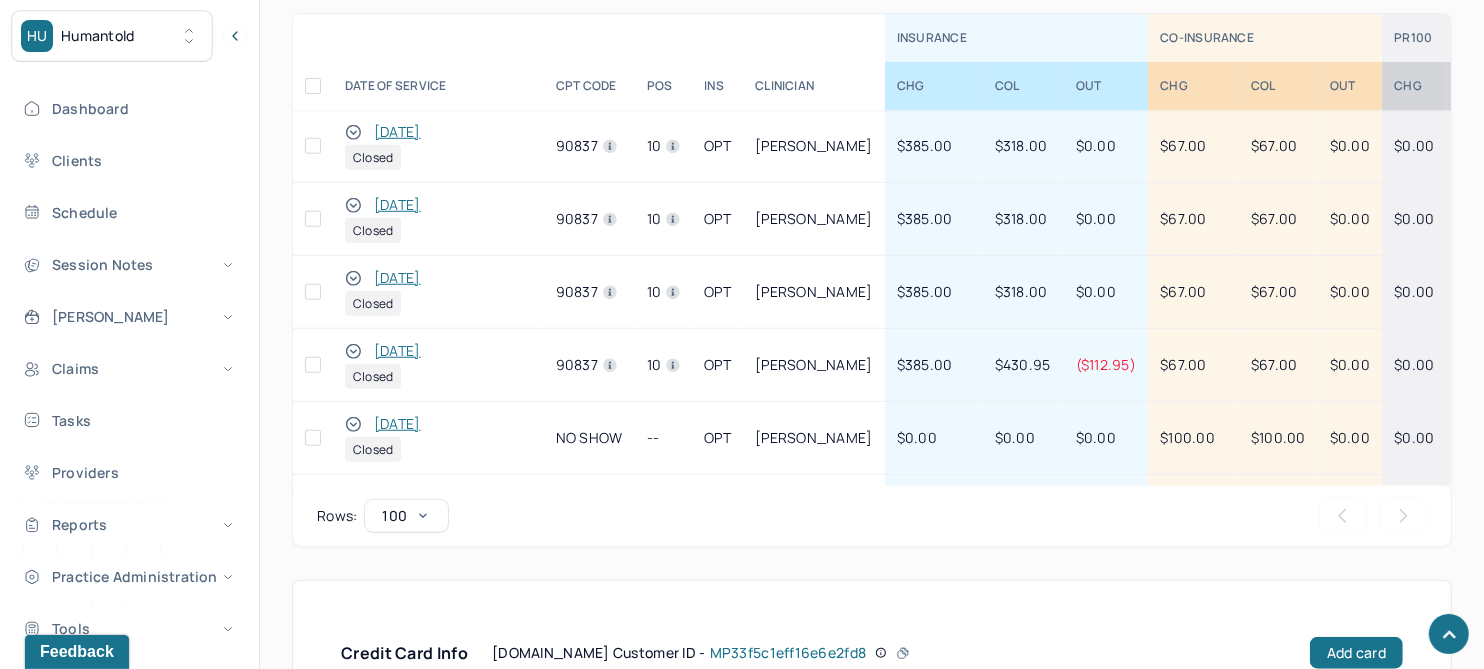 scroll, scrollTop: 874, scrollLeft: 0, axis: vertical 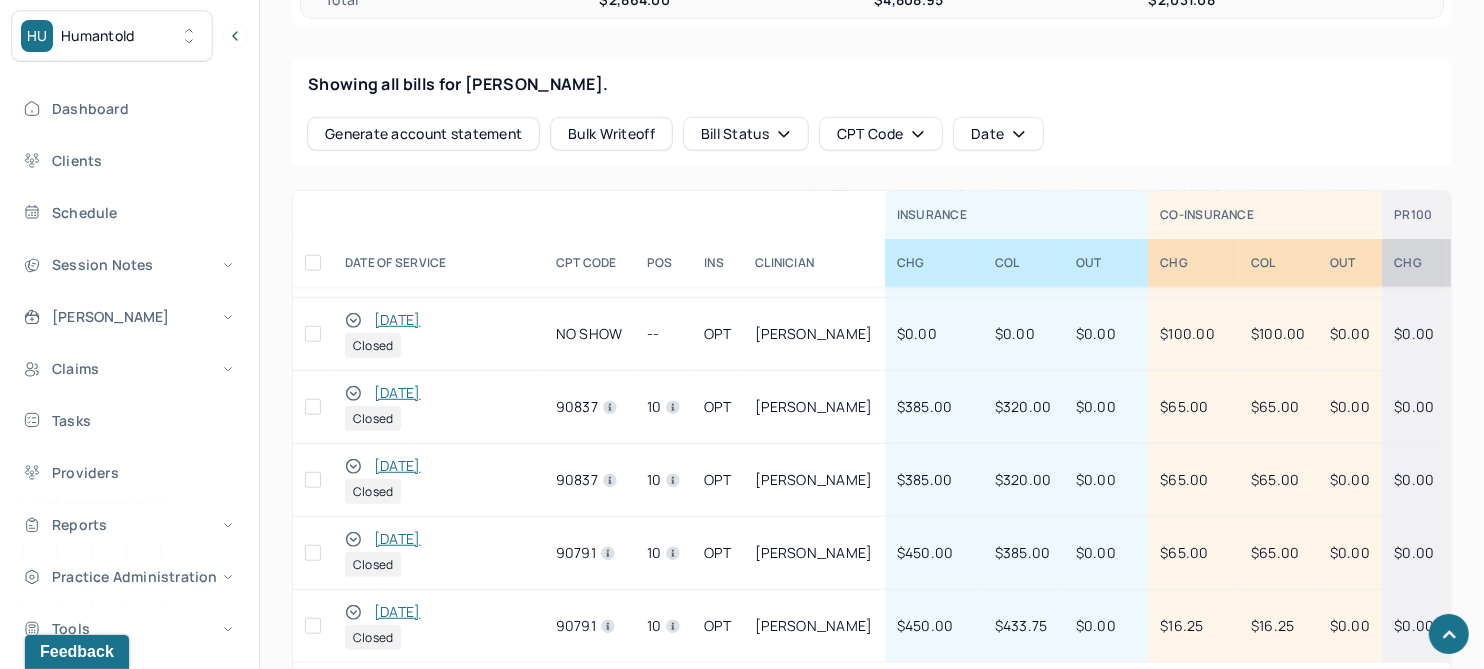 click on "11/12/2024" at bounding box center (397, 612) 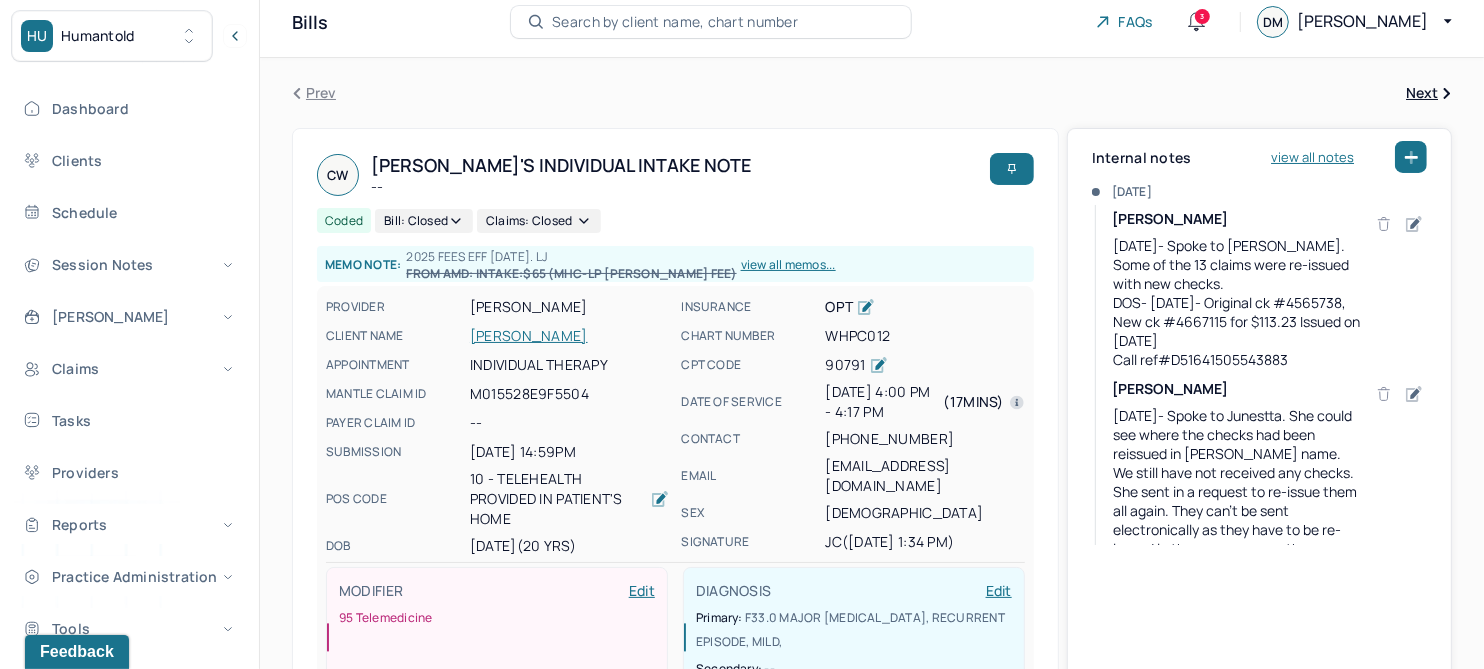 scroll, scrollTop: 0, scrollLeft: 0, axis: both 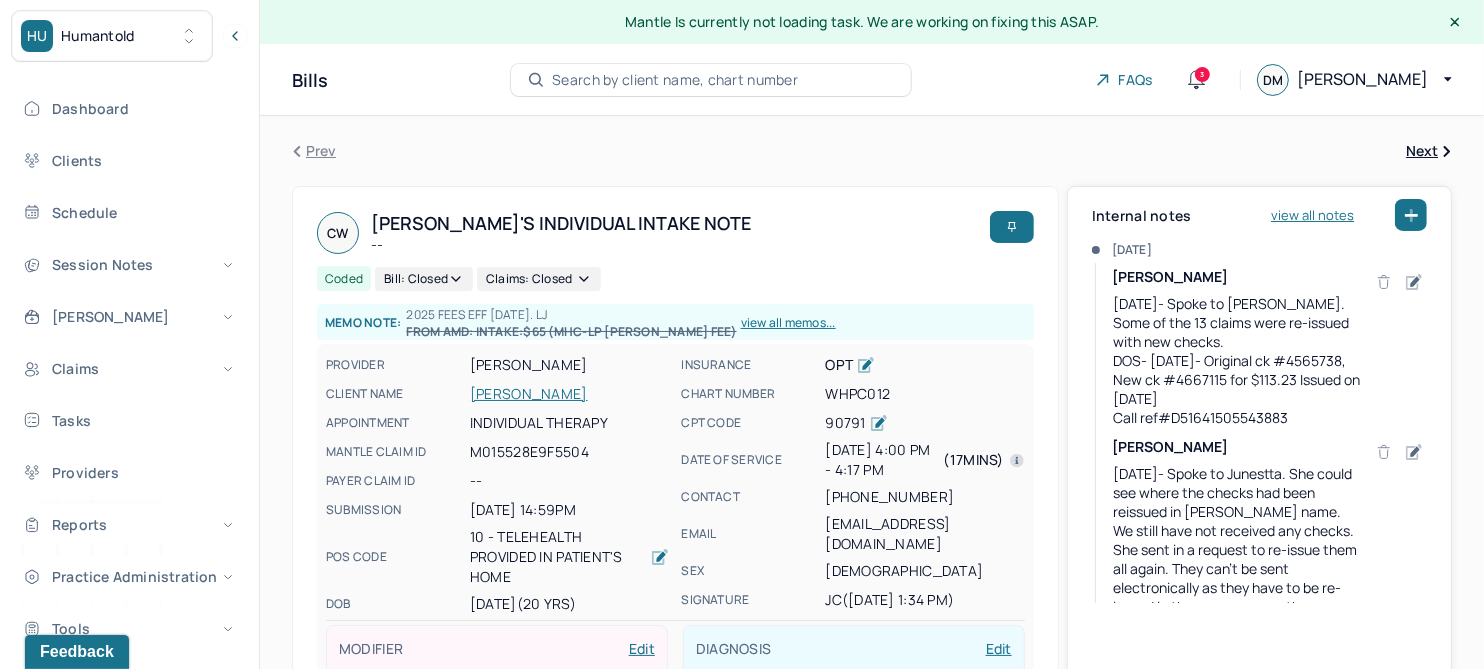 click on "WHITE, CECILIA" at bounding box center (569, 394) 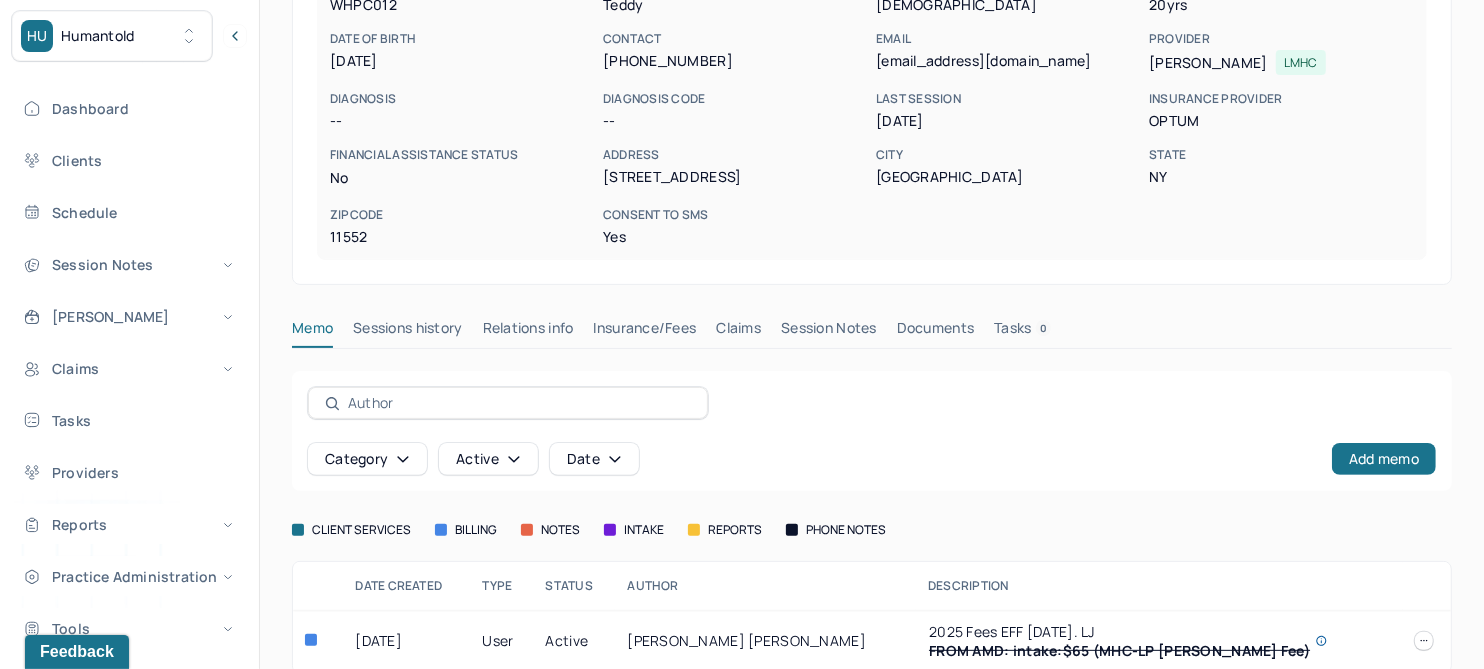 scroll, scrollTop: 314, scrollLeft: 0, axis: vertical 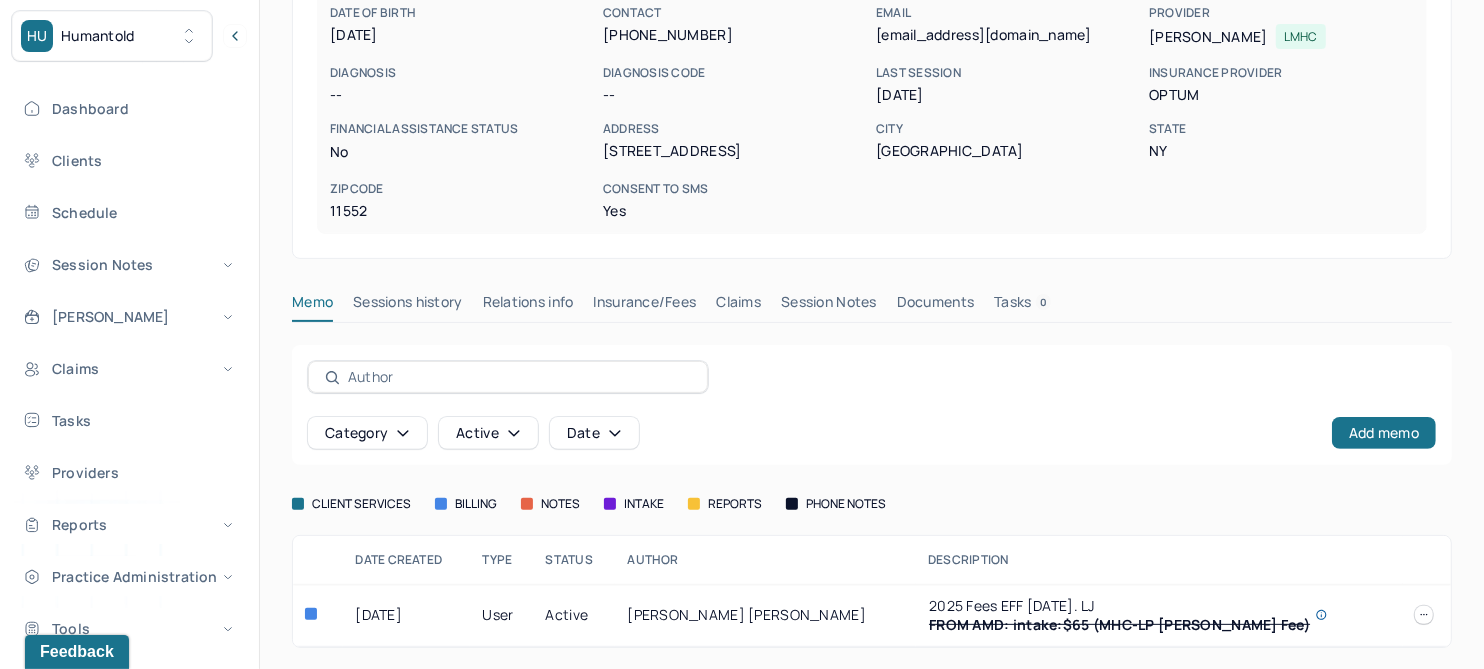 click on "Insurance/Fees" at bounding box center [645, 306] 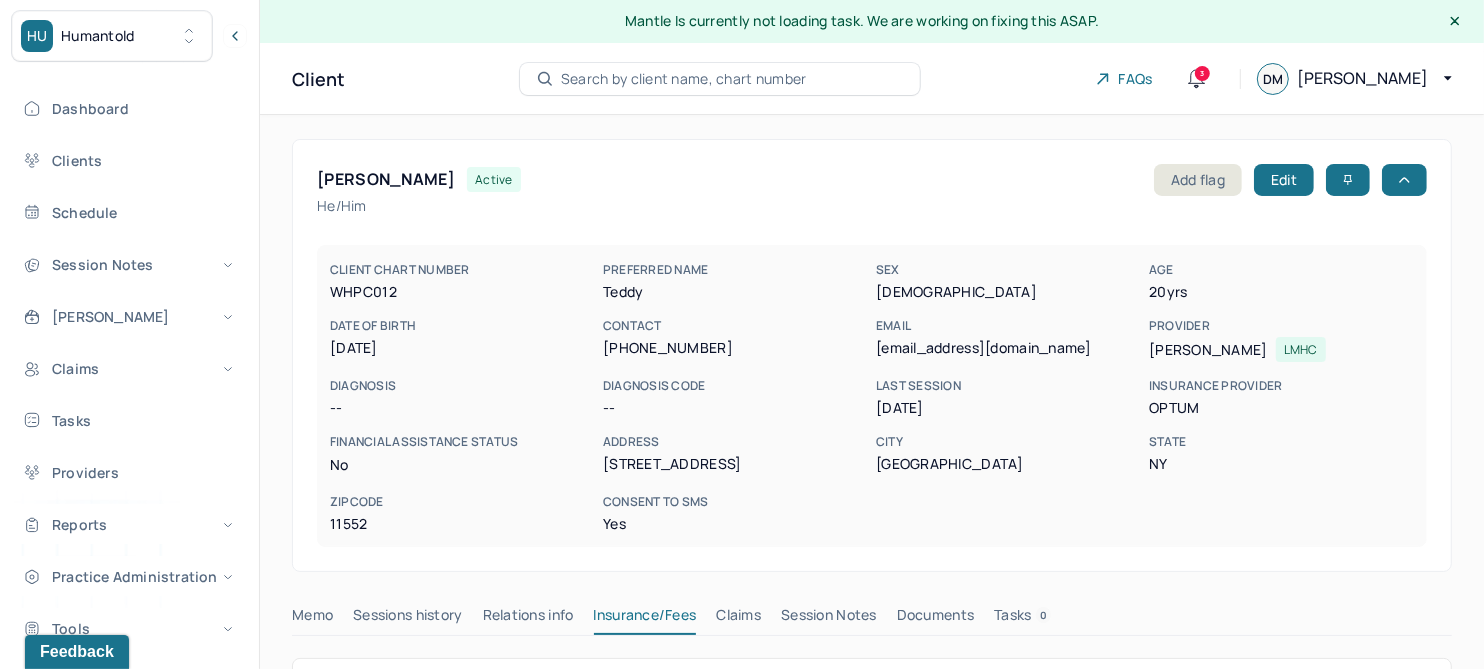 scroll, scrollTop: 0, scrollLeft: 0, axis: both 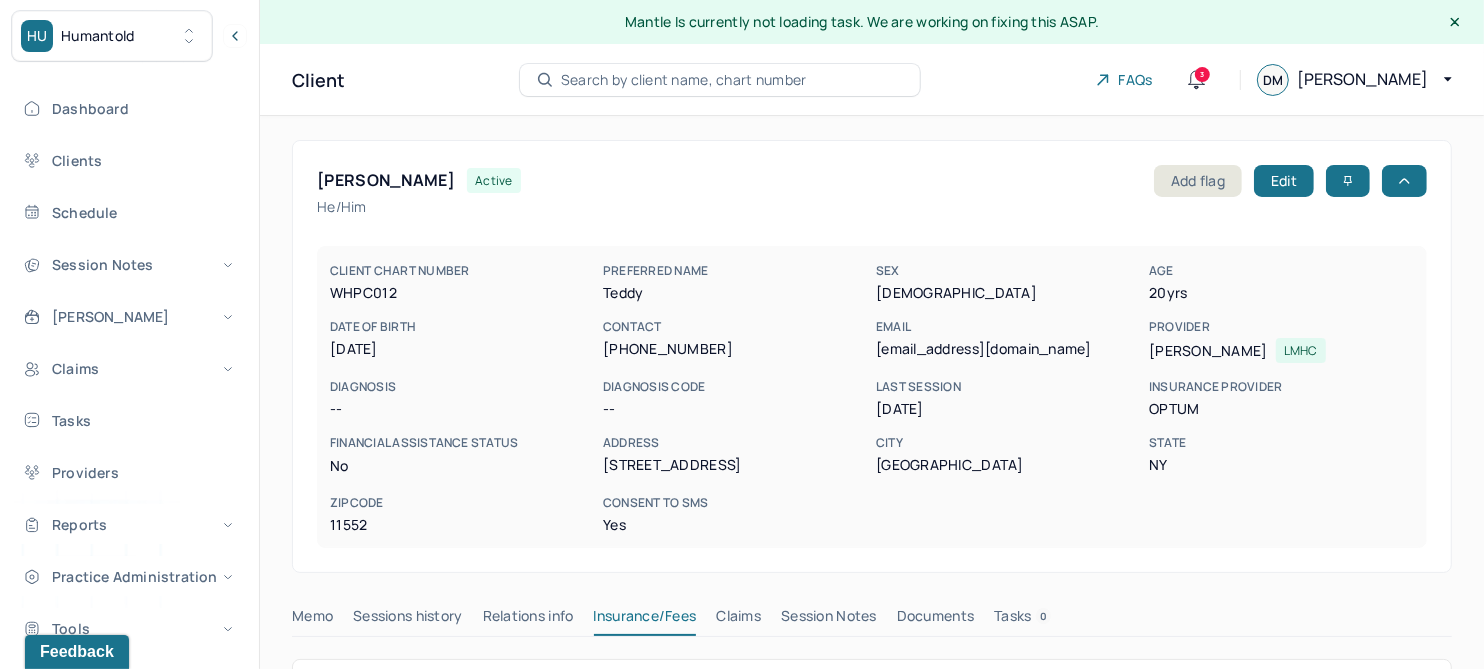 click on "Claims" at bounding box center [738, 620] 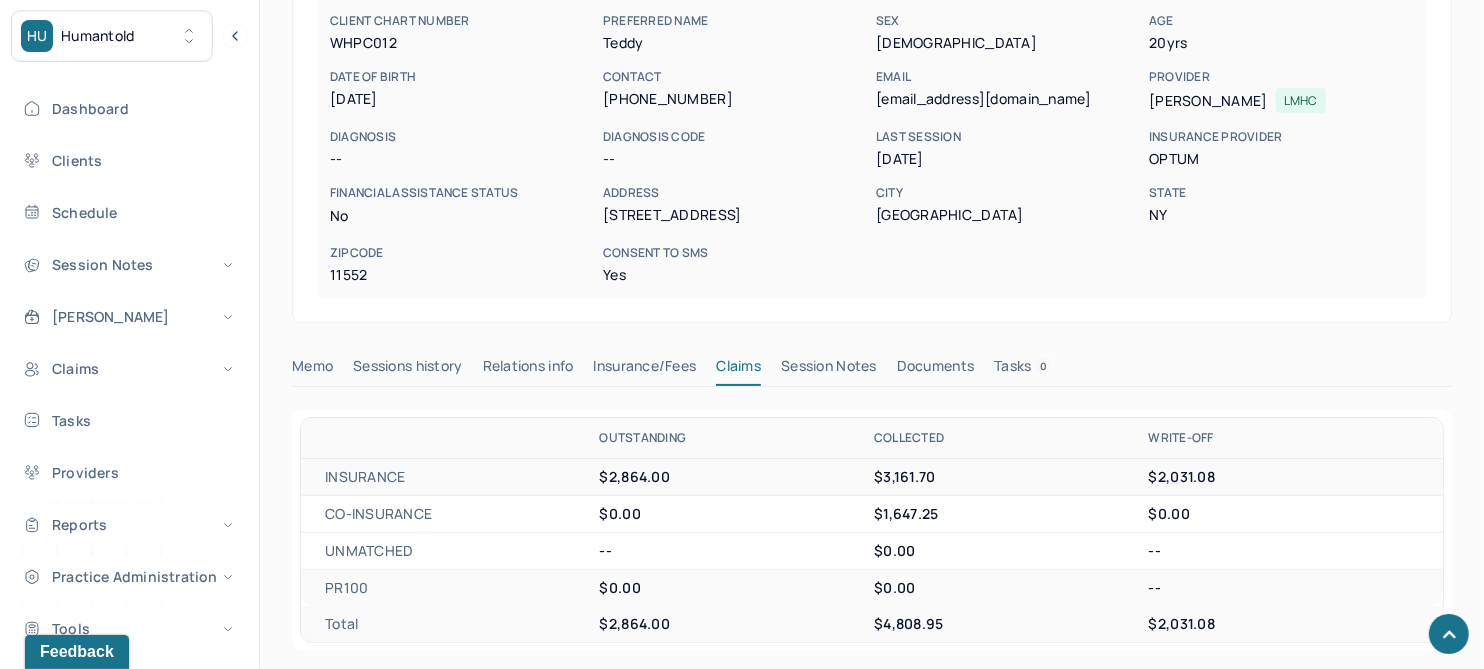 scroll, scrollTop: 874, scrollLeft: 0, axis: vertical 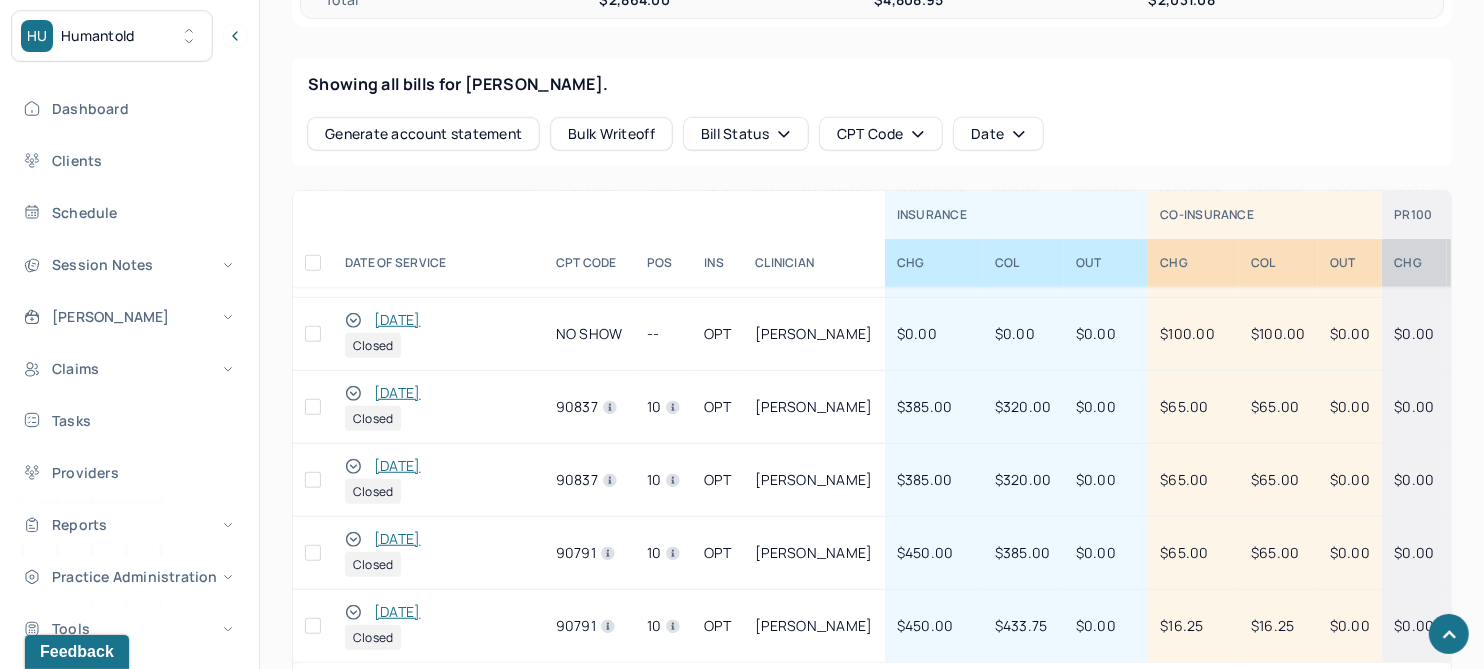 click on "11/12/2024" at bounding box center [397, 612] 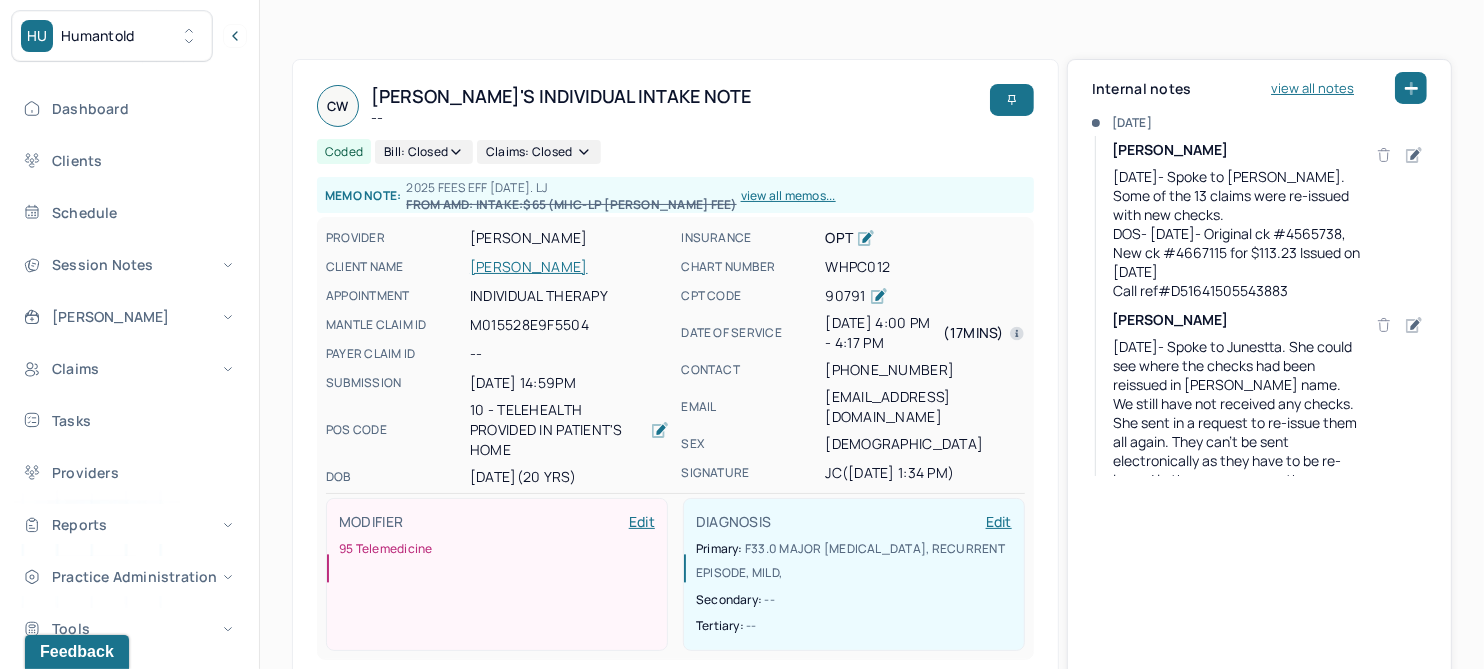 scroll, scrollTop: 0, scrollLeft: 0, axis: both 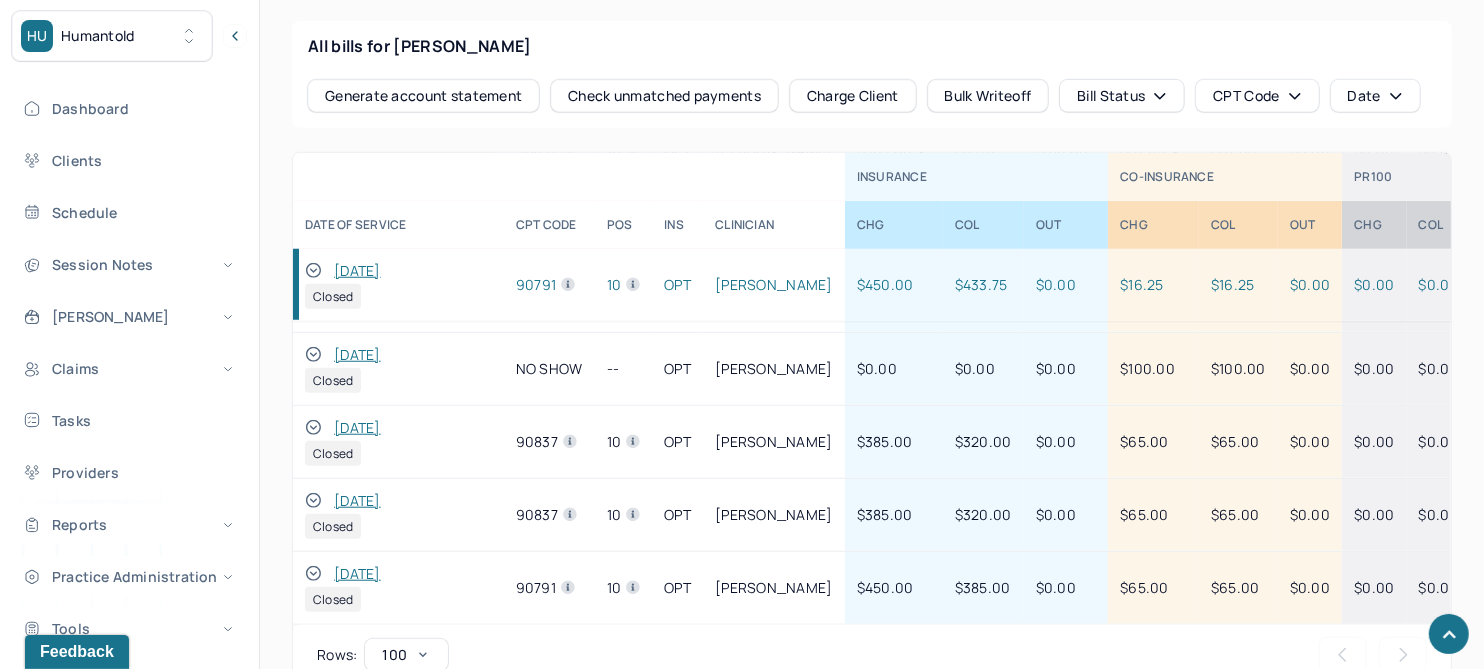 click on "11/21/2024" at bounding box center (357, 501) 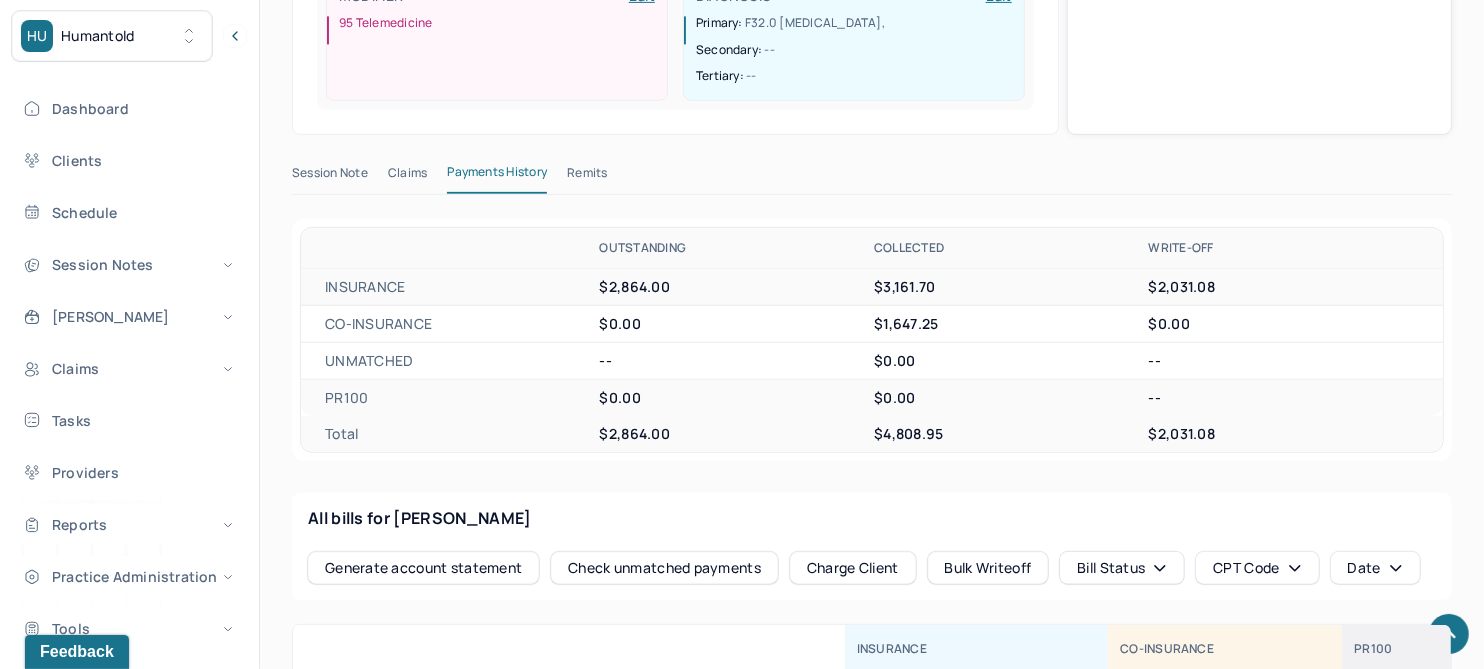 scroll, scrollTop: 903, scrollLeft: 0, axis: vertical 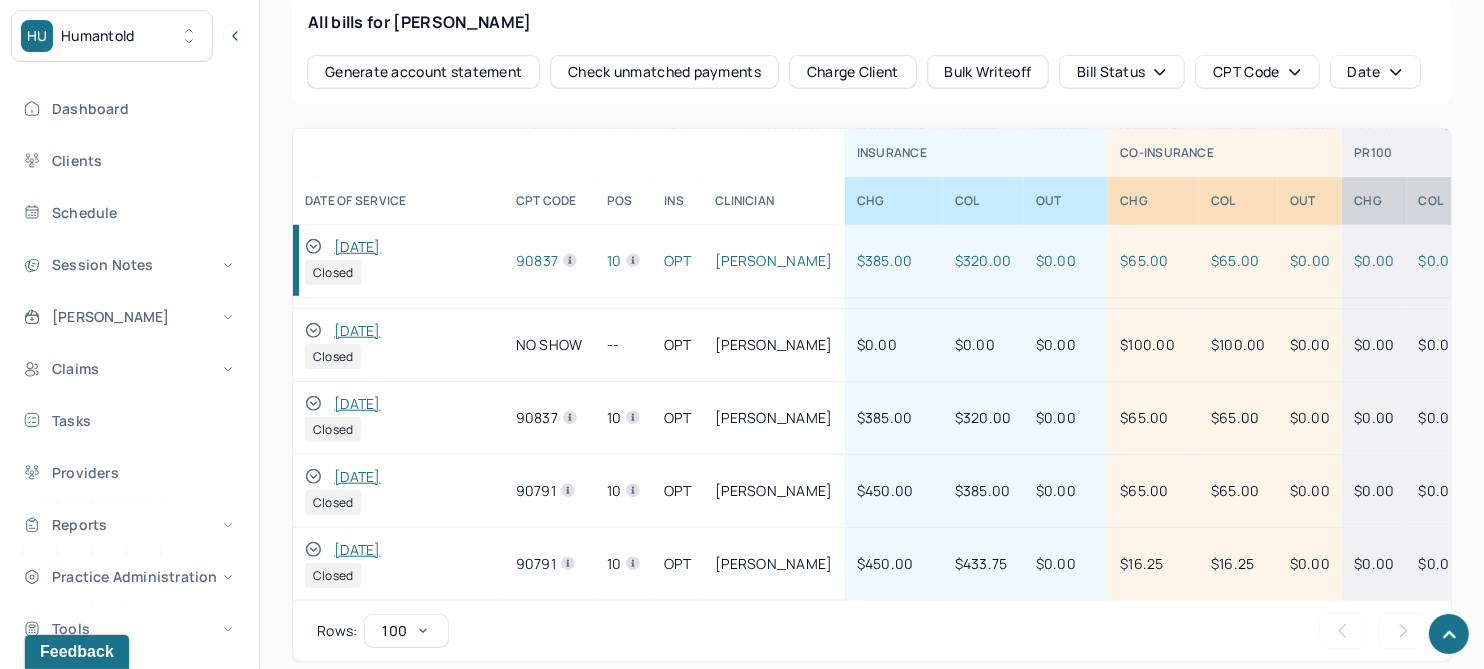 click on "11/28/2024" at bounding box center (357, 404) 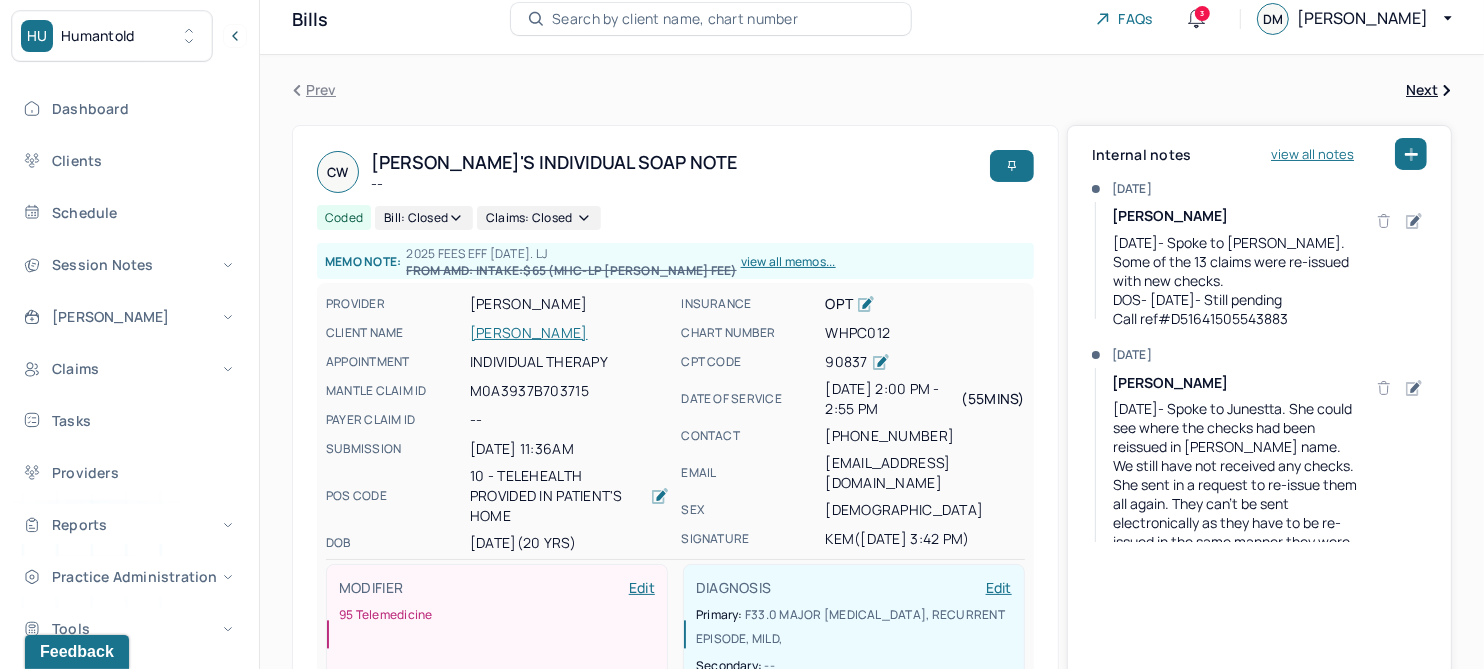 scroll, scrollTop: 24, scrollLeft: 0, axis: vertical 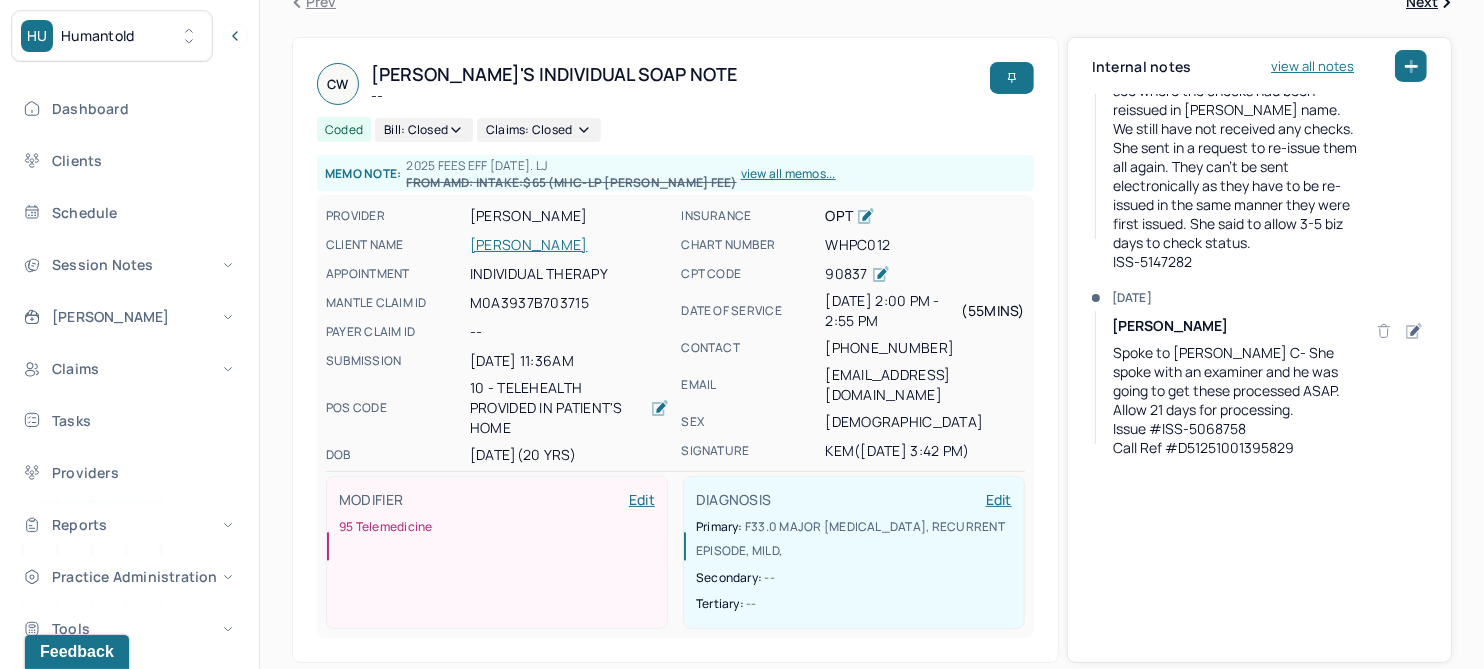 click on "WHITE, CECILIA" at bounding box center [569, 245] 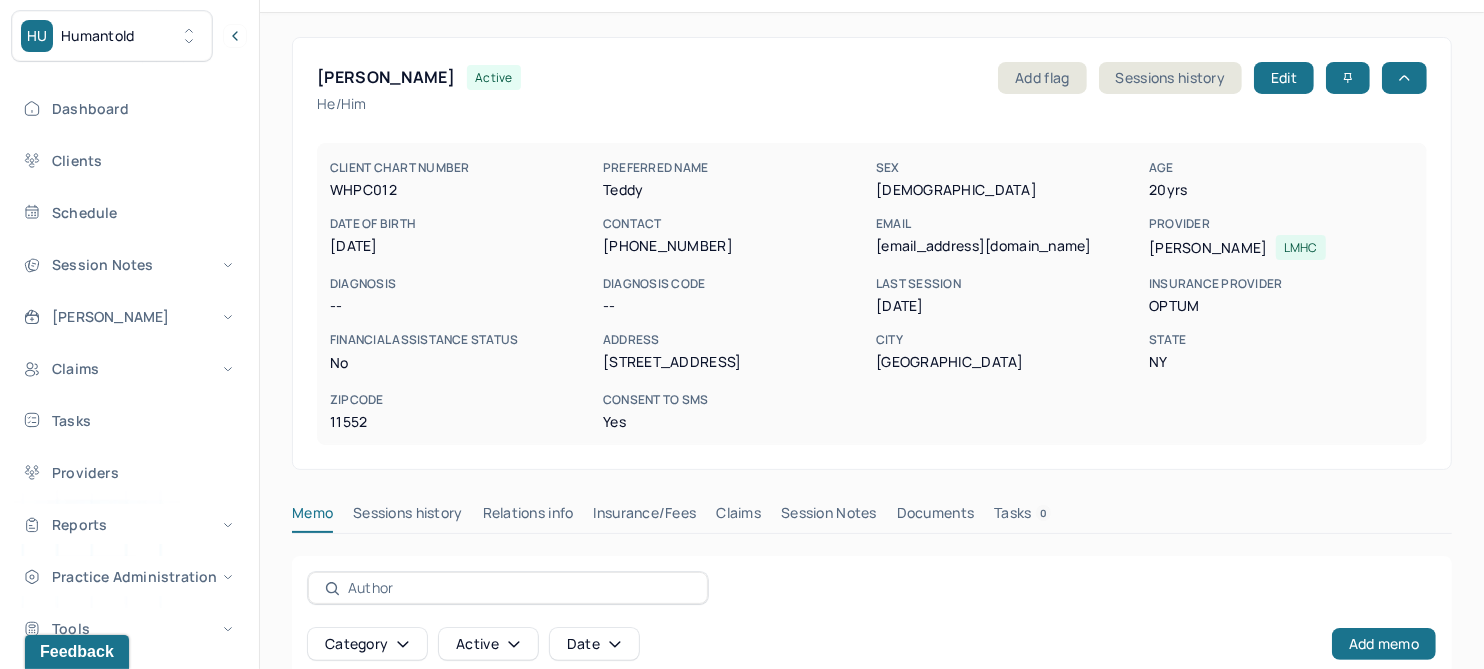 scroll, scrollTop: 158, scrollLeft: 0, axis: vertical 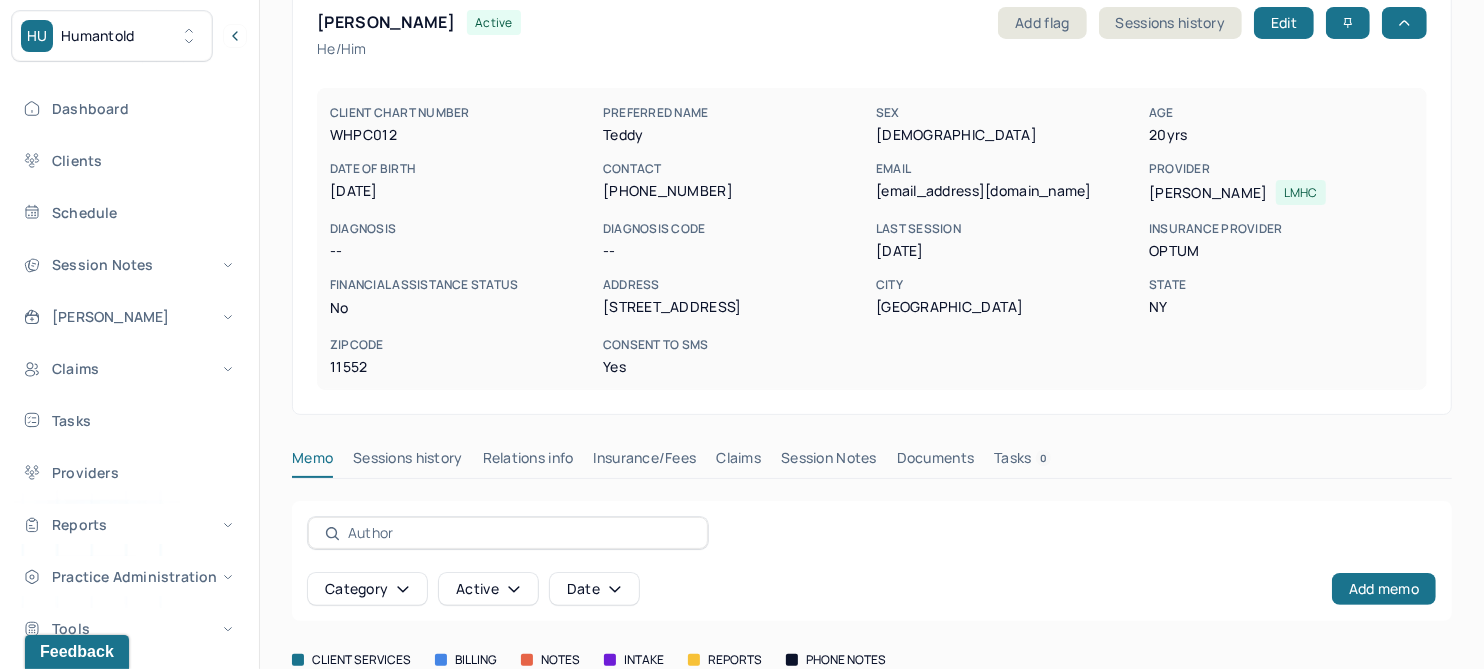 click on "Claims" at bounding box center [738, 462] 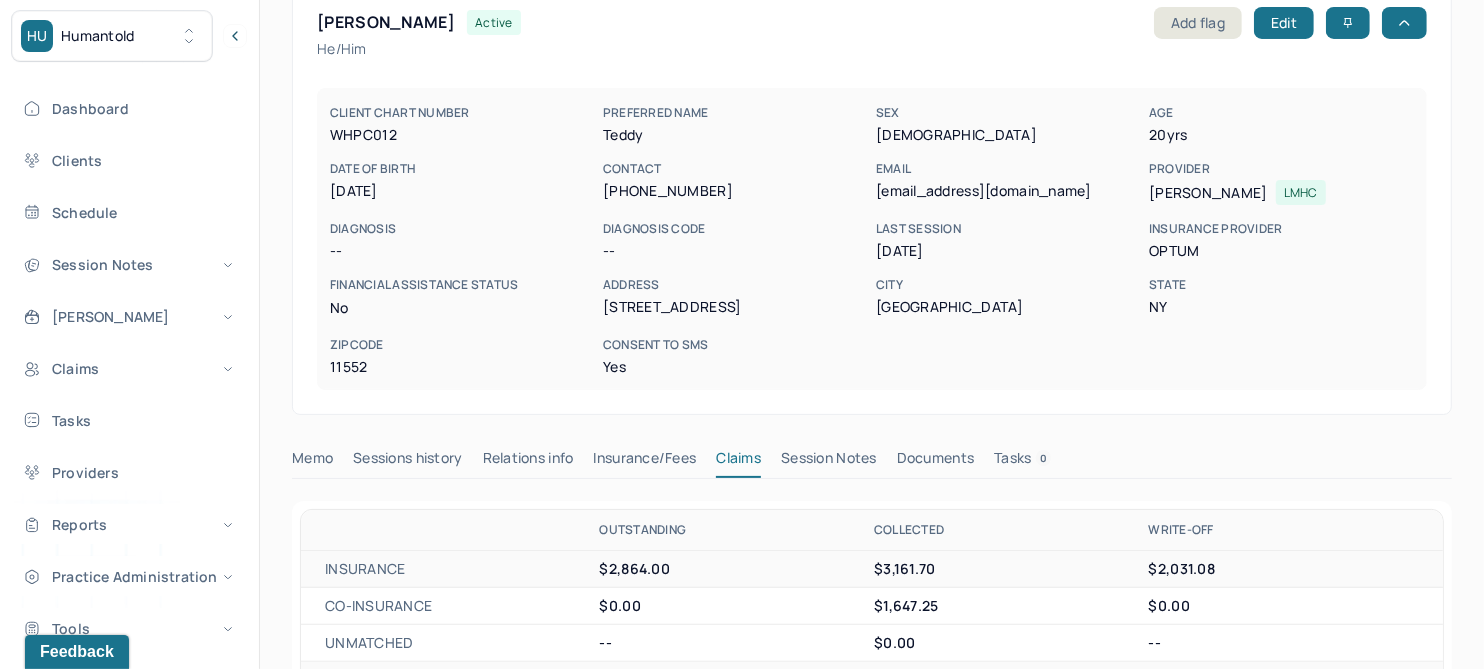 scroll, scrollTop: 658, scrollLeft: 0, axis: vertical 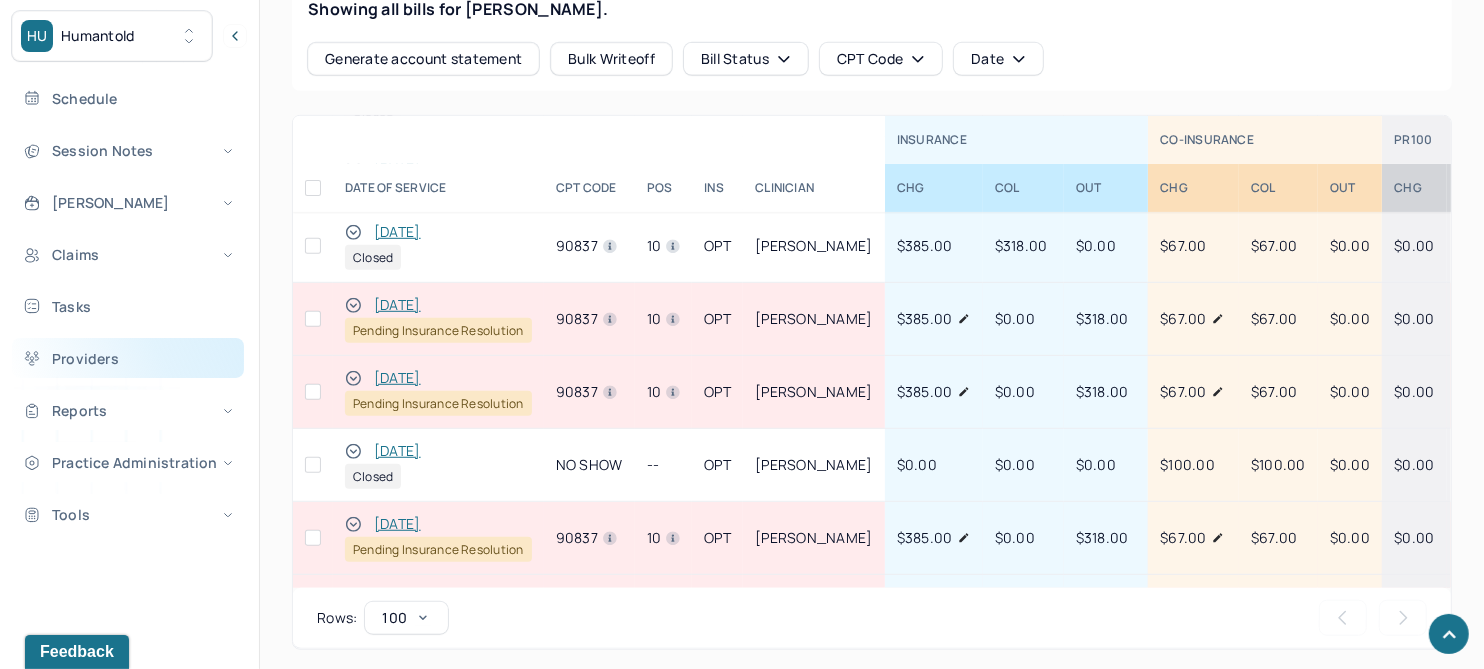 click on "Providers" at bounding box center [128, 358] 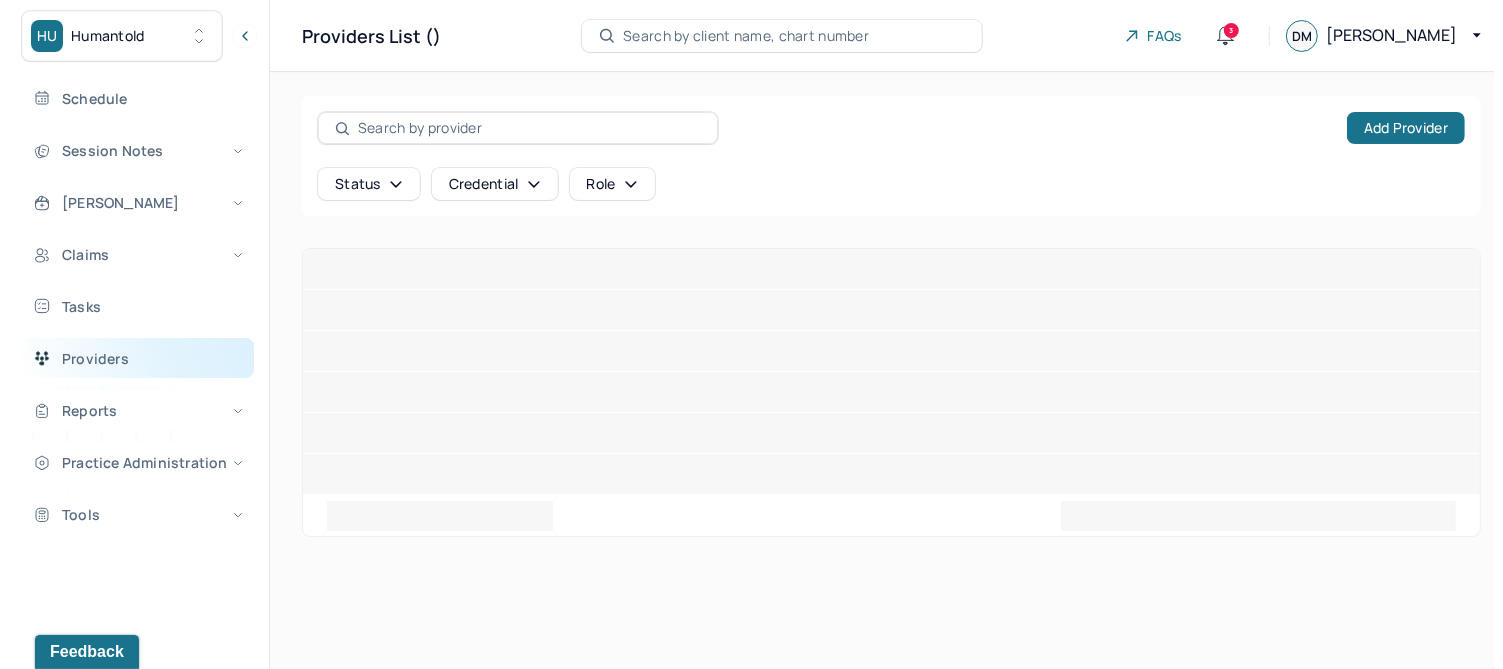 scroll, scrollTop: 0, scrollLeft: 0, axis: both 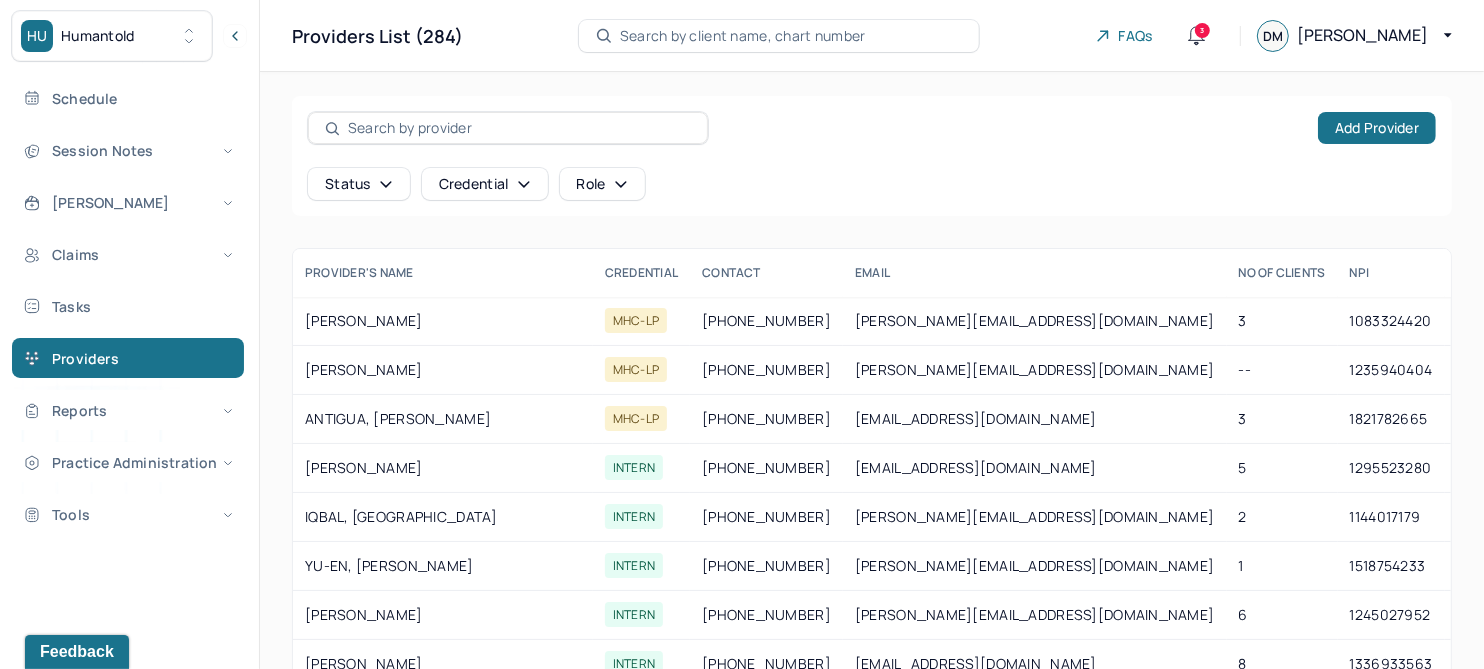 click at bounding box center [519, 128] 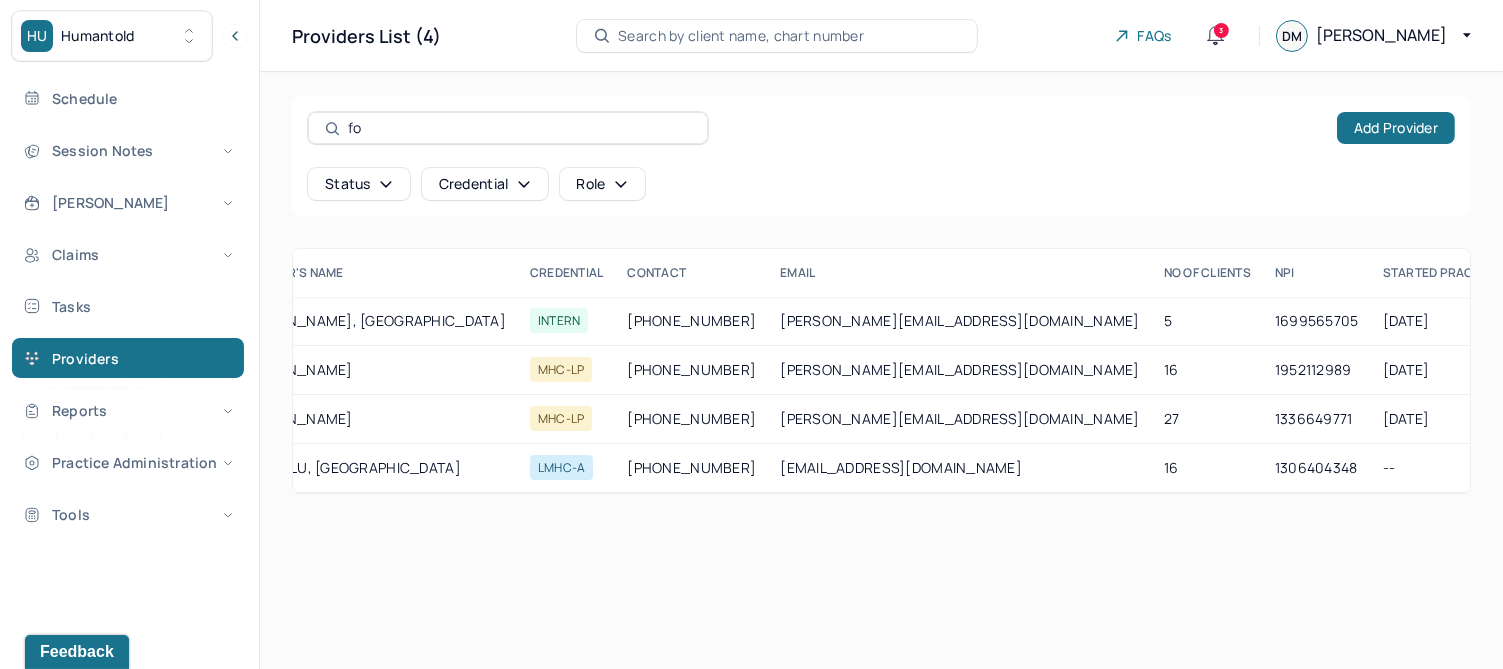 scroll, scrollTop: 0, scrollLeft: 0, axis: both 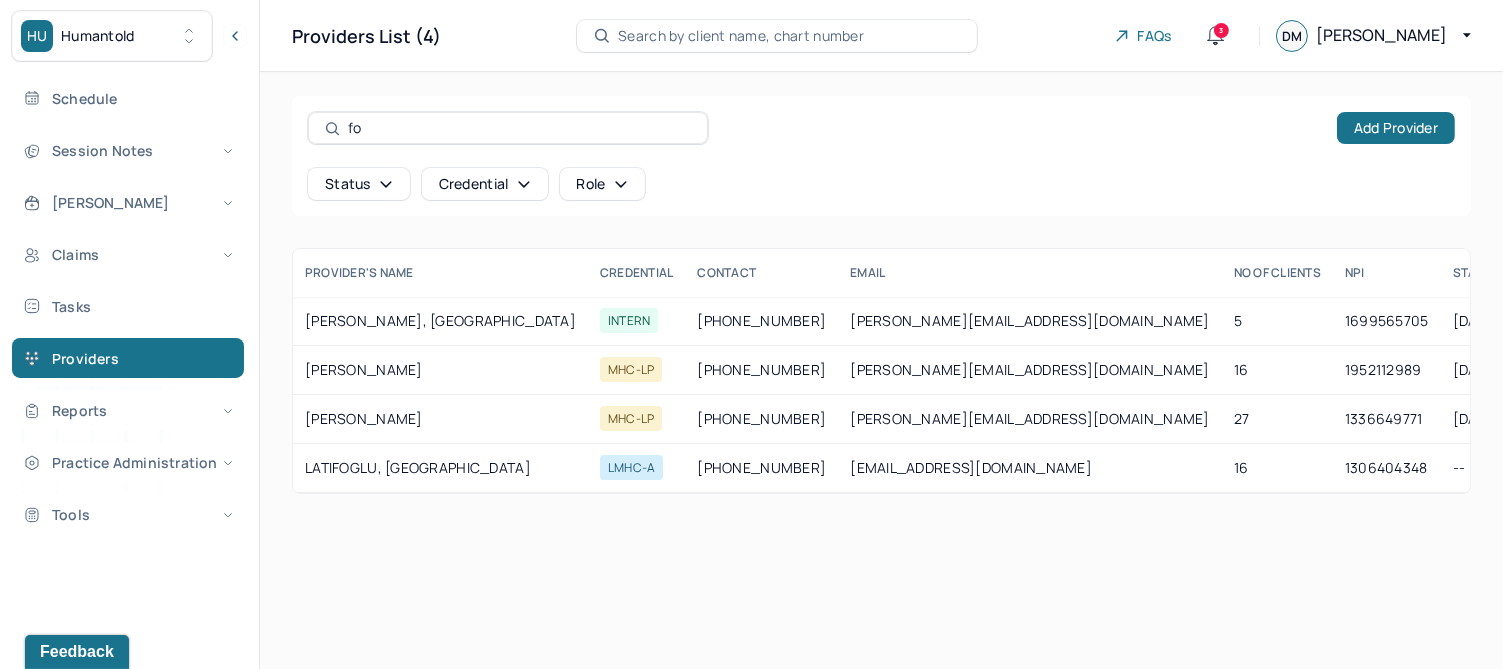 type on "fo" 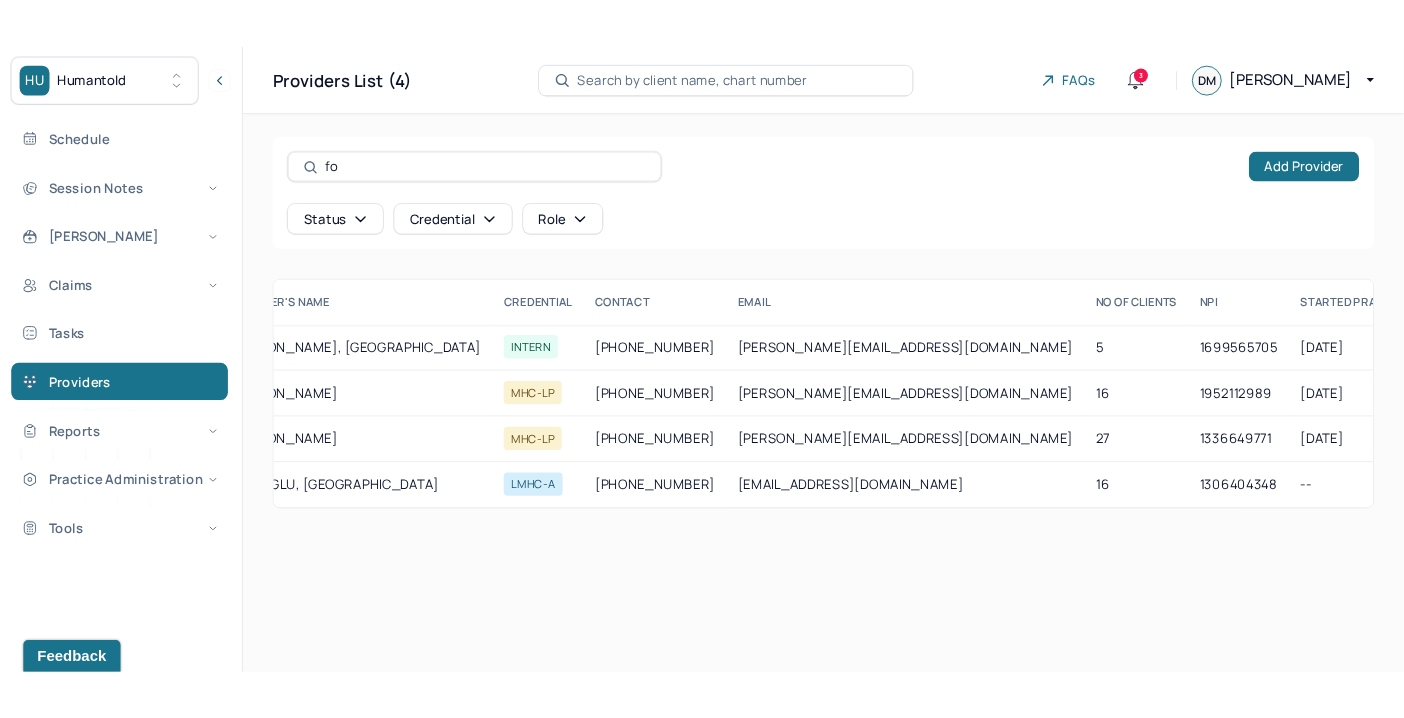 scroll, scrollTop: 0, scrollLeft: 0, axis: both 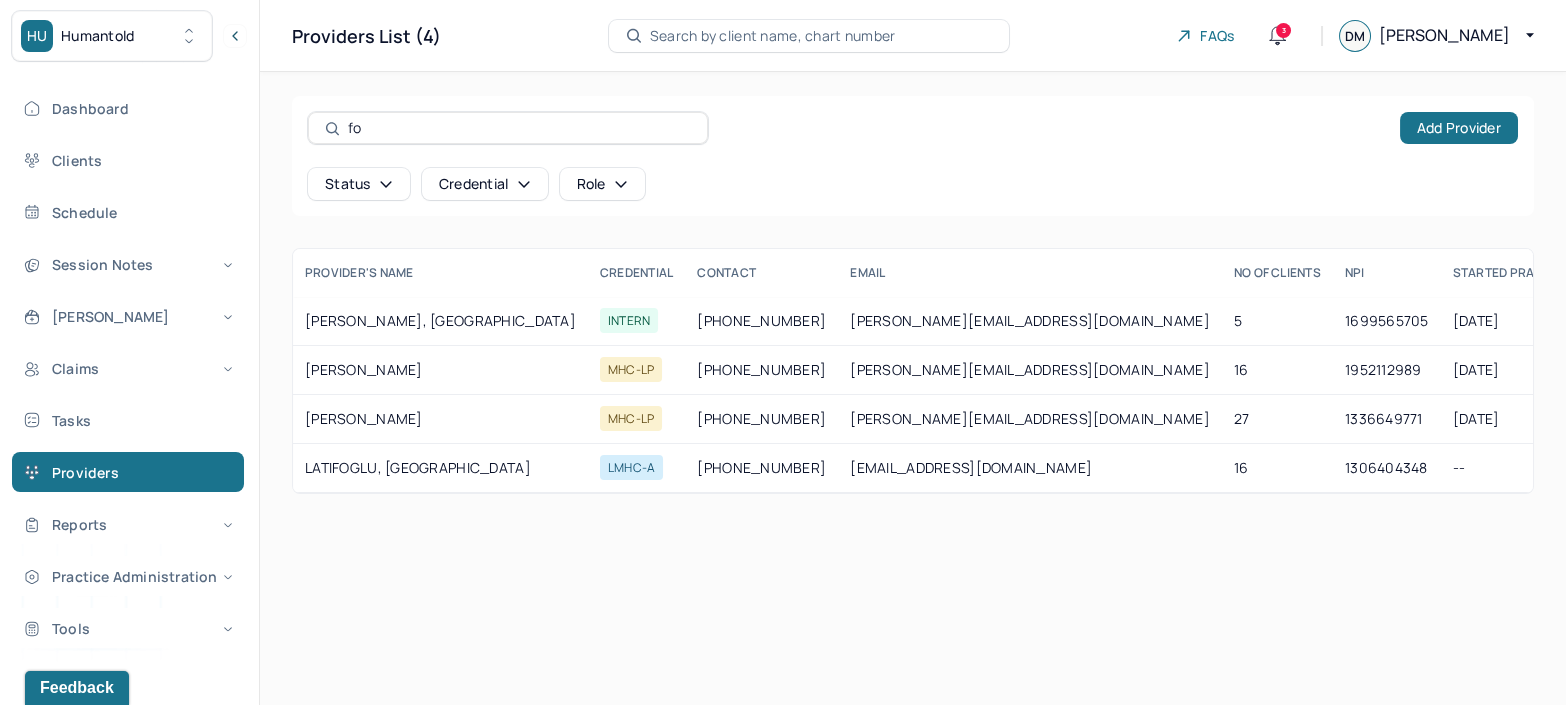 drag, startPoint x: 381, startPoint y: 125, endPoint x: 257, endPoint y: 110, distance: 124.90396 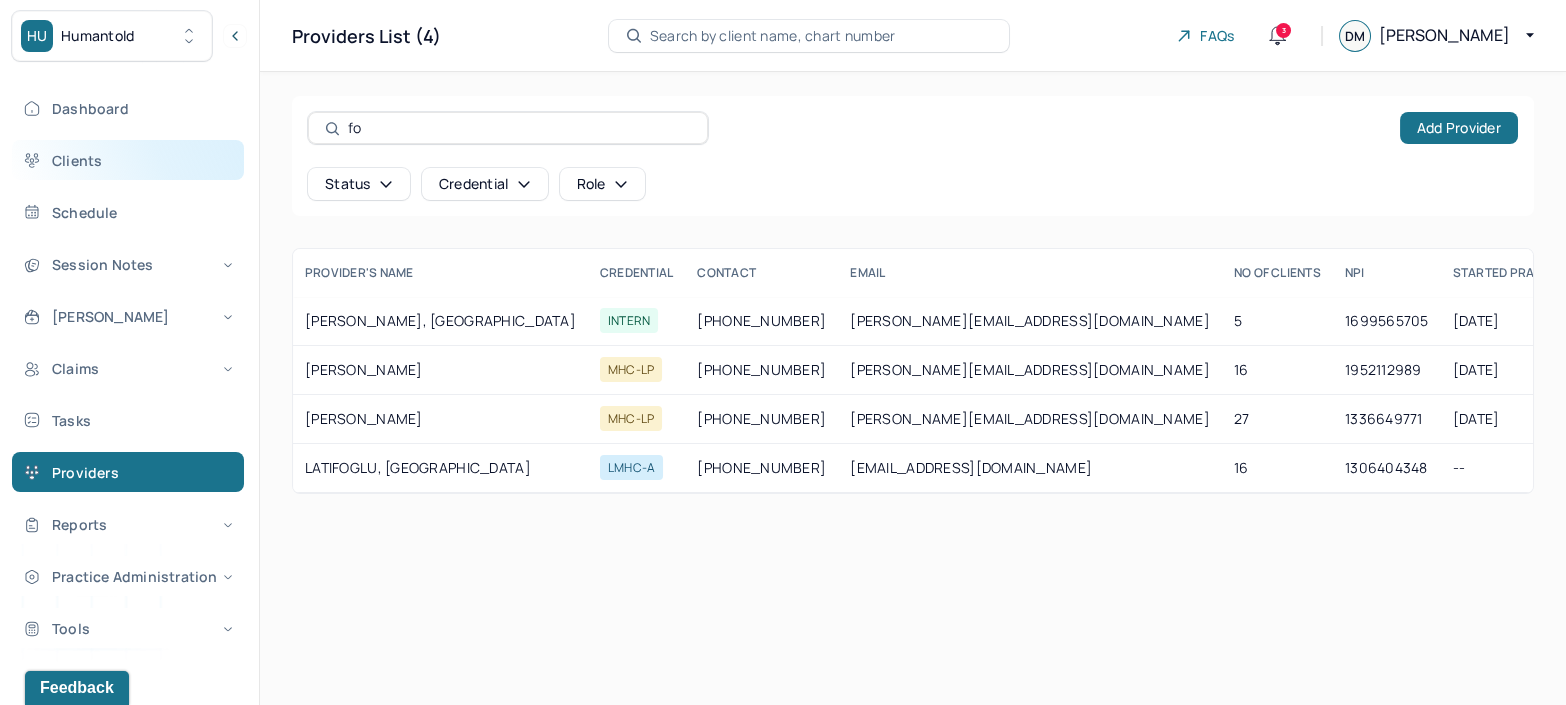 click on "Clients" at bounding box center (128, 160) 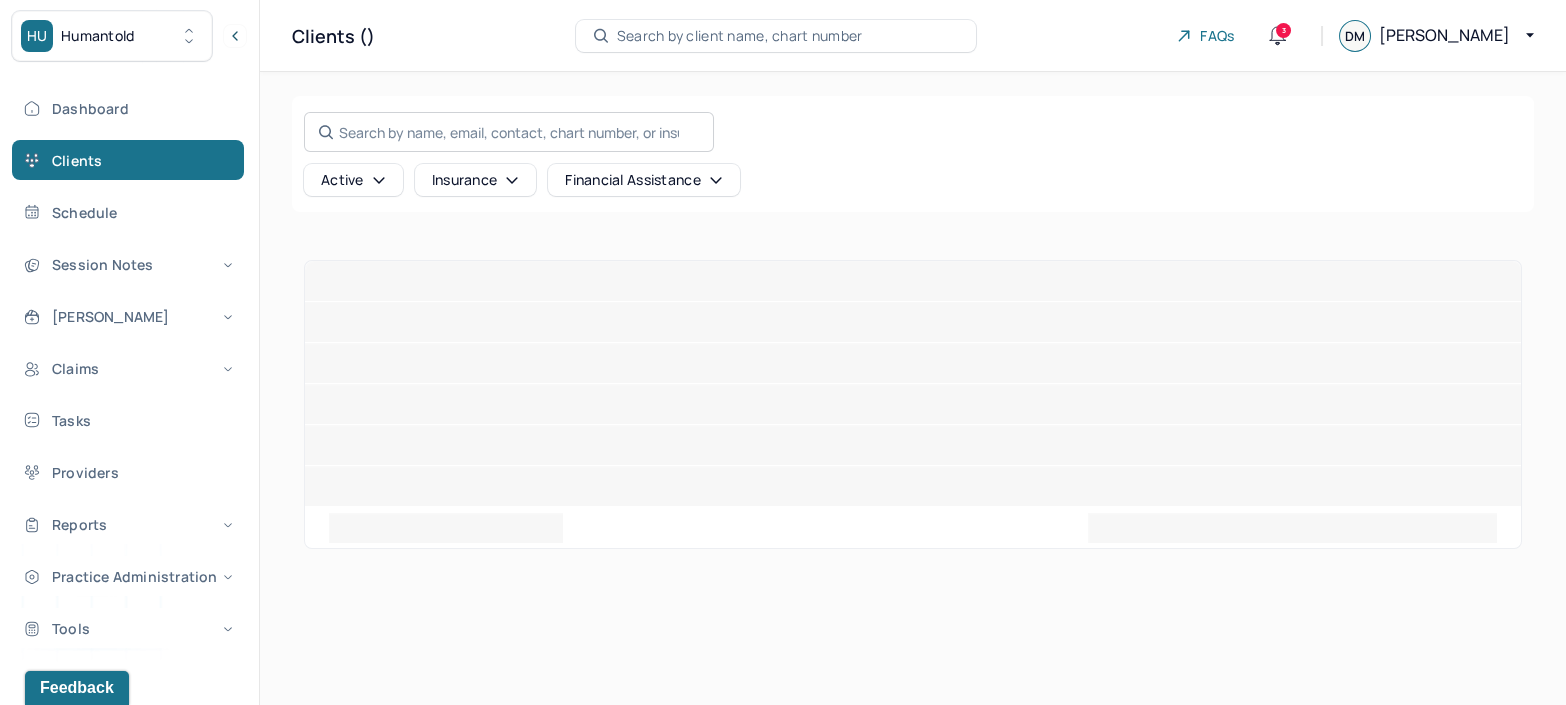 click on "Search by name, email, contact, chart number, or insurance id..." at bounding box center [509, 132] 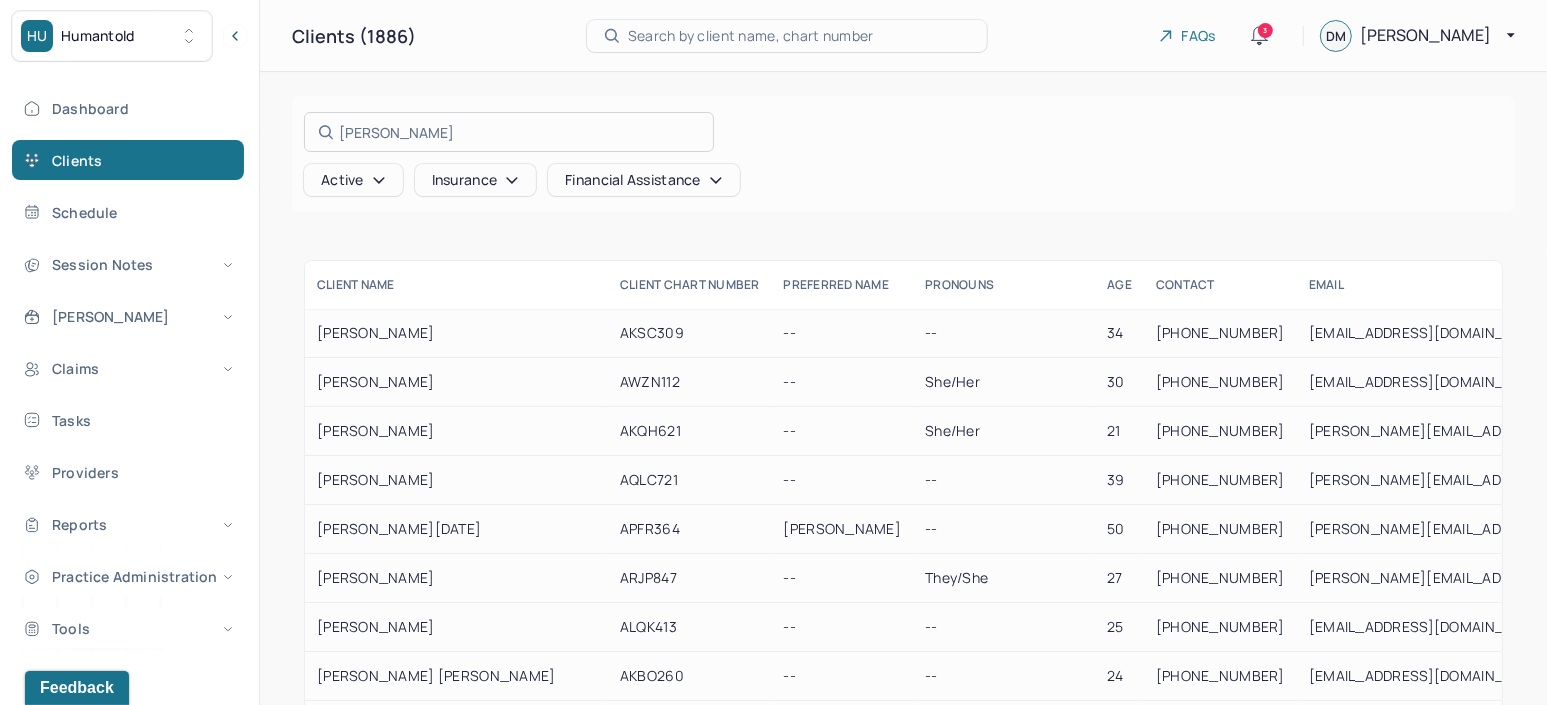type on "cecilia white" 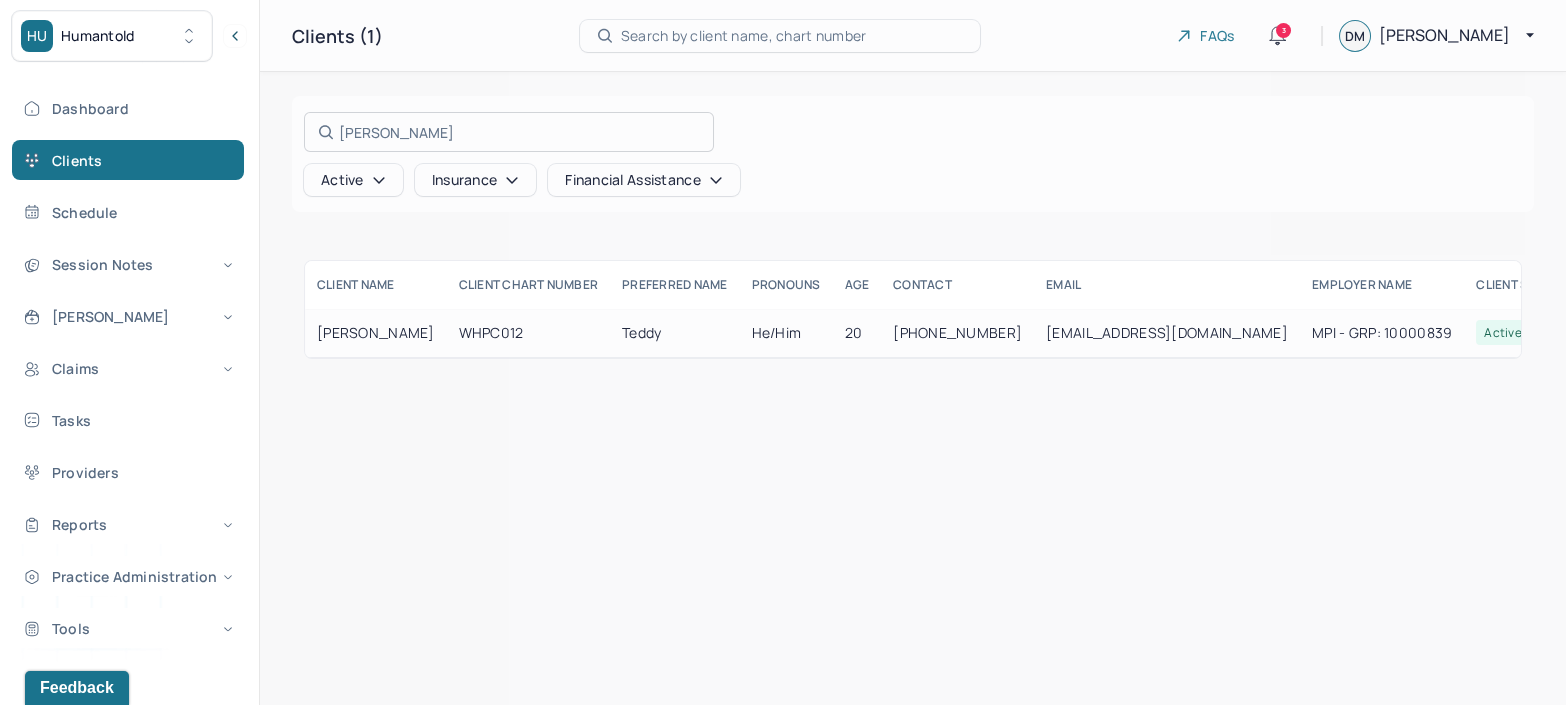 click at bounding box center [783, 352] 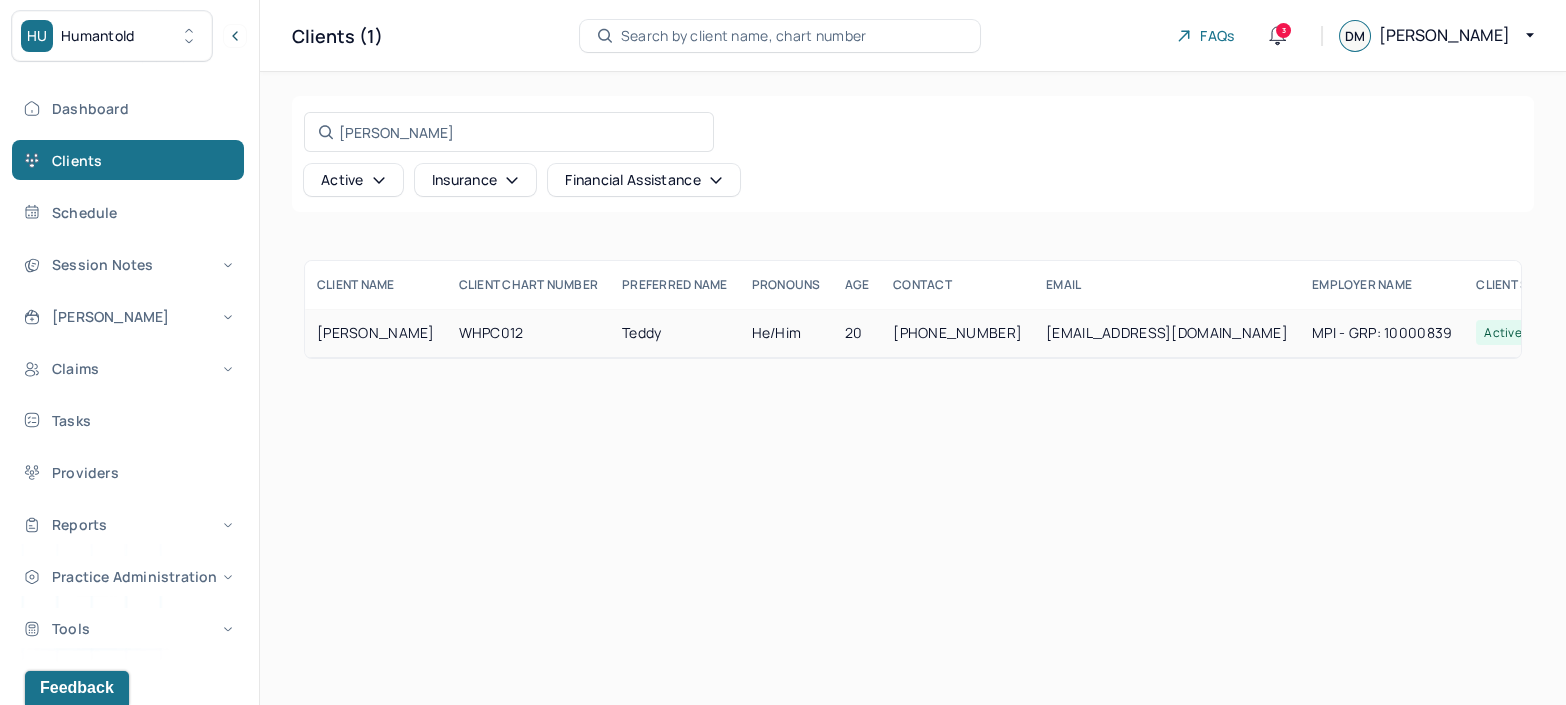 click on "WHITE, CECILIA" at bounding box center [376, 333] 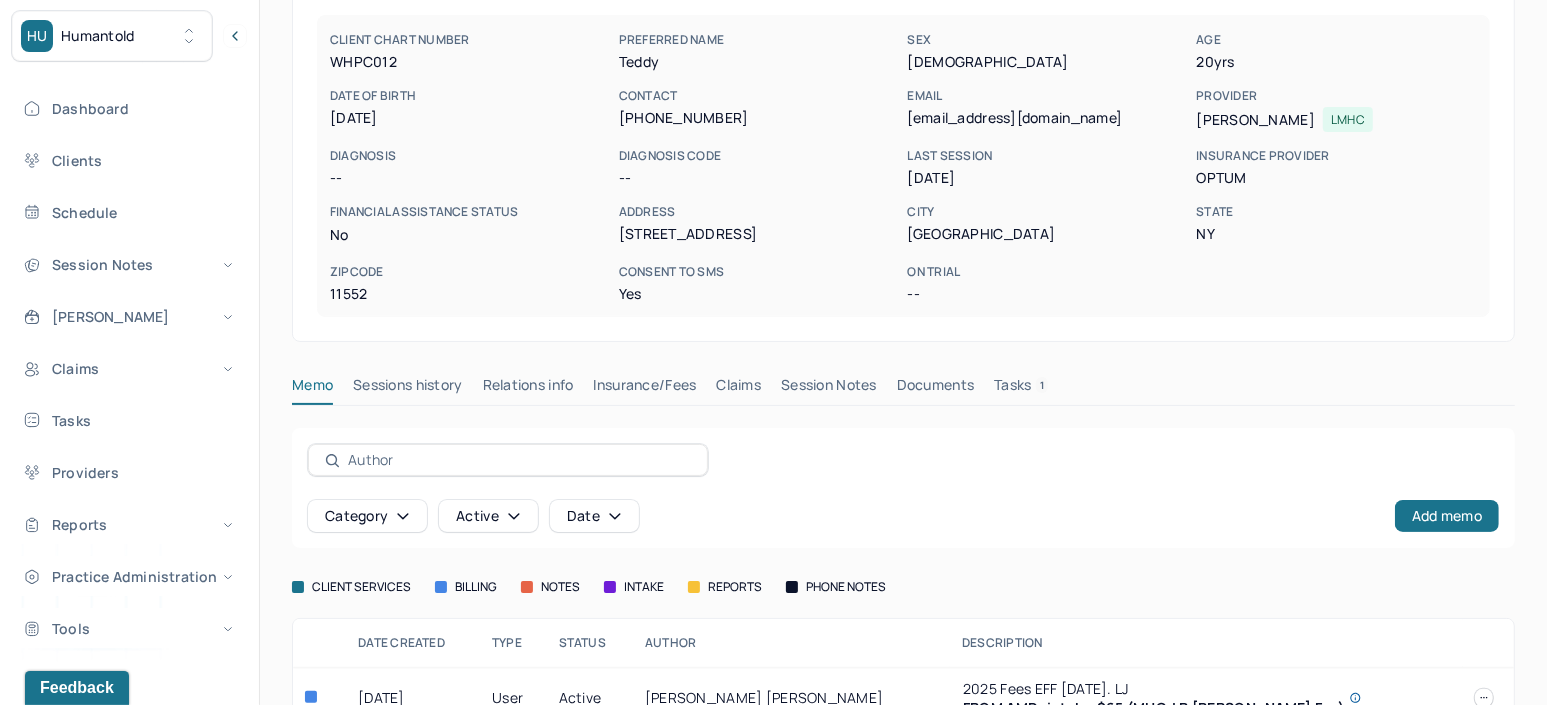 scroll, scrollTop: 237, scrollLeft: 0, axis: vertical 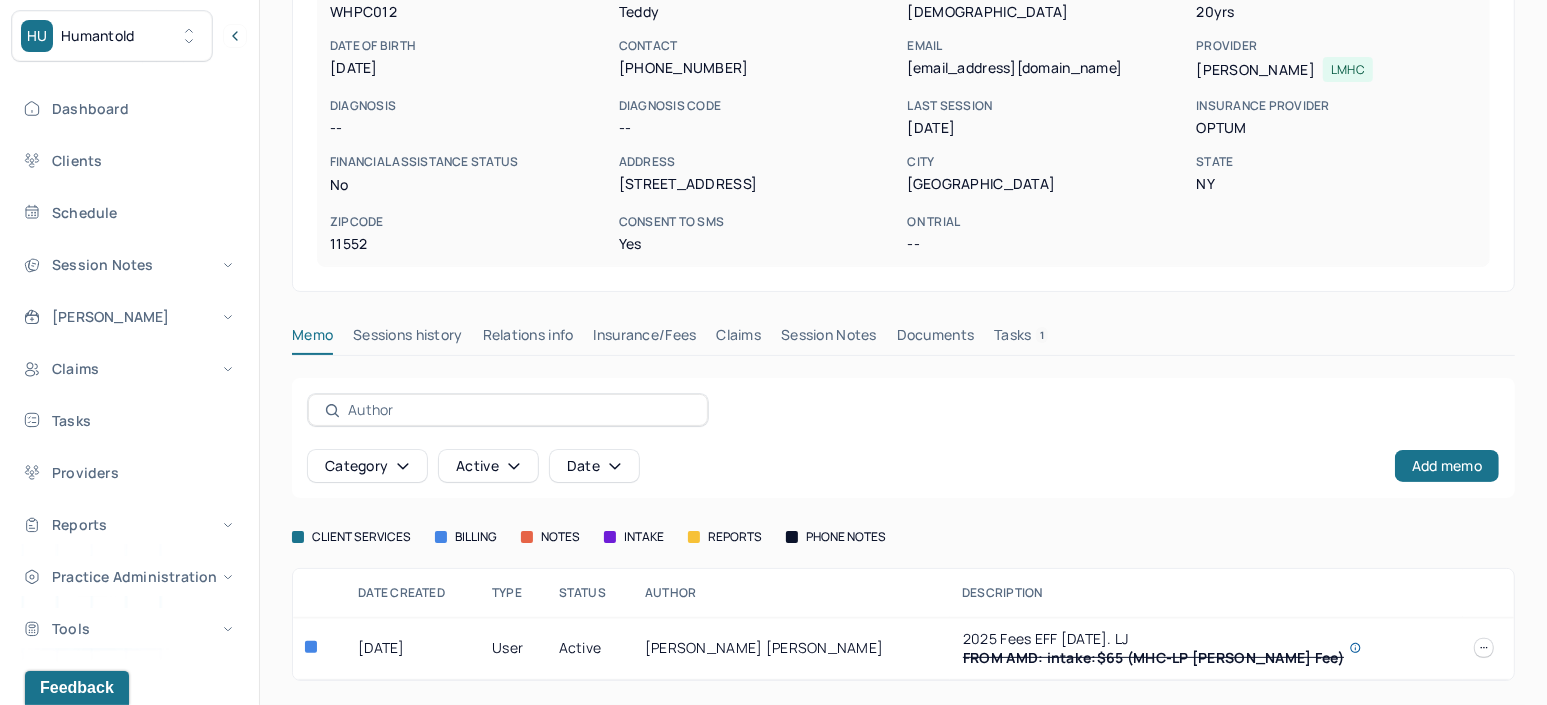 click on "Claims" at bounding box center (738, 339) 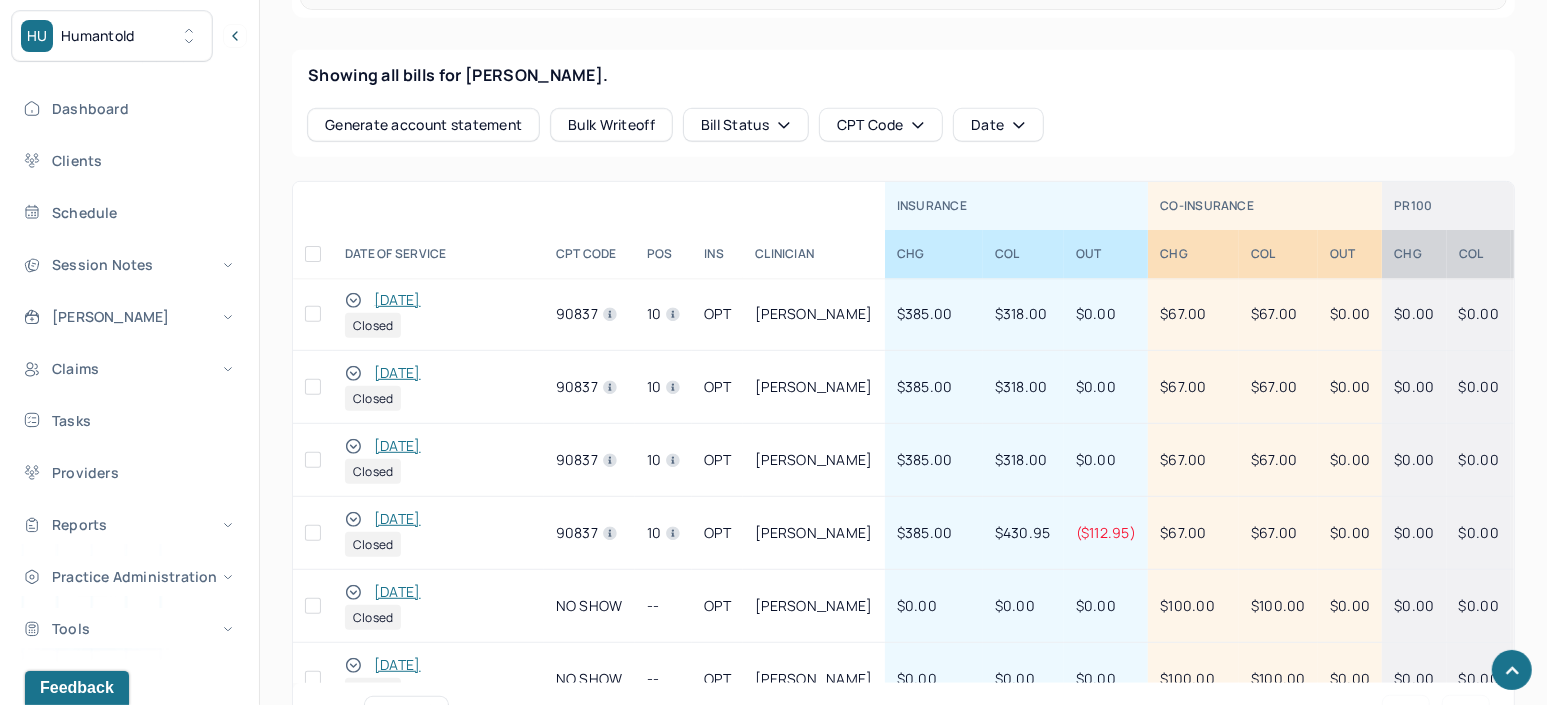 scroll, scrollTop: 862, scrollLeft: 0, axis: vertical 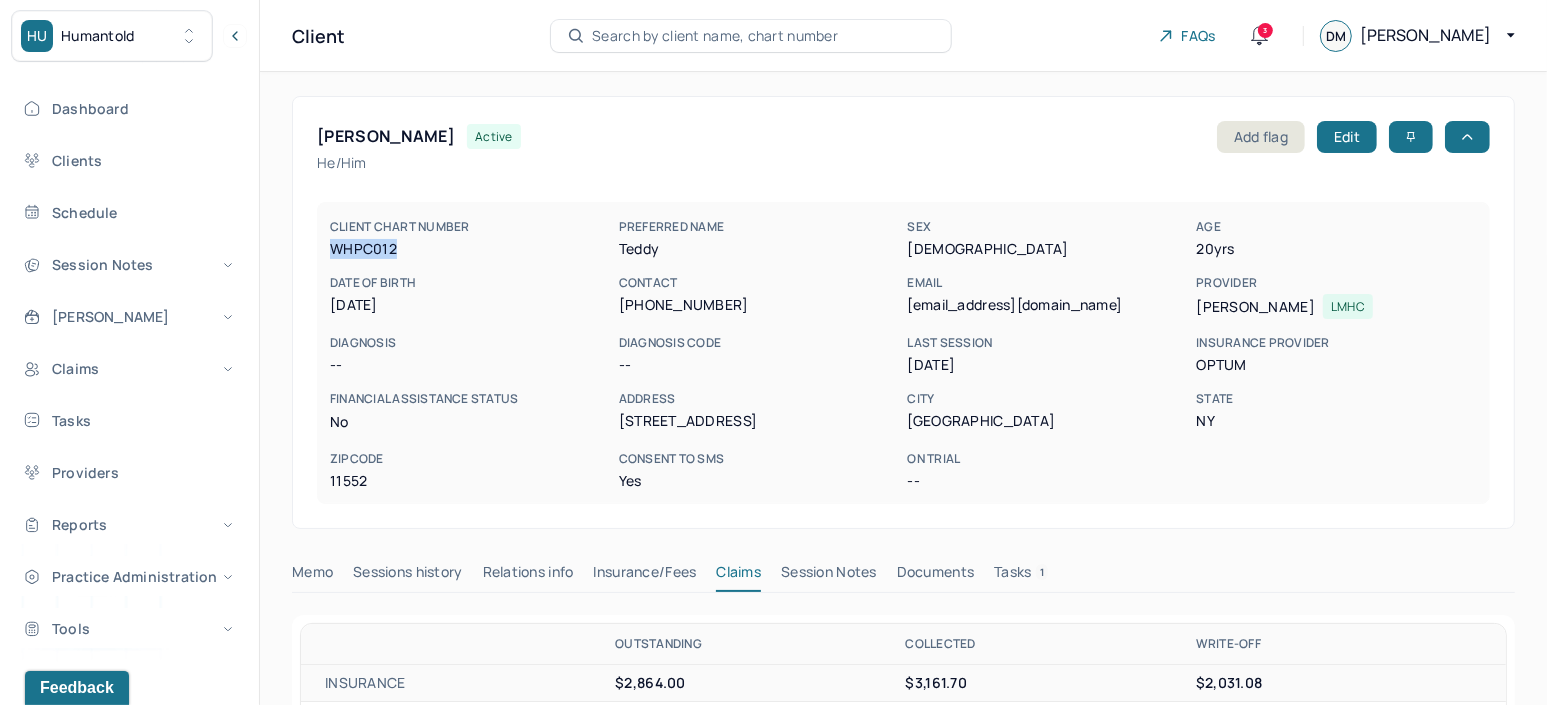 drag, startPoint x: 402, startPoint y: 249, endPoint x: 333, endPoint y: 248, distance: 69.00725 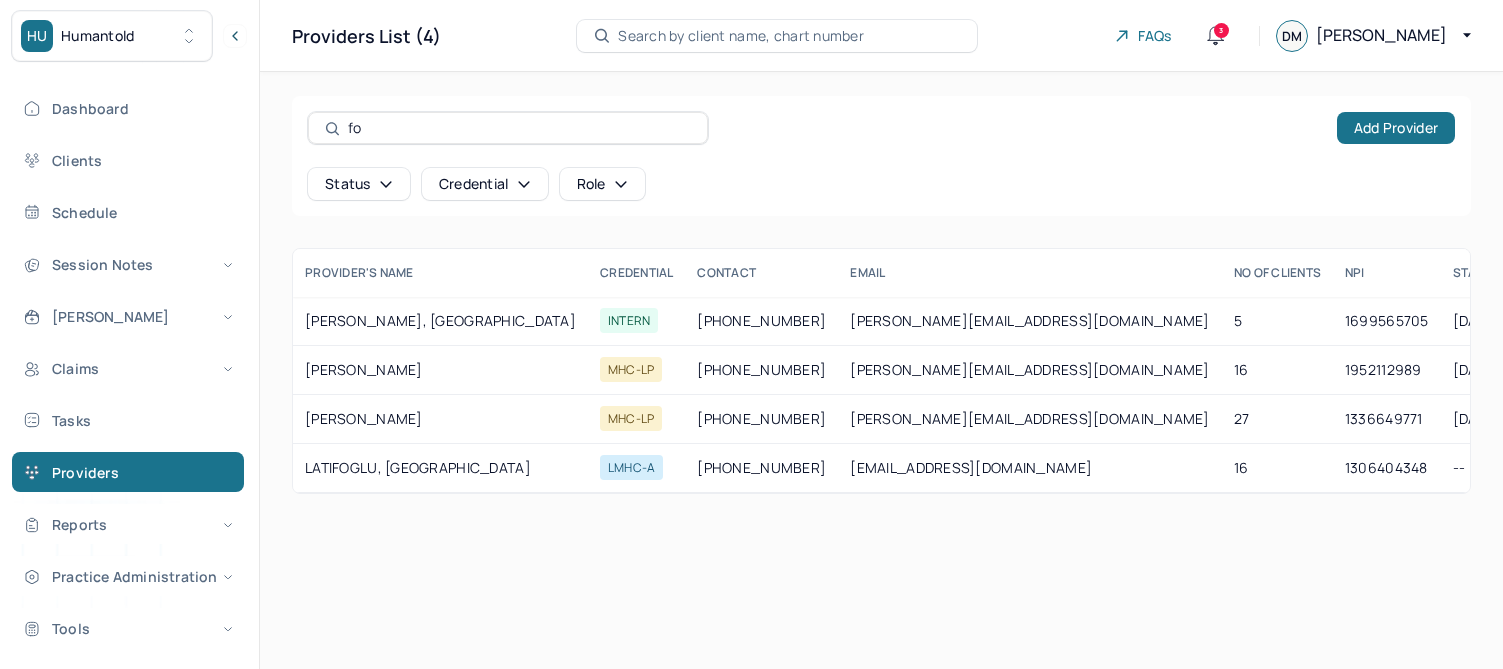 scroll, scrollTop: 0, scrollLeft: 0, axis: both 